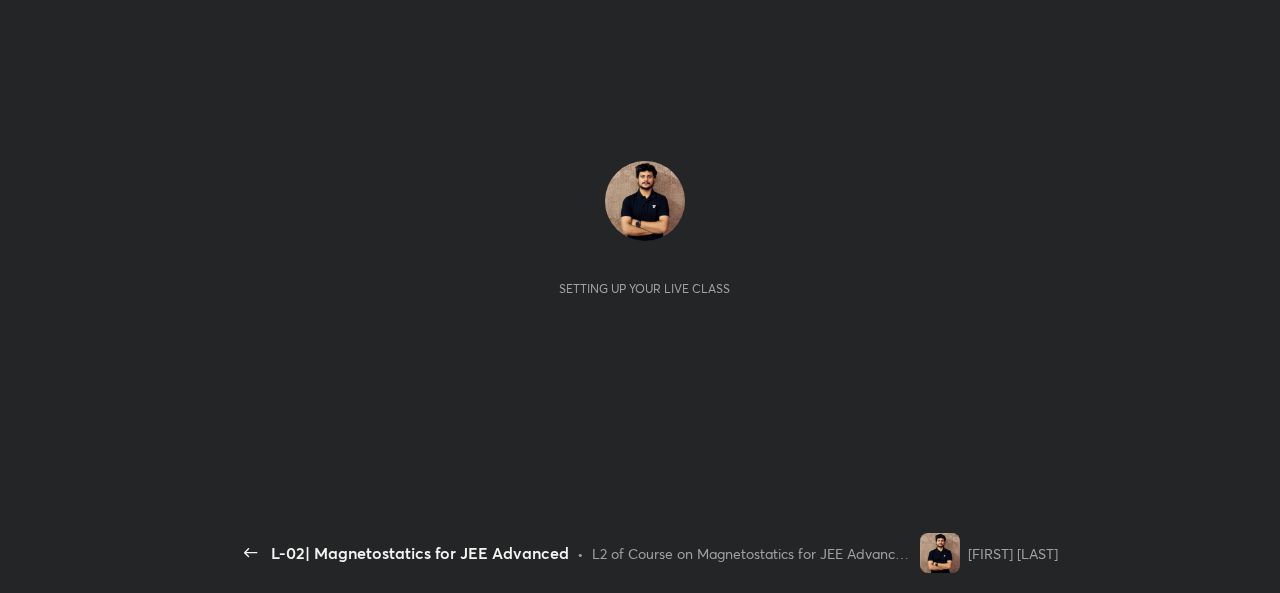 scroll, scrollTop: 0, scrollLeft: 0, axis: both 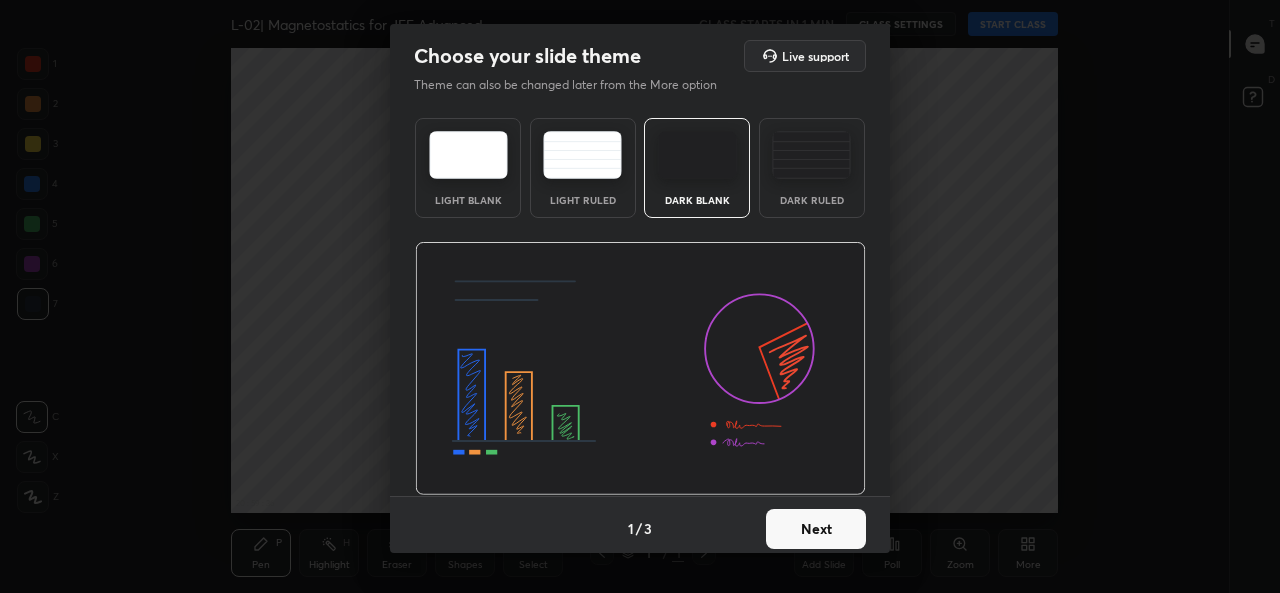 click on "Next" at bounding box center (816, 529) 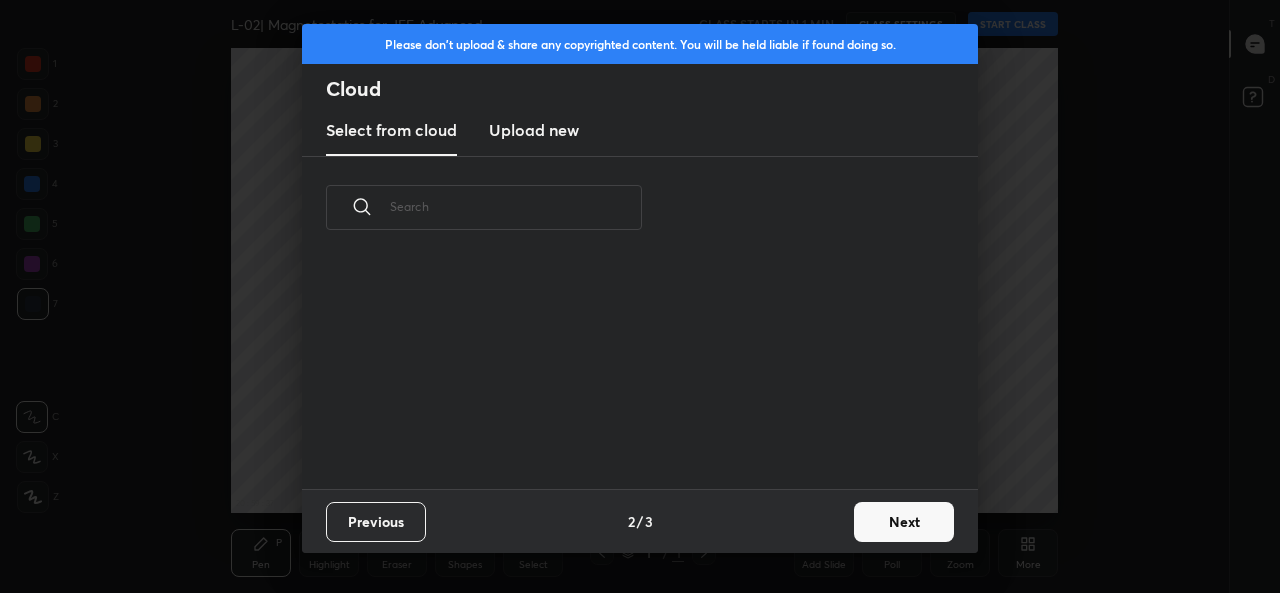 scroll, scrollTop: 7, scrollLeft: 11, axis: both 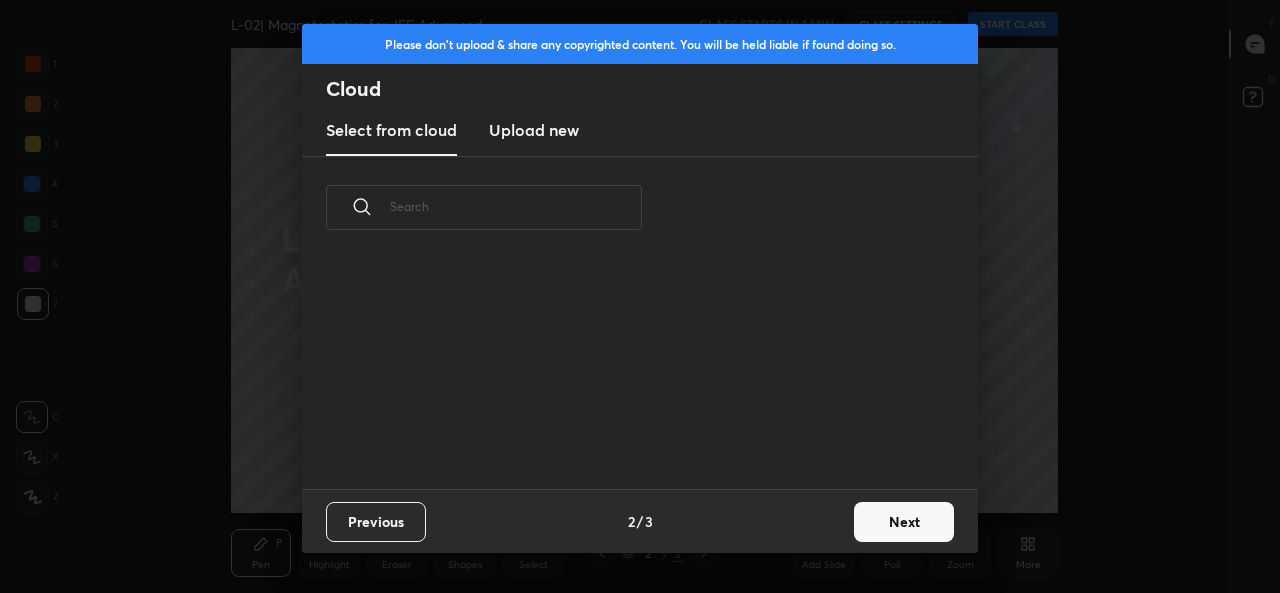 click on "Upload new" at bounding box center [534, 130] 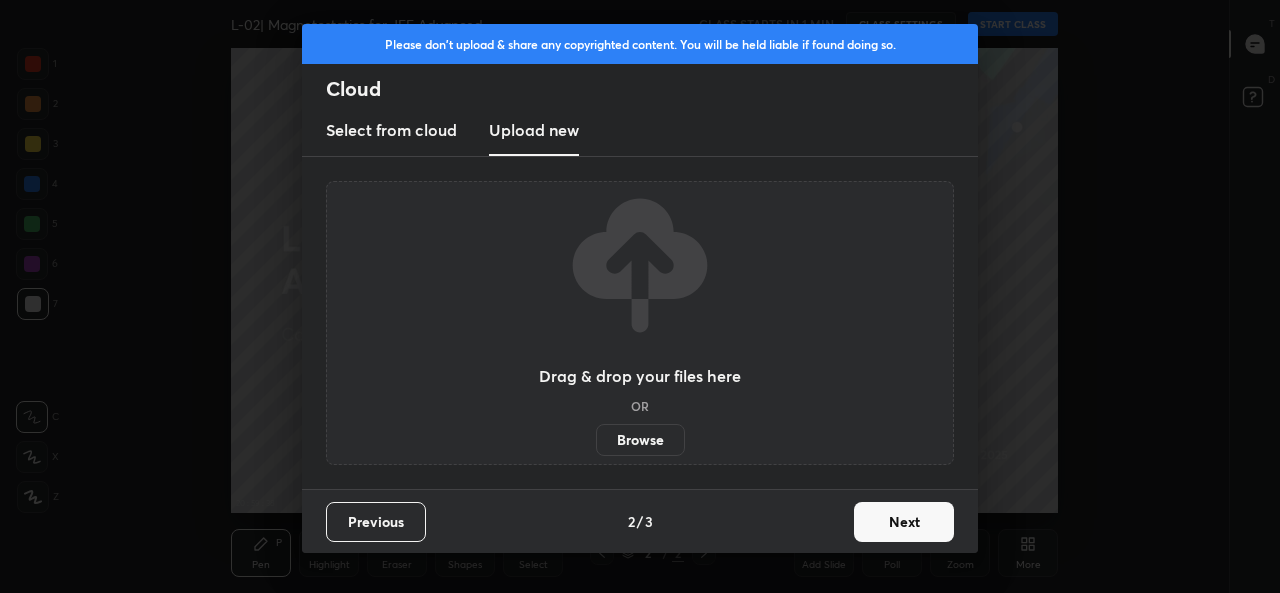 click on "Browse" at bounding box center (640, 440) 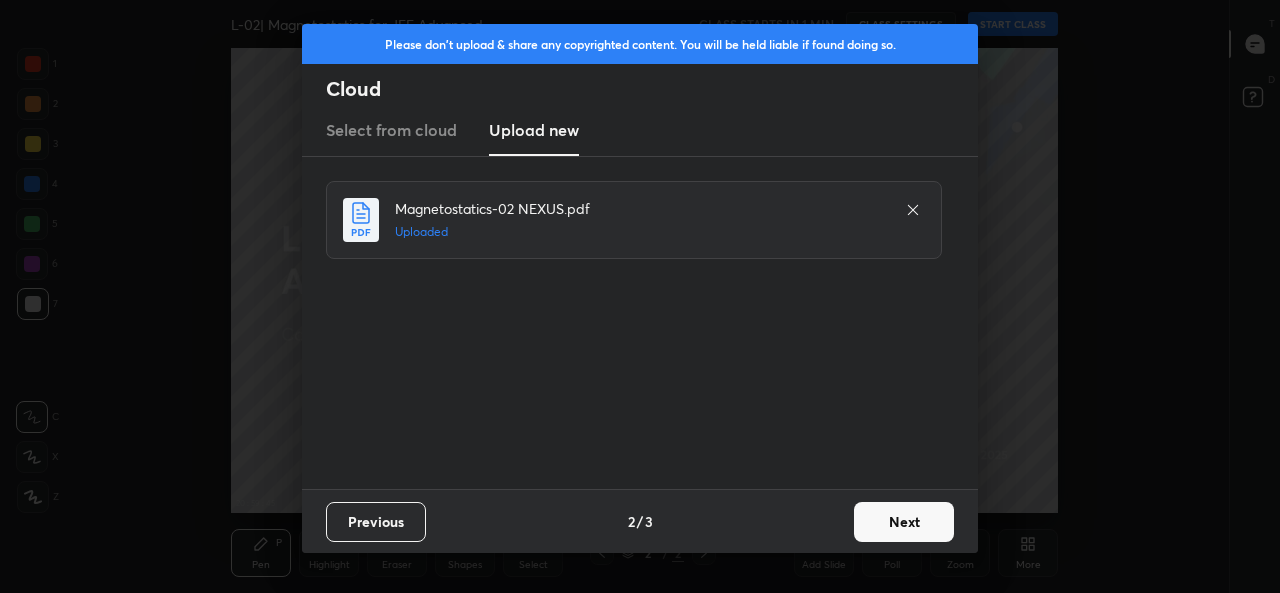click on "Next" at bounding box center [904, 522] 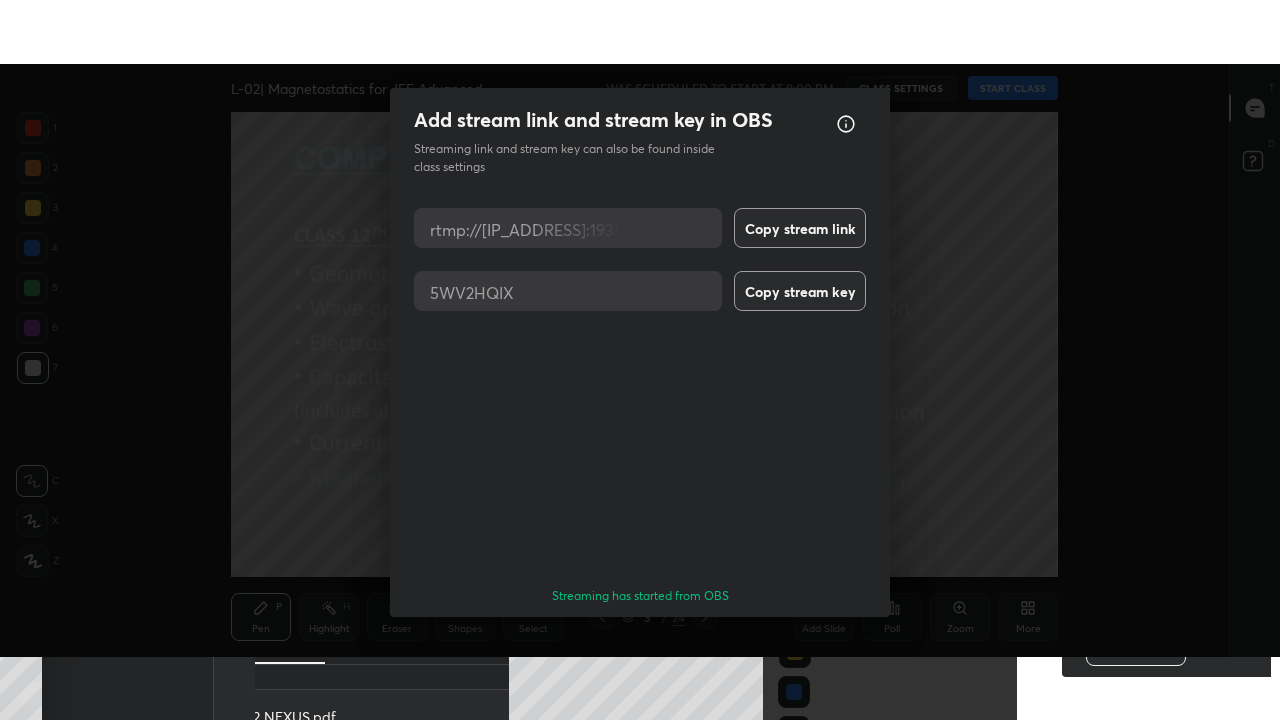 scroll, scrollTop: 64, scrollLeft: 0, axis: vertical 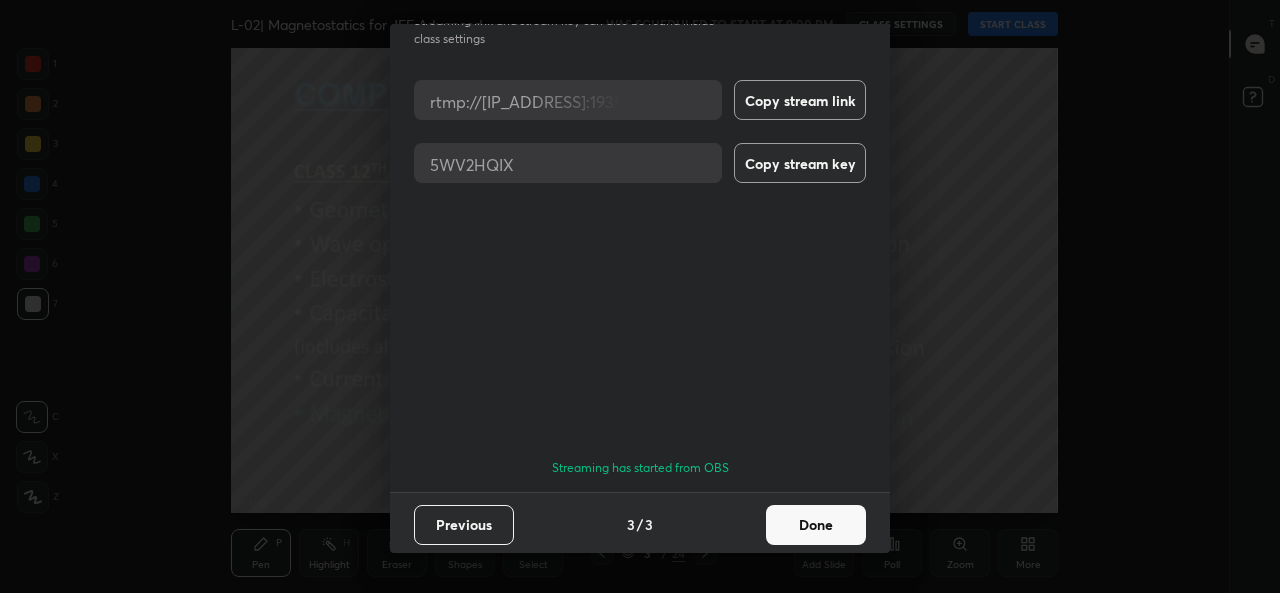 click on "Done" at bounding box center (816, 525) 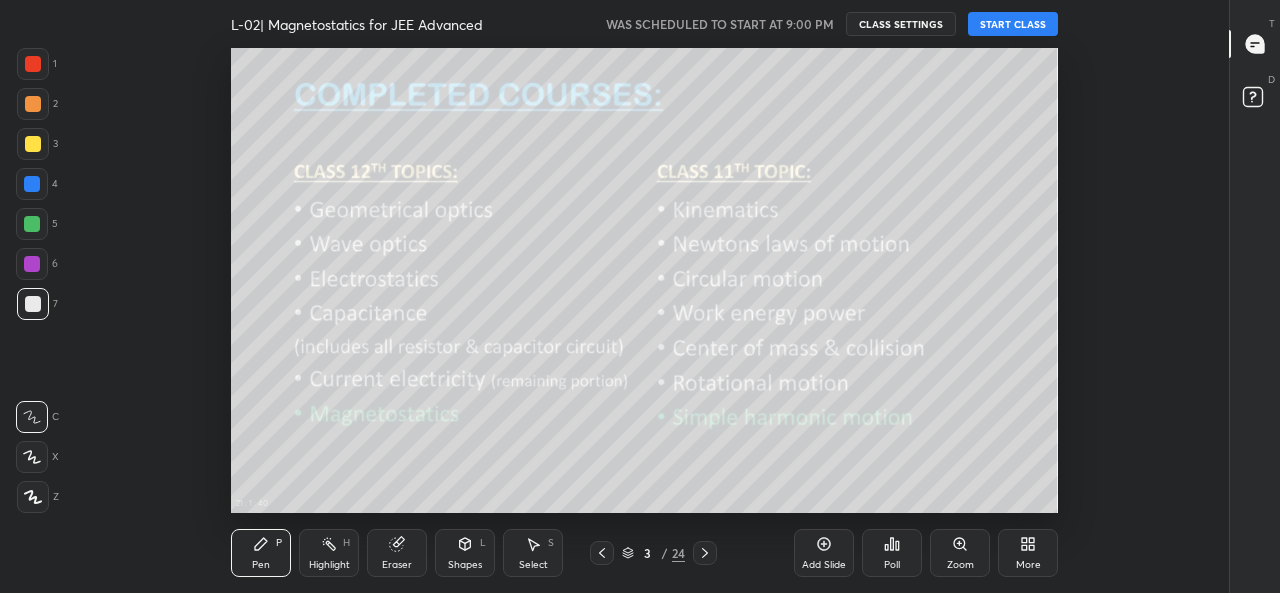 click 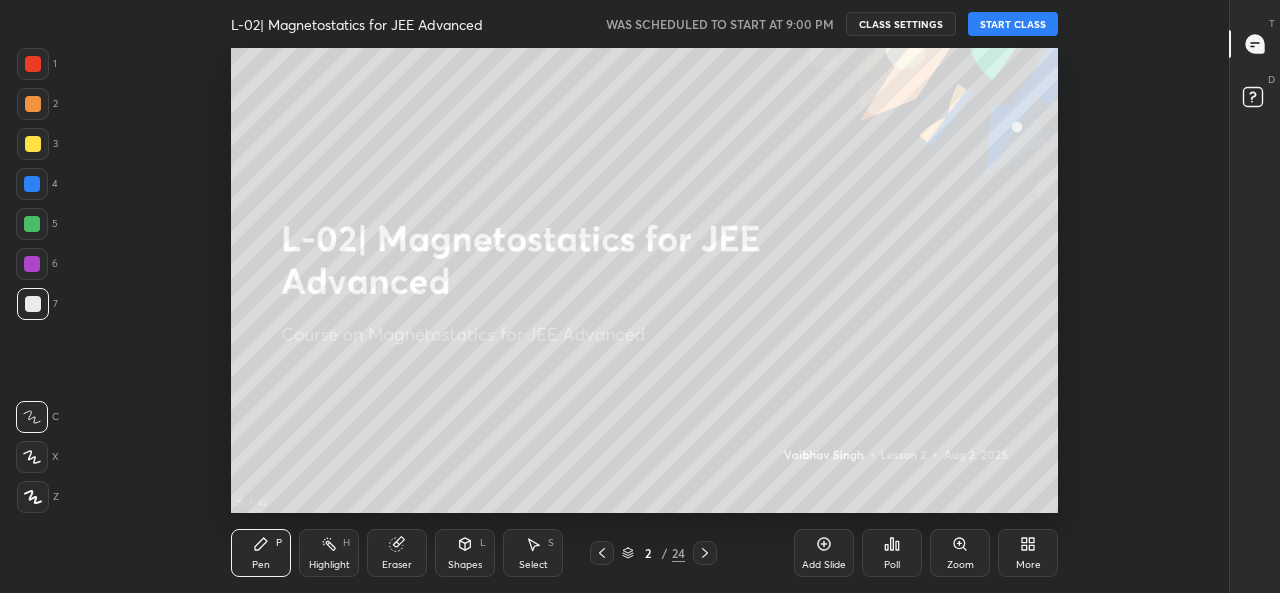 click on "More" at bounding box center [1028, 565] 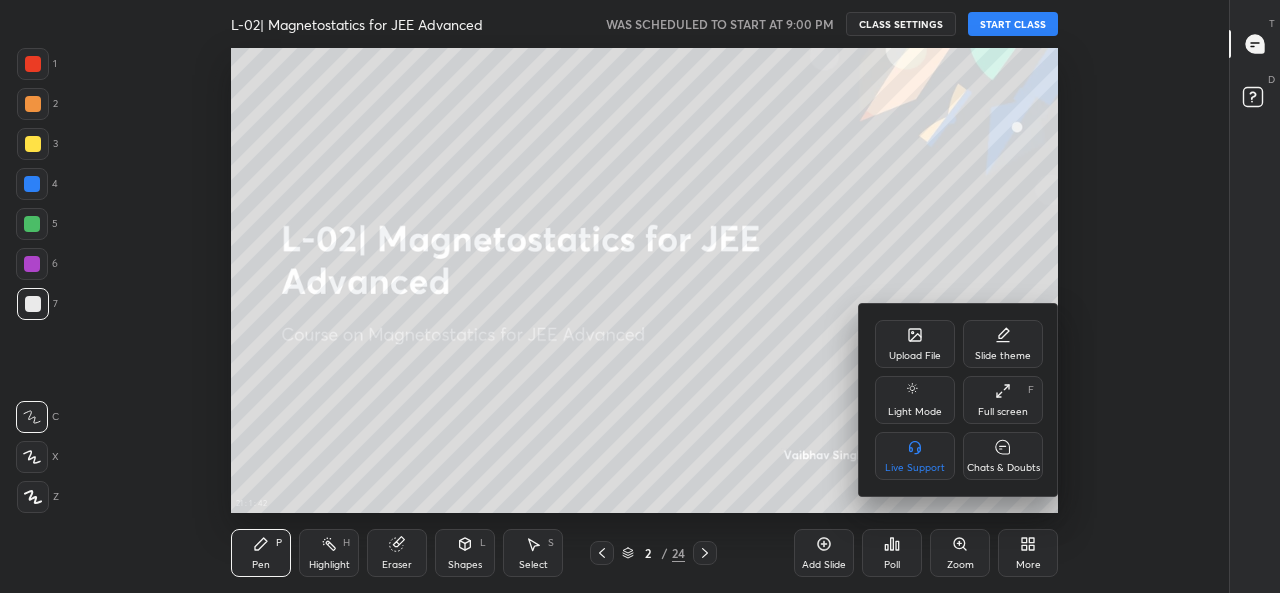 click on "Full screen F" at bounding box center (1003, 400) 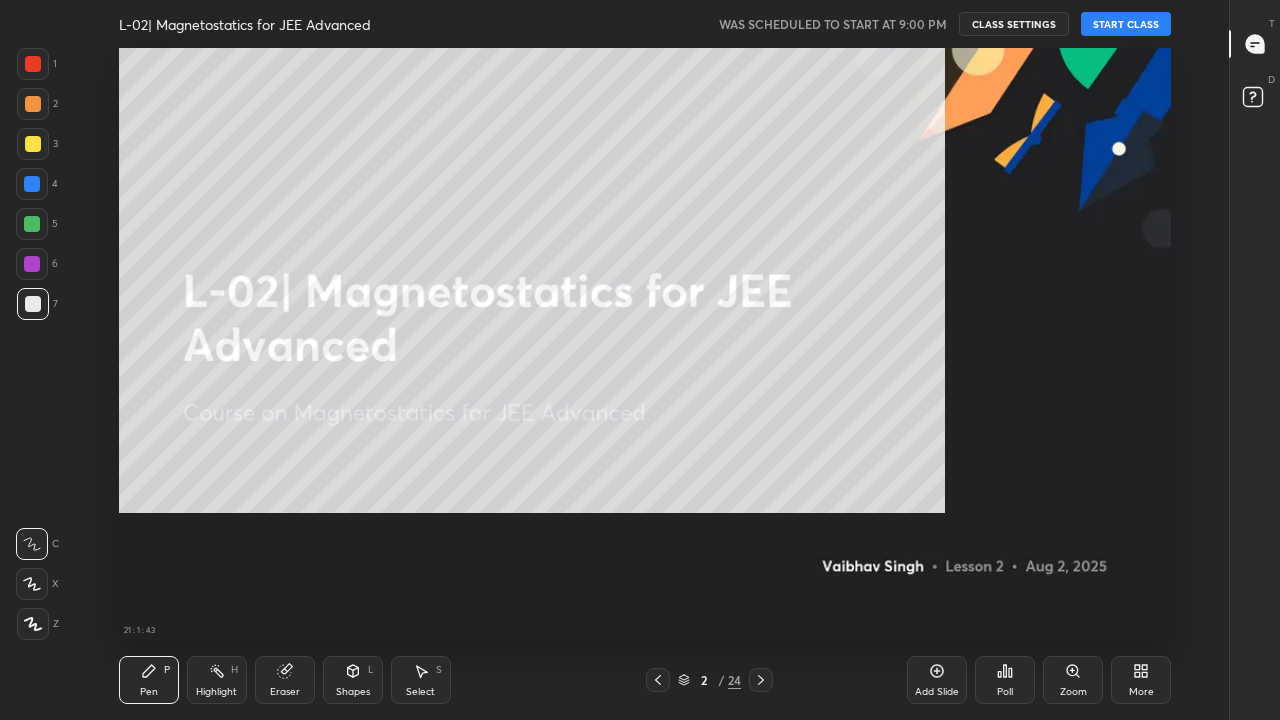 scroll, scrollTop: 99408, scrollLeft: 98838, axis: both 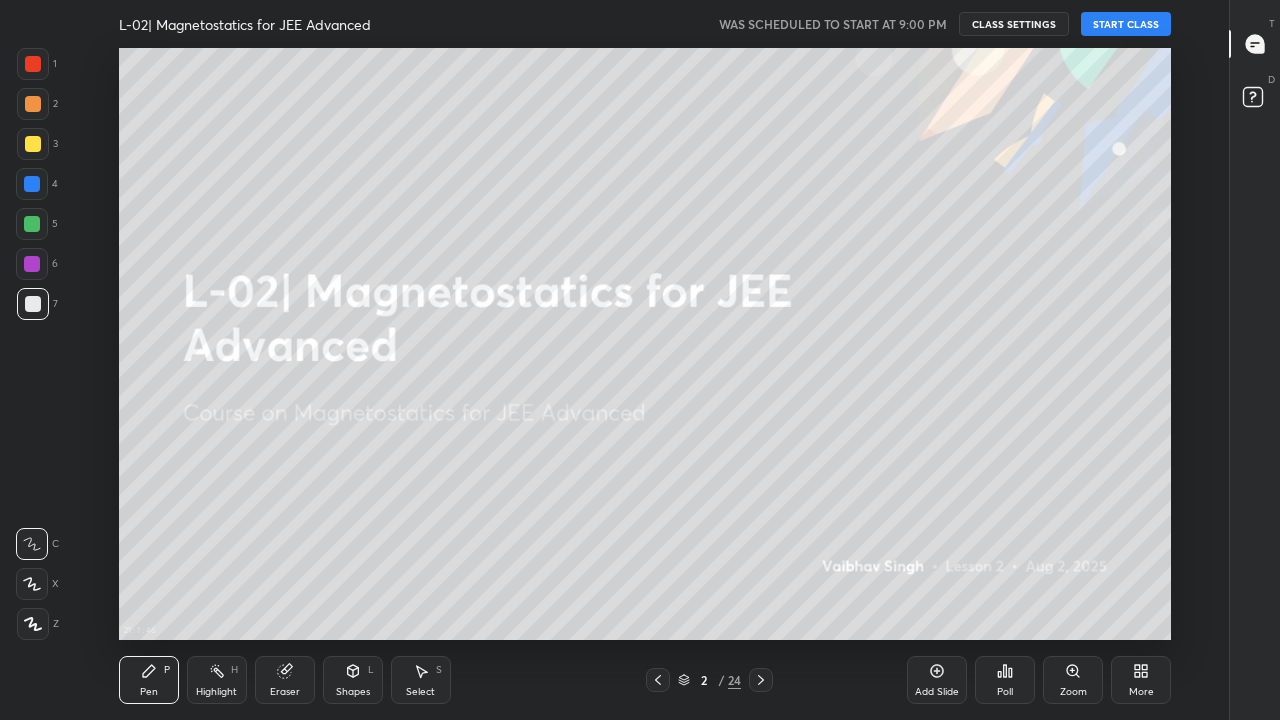click on "START CLASS" at bounding box center (1126, 24) 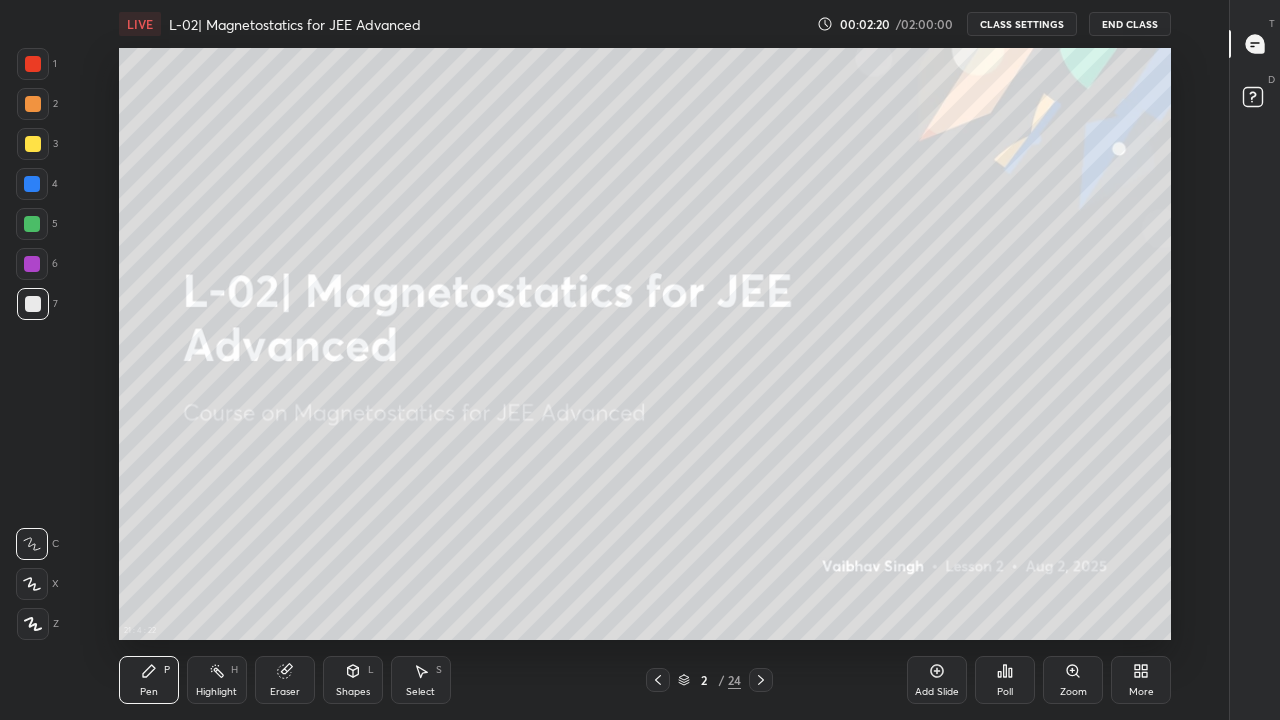 click 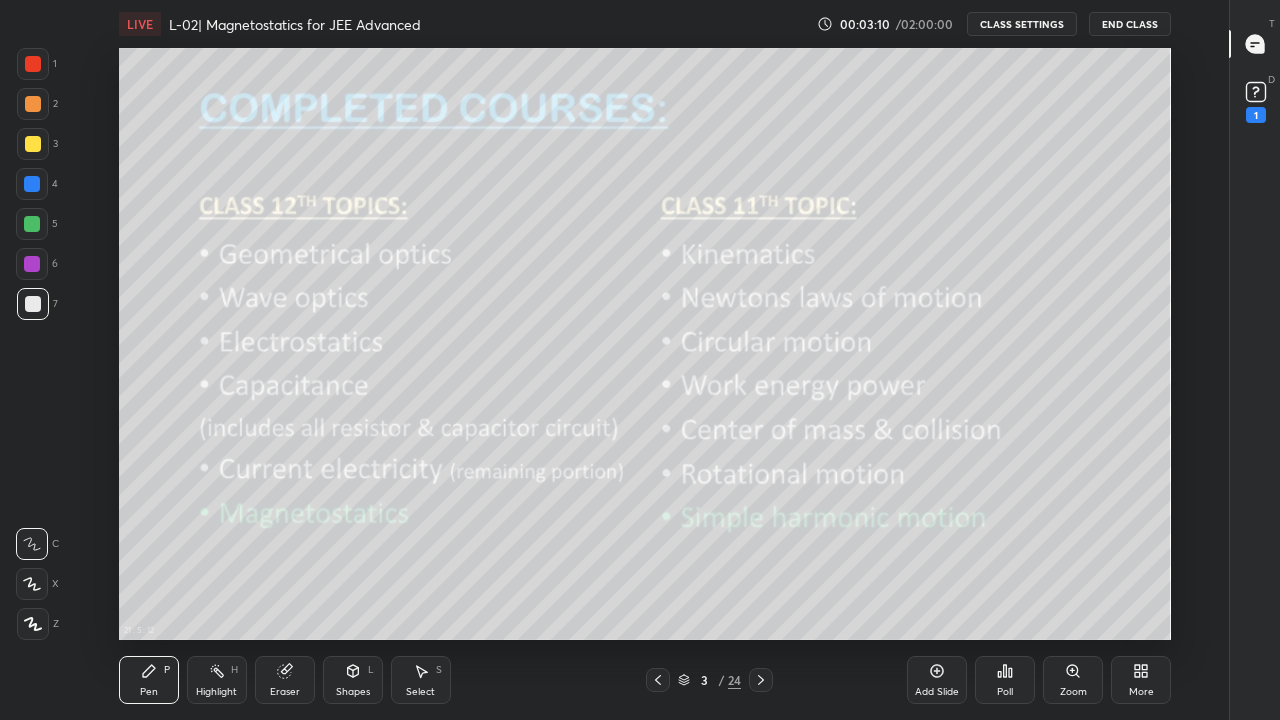 click 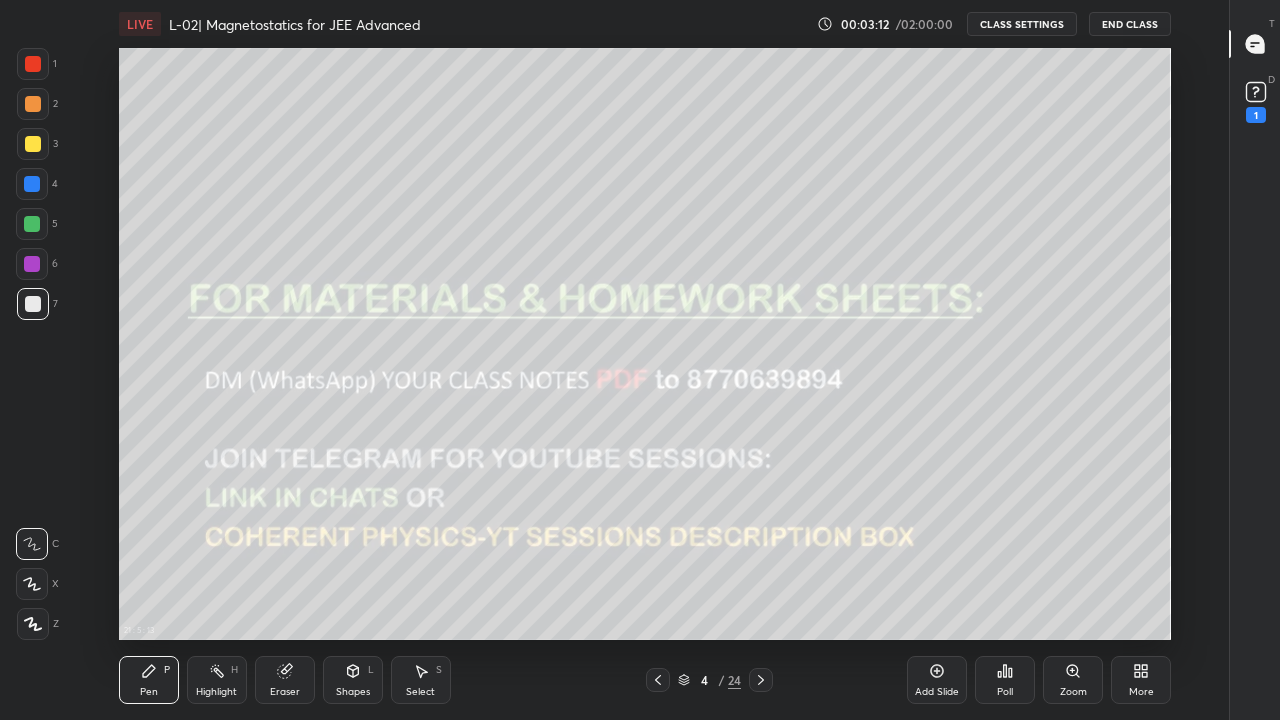 click at bounding box center [761, 680] 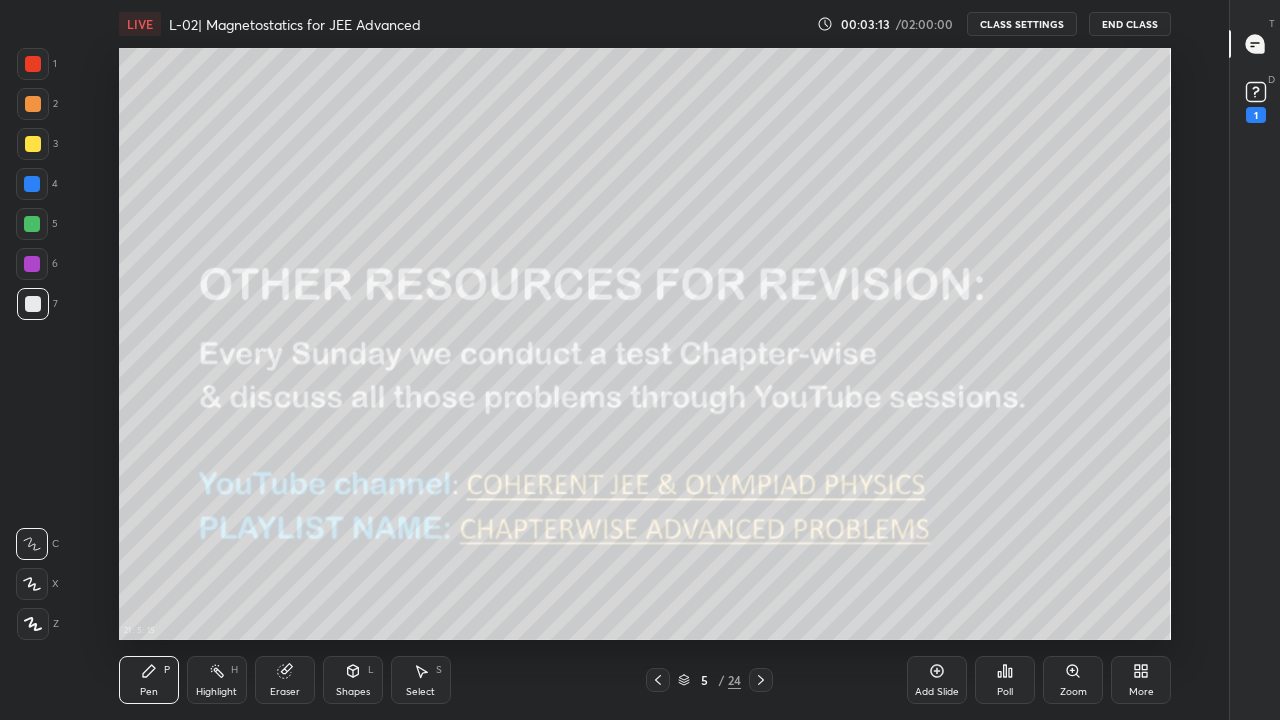 click at bounding box center [761, 680] 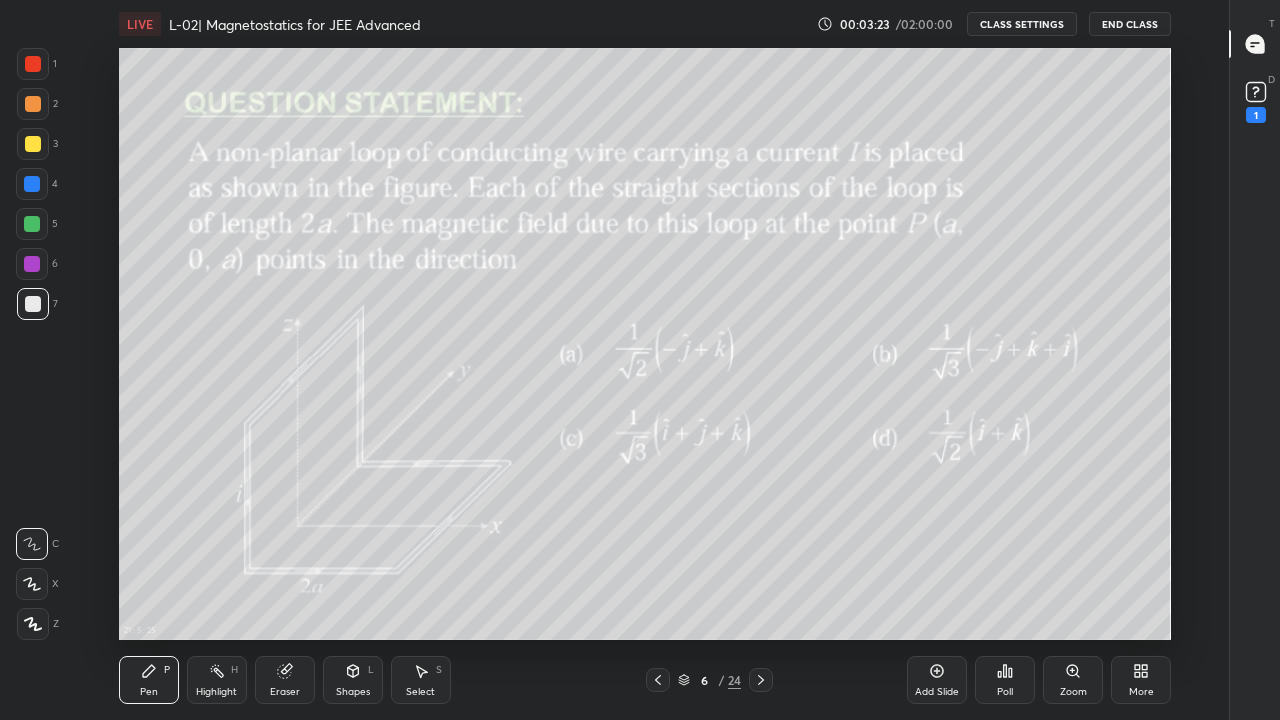 click 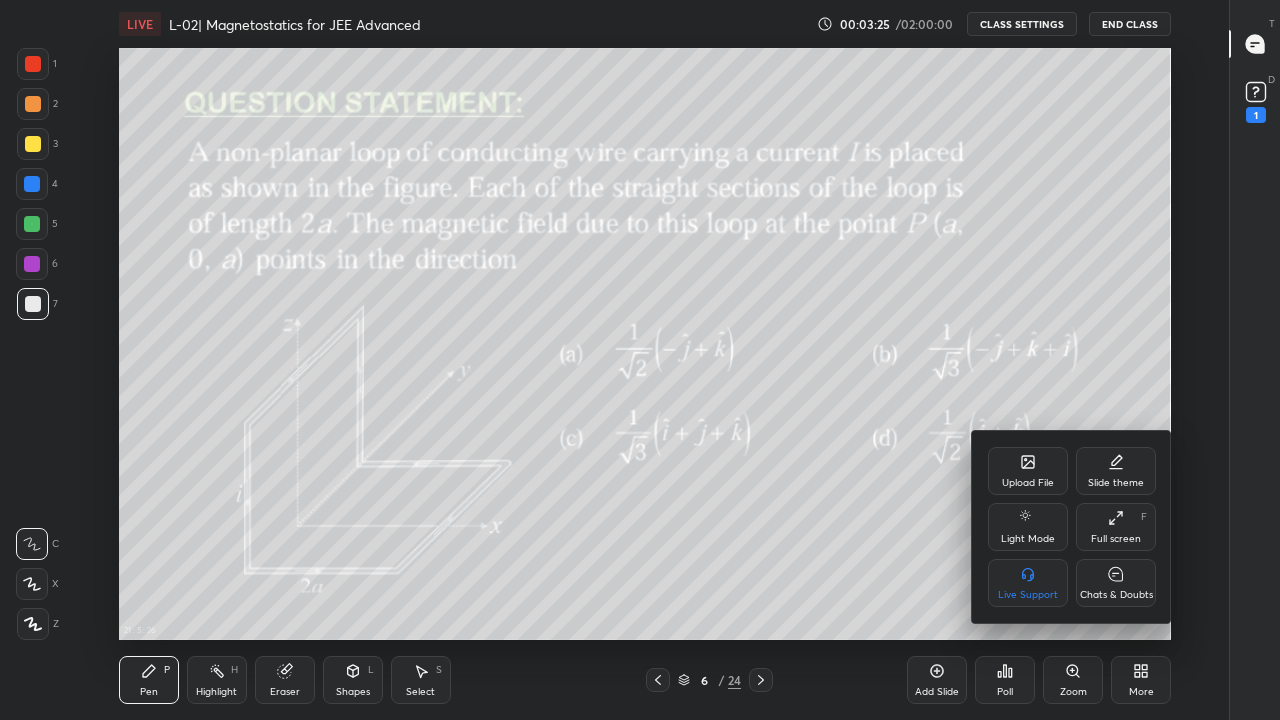 click at bounding box center (640, 360) 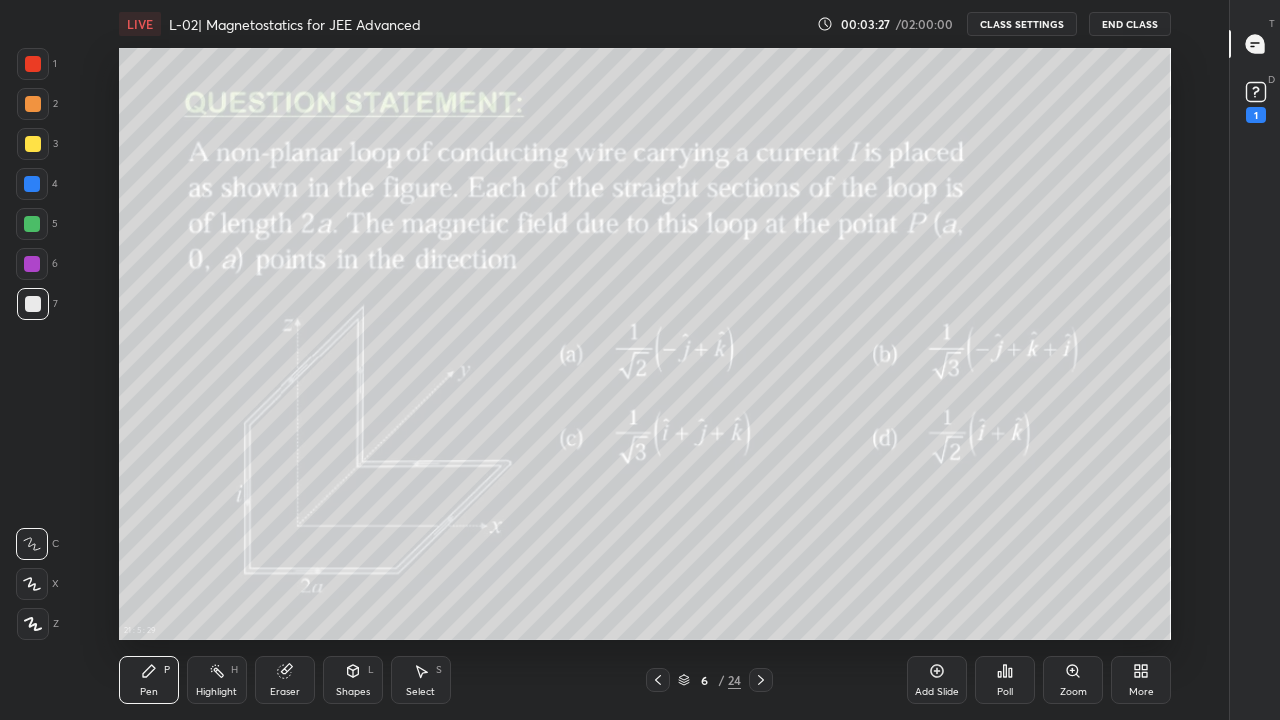 click 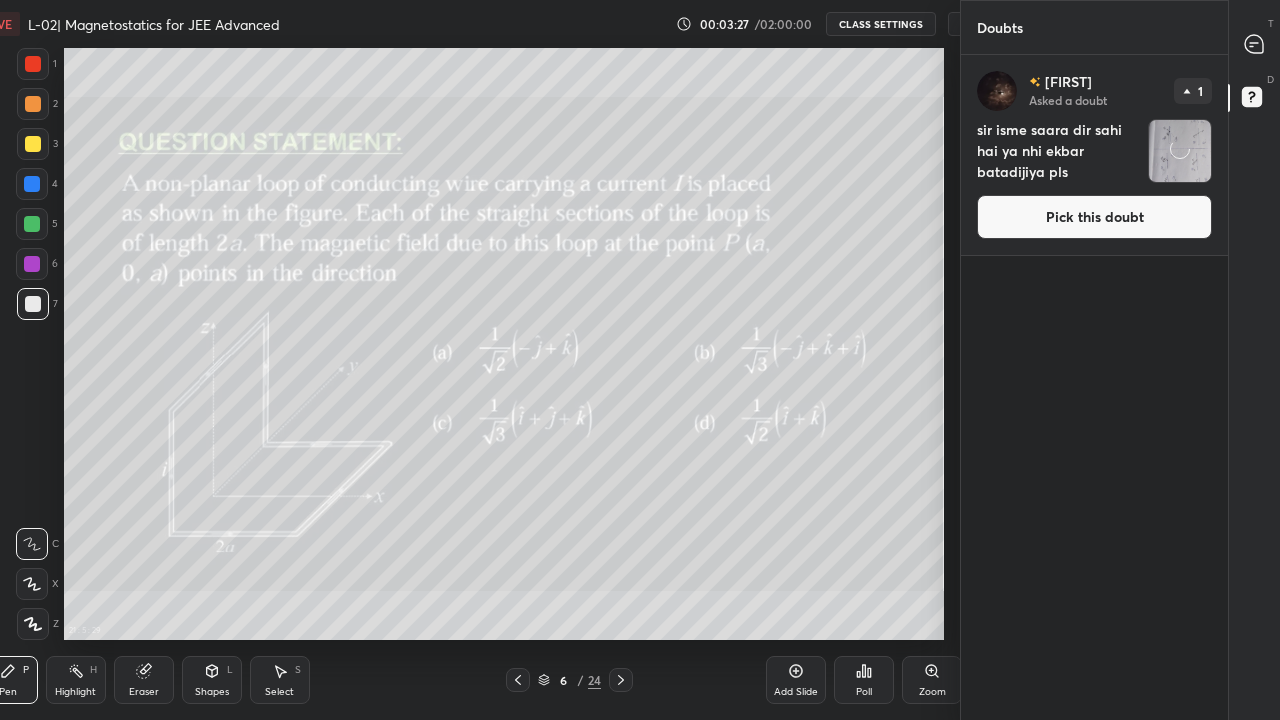 scroll, scrollTop: 0, scrollLeft: 0, axis: both 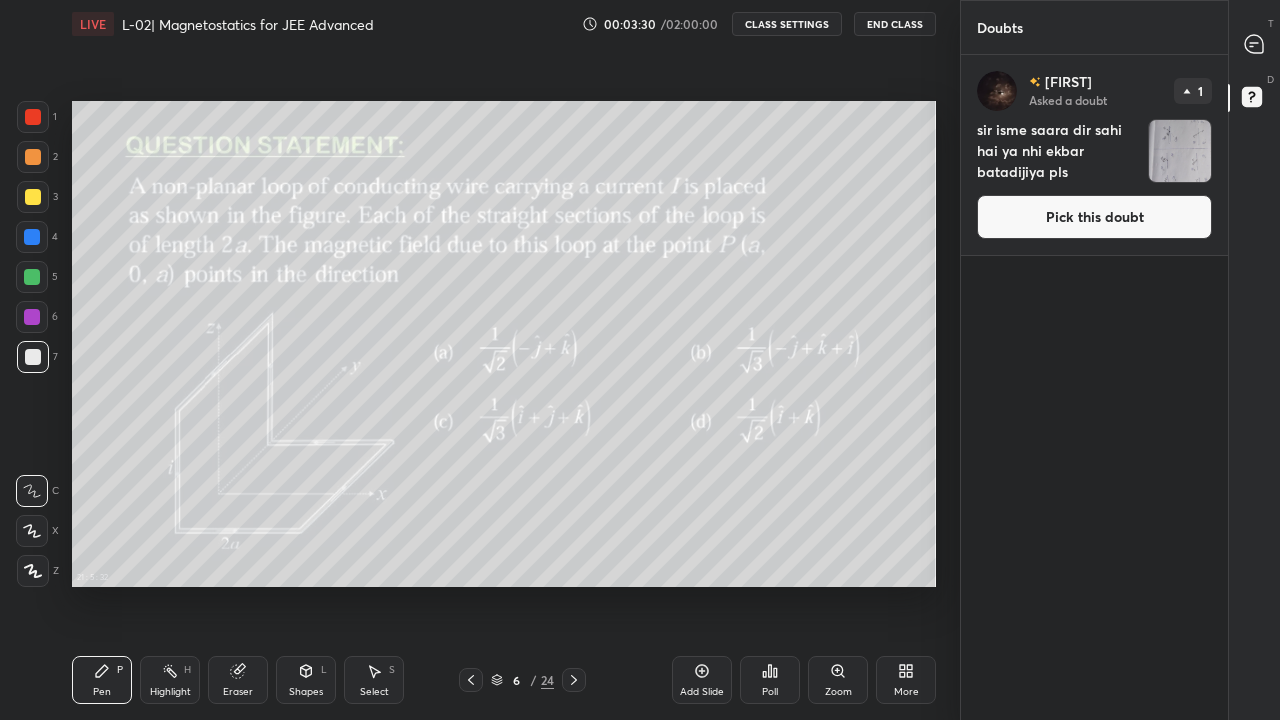 click on "Pick this doubt" at bounding box center (1094, 217) 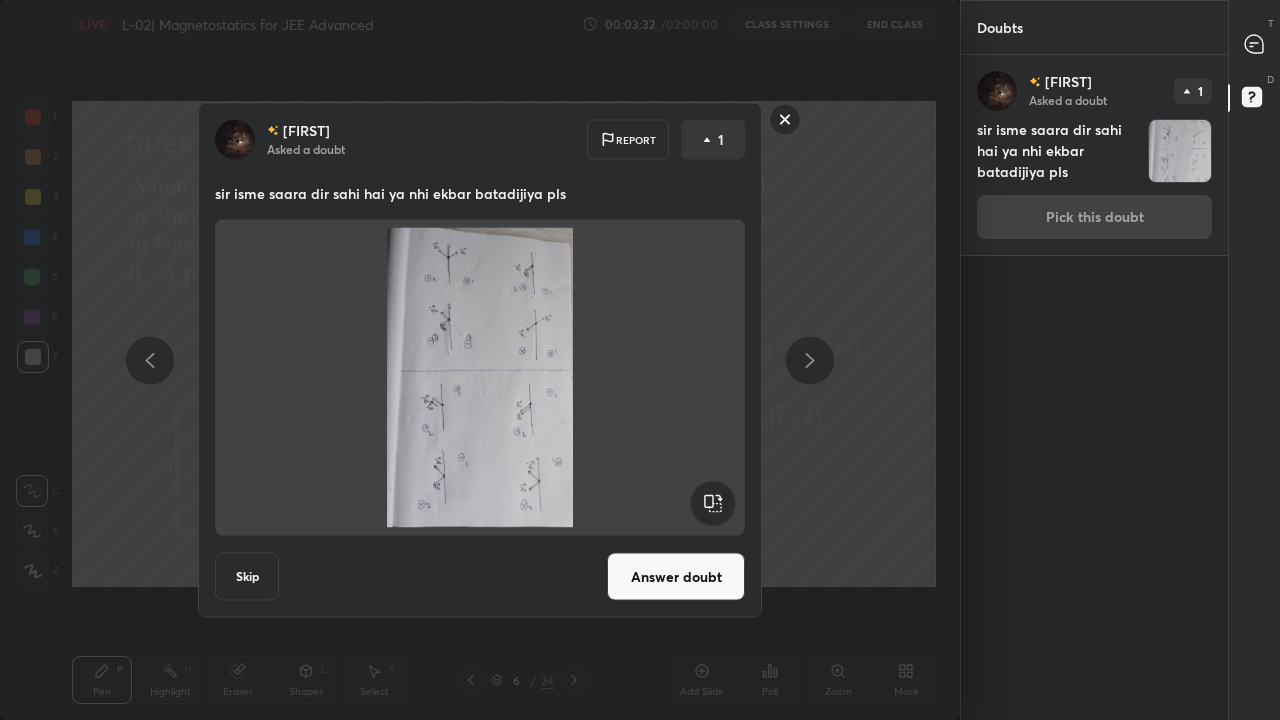 click on "Answer doubt" at bounding box center (676, 577) 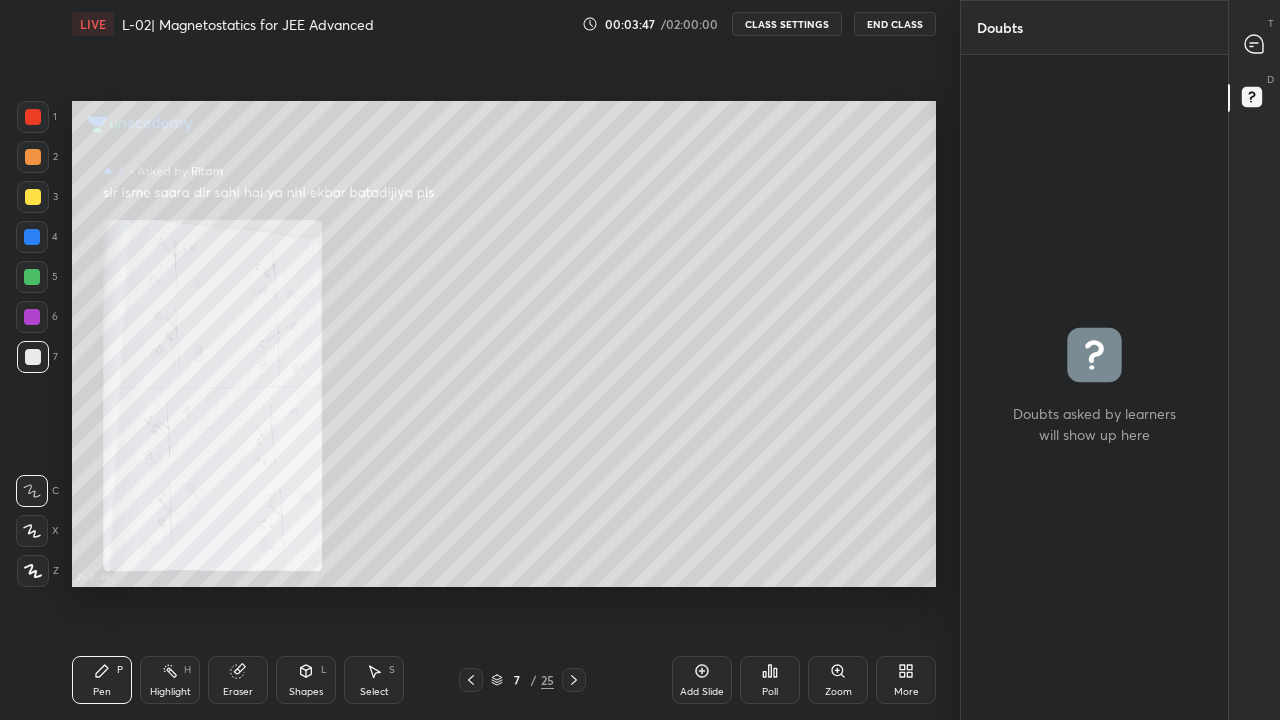click at bounding box center (32, 277) 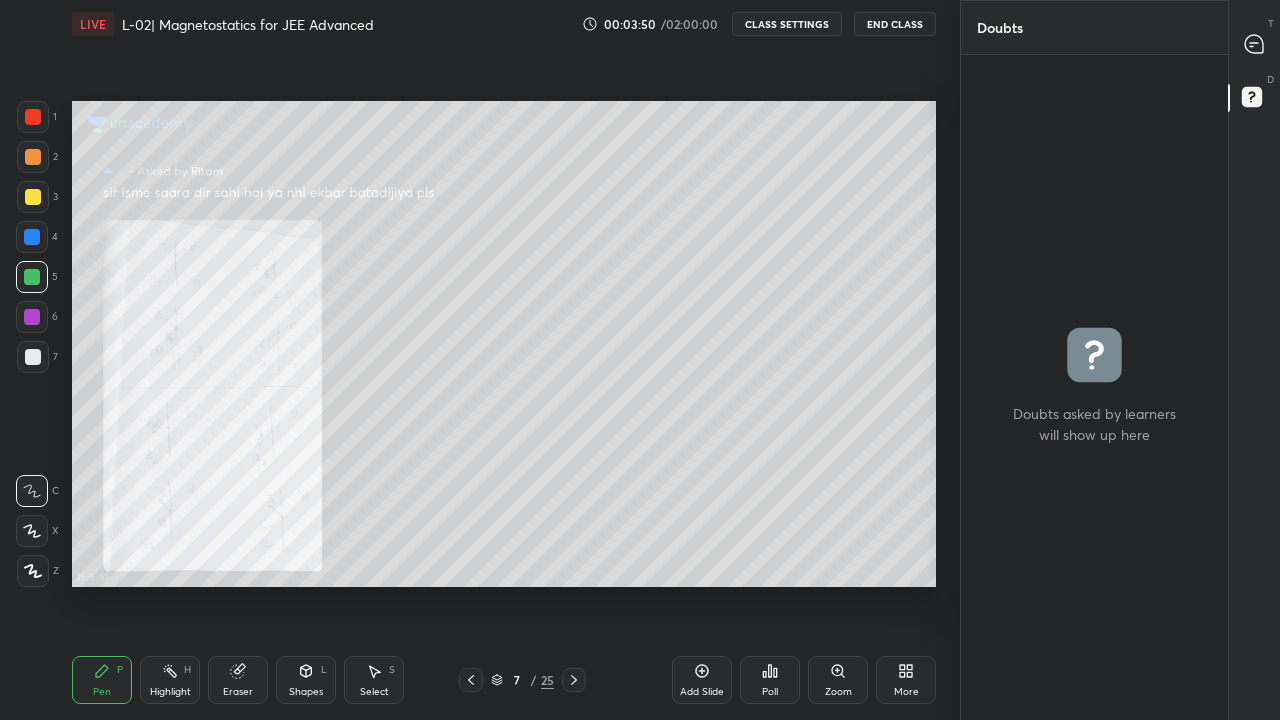 click at bounding box center (33, 571) 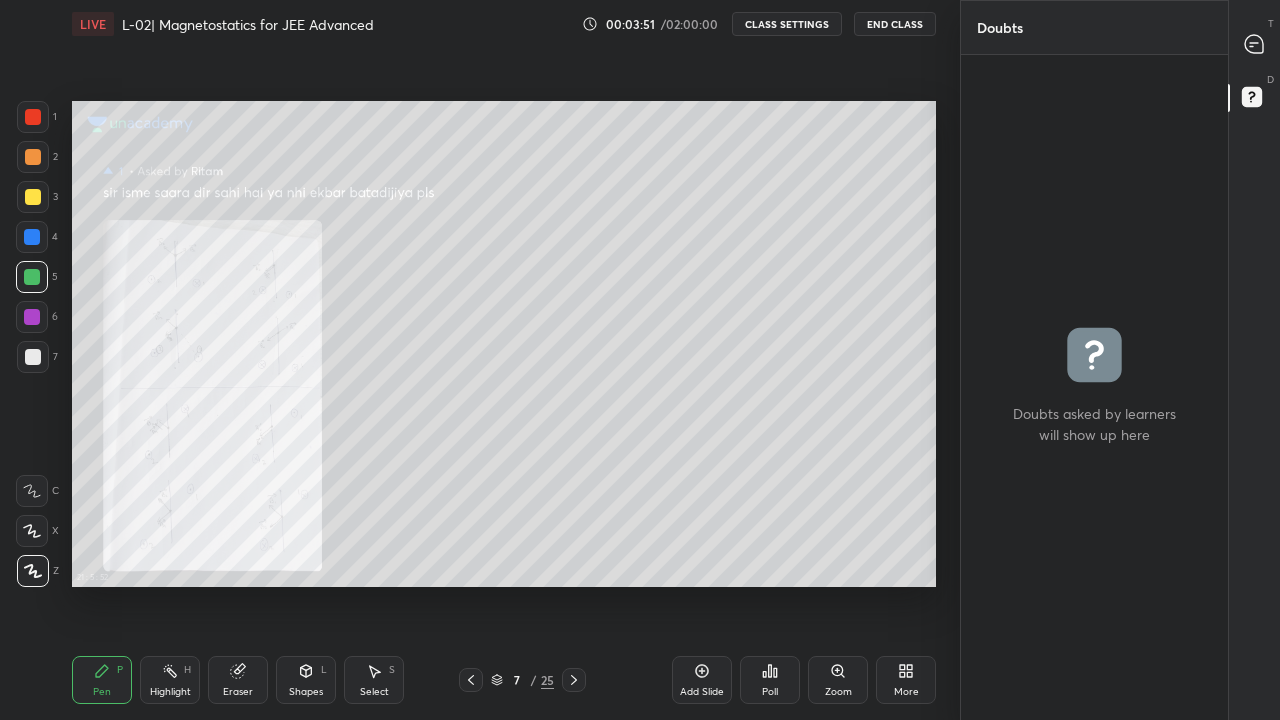 click on "Eraser" at bounding box center [238, 680] 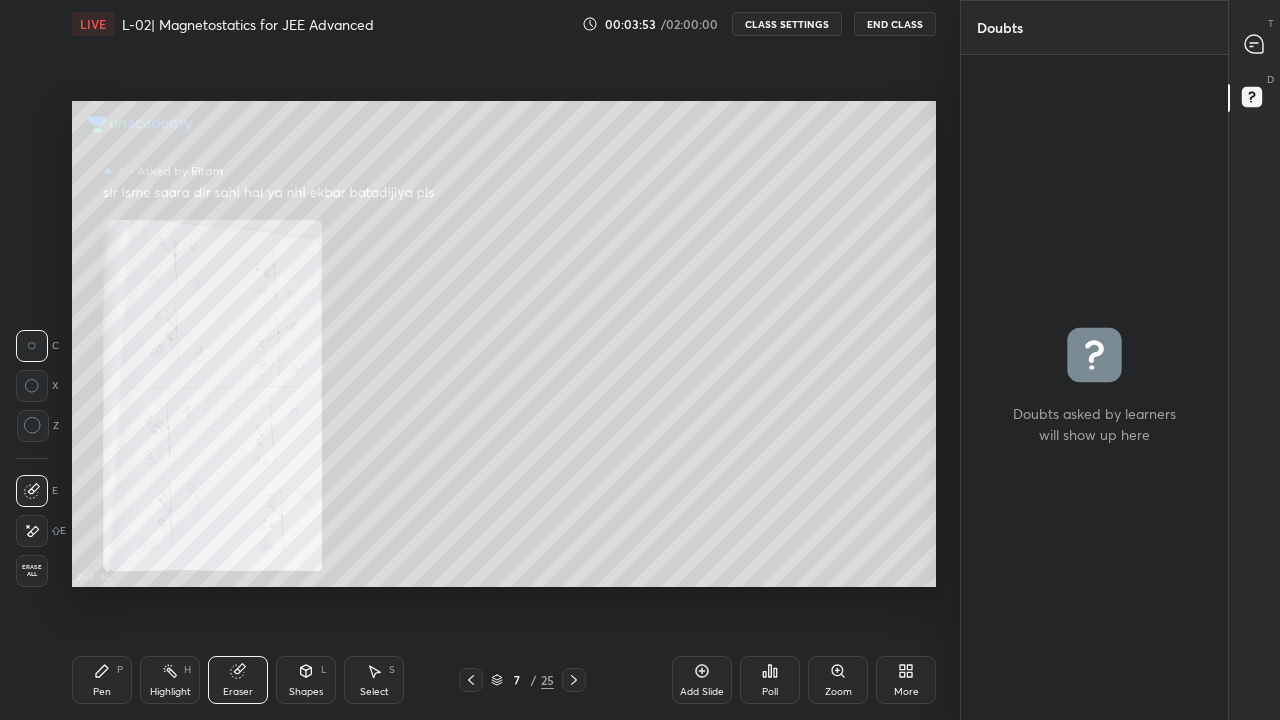 click on "Pen P" at bounding box center [102, 680] 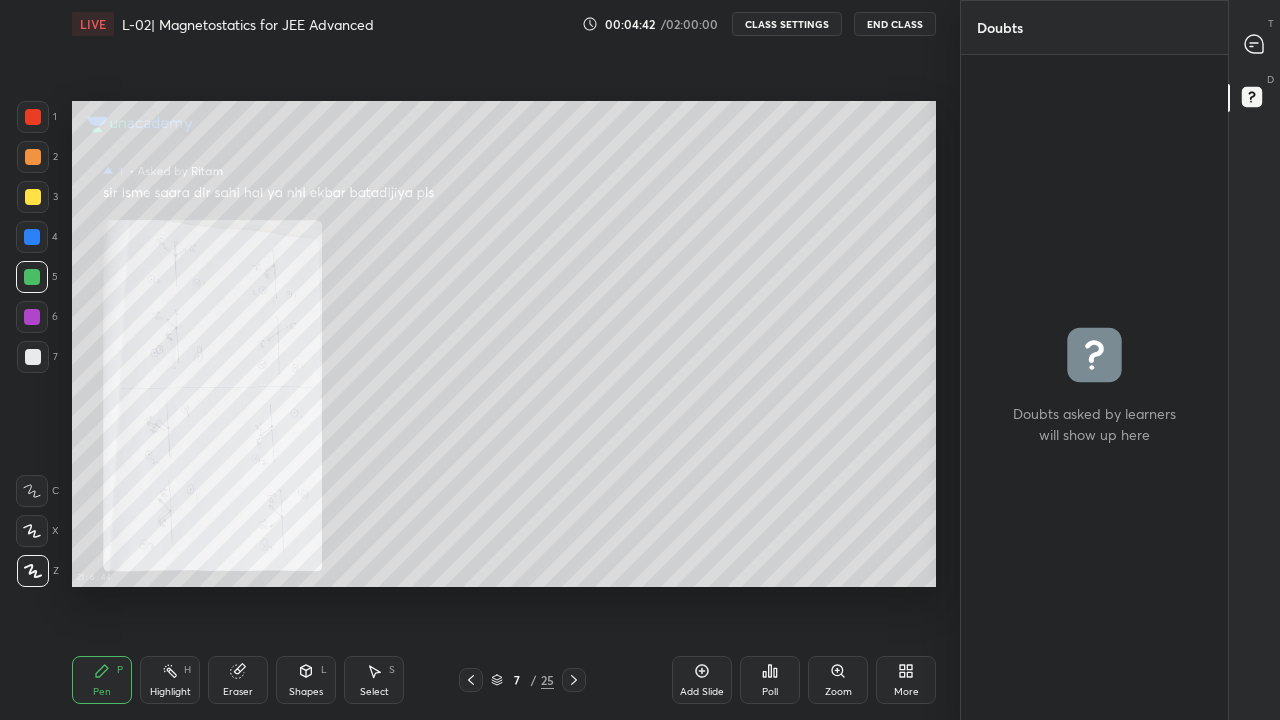 click 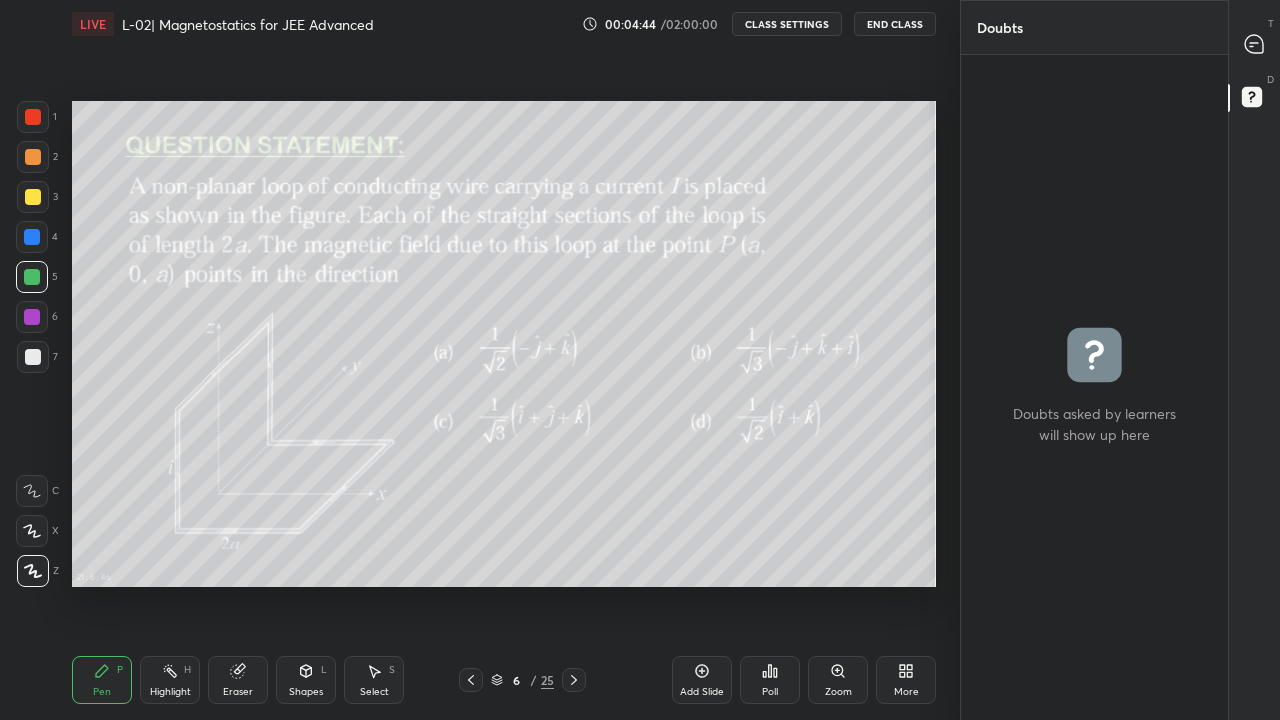 click on "More" at bounding box center [906, 680] 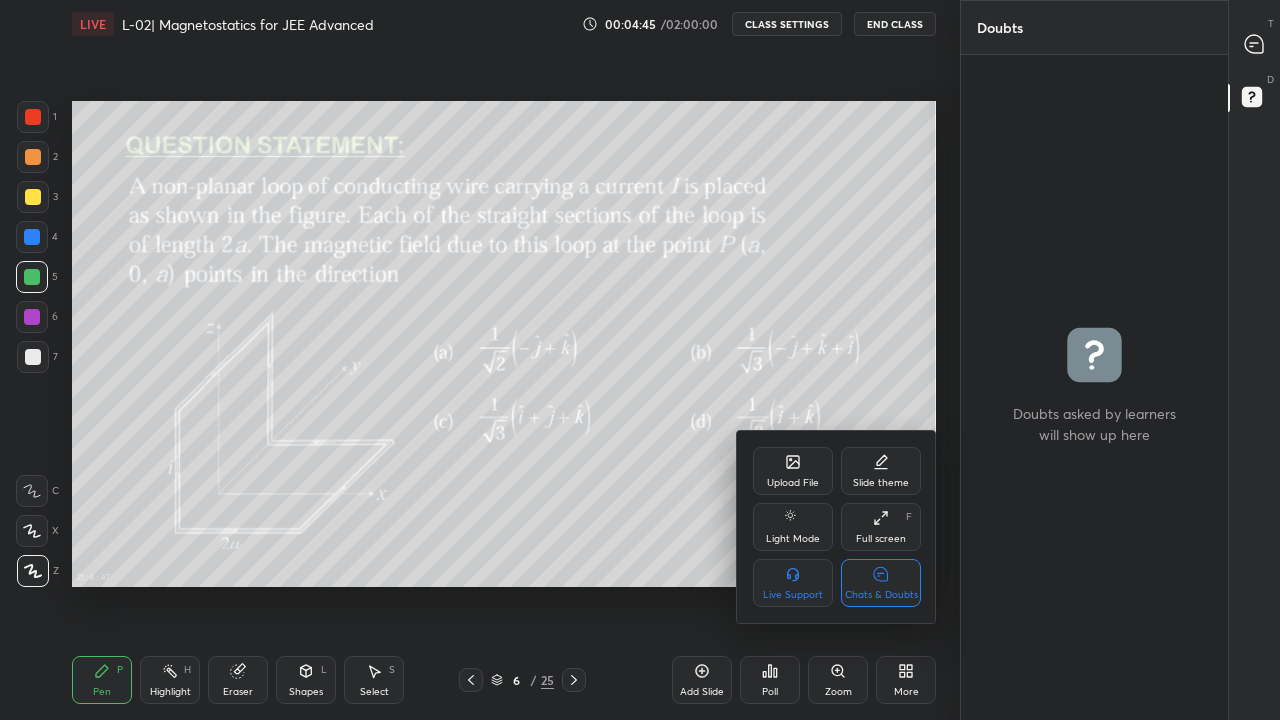 click on "Full screen F" at bounding box center (881, 527) 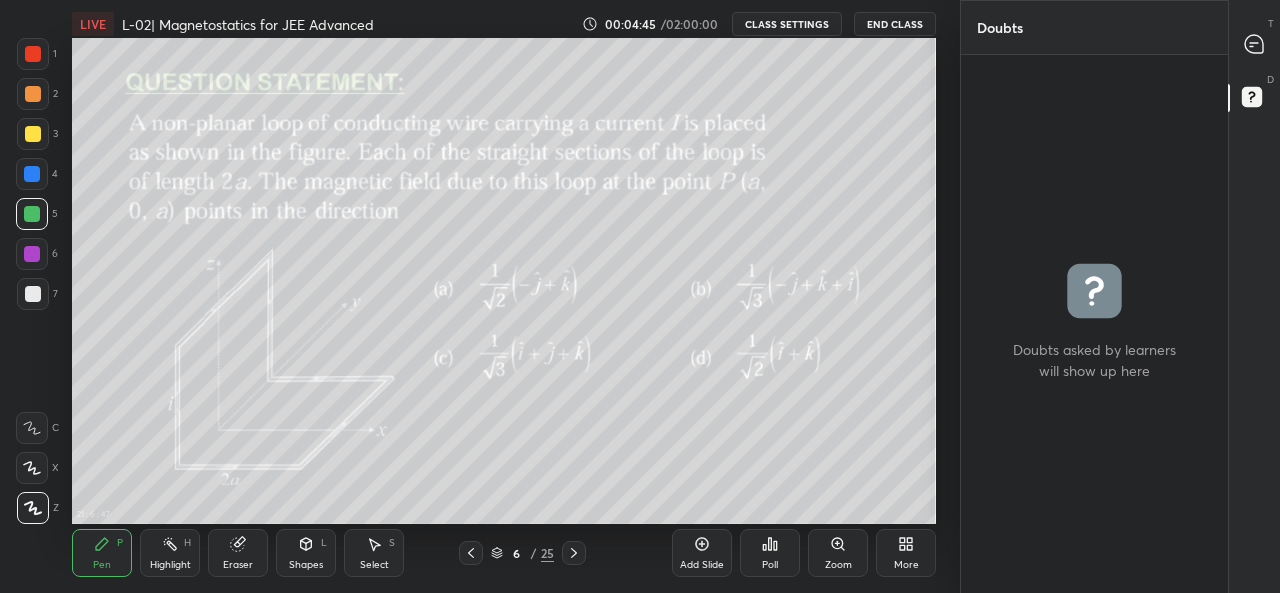 scroll, scrollTop: 465, scrollLeft: 880, axis: both 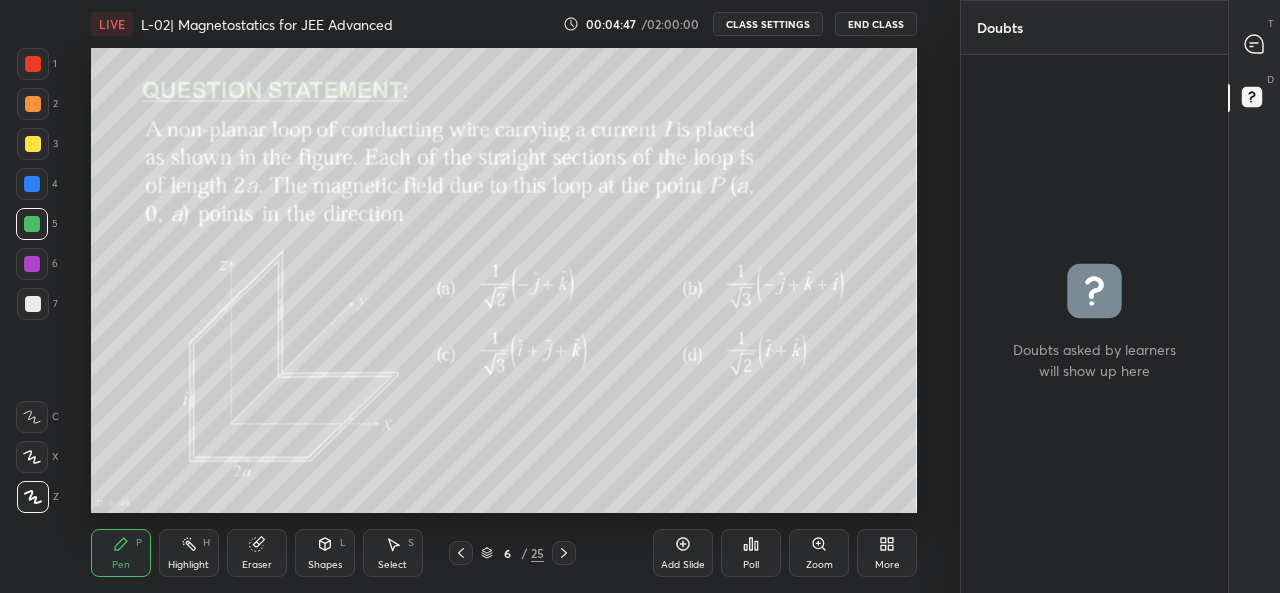 click 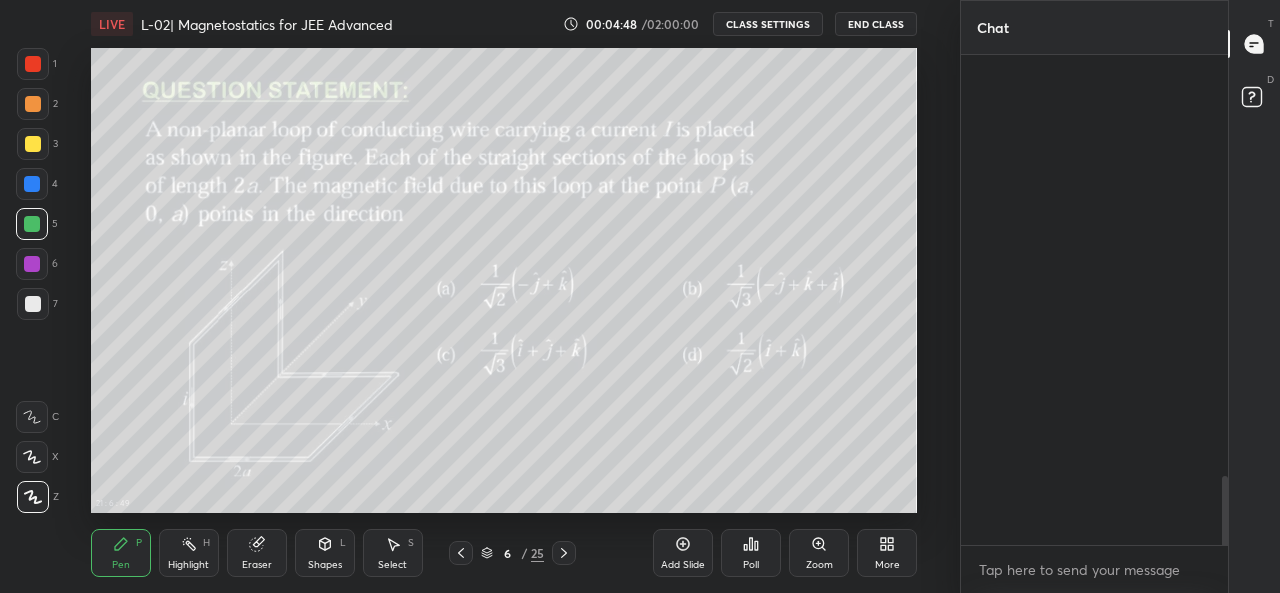 scroll, scrollTop: 4386, scrollLeft: 0, axis: vertical 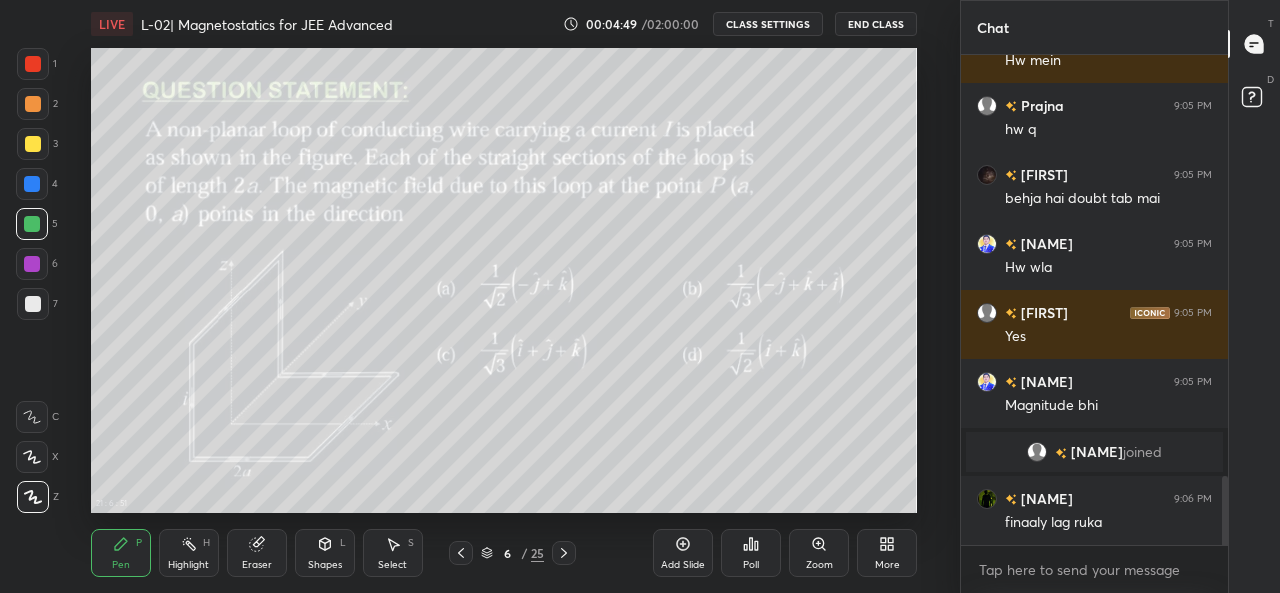 click 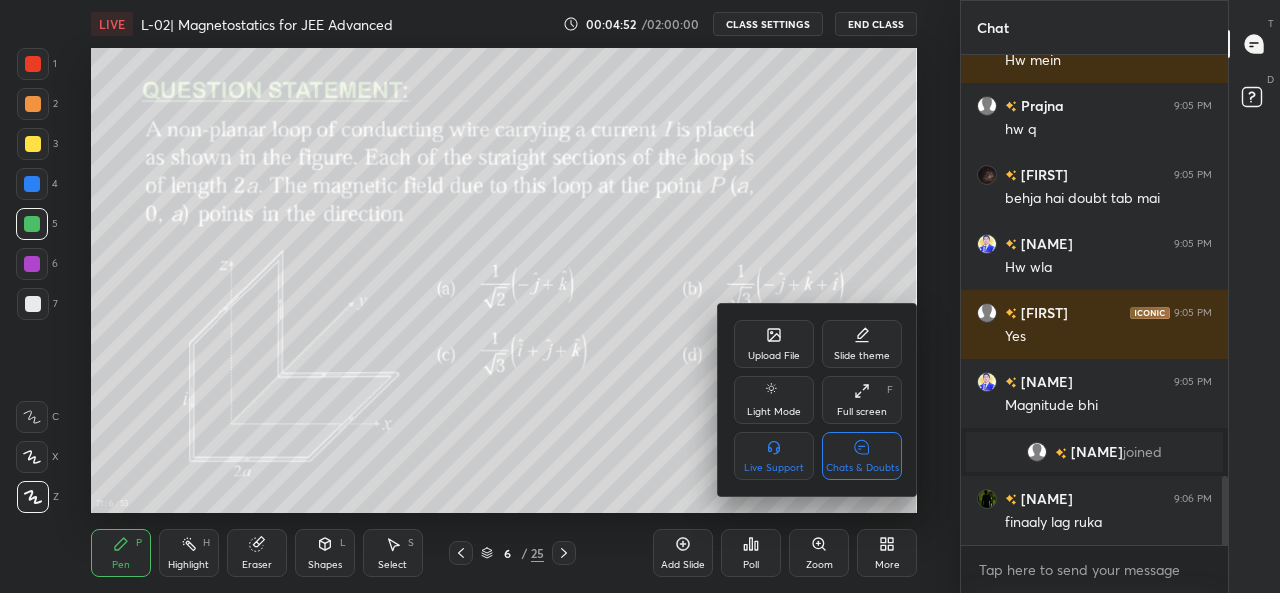 click on "Full screen F" at bounding box center [862, 400] 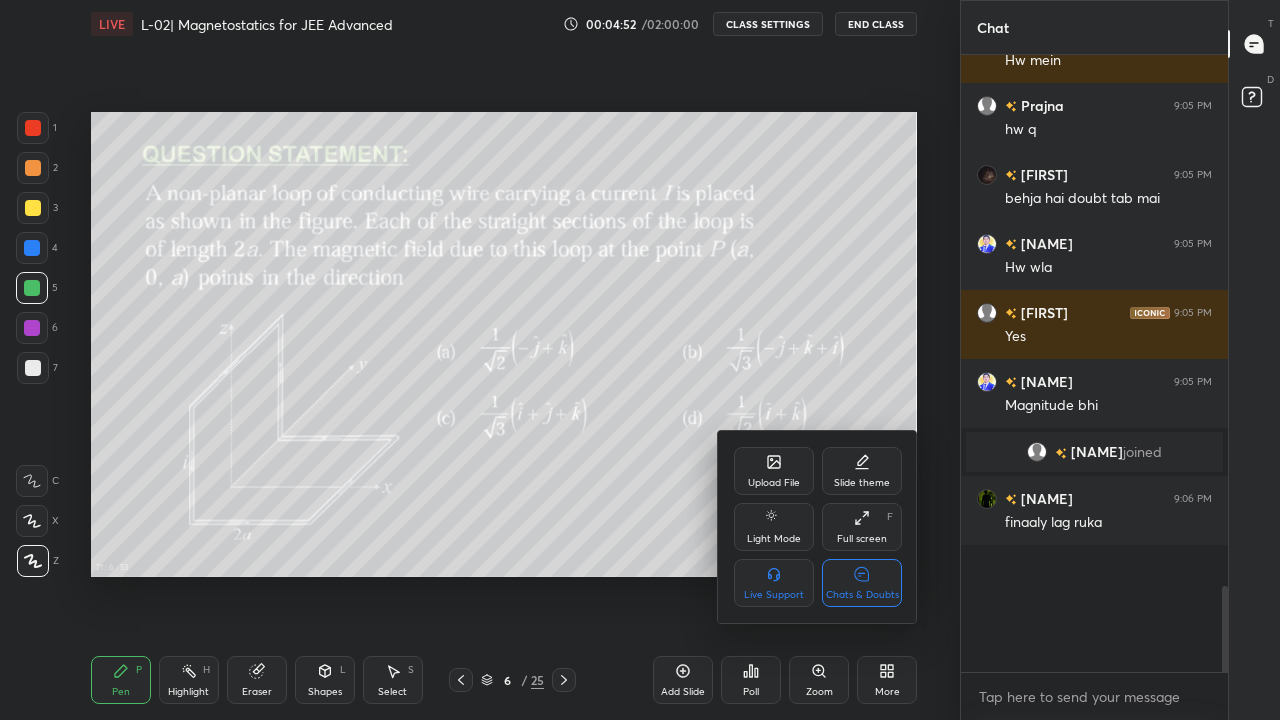 scroll, scrollTop: 99408, scrollLeft: 99120, axis: both 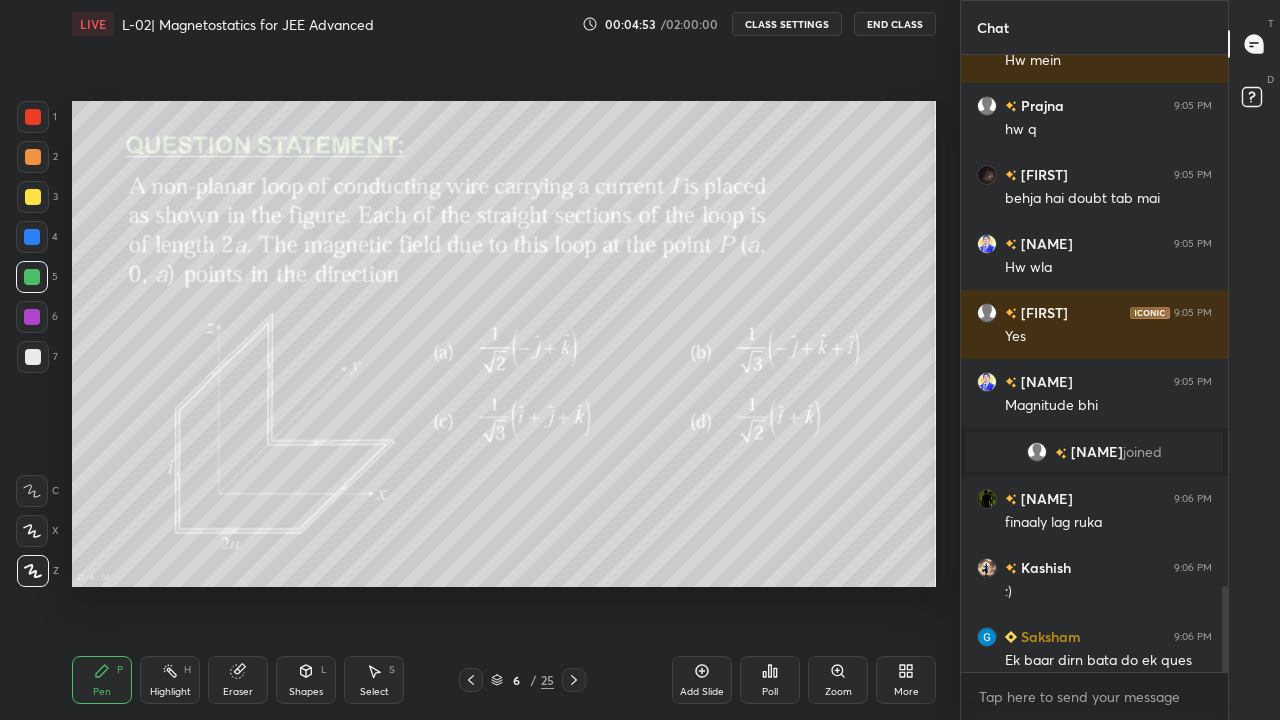 click 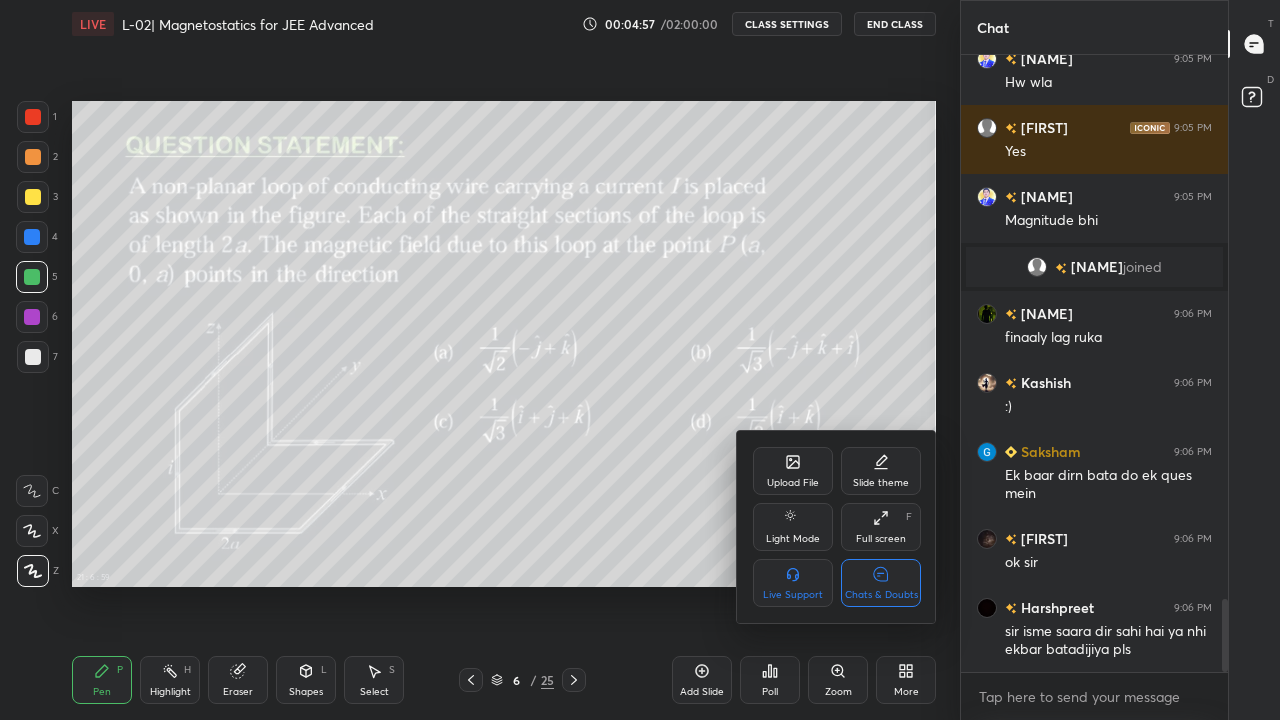 scroll, scrollTop: 4619, scrollLeft: 0, axis: vertical 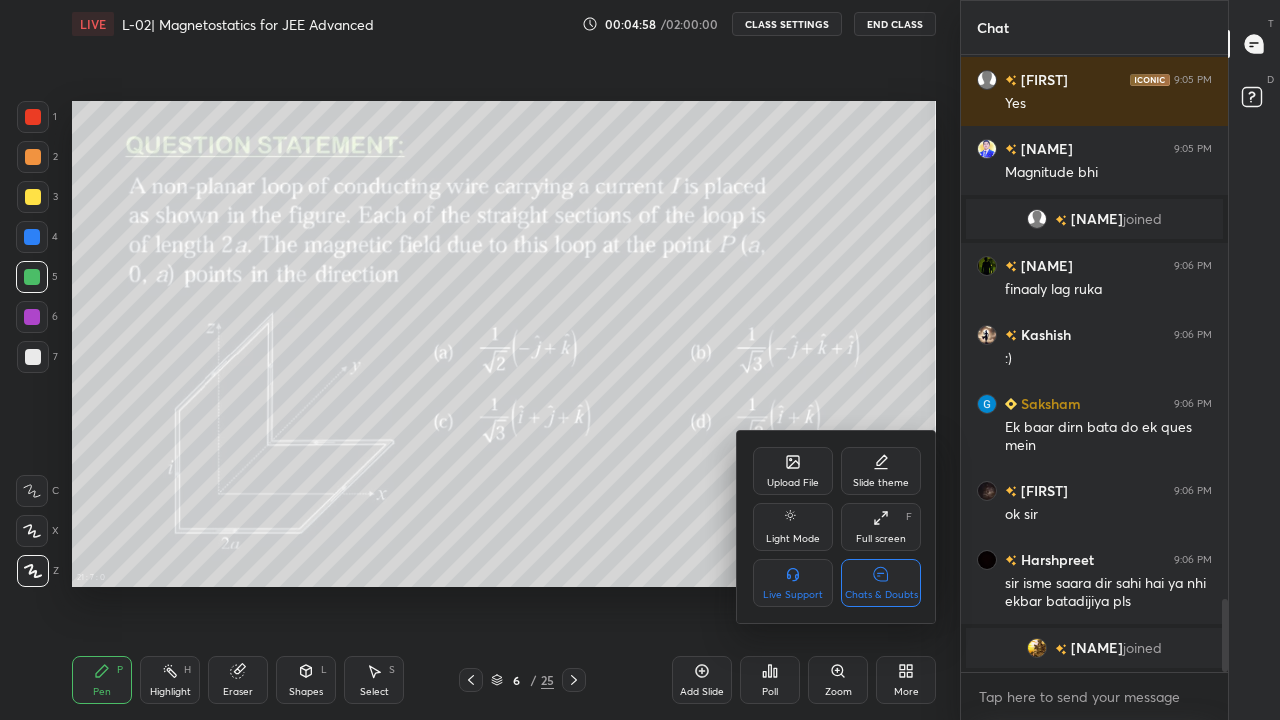 click 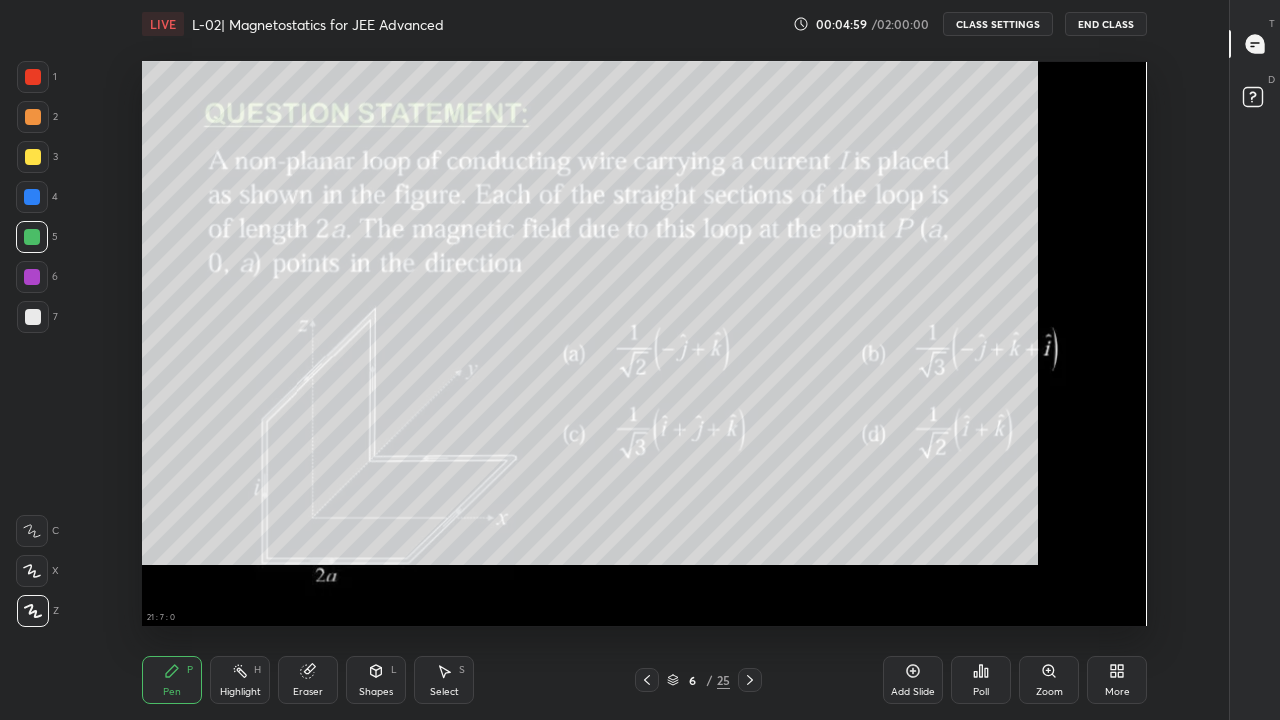 scroll, scrollTop: 7, scrollLeft: 1, axis: both 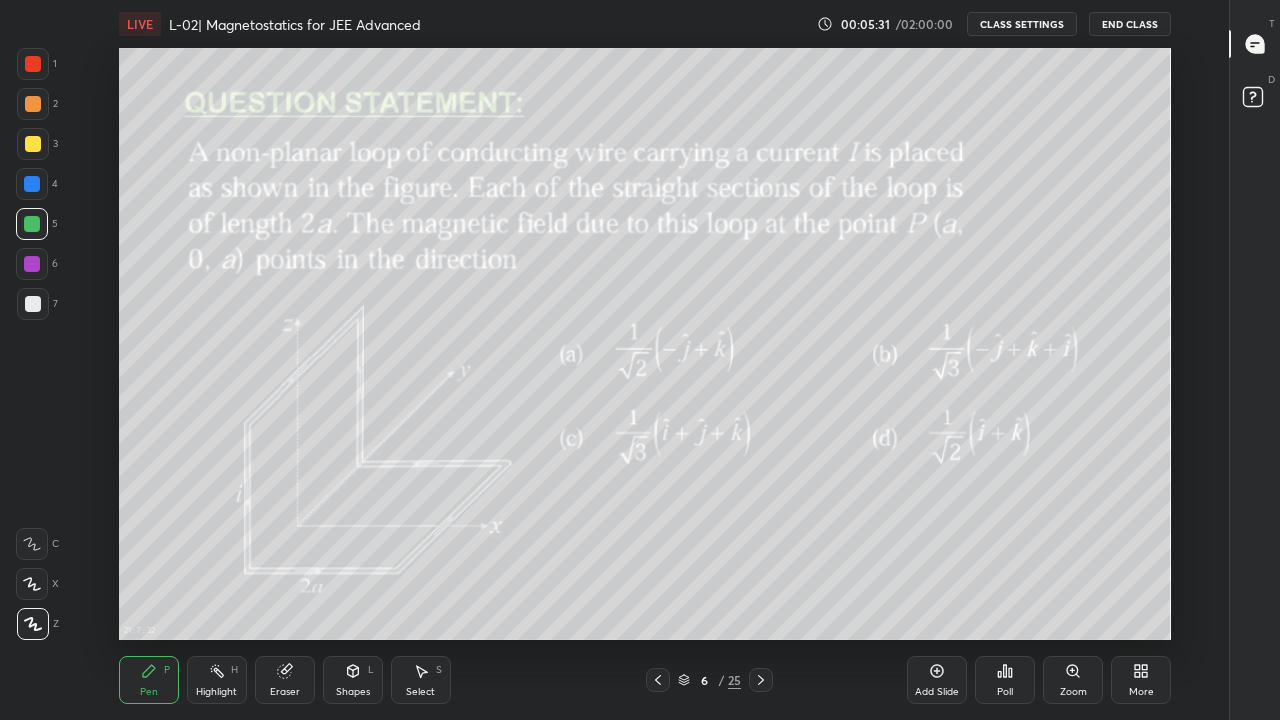 click at bounding box center (32, 184) 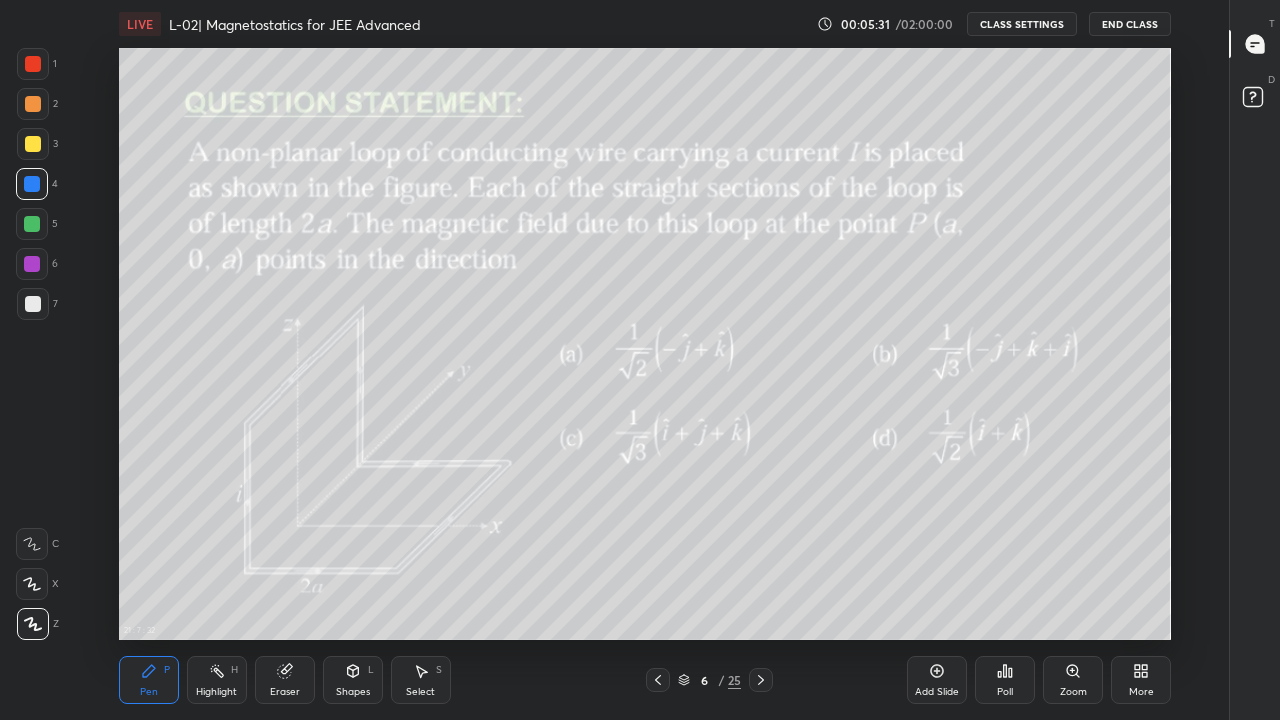 click at bounding box center [33, 144] 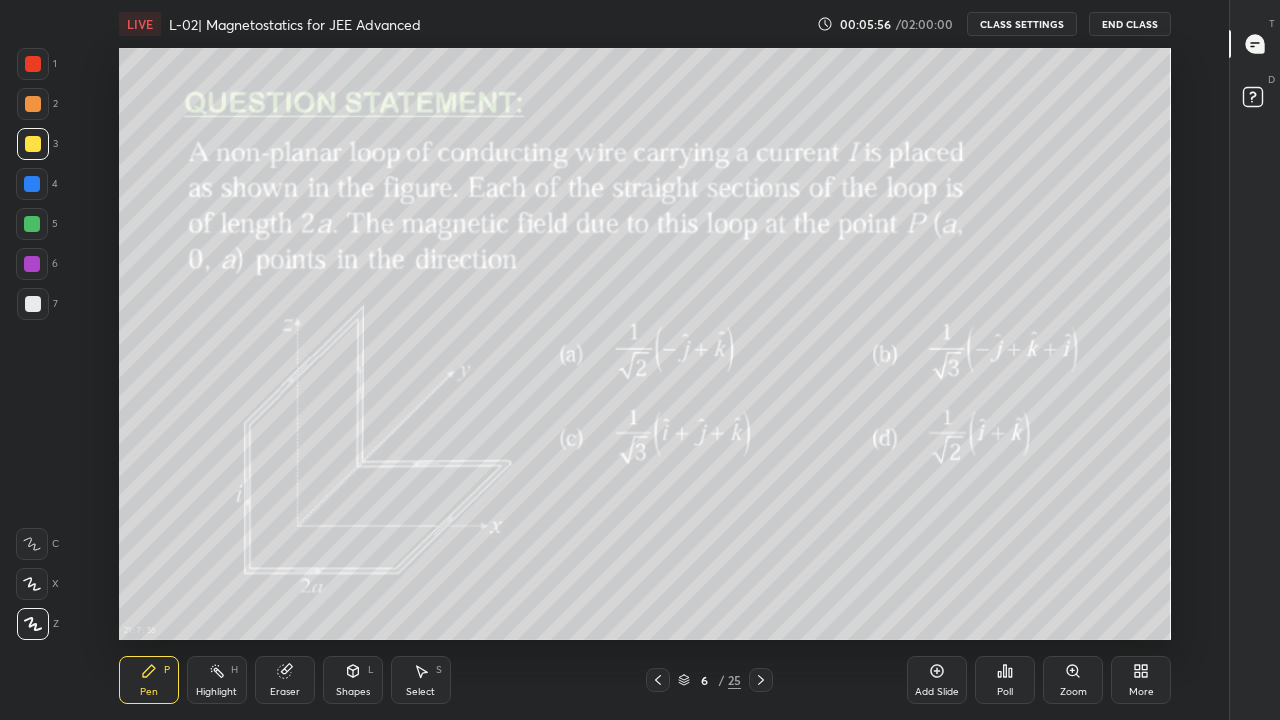 click 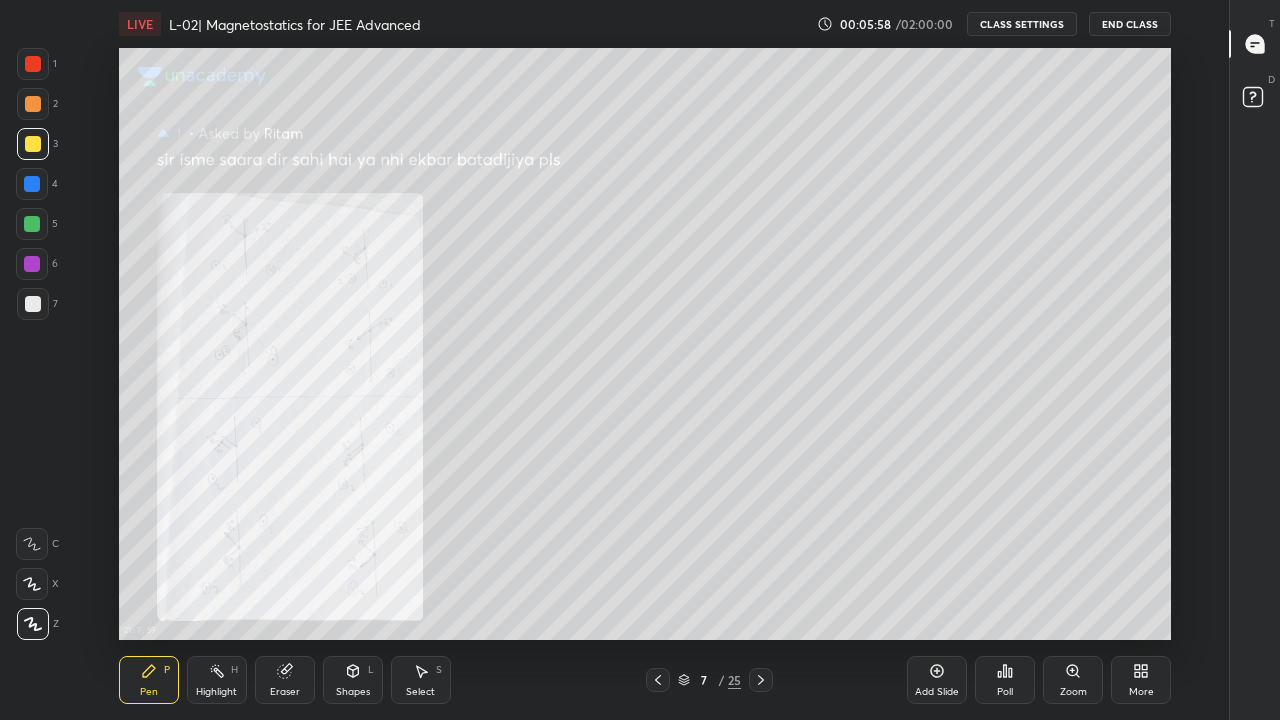 click 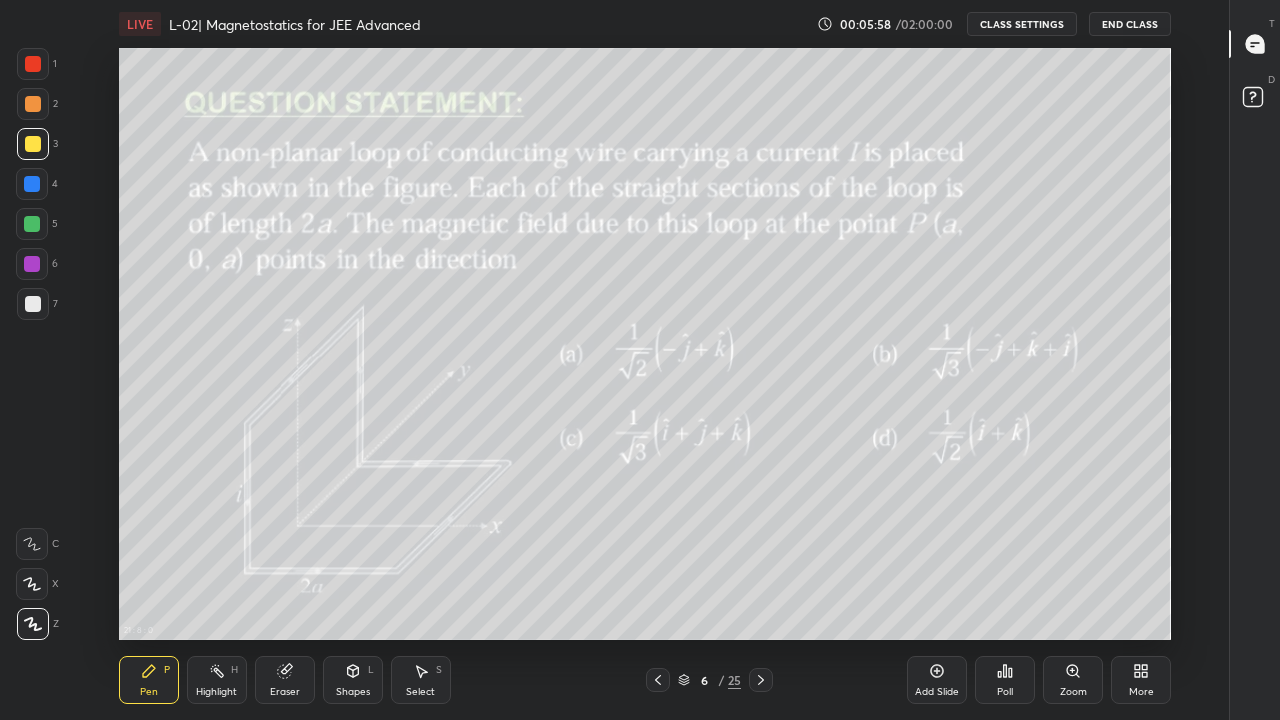 click 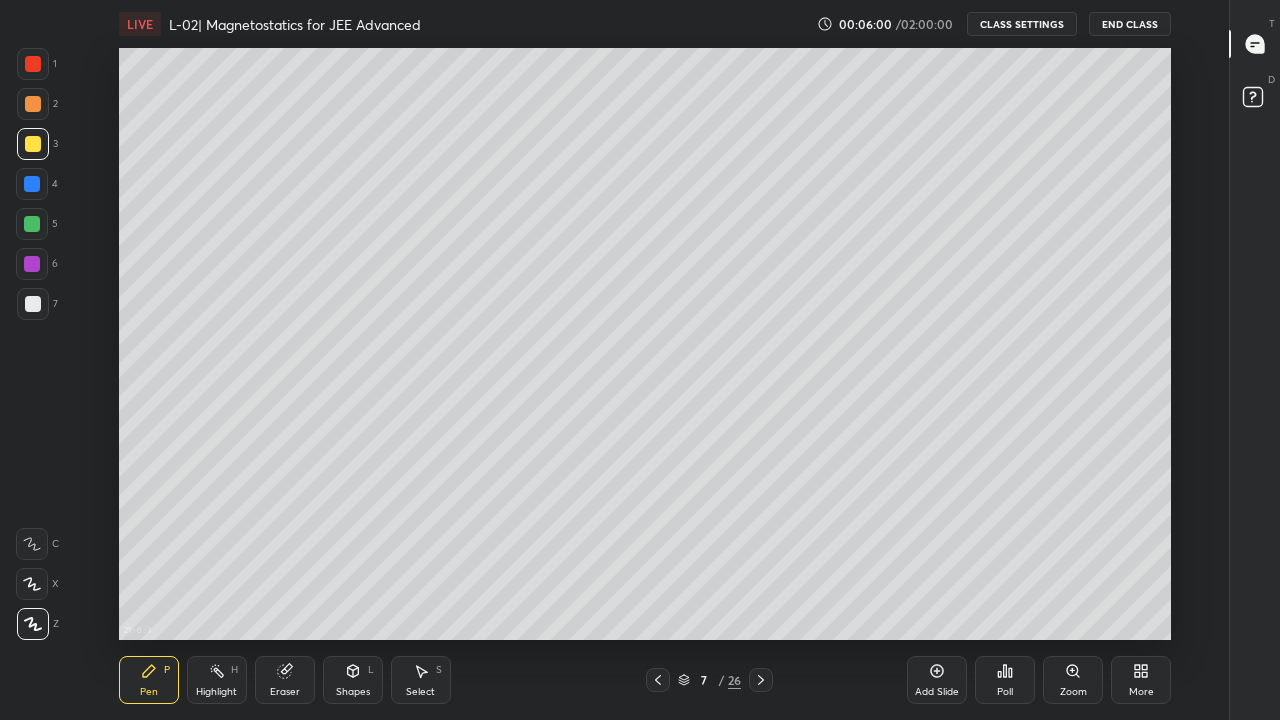 click on "Highlight H" at bounding box center (217, 680) 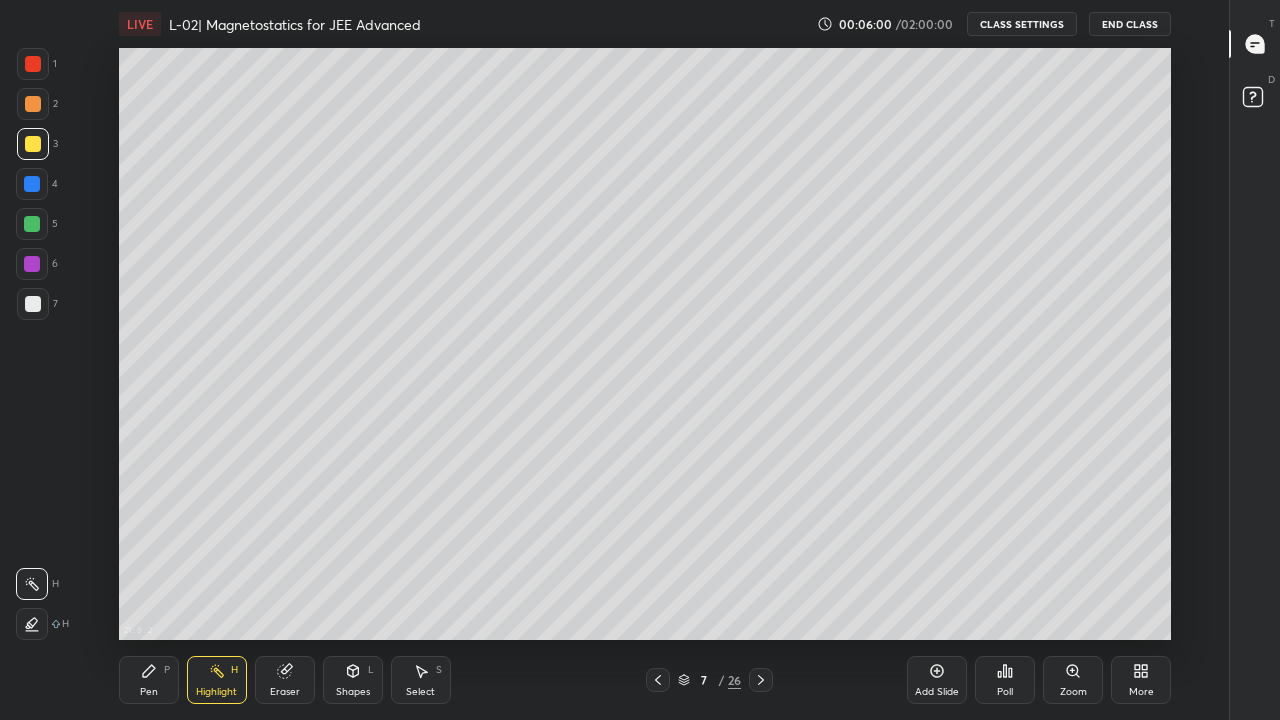 click on "Eraser" at bounding box center (285, 692) 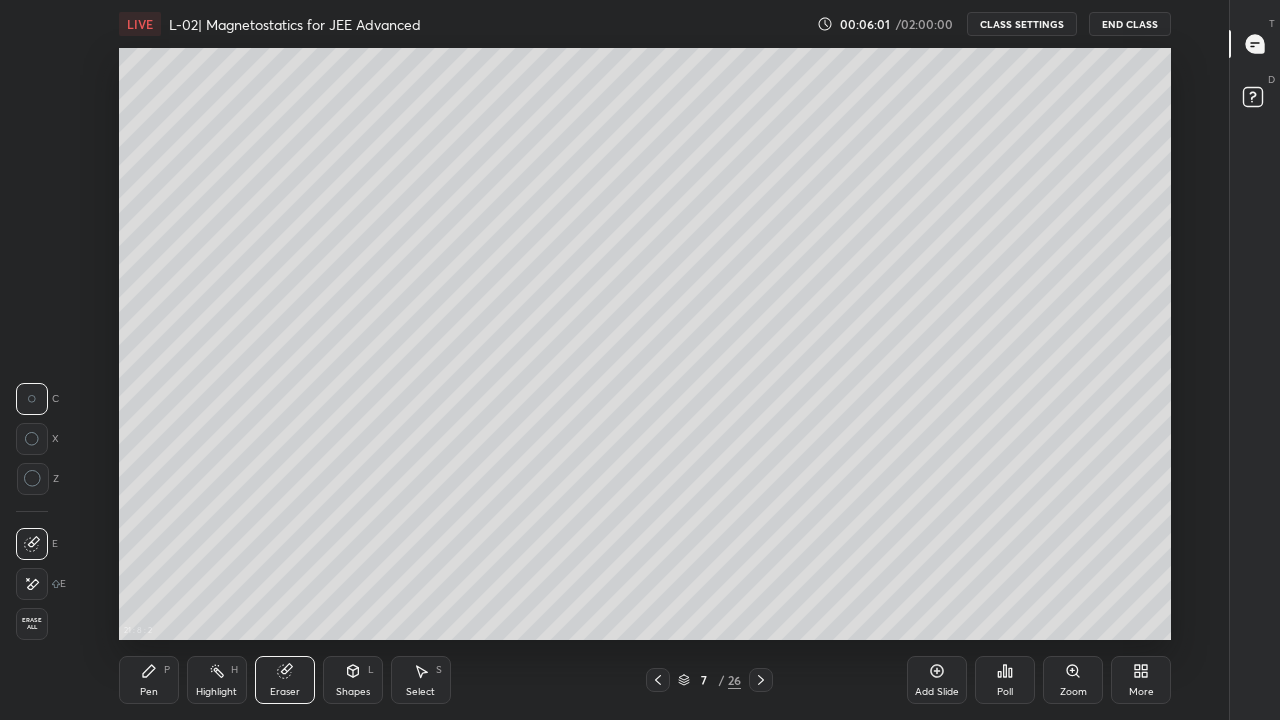 click on "Eraser" at bounding box center [285, 692] 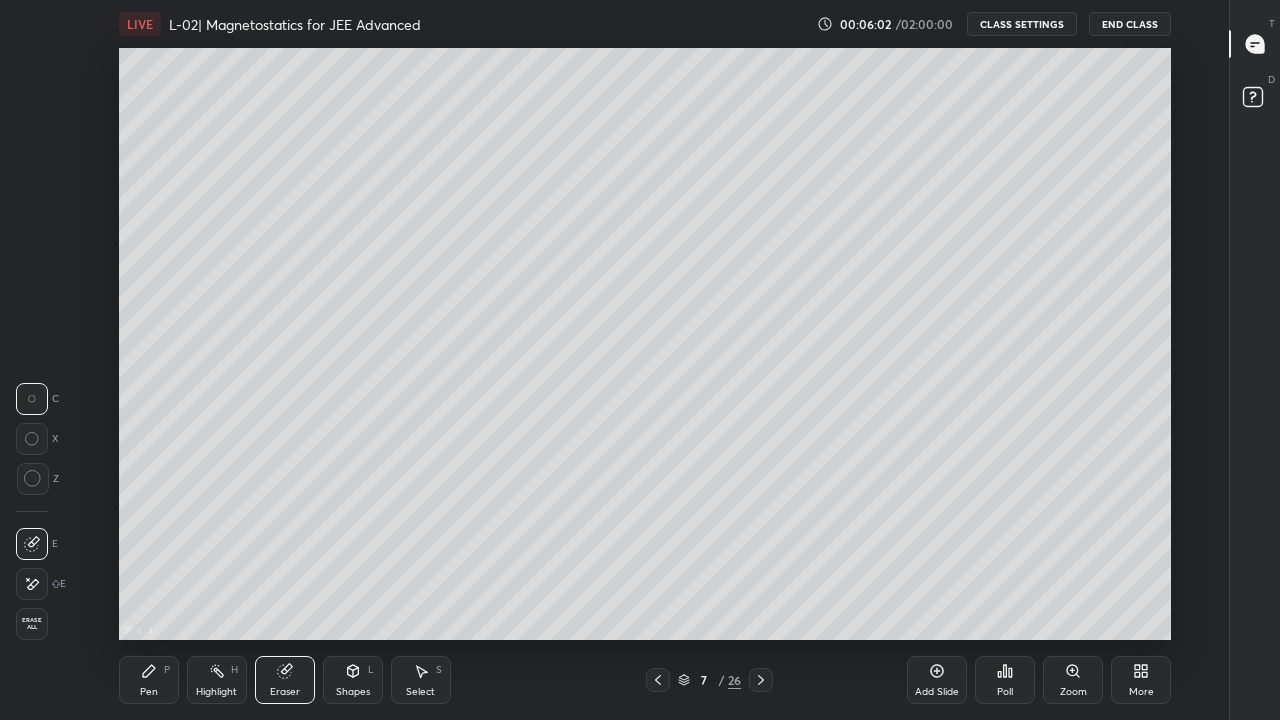 click on "Highlight H" at bounding box center [217, 680] 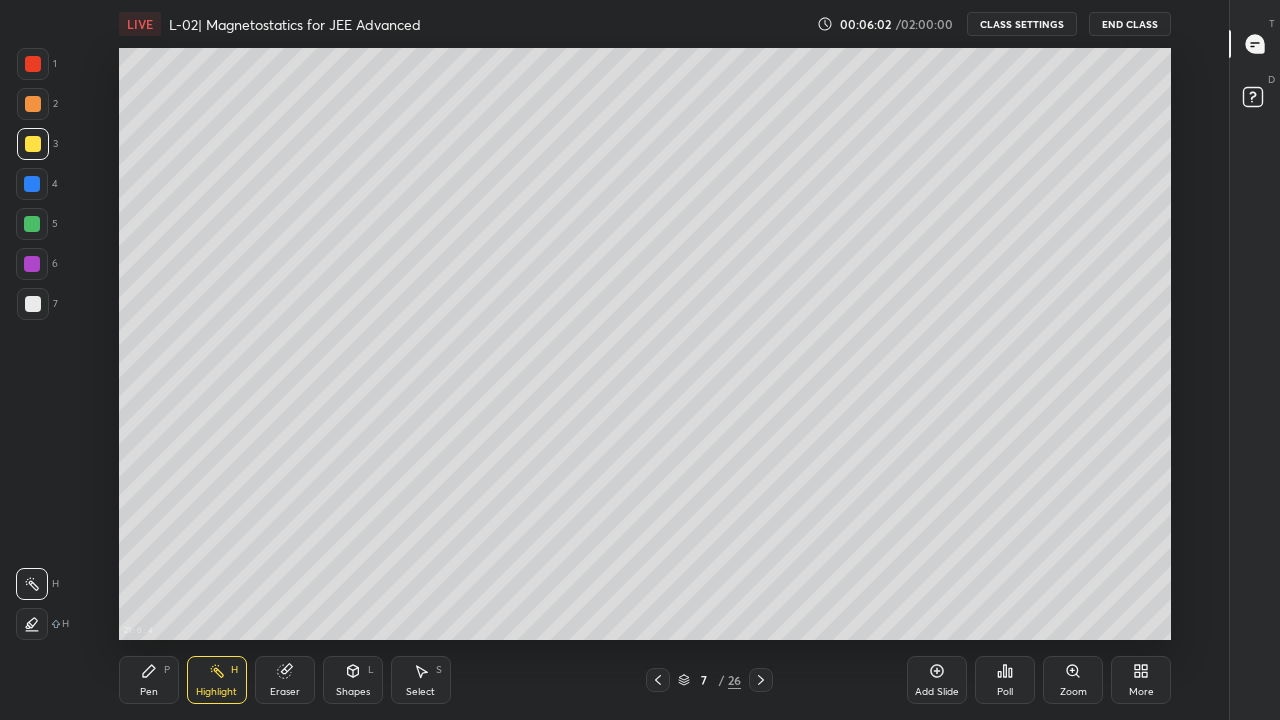 click on "Shapes" at bounding box center (353, 692) 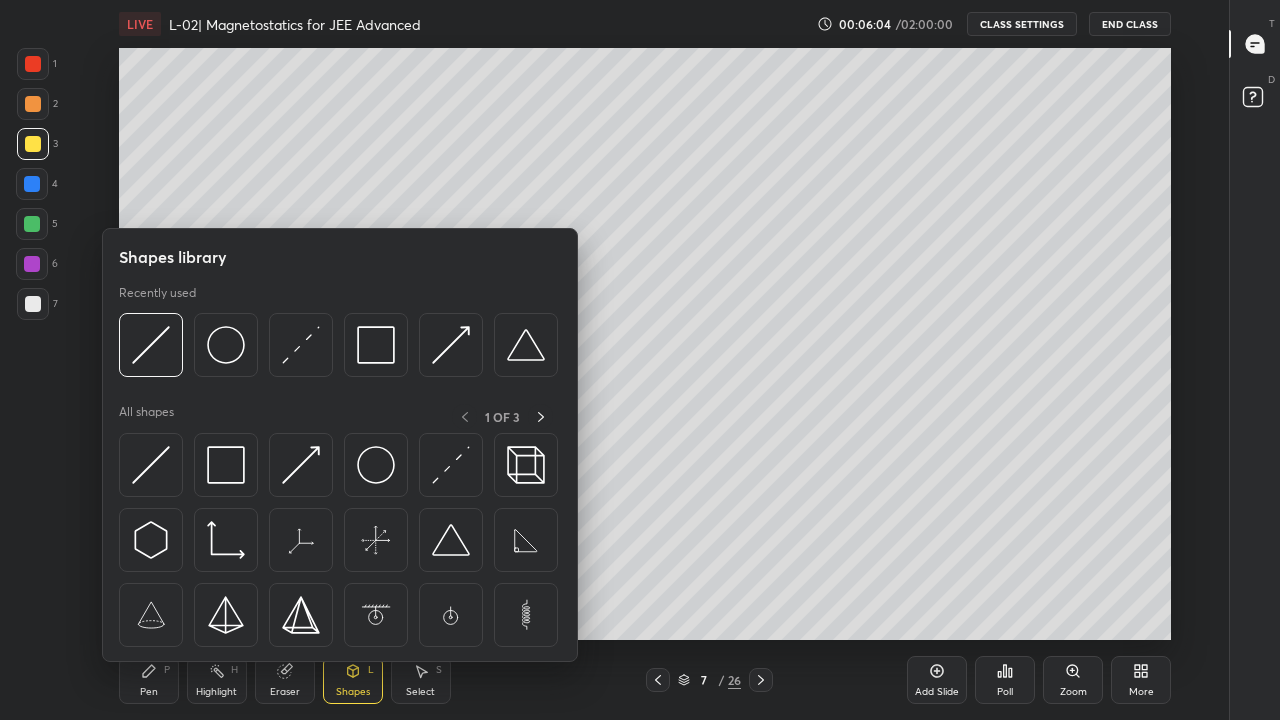 click at bounding box center (151, 465) 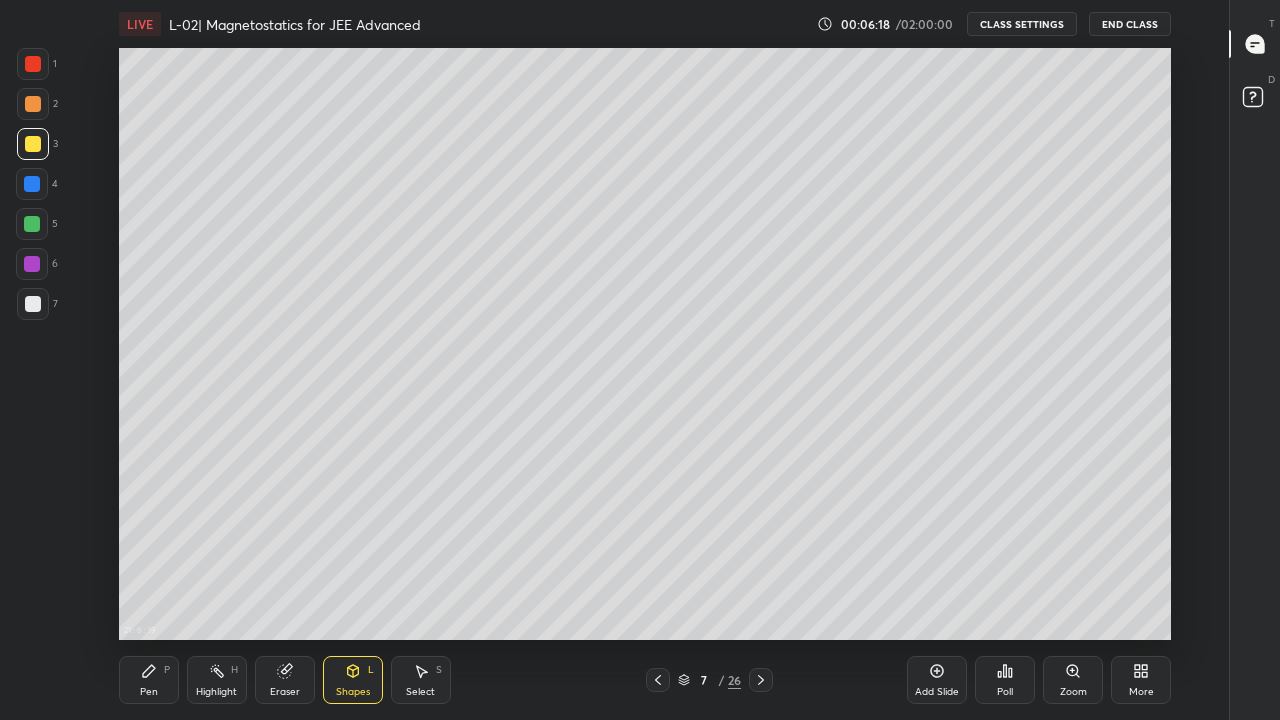 click 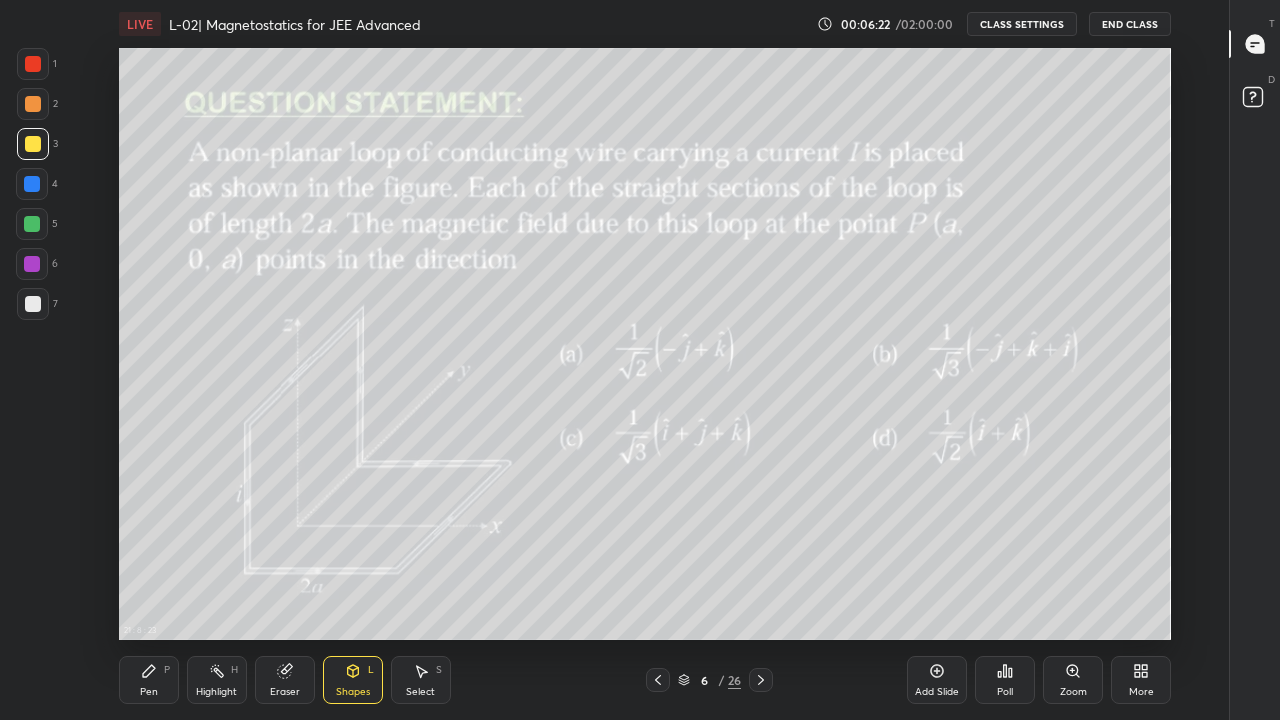 click 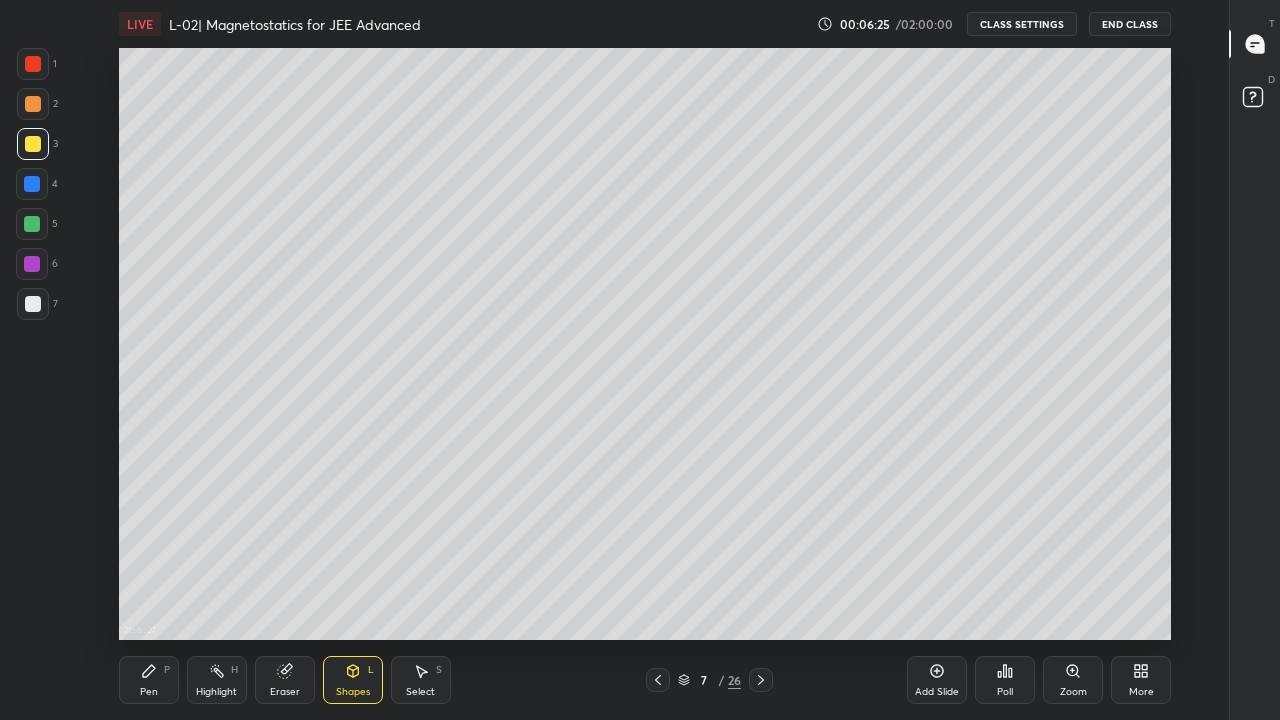 click on "Pen P" at bounding box center [149, 680] 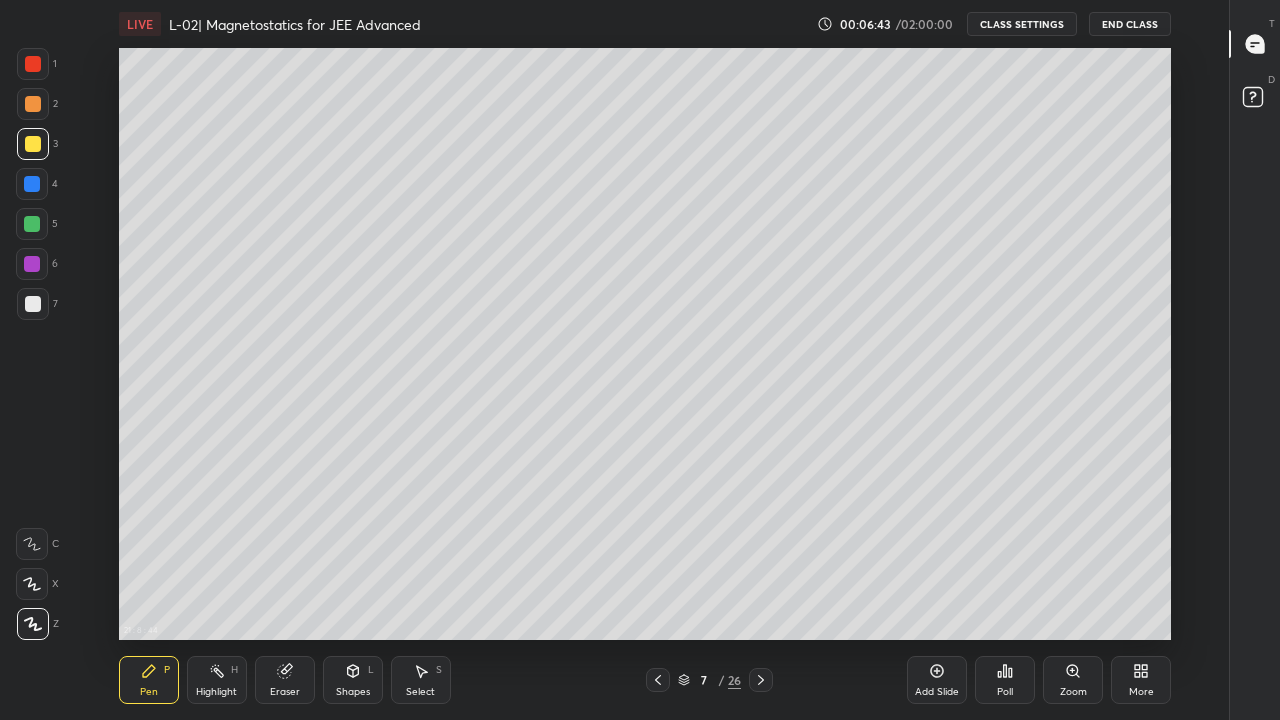 click on "Shapes" at bounding box center (353, 692) 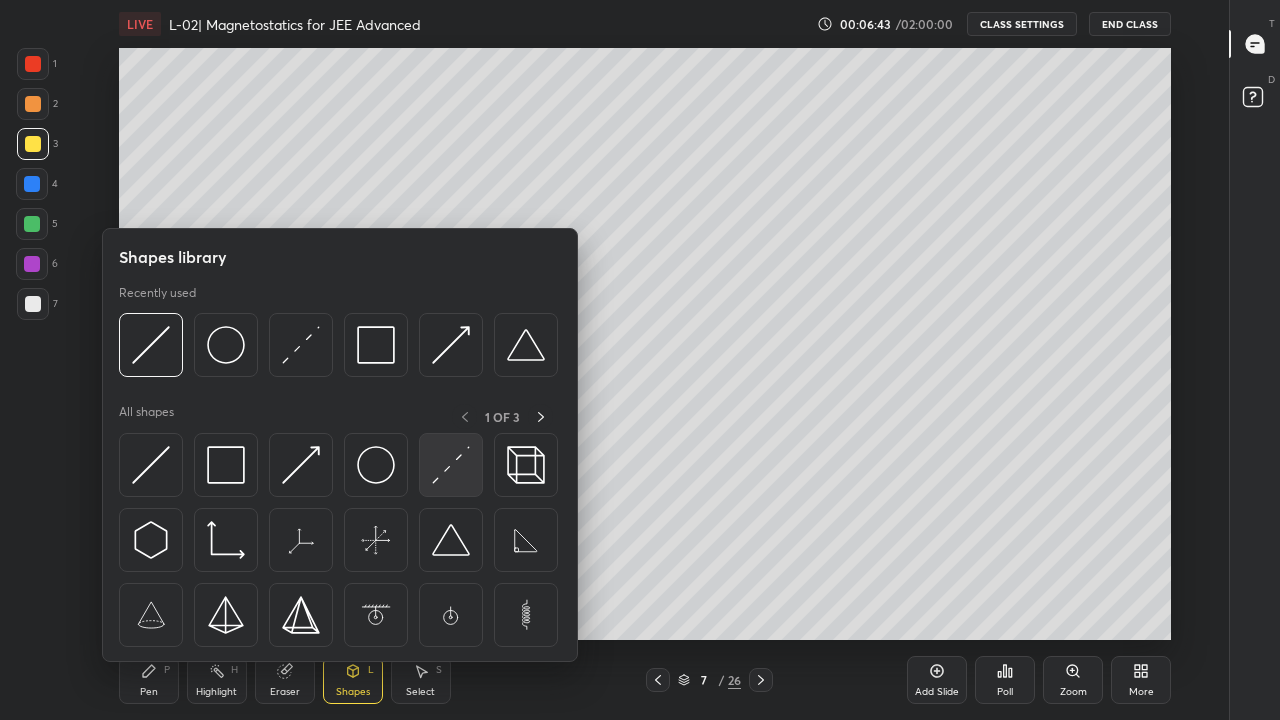 click at bounding box center [451, 465] 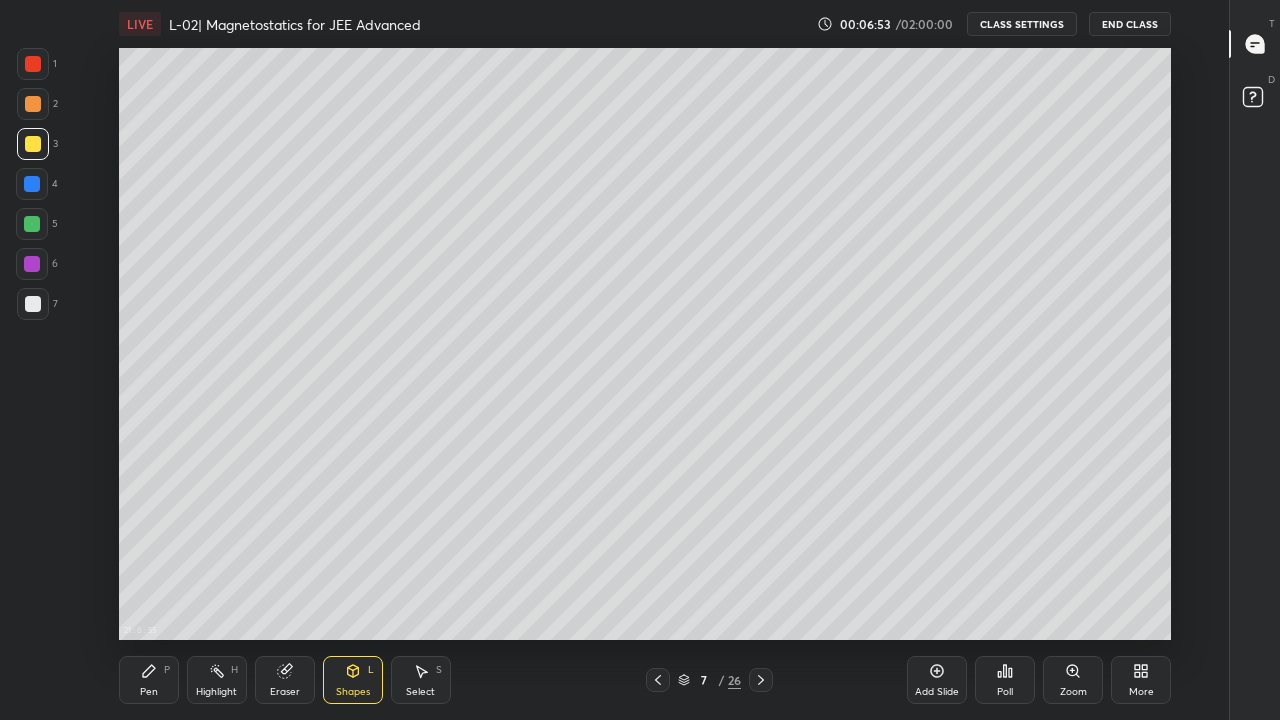 click at bounding box center [32, 264] 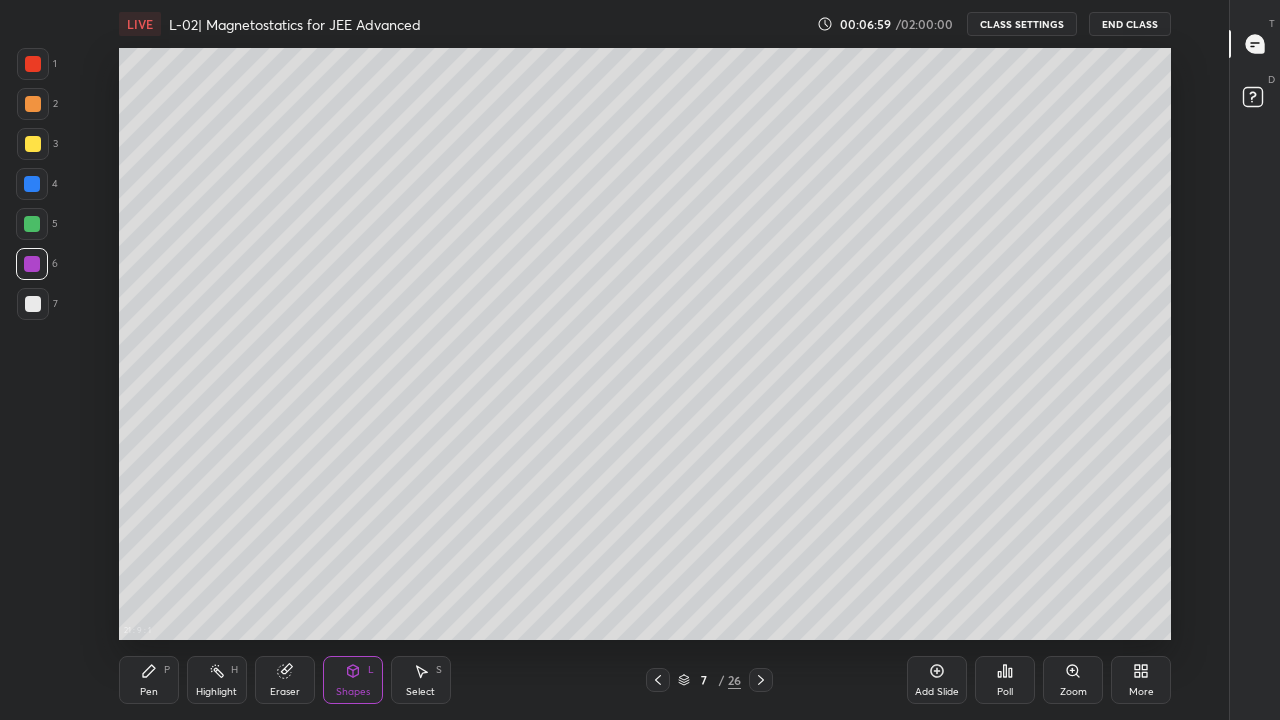 click 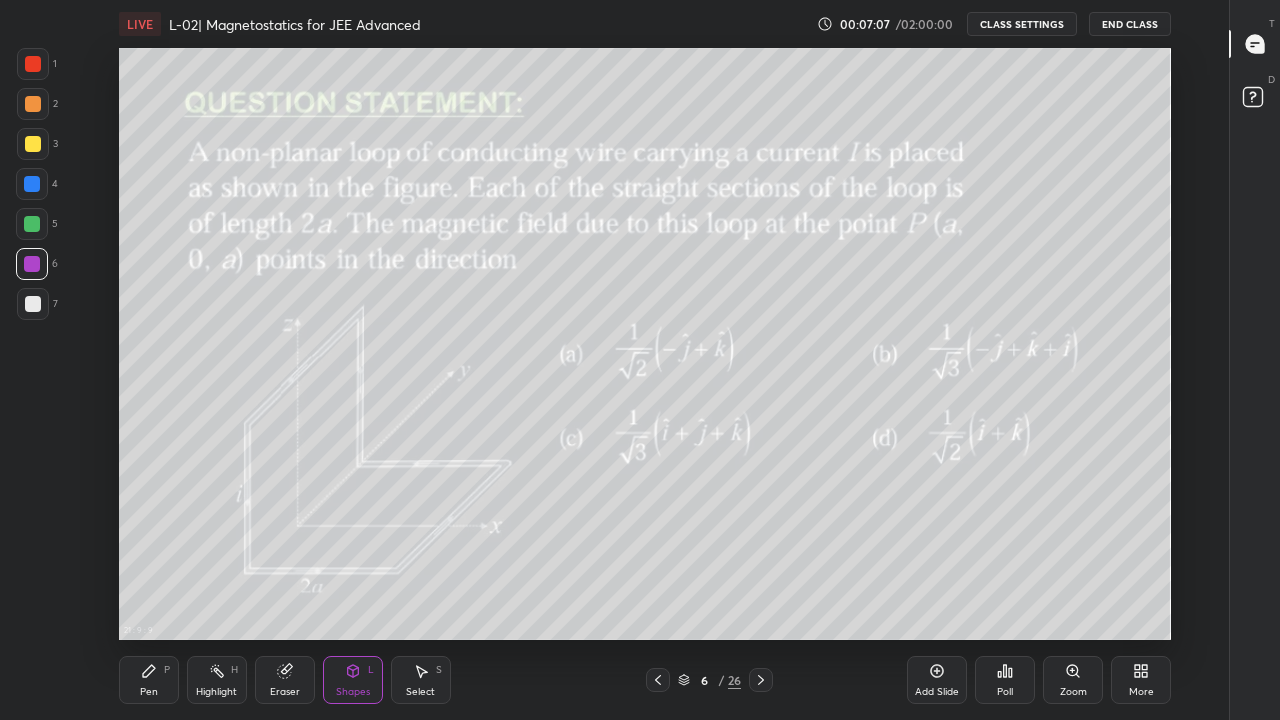 click 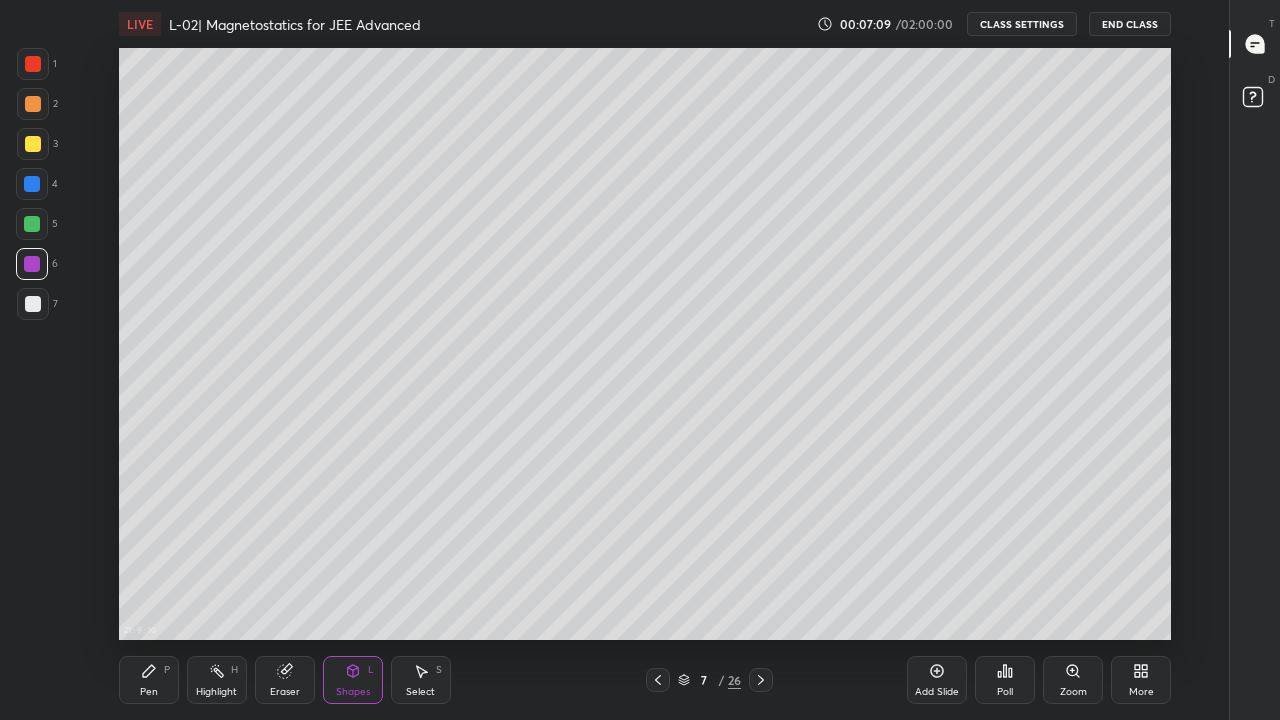 click on "Shapes" at bounding box center (353, 692) 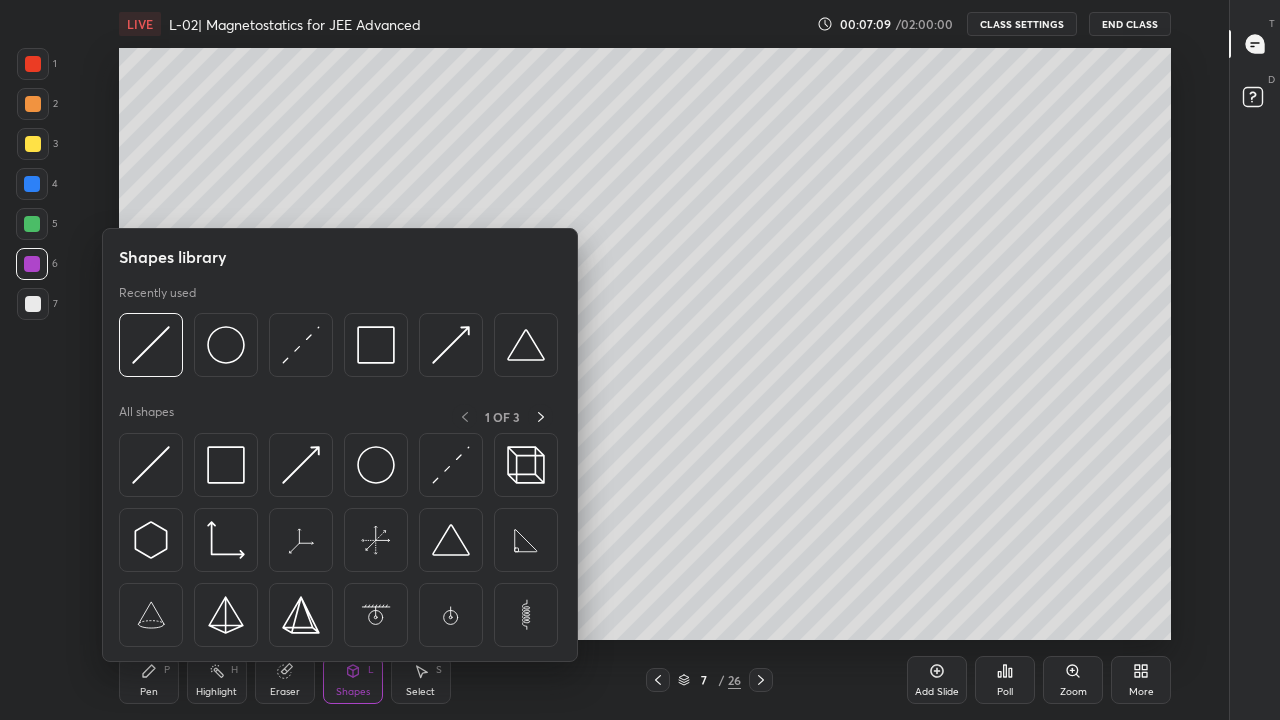 click at bounding box center (451, 465) 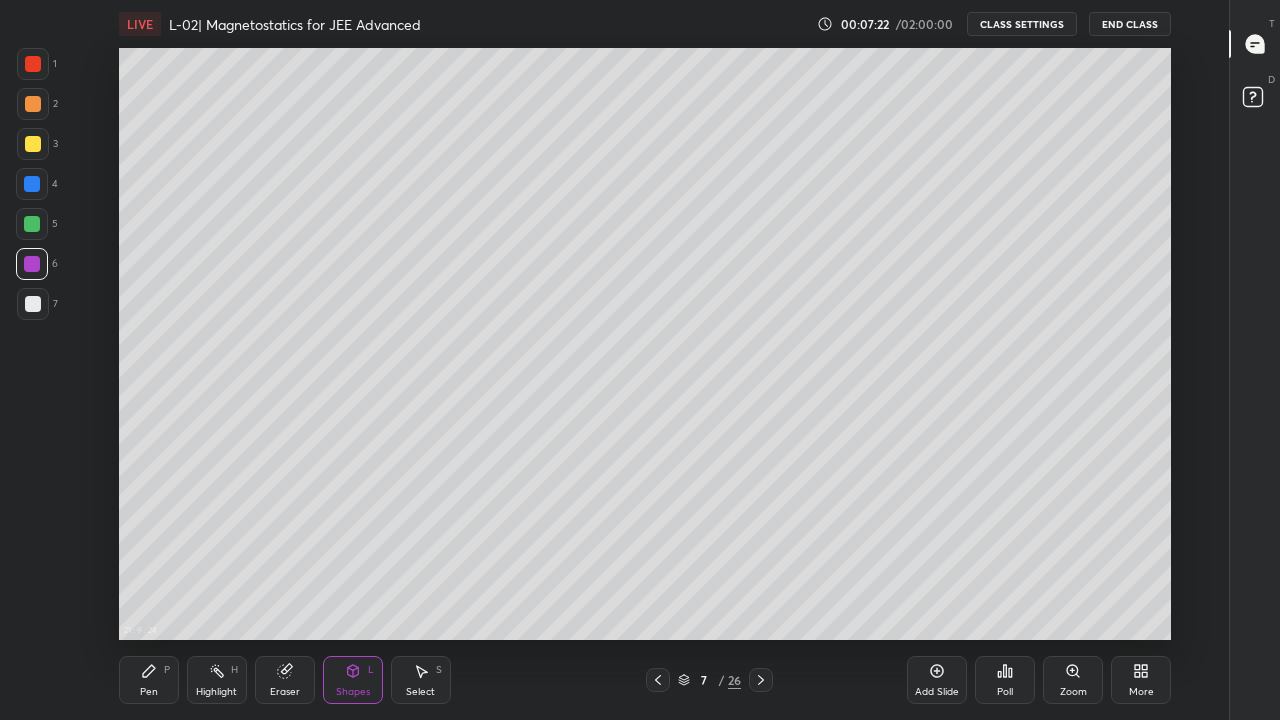 click on "Pen P" at bounding box center (149, 680) 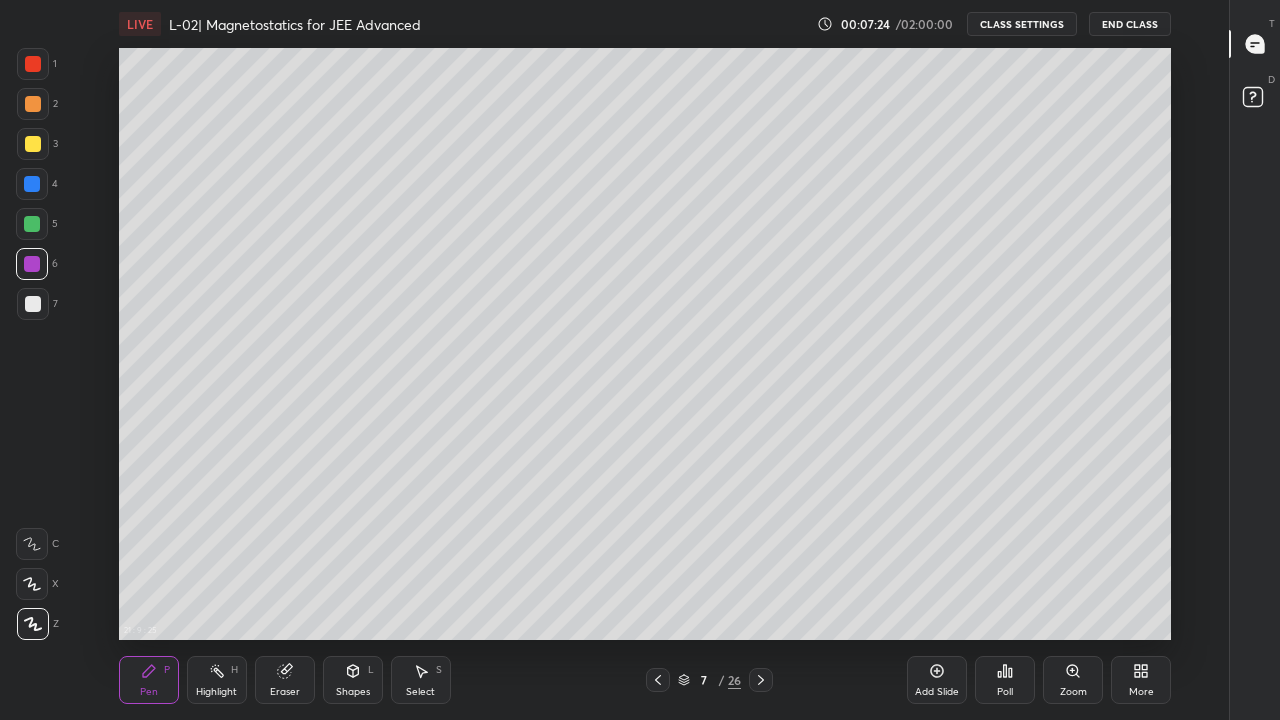 click at bounding box center [658, 680] 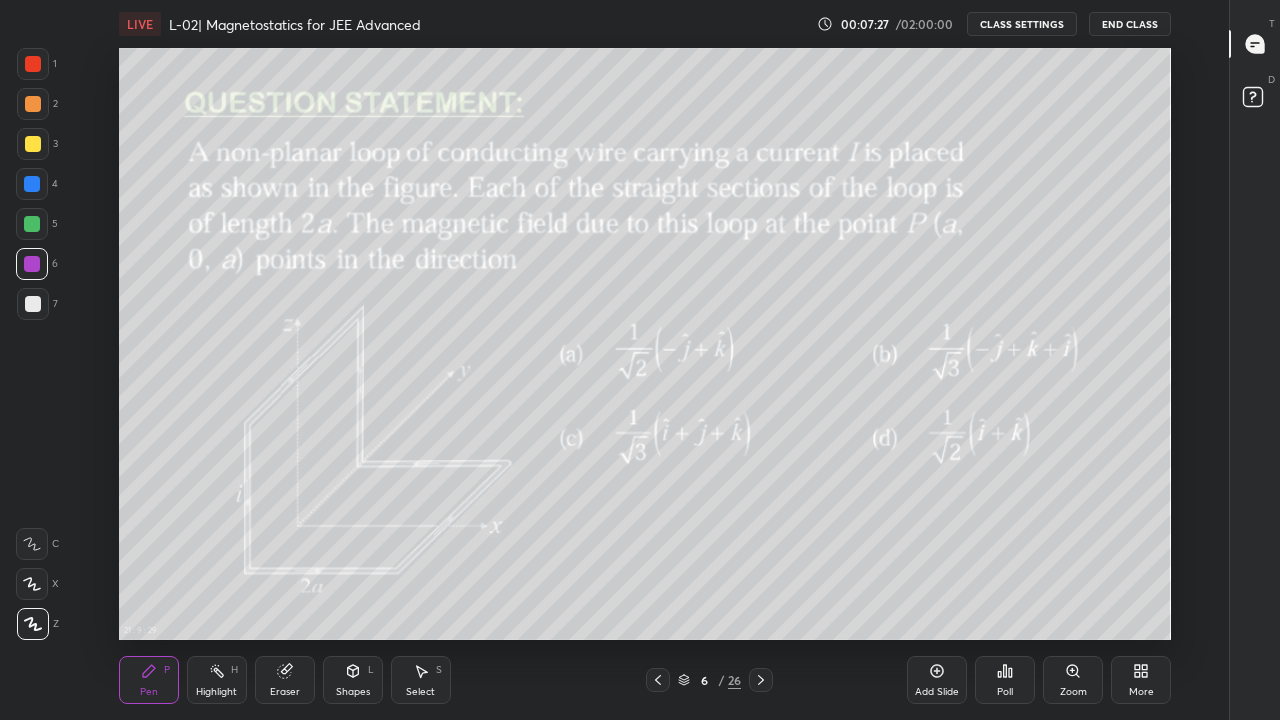 click at bounding box center [761, 680] 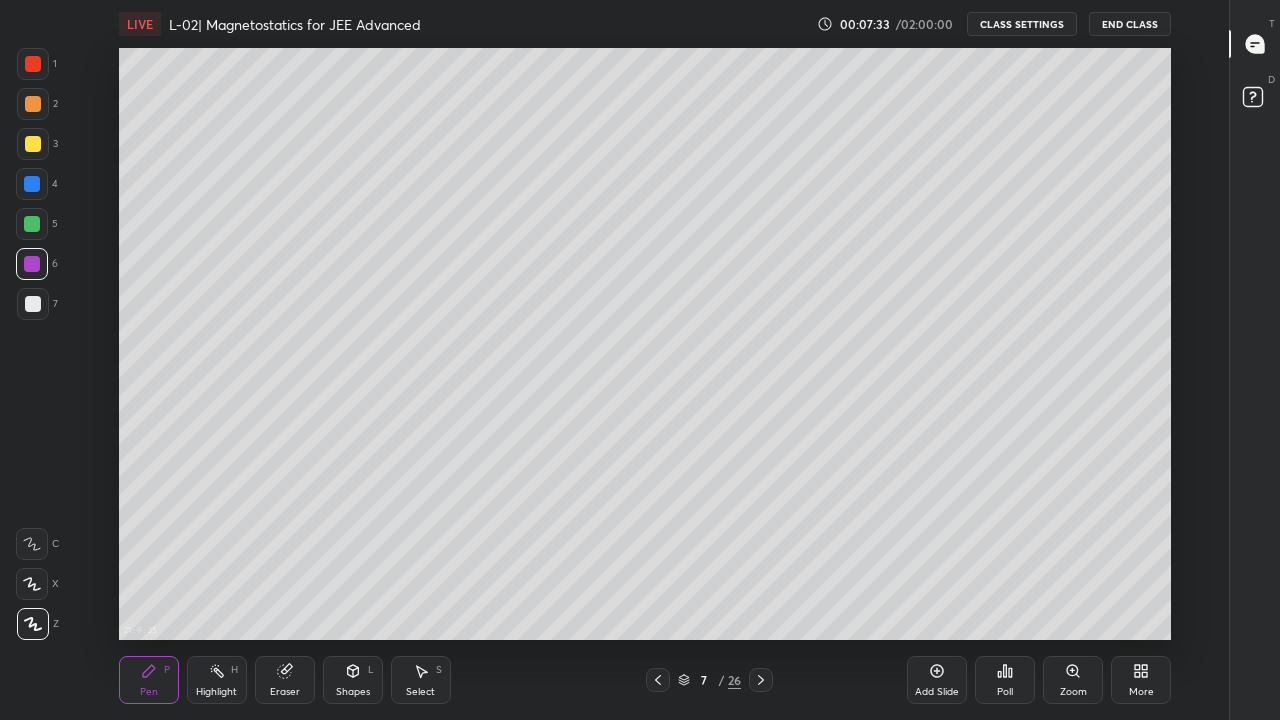 click at bounding box center [32, 224] 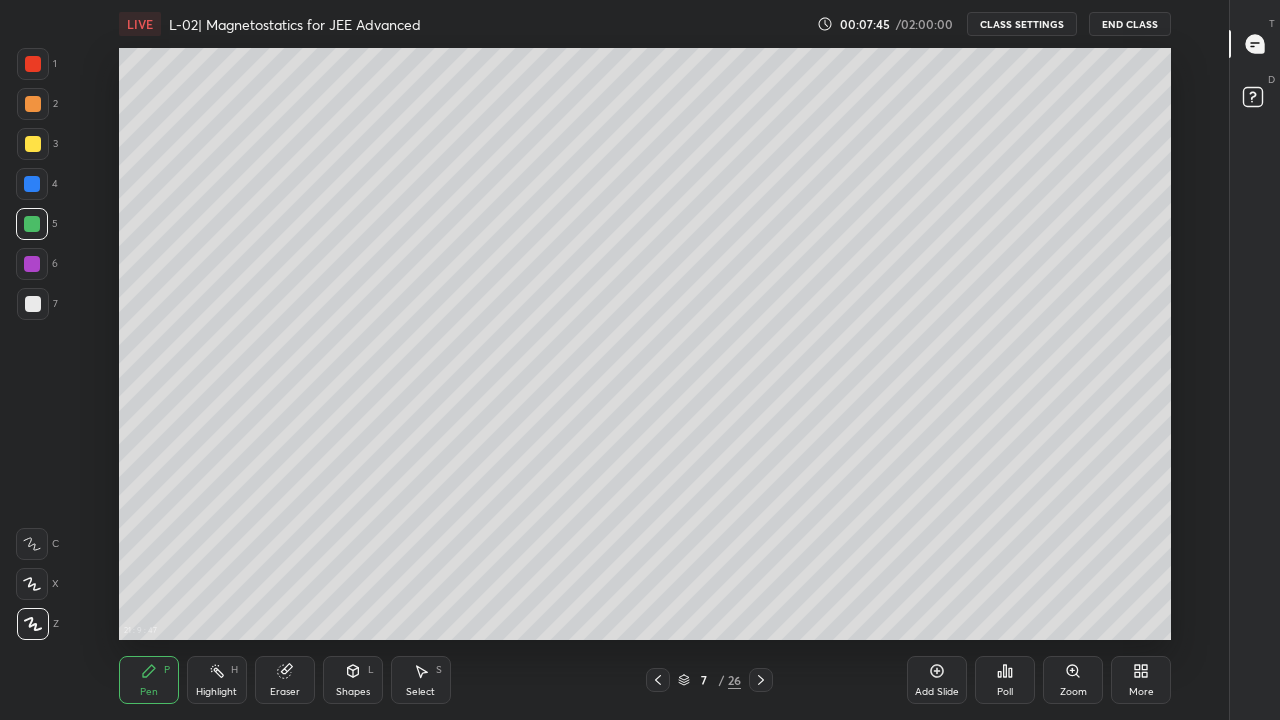 click on "Eraser" at bounding box center [285, 680] 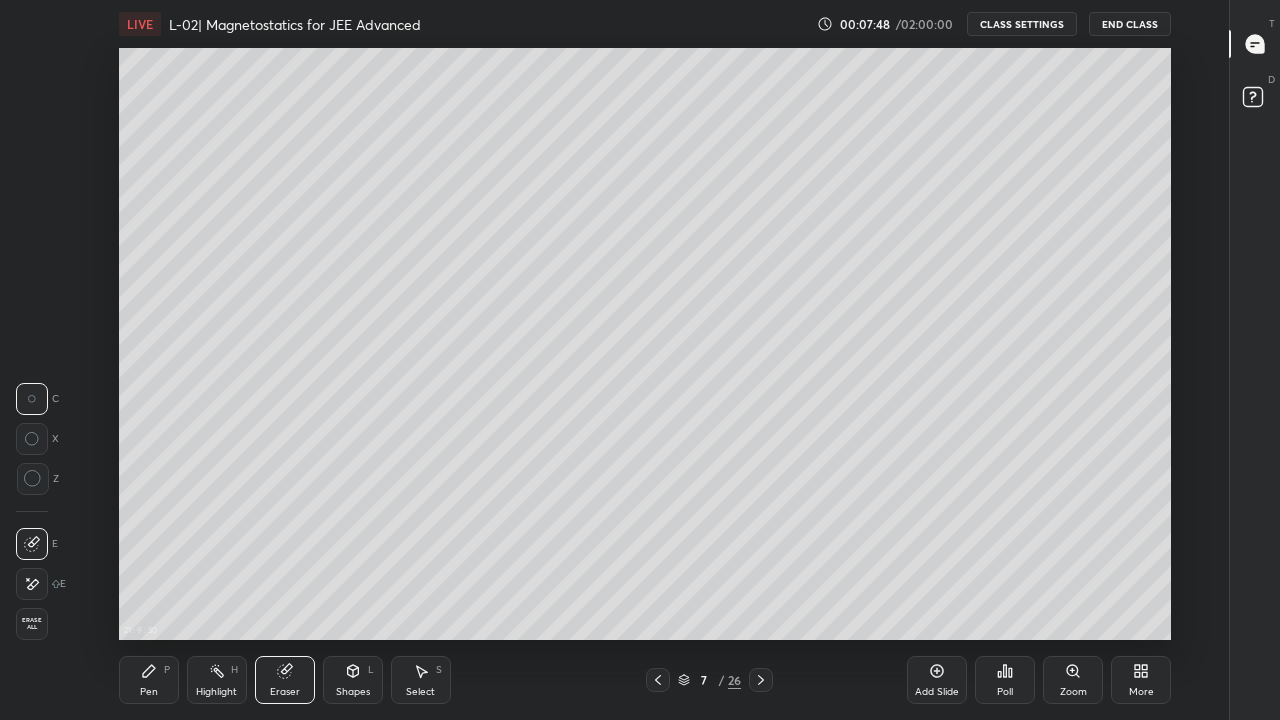 click 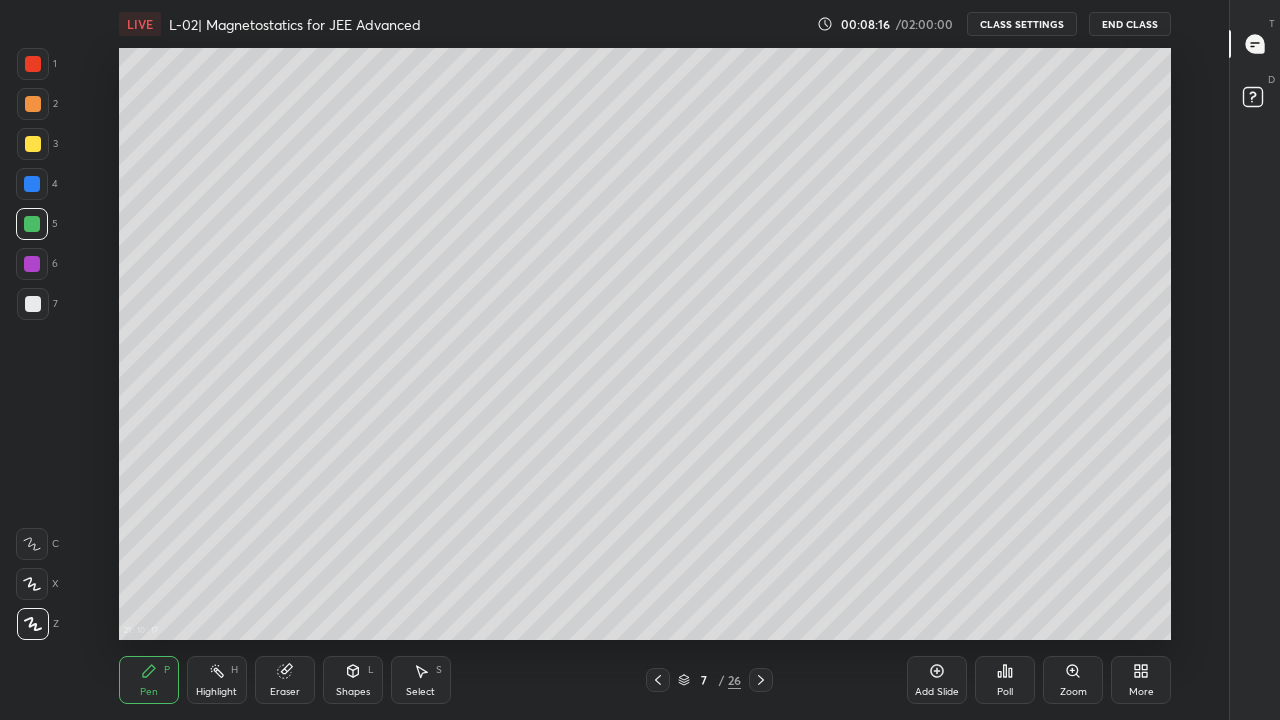 click on "Shapes L" at bounding box center (353, 680) 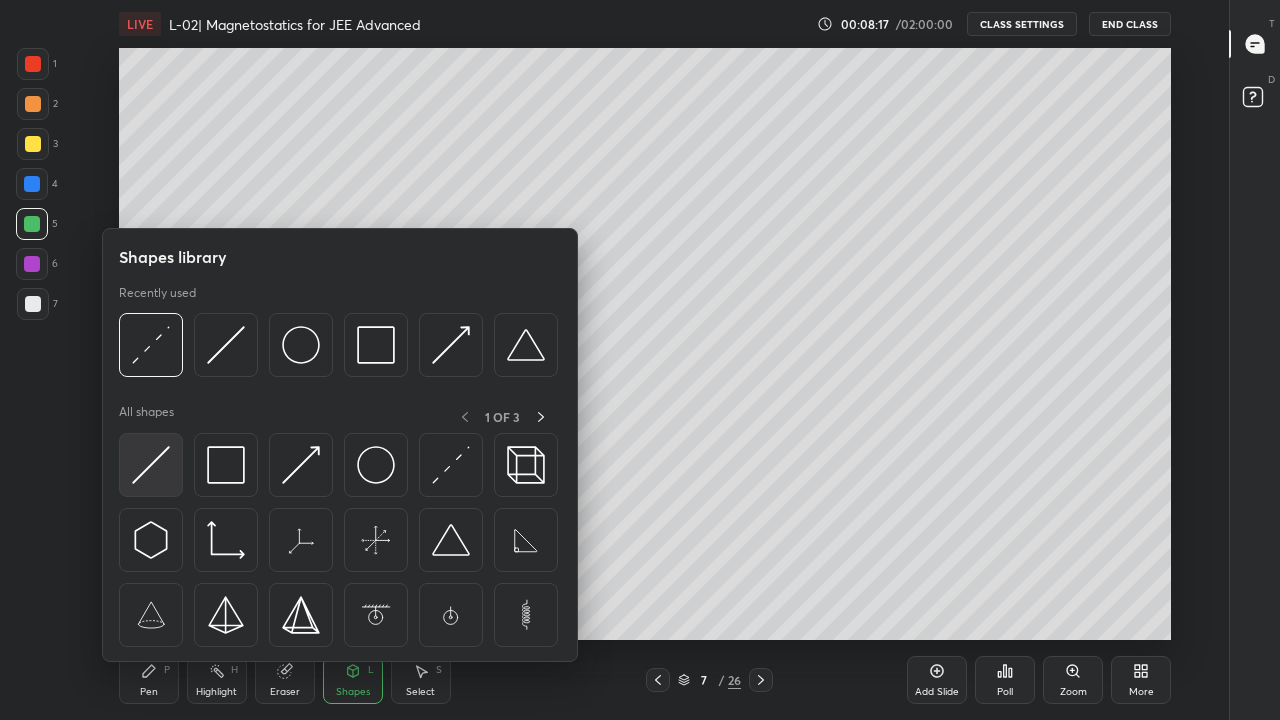 click at bounding box center [151, 465] 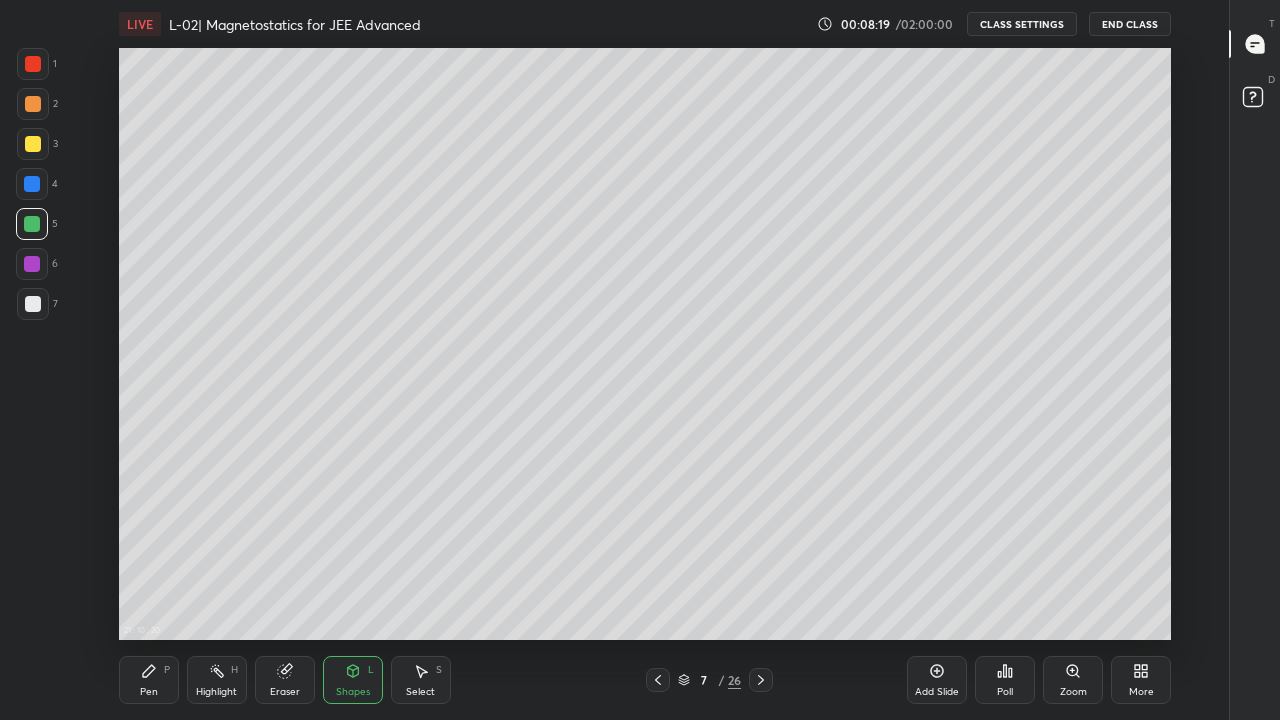 click at bounding box center (32, 184) 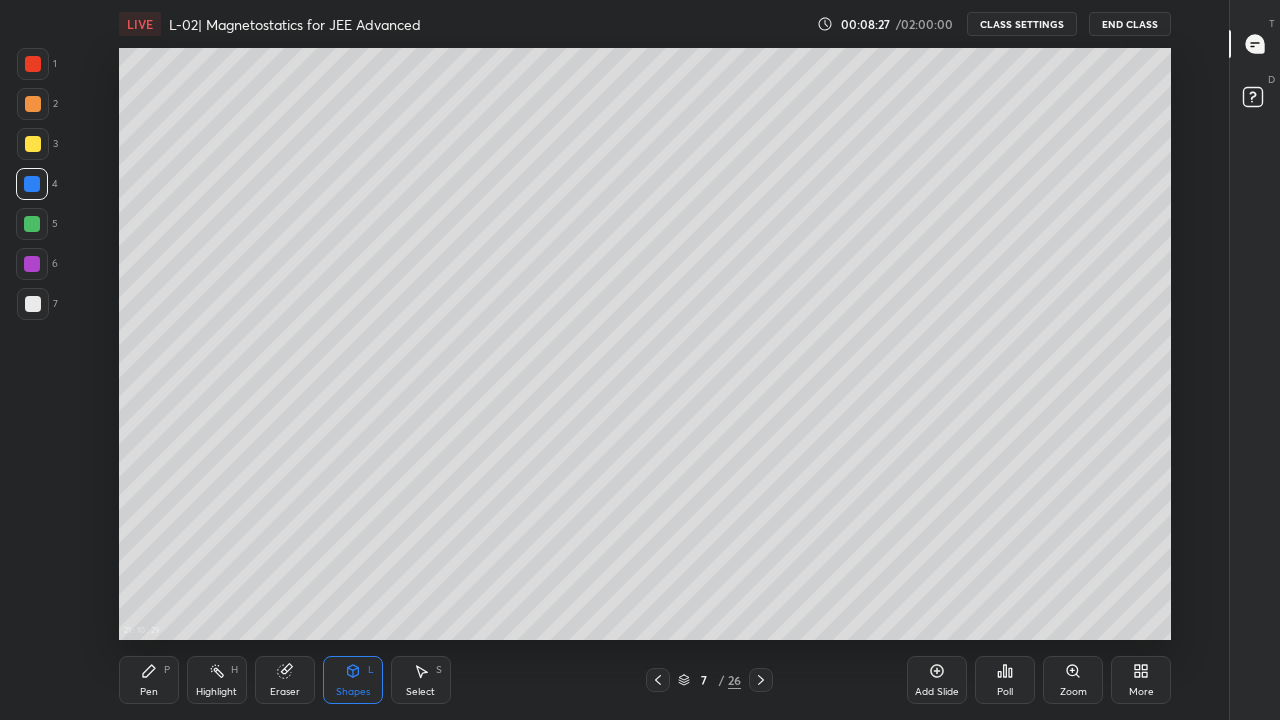 click on "Shapes L" at bounding box center (353, 680) 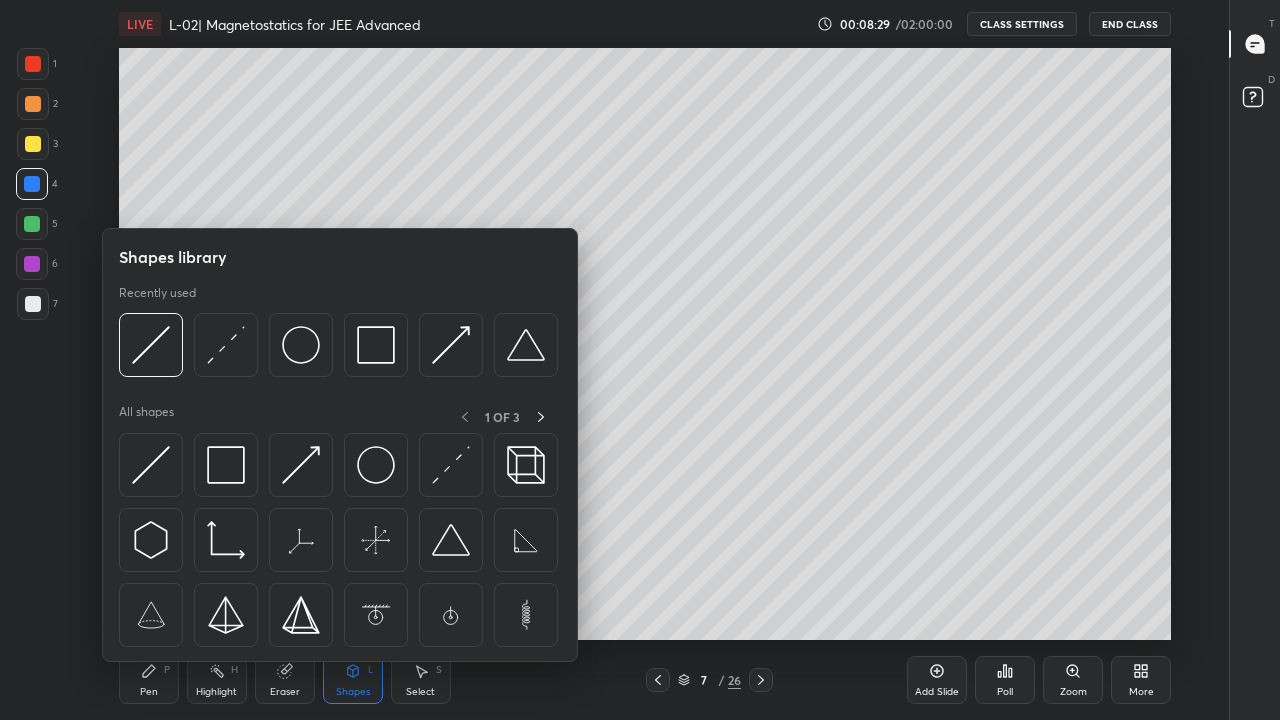 click at bounding box center [151, 465] 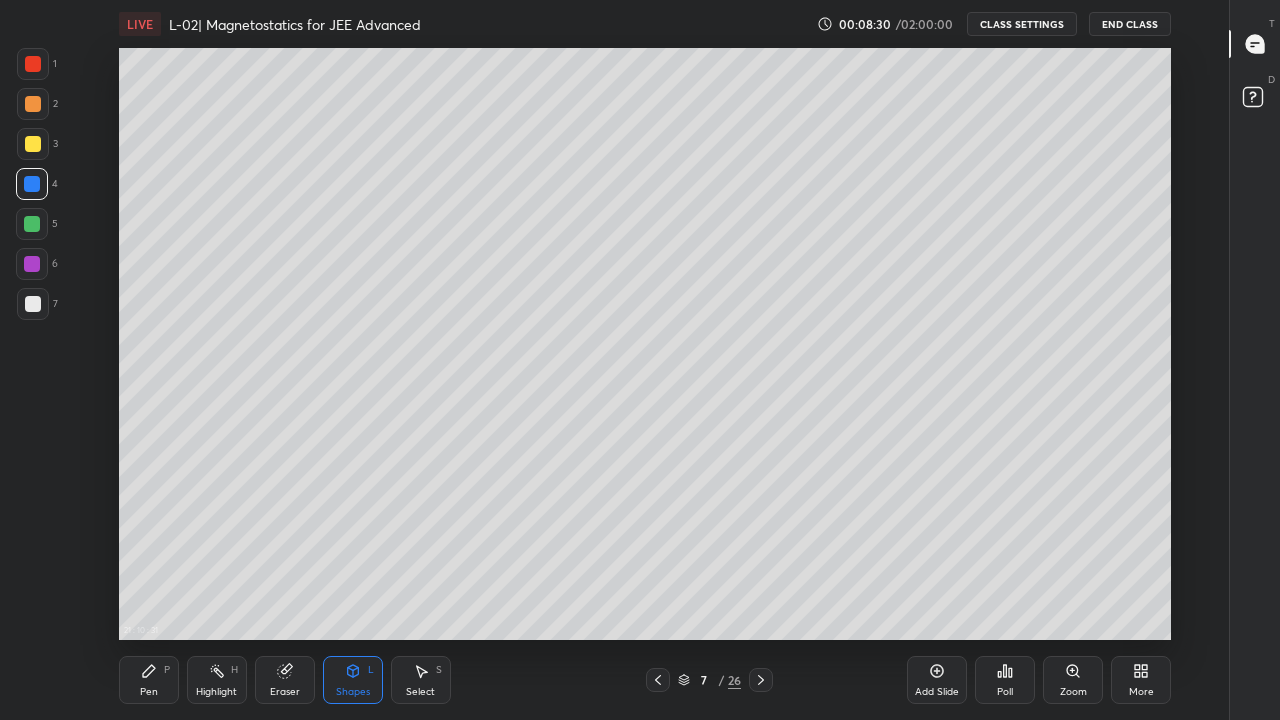 click at bounding box center (32, 224) 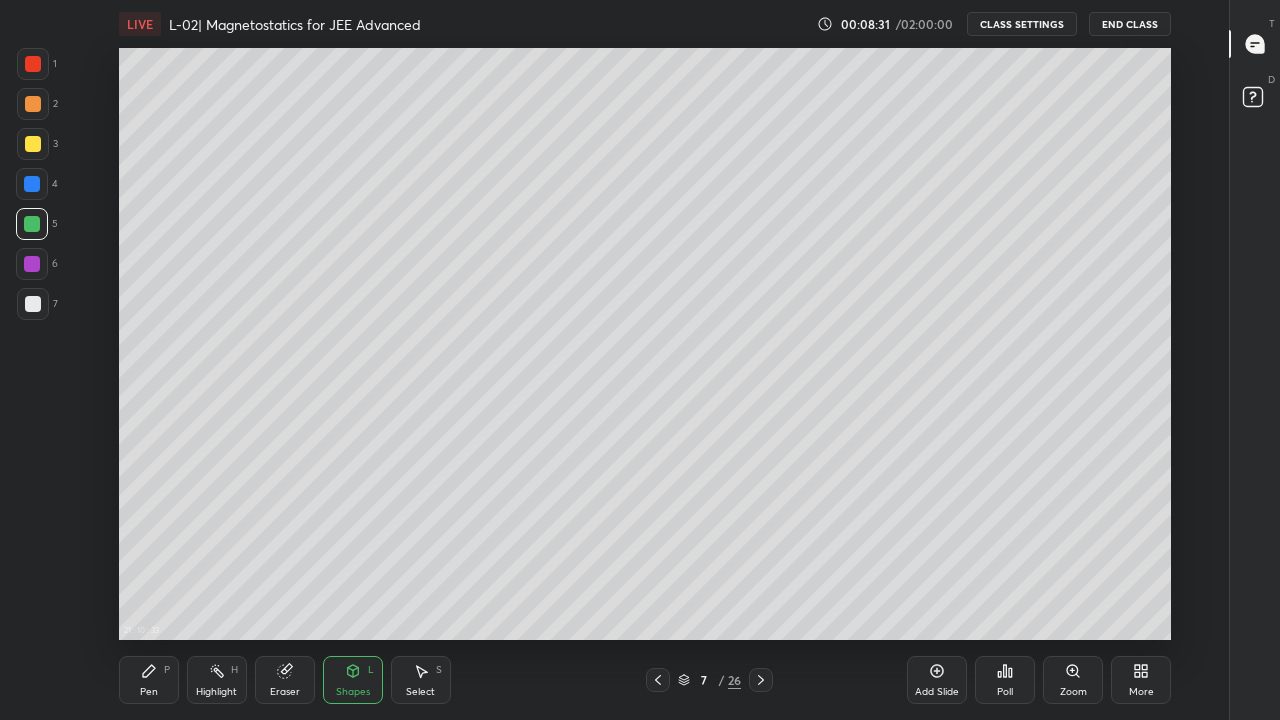 click at bounding box center [33, 144] 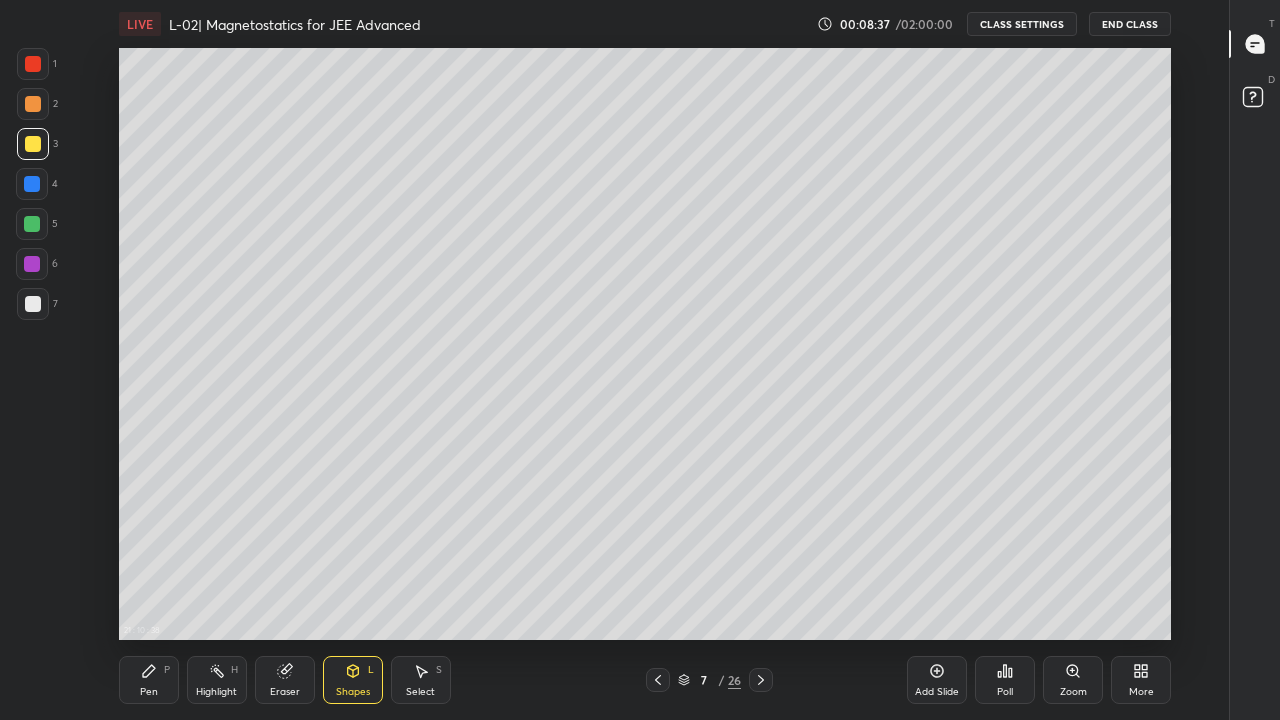 click on "Pen" at bounding box center [149, 692] 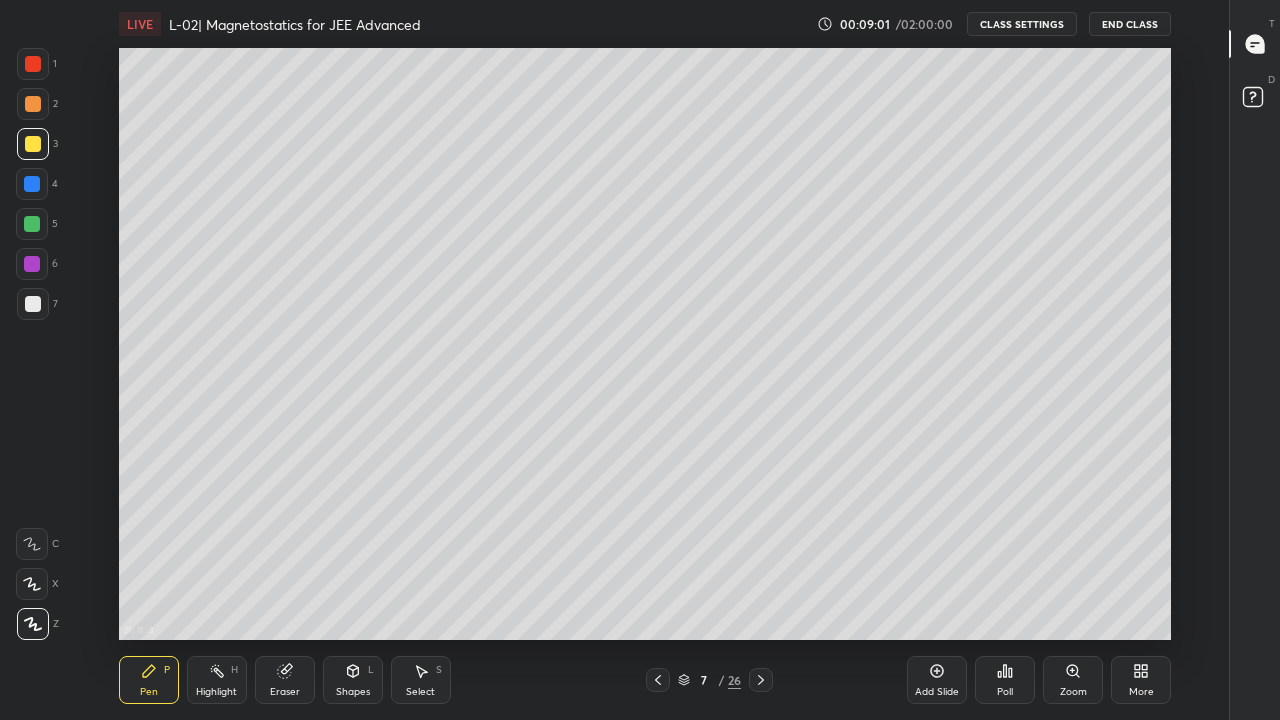 click at bounding box center (32, 224) 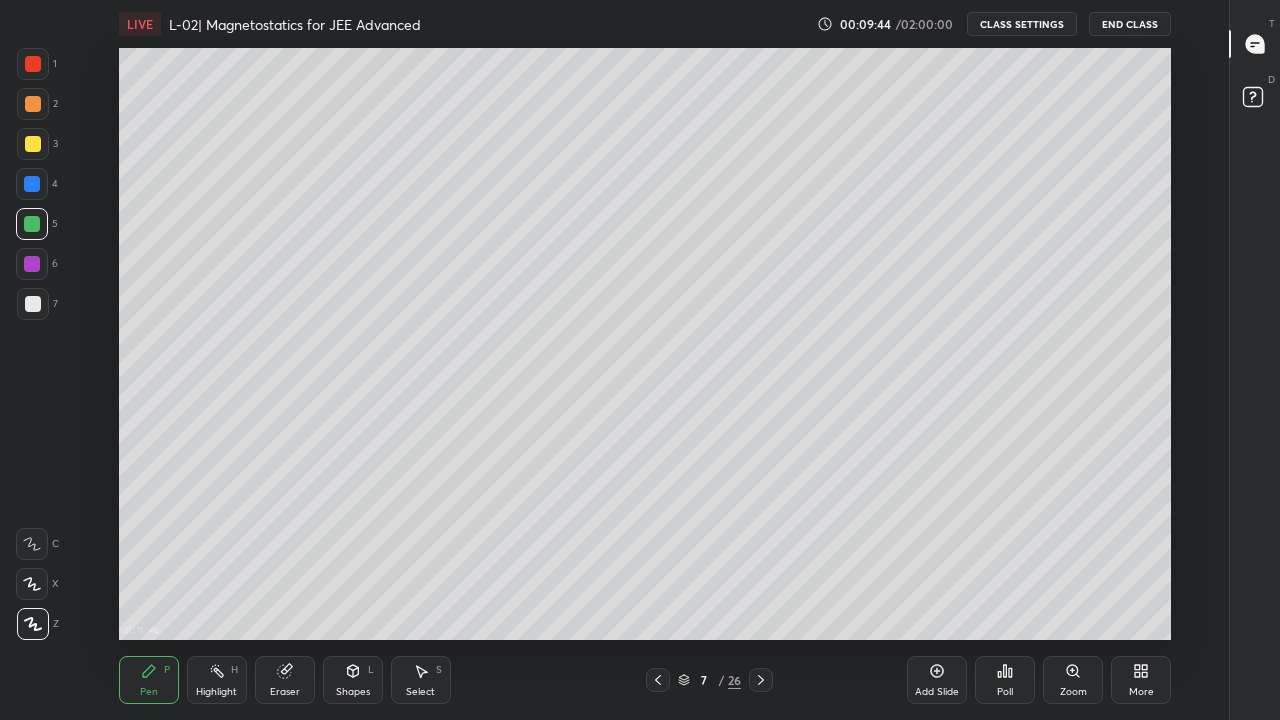 click at bounding box center (32, 184) 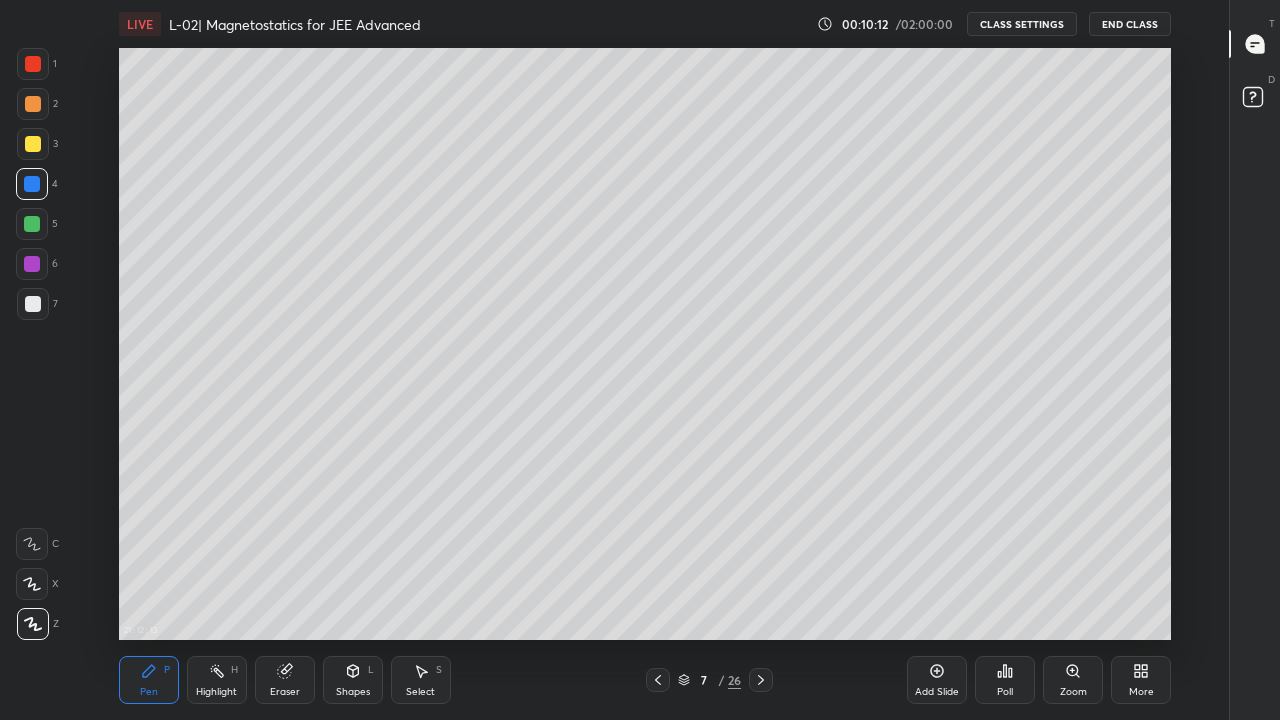click at bounding box center [658, 680] 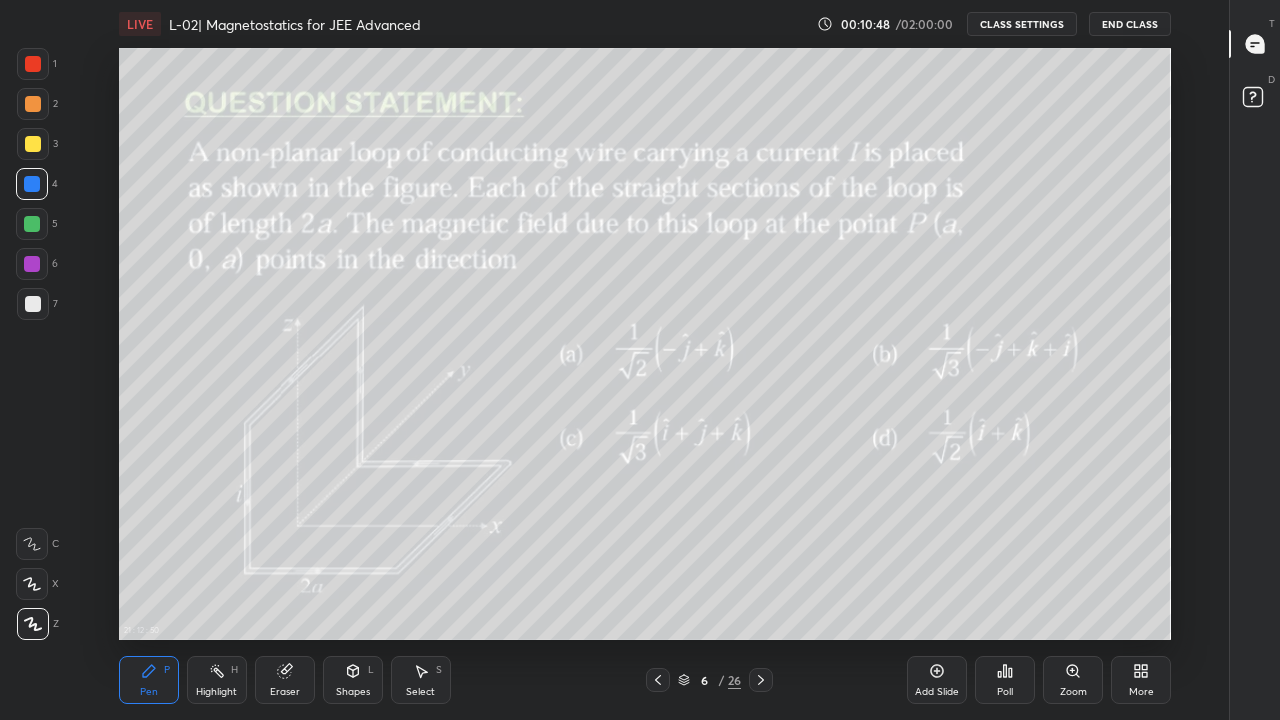 click at bounding box center [761, 680] 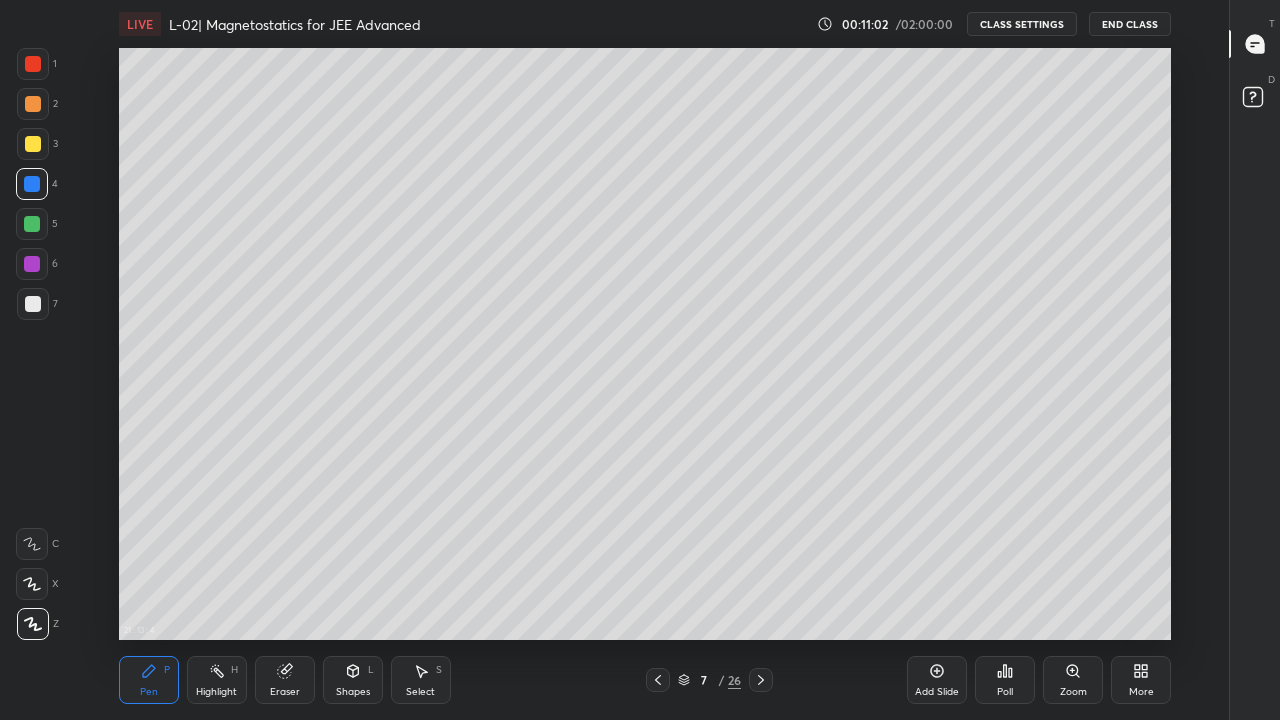 click at bounding box center [32, 224] 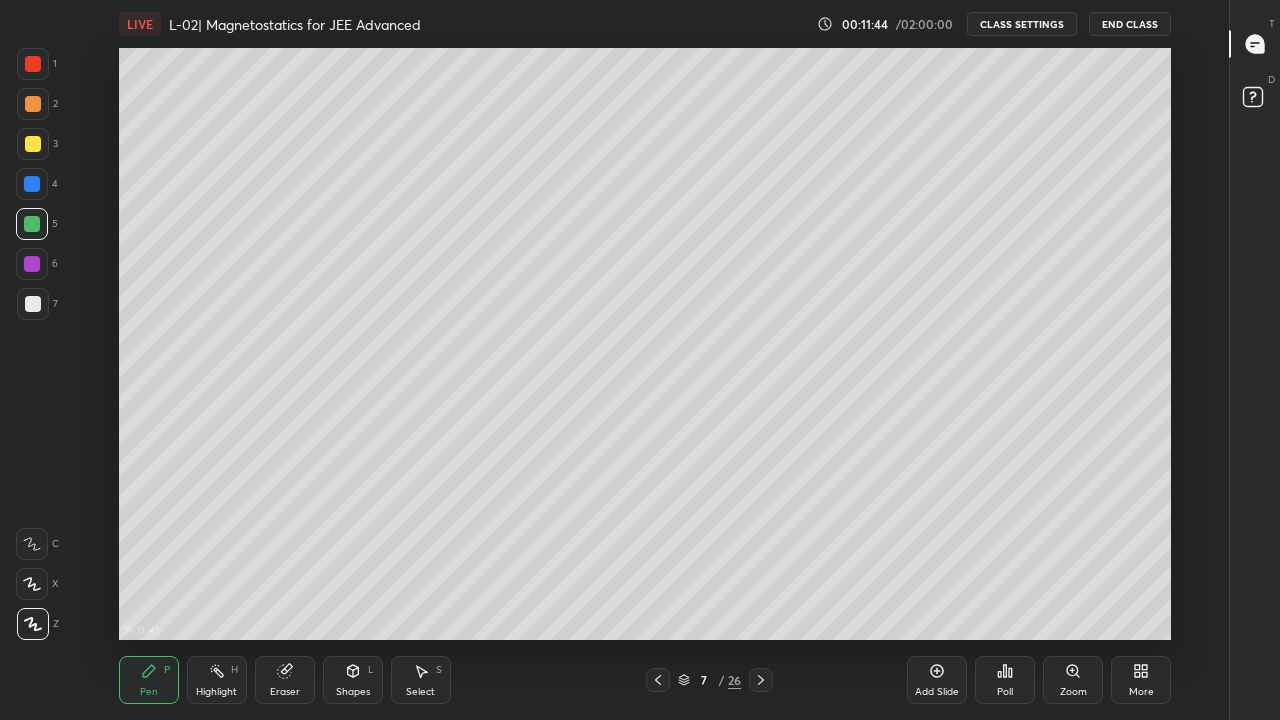 click on "Highlight H" at bounding box center [217, 680] 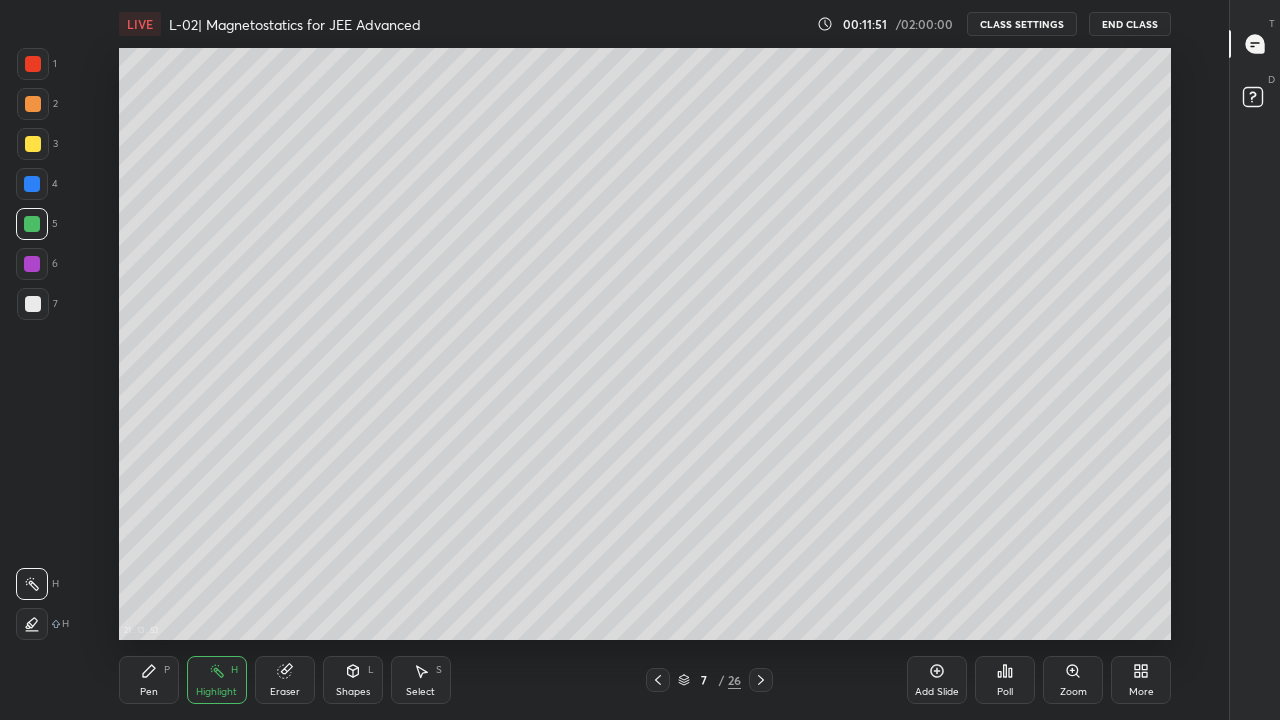click on "Add Slide" at bounding box center [937, 692] 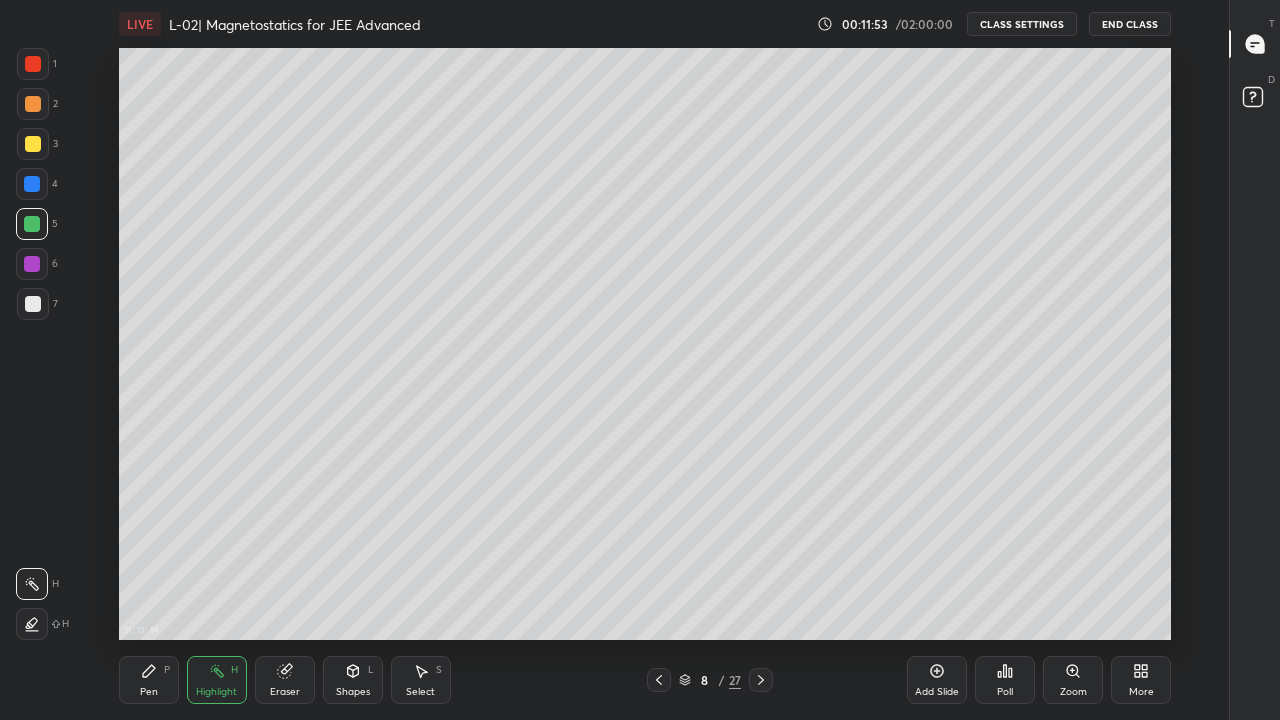 click on "Shapes L" at bounding box center [353, 680] 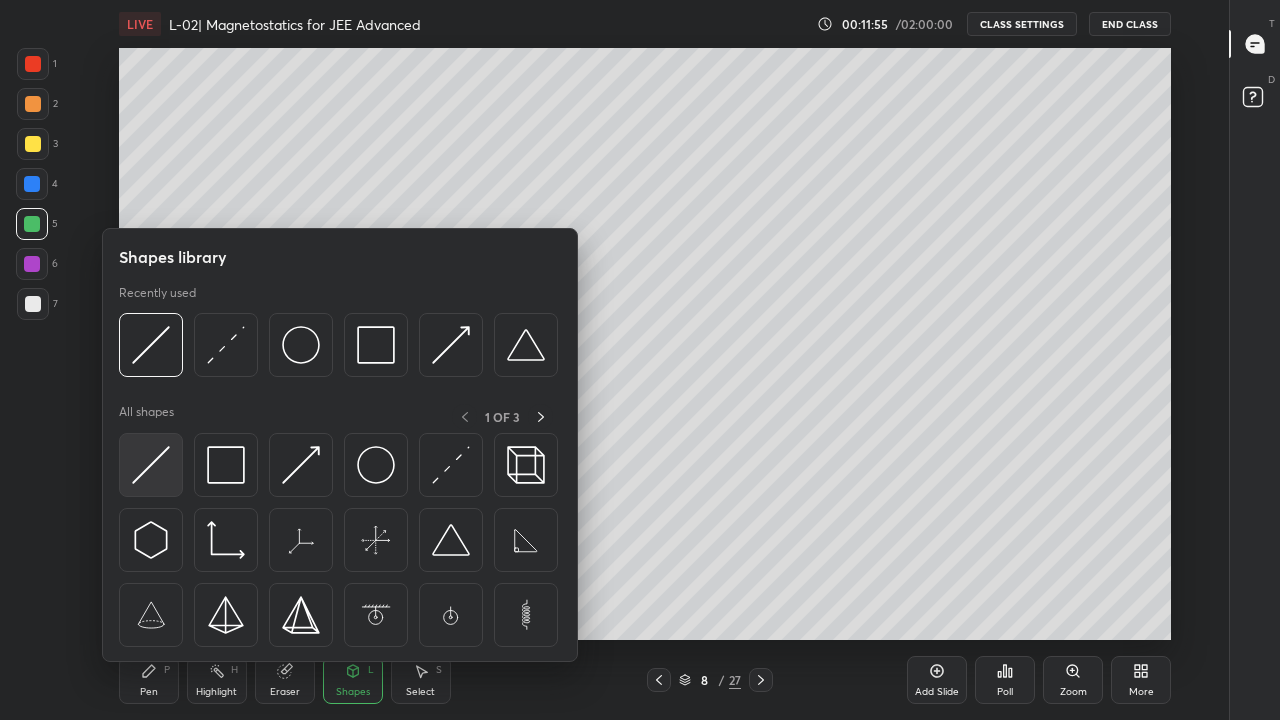 click at bounding box center [151, 465] 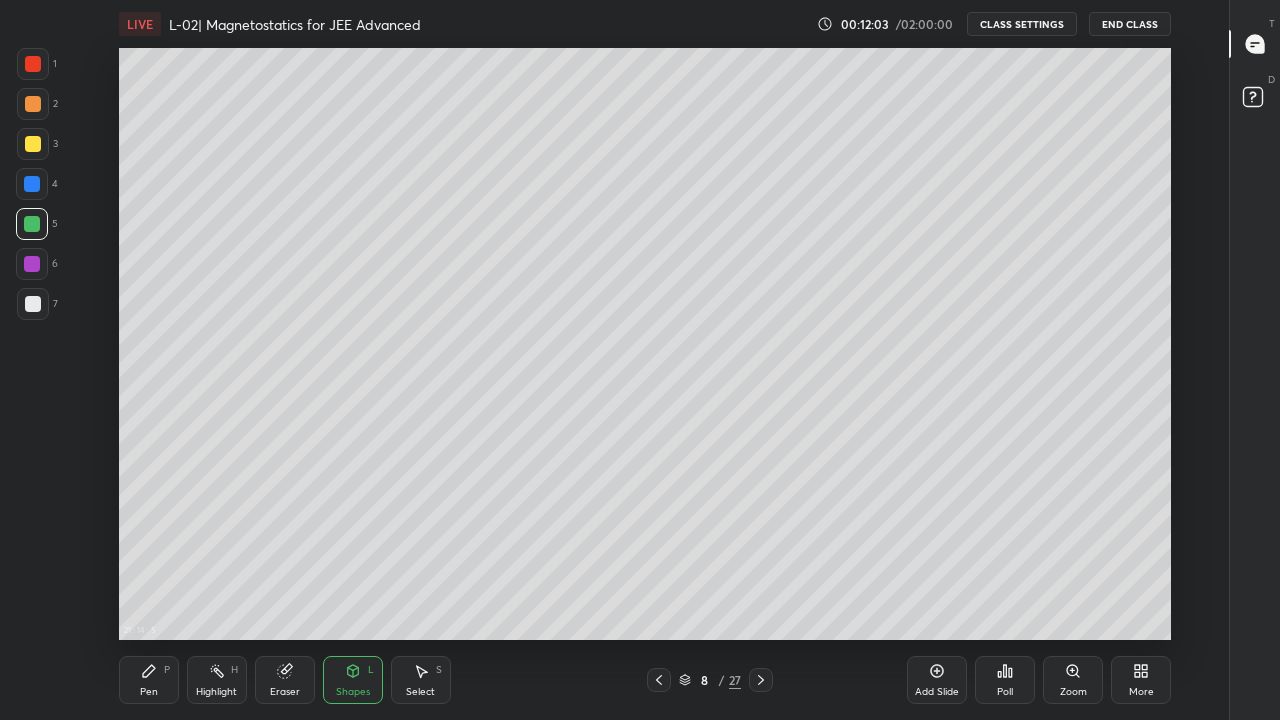 click on "Shapes" at bounding box center [353, 692] 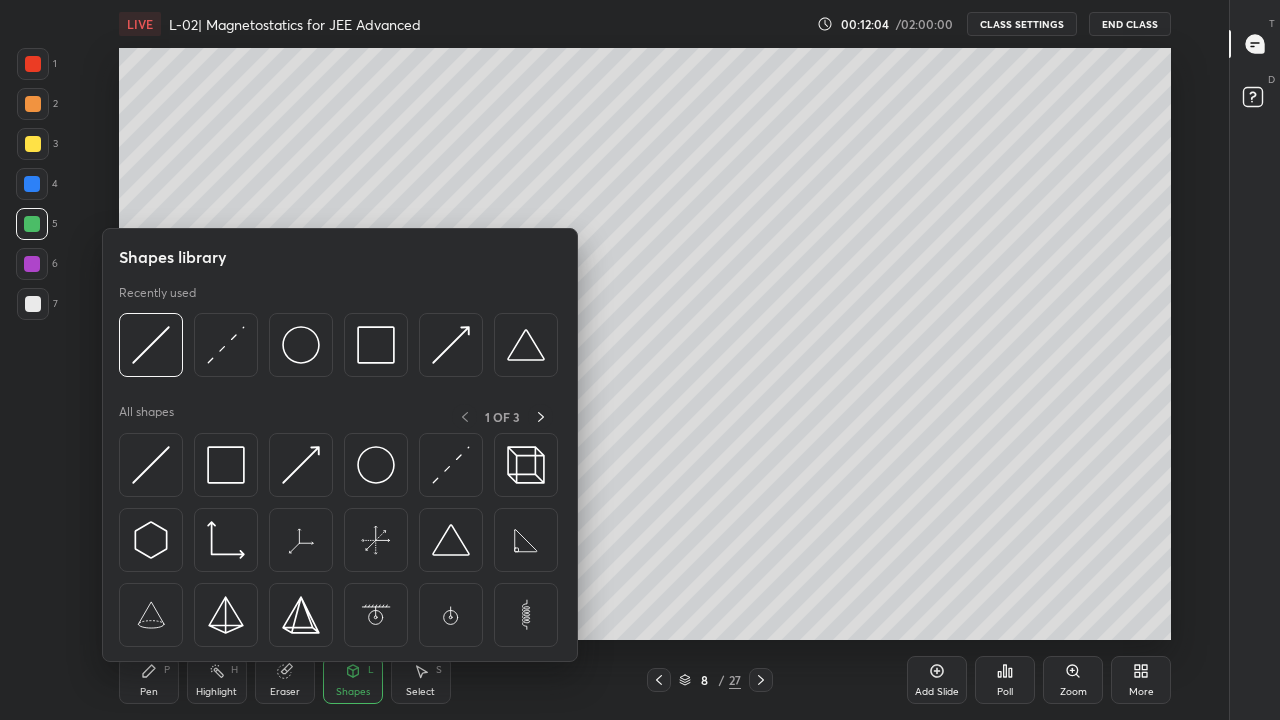 click at bounding box center [451, 465] 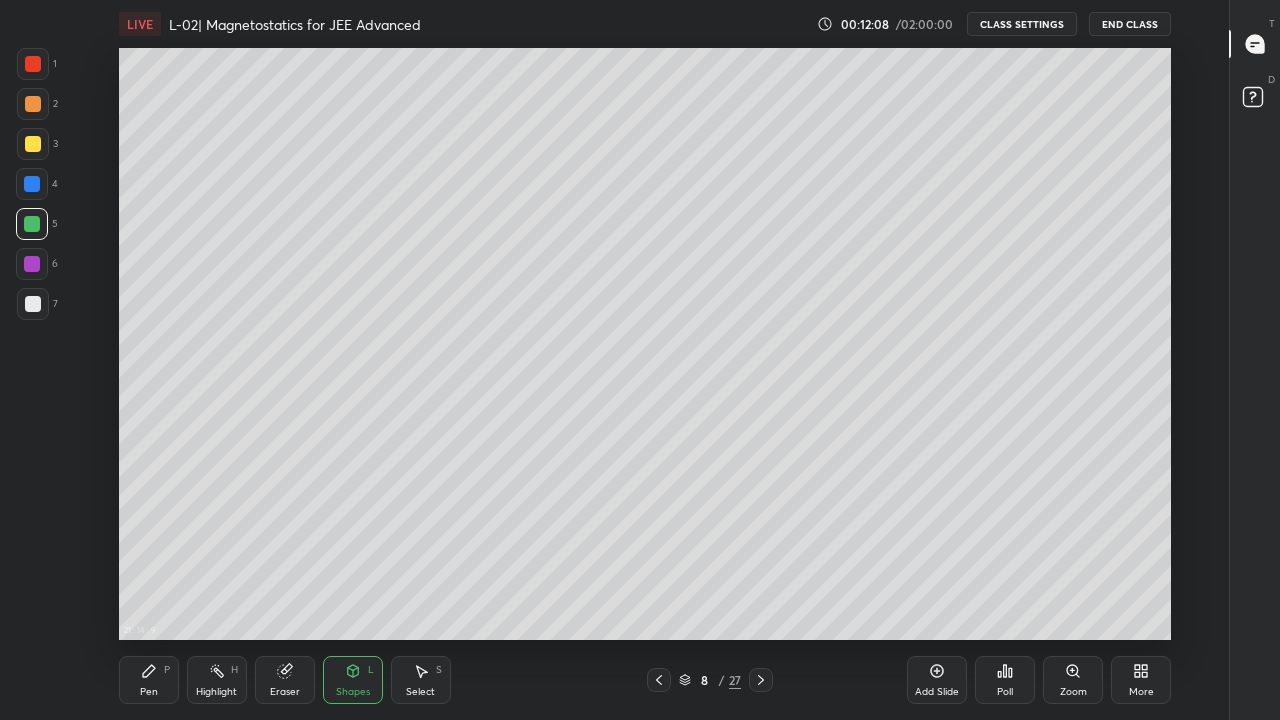 click 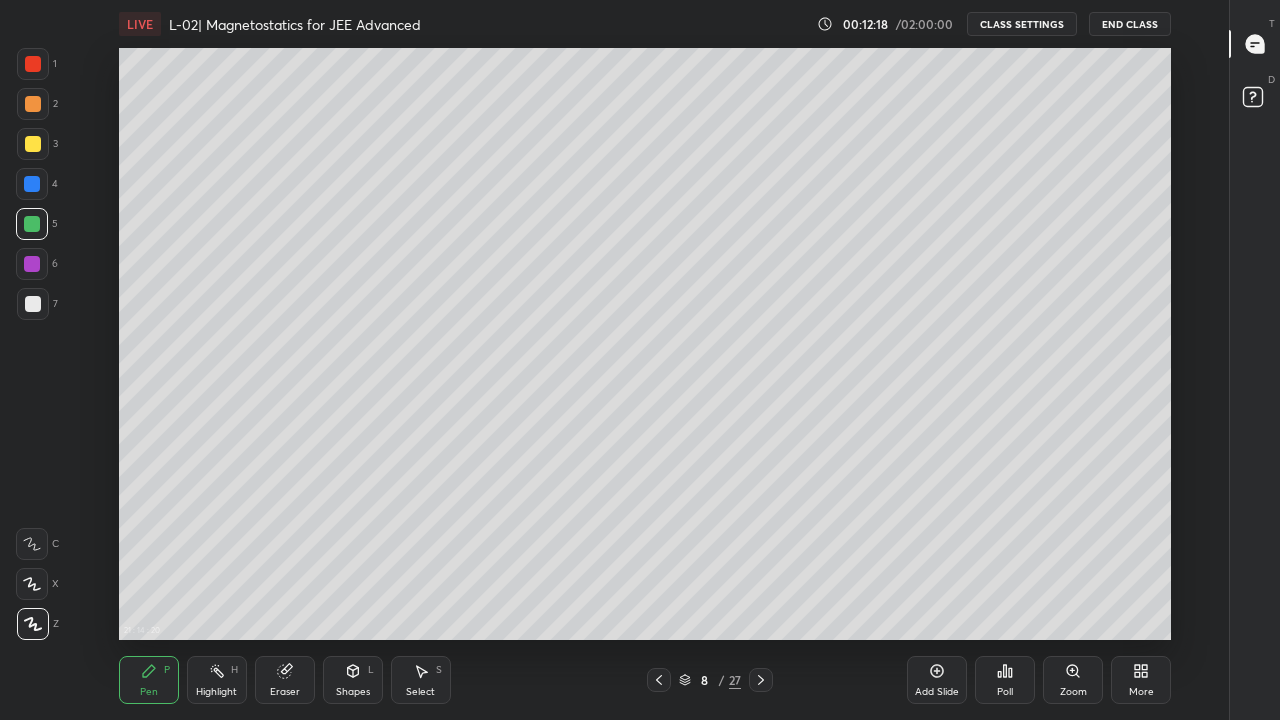 click at bounding box center [33, 144] 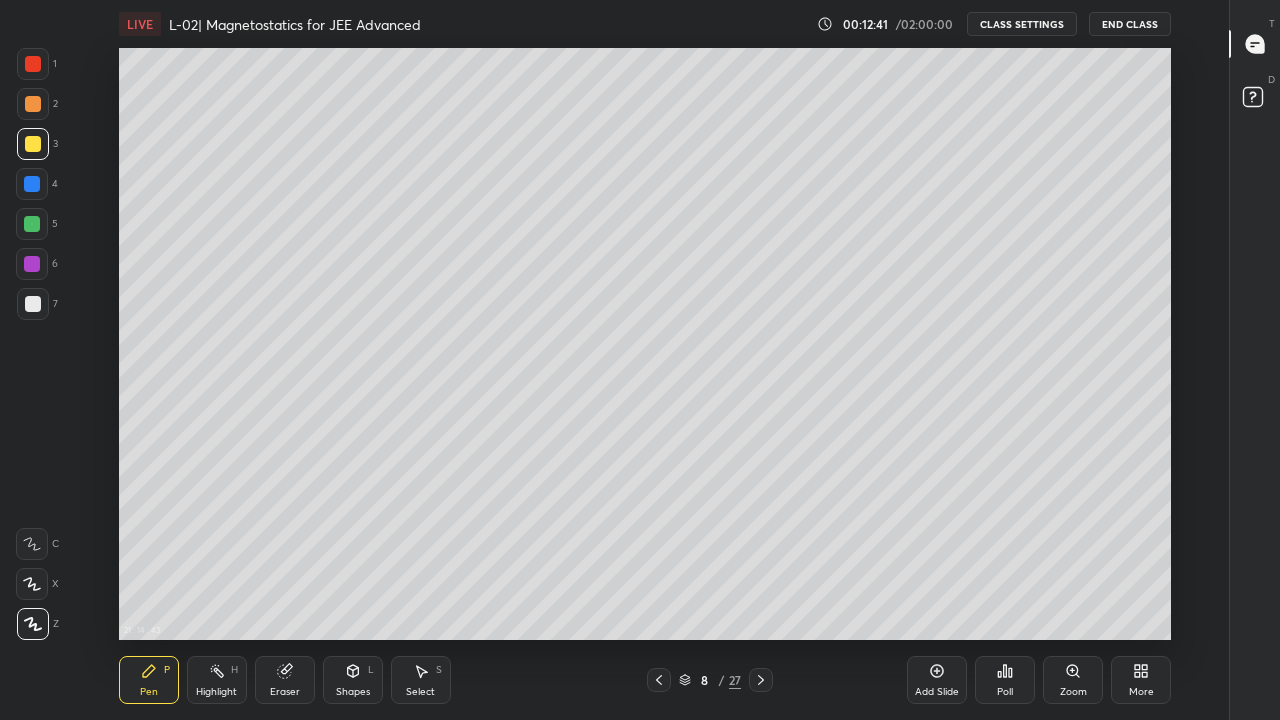 click at bounding box center (33, 304) 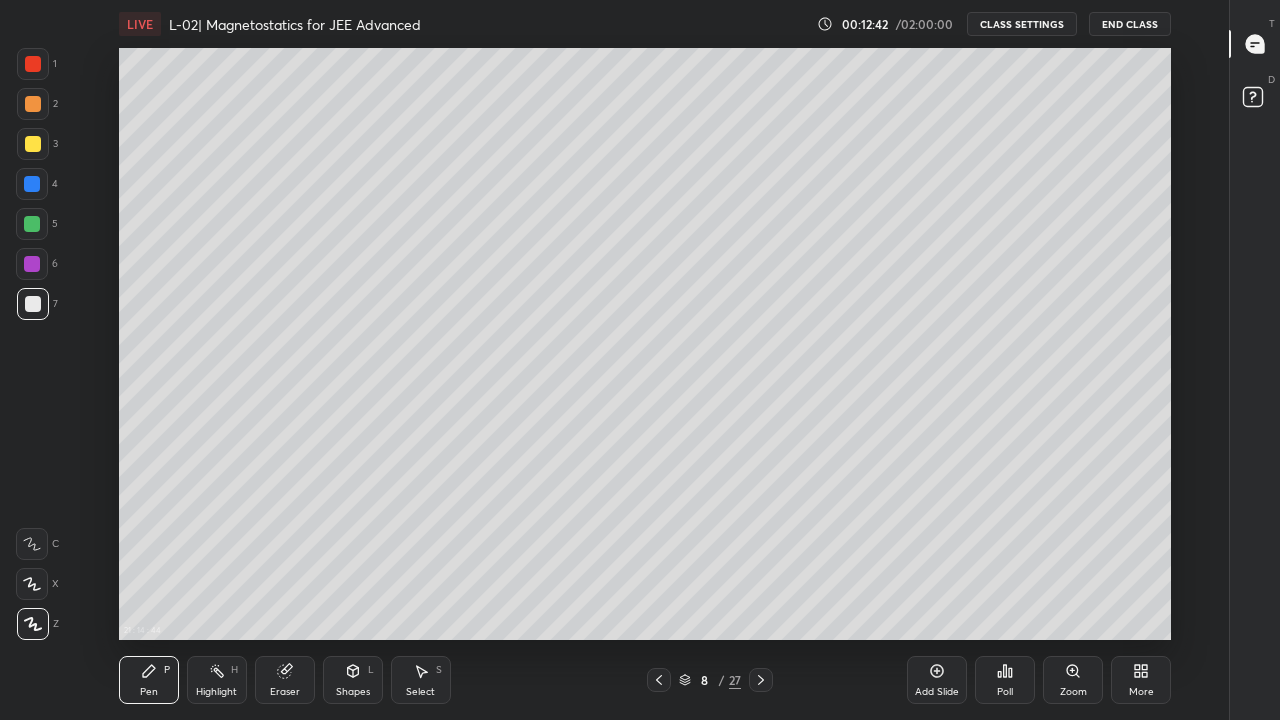 click on "Eraser" at bounding box center (285, 692) 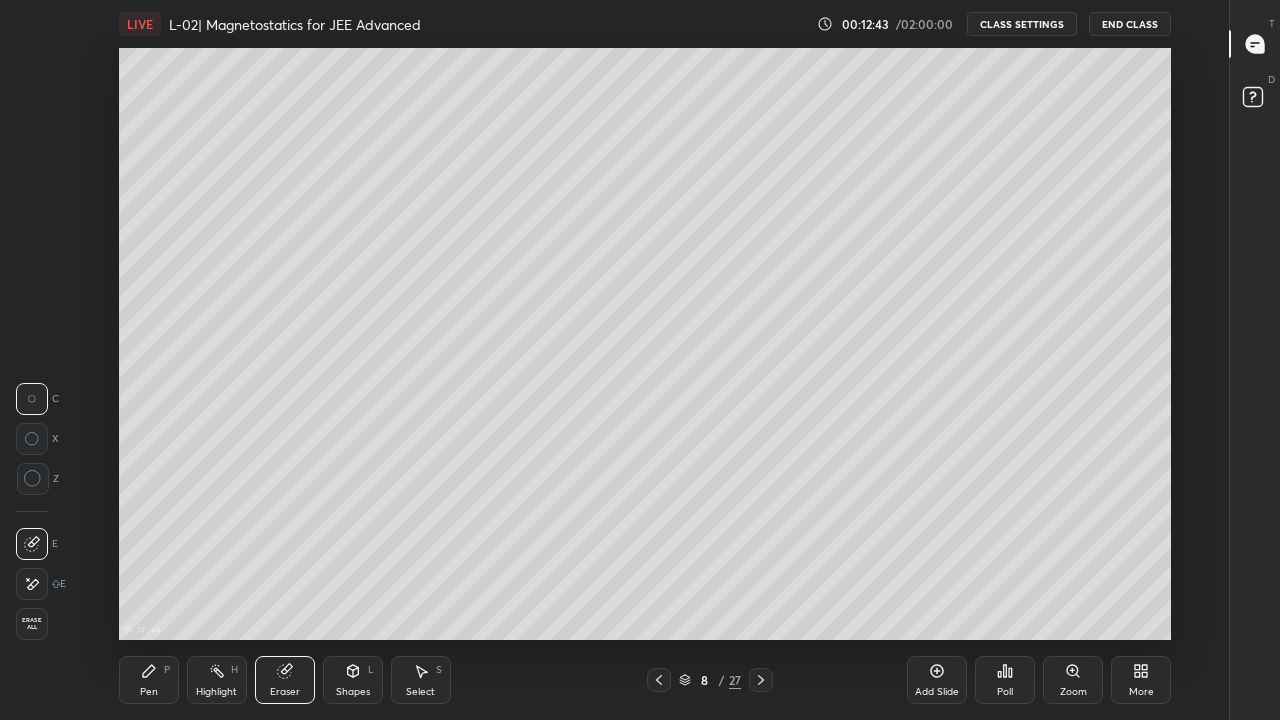 click on "Shapes" at bounding box center [353, 692] 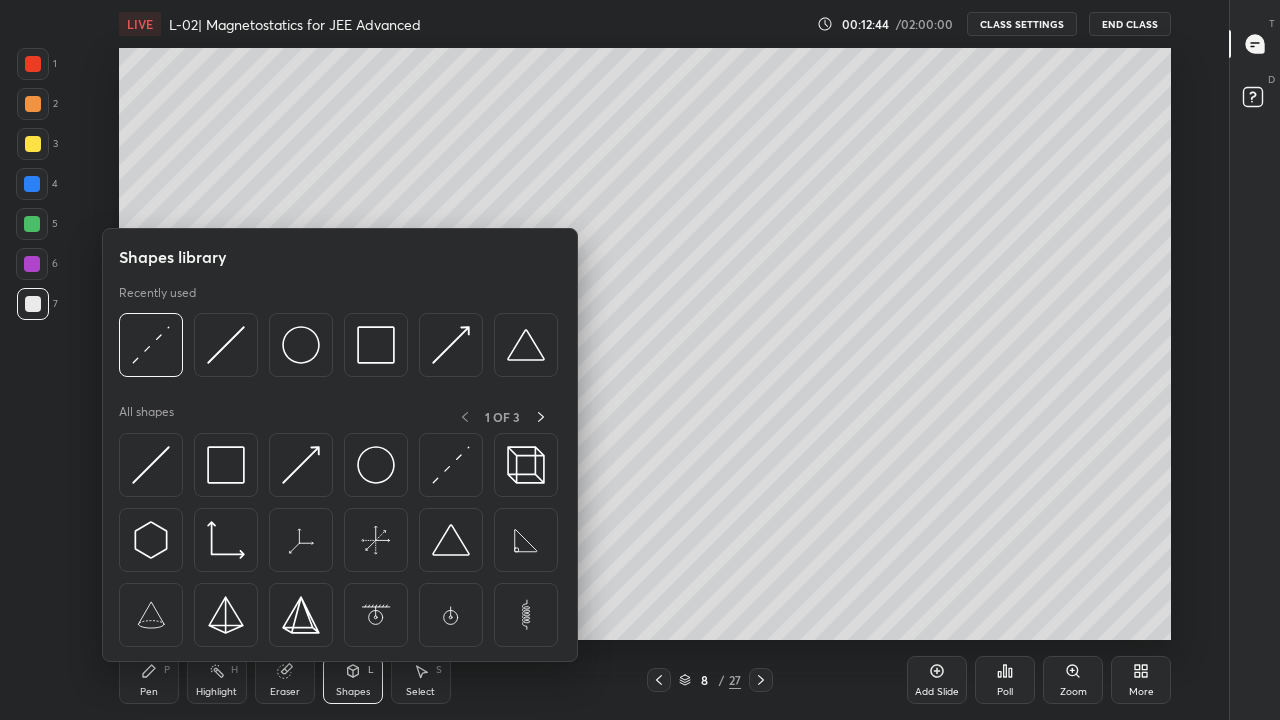 click on "Pen P" at bounding box center [149, 680] 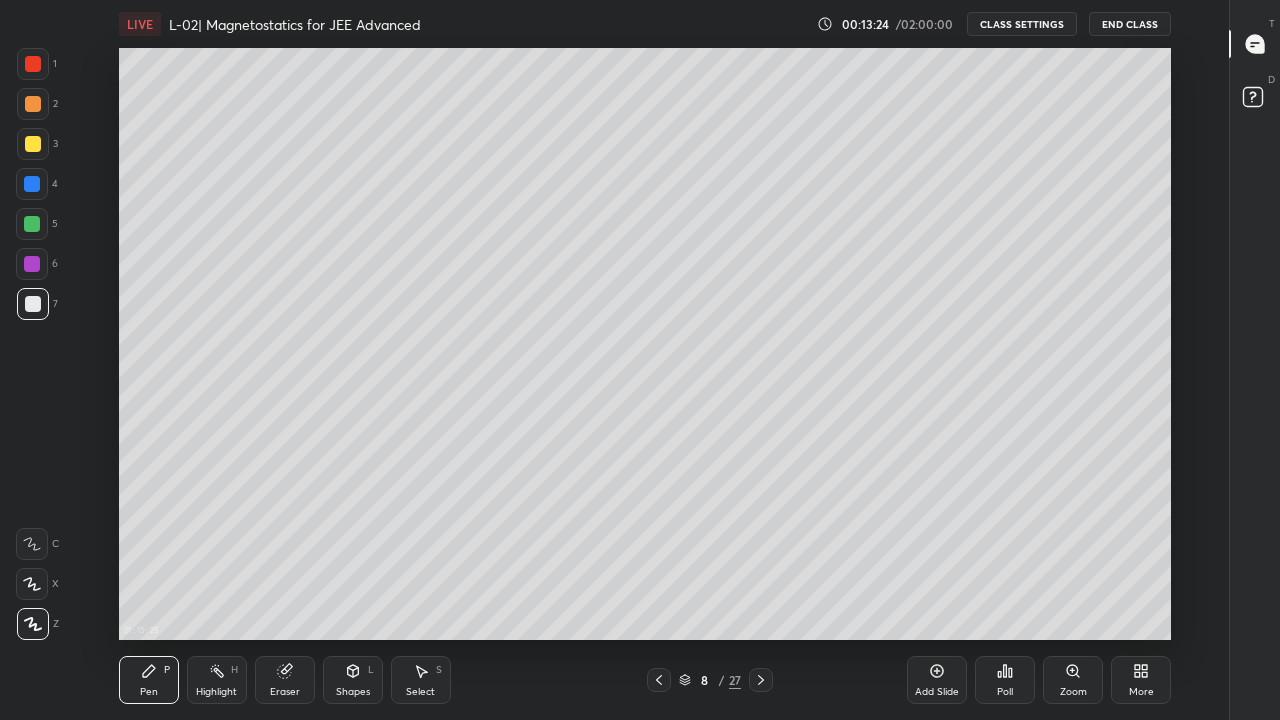click on "Eraser" at bounding box center (285, 680) 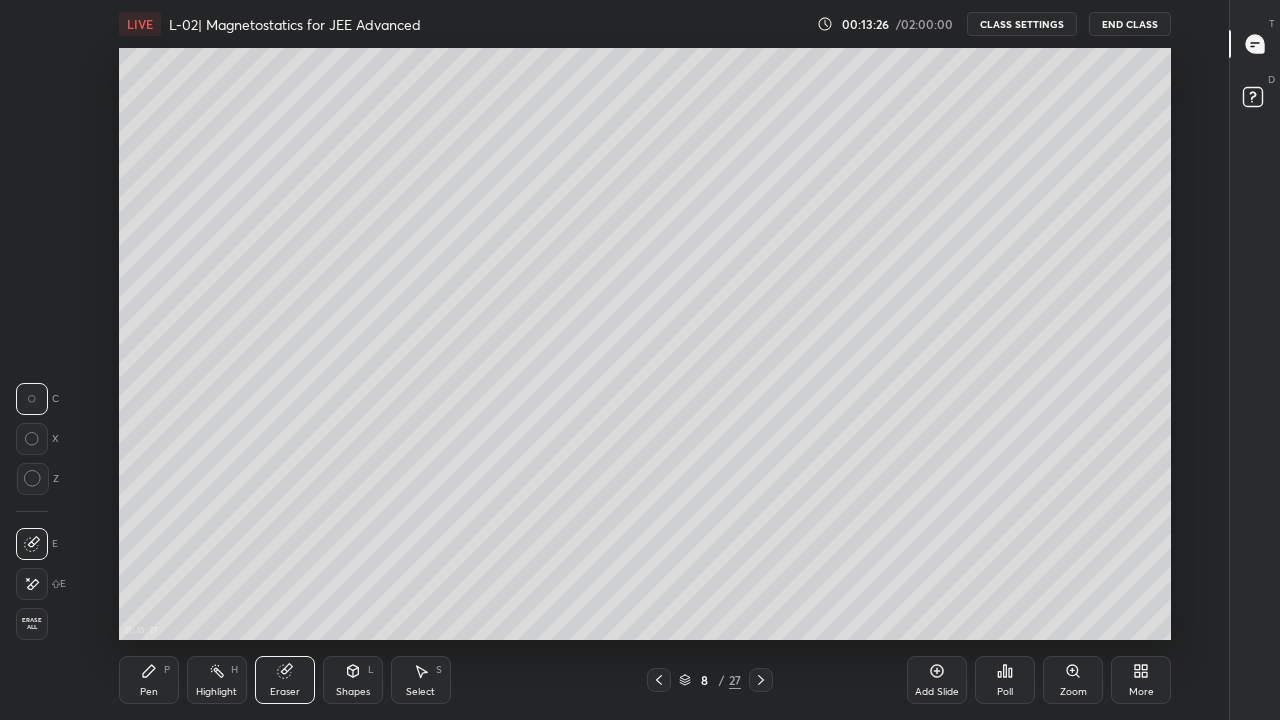 click 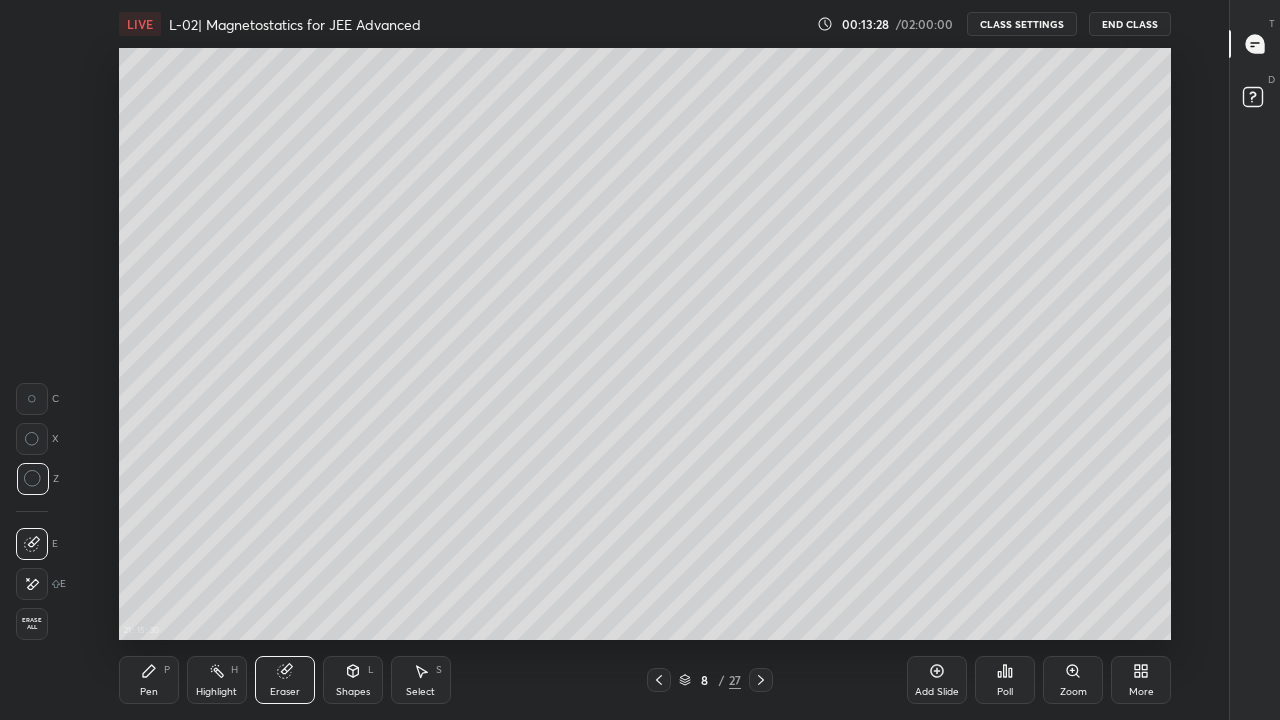 click on "Pen P" at bounding box center (149, 680) 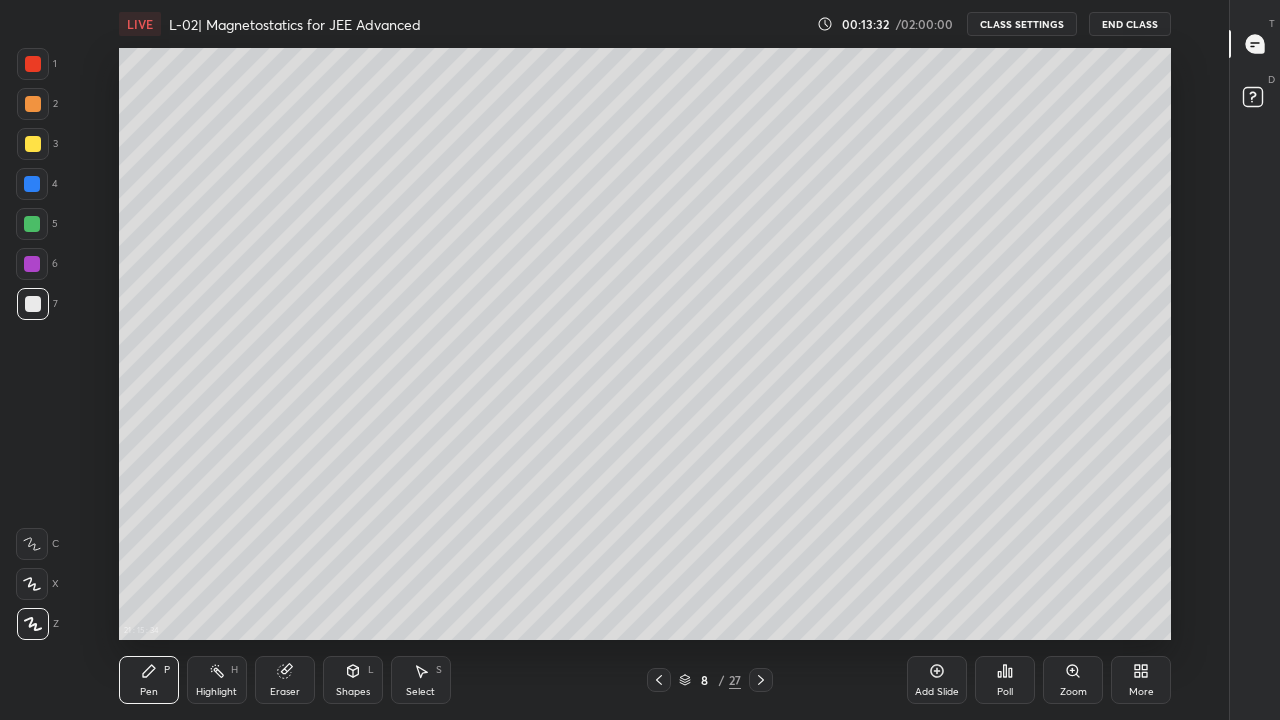 click on "Shapes" at bounding box center (353, 692) 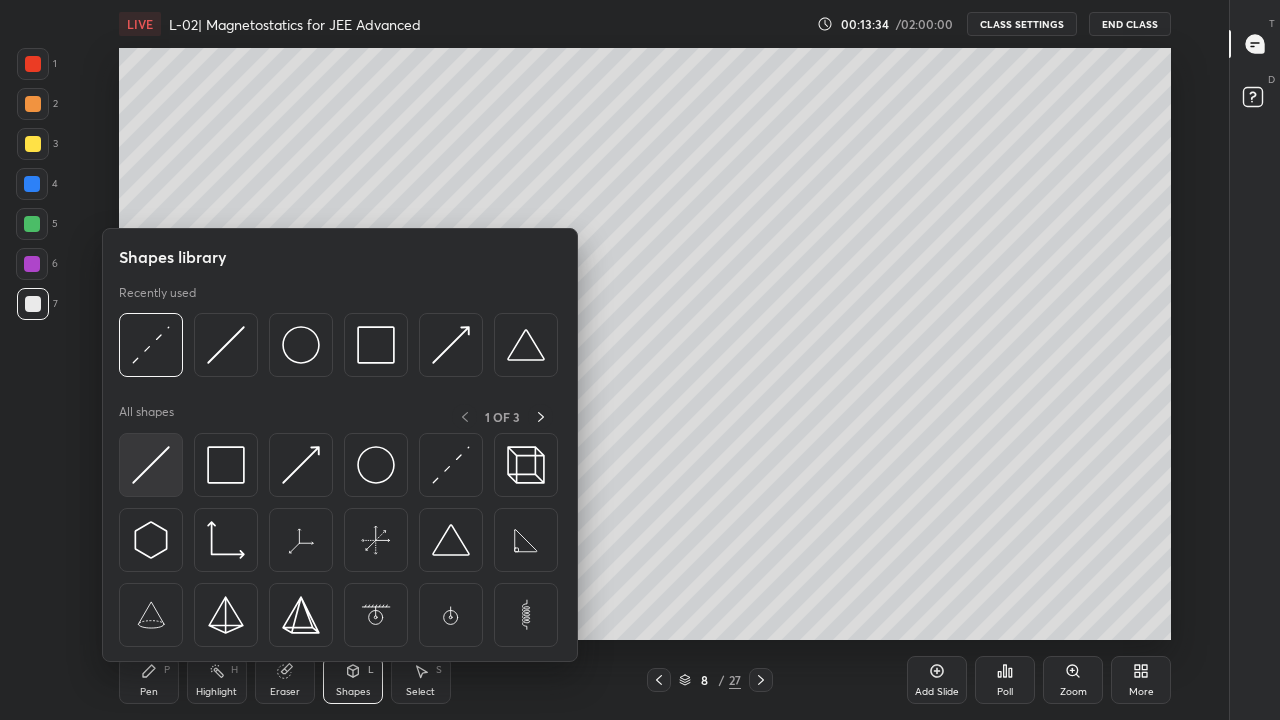 click at bounding box center [151, 465] 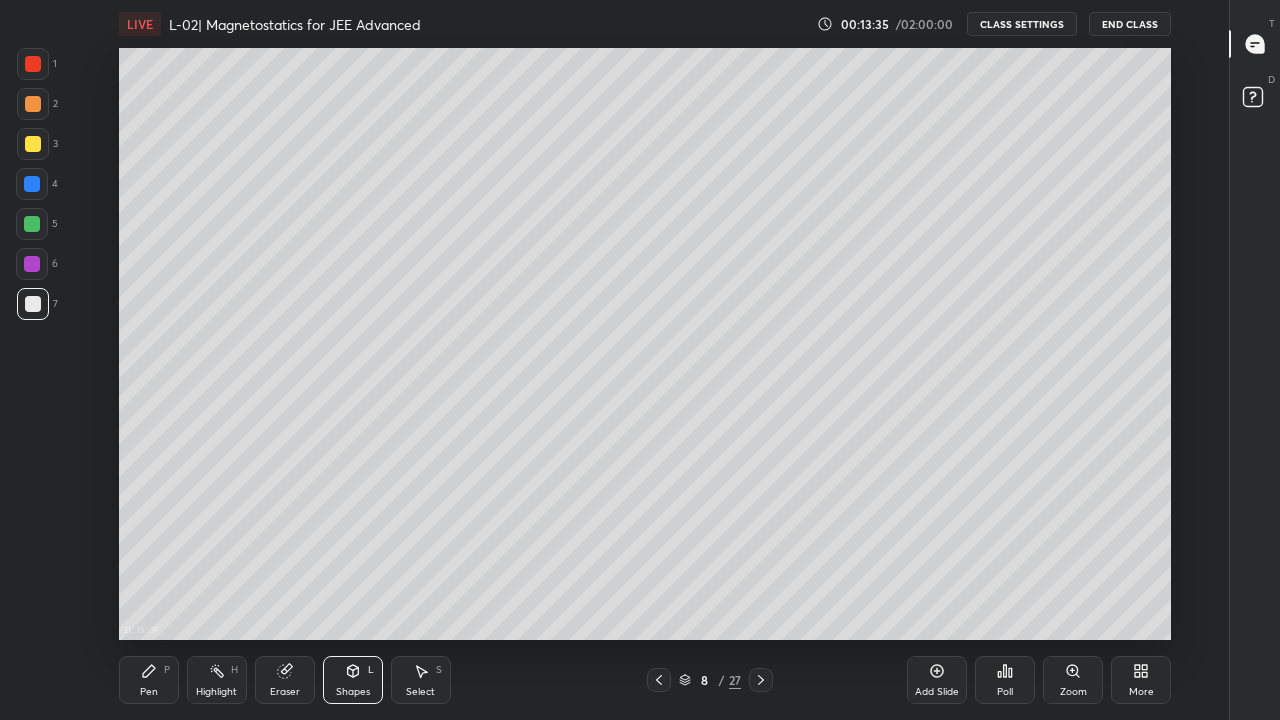 click at bounding box center [32, 224] 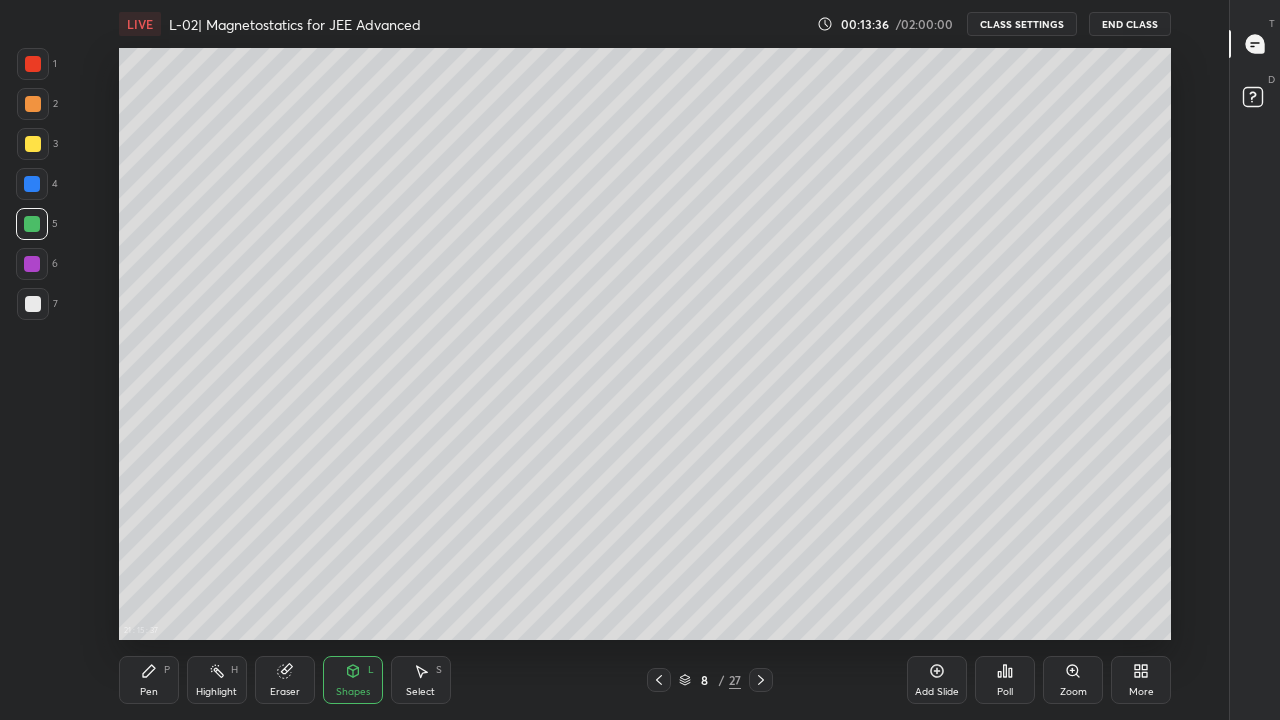 click at bounding box center [32, 184] 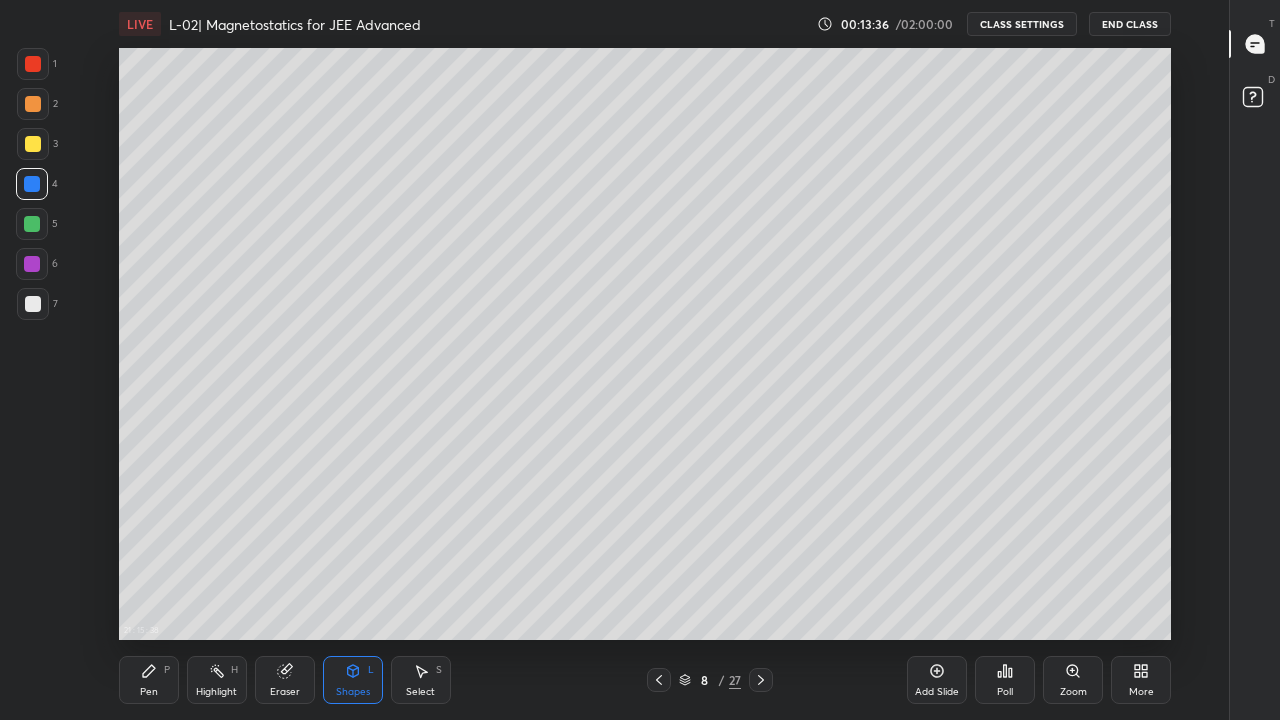 click at bounding box center [33, 144] 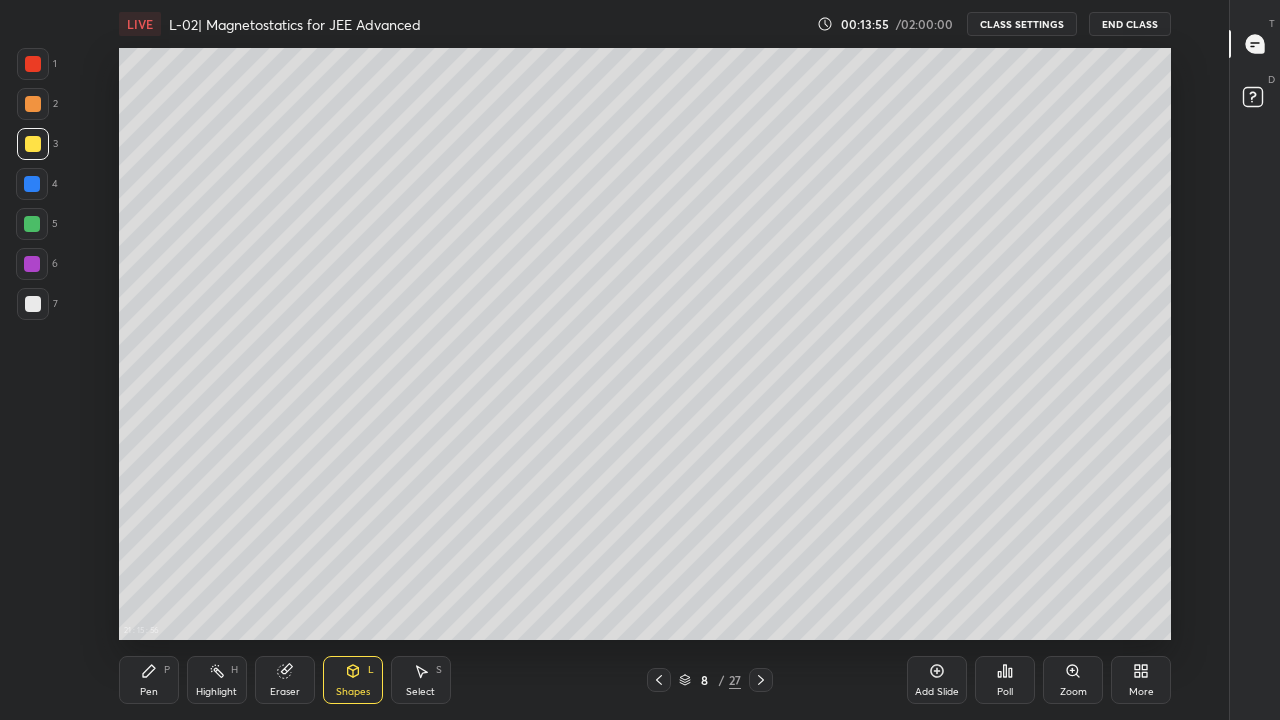 click 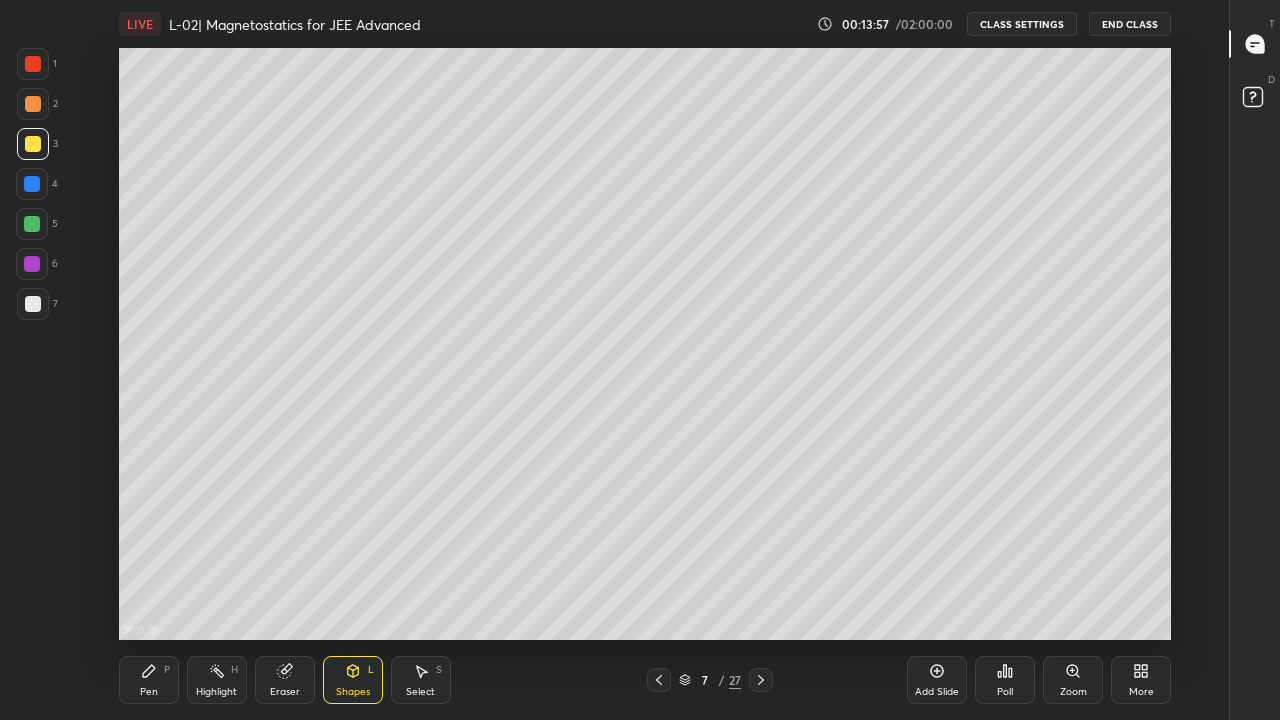 click 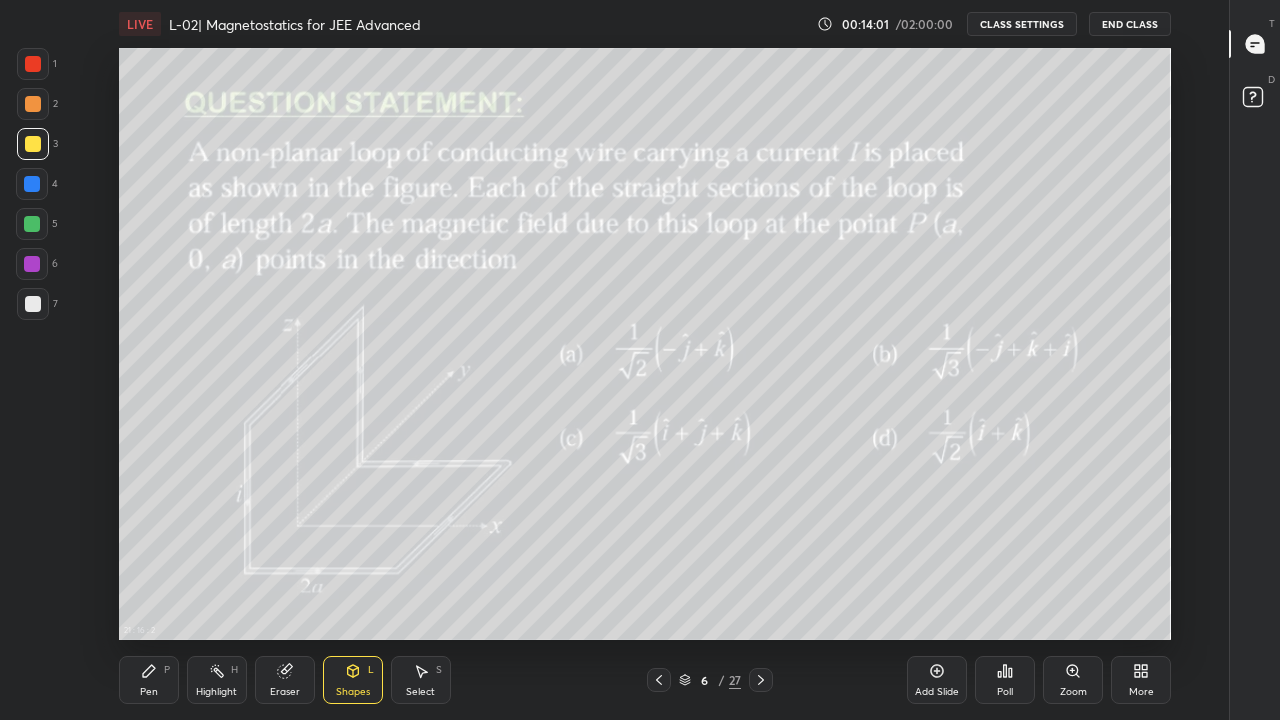 click 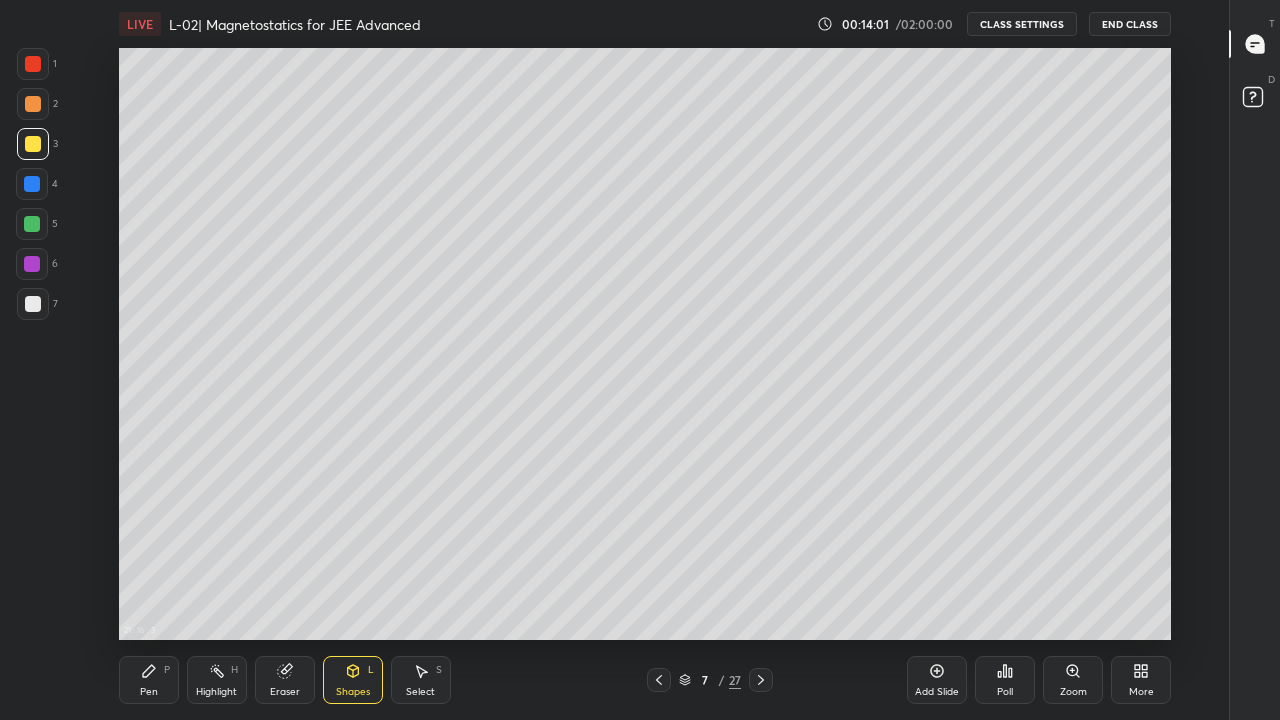 click 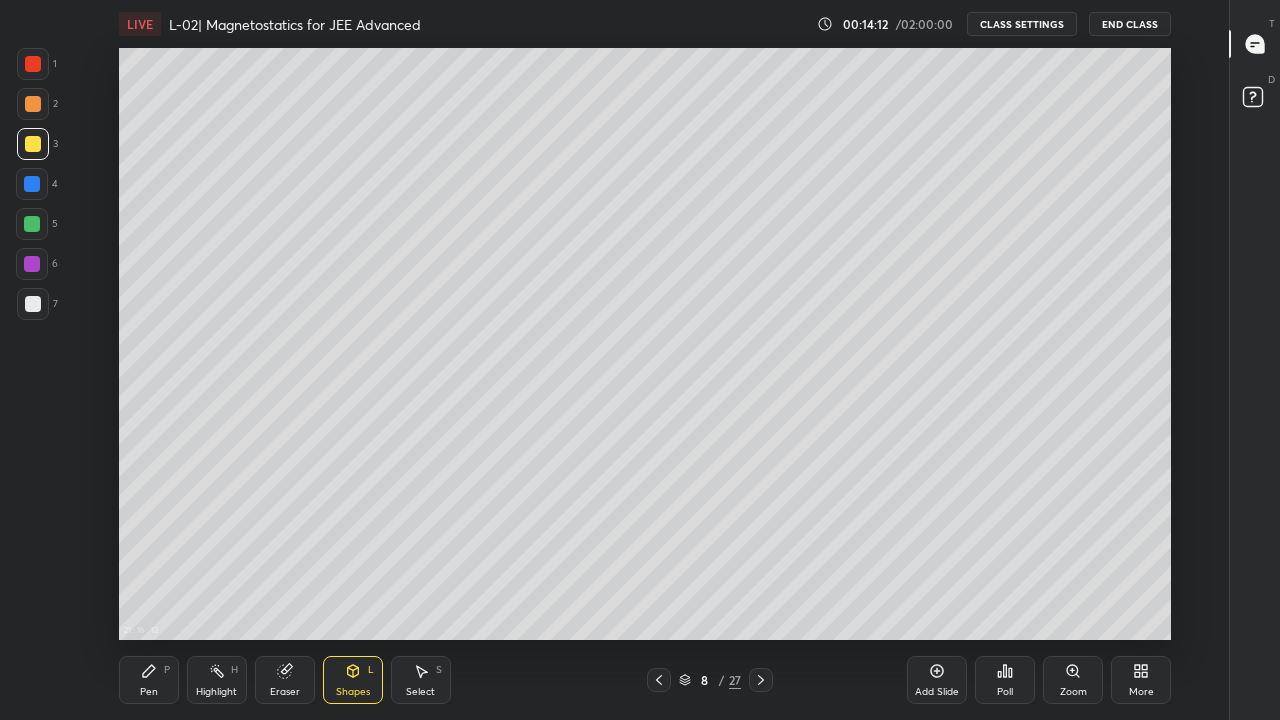 click on "Pen" at bounding box center (149, 692) 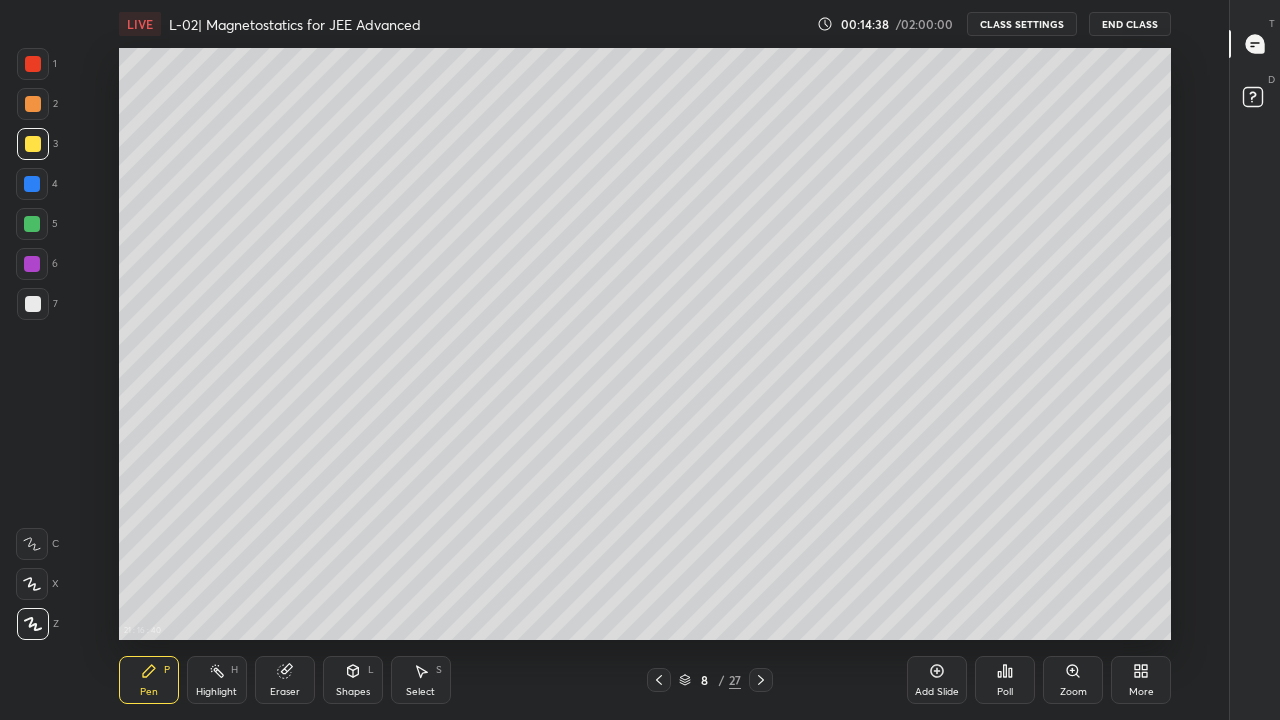 click on "Eraser" at bounding box center (285, 680) 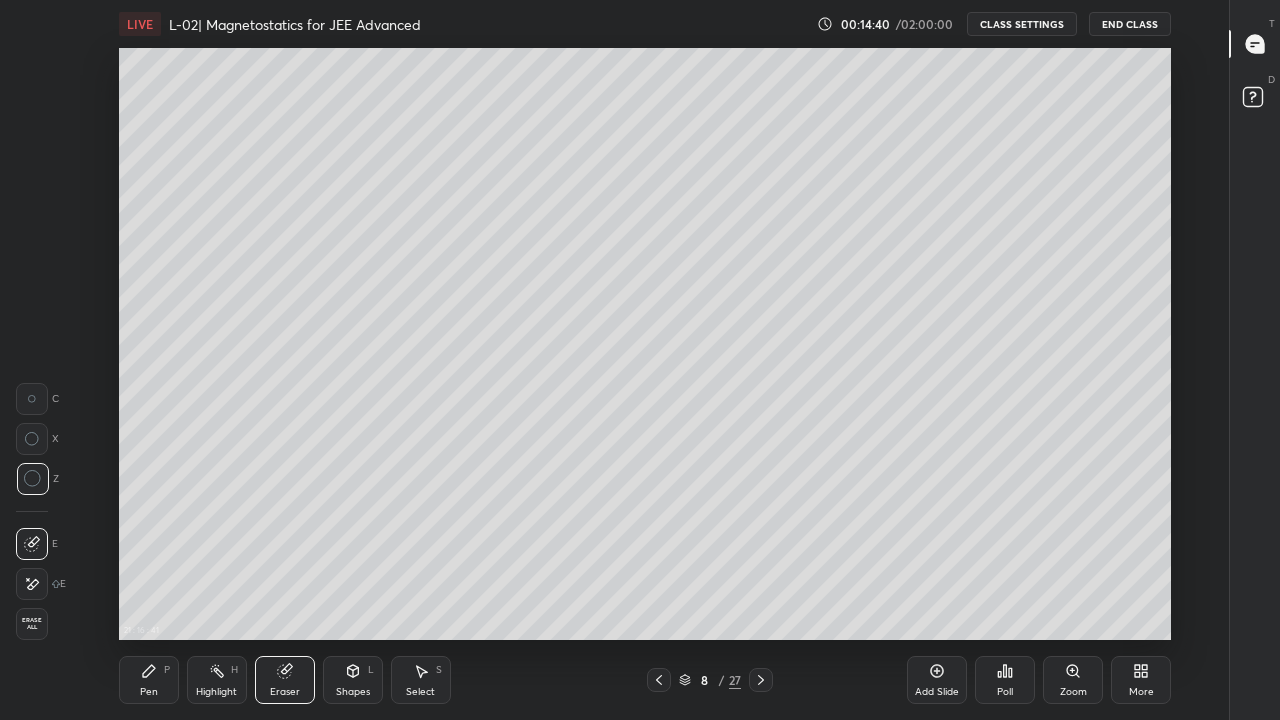 click 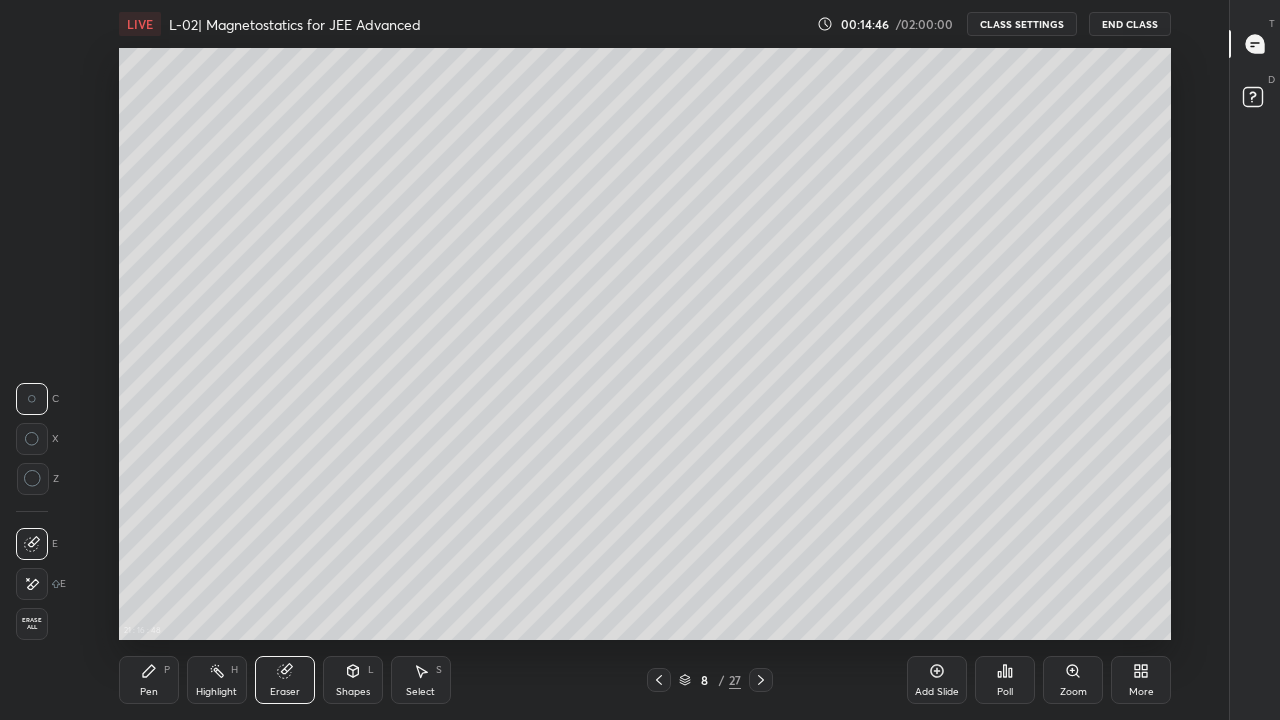 click on "Eraser" at bounding box center (285, 692) 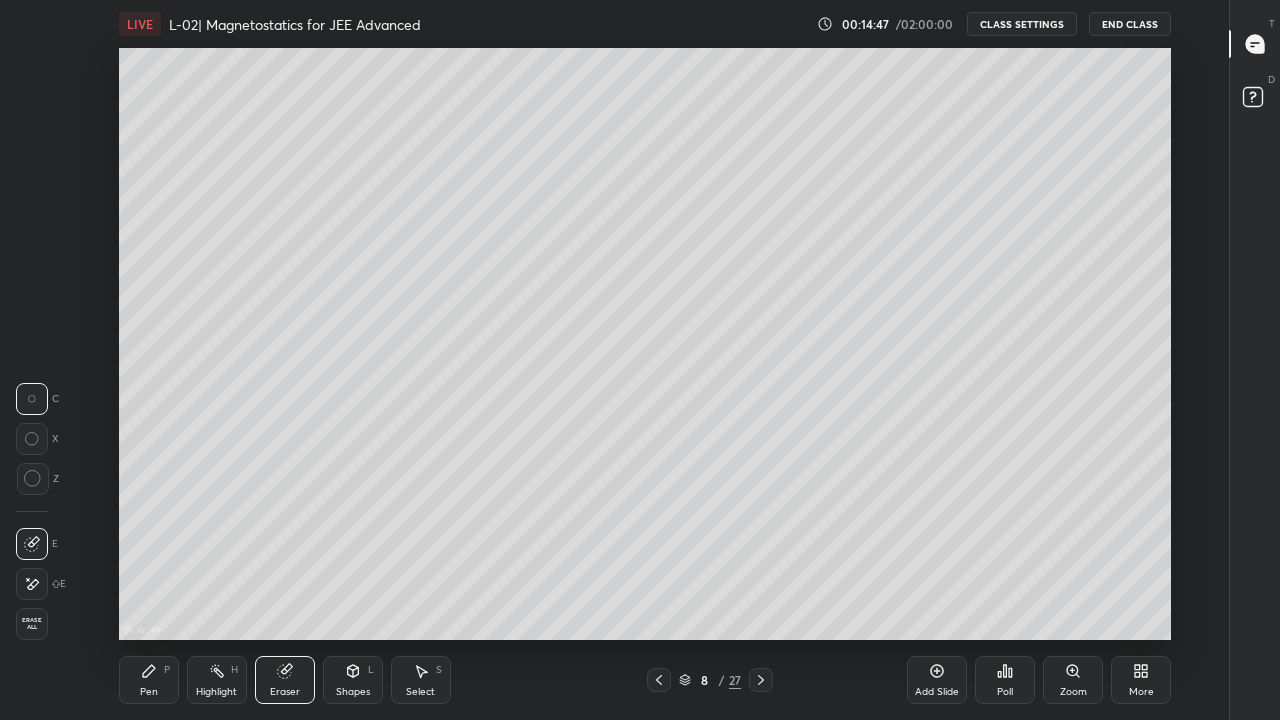 click on "Highlight" at bounding box center [216, 692] 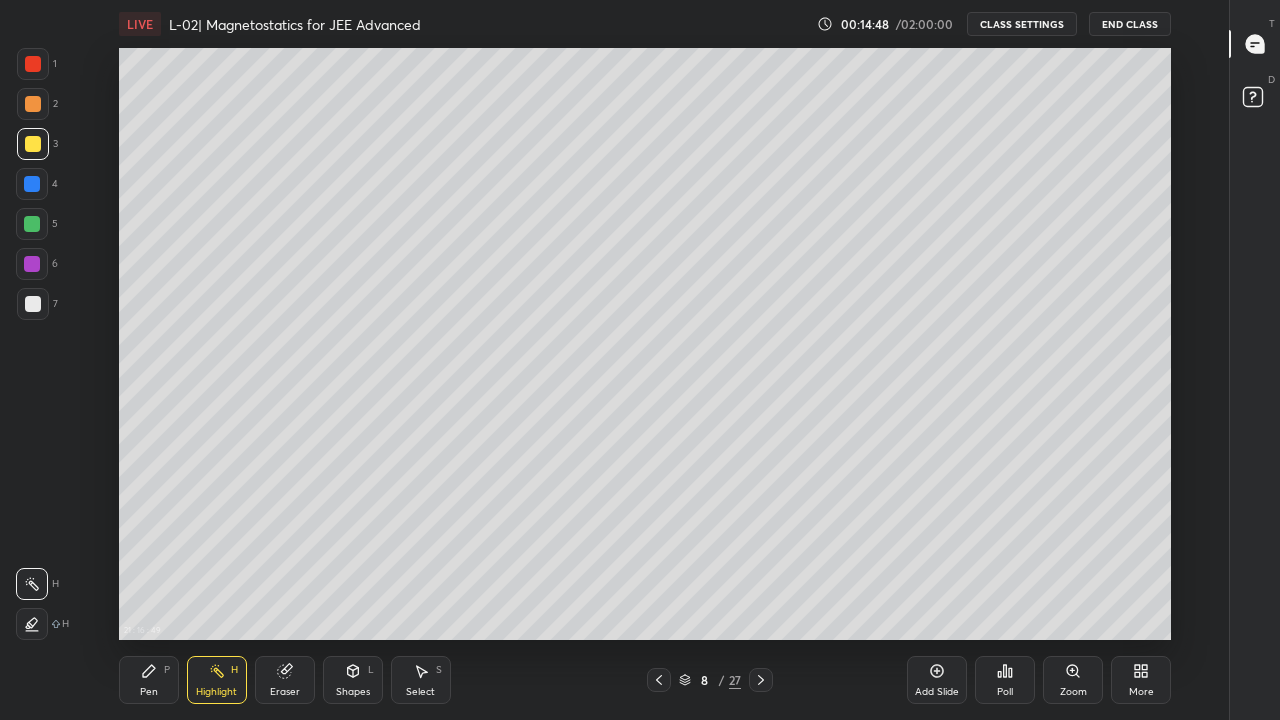 click on "Eraser" at bounding box center [285, 680] 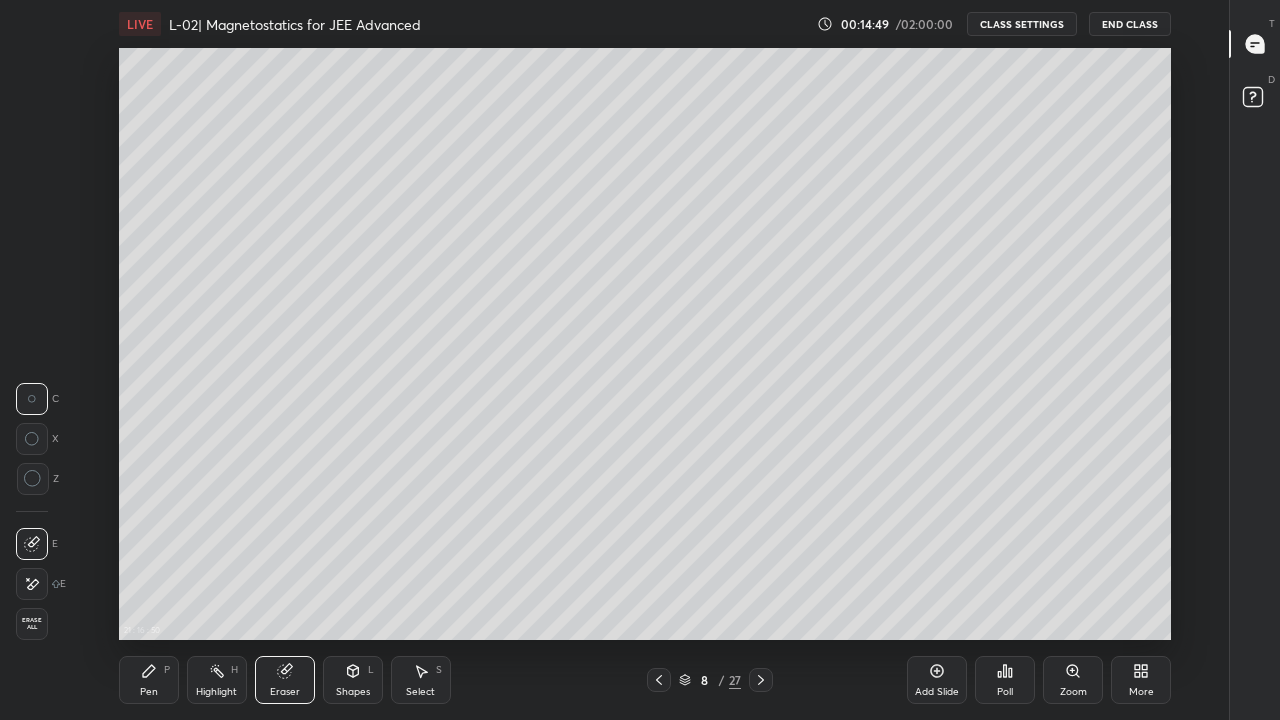 click on "Shapes L" at bounding box center (353, 680) 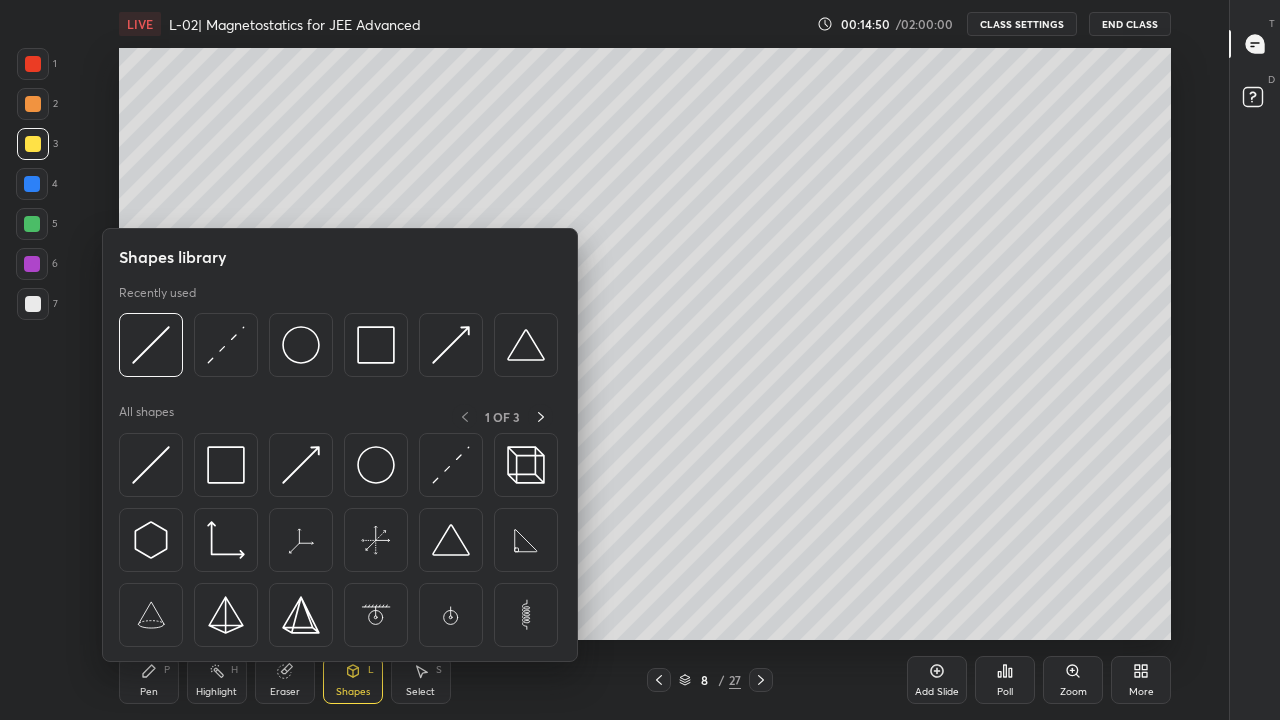 click at bounding box center [151, 465] 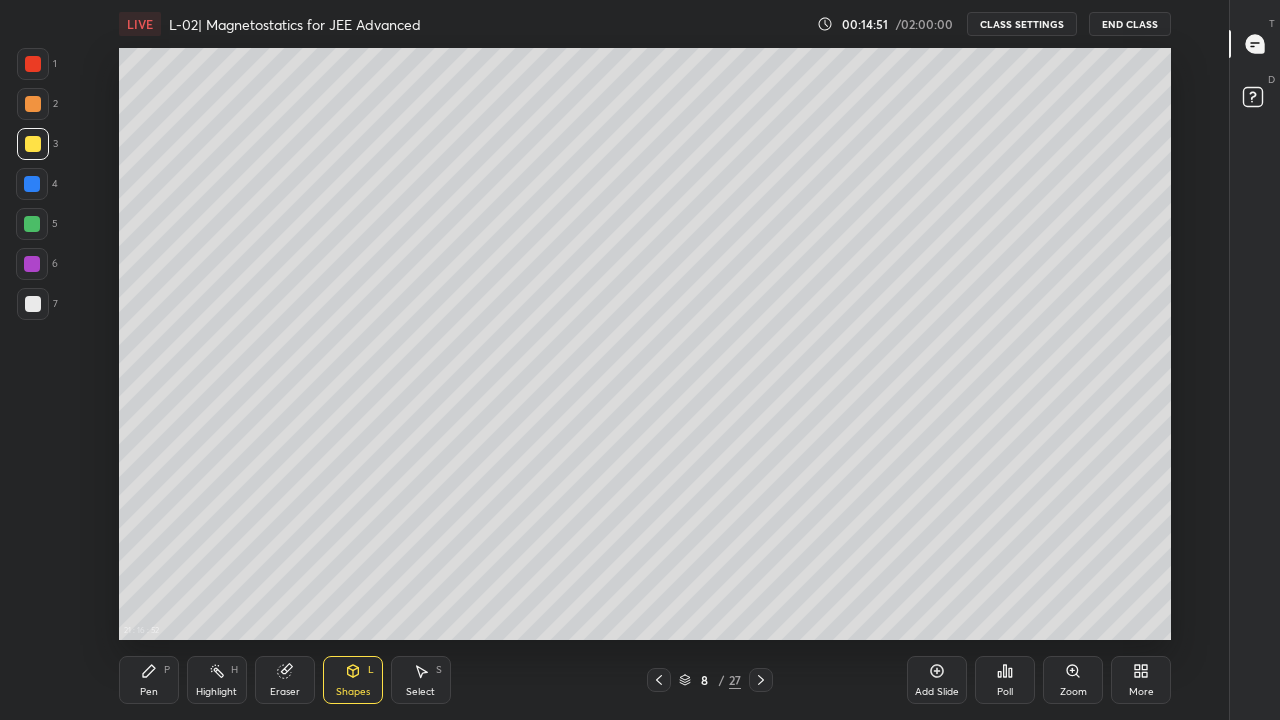 click at bounding box center [32, 264] 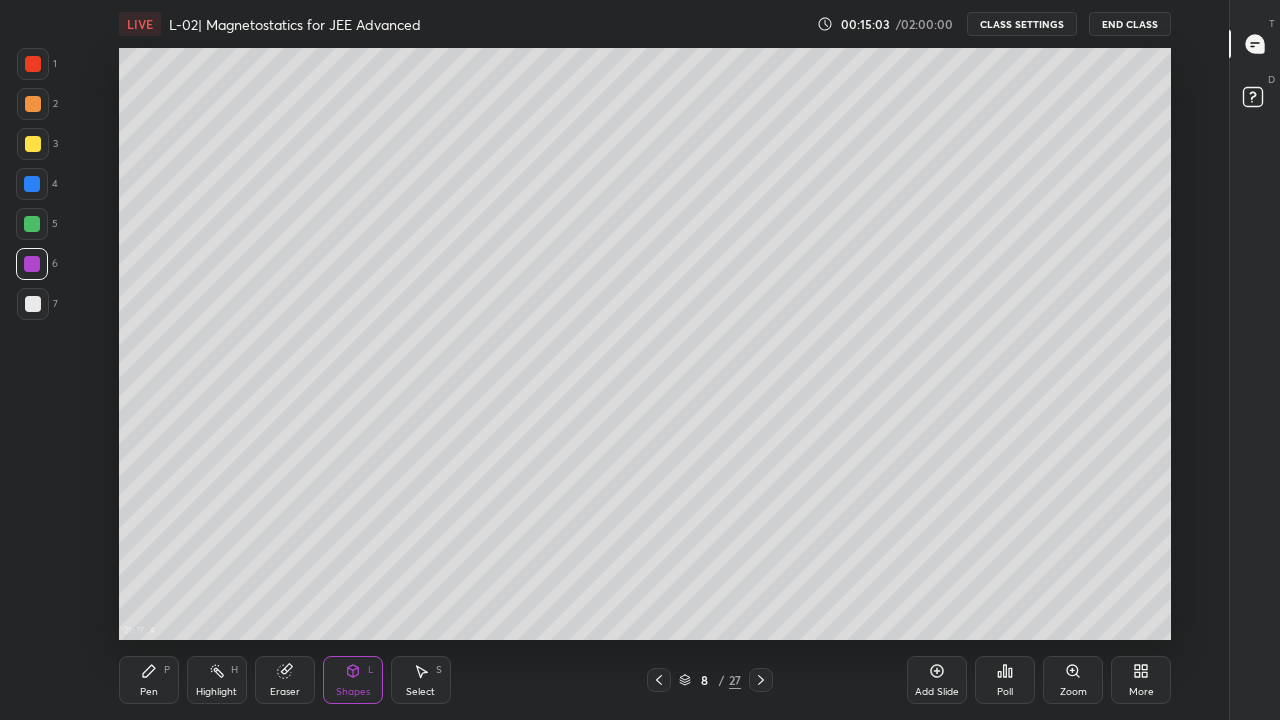click on "Pen P" at bounding box center [149, 680] 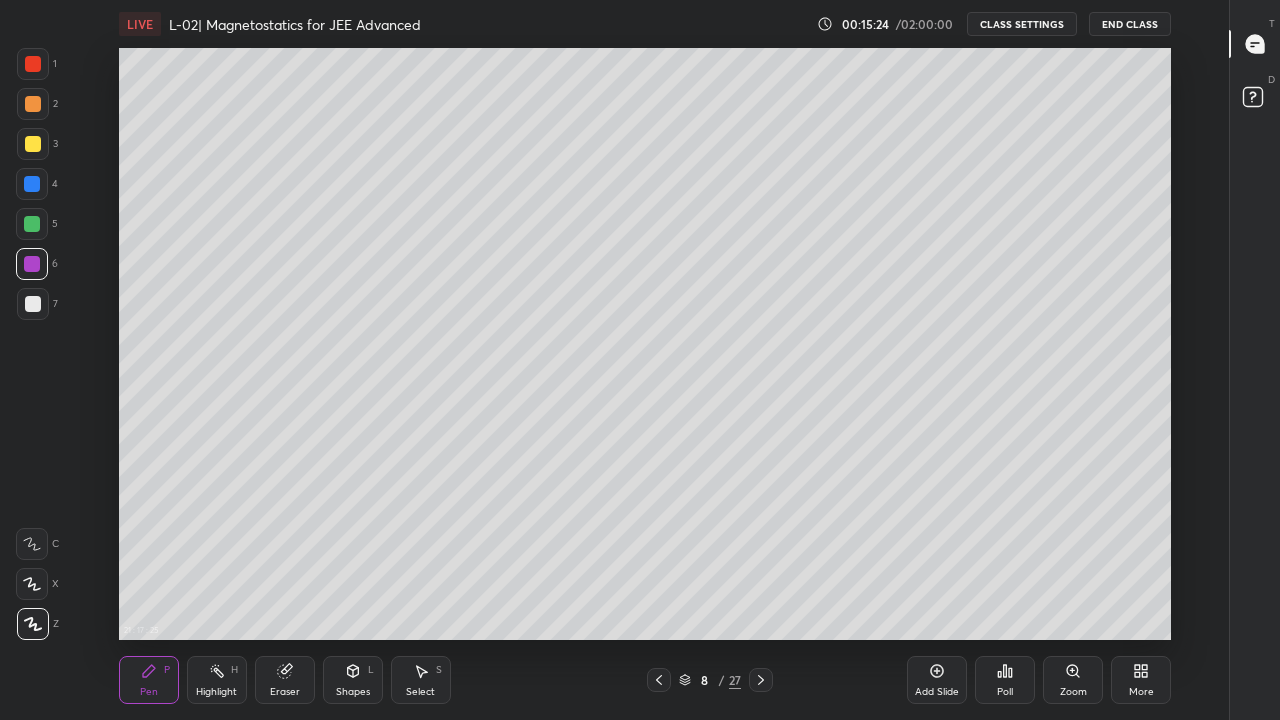click on "Shapes" at bounding box center [353, 692] 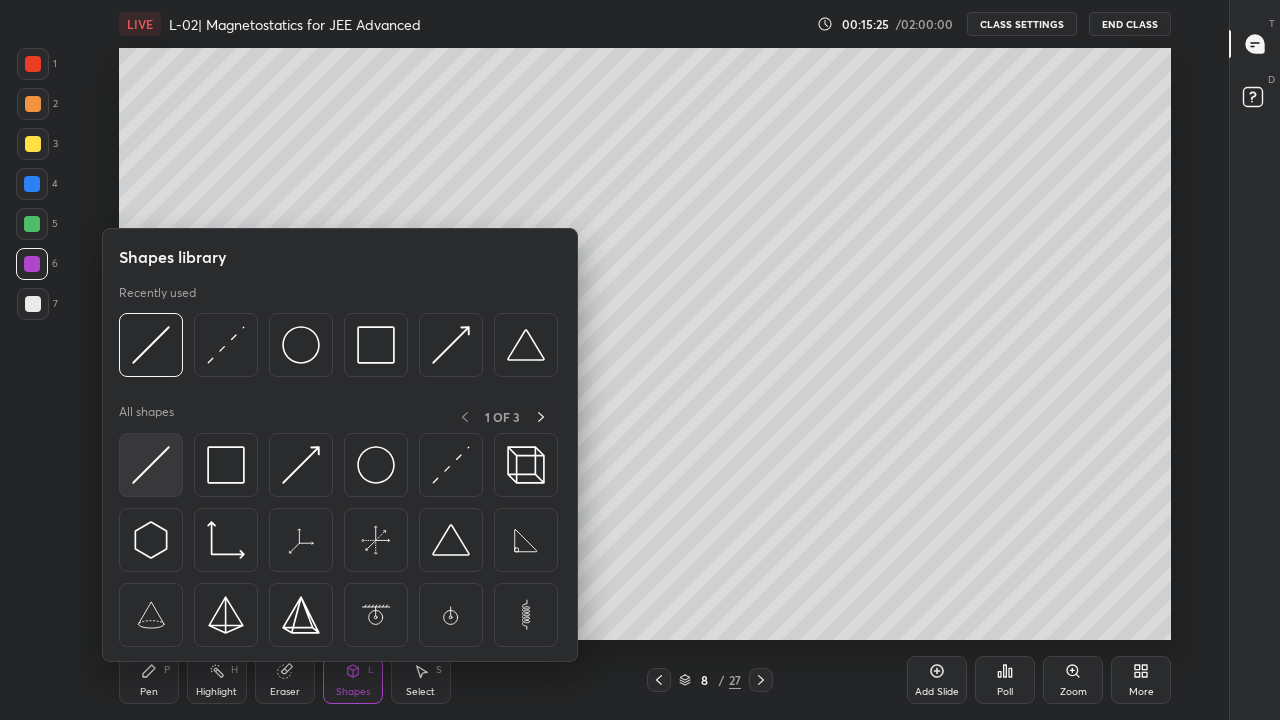 click at bounding box center [151, 465] 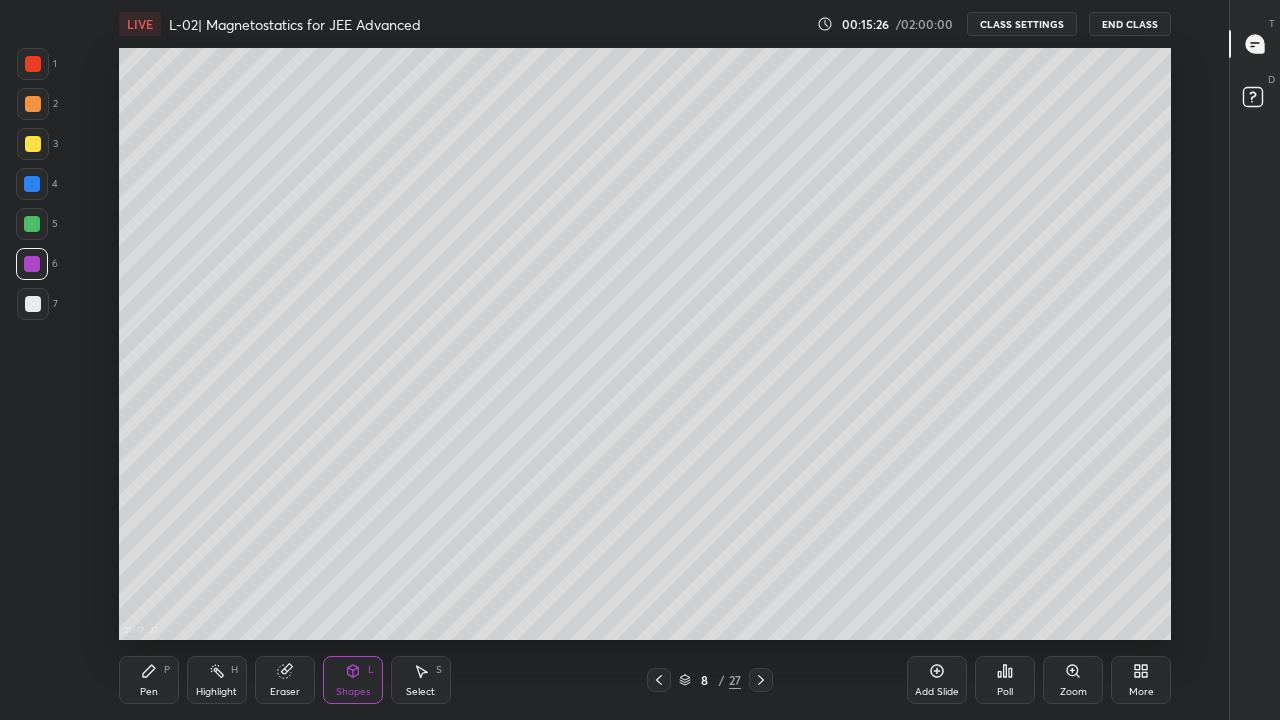 click at bounding box center (33, 304) 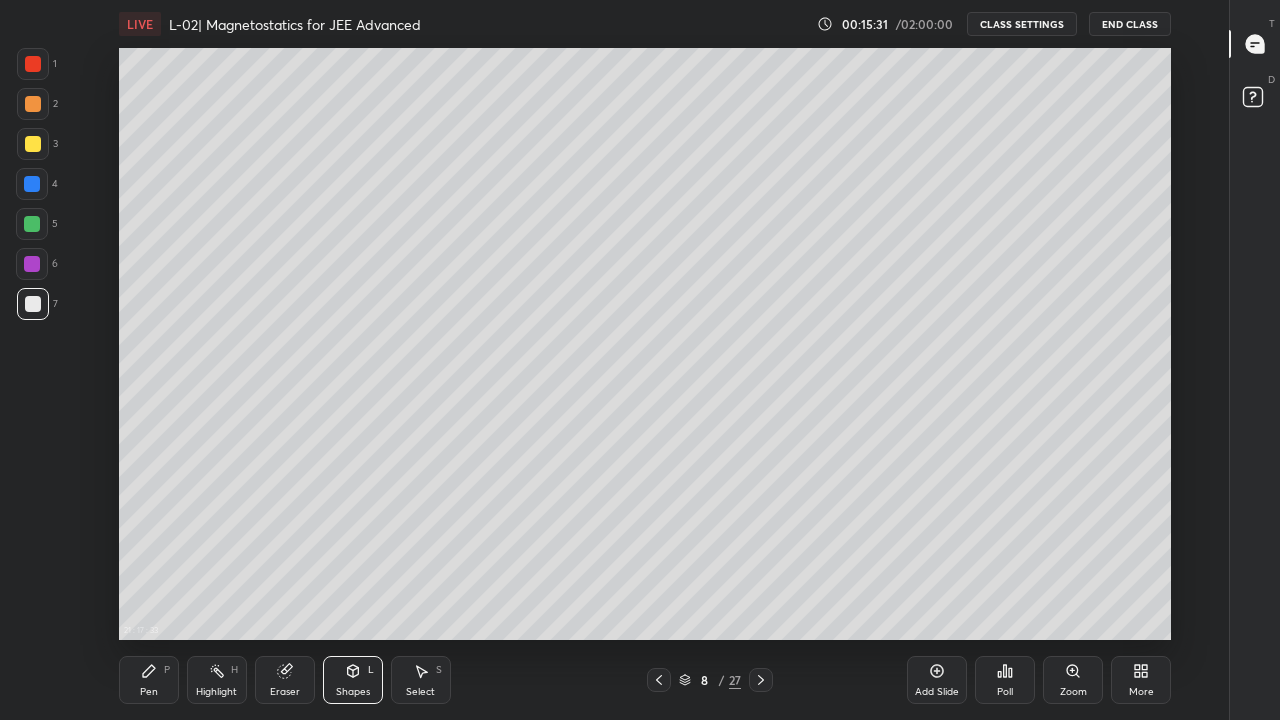 click on "Pen P" at bounding box center (149, 680) 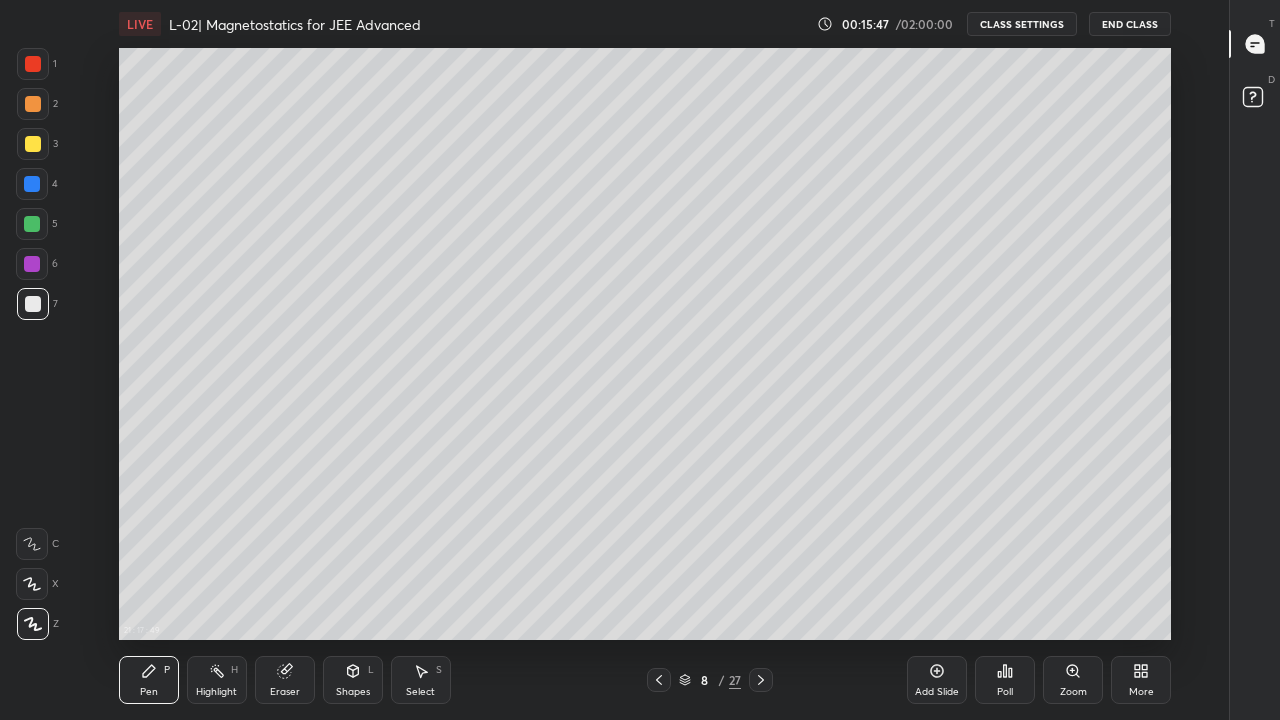 click at bounding box center (33, 104) 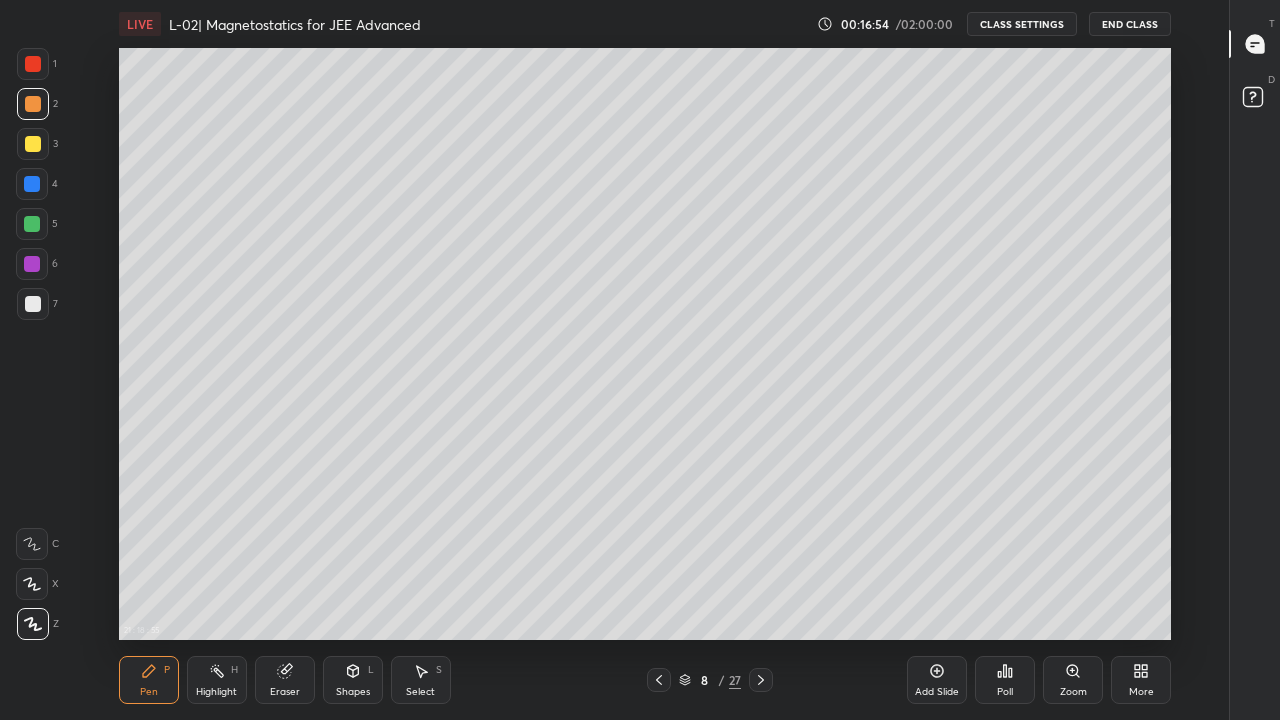 click on "Add Slide" at bounding box center (937, 680) 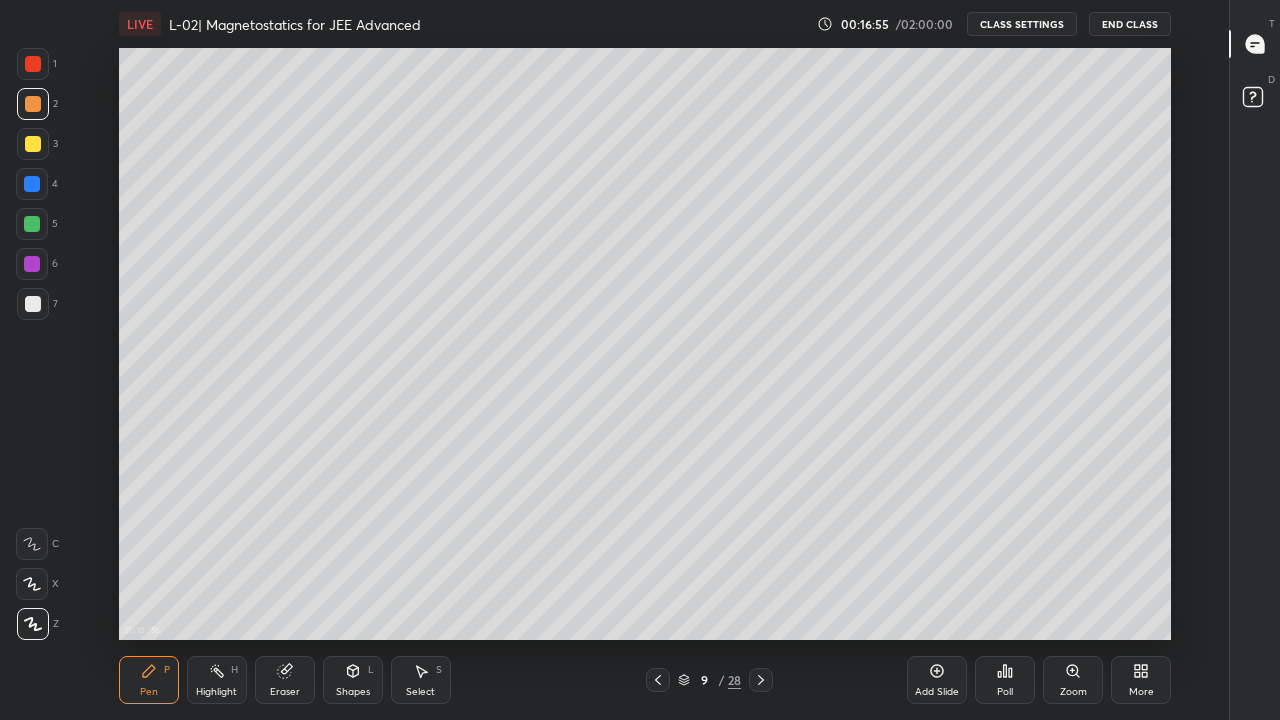 click 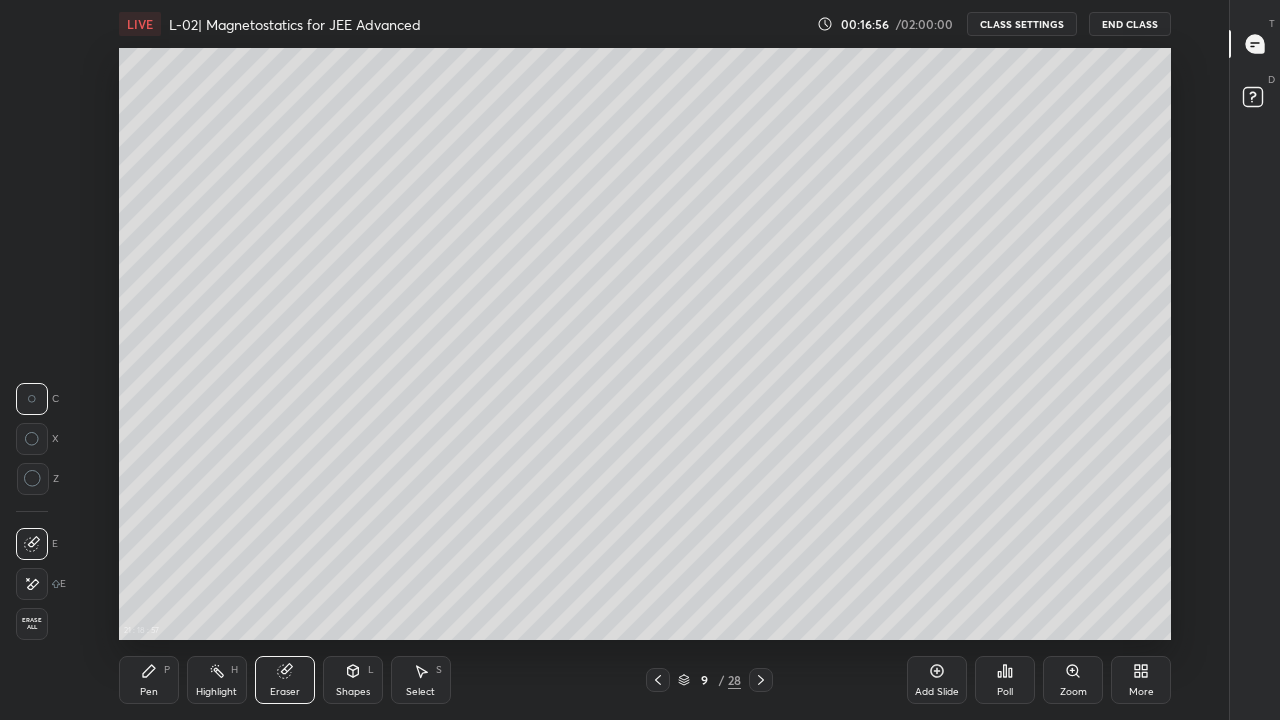 click on "Shapes" at bounding box center (353, 692) 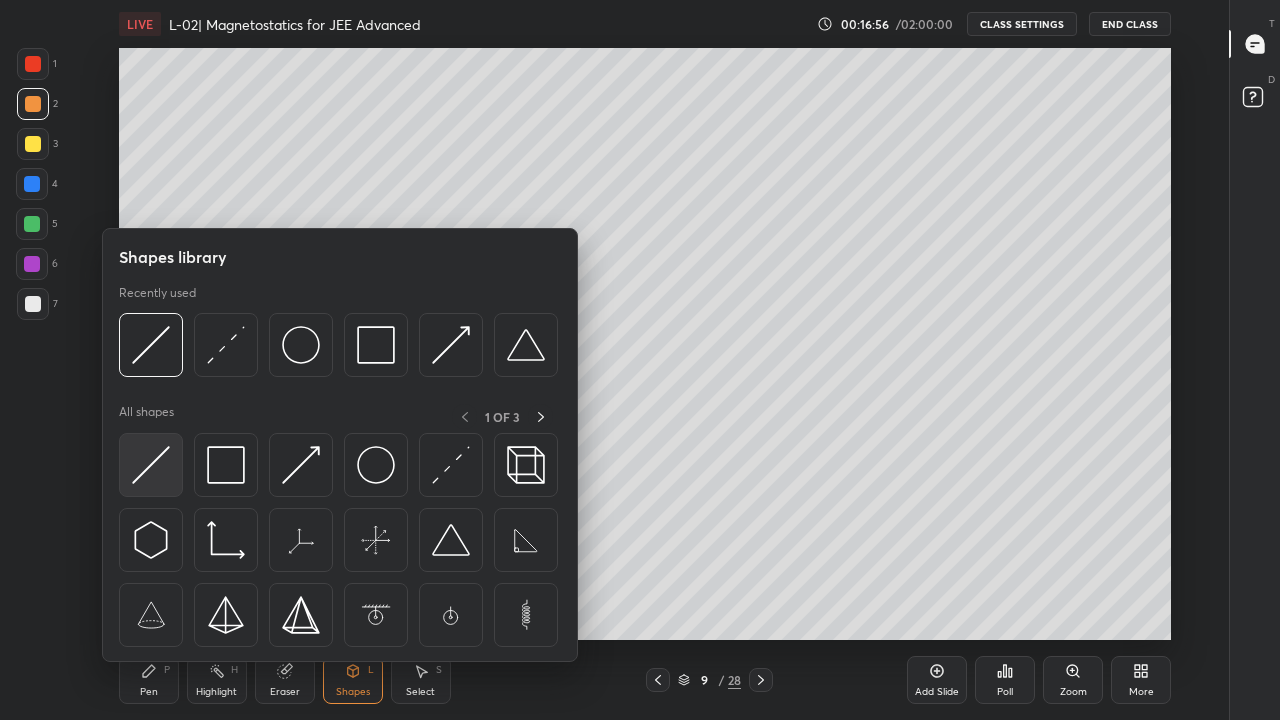 click at bounding box center (151, 465) 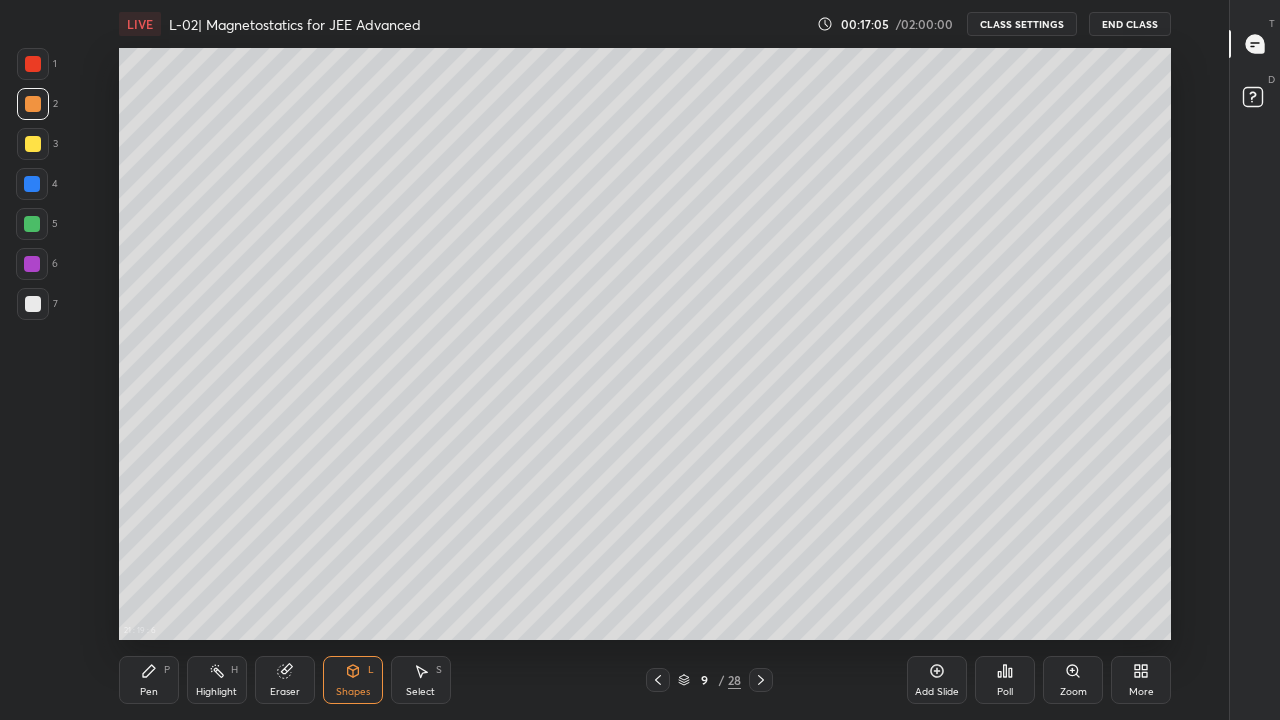 click on "Shapes" at bounding box center (353, 692) 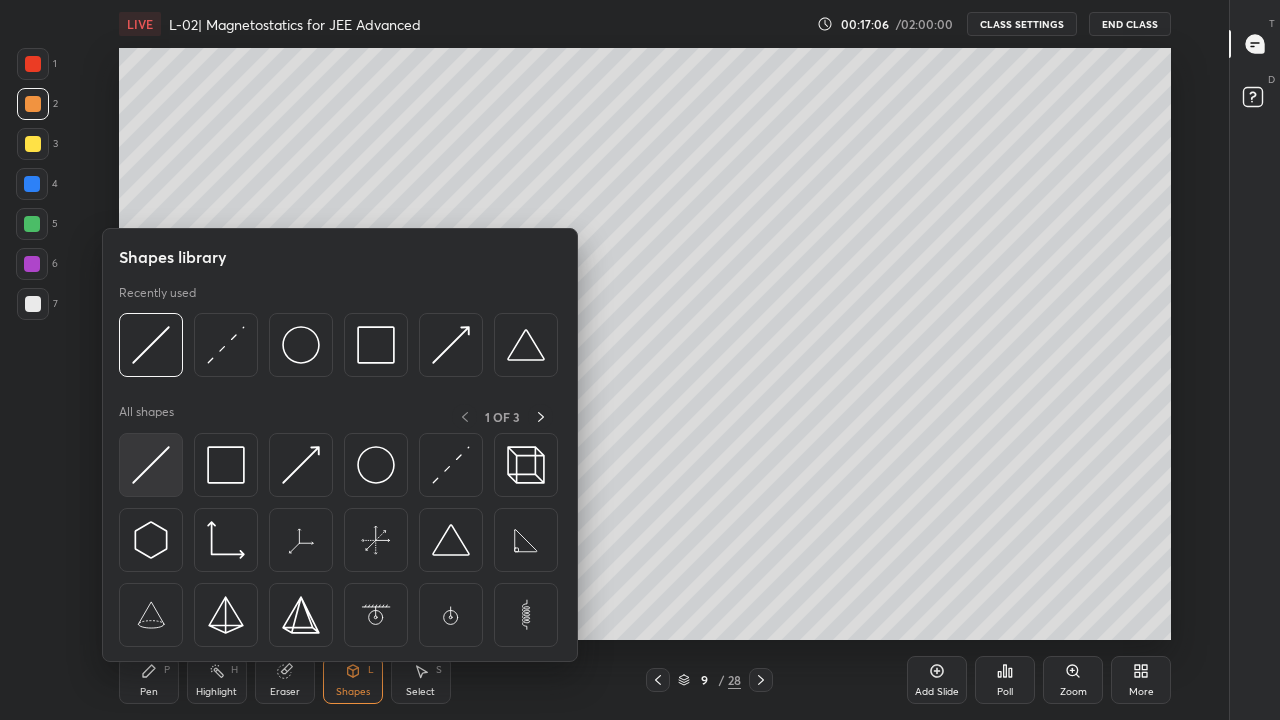 click at bounding box center (151, 465) 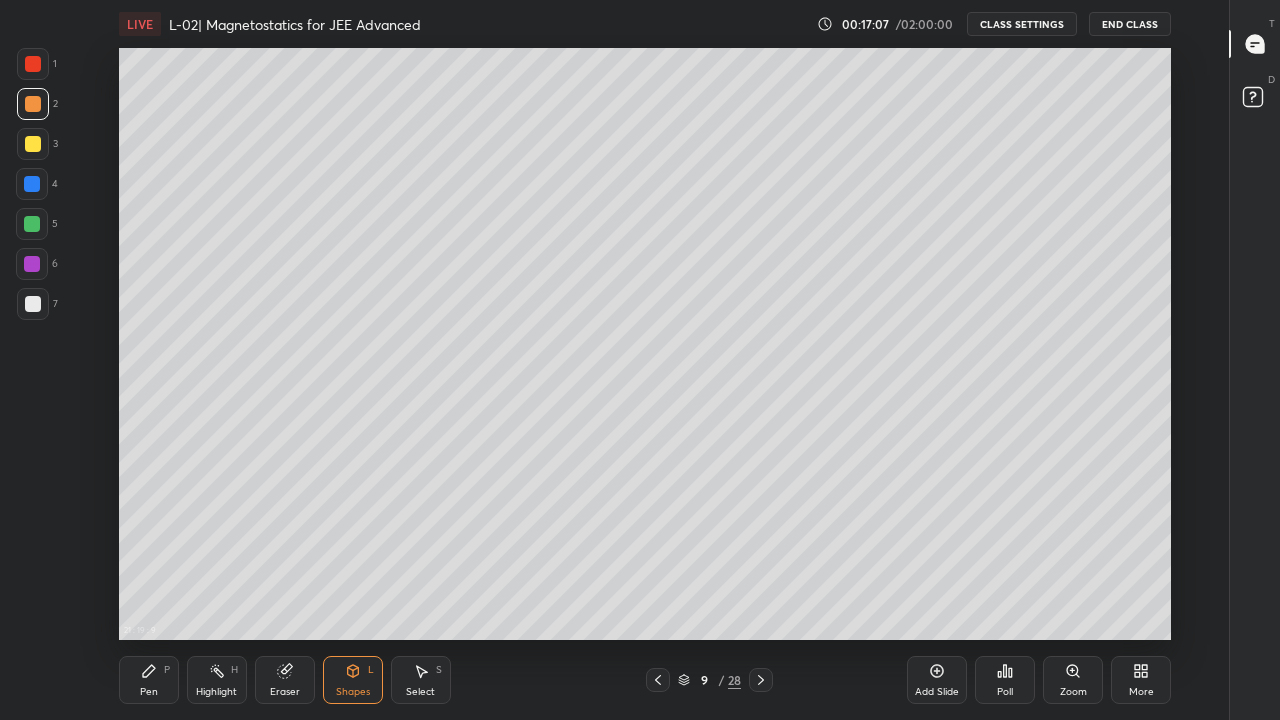 click at bounding box center [32, 224] 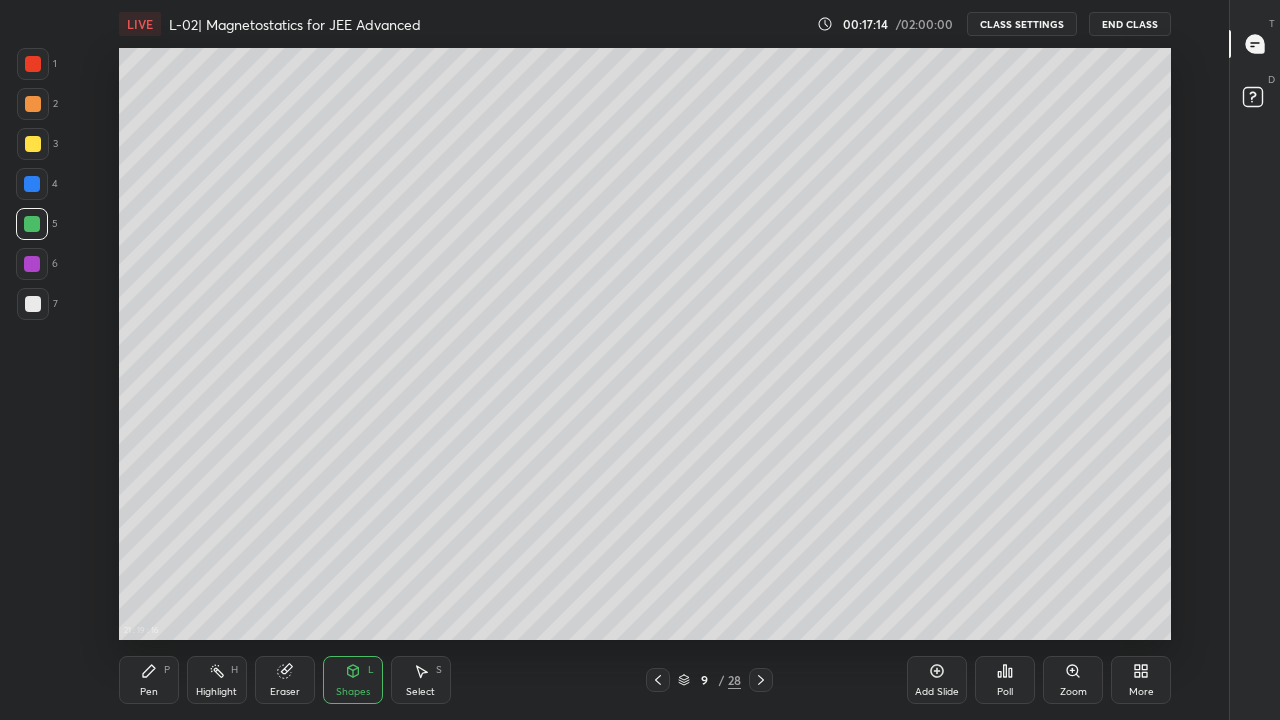 click on "Pen P" at bounding box center (149, 680) 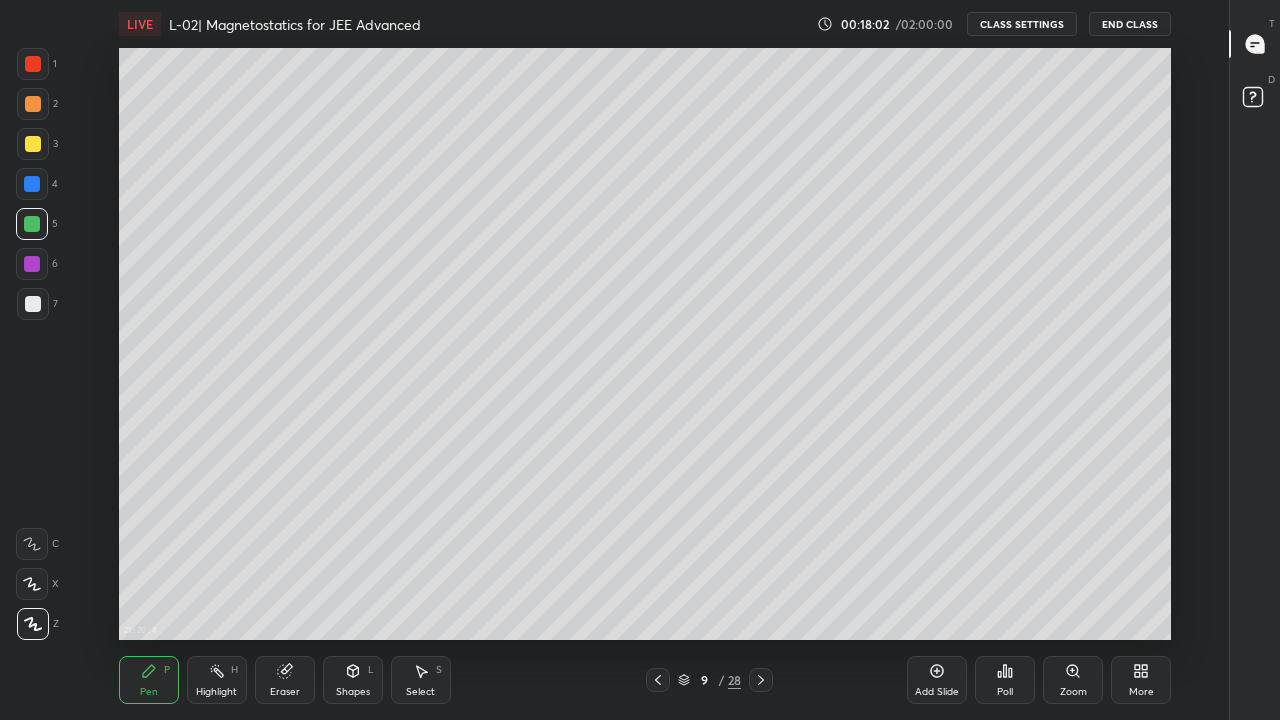 click 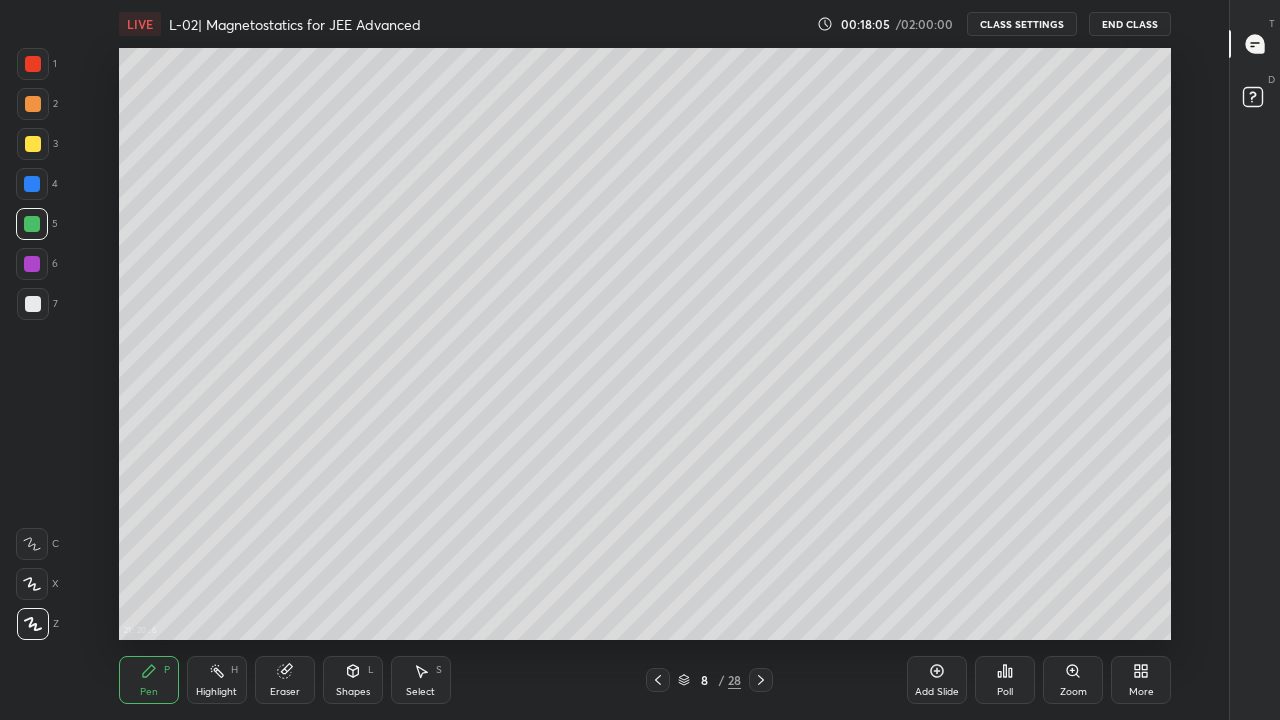 click 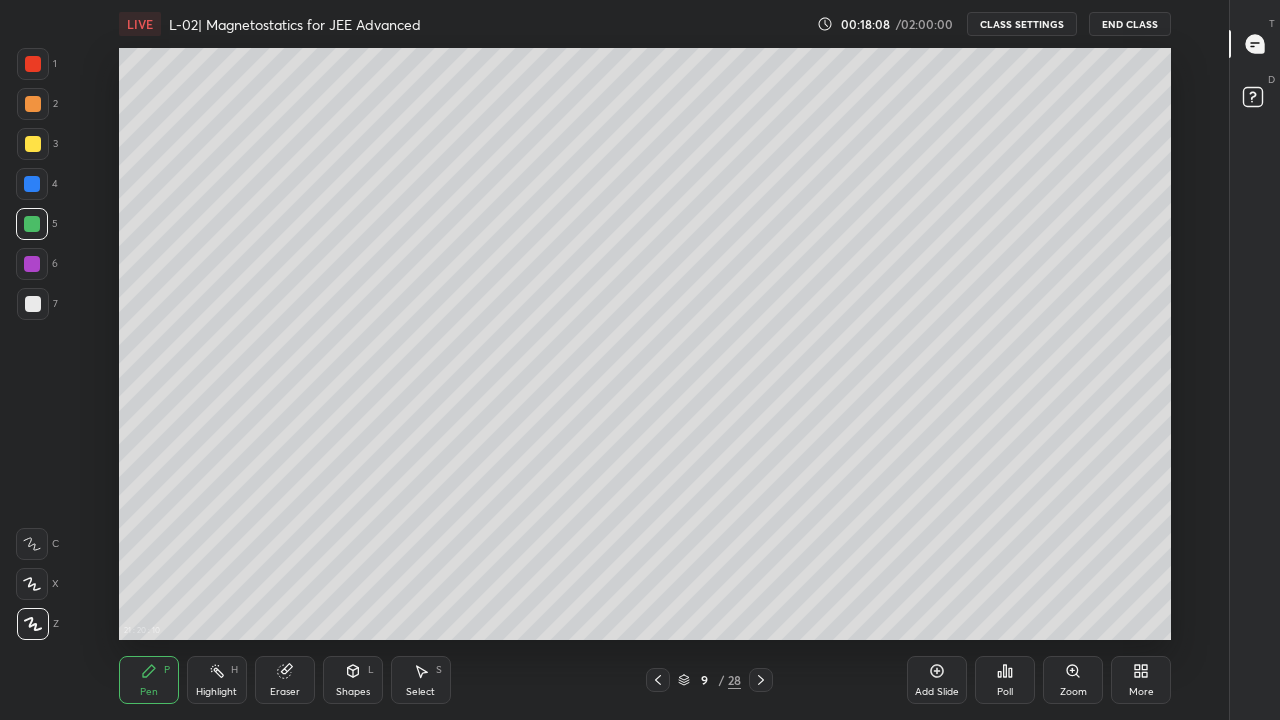 click on "Eraser" at bounding box center (285, 680) 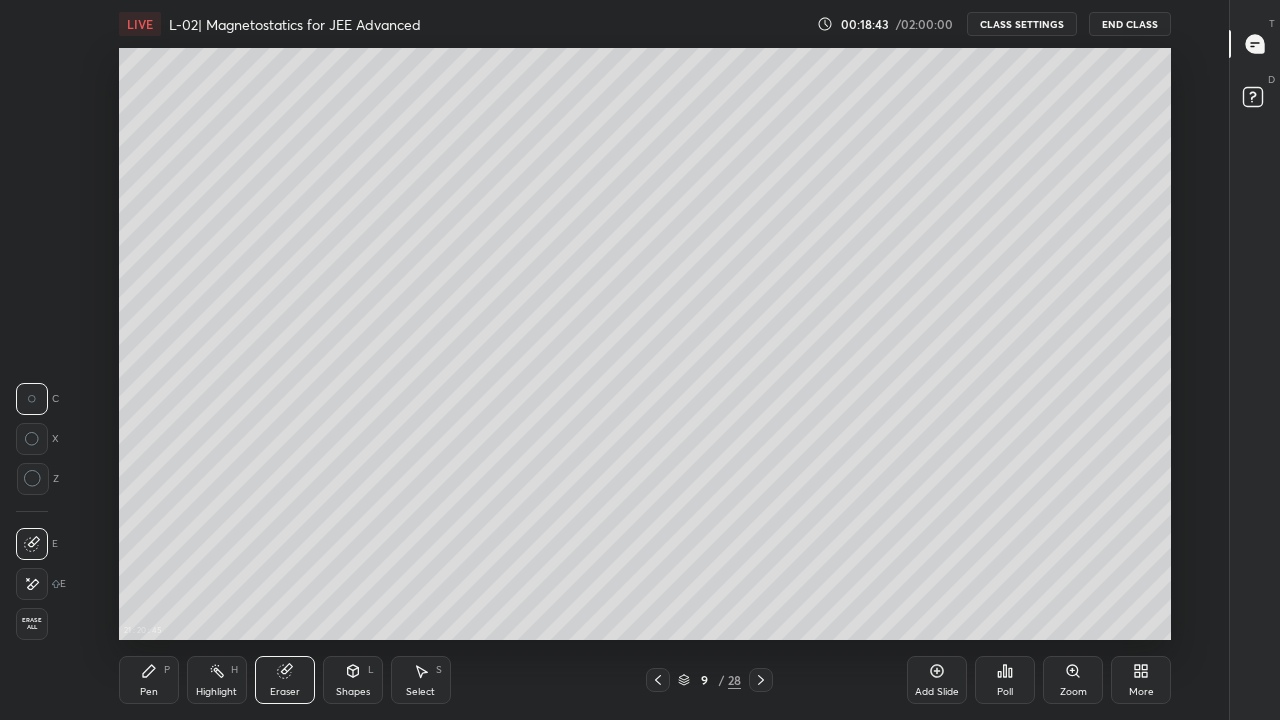 click on "Pen P" at bounding box center [149, 680] 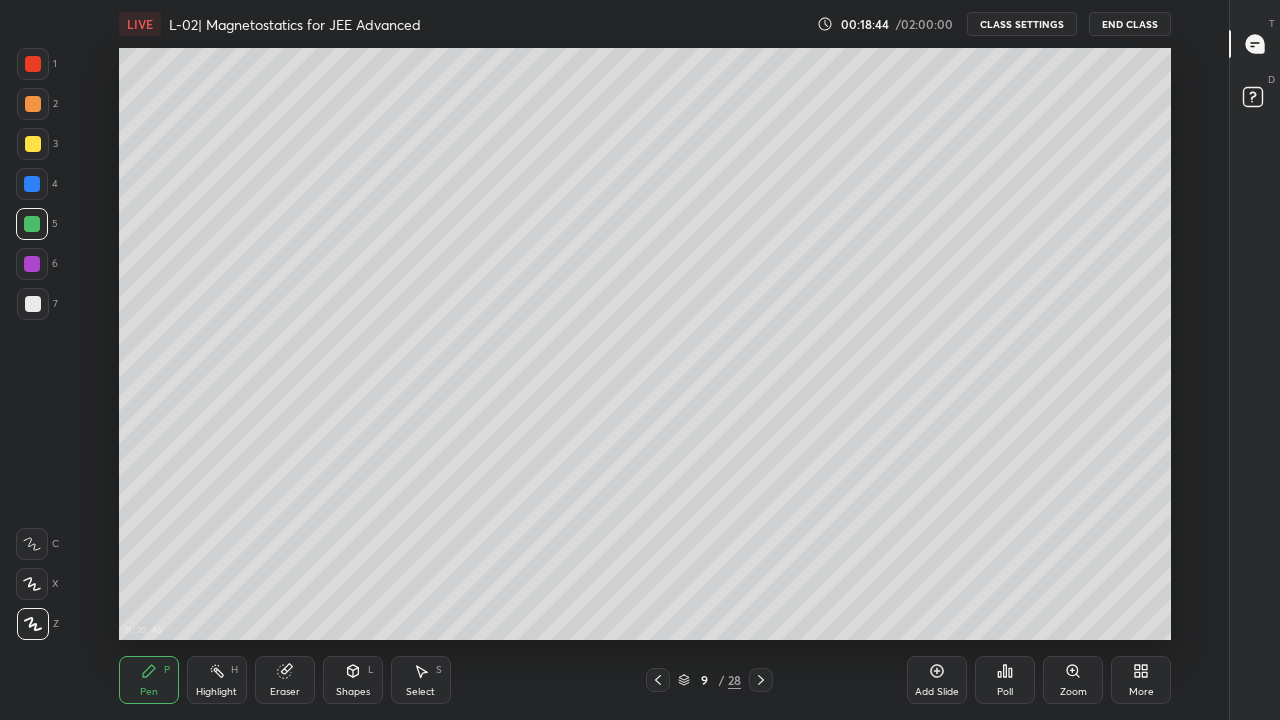 click at bounding box center (33, 304) 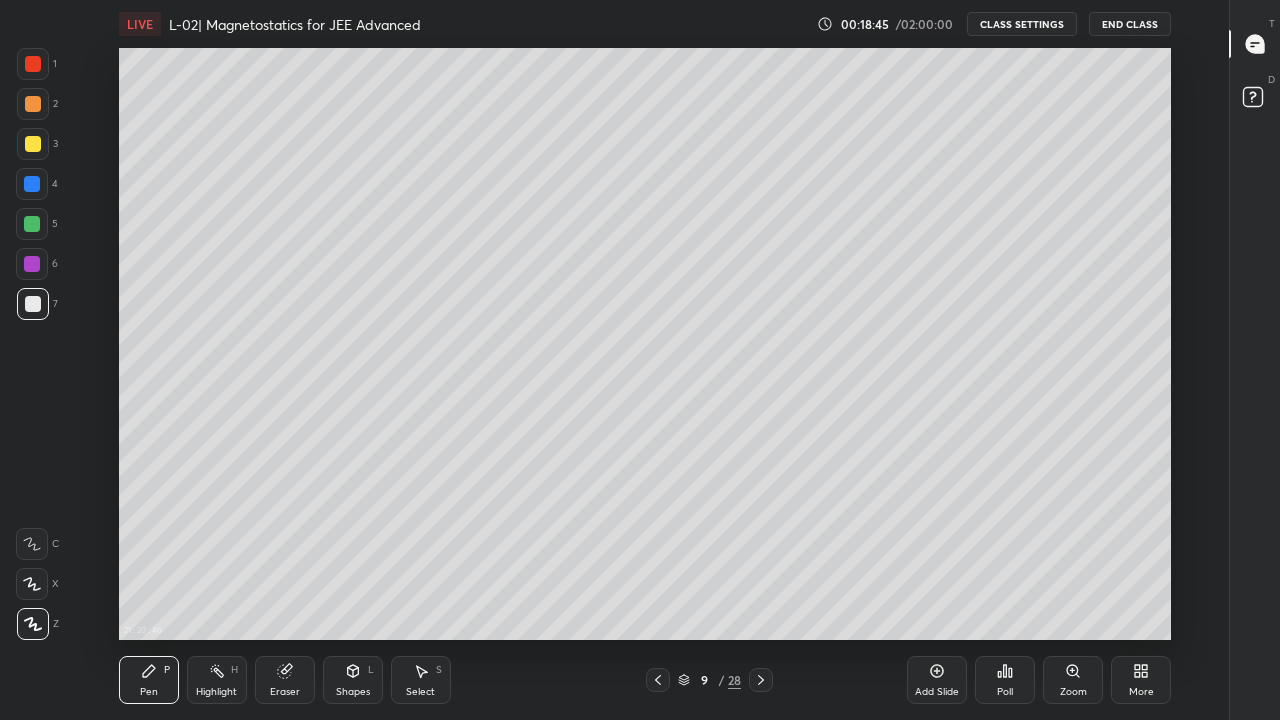 click at bounding box center (32, 264) 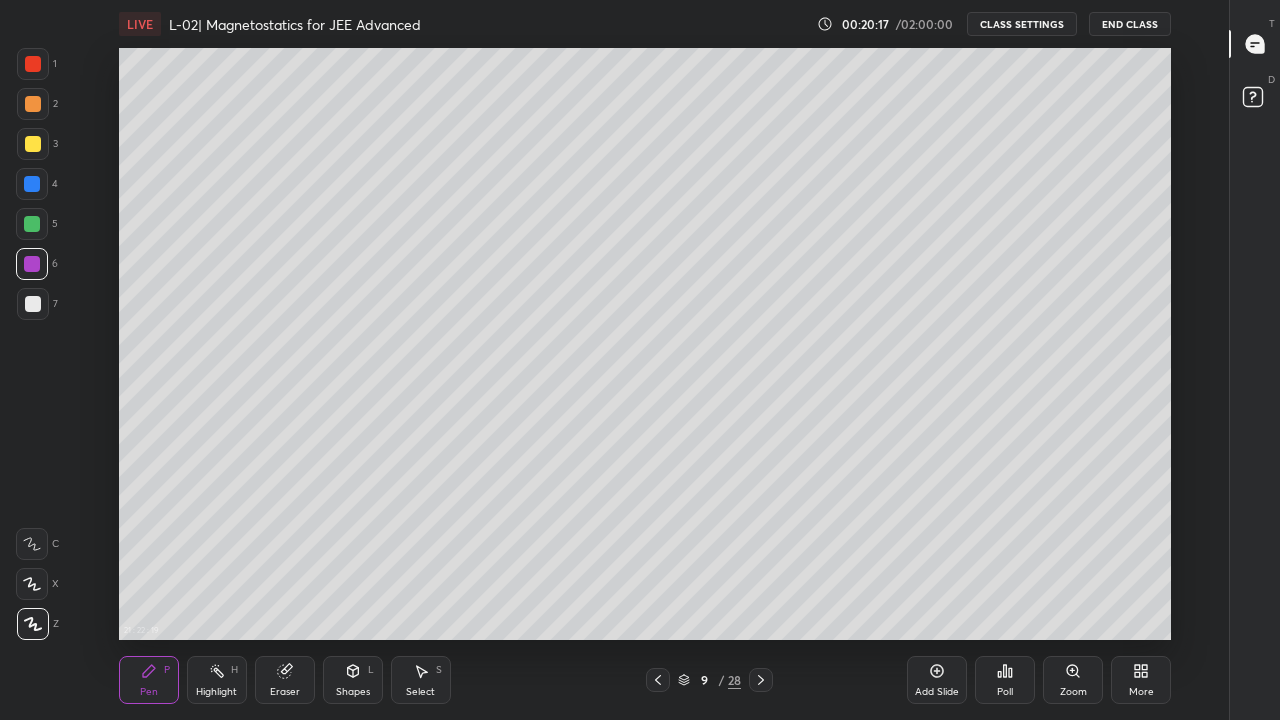 click on "Eraser" at bounding box center [285, 680] 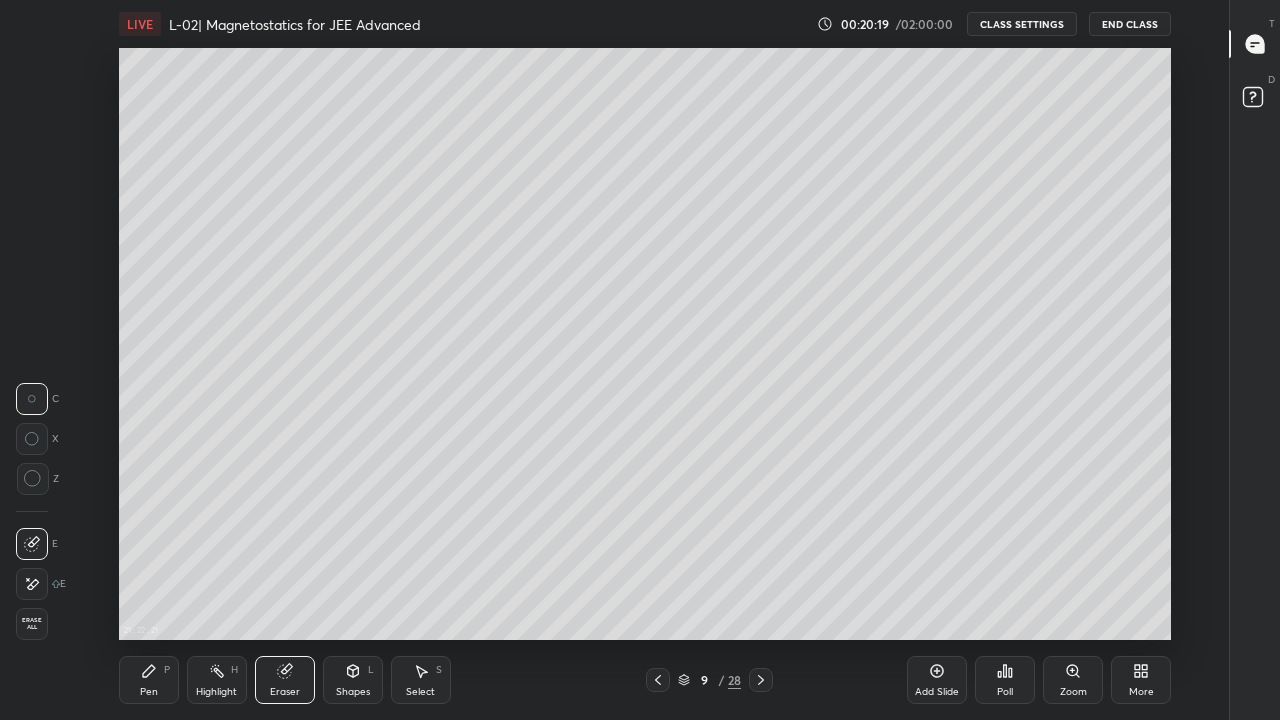 click 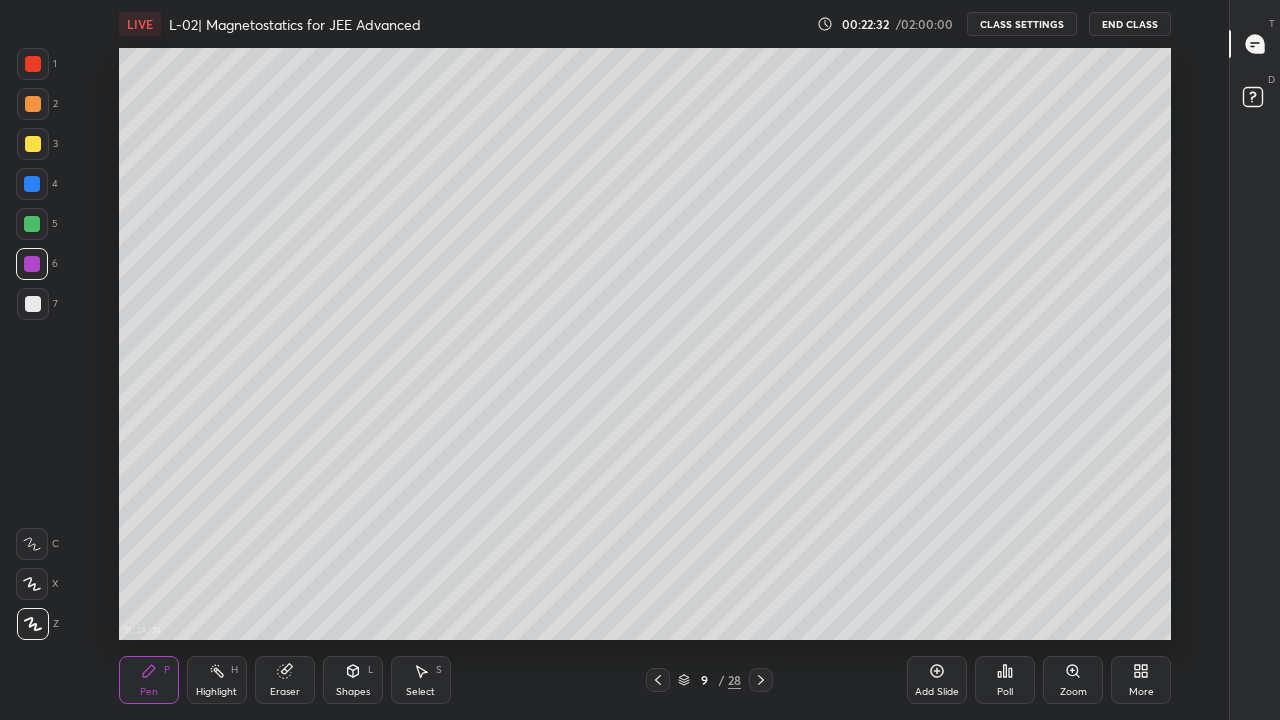 click 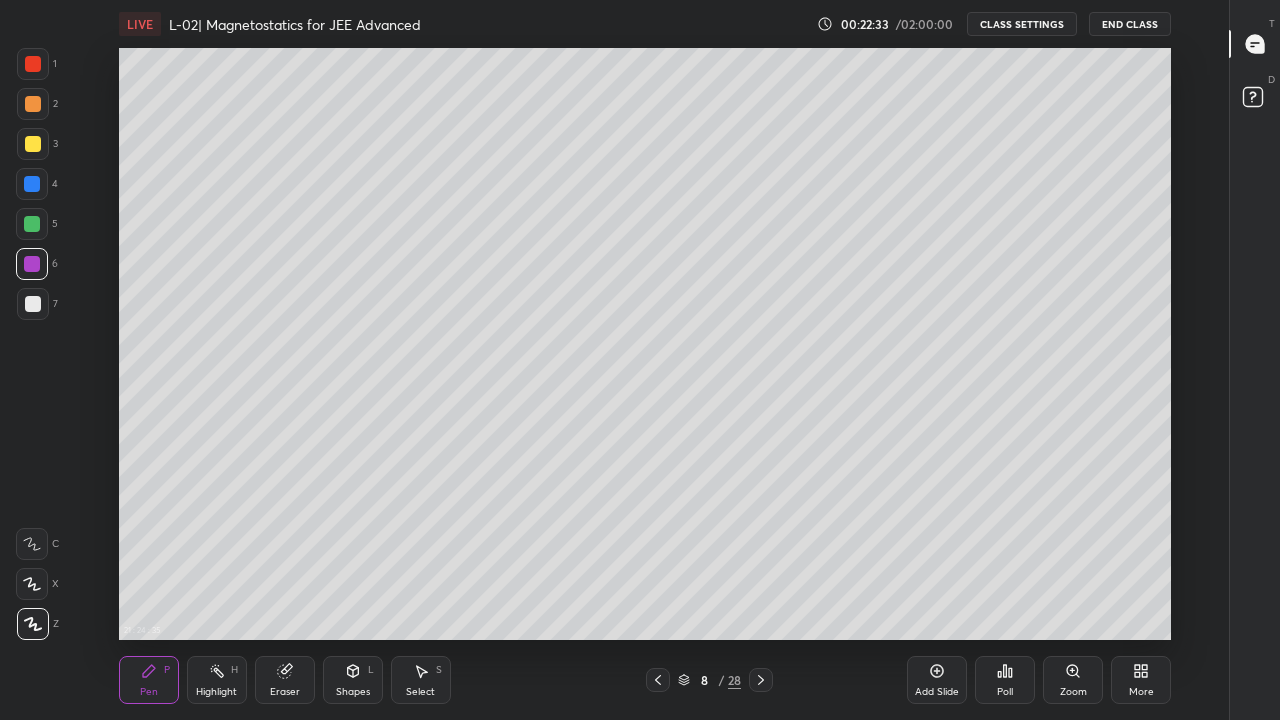 click 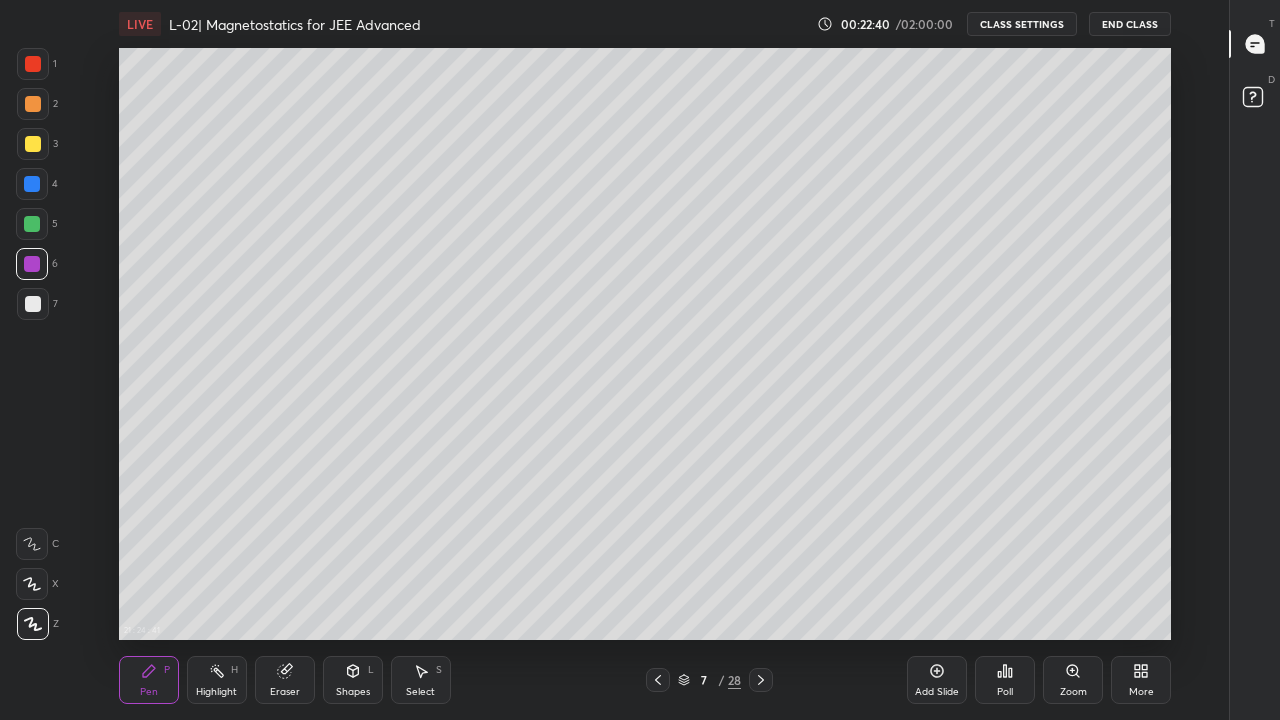 click 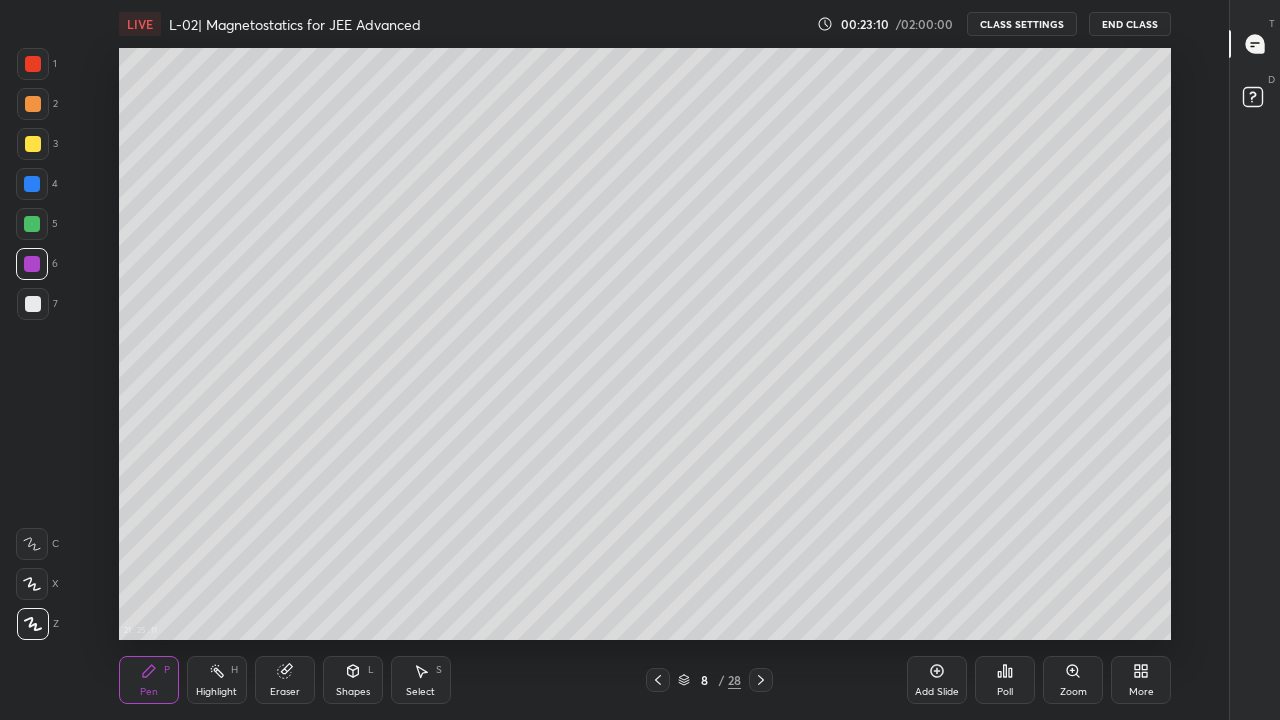 click at bounding box center (33, 304) 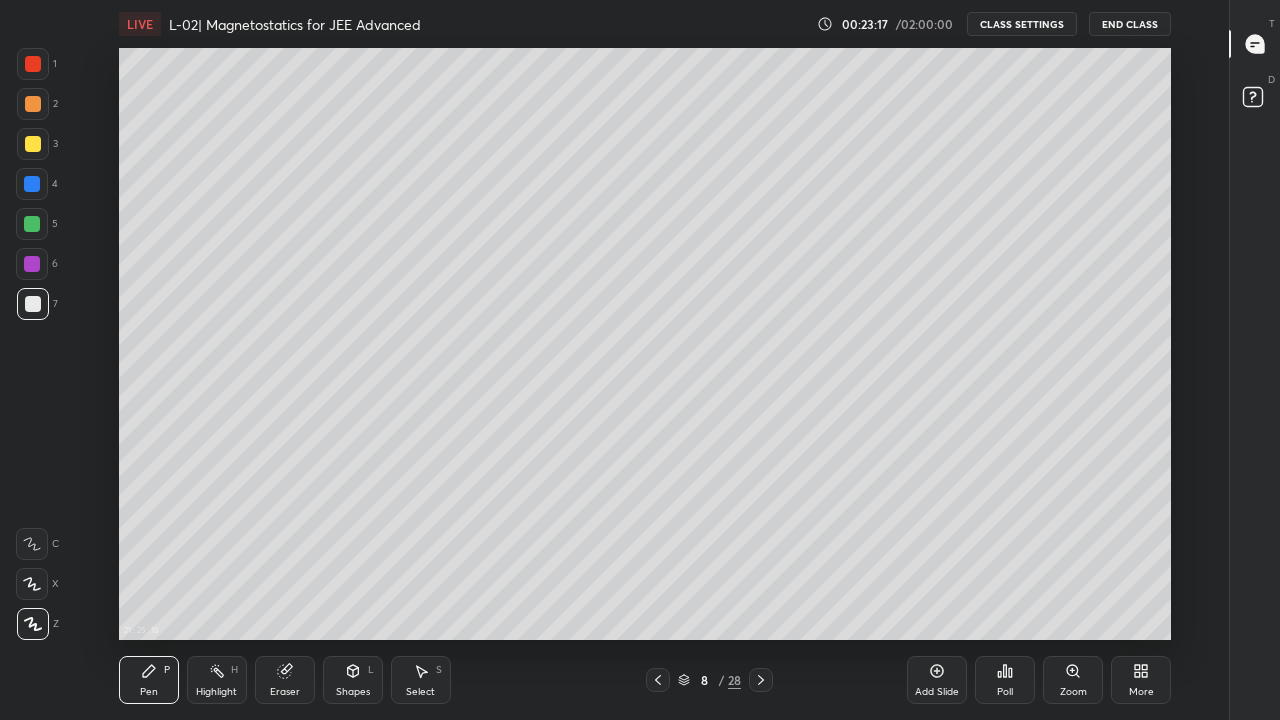 click 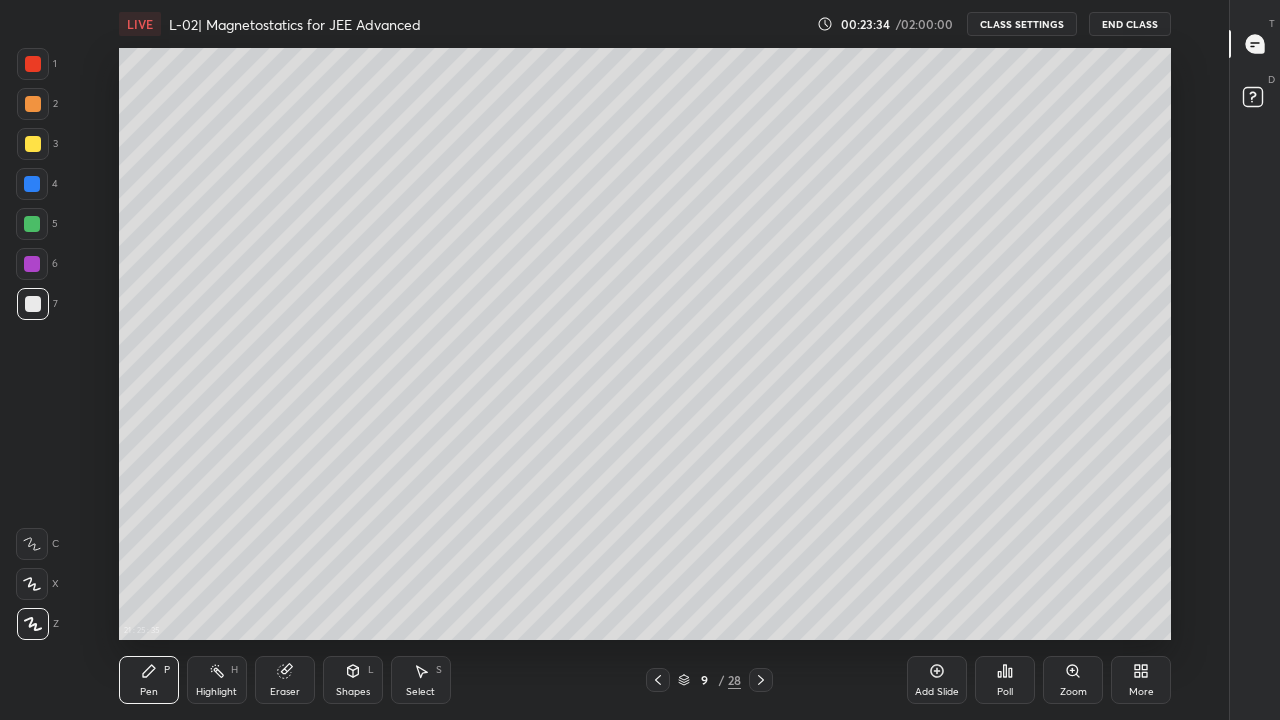 click 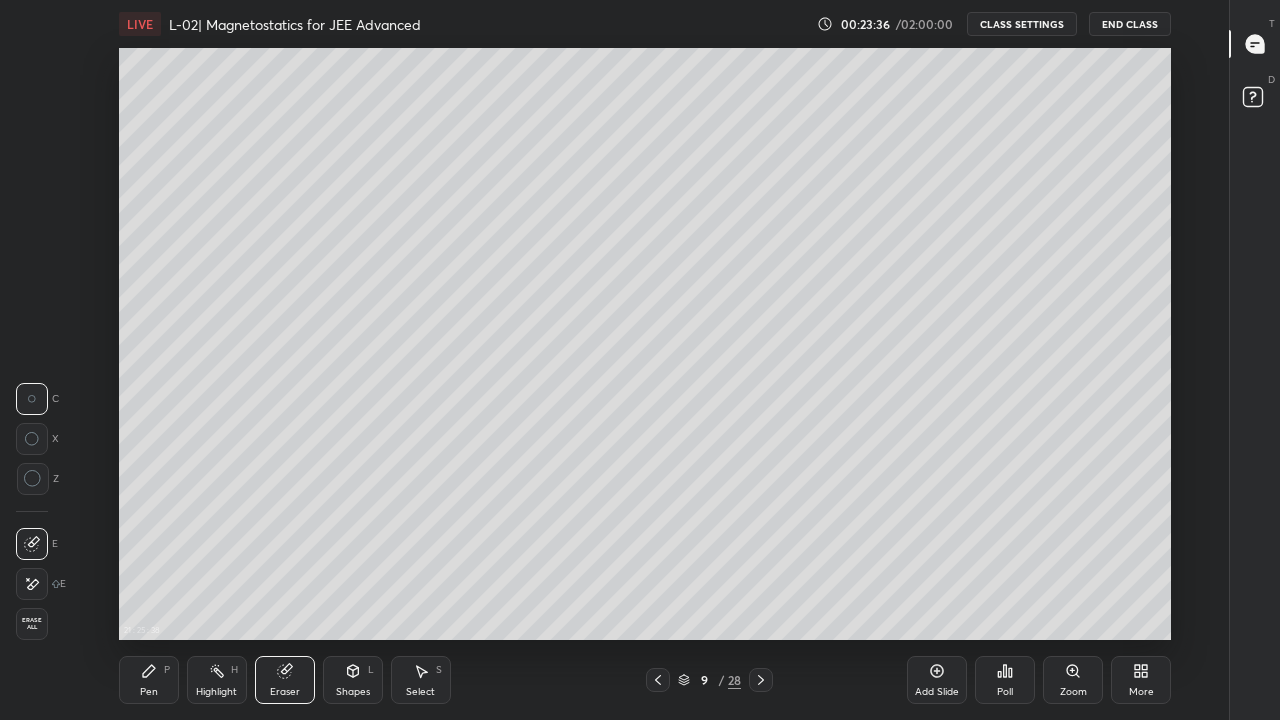 click 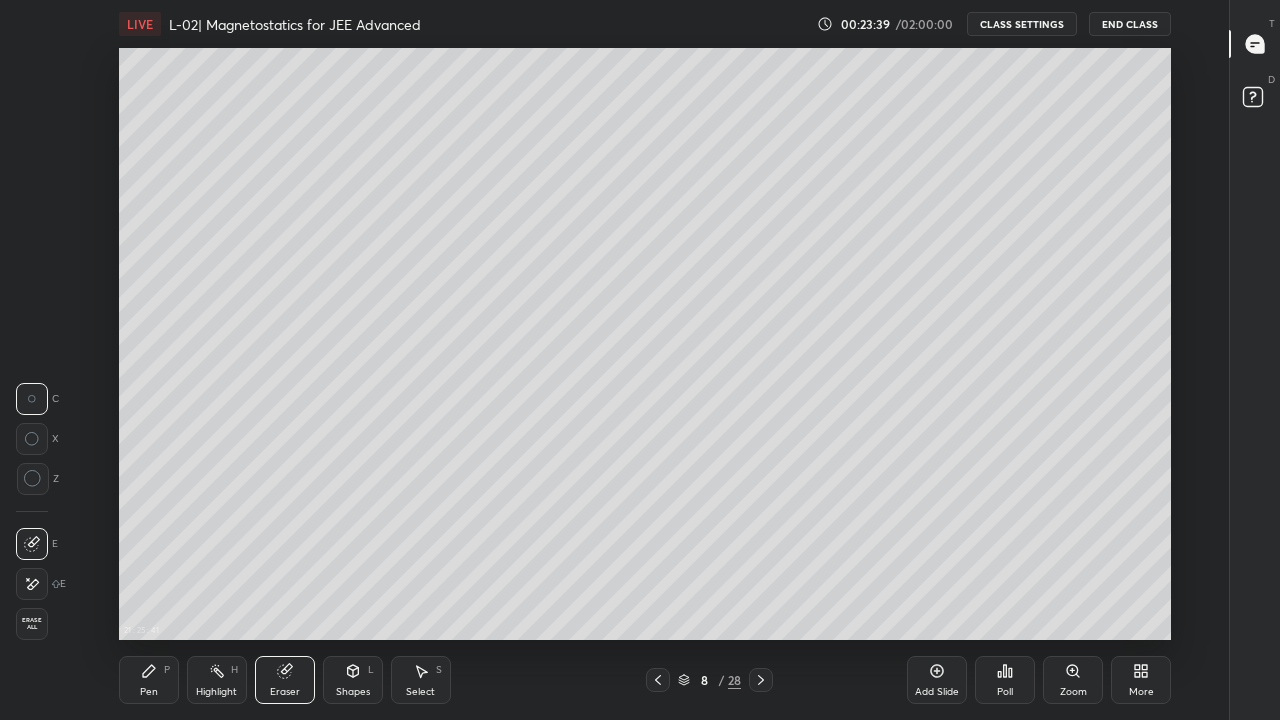 click 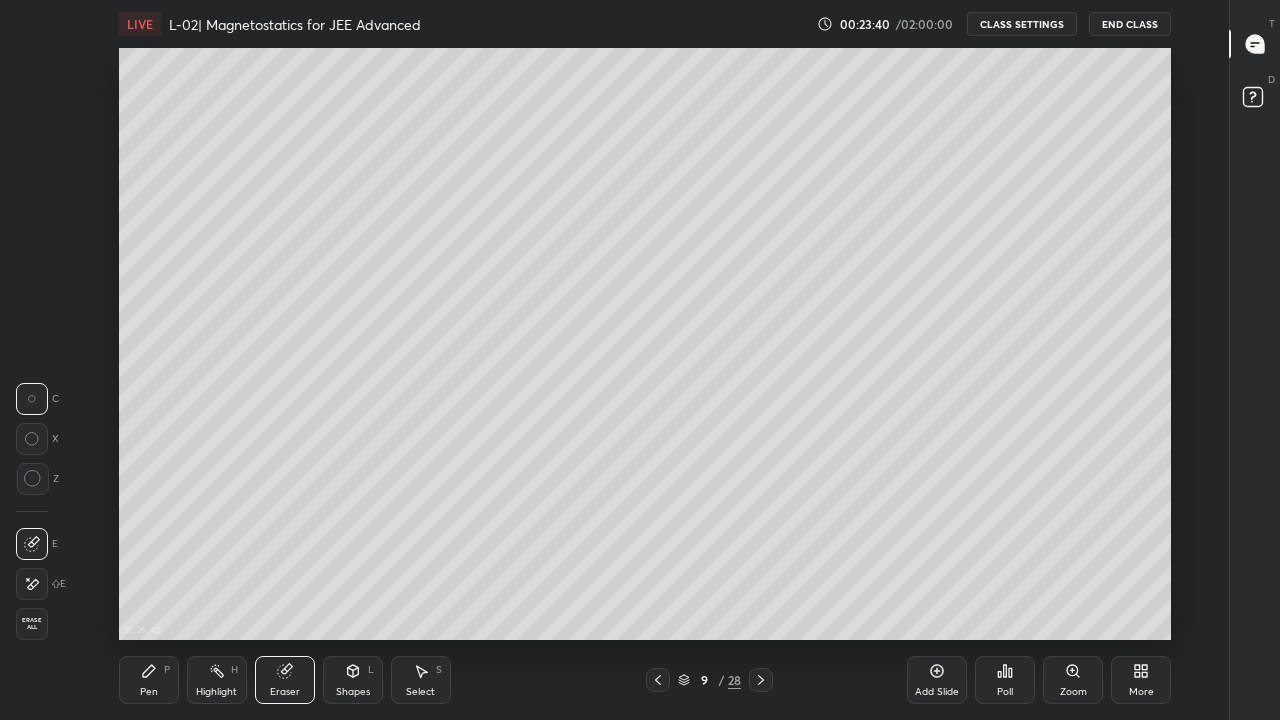click on "Pen P" at bounding box center [149, 680] 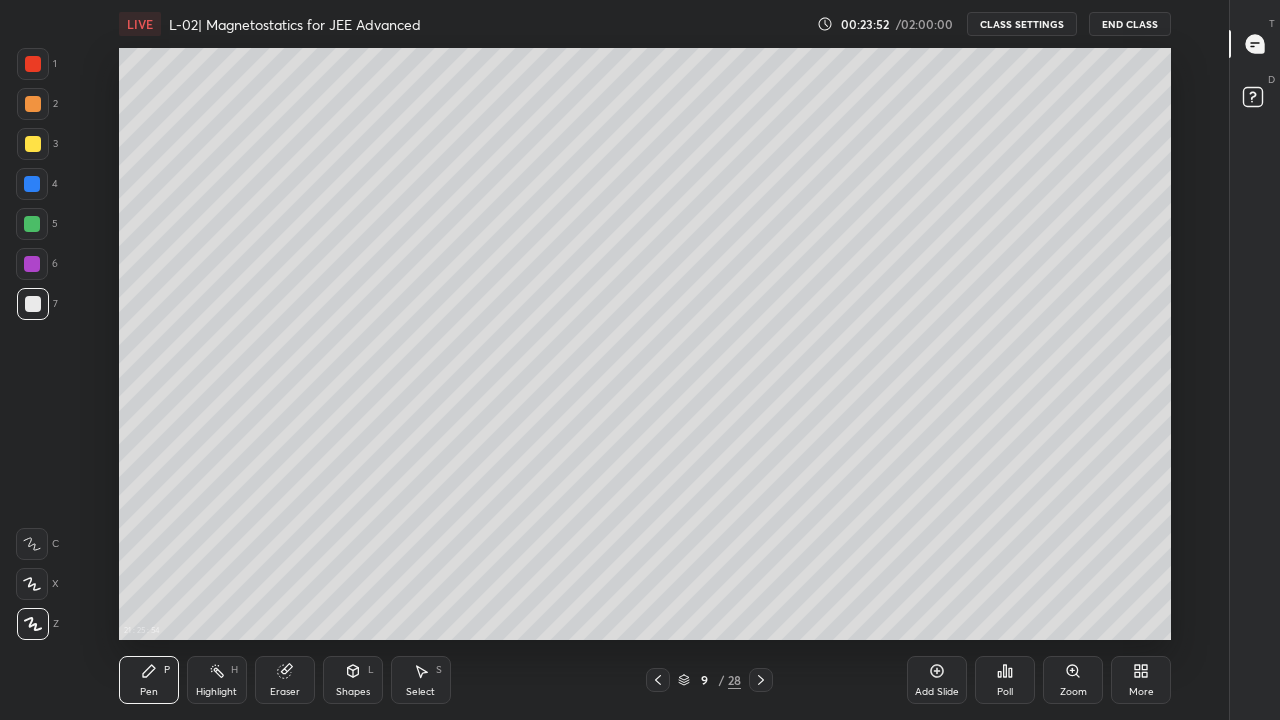 click on "LIVE L-02| Magnetostatics for JEE Advanced" at bounding box center [464, 24] 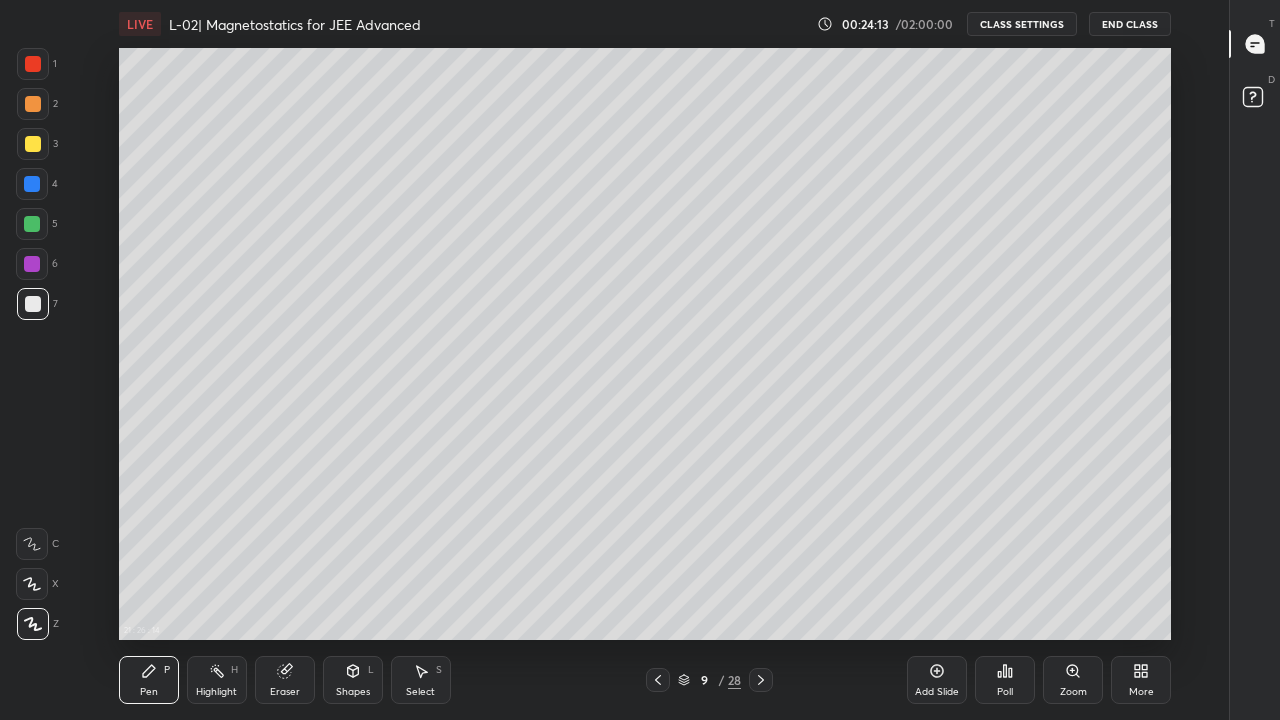 click on "Eraser" at bounding box center [285, 680] 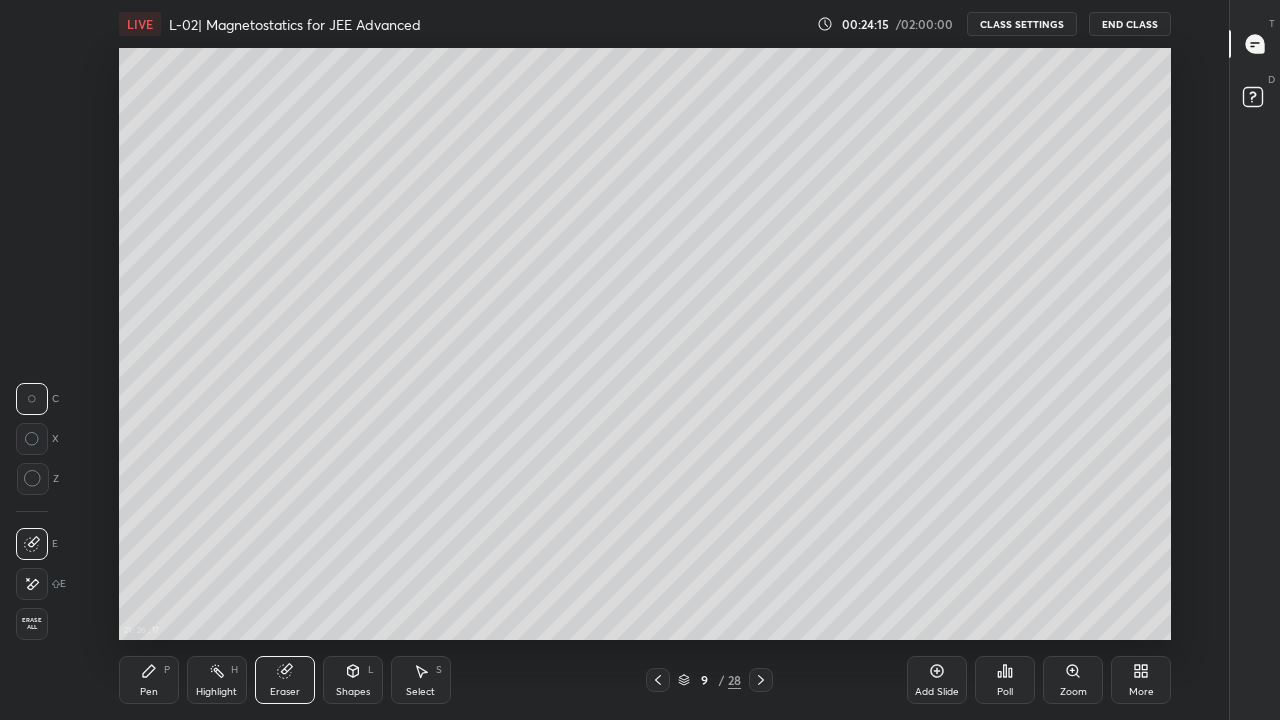 click 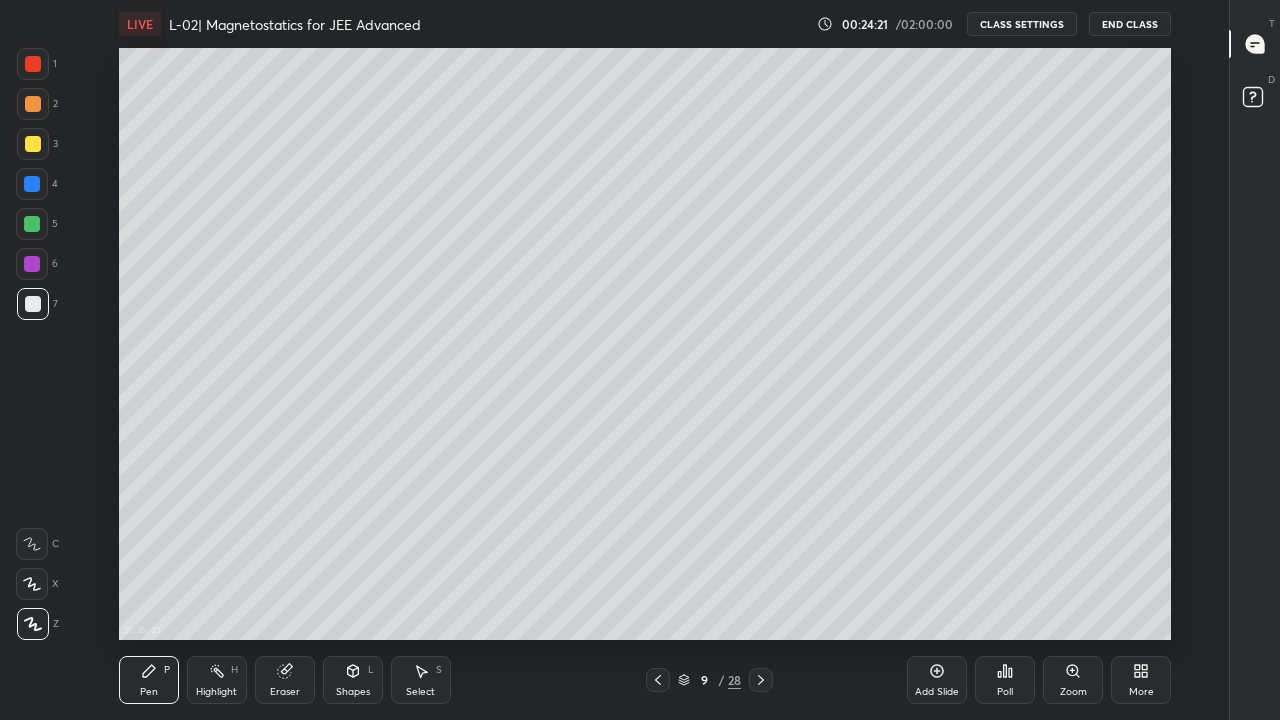 click 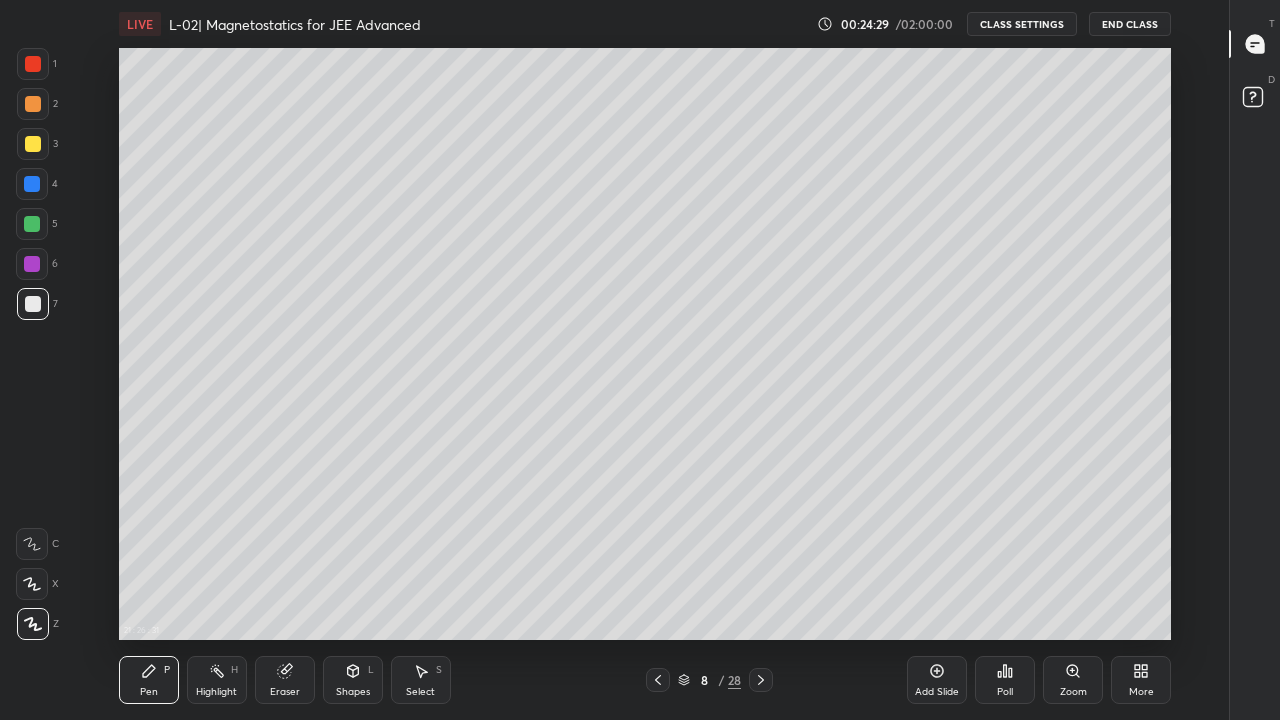 click 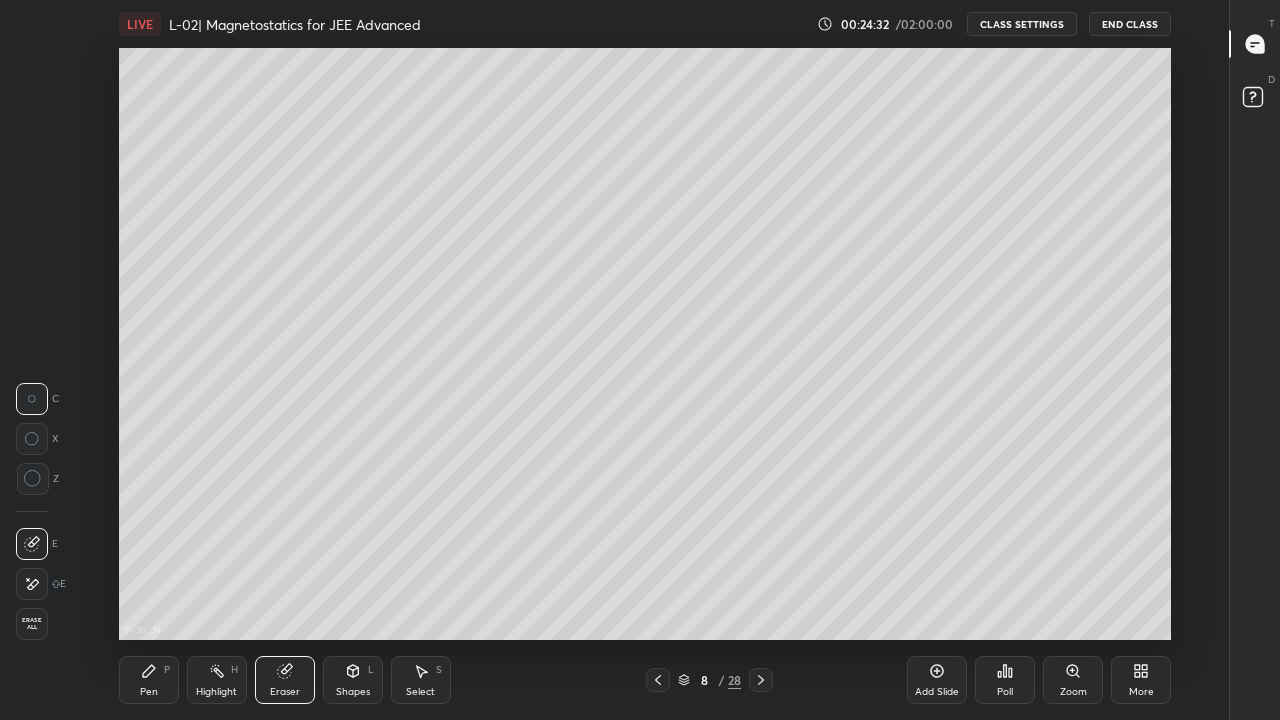 click 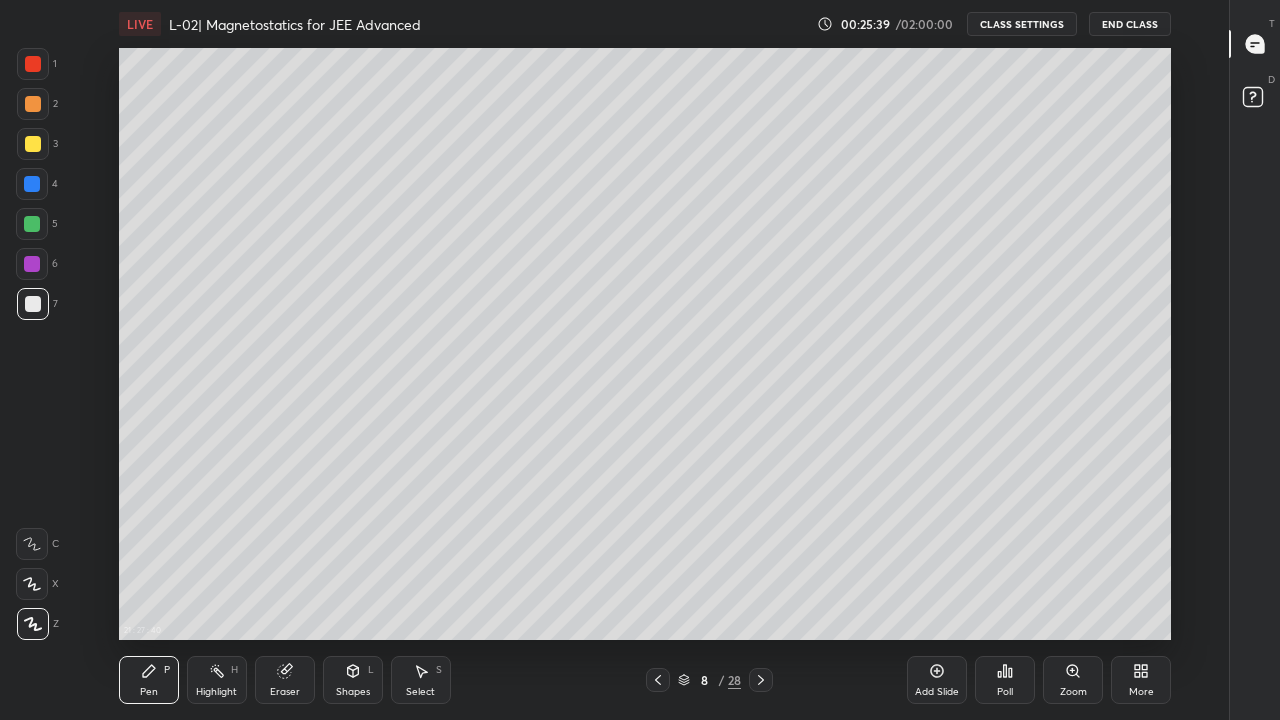 click at bounding box center (32, 264) 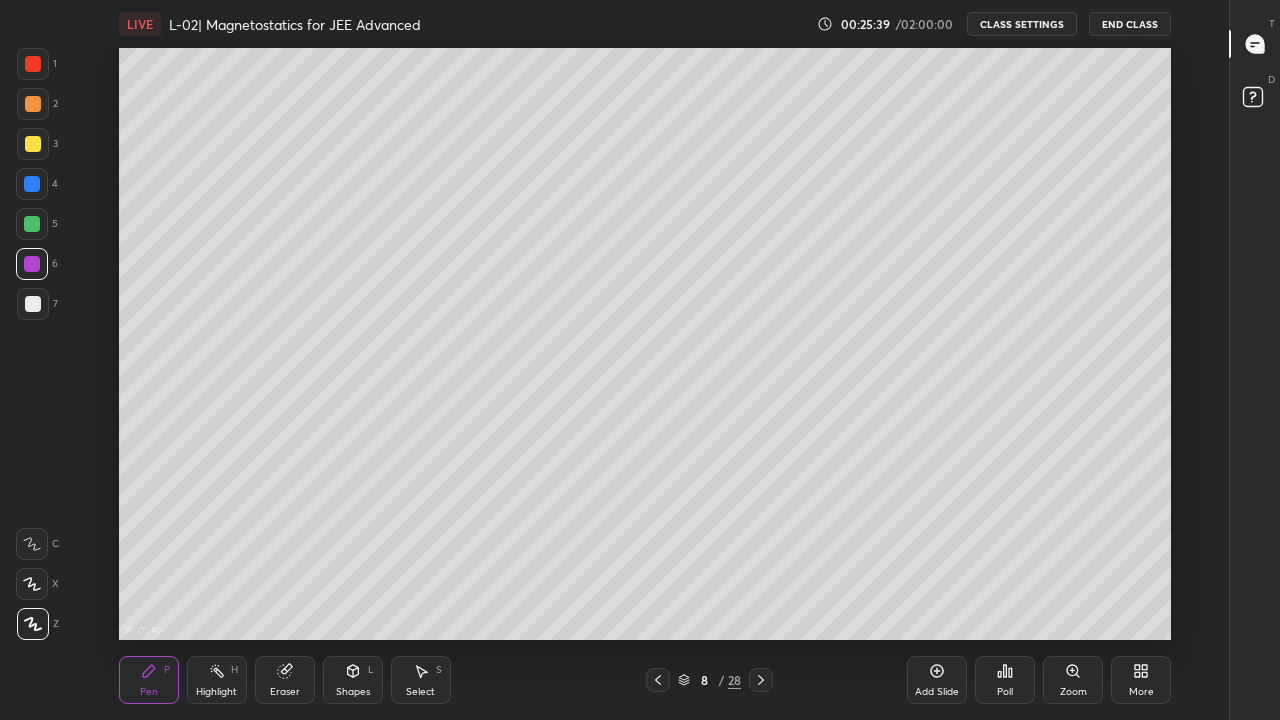click at bounding box center [32, 224] 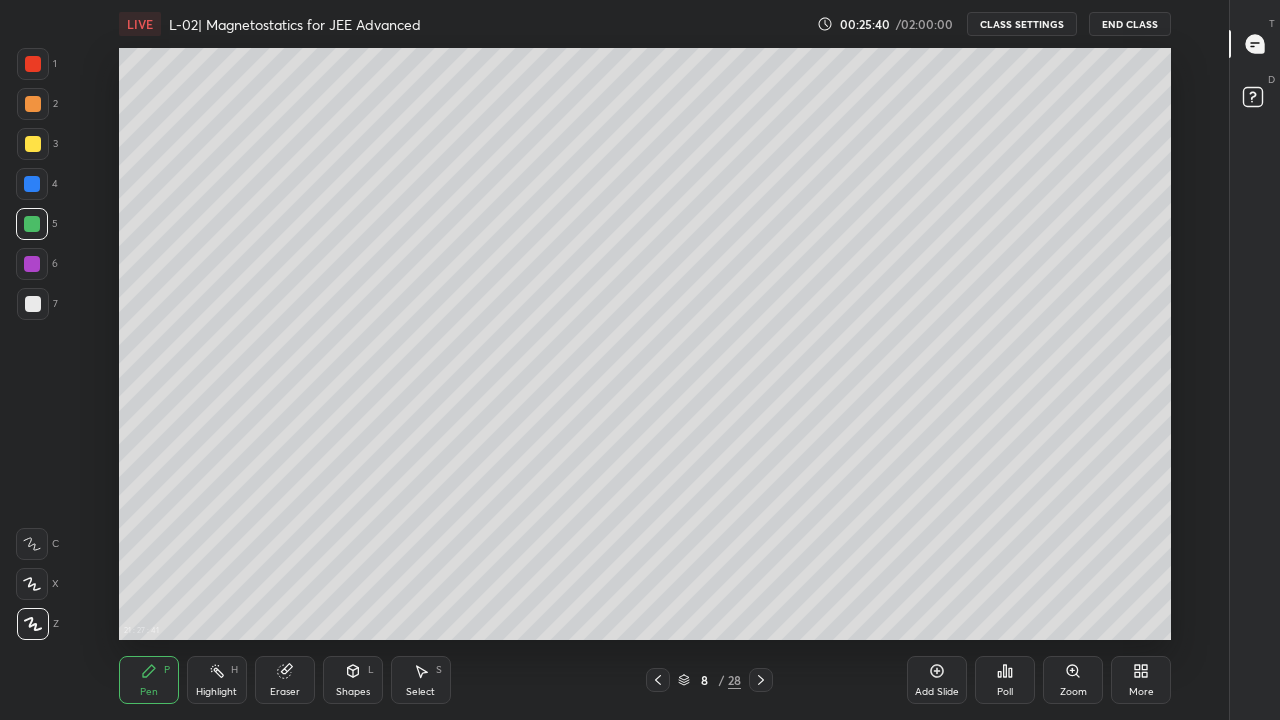 click at bounding box center [32, 184] 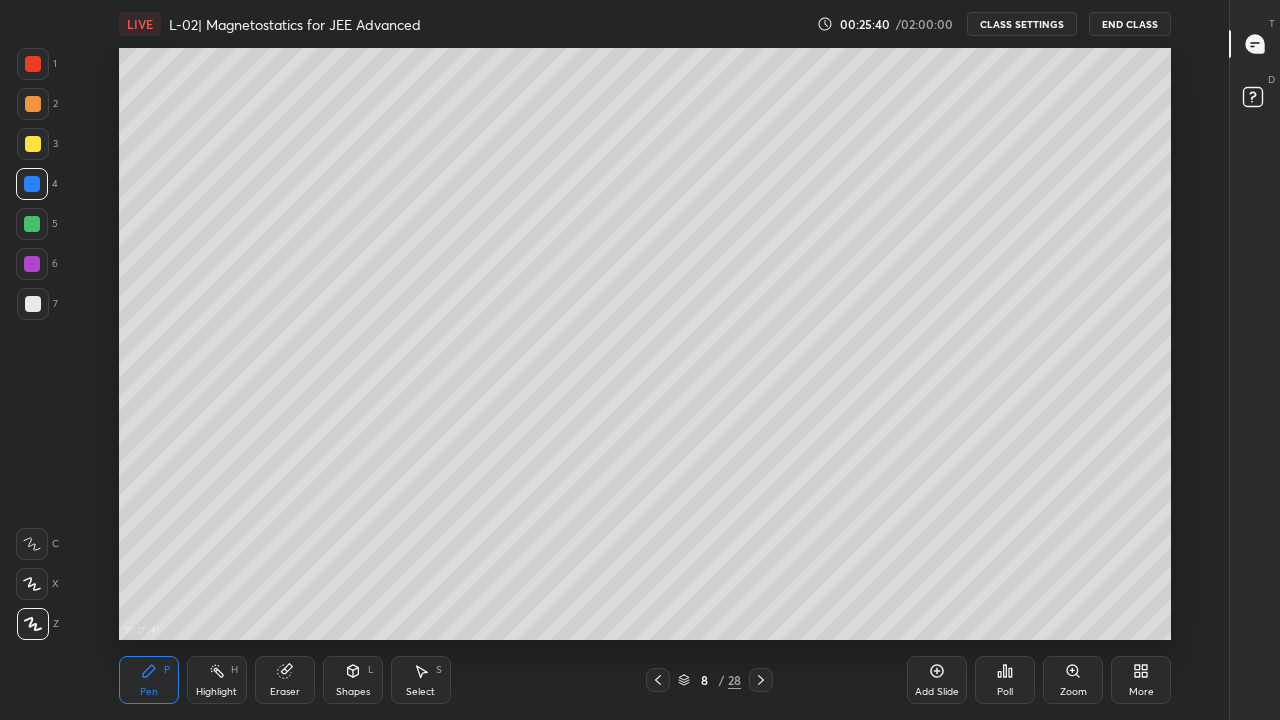 click at bounding box center [33, 144] 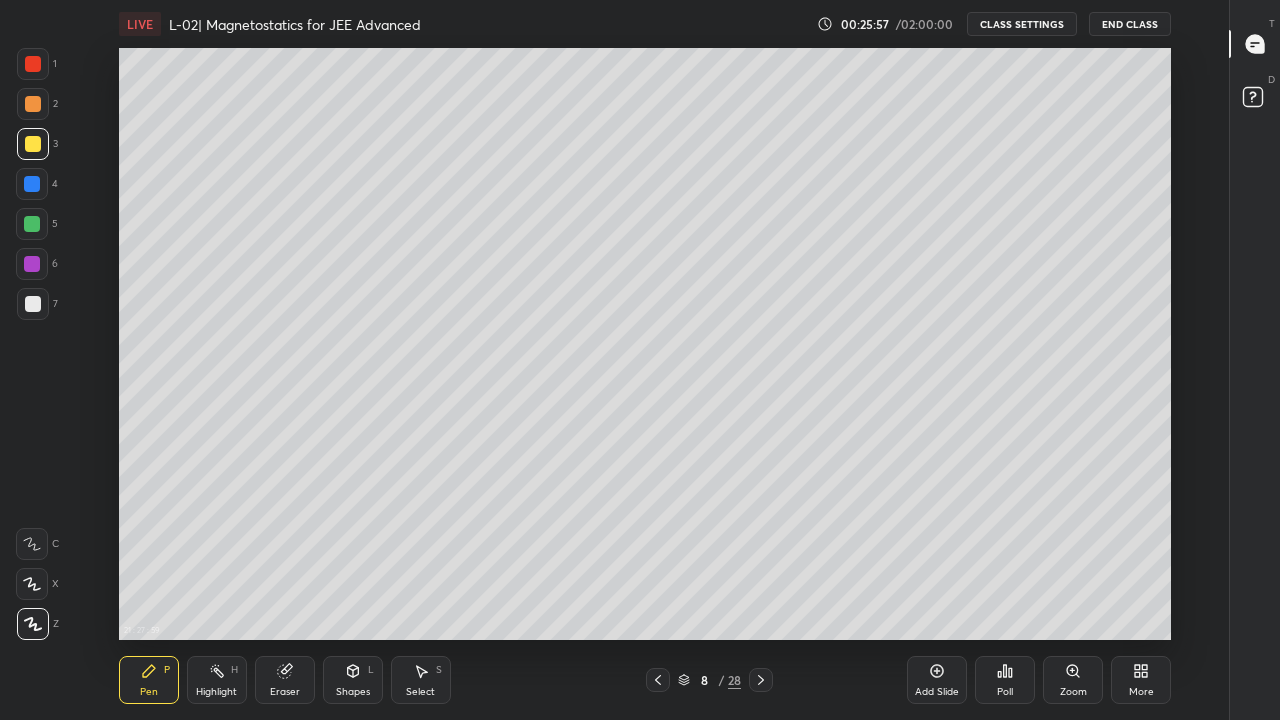 click 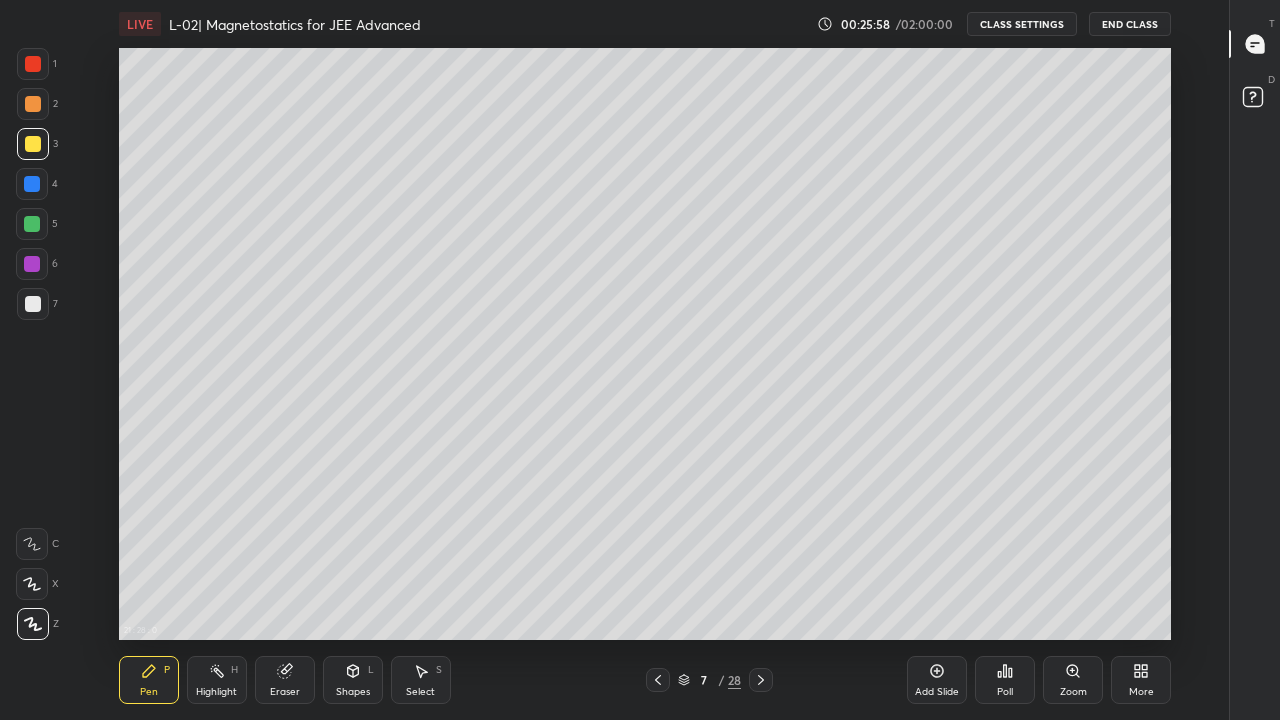click 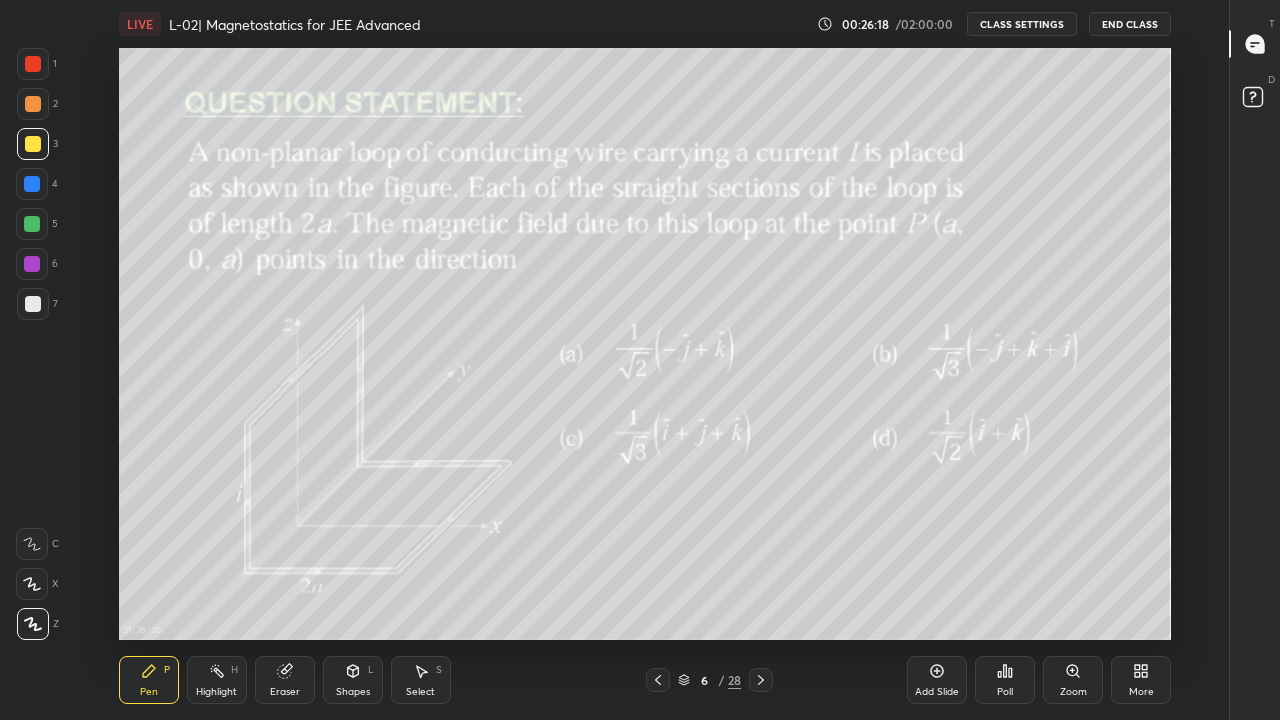 click on "Eraser" at bounding box center (285, 680) 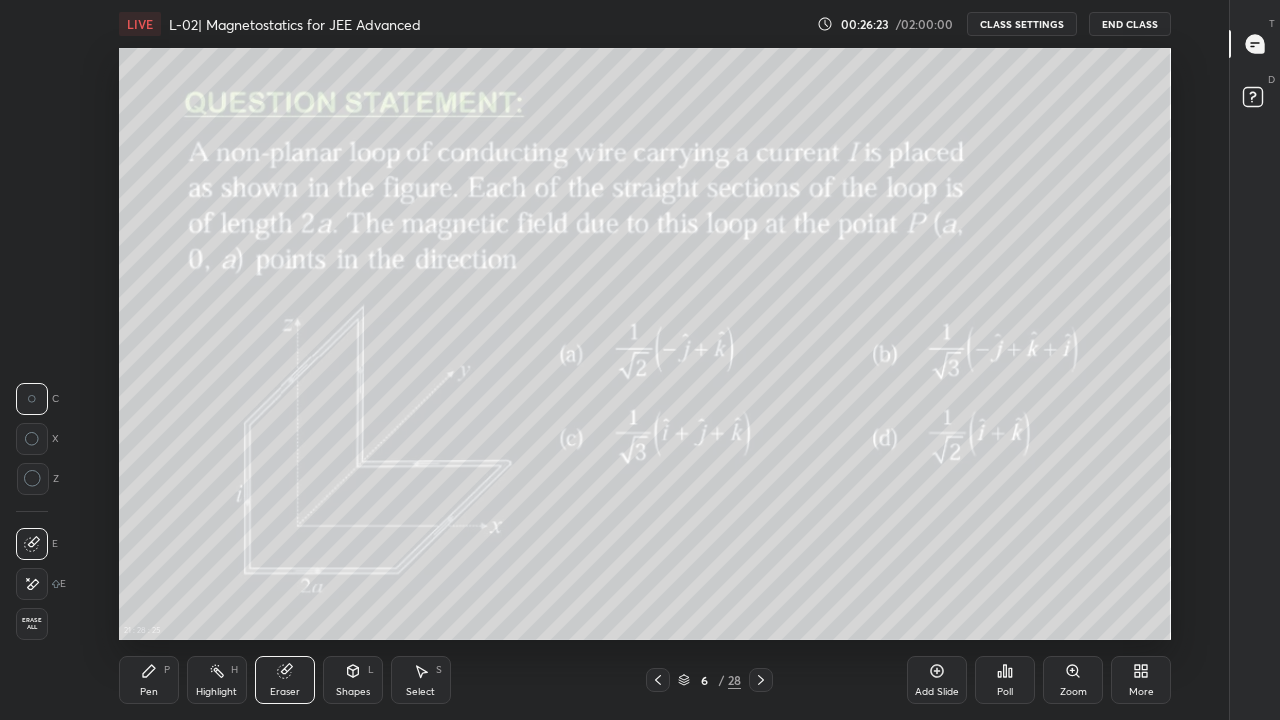 click 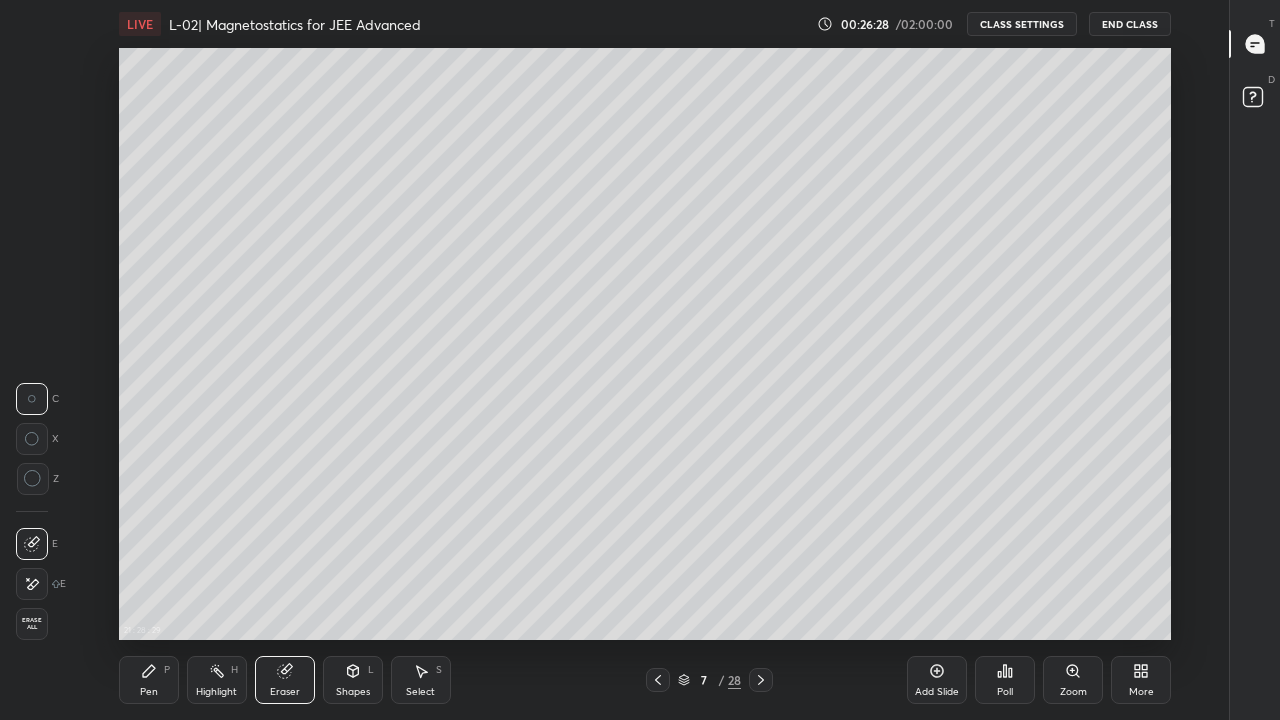 click 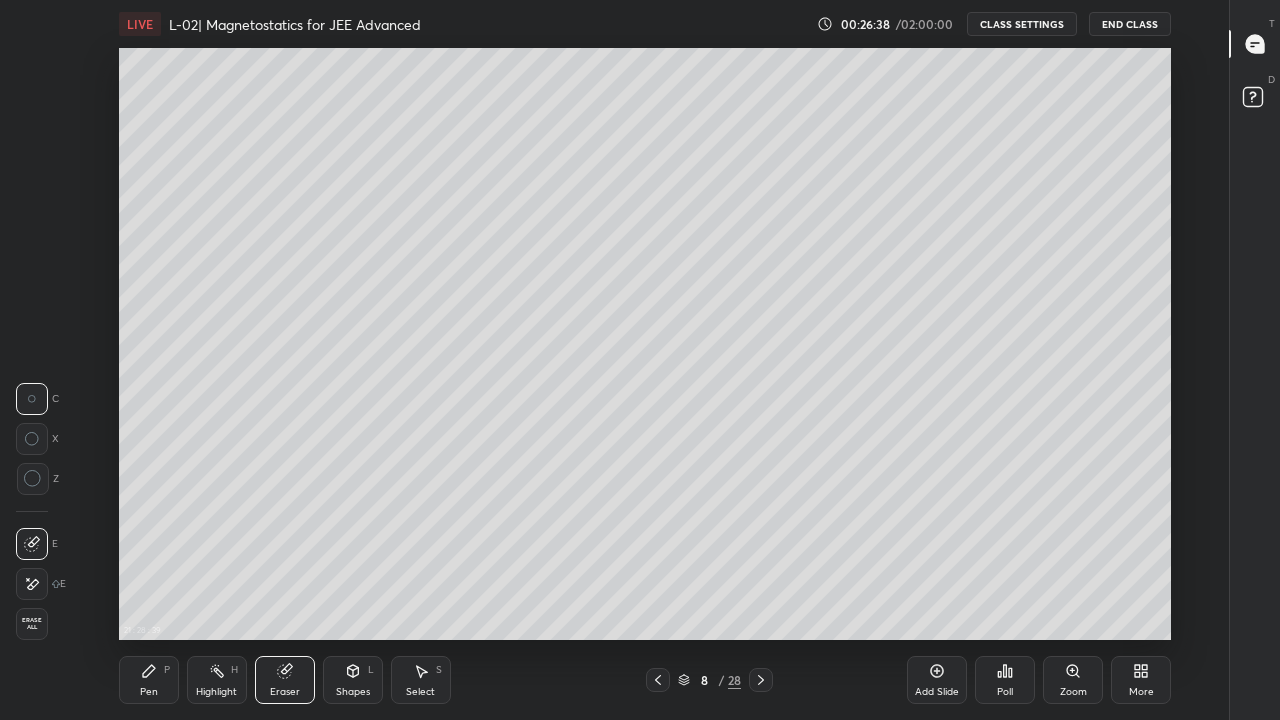 click 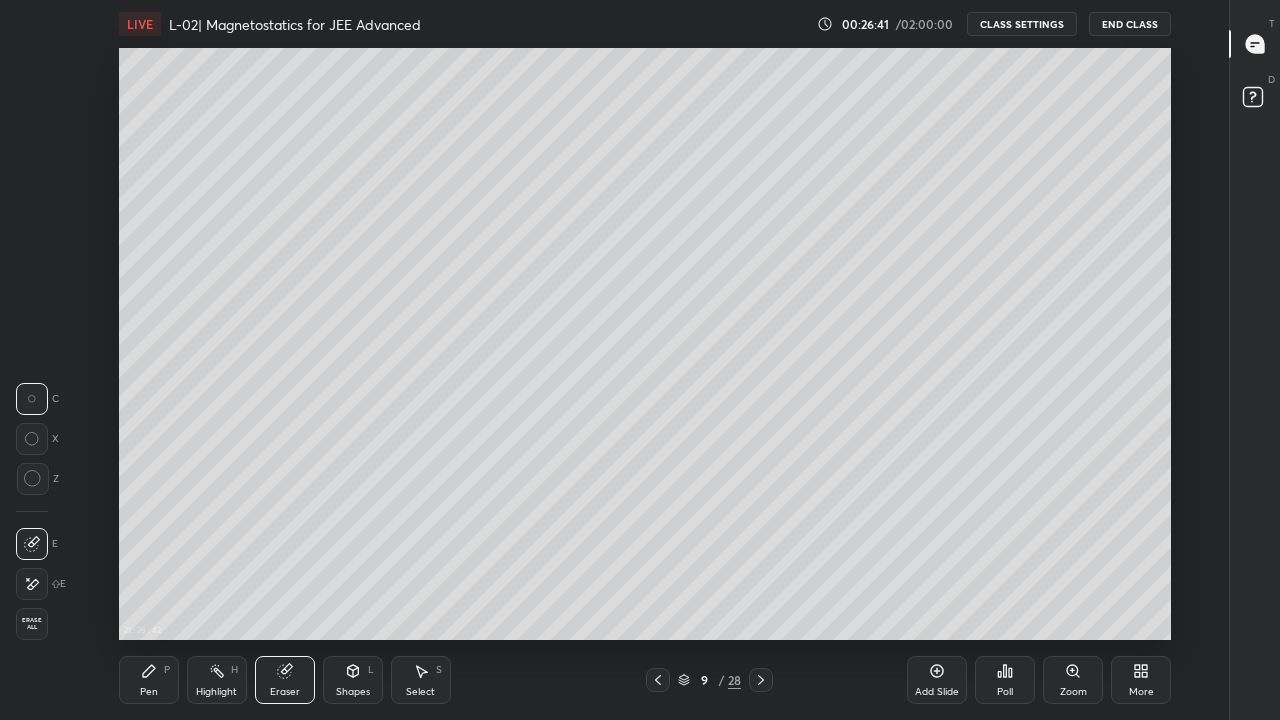 click 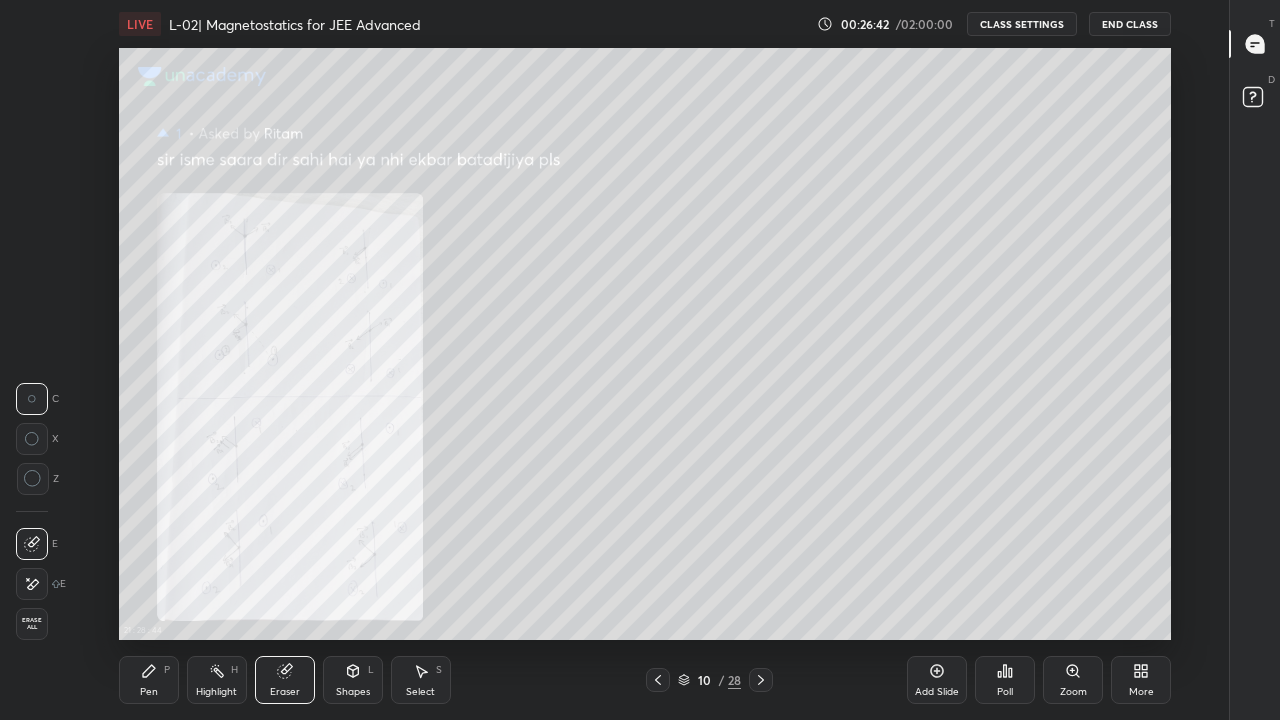 click at bounding box center [761, 680] 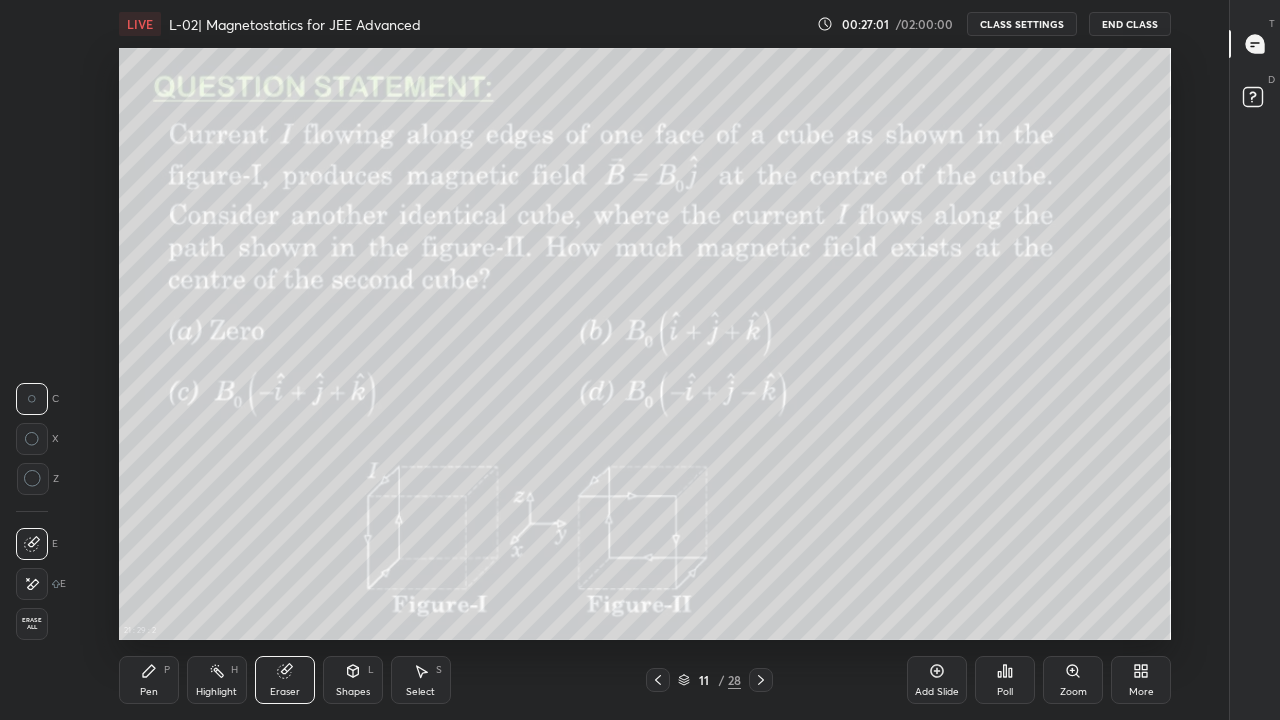 click 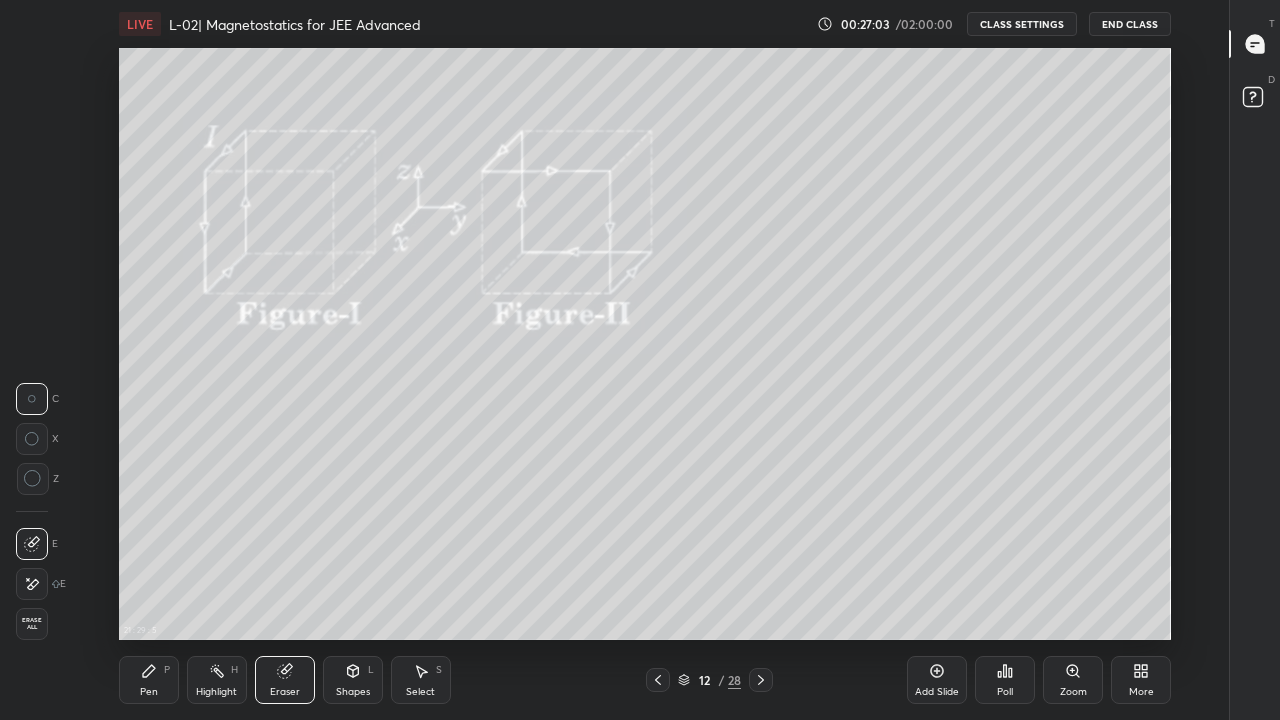 click at bounding box center (658, 680) 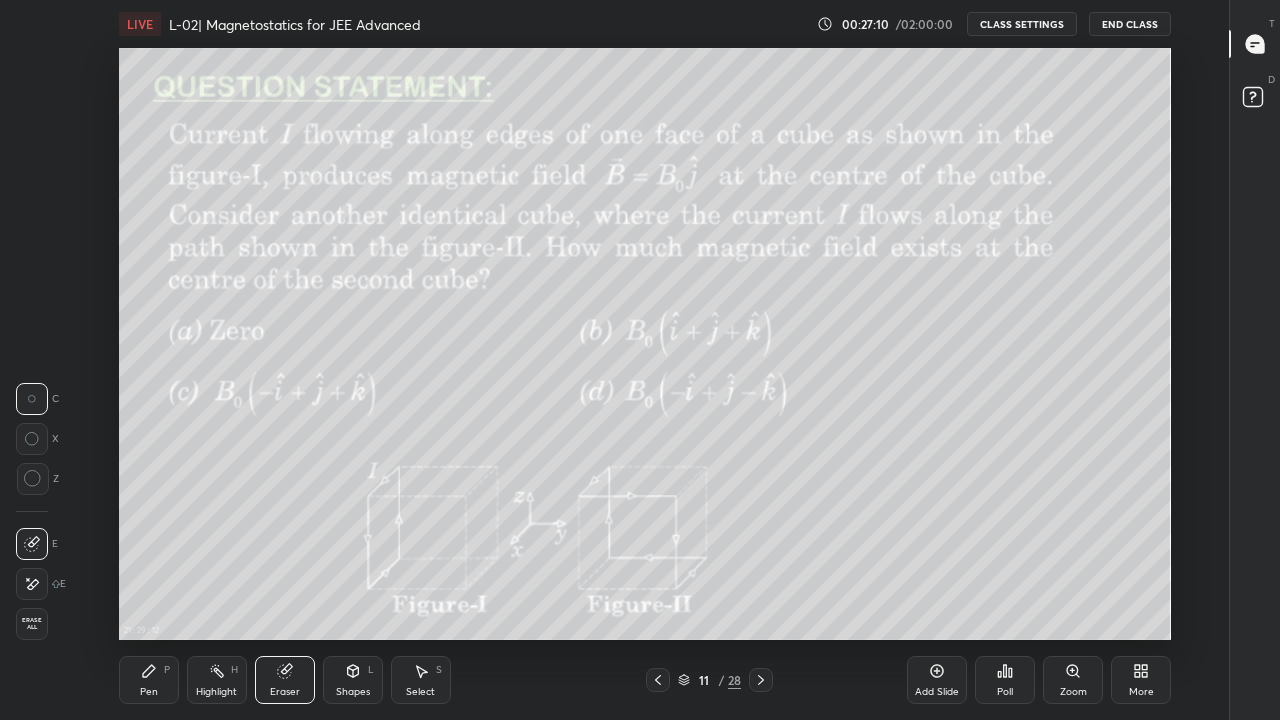 click on "Pen P" at bounding box center (149, 680) 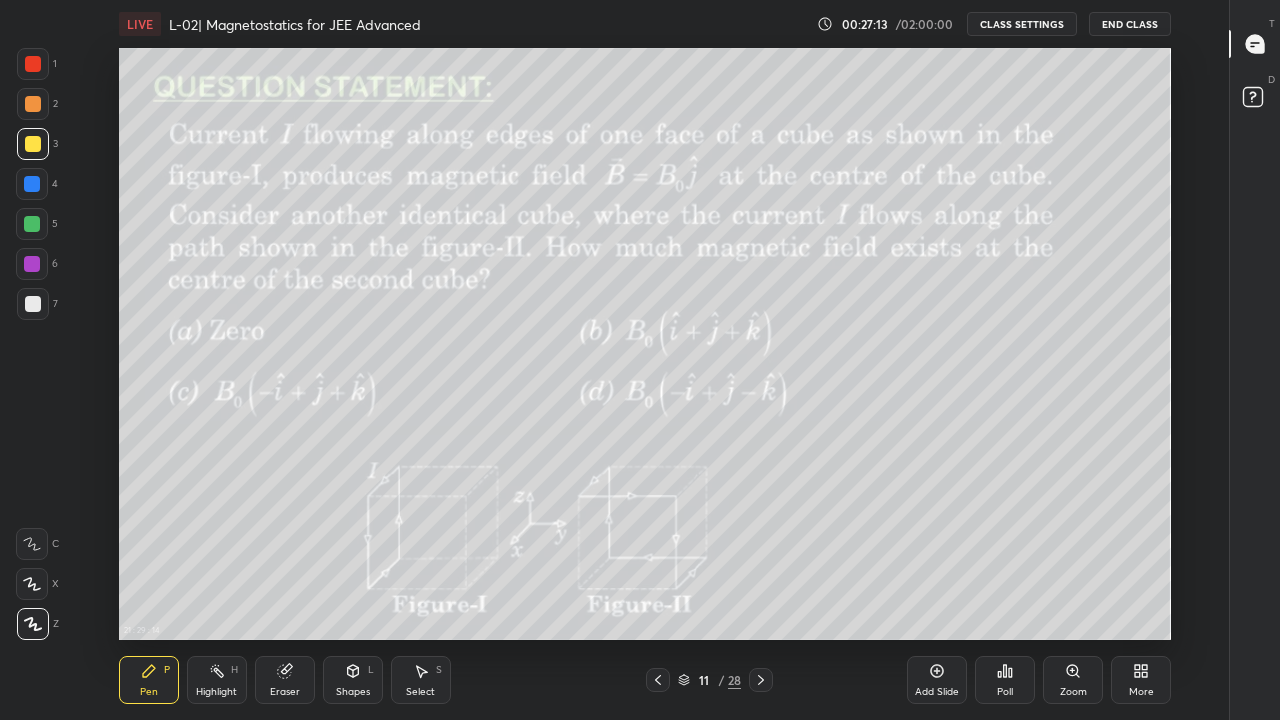 click on "Highlight" at bounding box center [216, 692] 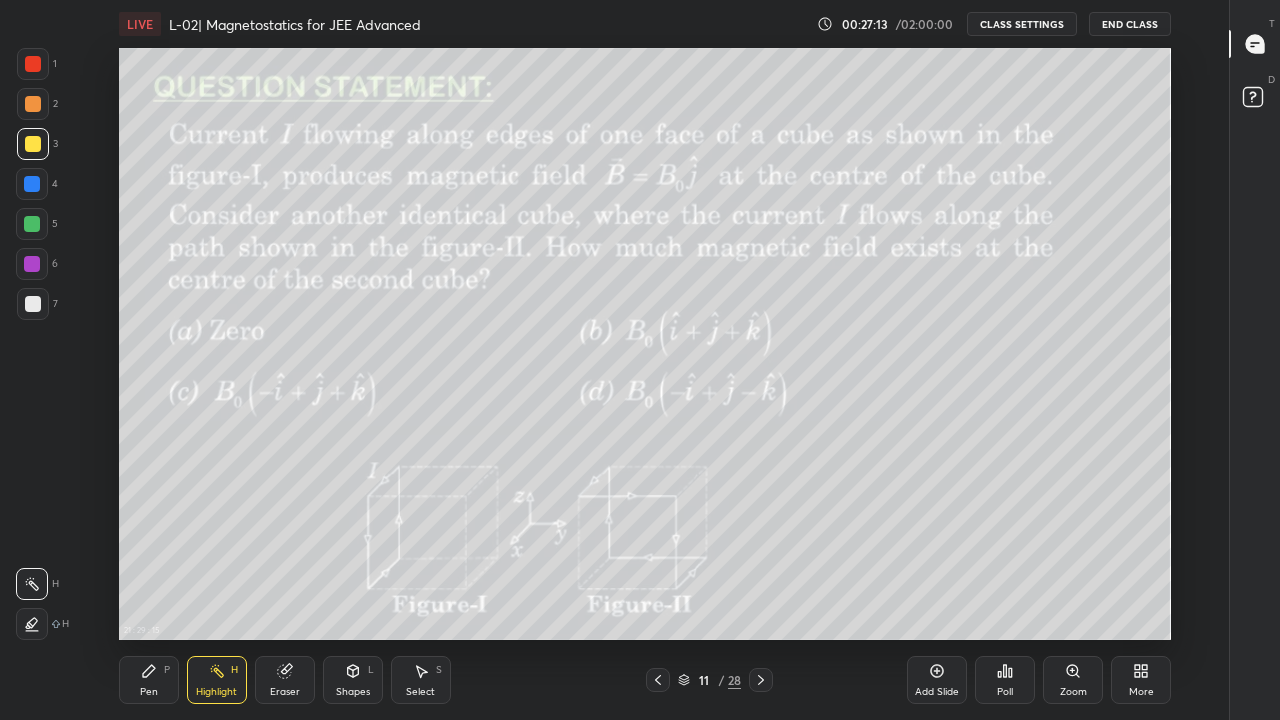 click at bounding box center [32, 224] 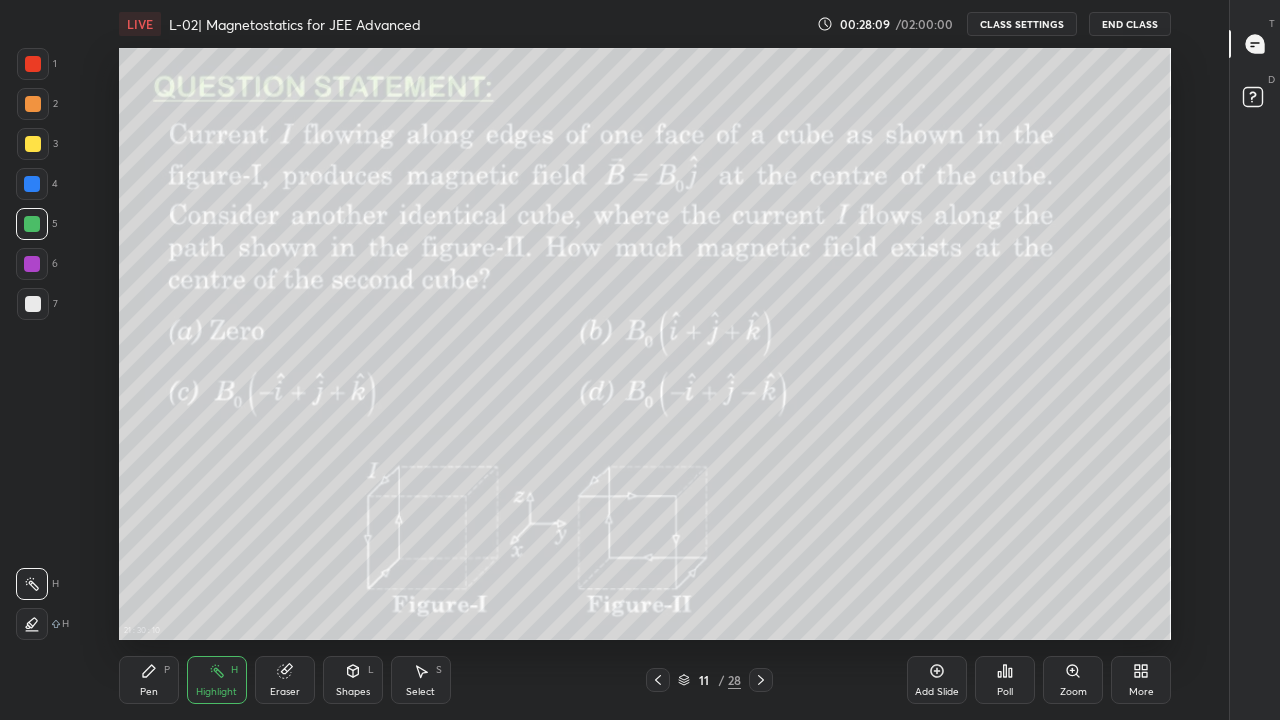 click at bounding box center (761, 680) 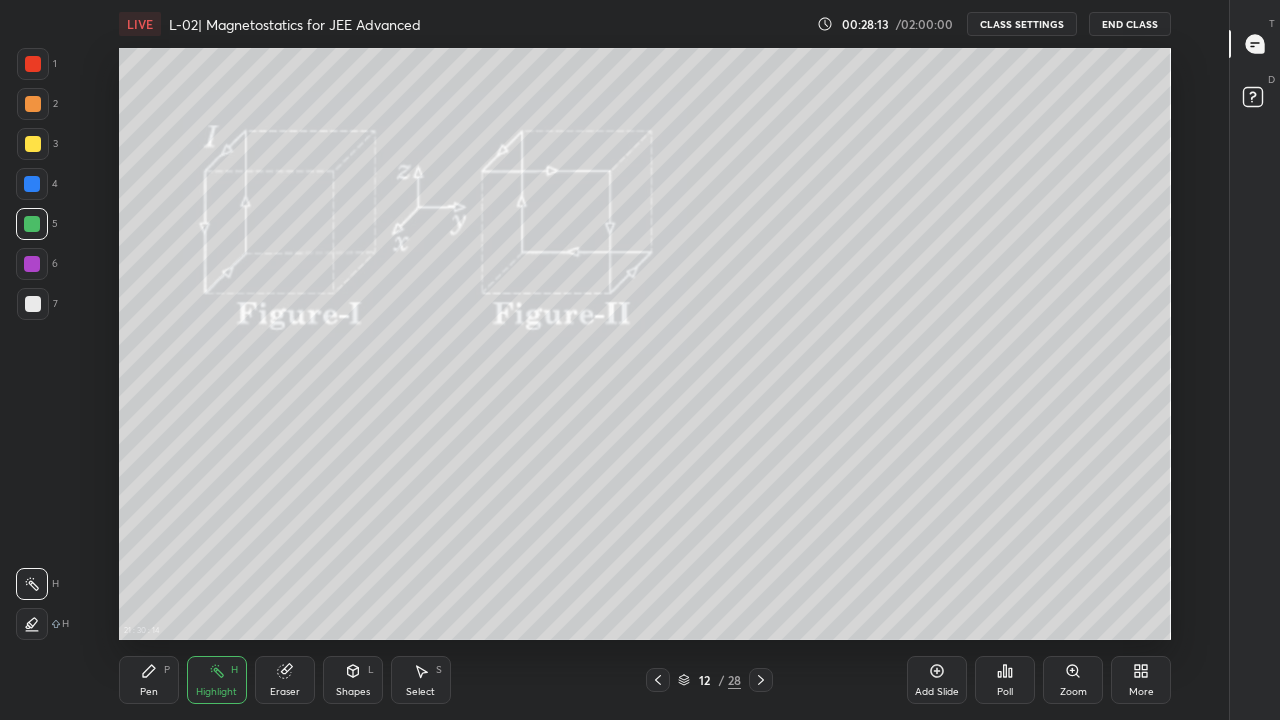 click 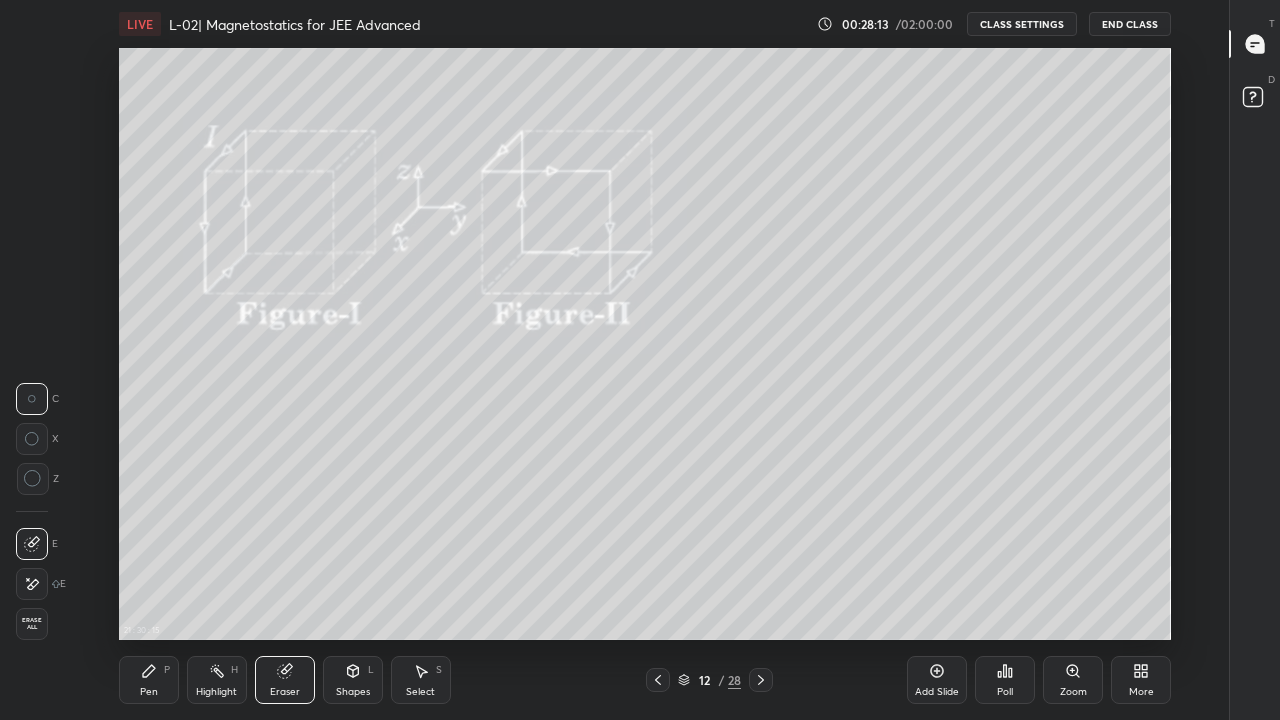 click on "Shapes" at bounding box center (353, 692) 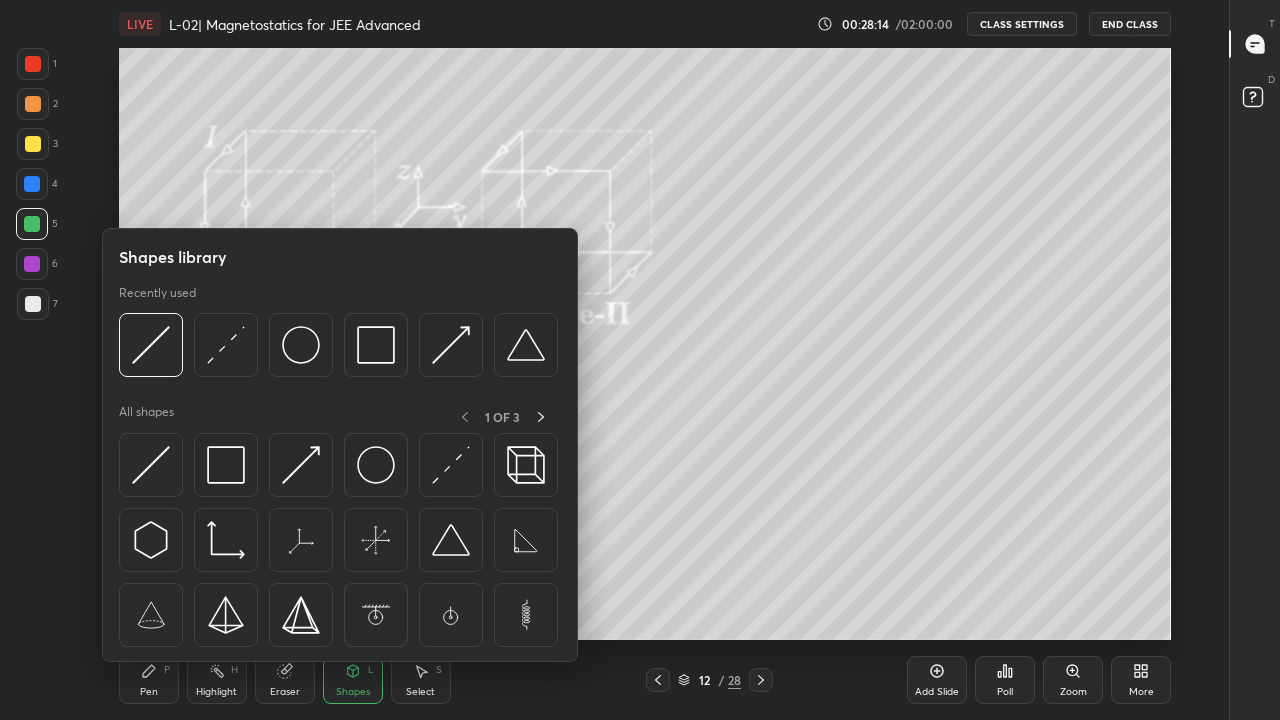 click at bounding box center (451, 465) 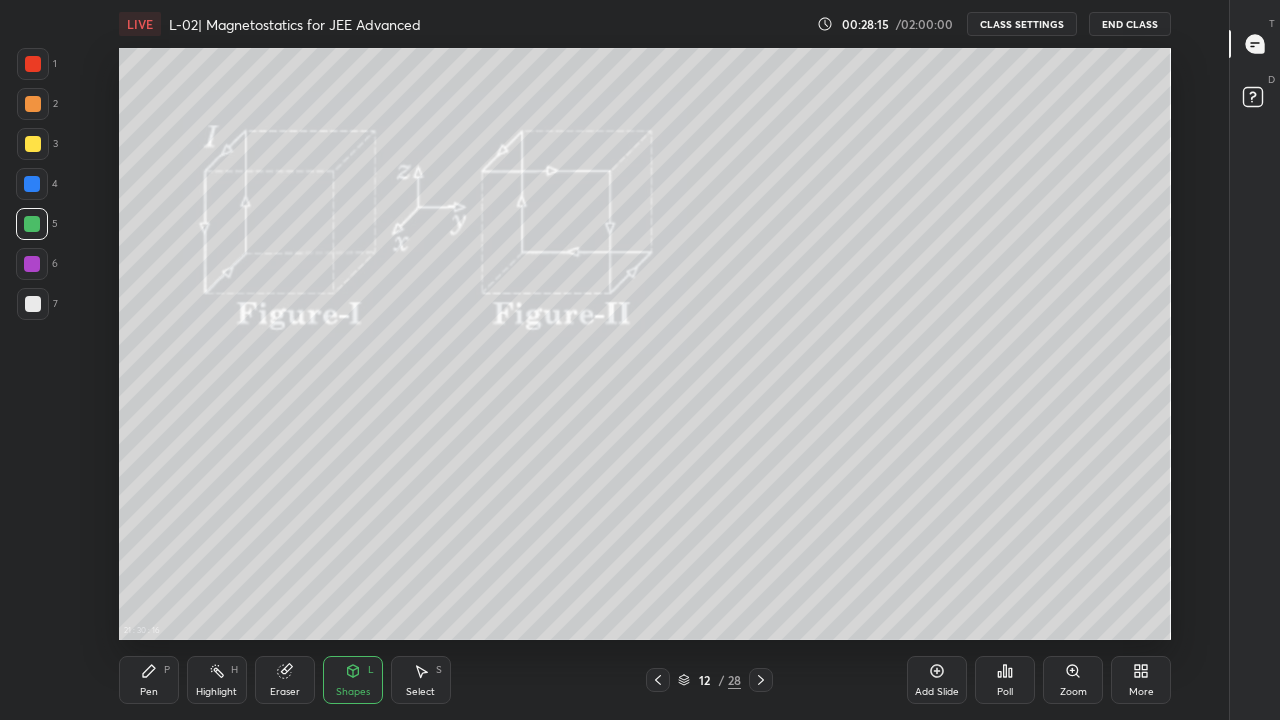 click at bounding box center [32, 264] 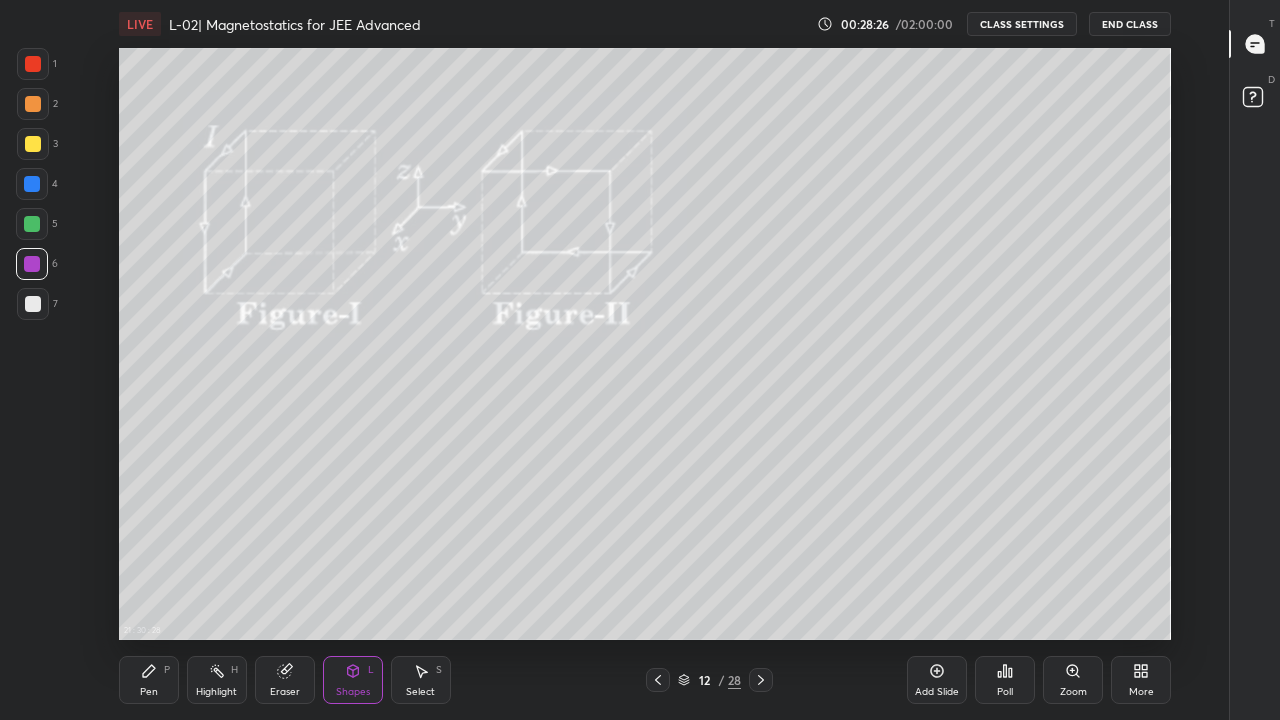 click on "Pen P" at bounding box center (149, 680) 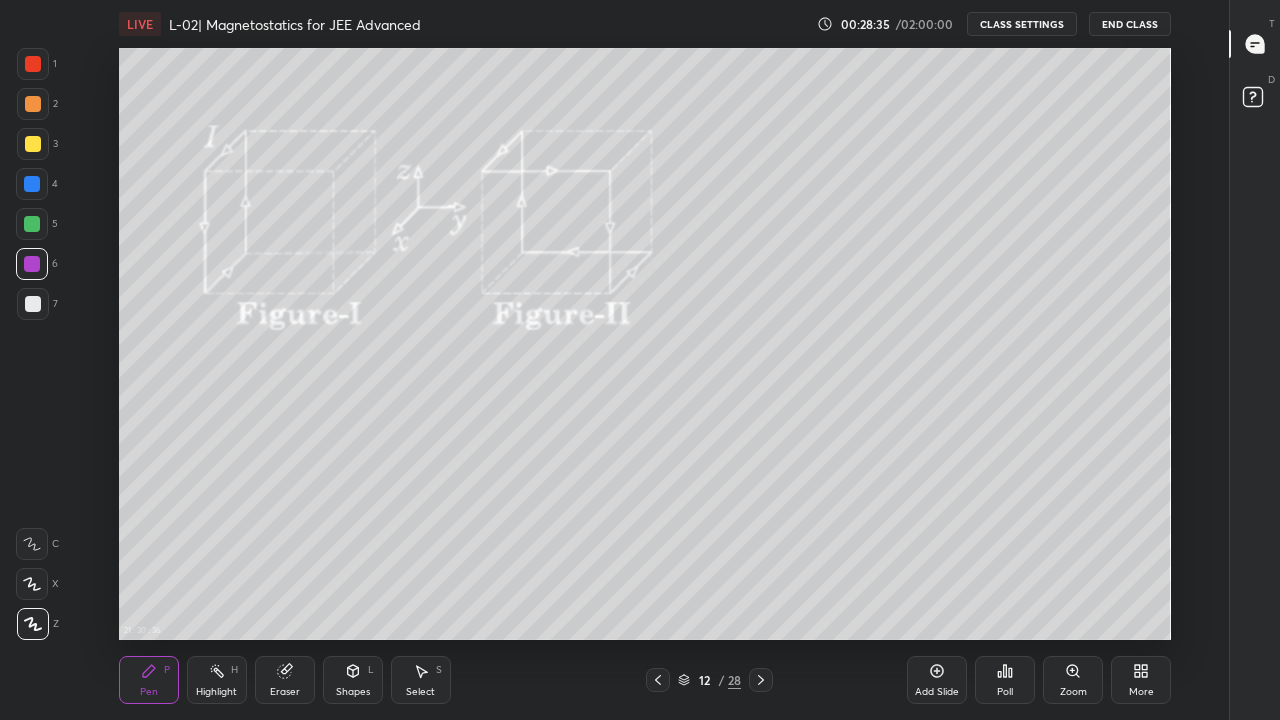 click at bounding box center (33, 144) 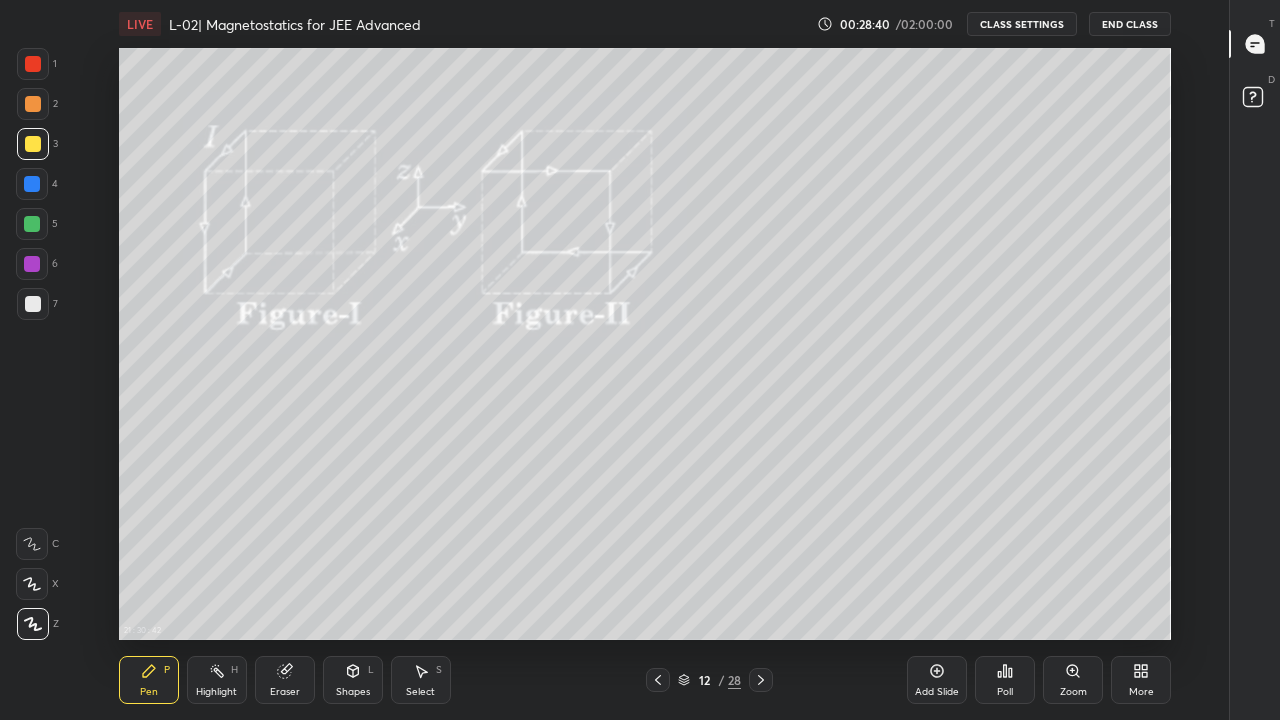 click on "Eraser" at bounding box center (285, 680) 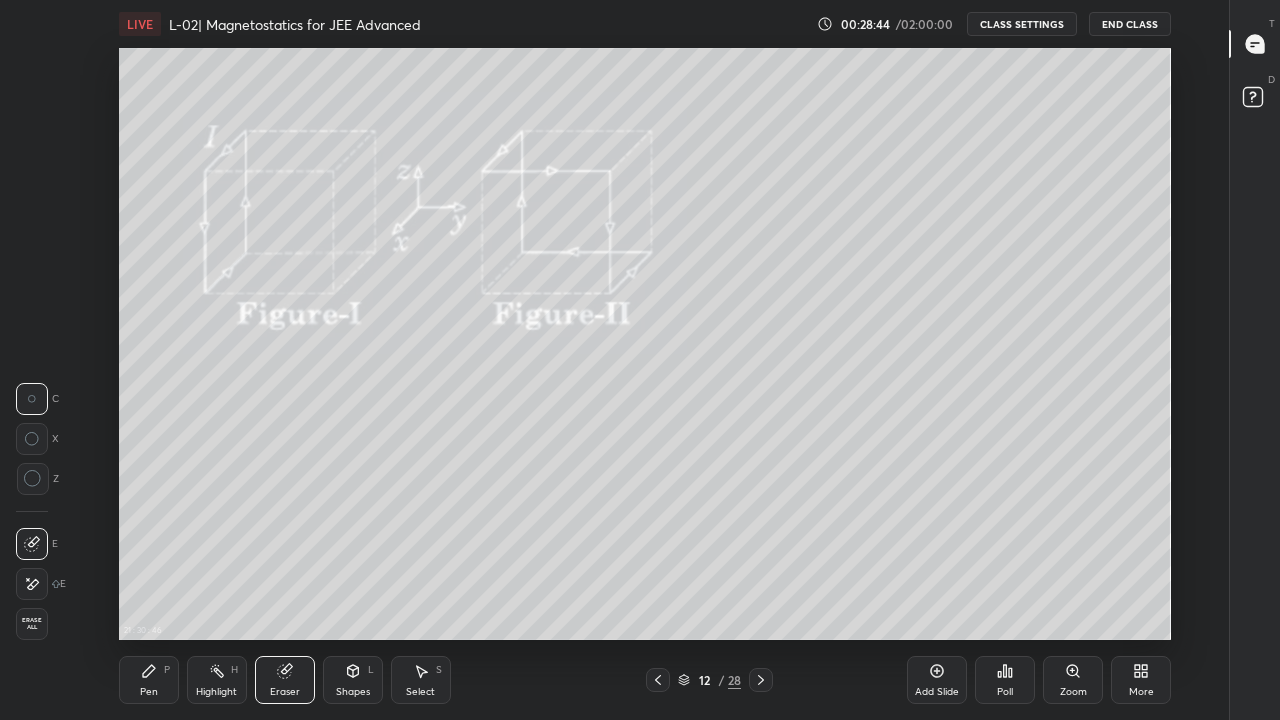 click on "Shapes L" at bounding box center (353, 680) 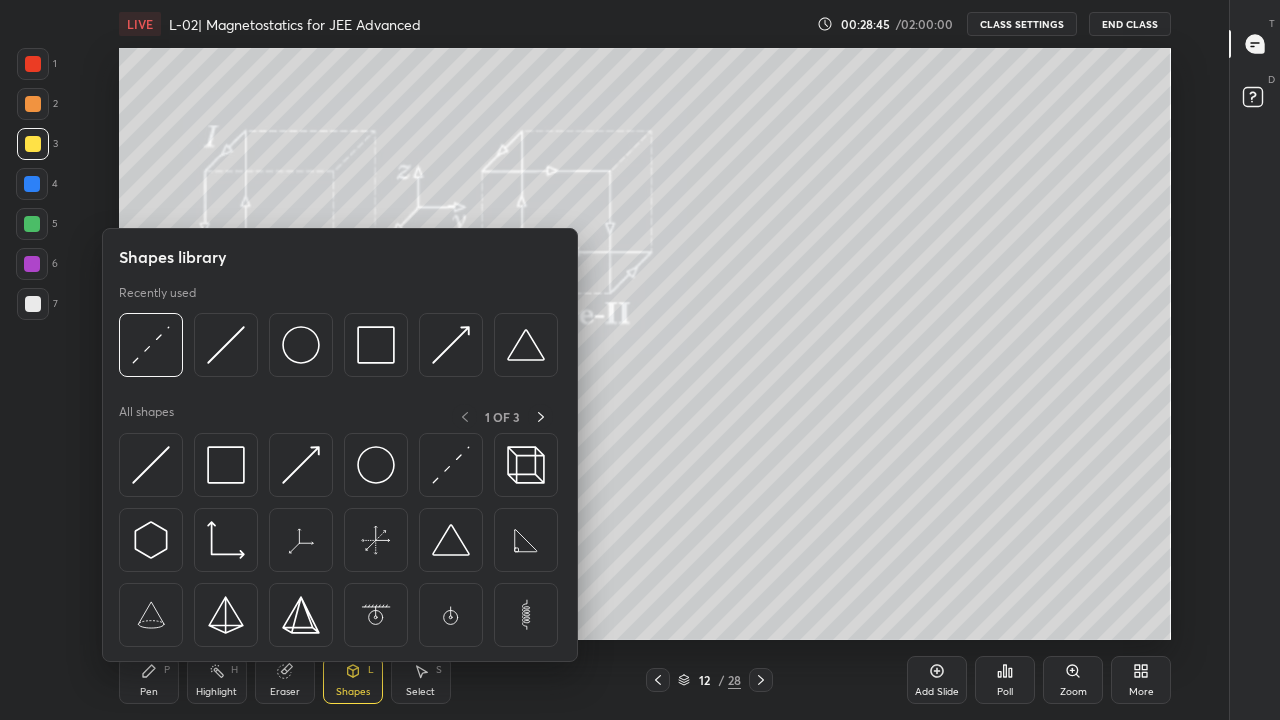 click at bounding box center (451, 465) 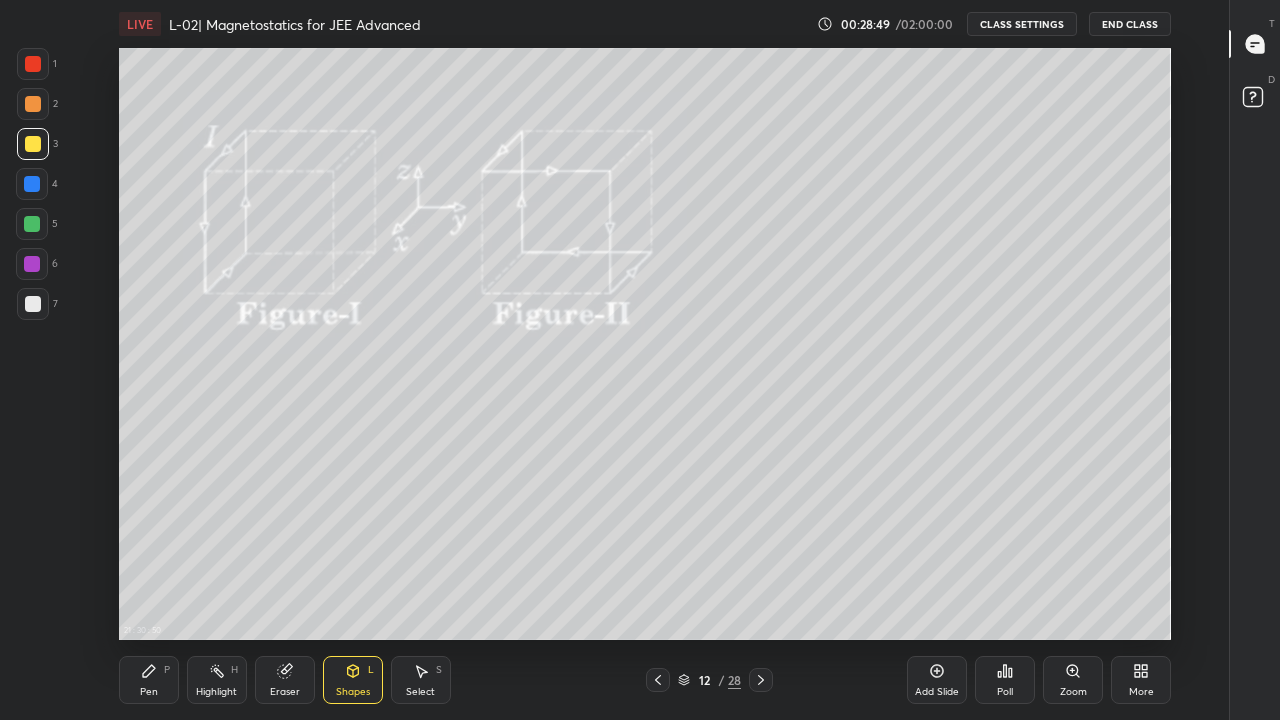 click on "Pen P" at bounding box center (149, 680) 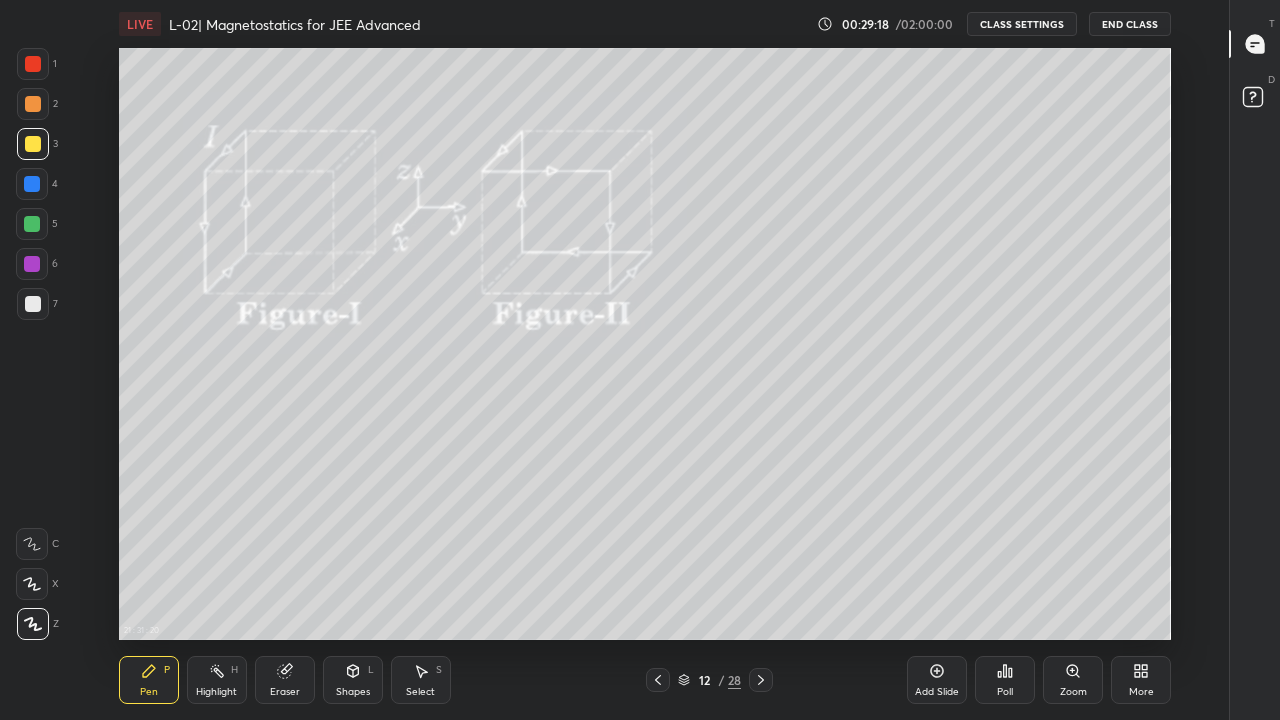click at bounding box center [32, 224] 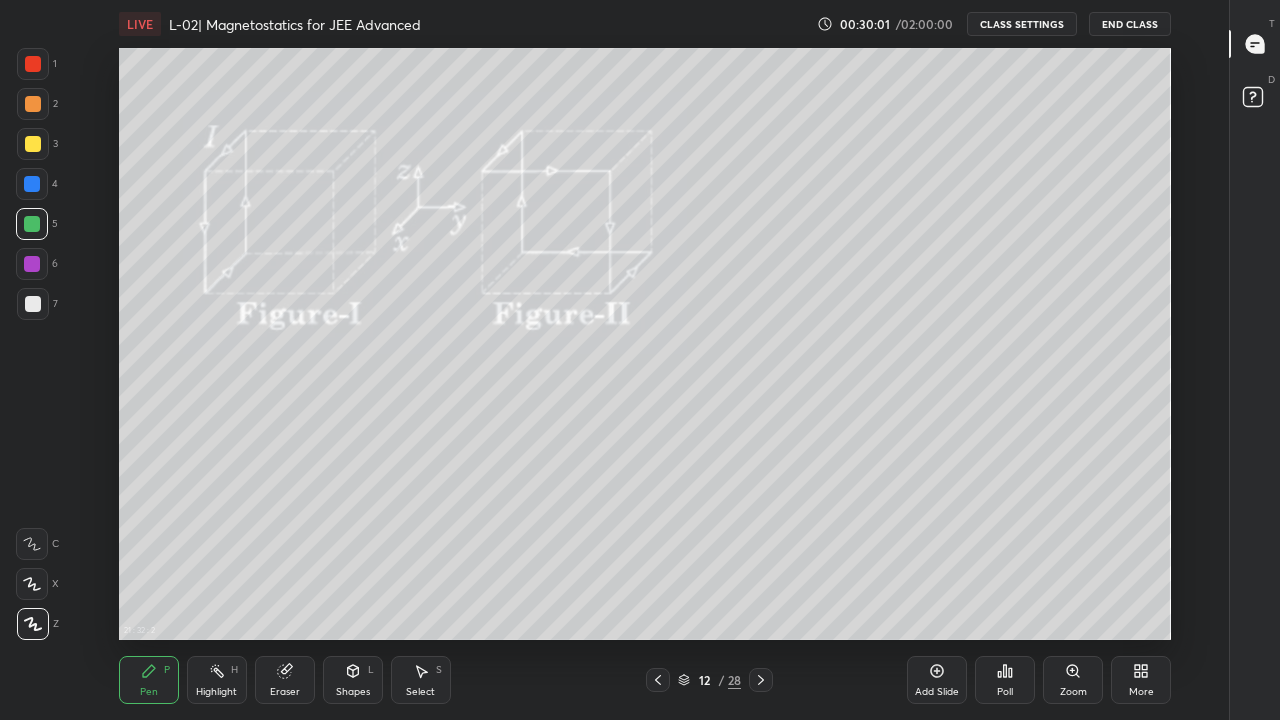 click 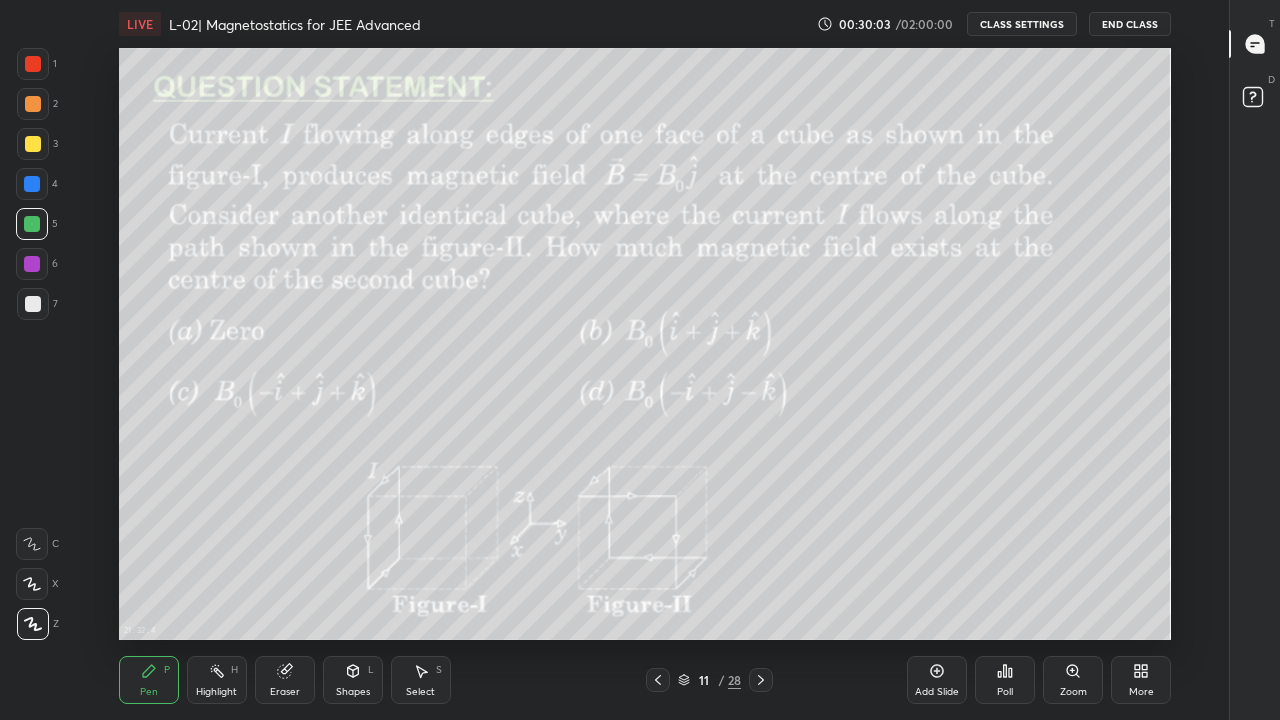 click 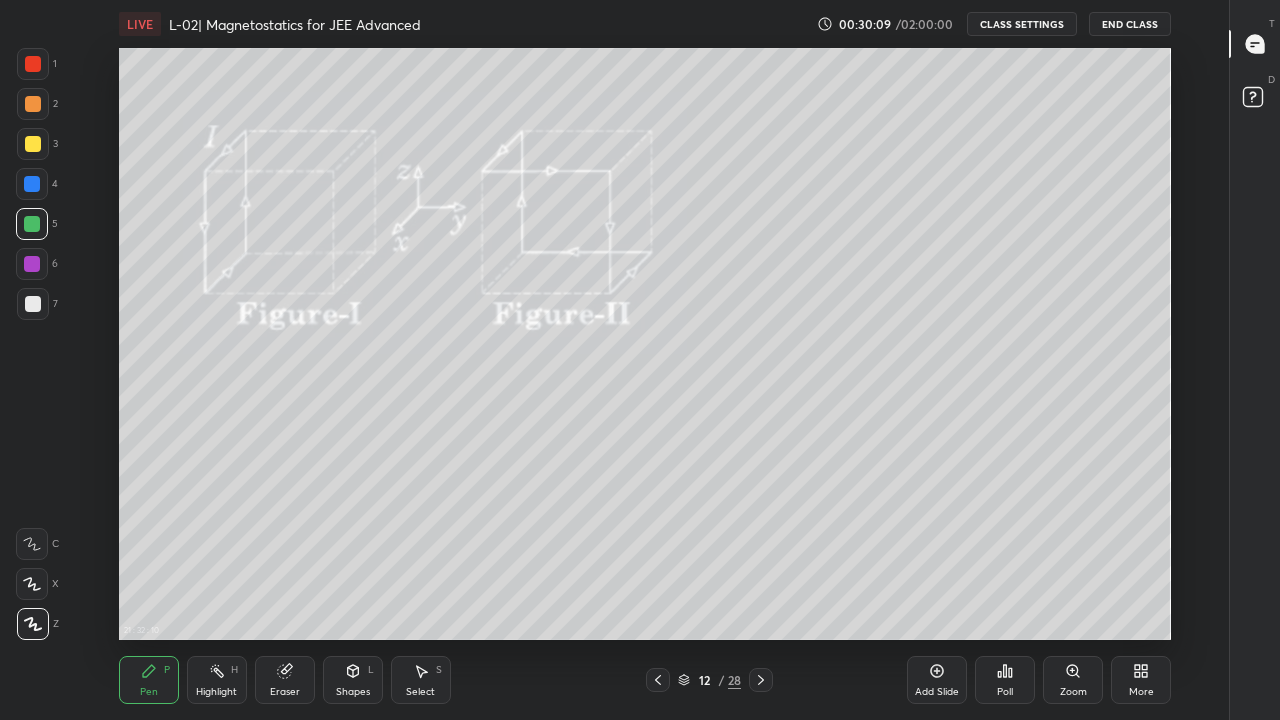 click 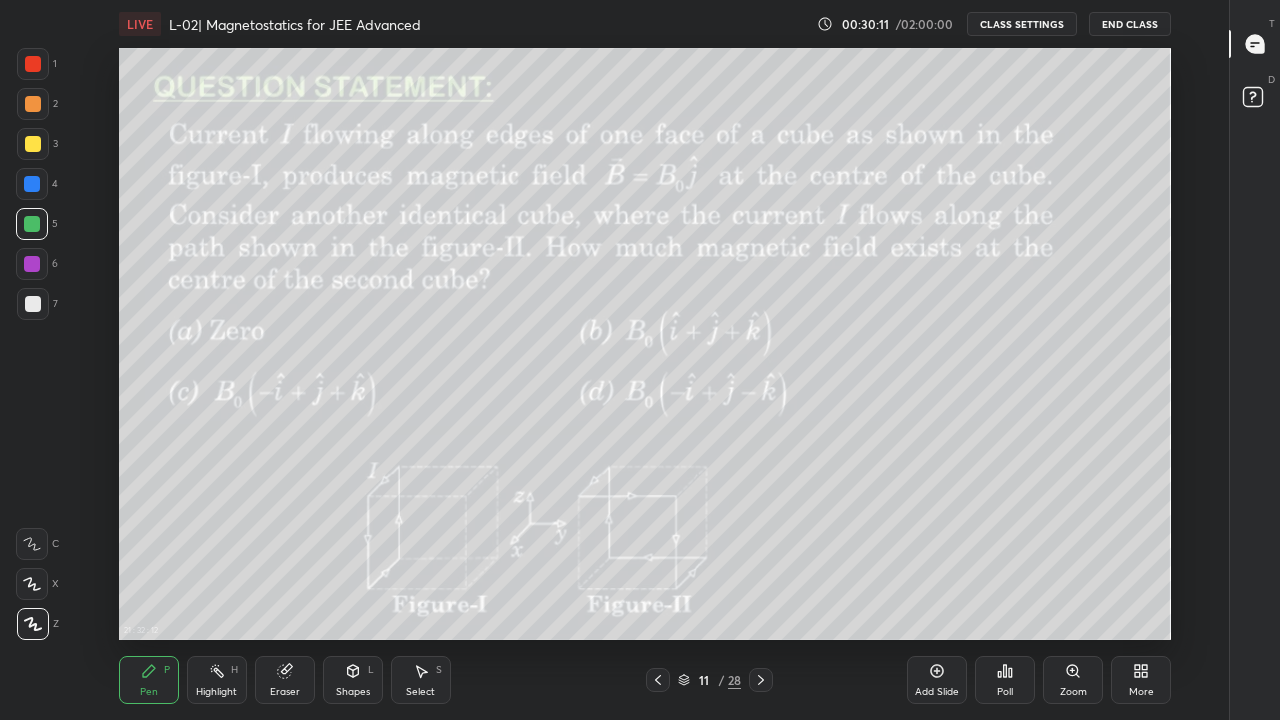 click 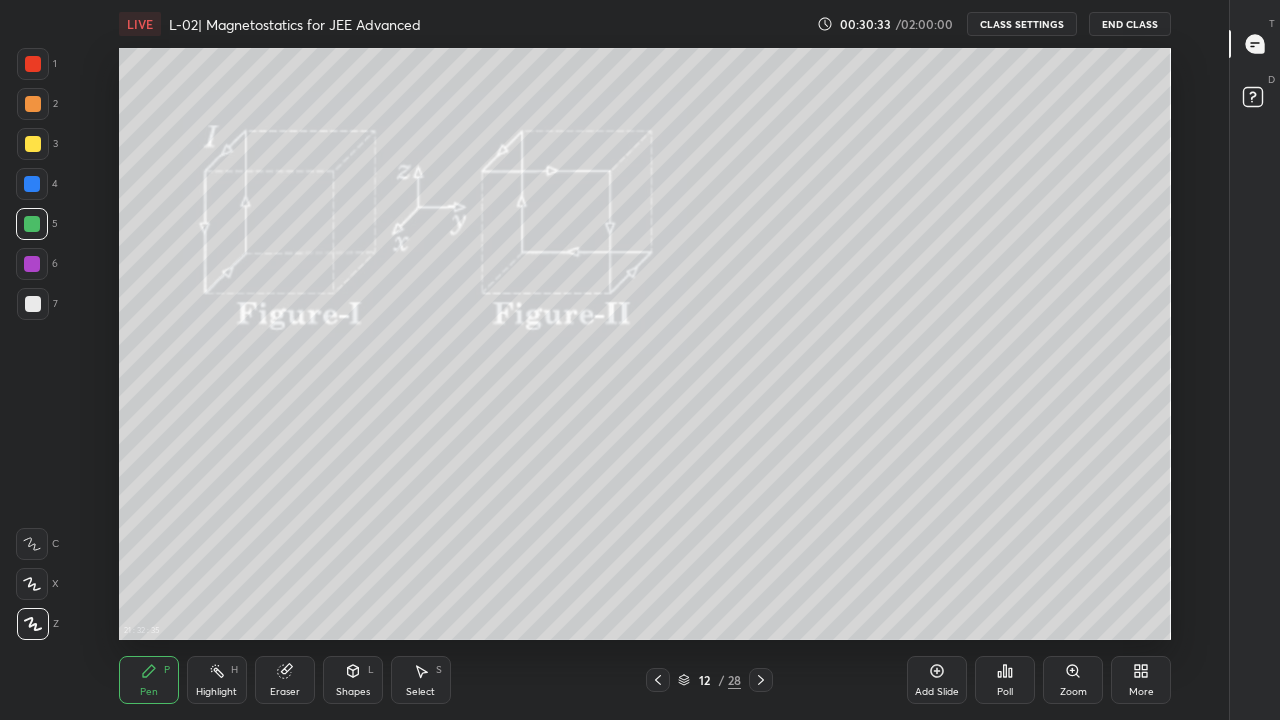 click 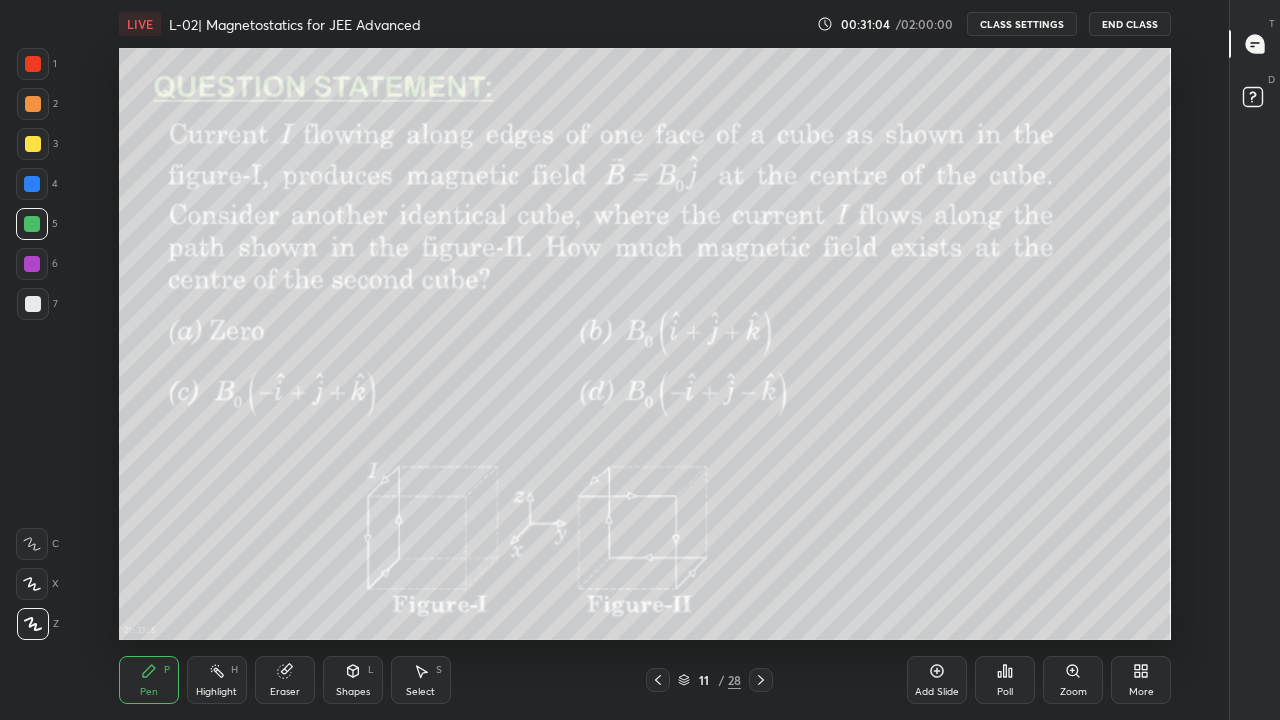 click at bounding box center [761, 680] 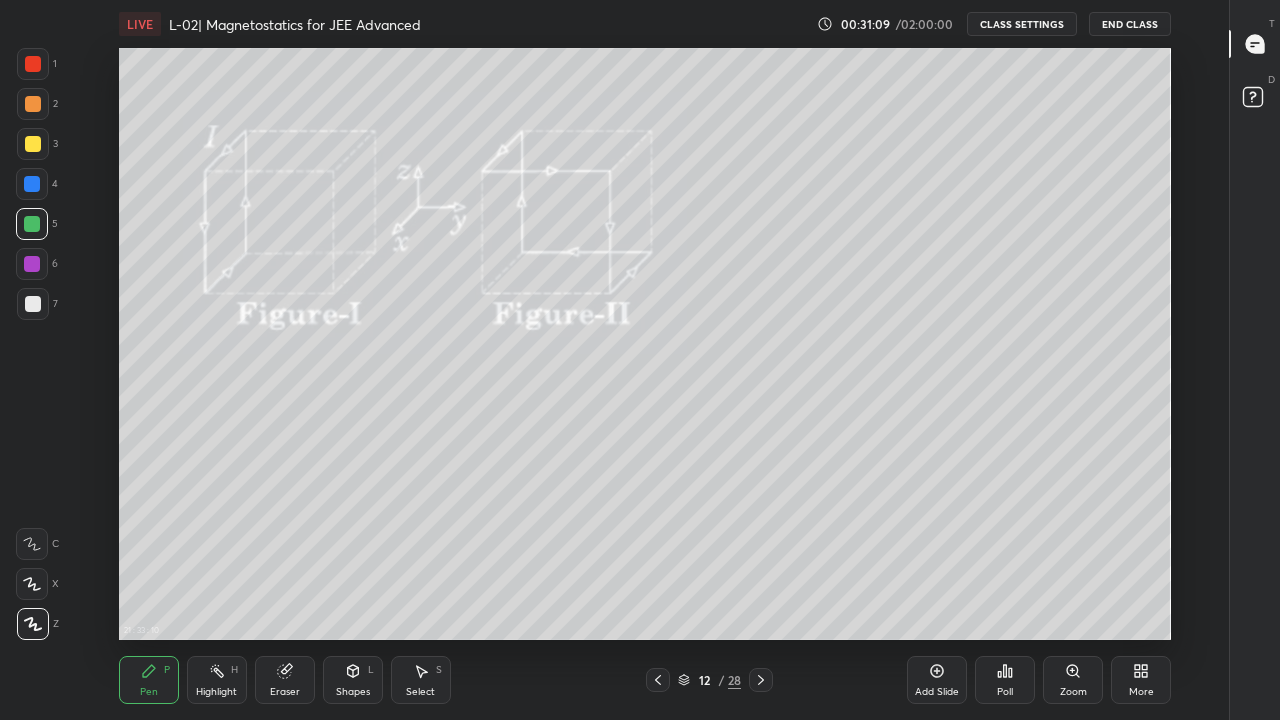 click 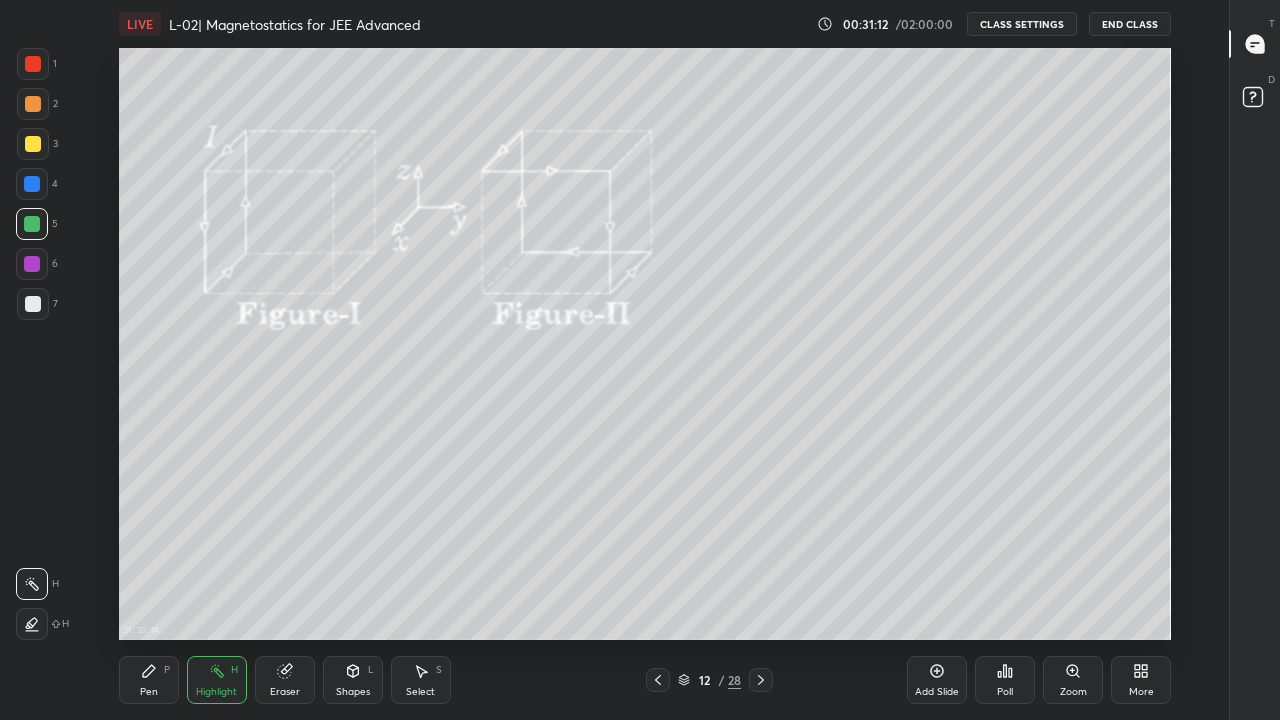 click on "Pen P" at bounding box center (149, 680) 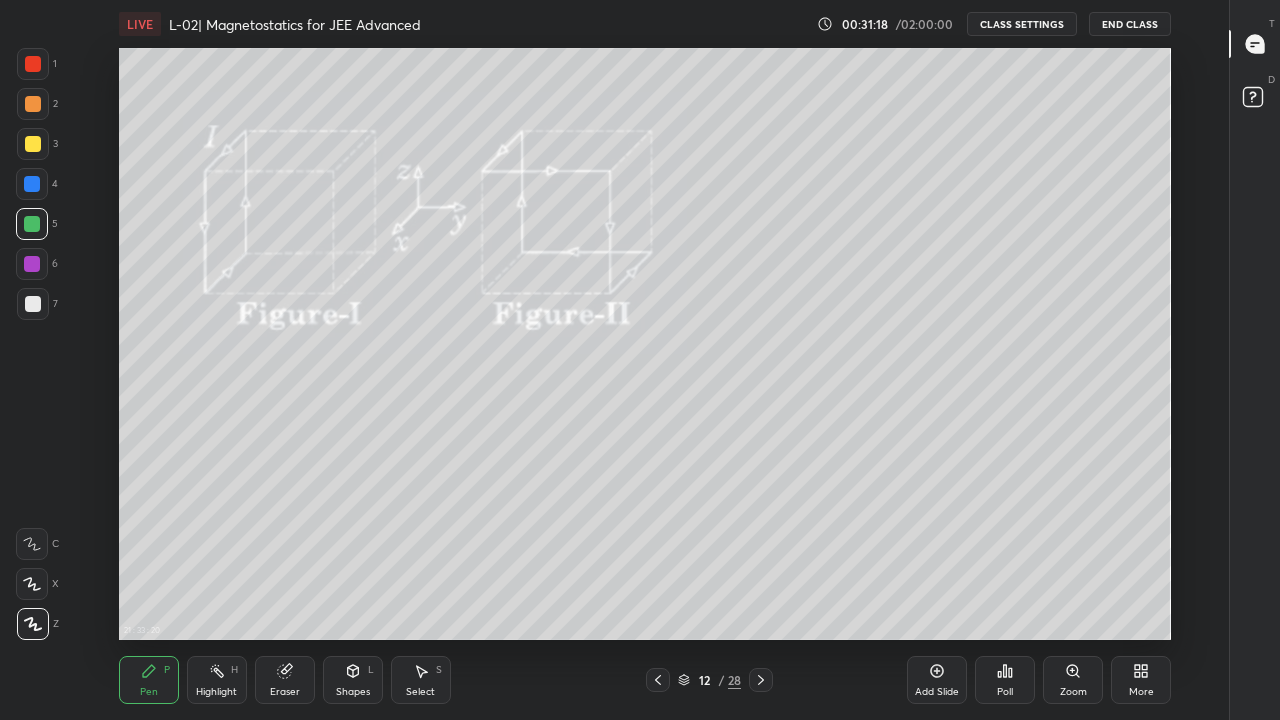 click on "Eraser" at bounding box center (285, 680) 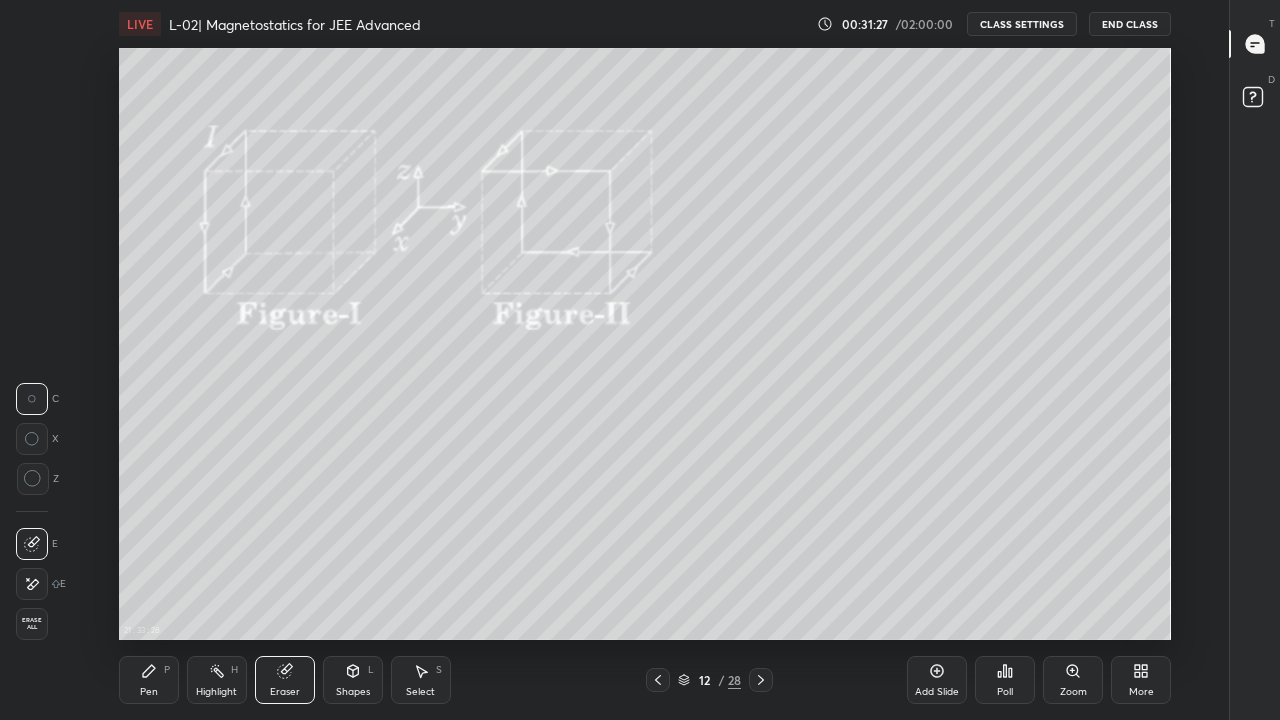 click 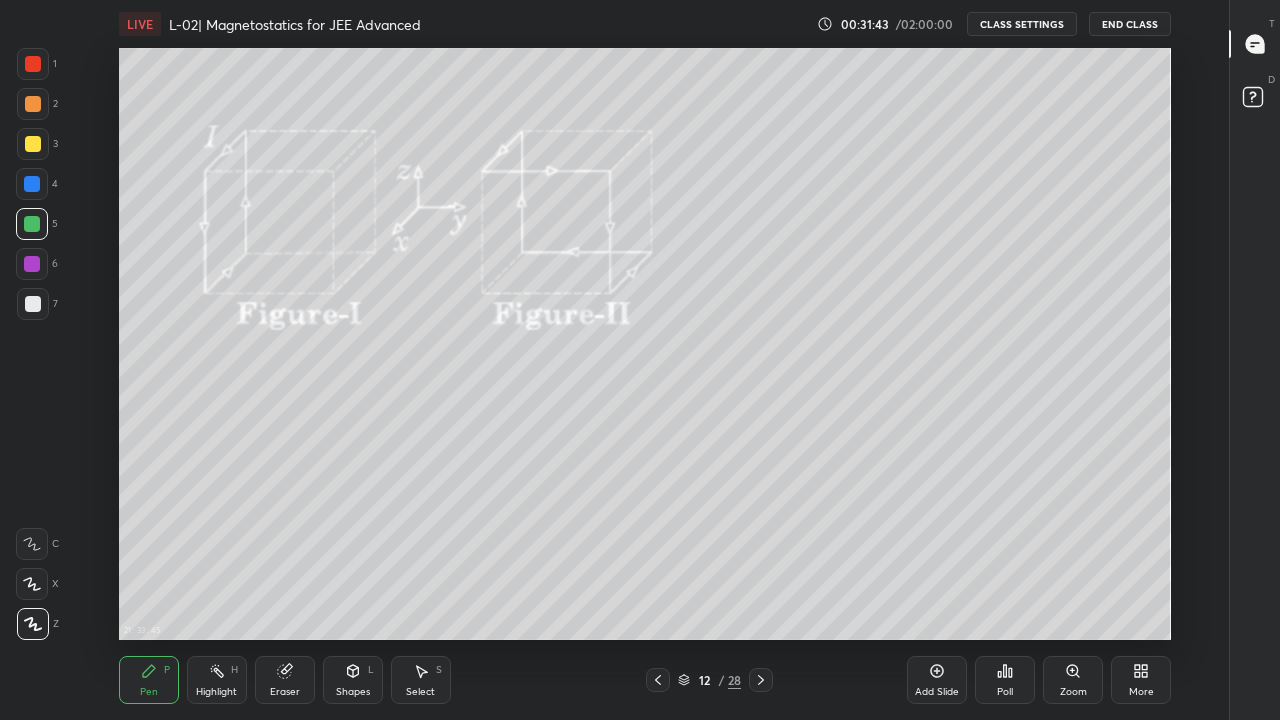 click at bounding box center (33, 304) 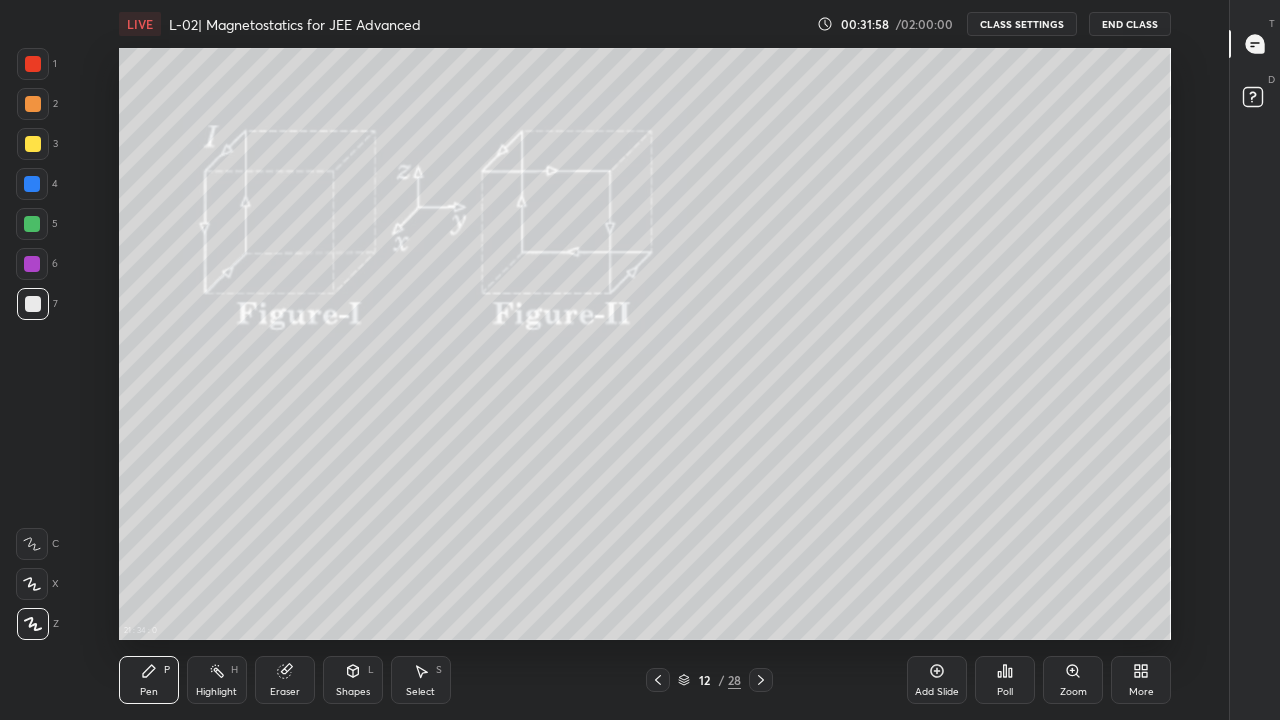 click at bounding box center (33, 104) 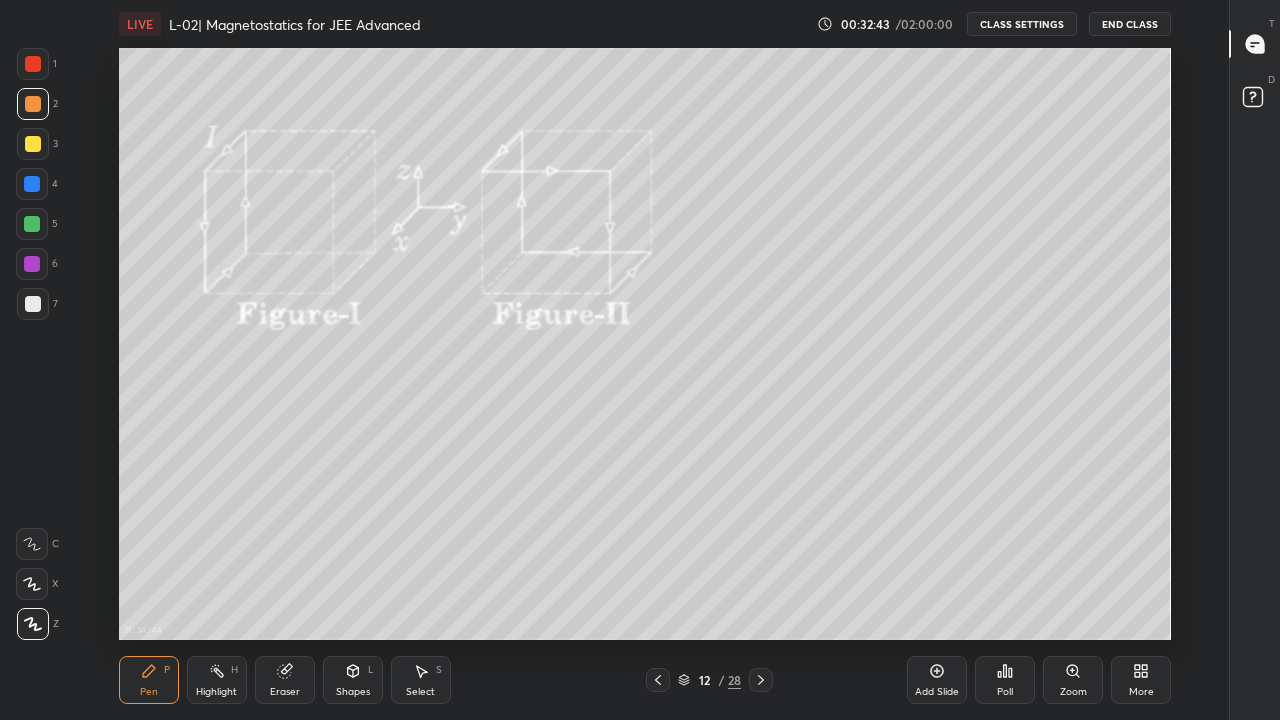 click 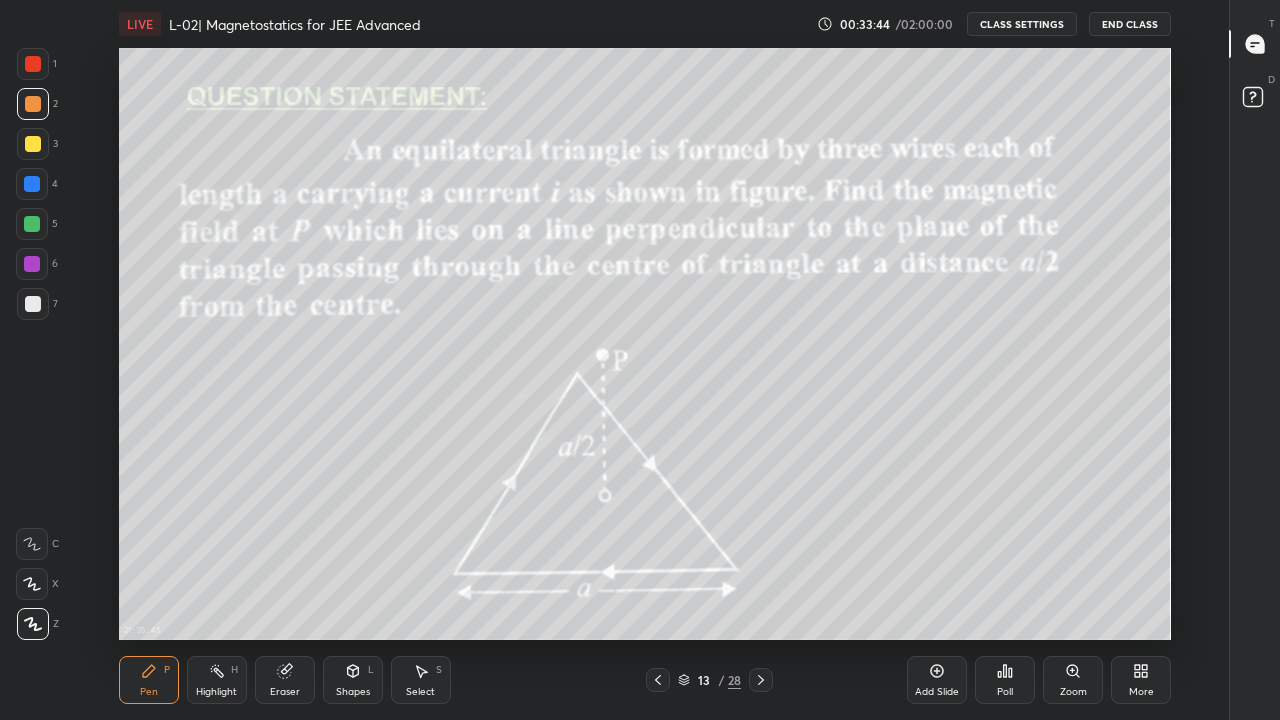 click at bounding box center [761, 680] 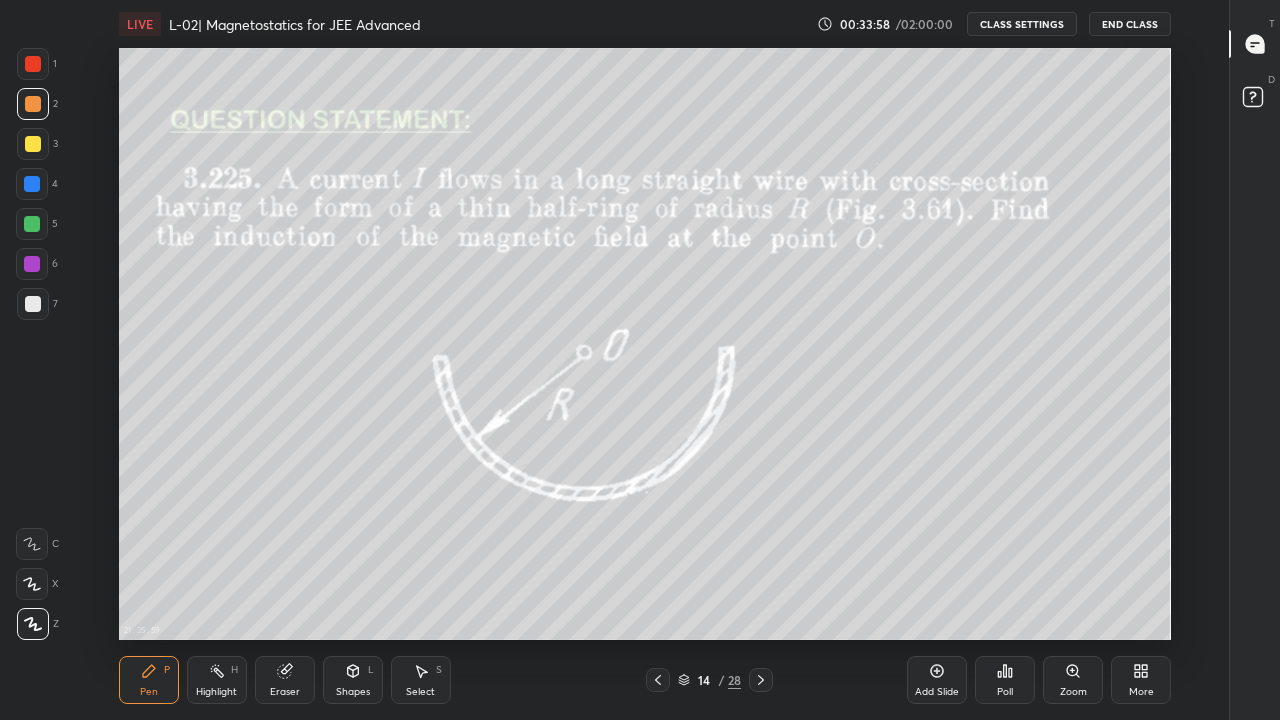 click on "H" at bounding box center [234, 670] 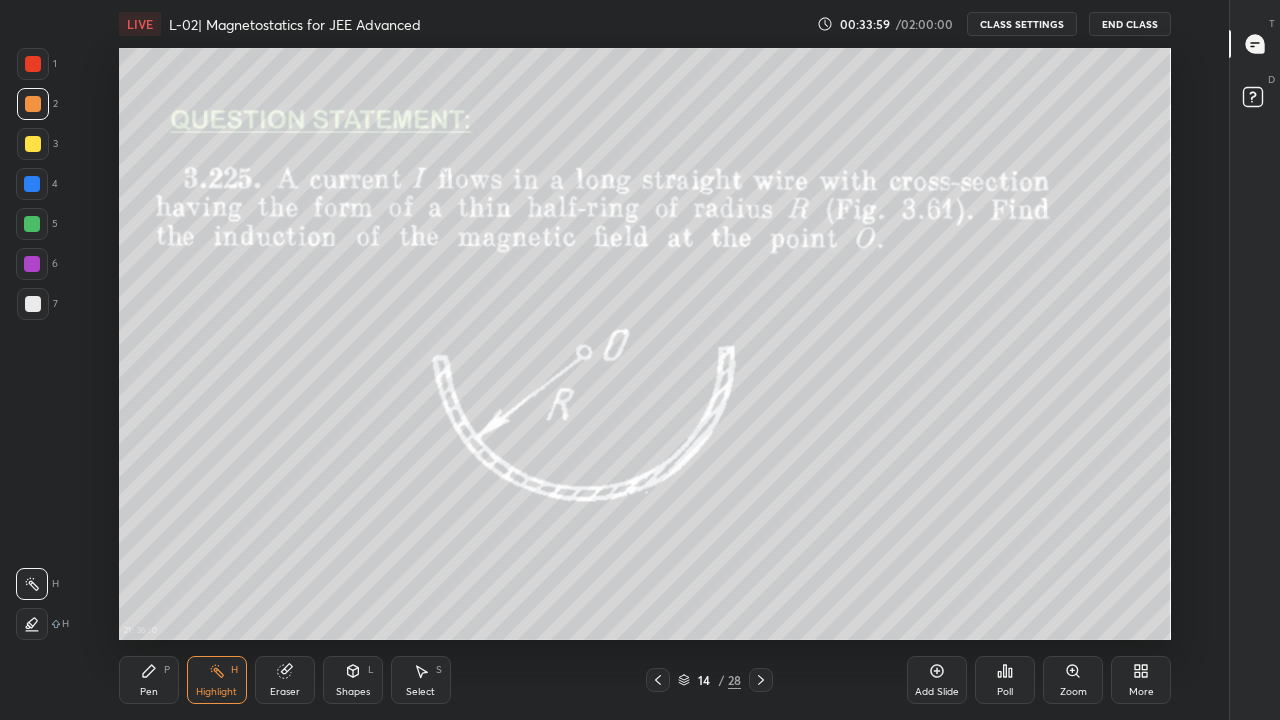 click at bounding box center [32, 264] 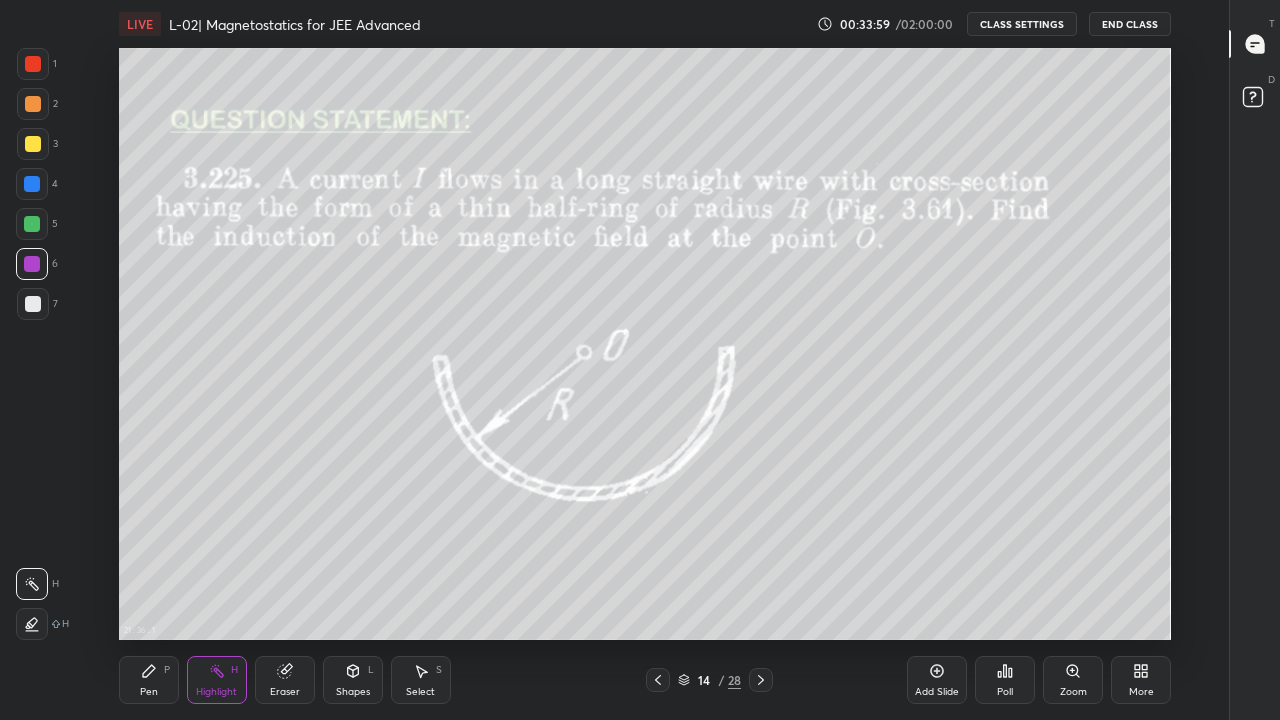 click at bounding box center [32, 224] 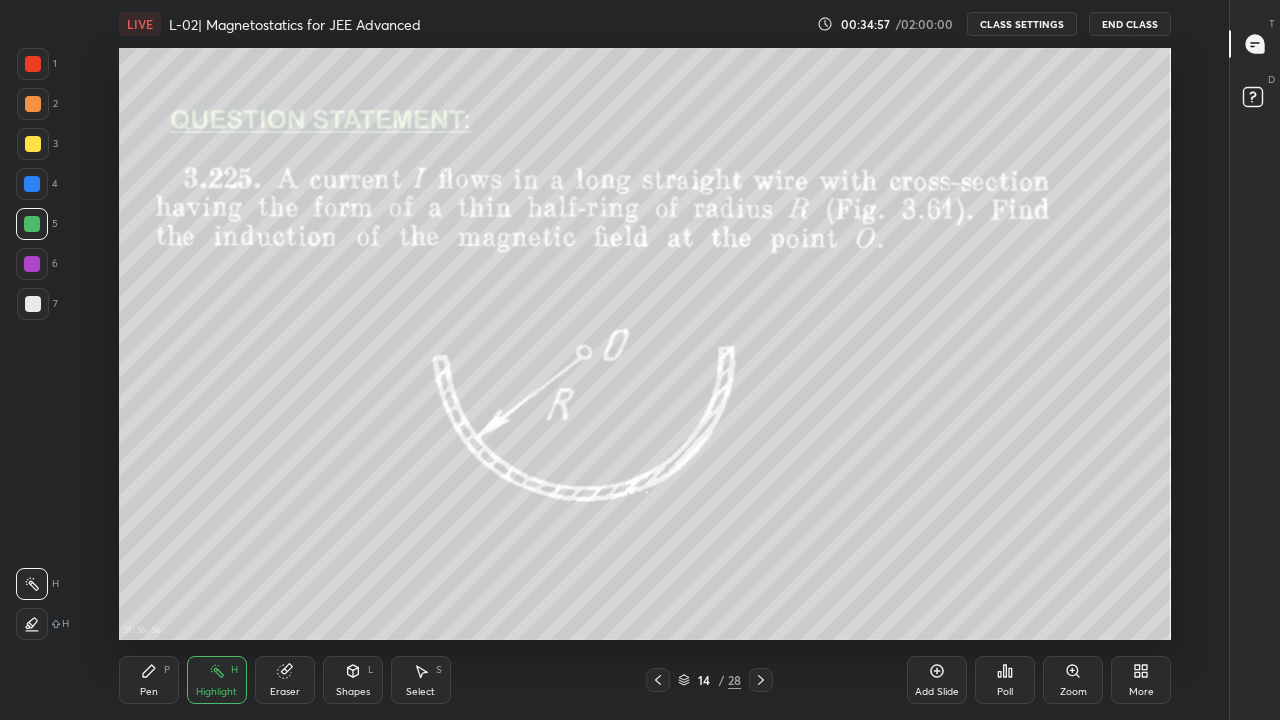 click 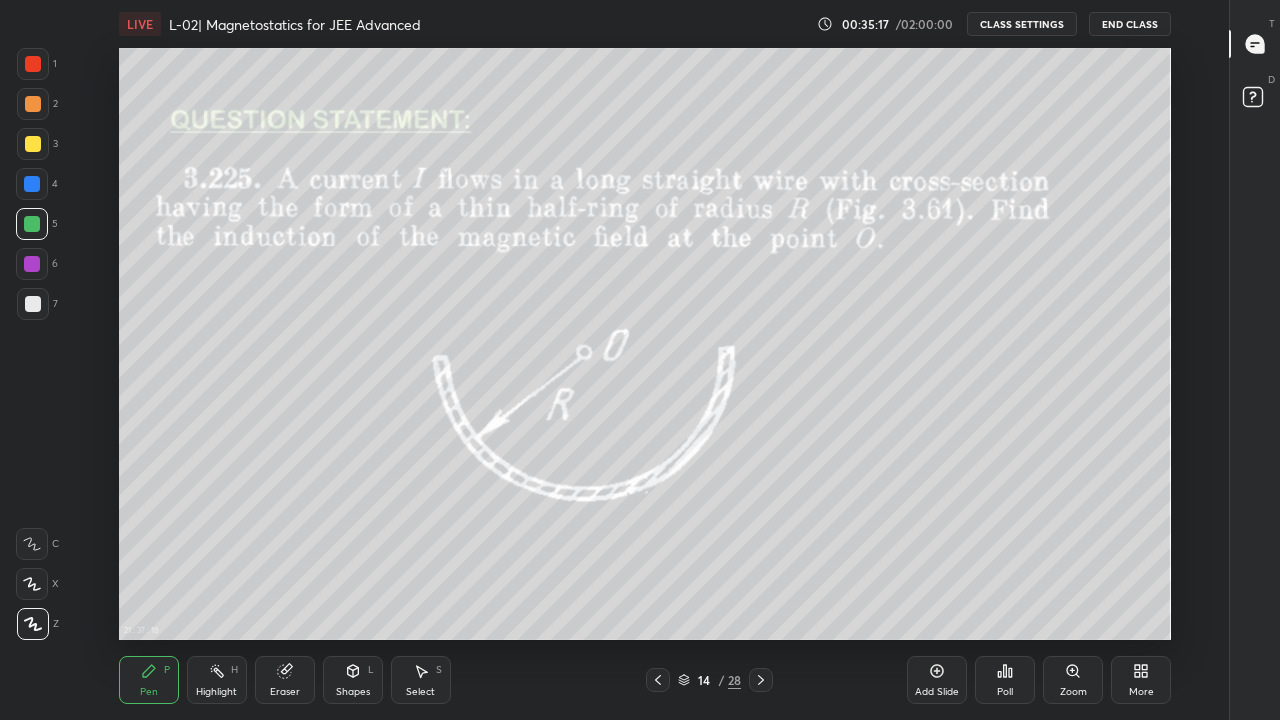 click on "Eraser" at bounding box center (285, 680) 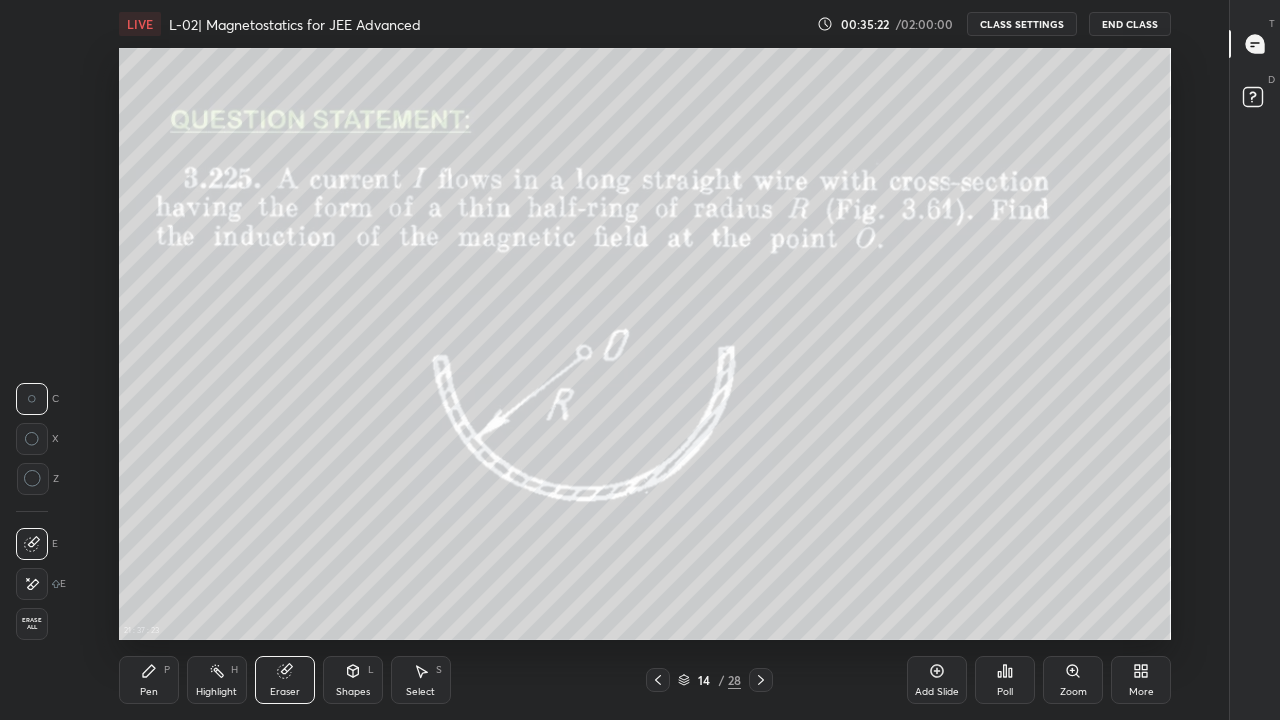 click 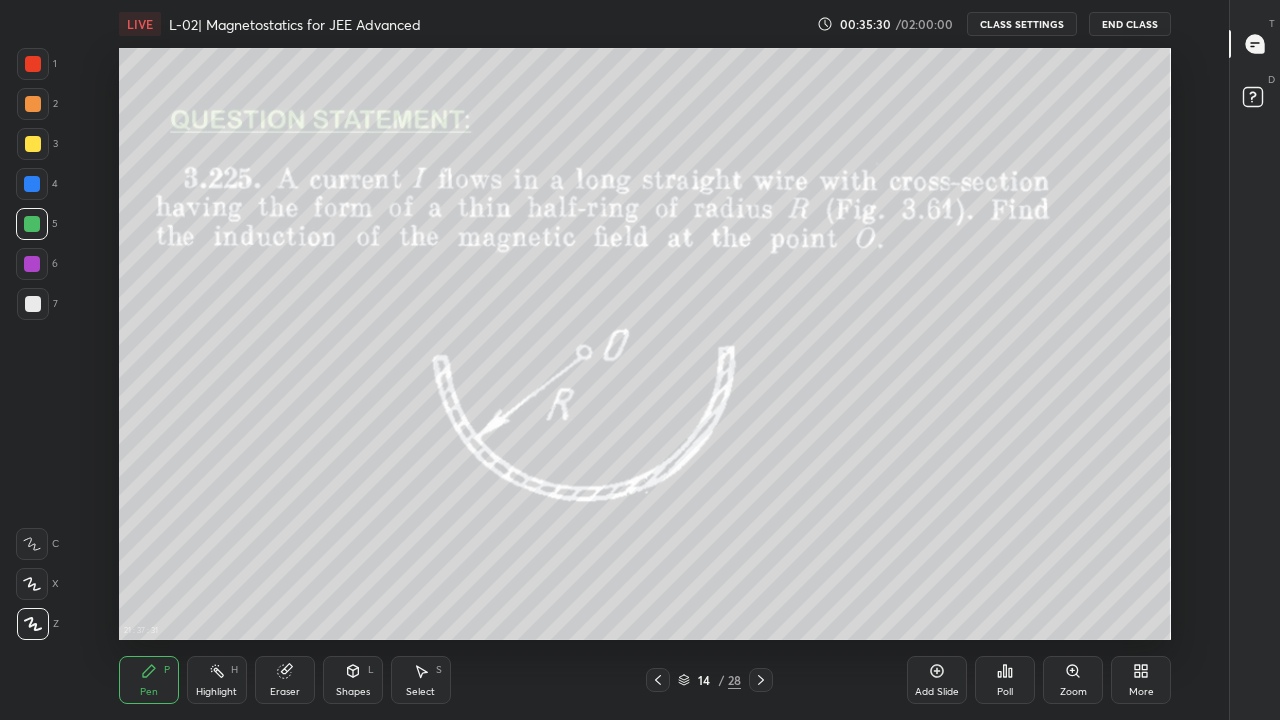 click on "Eraser" at bounding box center [285, 680] 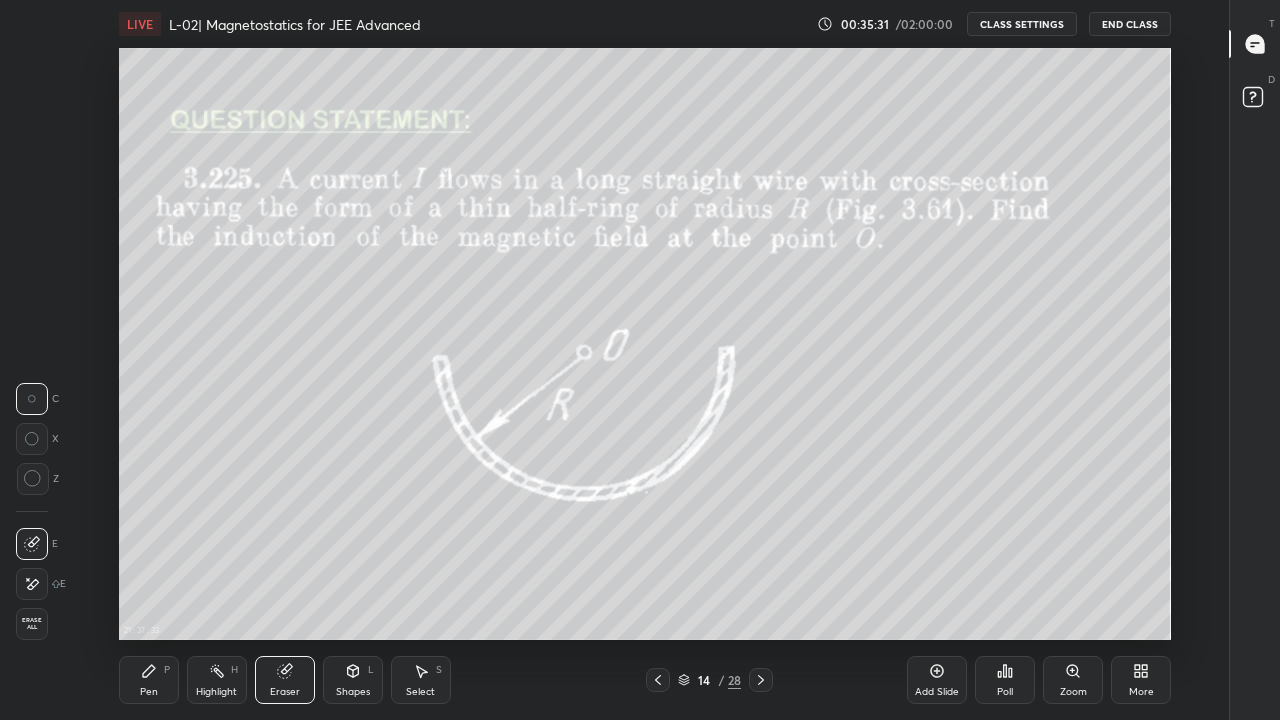 click on "Pen P" at bounding box center [149, 680] 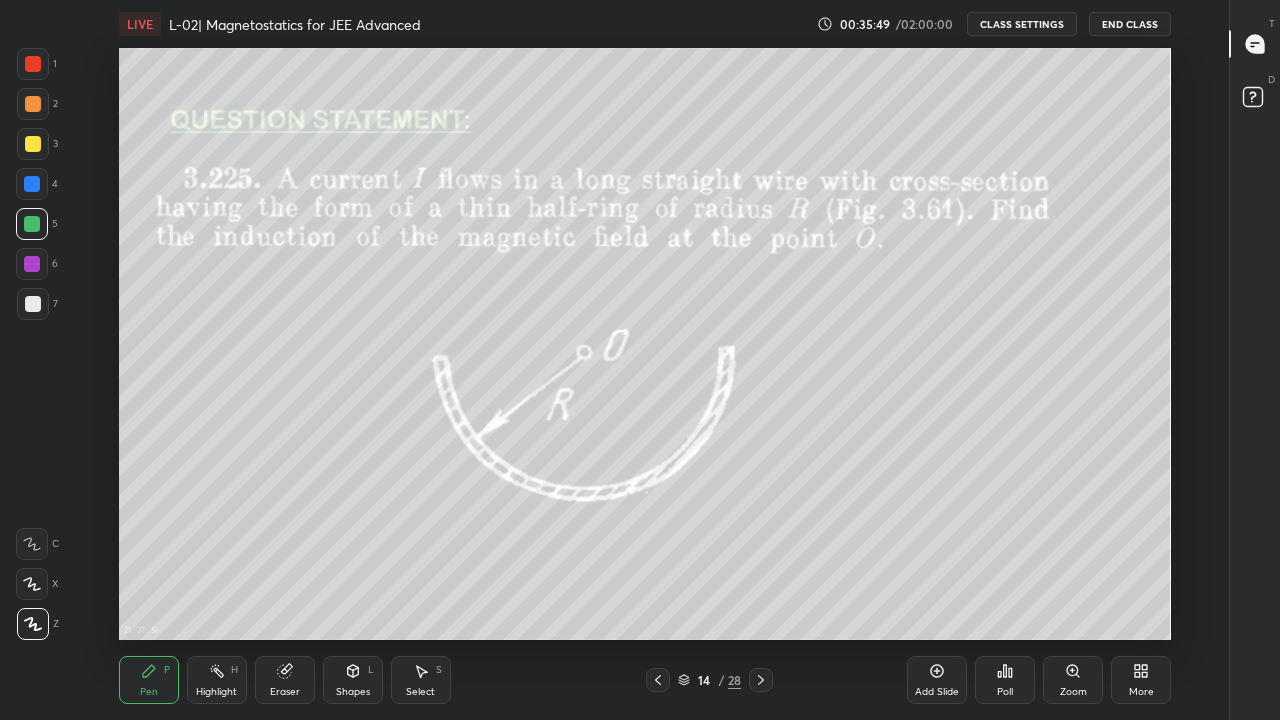 click on "Eraser" at bounding box center (285, 680) 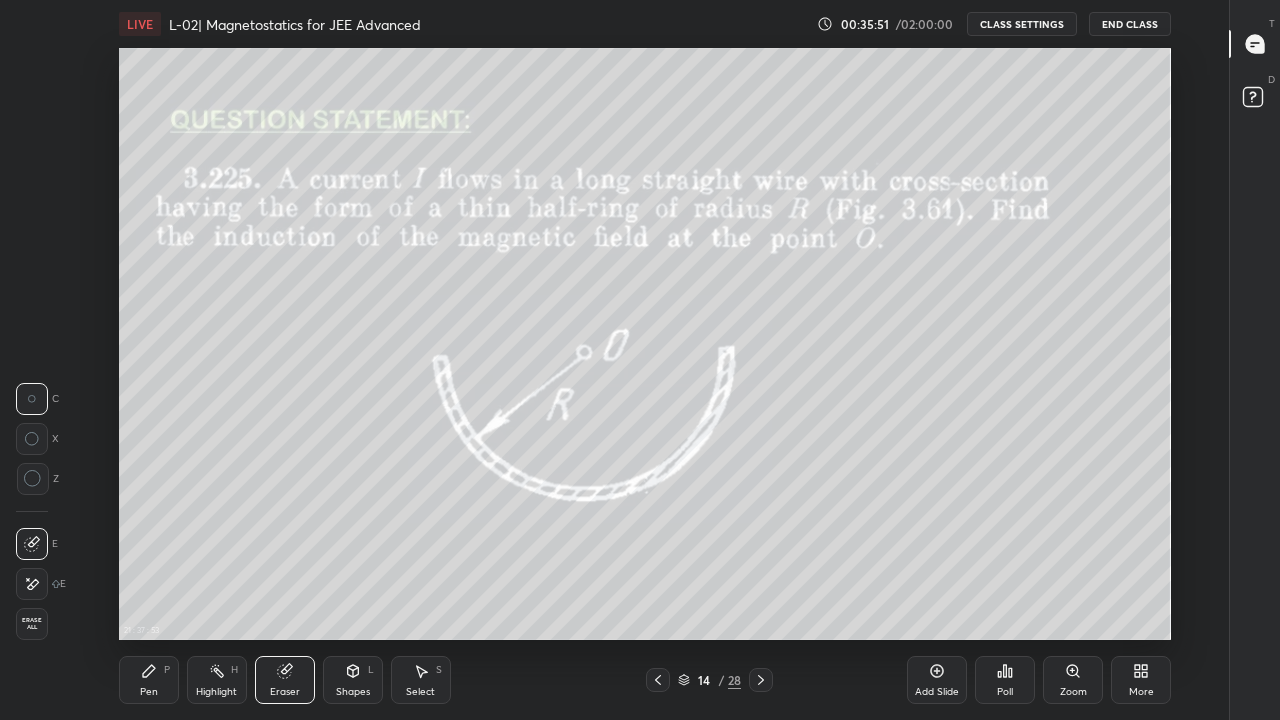 click 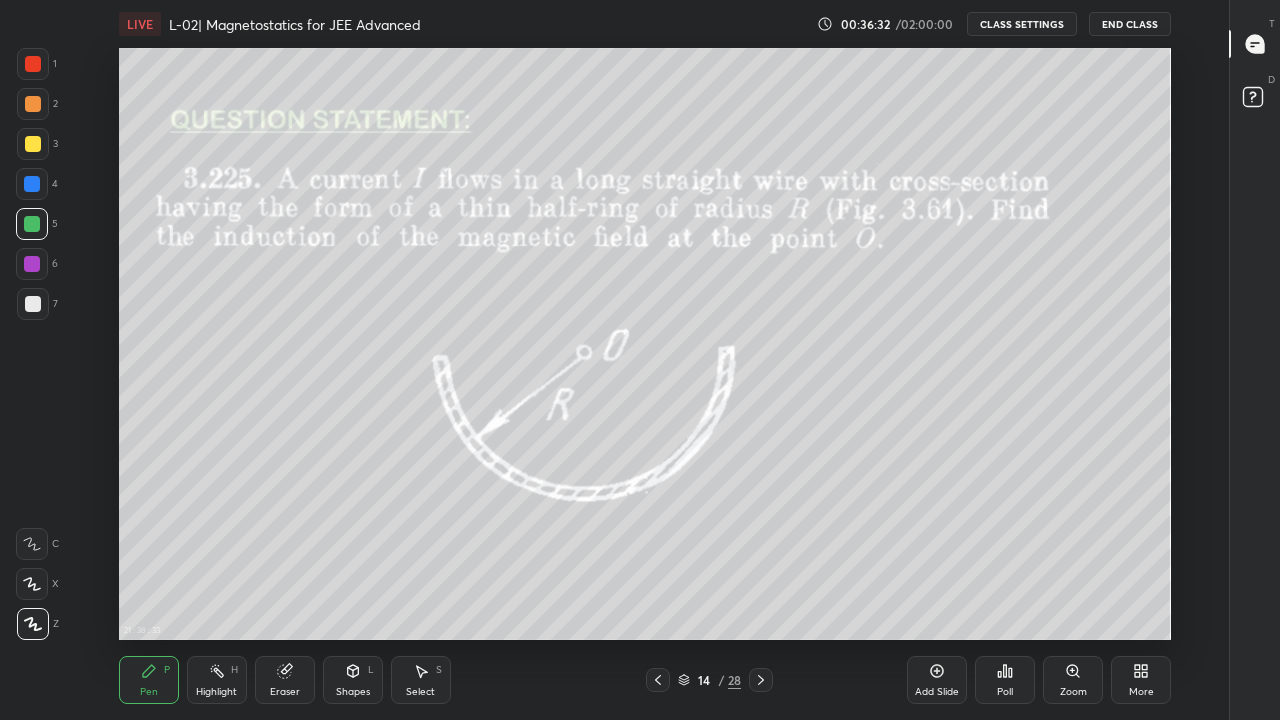 click on "Add Slide" at bounding box center [937, 680] 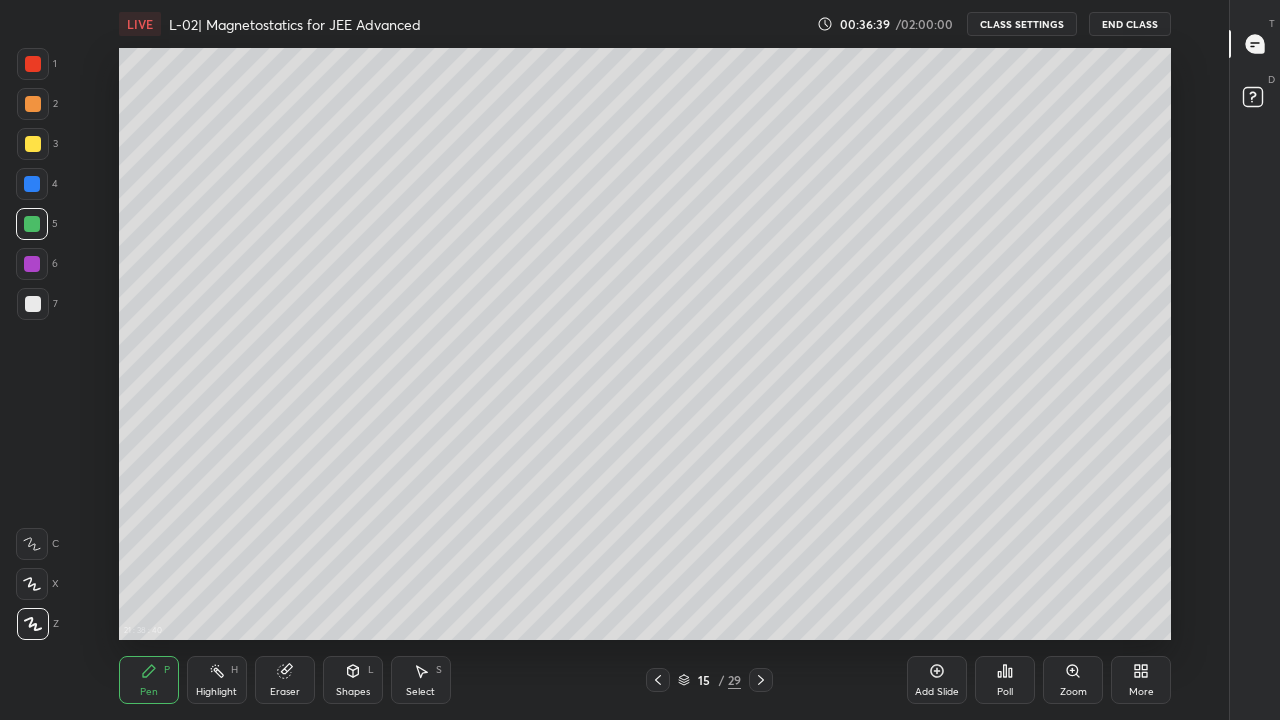 click on "Shapes L" at bounding box center [353, 680] 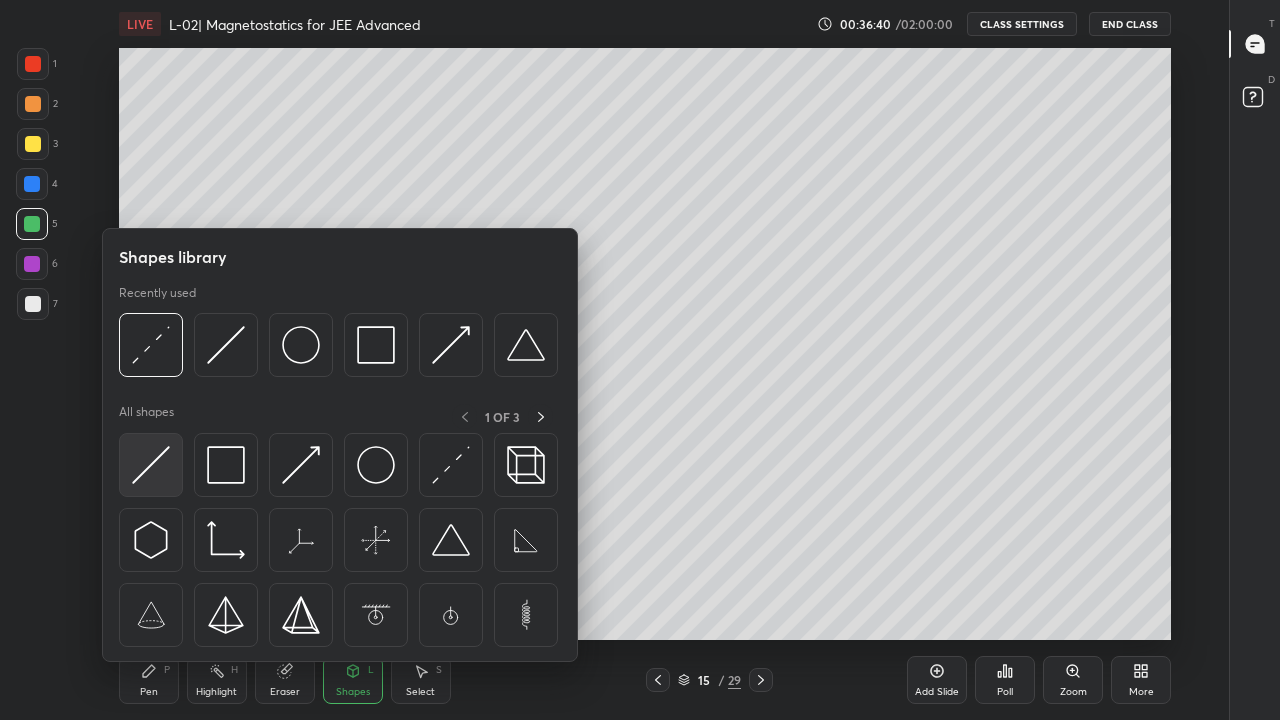click at bounding box center [151, 465] 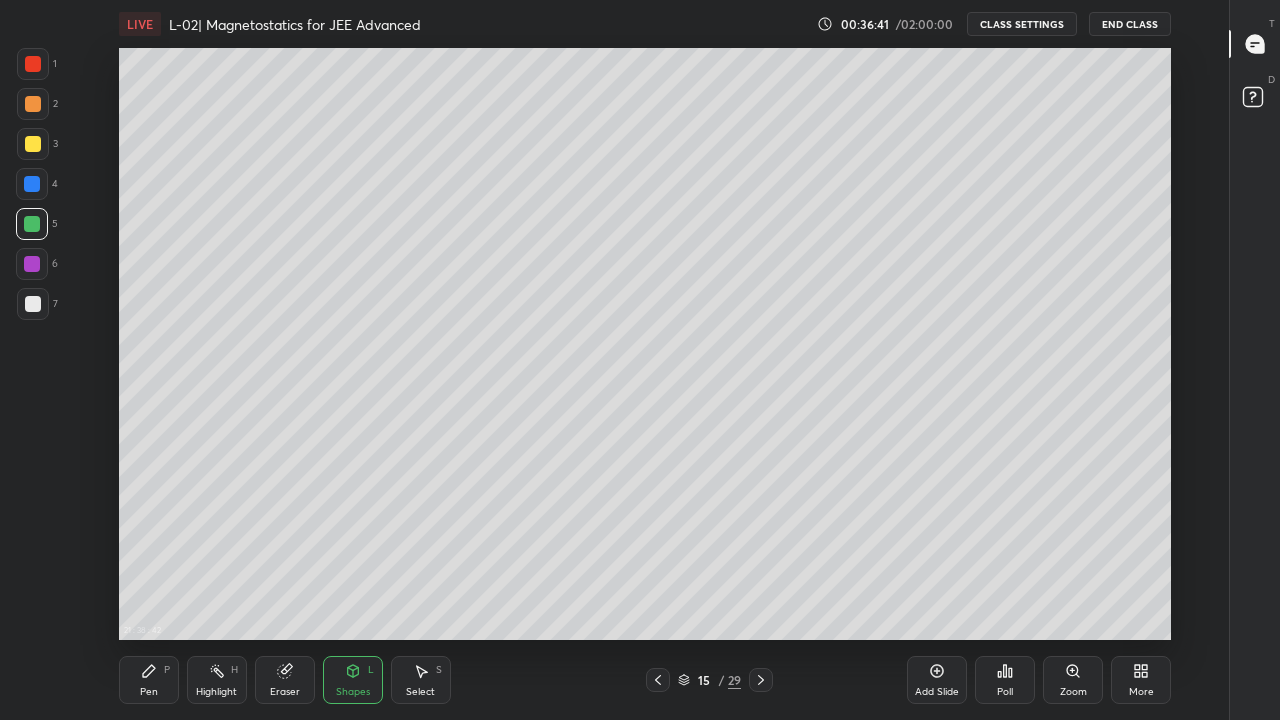 click at bounding box center (33, 144) 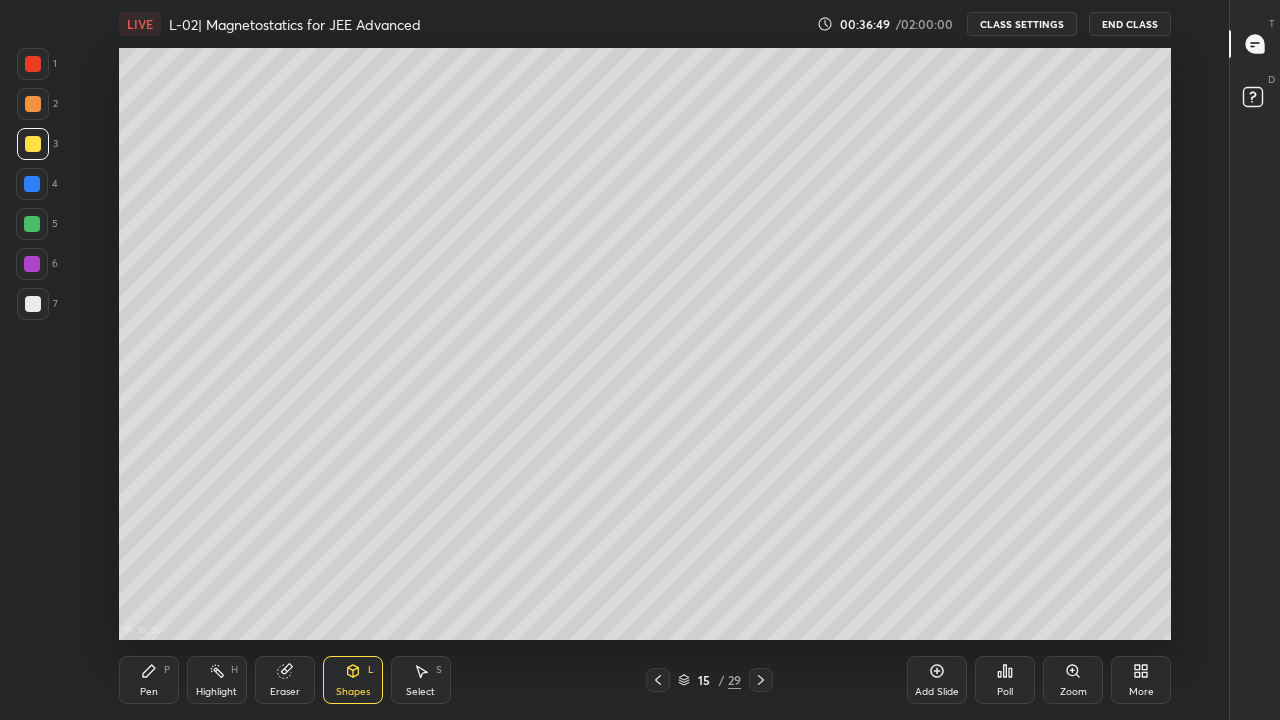 click 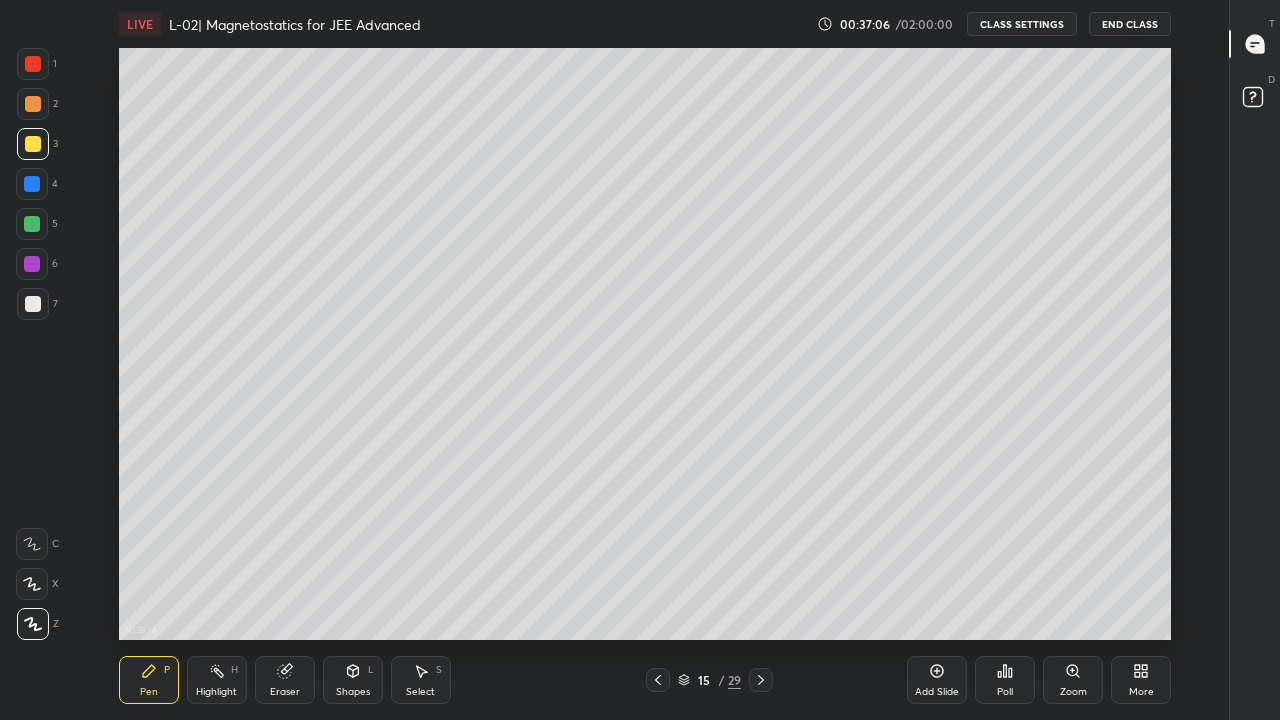 click on "Eraser" at bounding box center (285, 680) 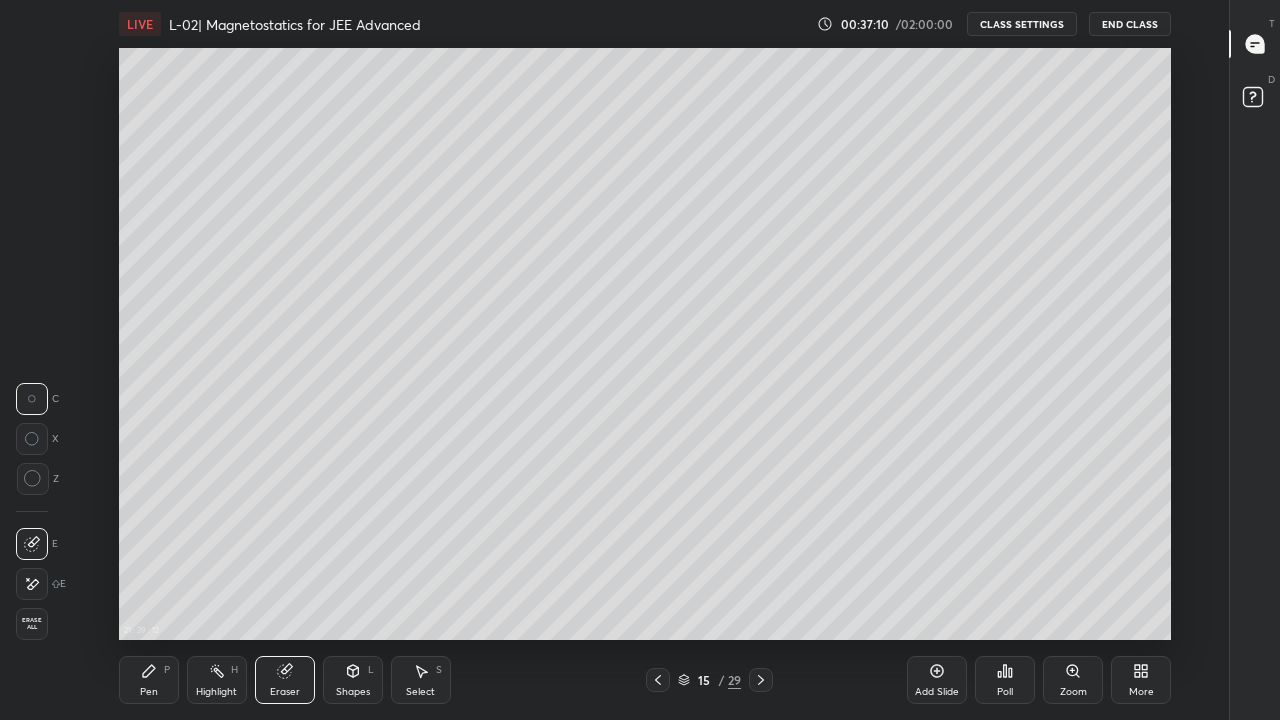 click on "Pen P" at bounding box center (149, 680) 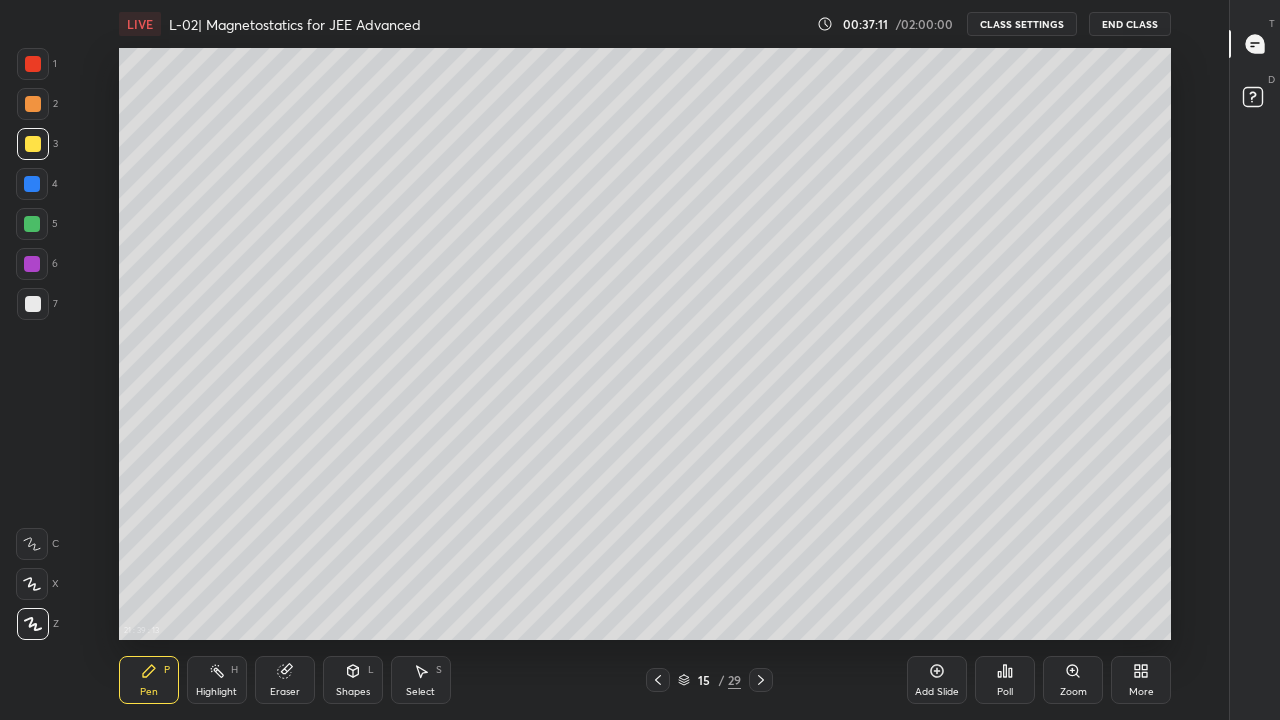 click at bounding box center [32, 264] 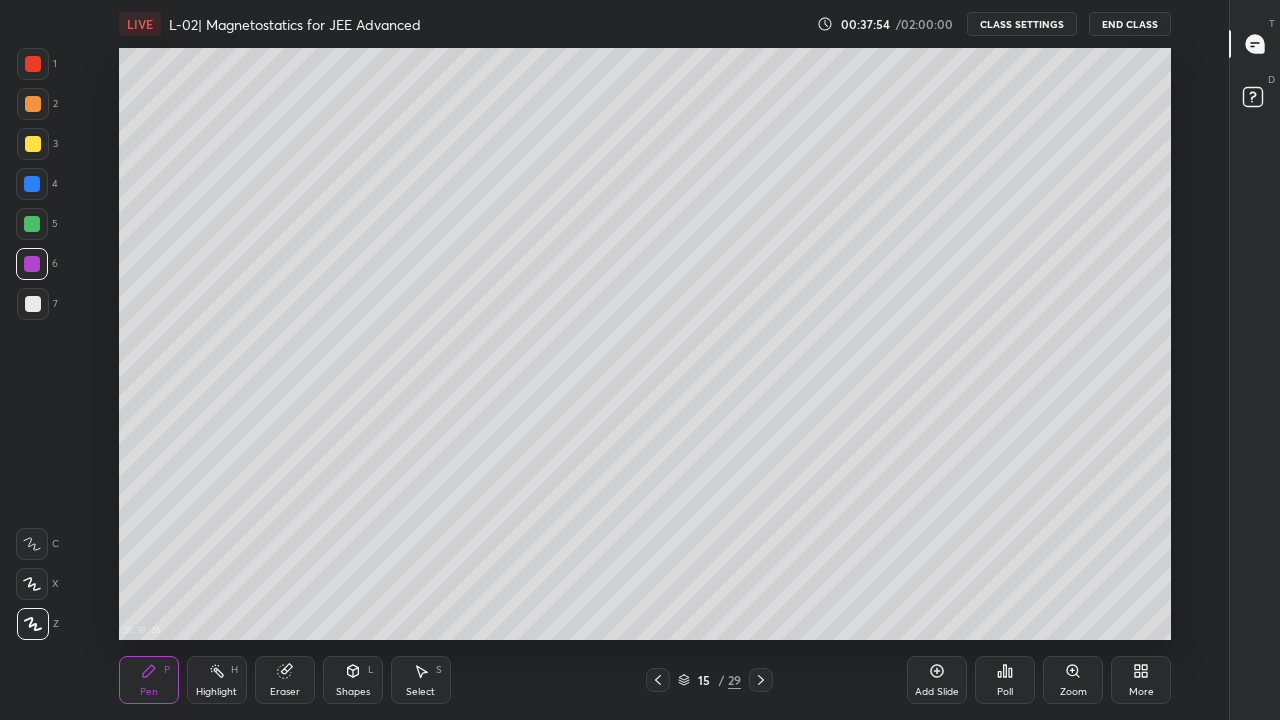 click 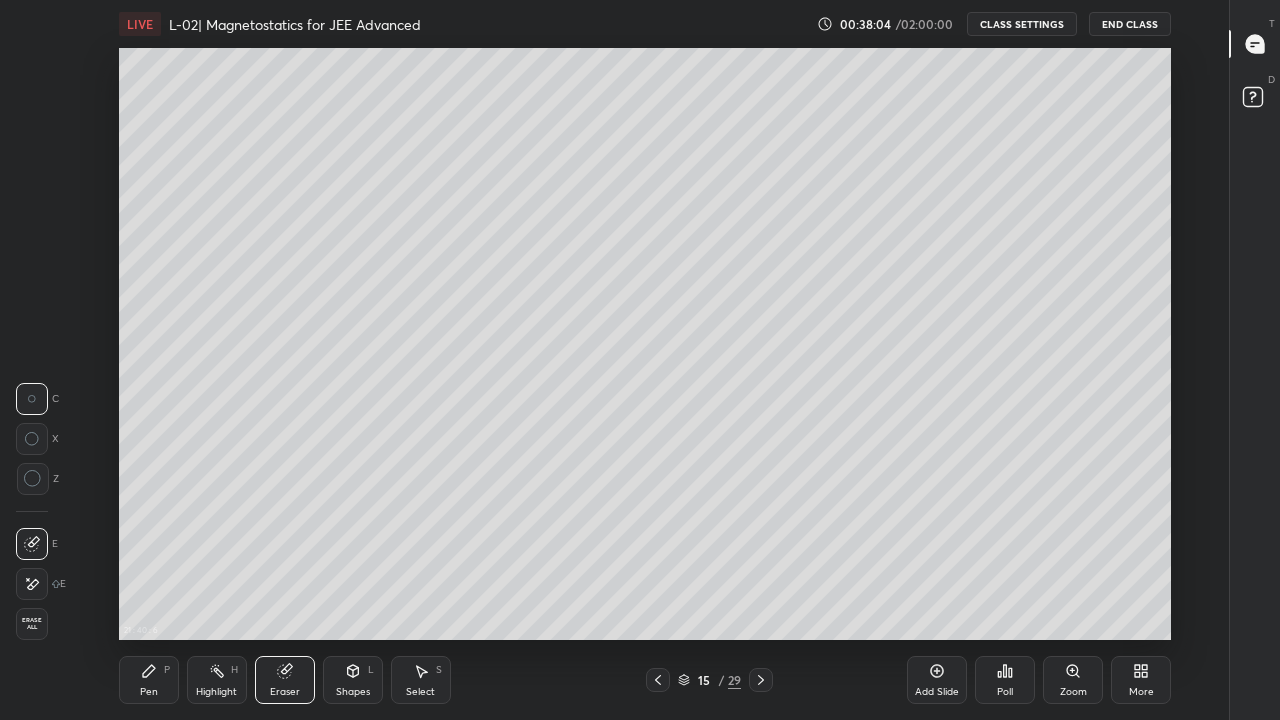 click on "Pen P" at bounding box center (149, 680) 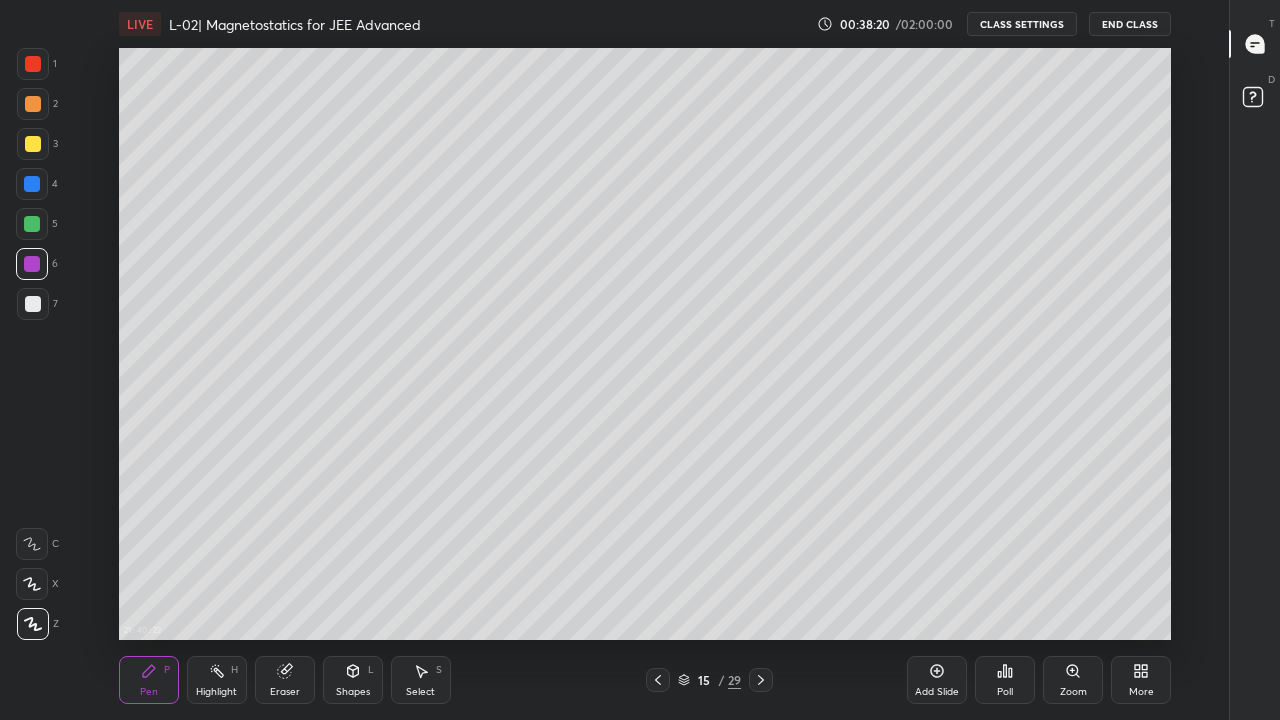 click on "Shapes L" at bounding box center (353, 680) 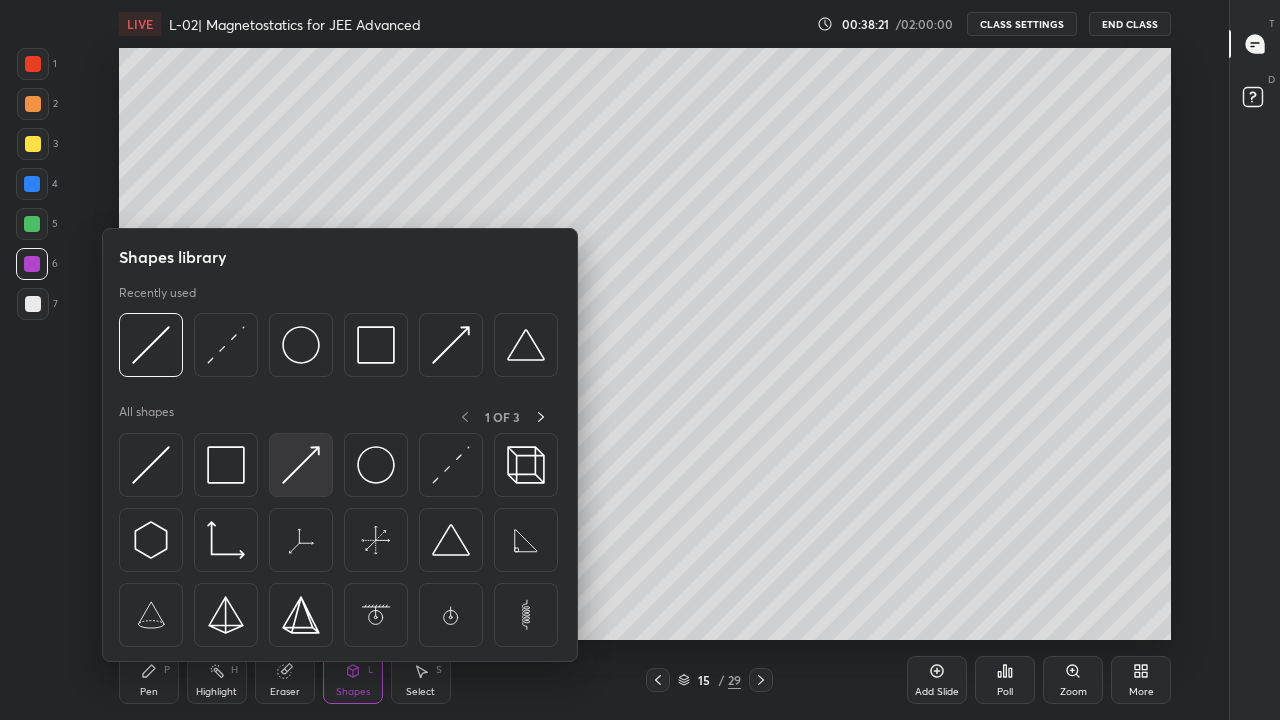 click at bounding box center (301, 465) 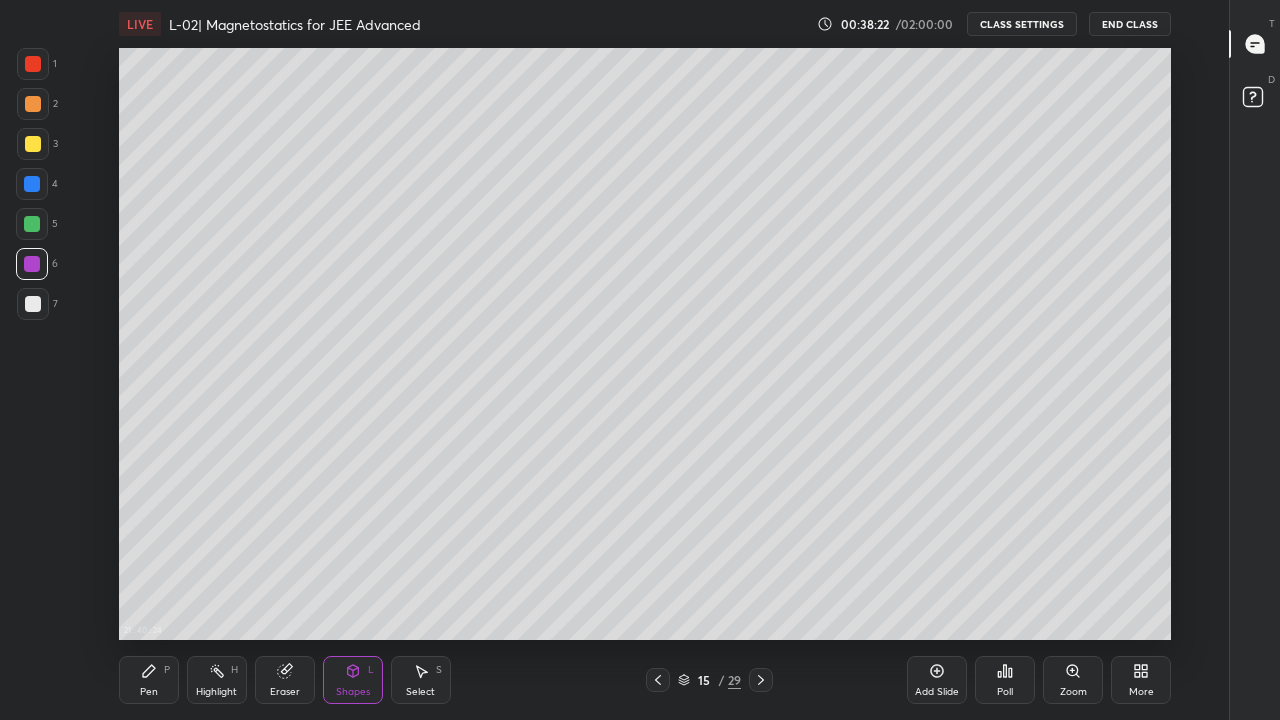 click at bounding box center (33, 64) 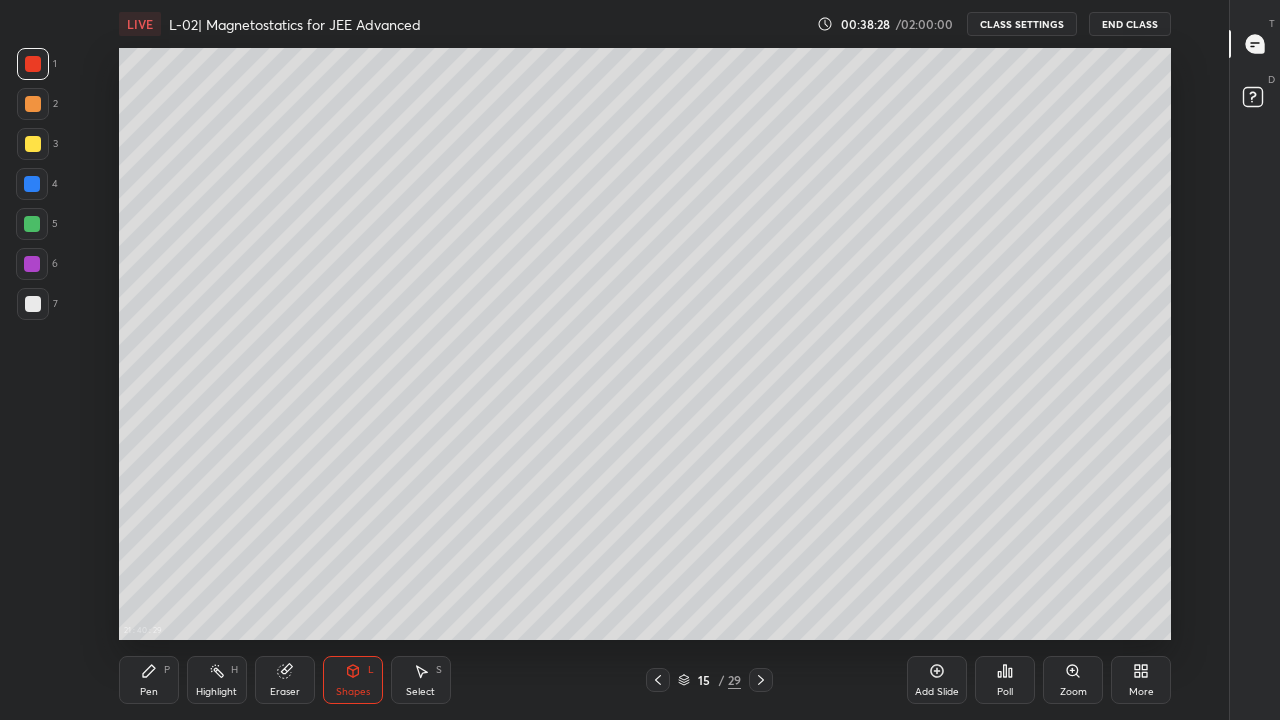 click on "Pen P" at bounding box center [149, 680] 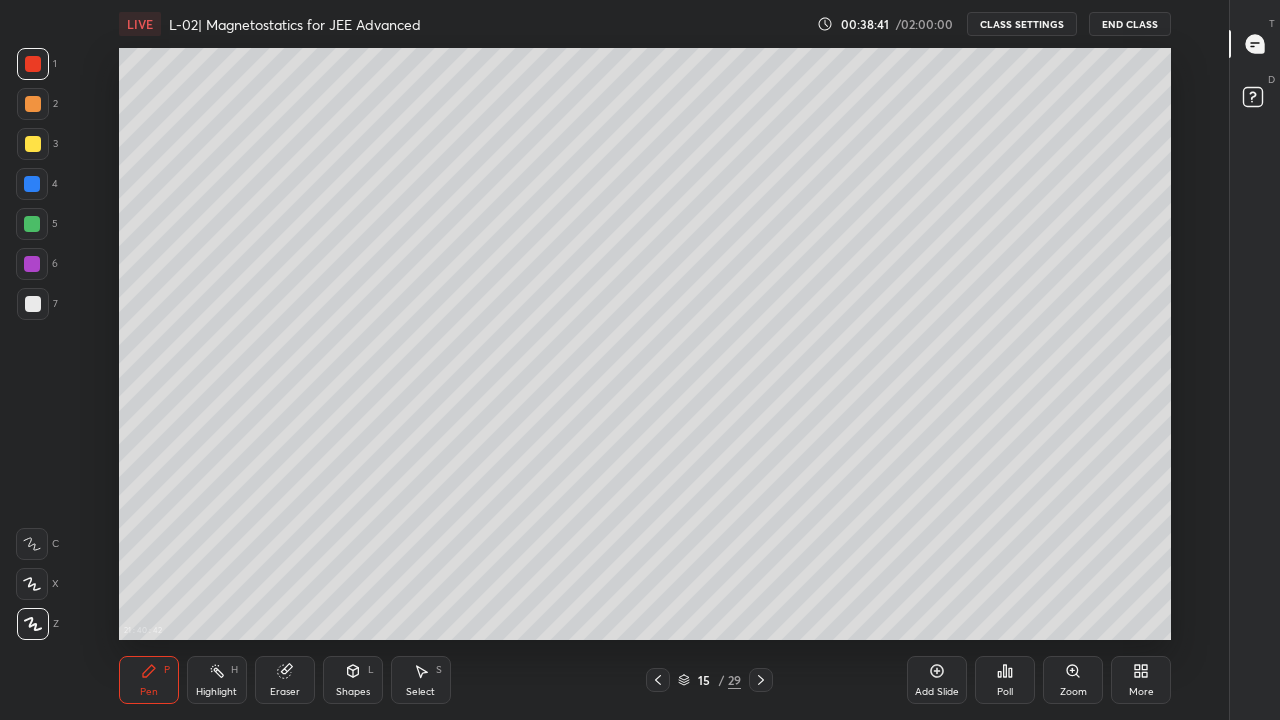 click on "Shapes" at bounding box center [353, 692] 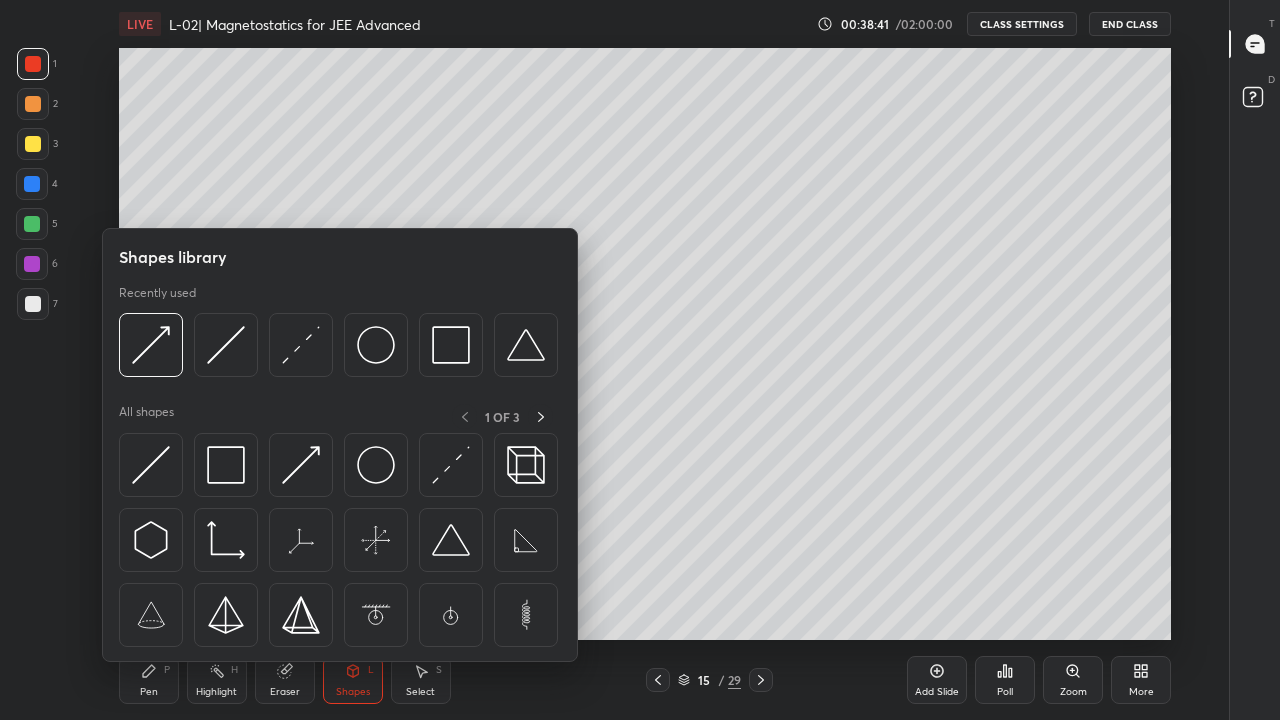 click at bounding box center (301, 465) 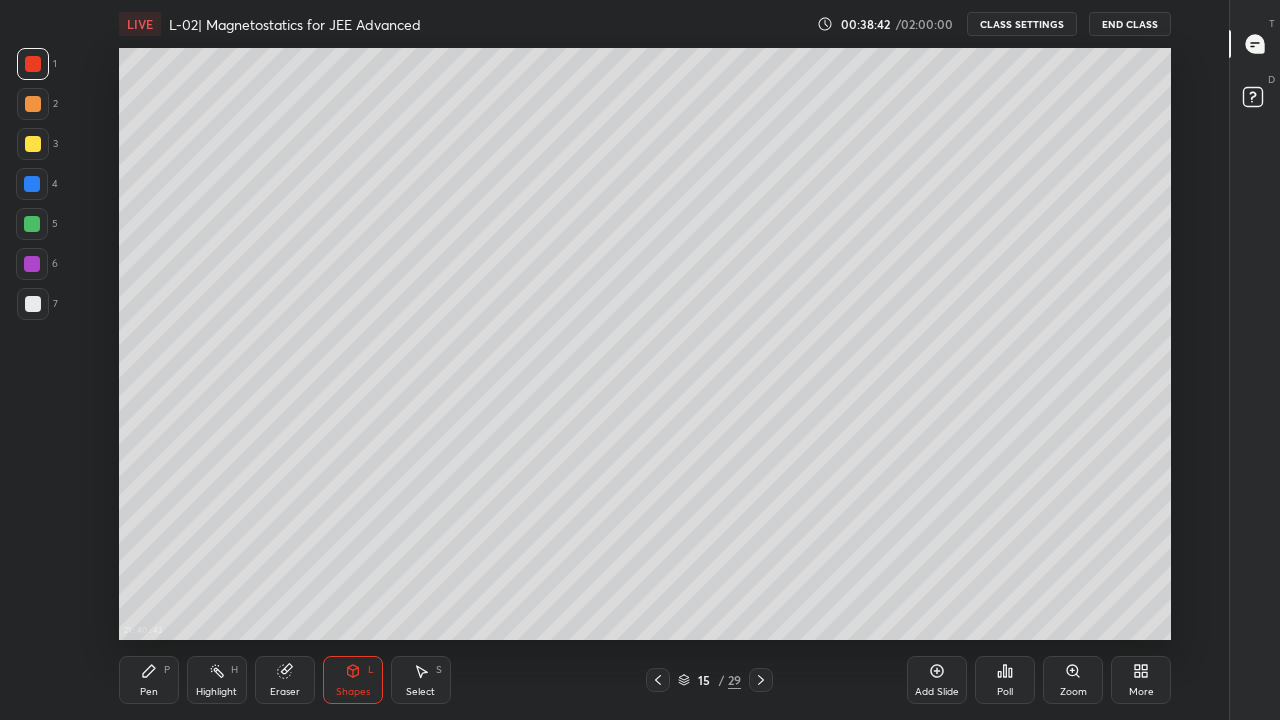 click on "LIVE L-02| Magnetostatics for JEE Advanced 00:38:42 /  02:00:00 CLASS SETTINGS End Class 21 : 40 : 43 Setting up your live class Back L-02| Magnetostatics for JEE Advanced • L2 of Course on Magnetostatics for JEE Advanced [NAME] Pen P Highlight H Eraser Shapes L Select S 15 / 29 Add Slide Poll Zoom More" at bounding box center [645, 360] 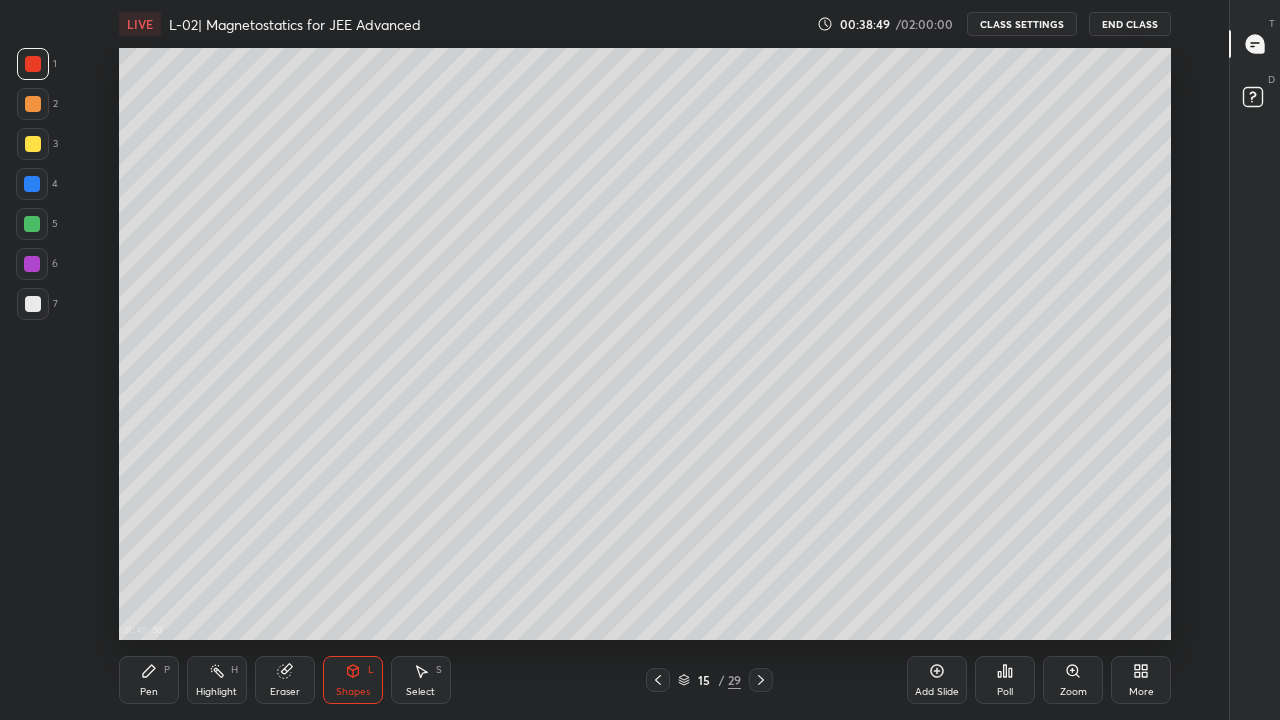 click on "Shapes" at bounding box center [353, 692] 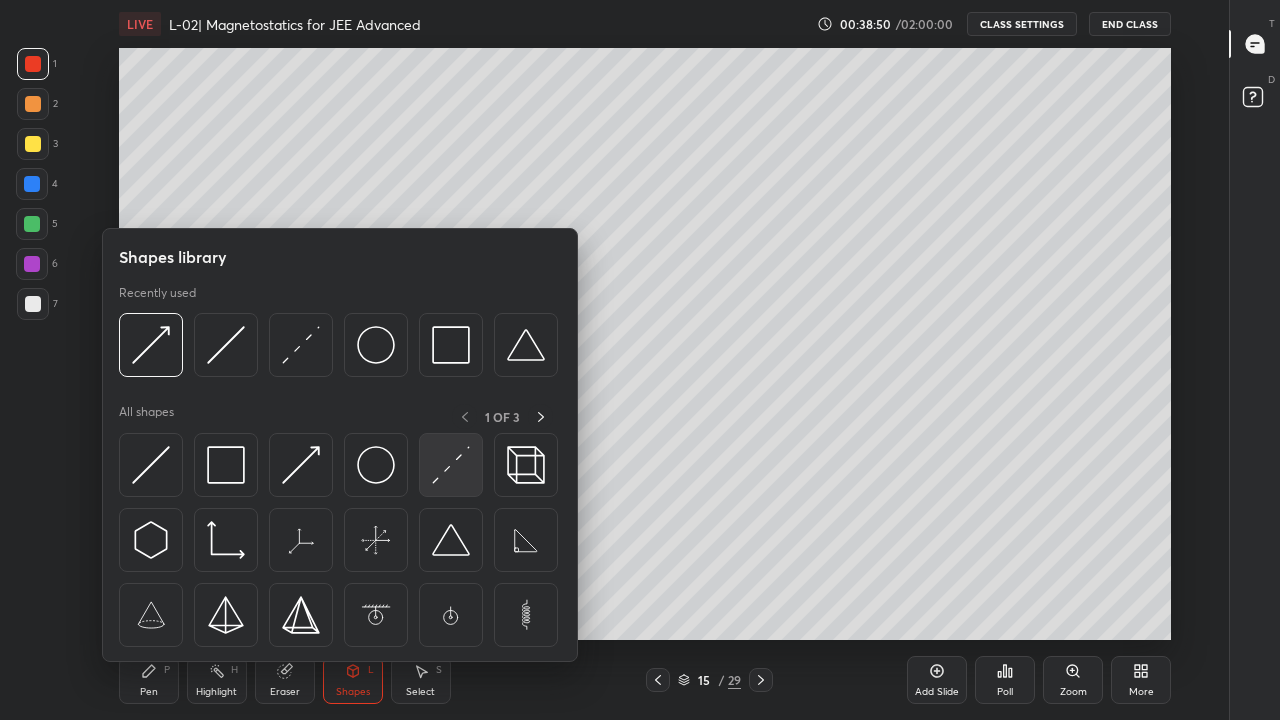 click at bounding box center [451, 465] 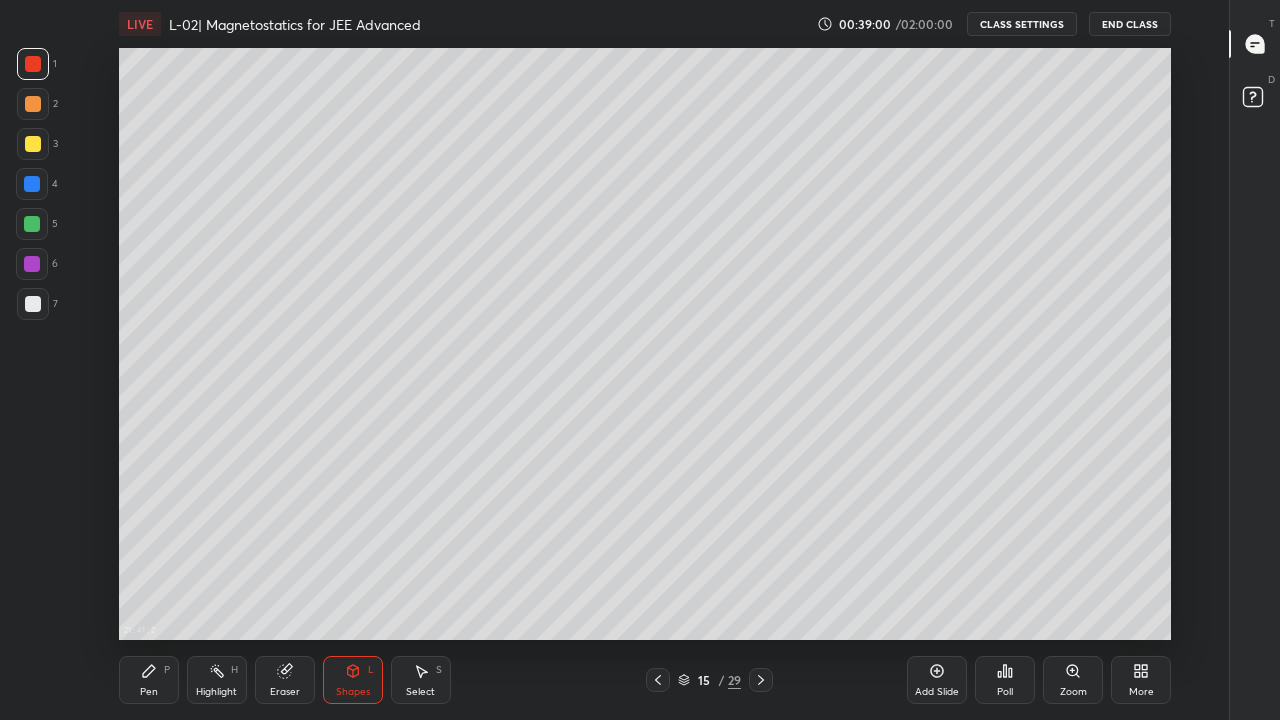click on "Eraser" at bounding box center (285, 680) 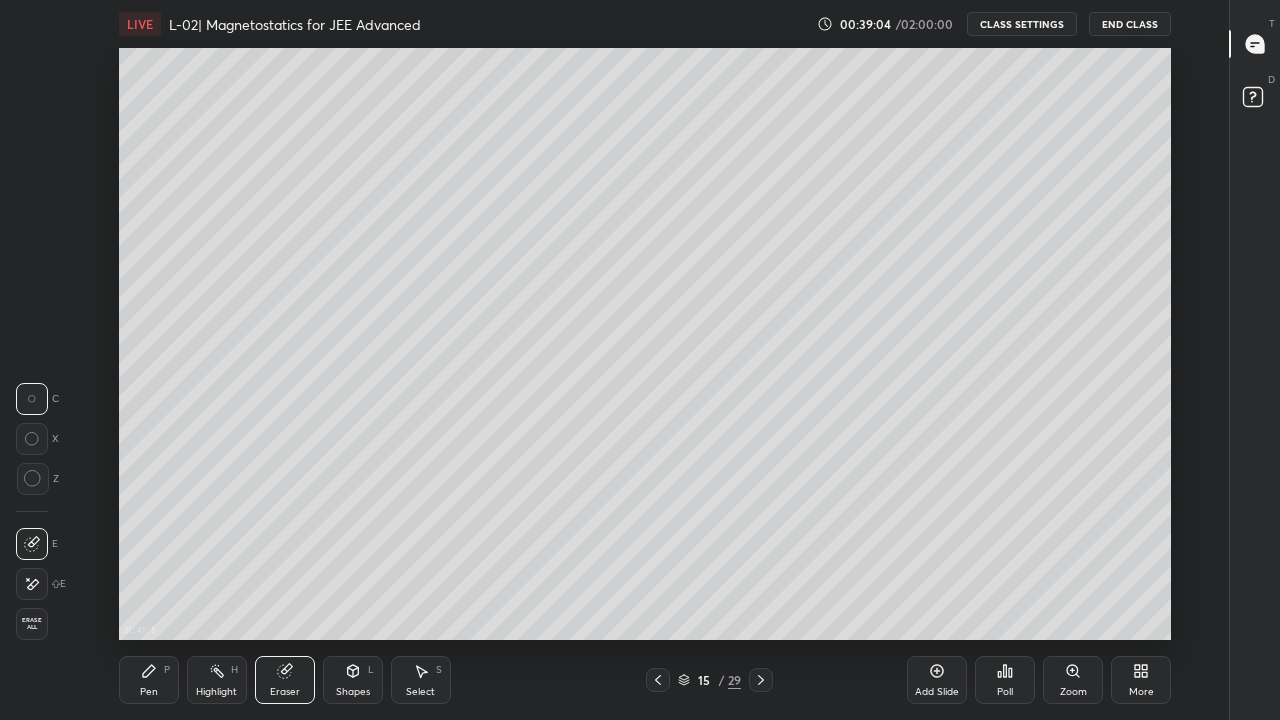 click on "Pen P" at bounding box center (149, 680) 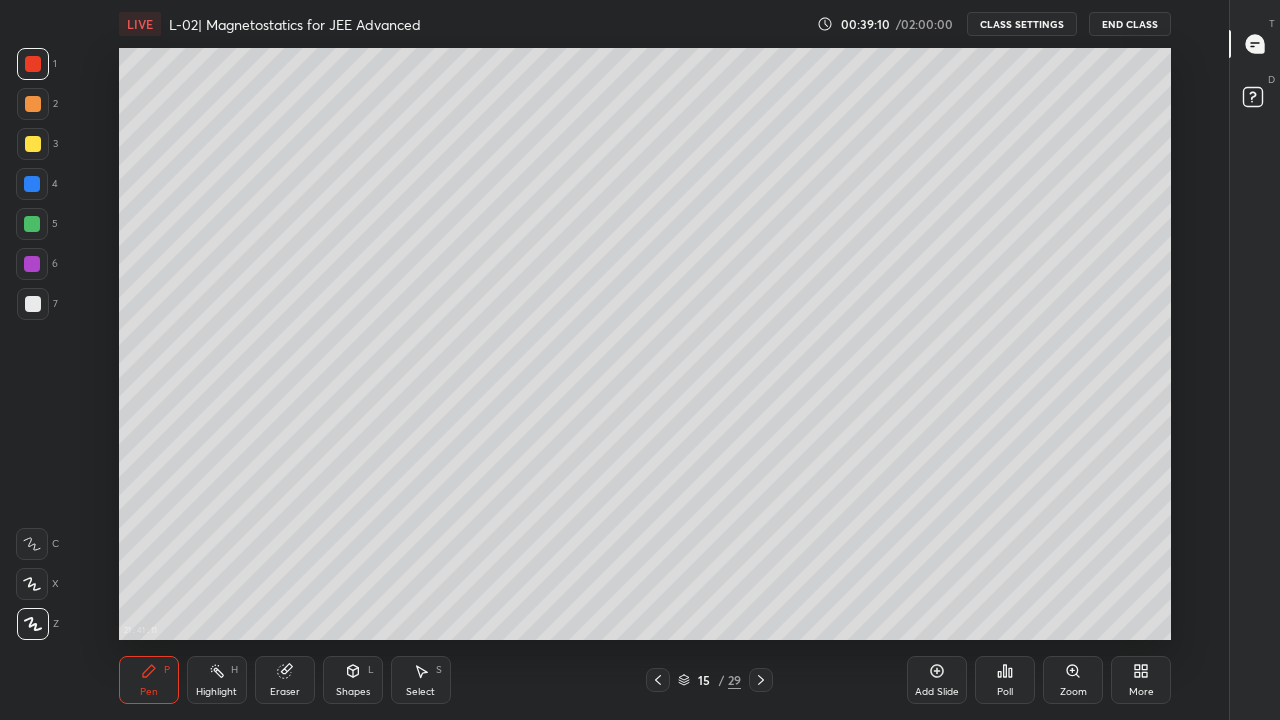 click 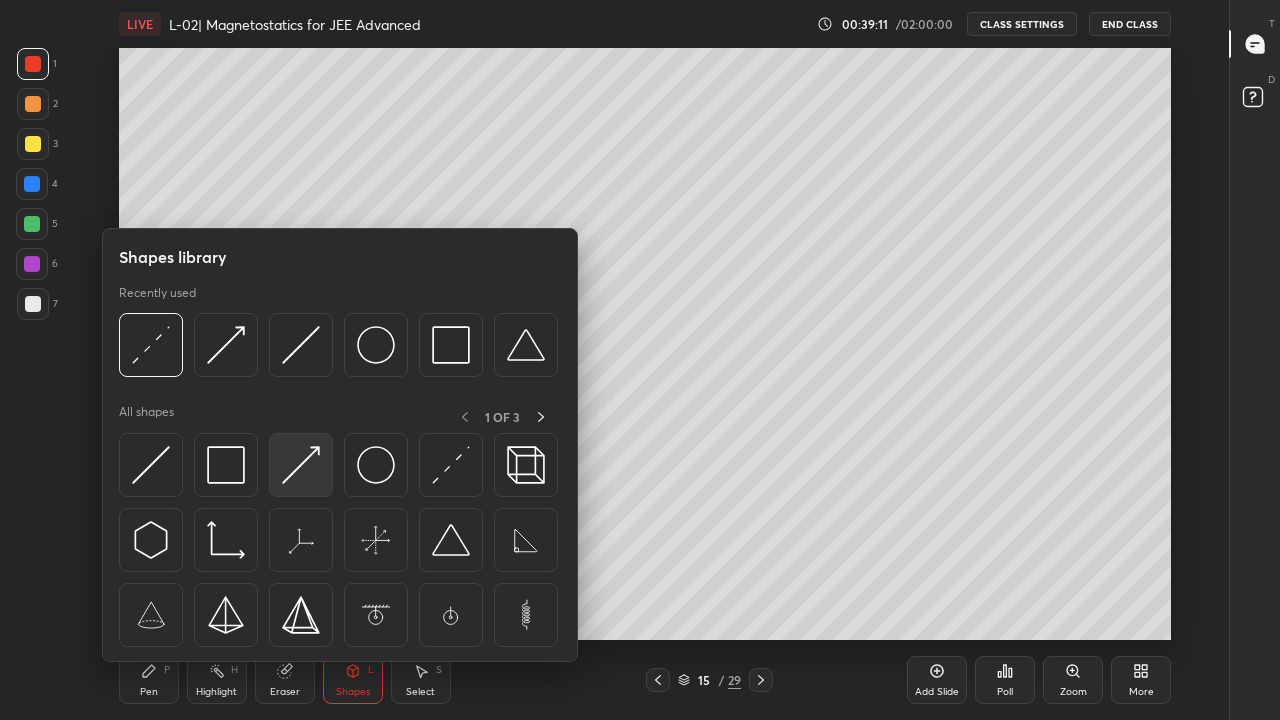 click at bounding box center [301, 465] 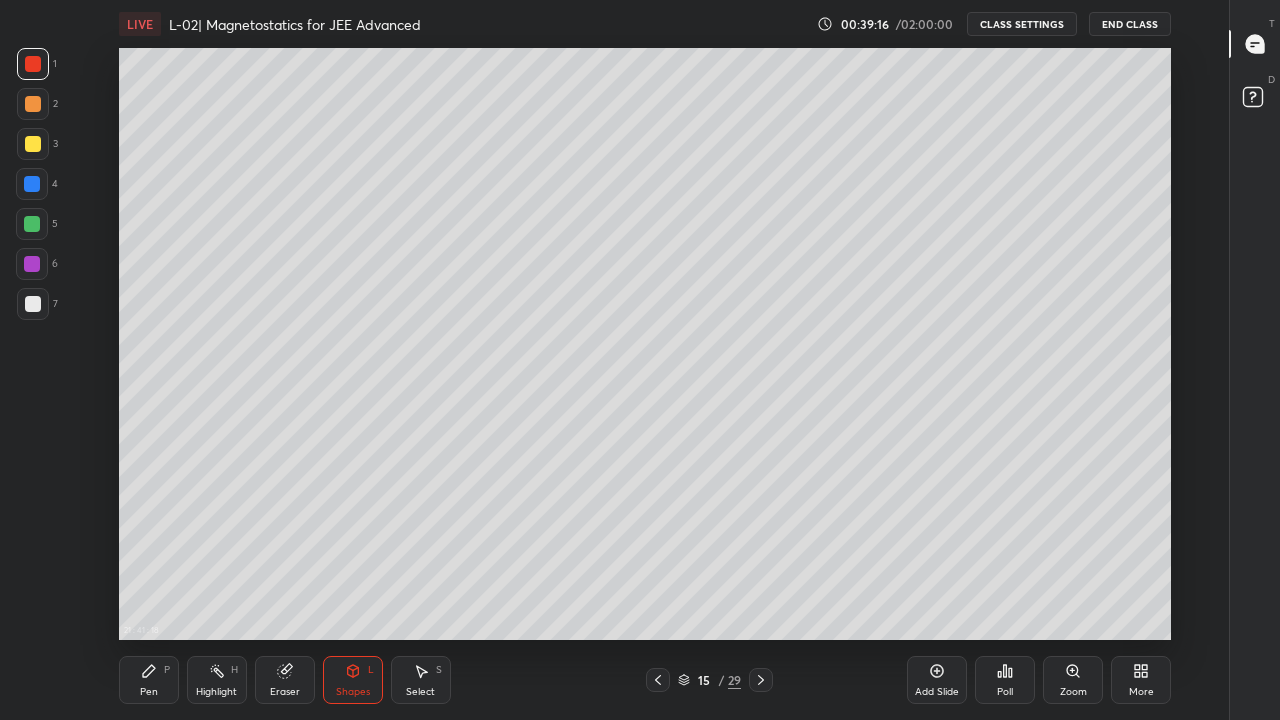 click 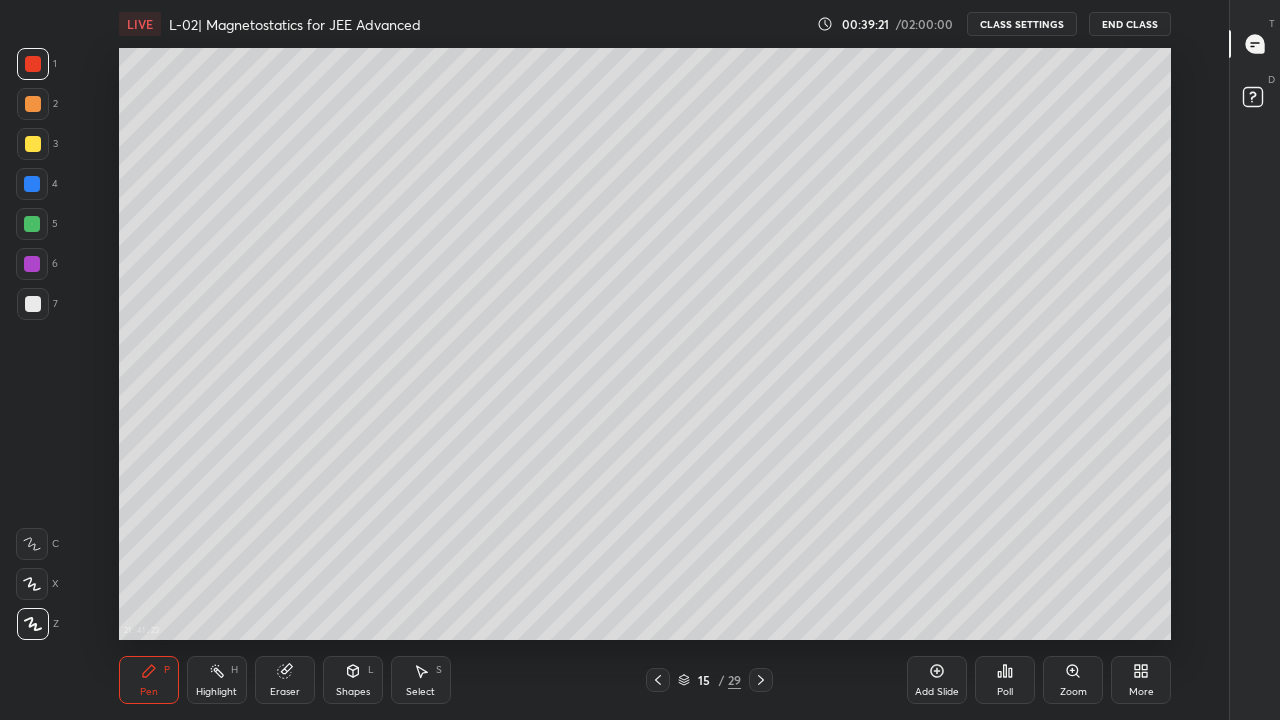 click at bounding box center (32, 264) 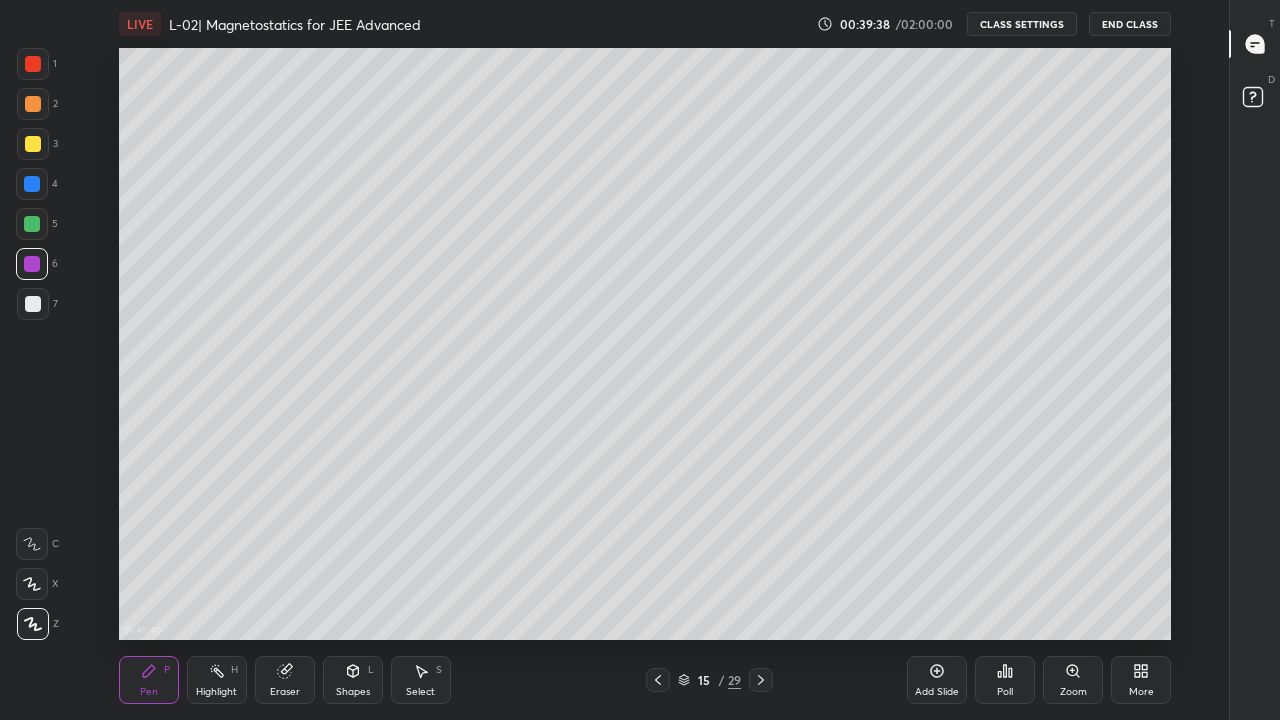 click at bounding box center (33, 64) 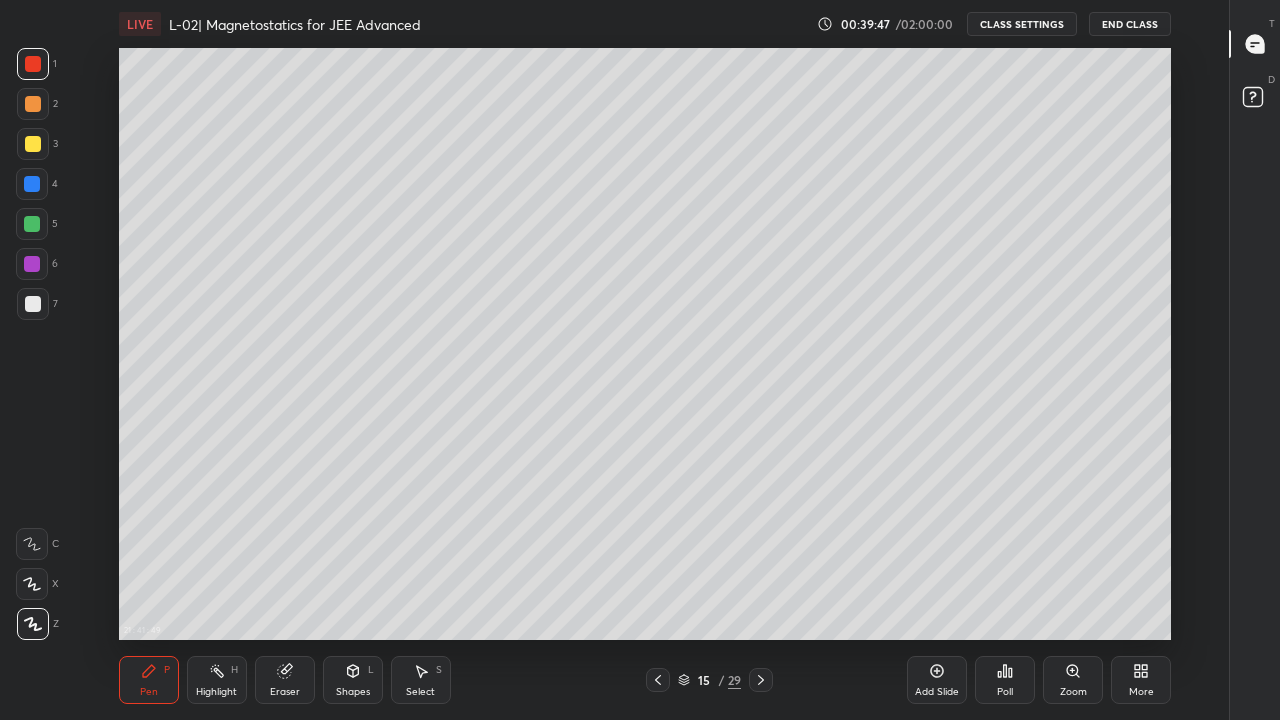 click at bounding box center (33, 304) 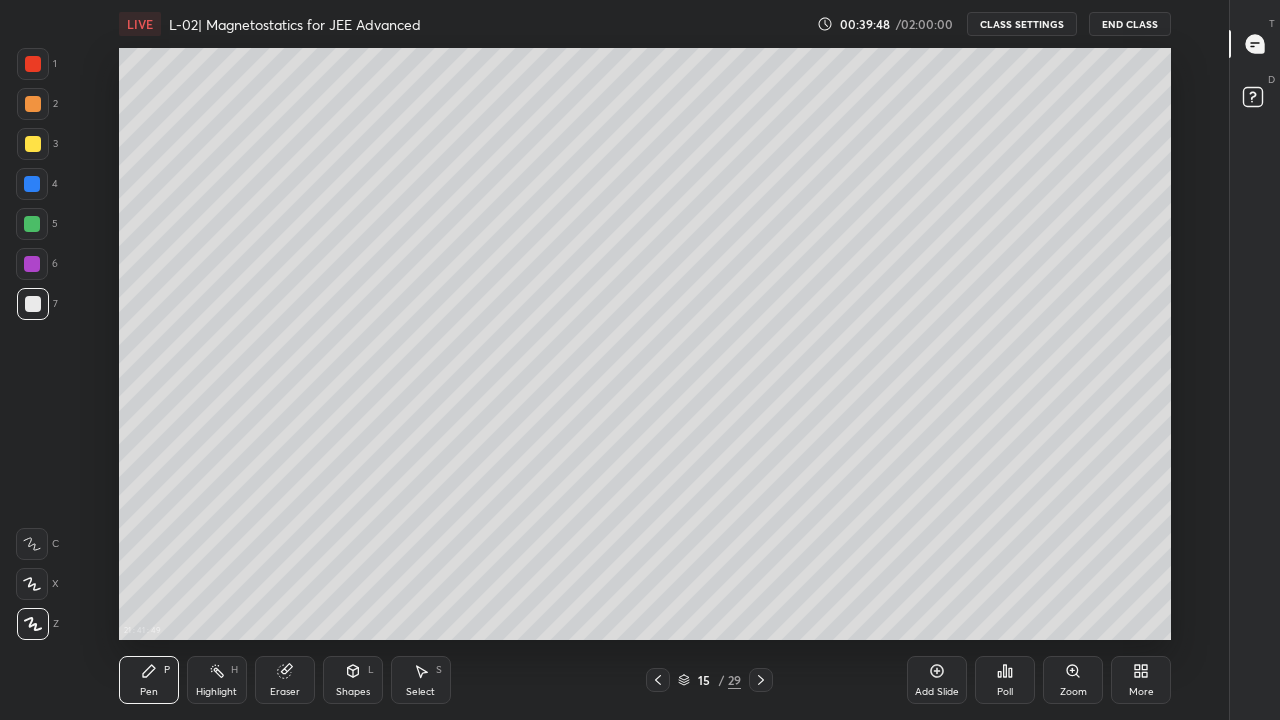 click at bounding box center [32, 264] 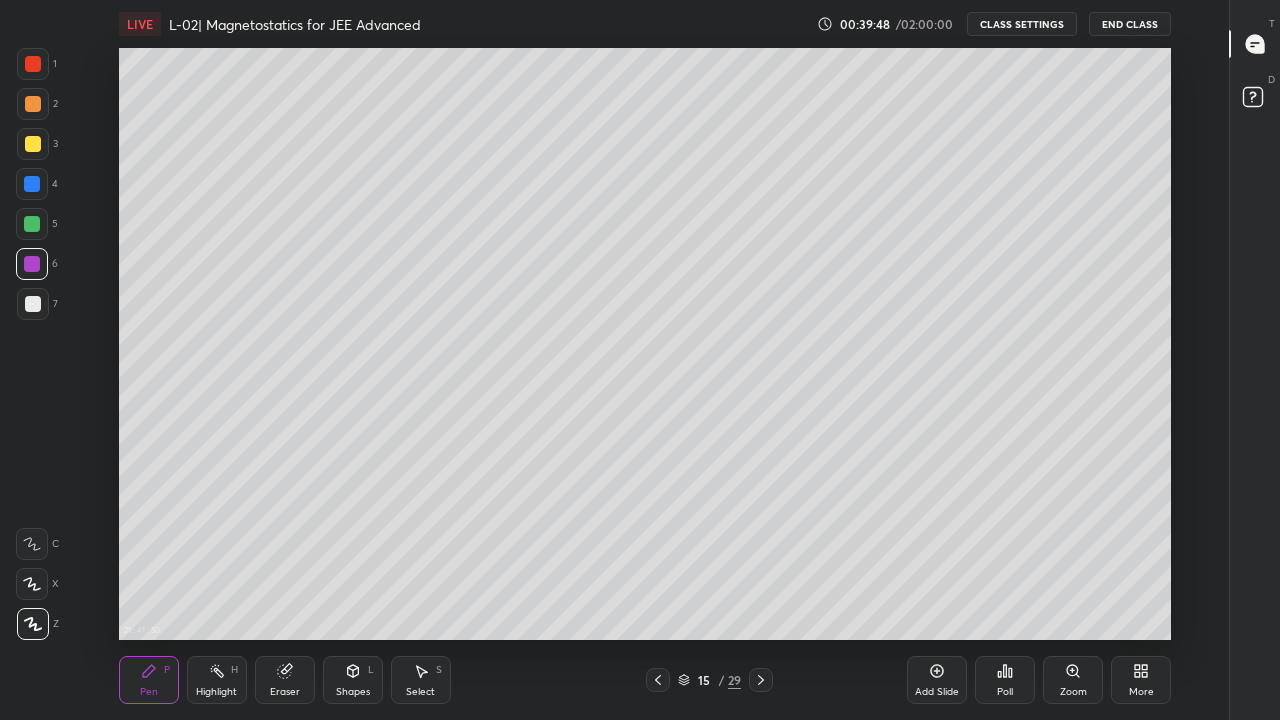 click at bounding box center (32, 224) 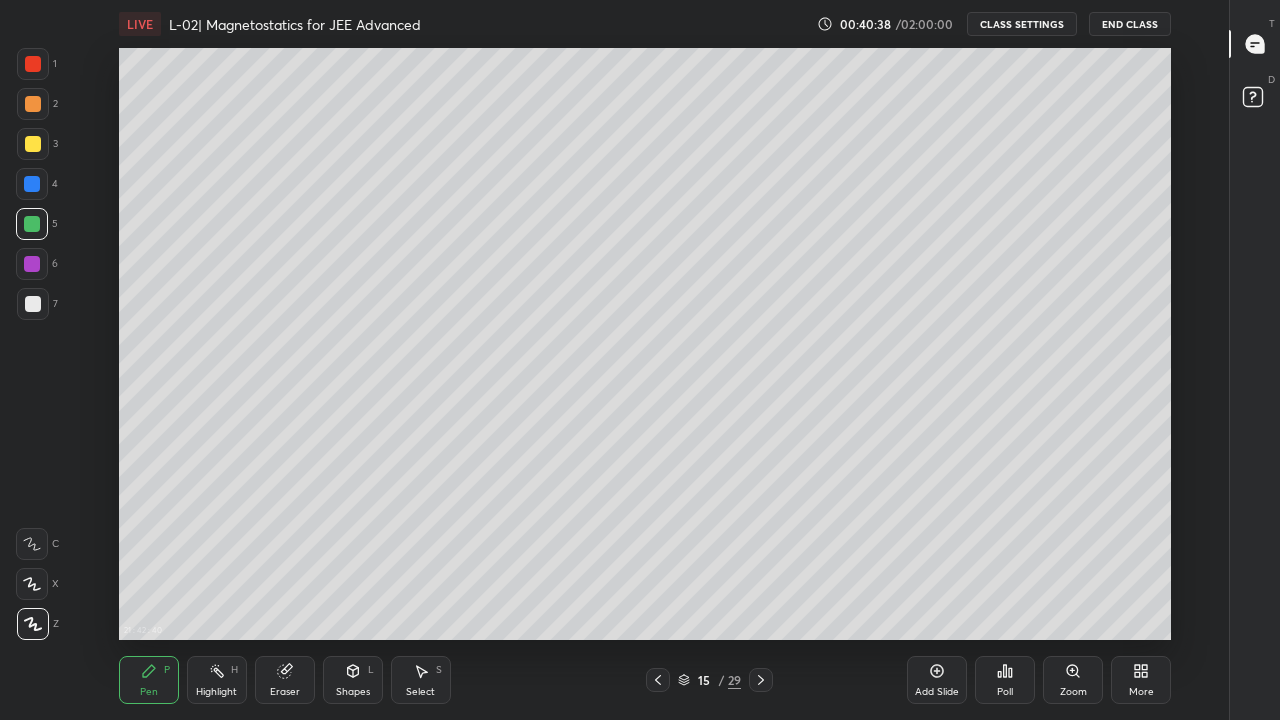 click on "Eraser" at bounding box center (285, 680) 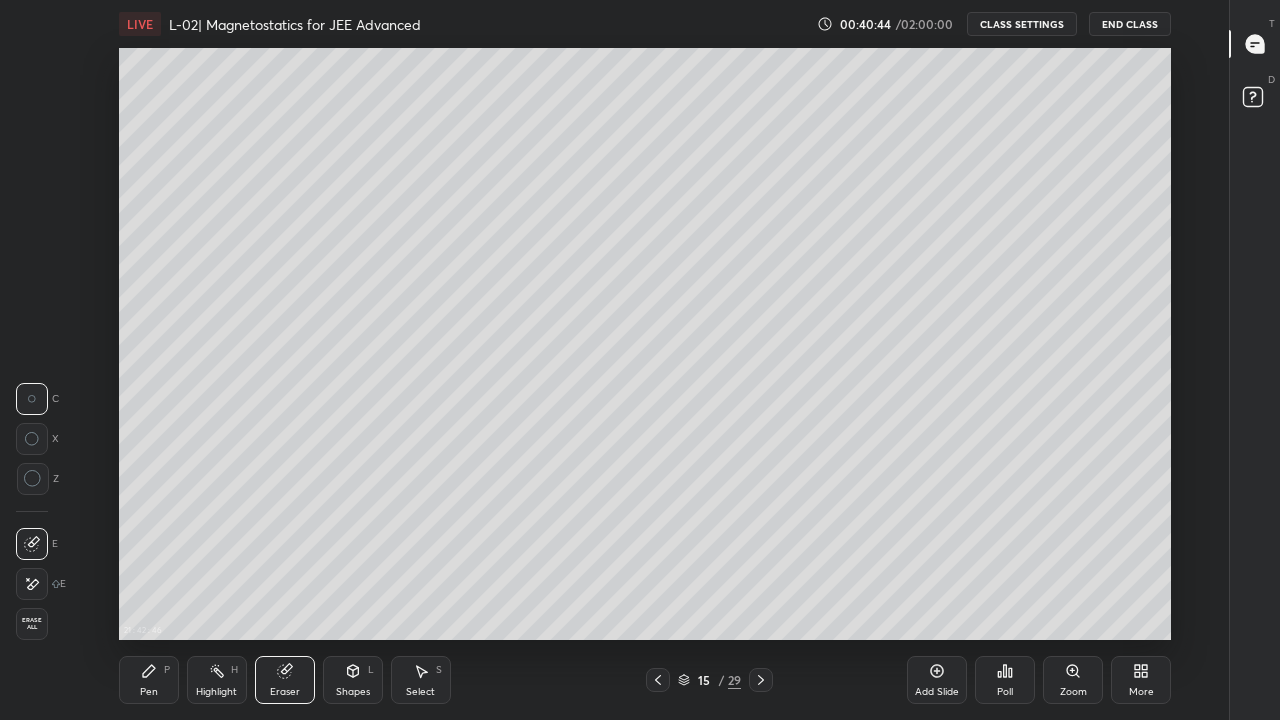 click on "Pen P" at bounding box center (149, 680) 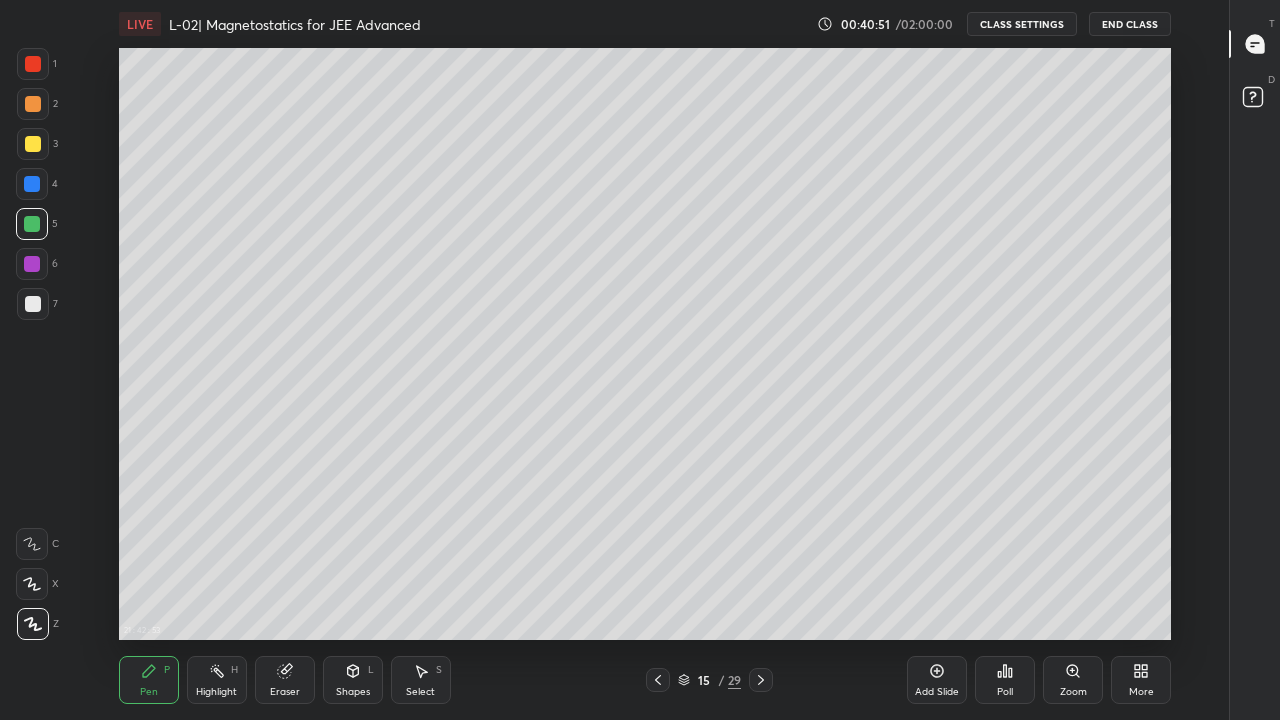 click 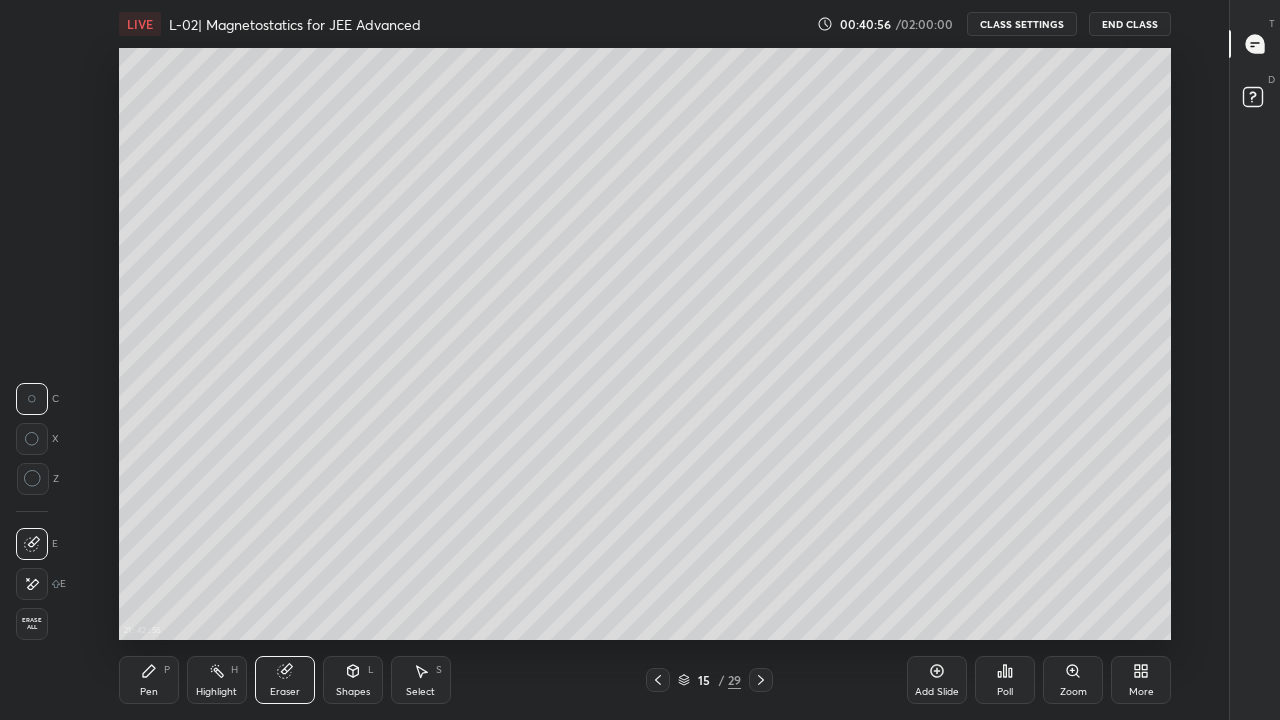 click on "Pen P" at bounding box center (149, 680) 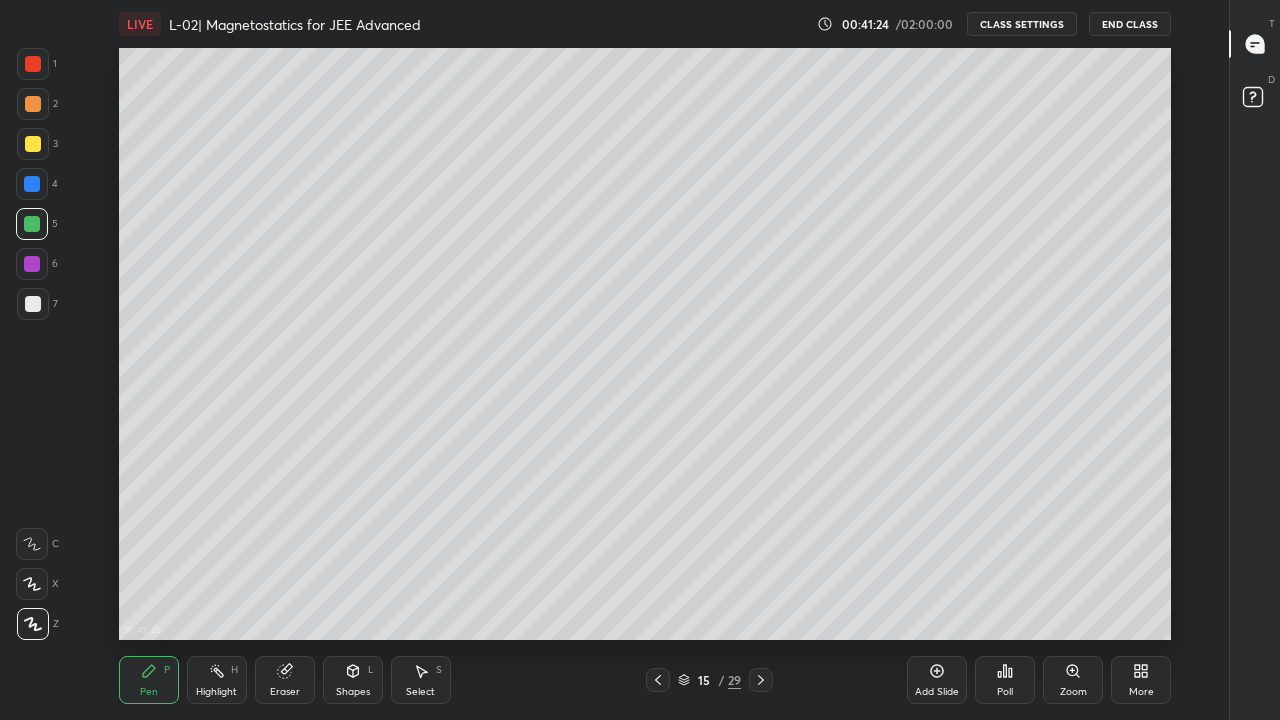 click on "Pen P" at bounding box center [149, 680] 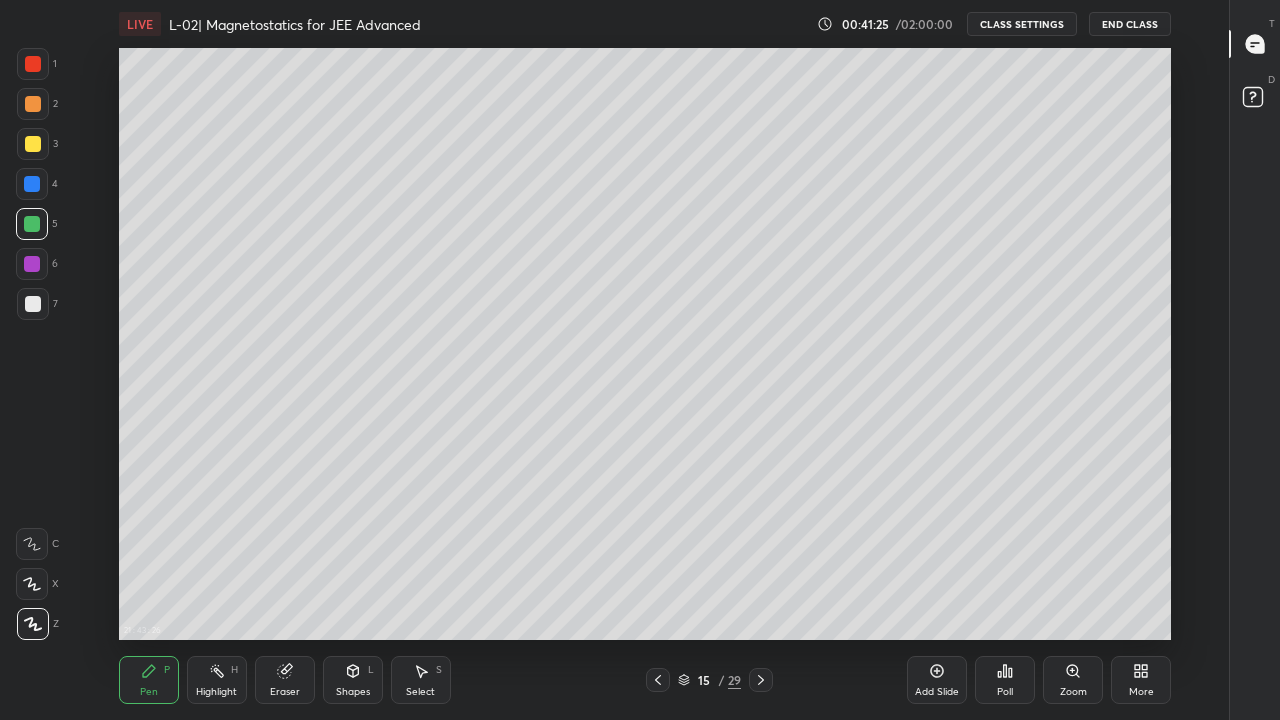 click at bounding box center (32, 264) 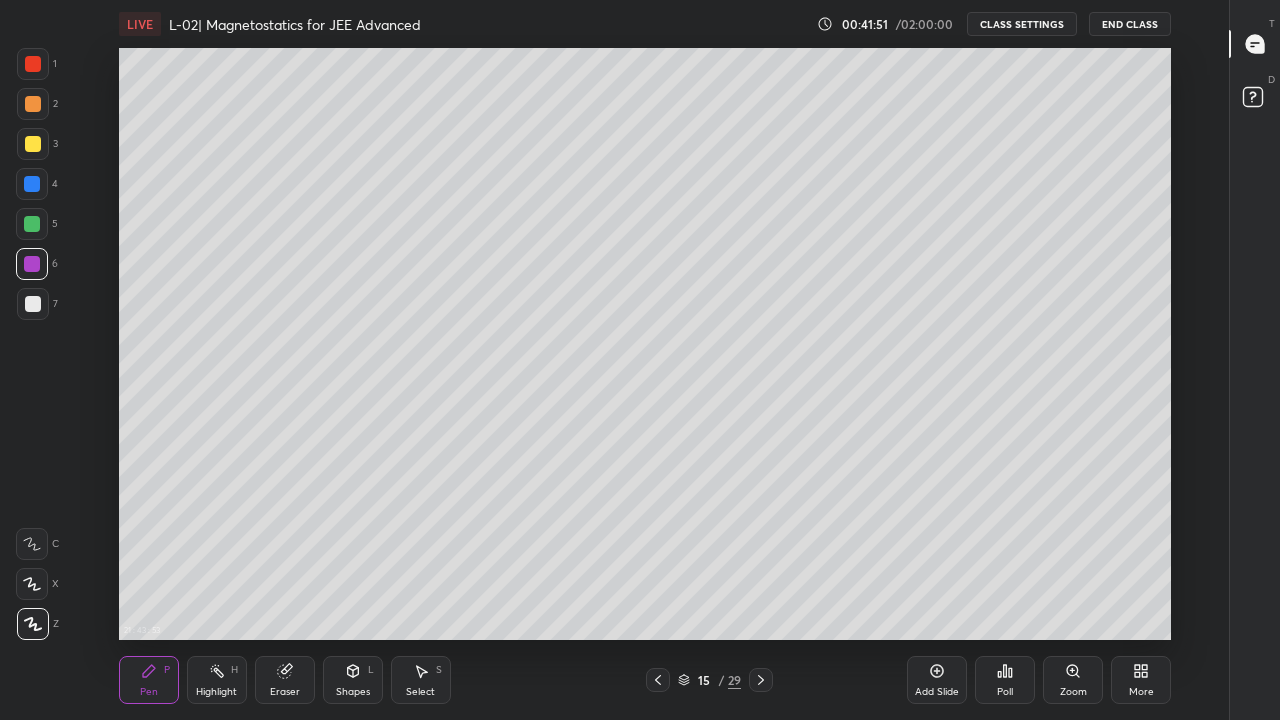 click on "[TIME] Setting up your live class" at bounding box center [645, 344] 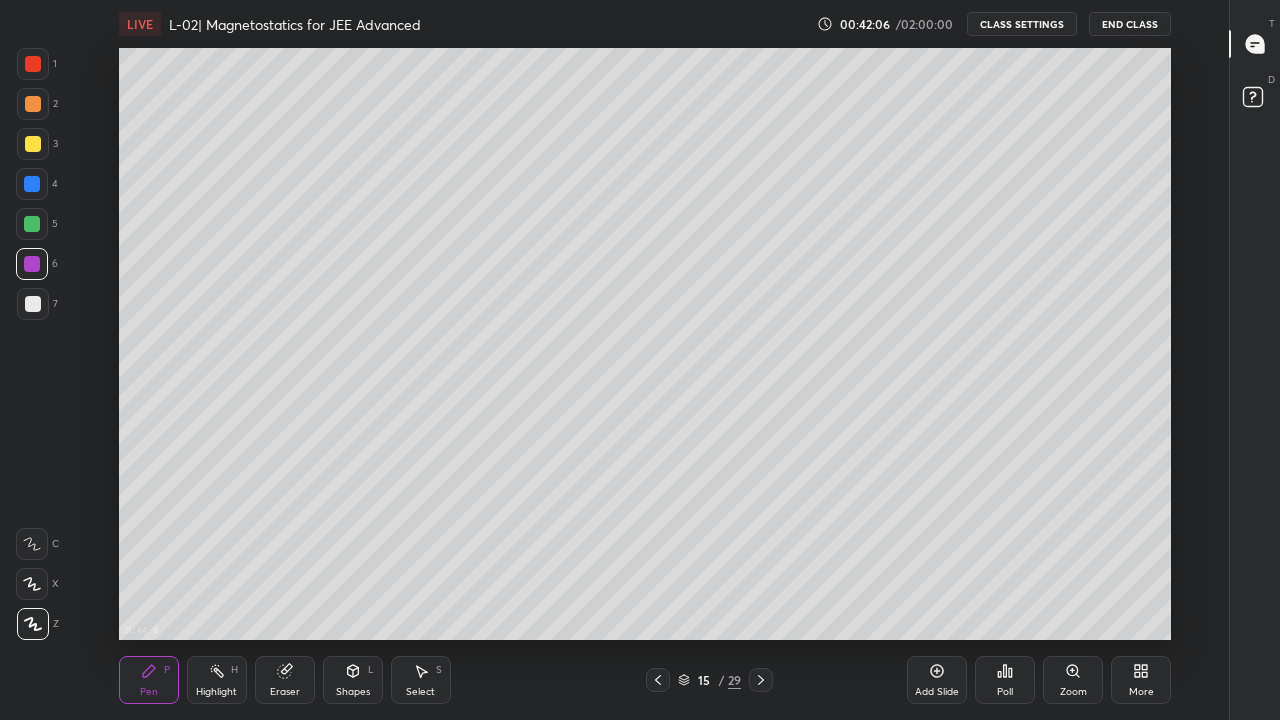 click at bounding box center (33, 144) 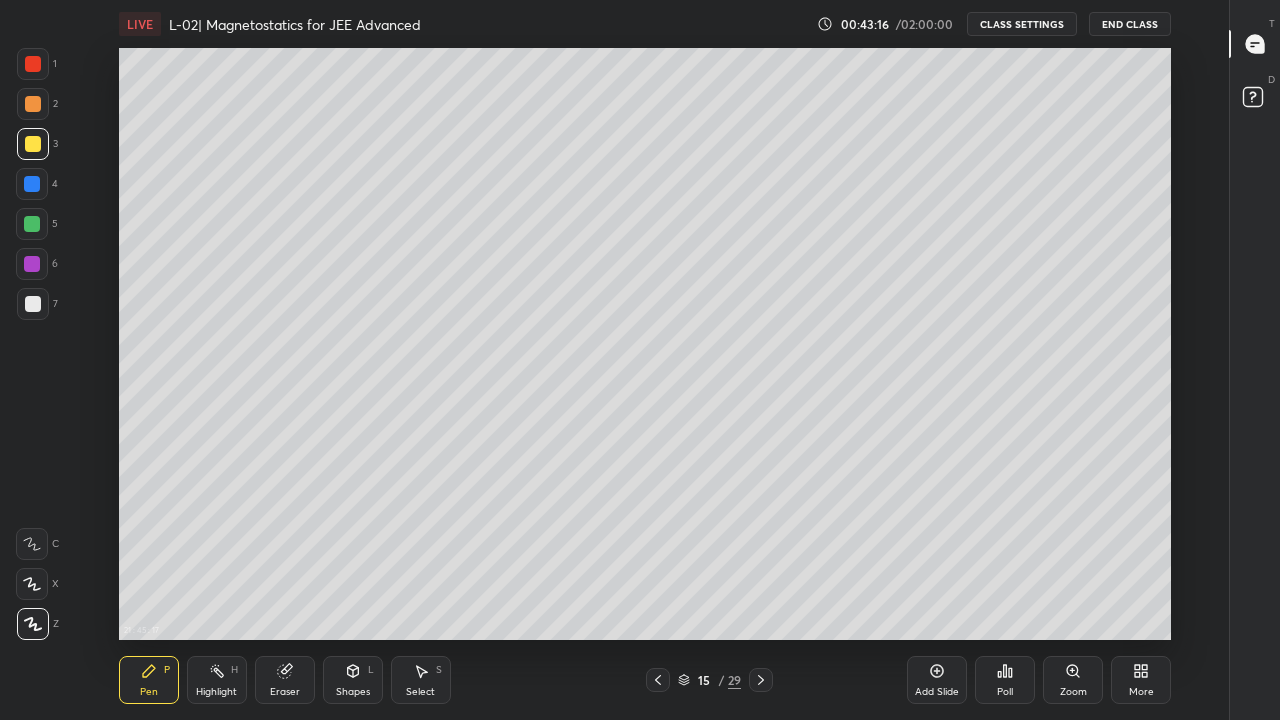 click at bounding box center (658, 680) 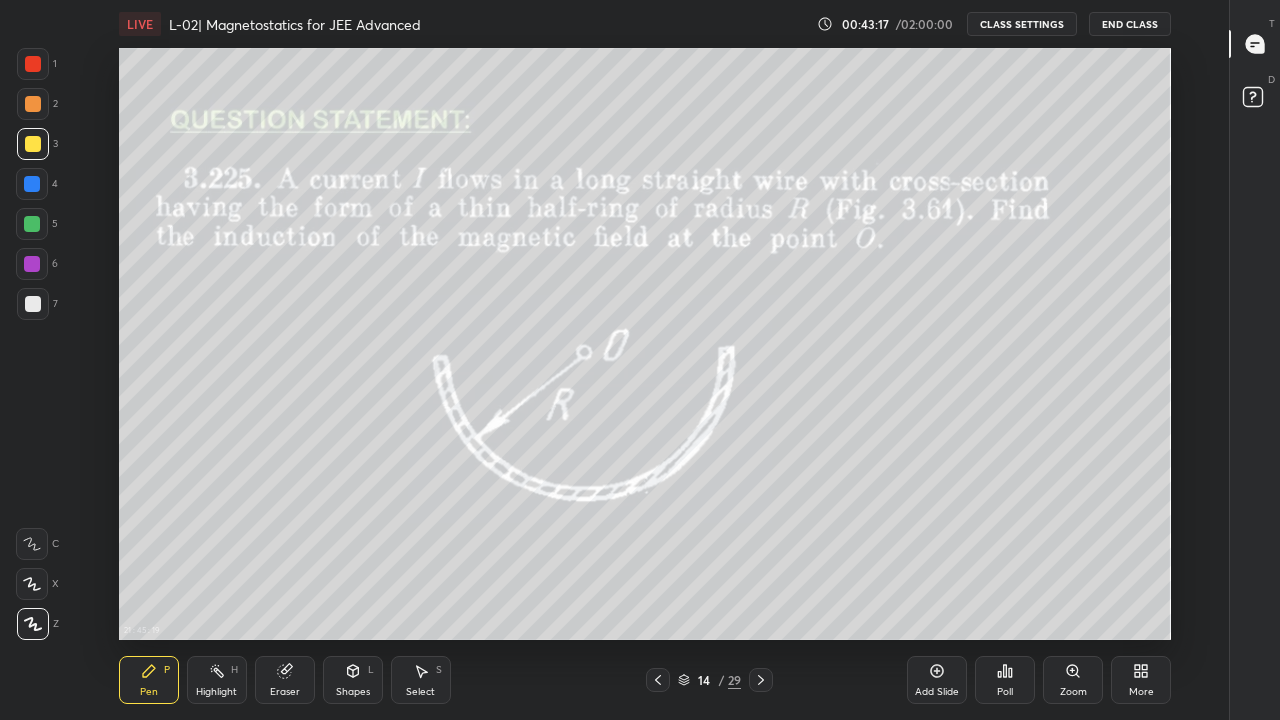 click 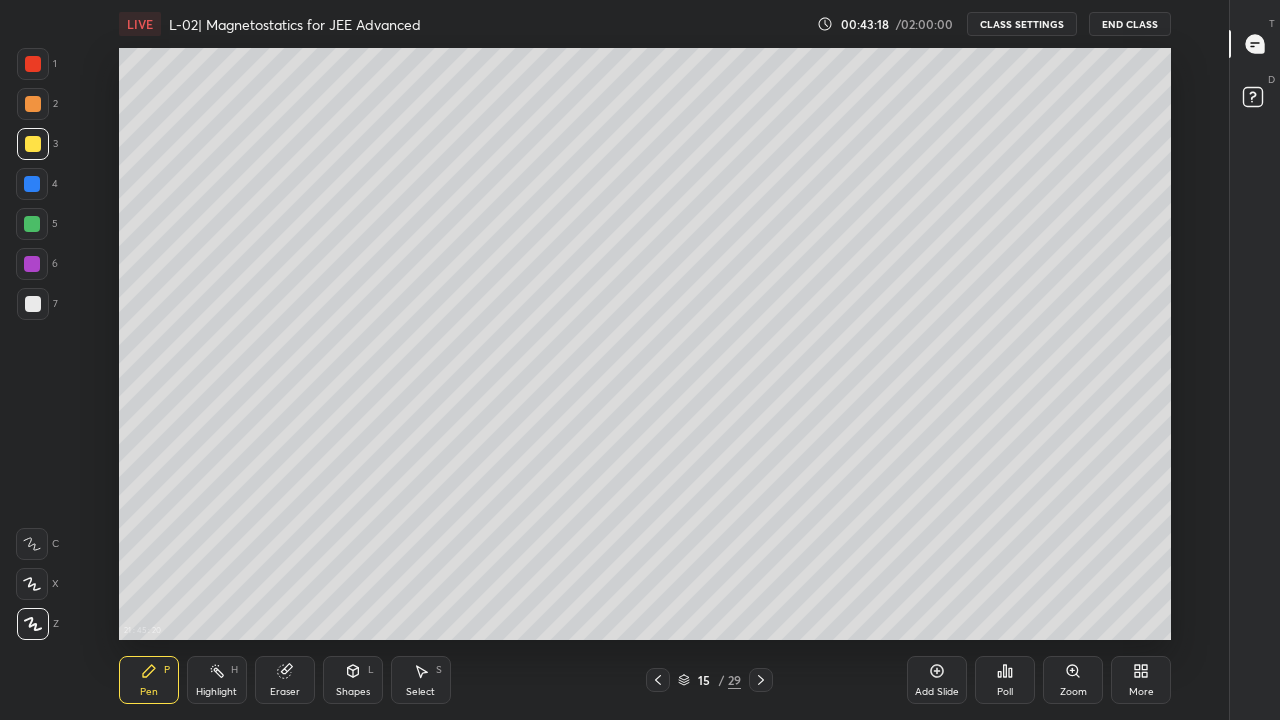 click at bounding box center (761, 680) 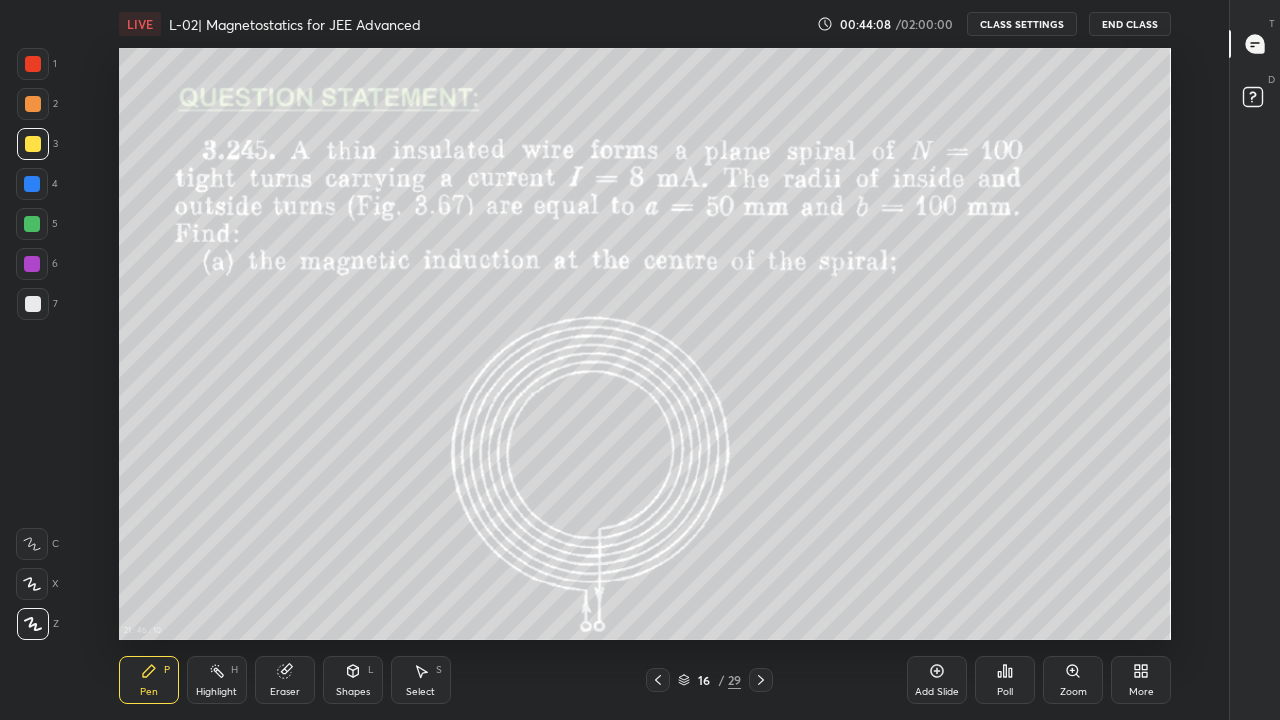 click on "Highlight H" at bounding box center [217, 680] 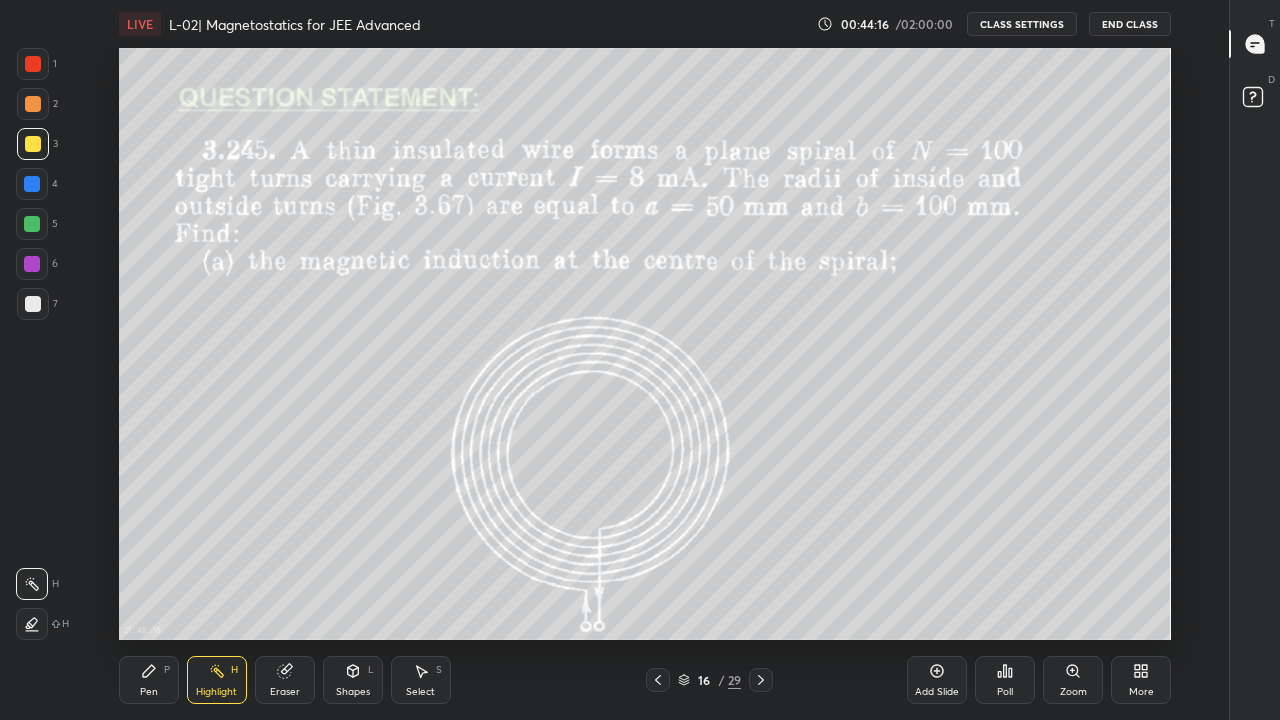 click 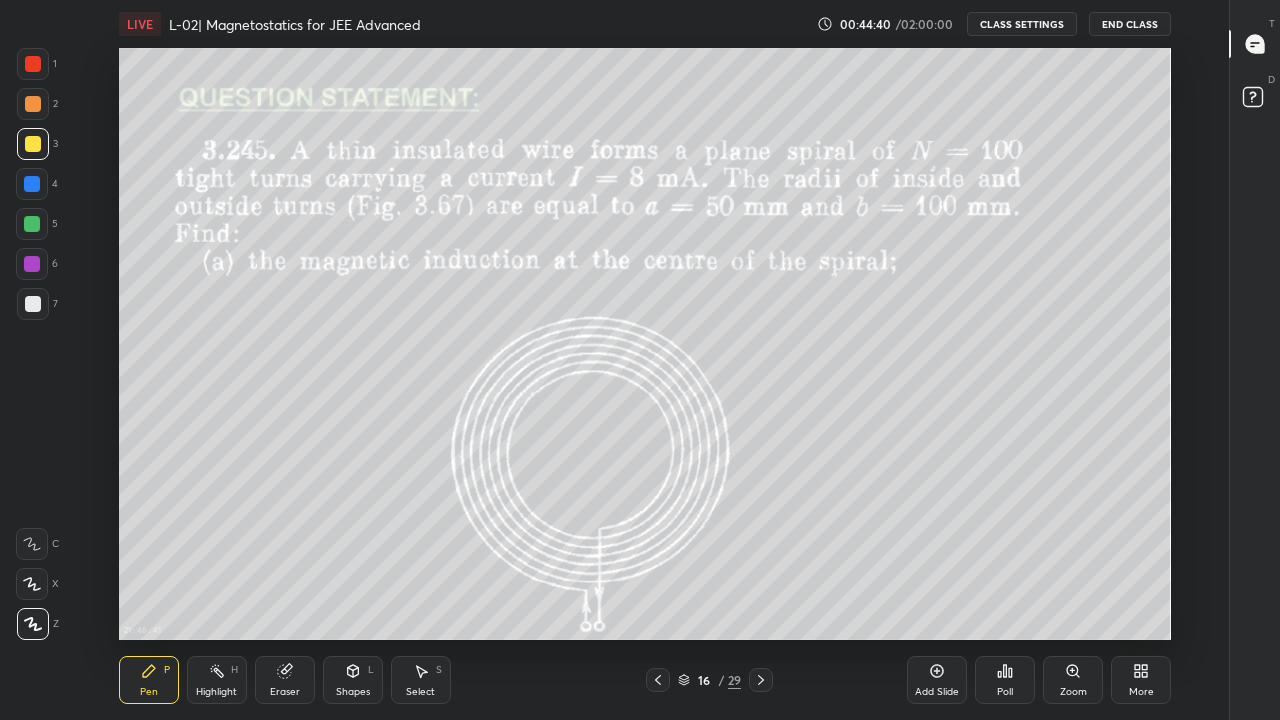 click 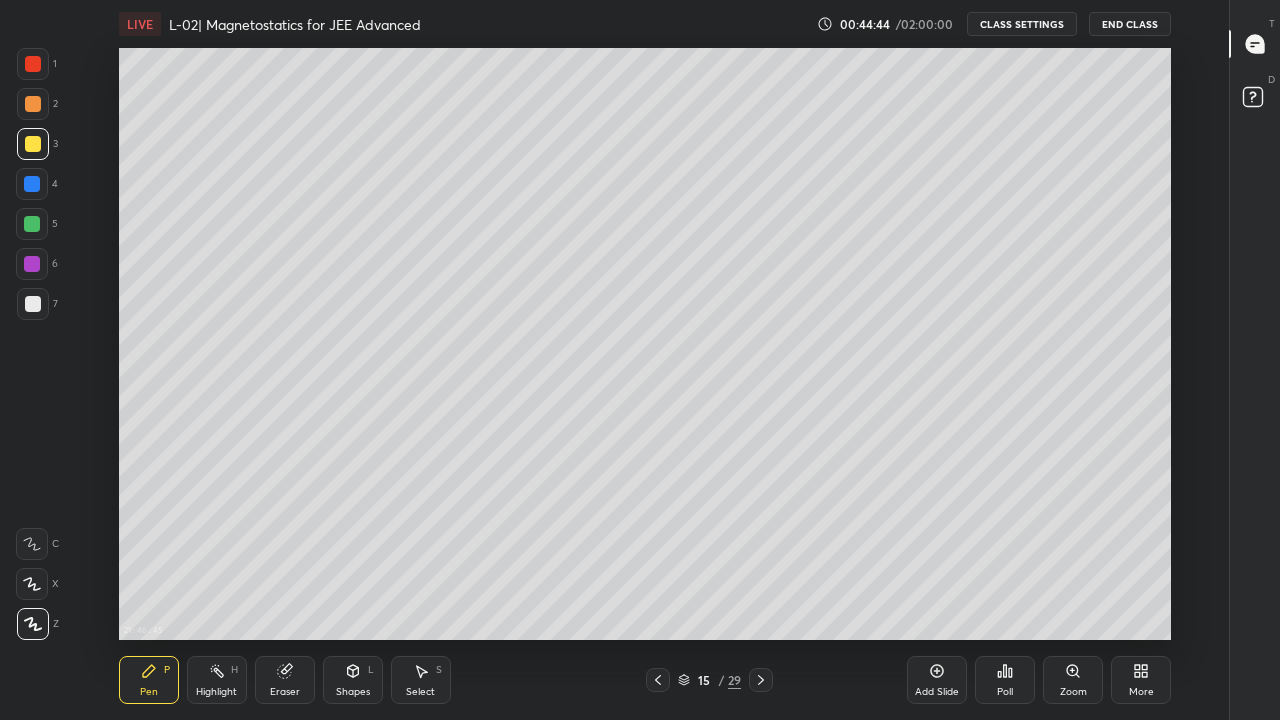 click on "Eraser" at bounding box center [285, 680] 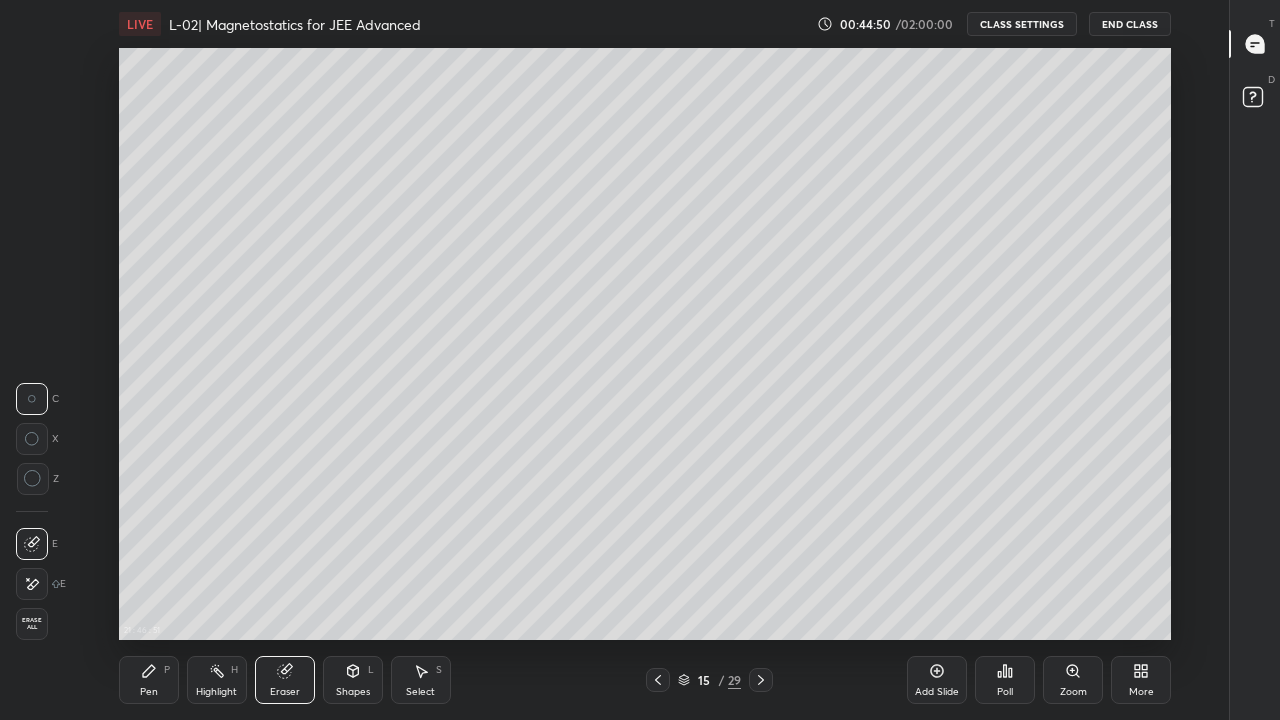 click on "Pen" at bounding box center (149, 692) 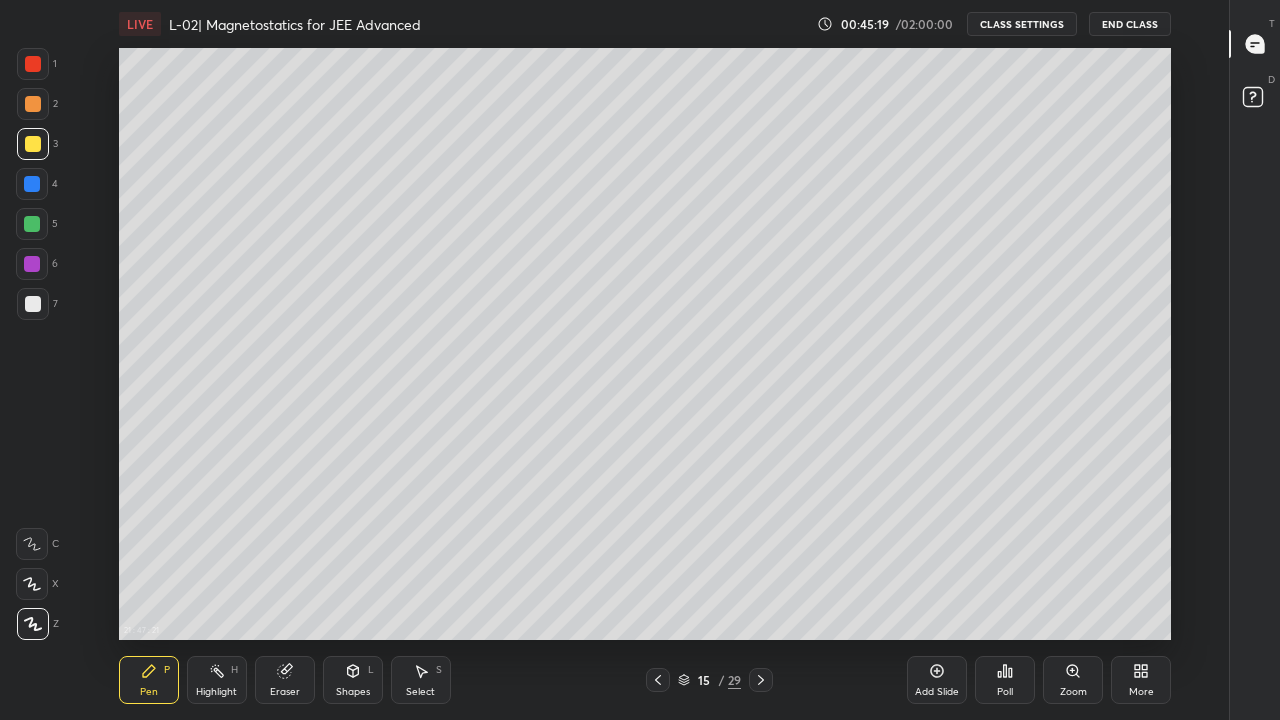 click 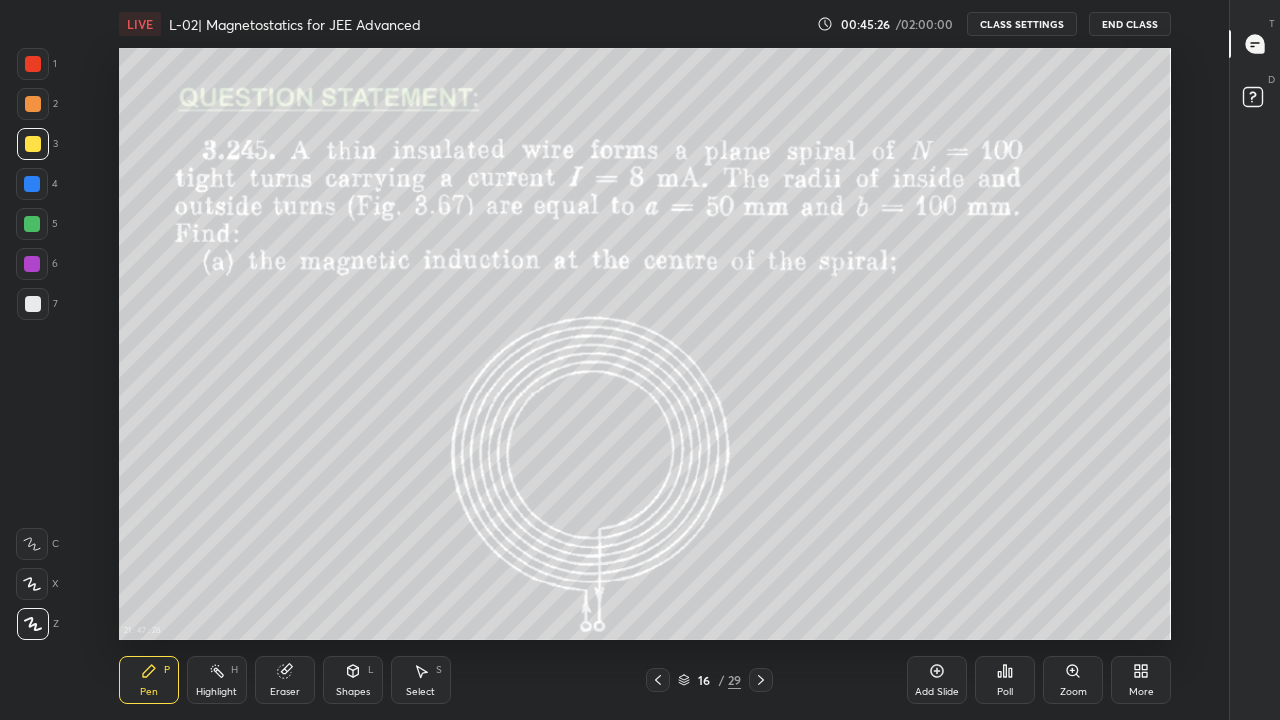 click on "Add Slide" at bounding box center (937, 692) 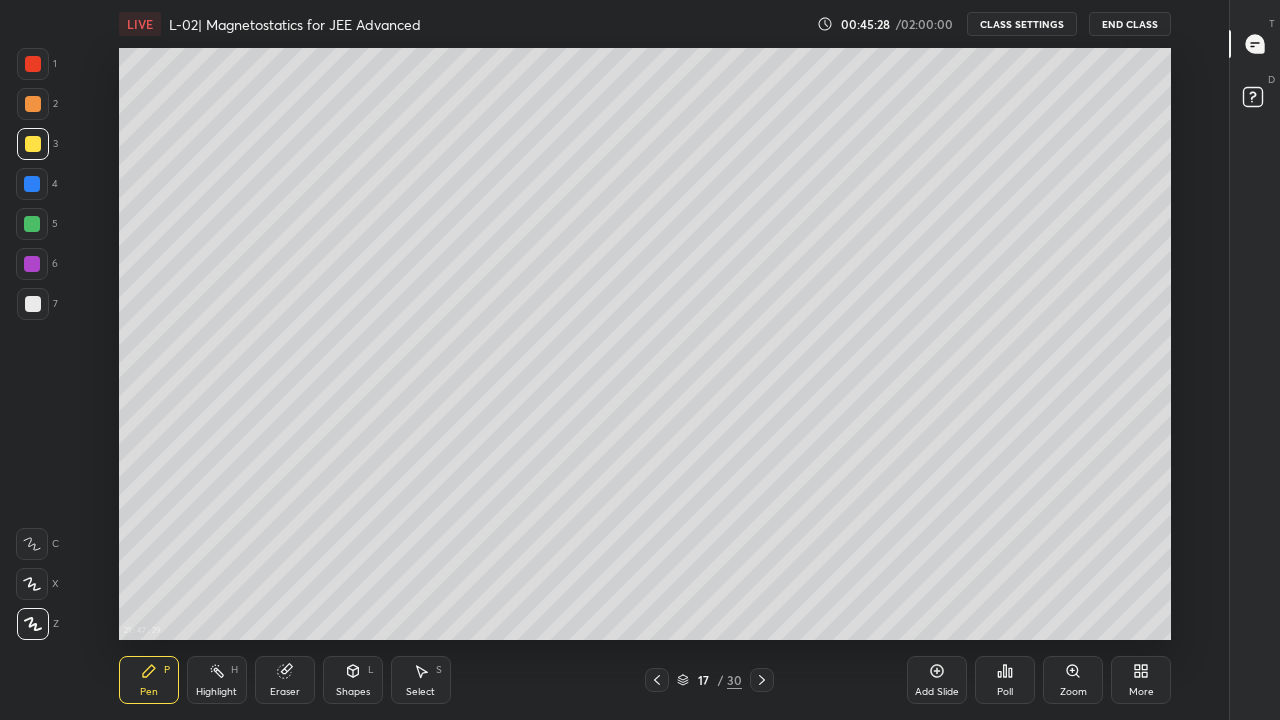 click on "Eraser" at bounding box center (285, 680) 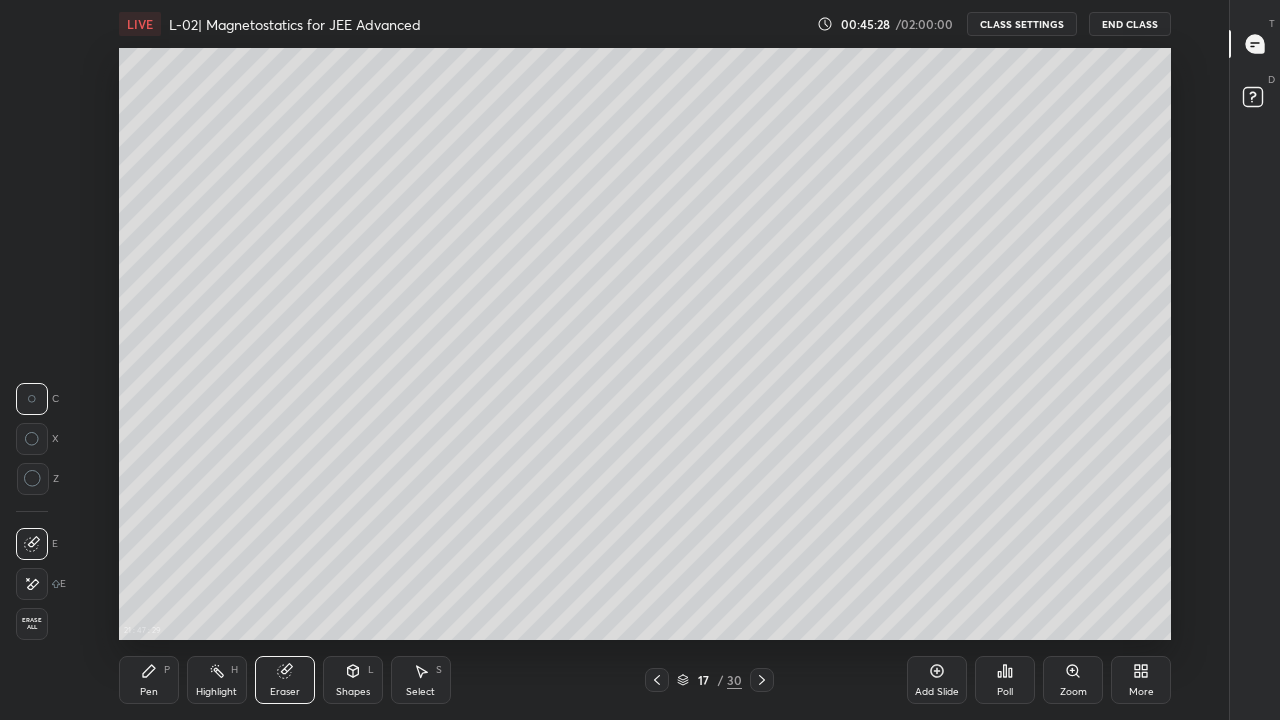 click on "Shapes" at bounding box center [353, 692] 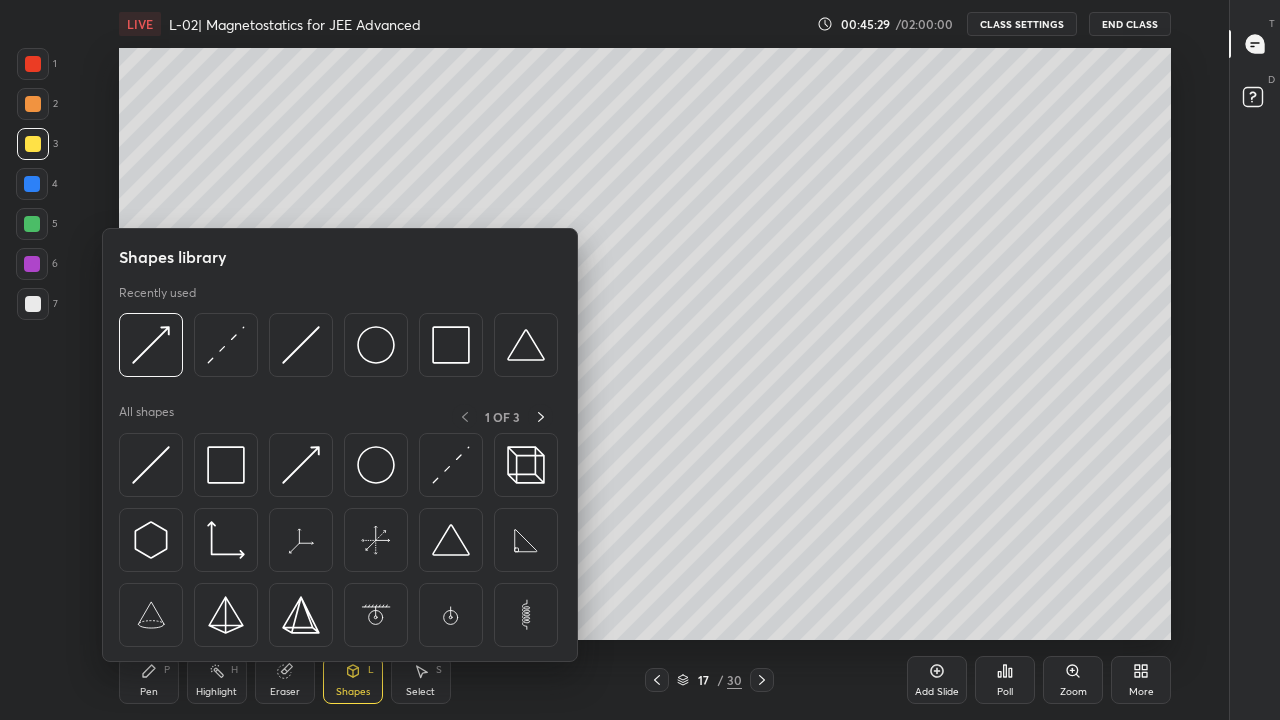 click at bounding box center (376, 465) 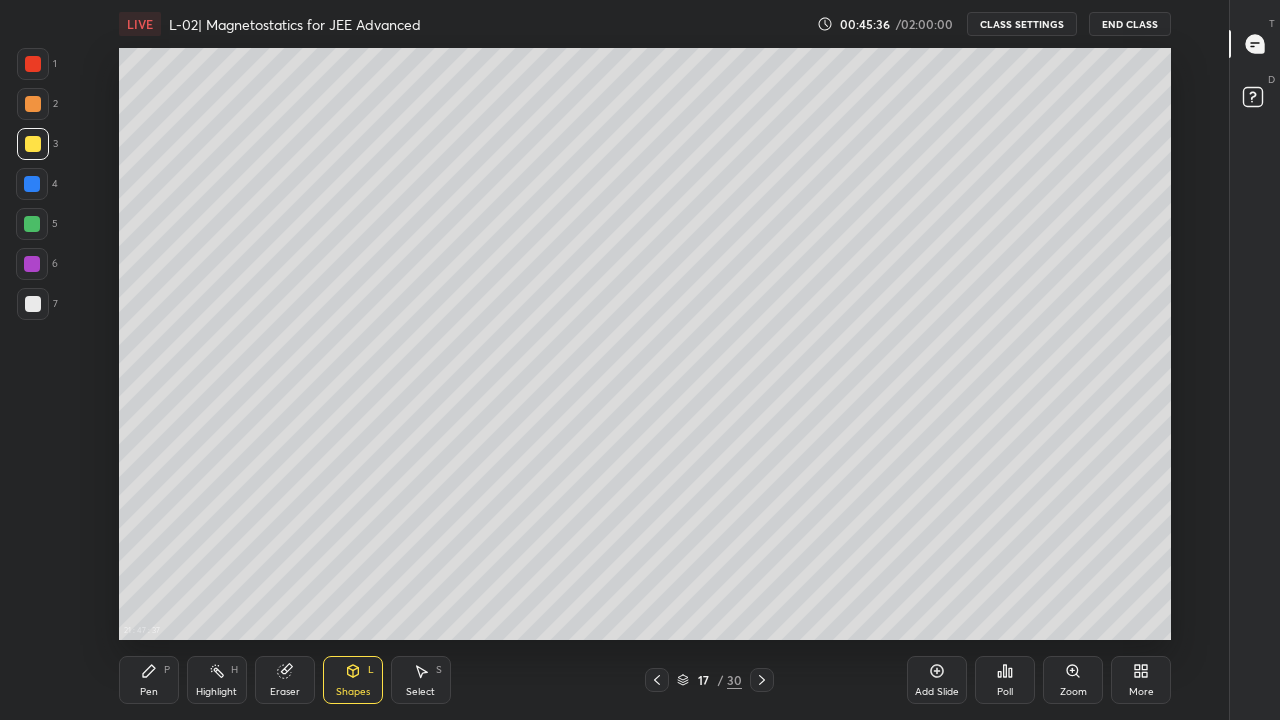 click on "Pen P" at bounding box center [149, 680] 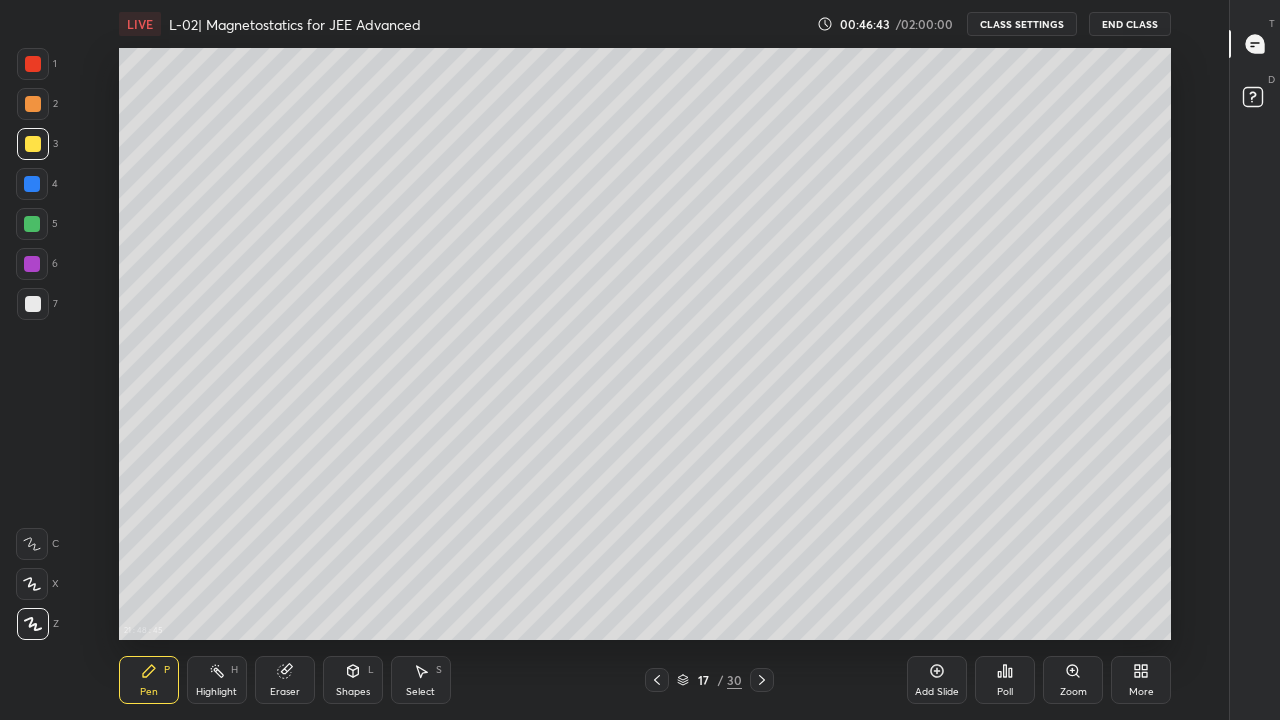click at bounding box center (32, 224) 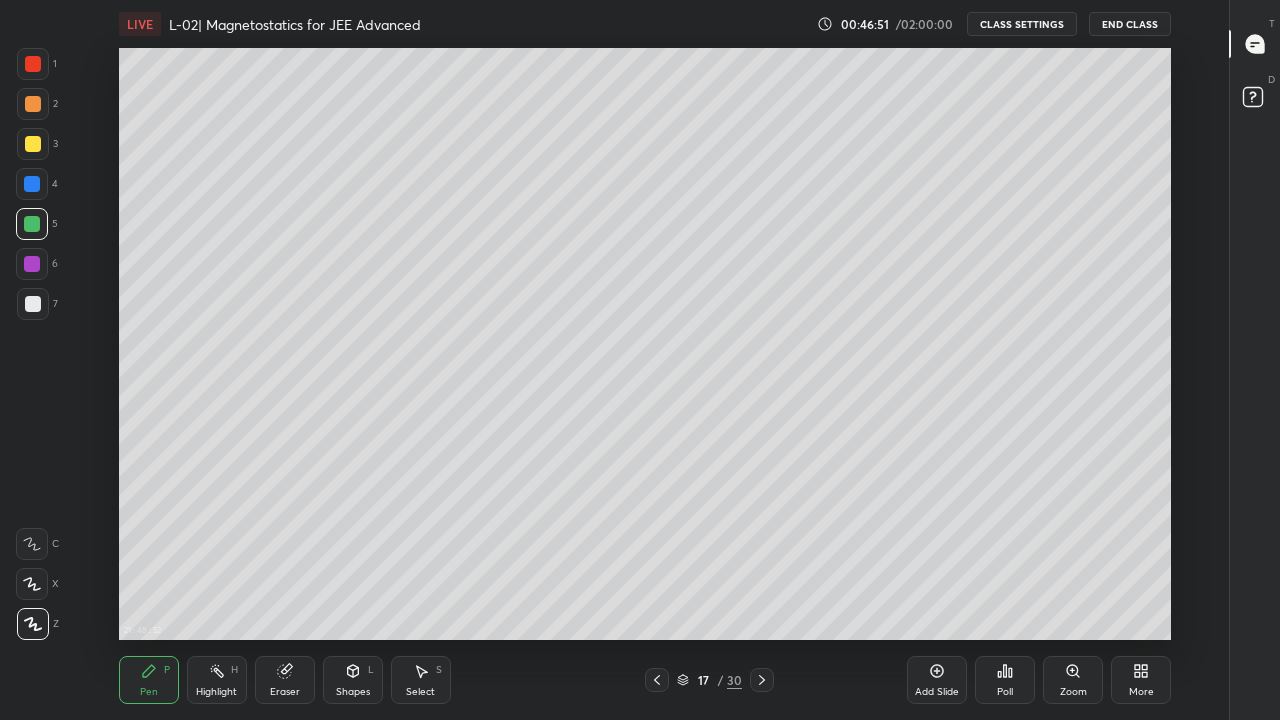 click at bounding box center [33, 304] 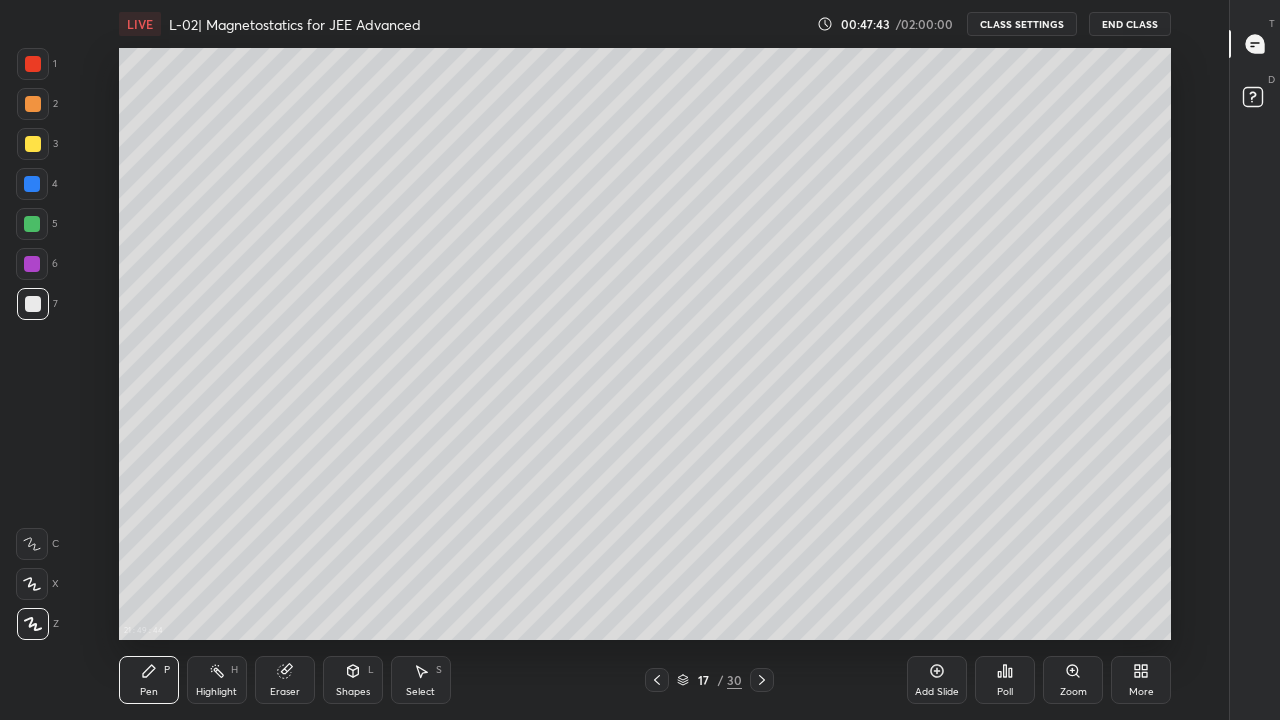 click at bounding box center [32, 224] 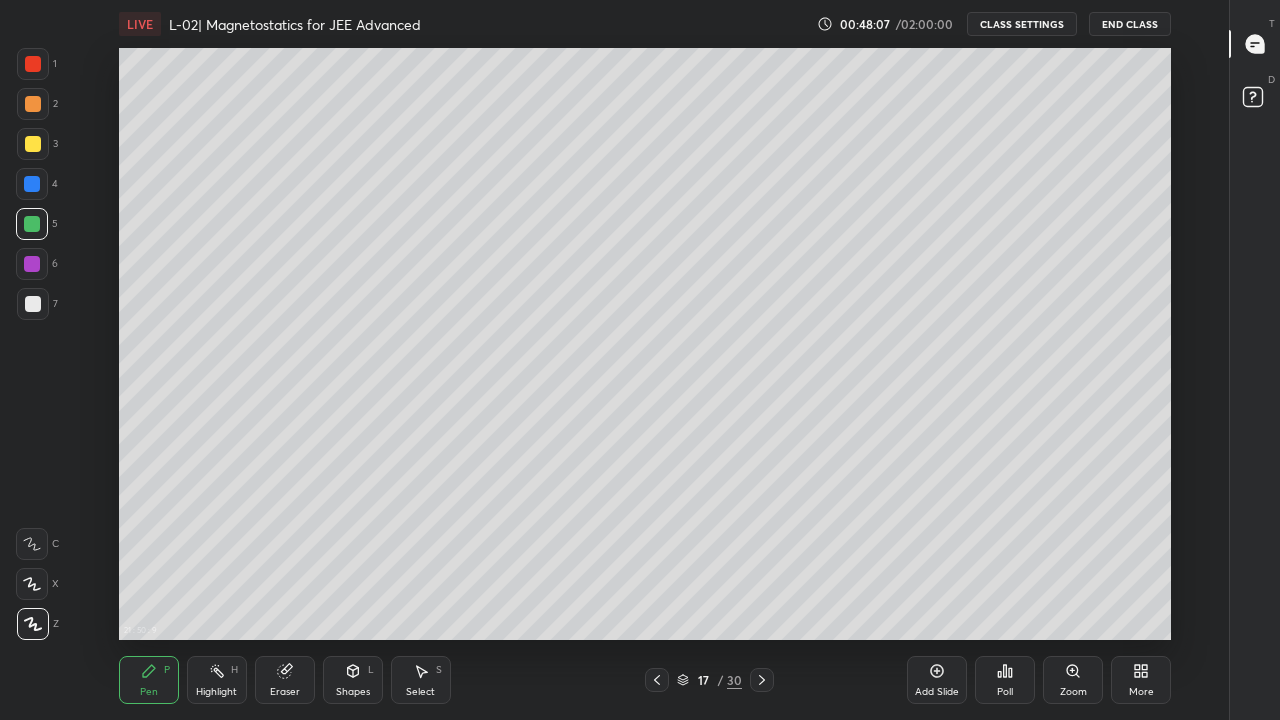 click 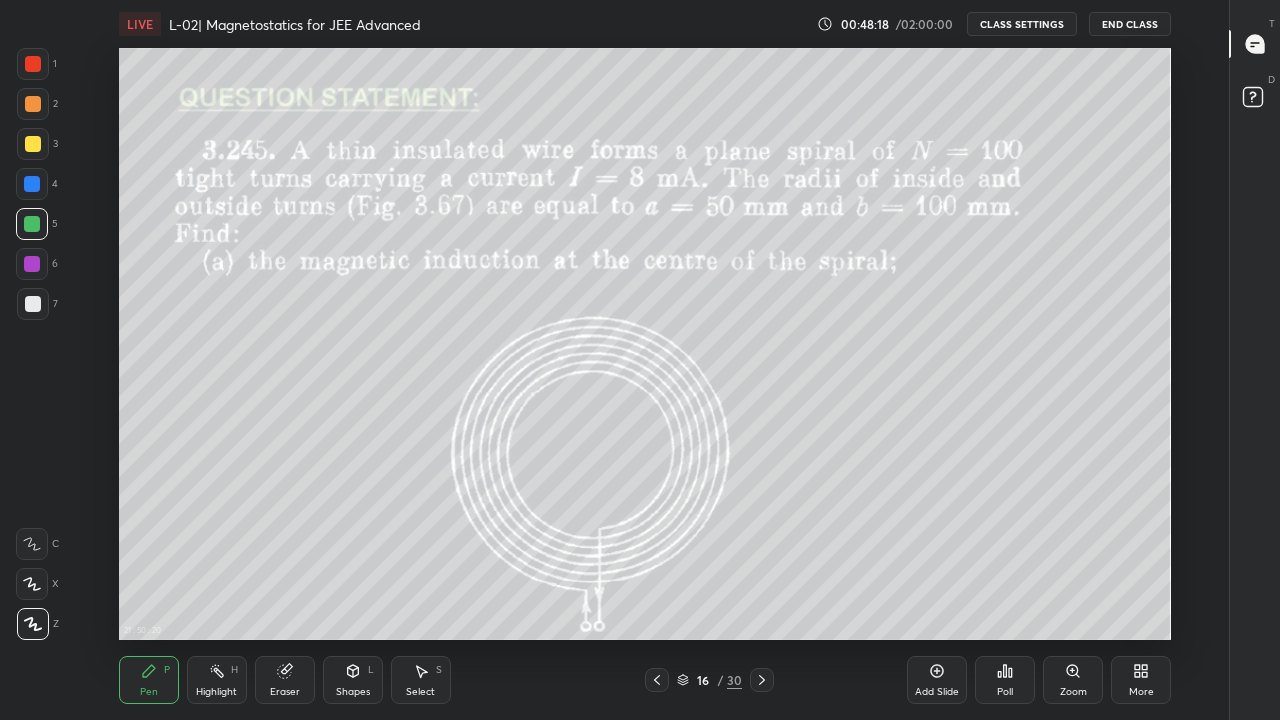 click 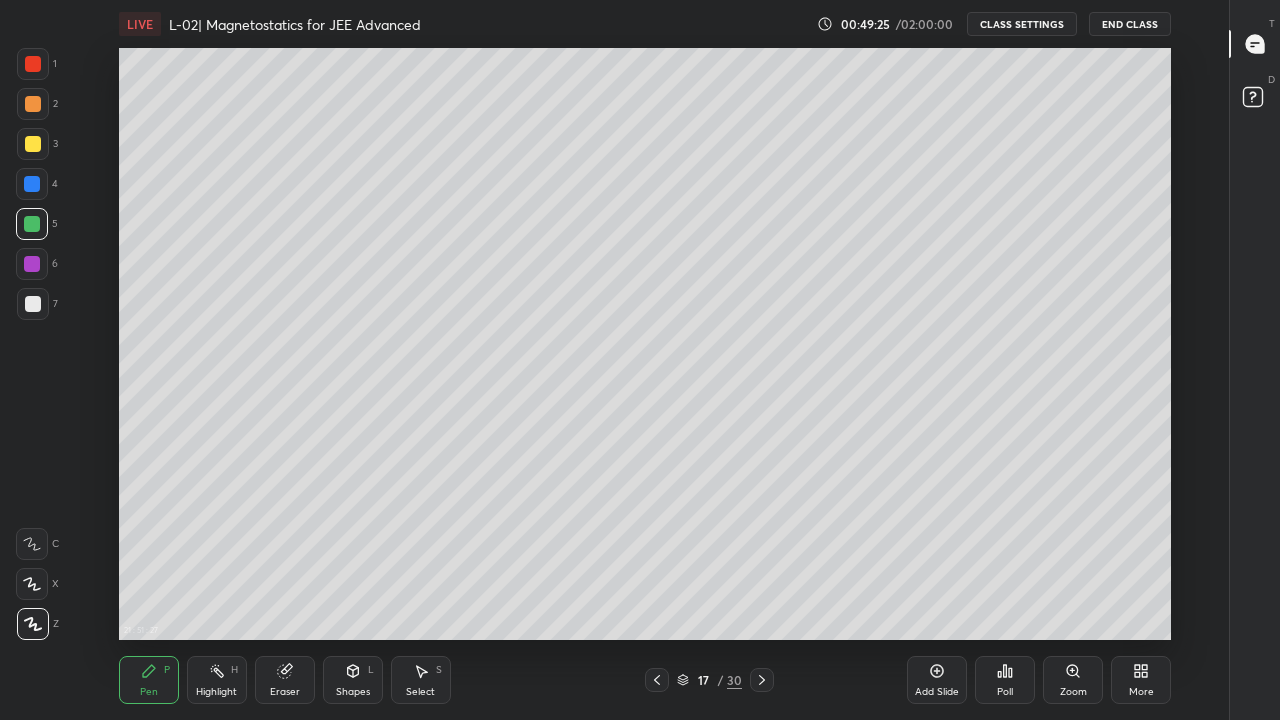 click on "Highlight H" at bounding box center [217, 680] 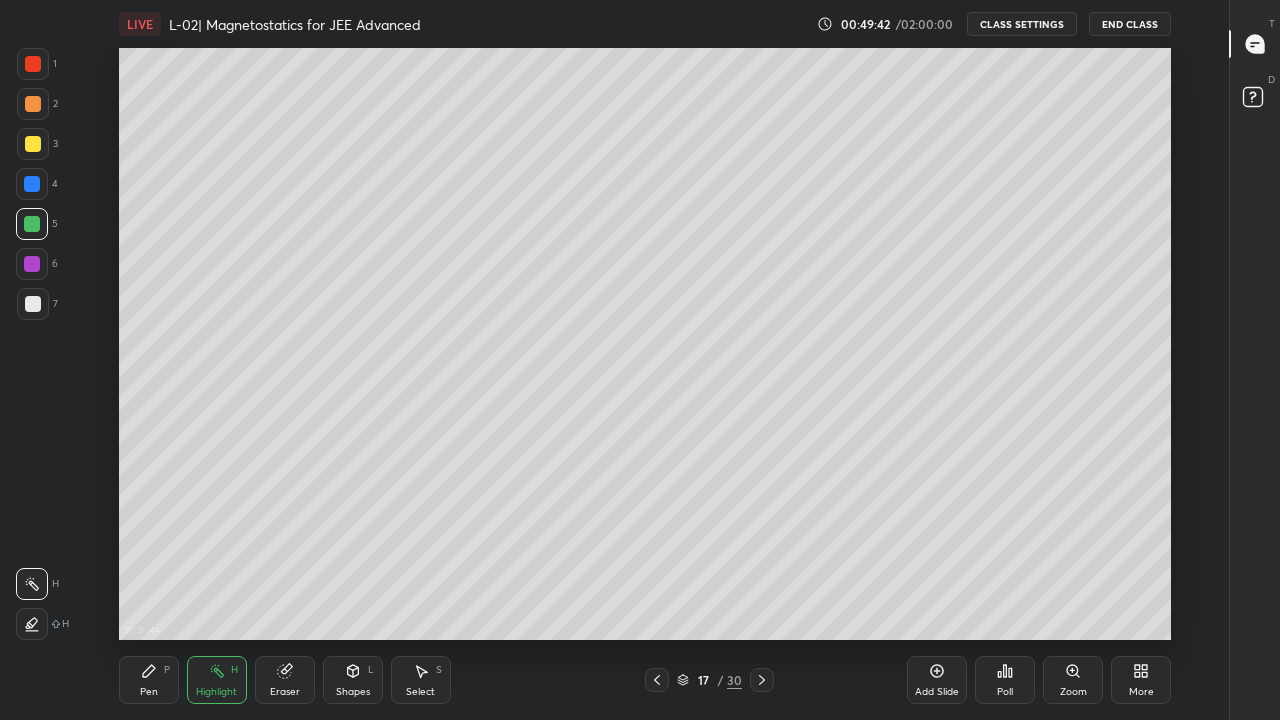 click on "Pen P" at bounding box center (149, 680) 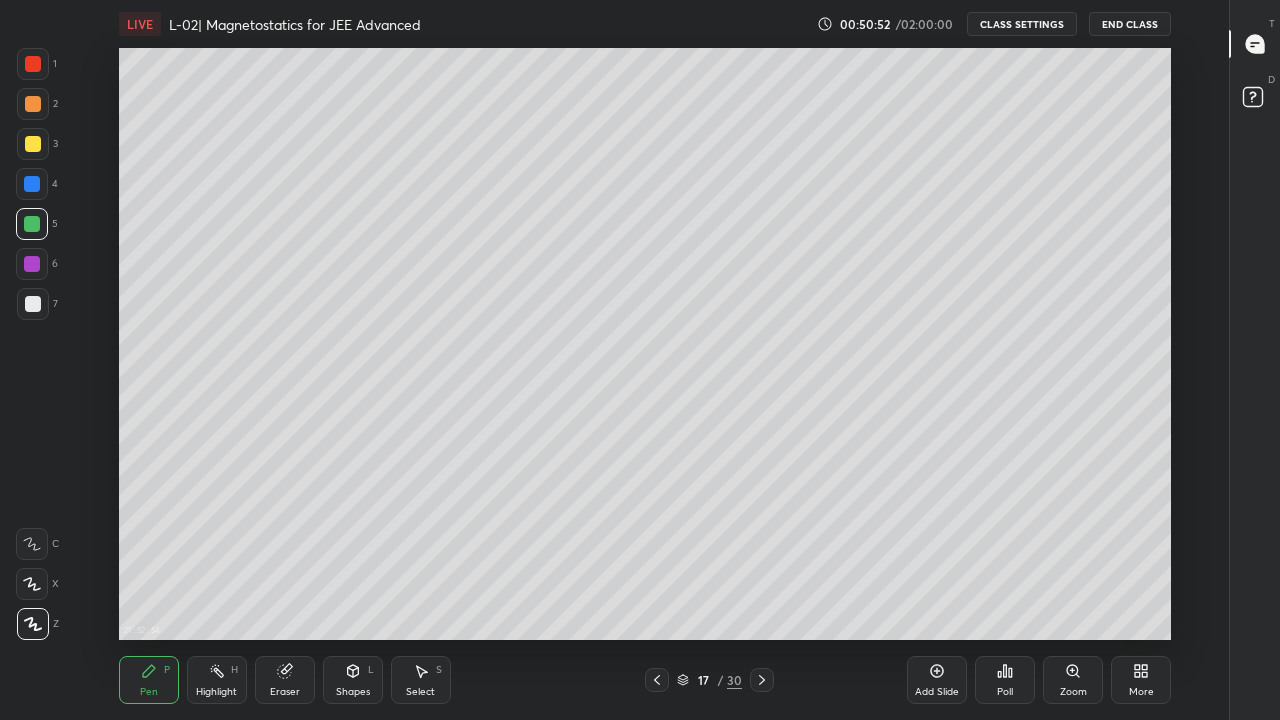 click 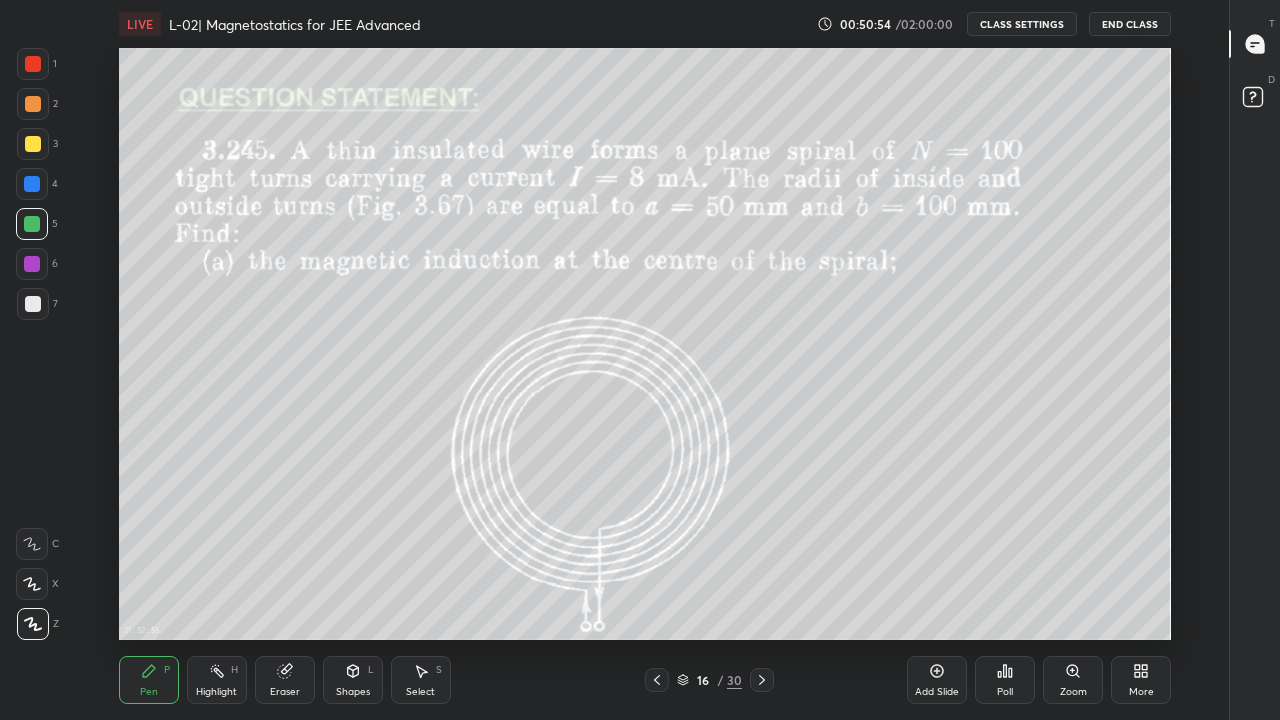 click at bounding box center [32, 264] 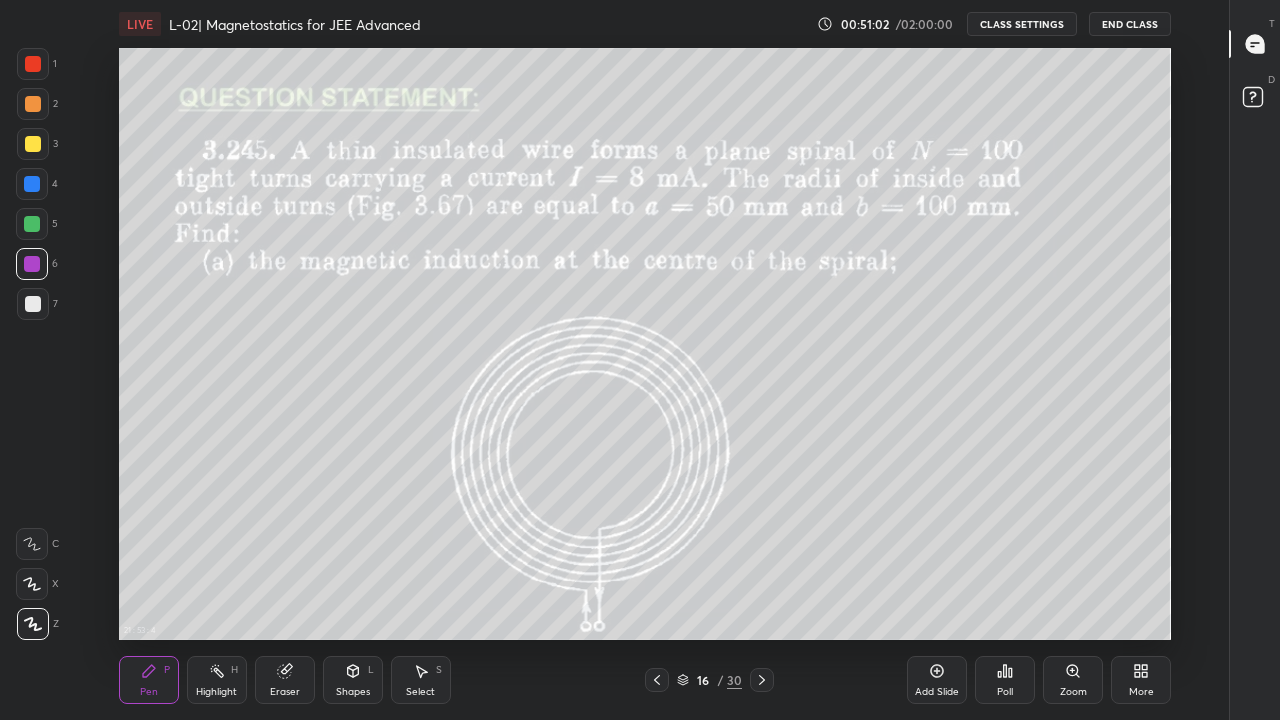 click 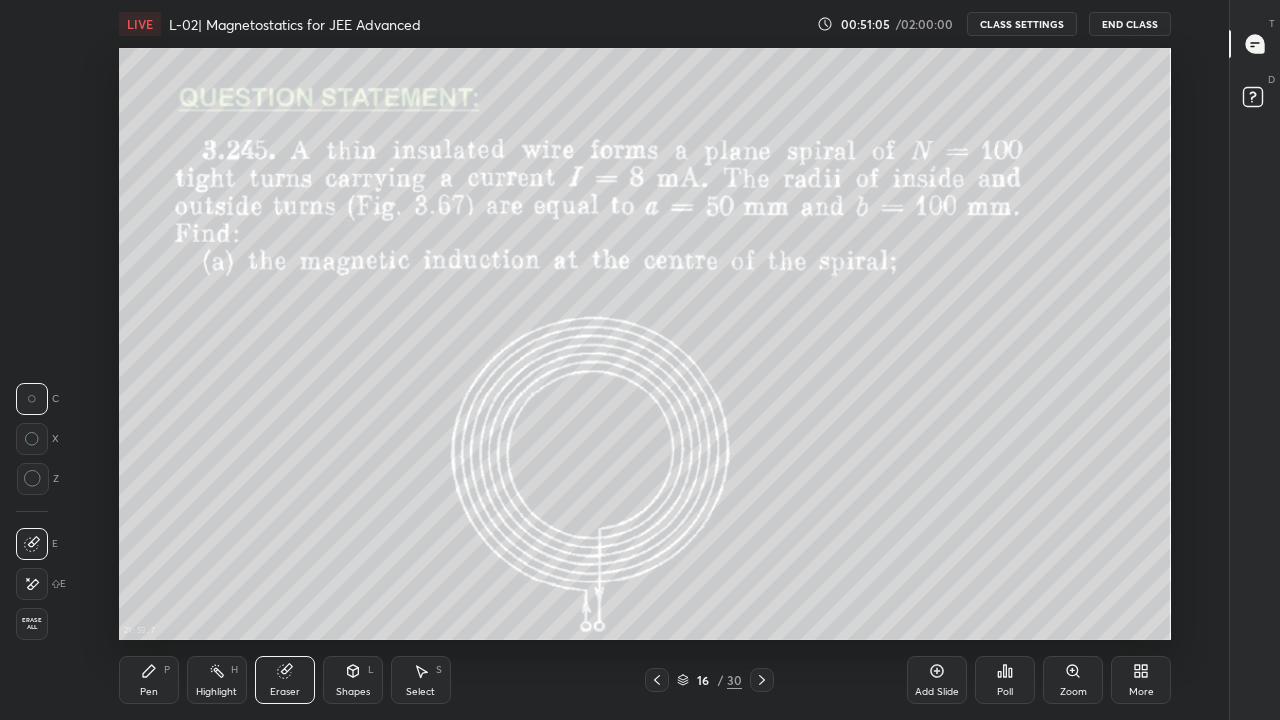 click 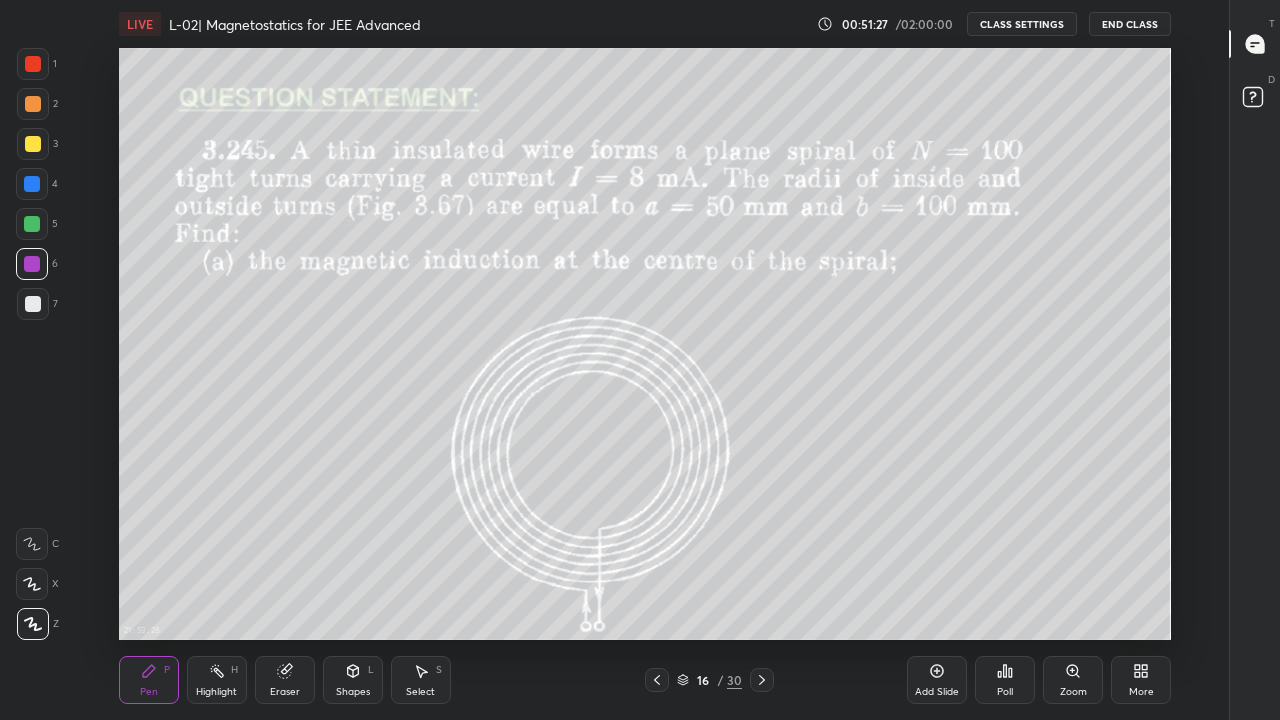 click on "Eraser" at bounding box center [285, 692] 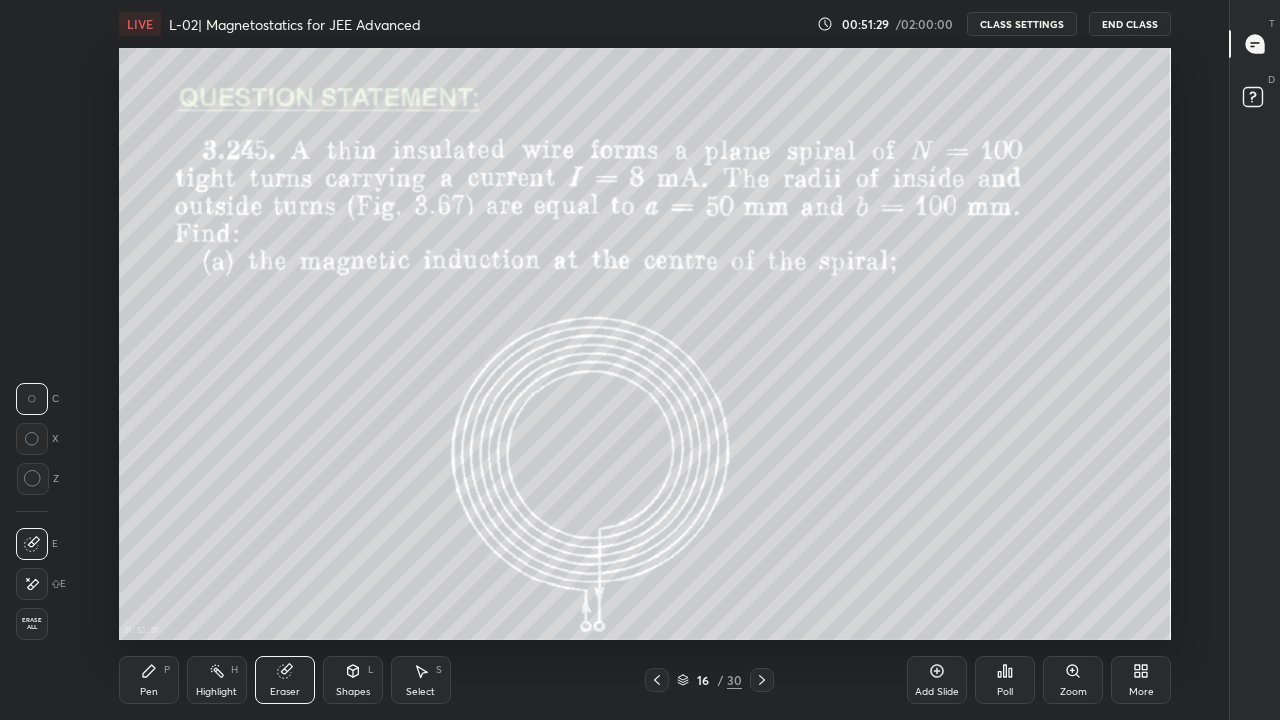 click on "Pen" at bounding box center (149, 692) 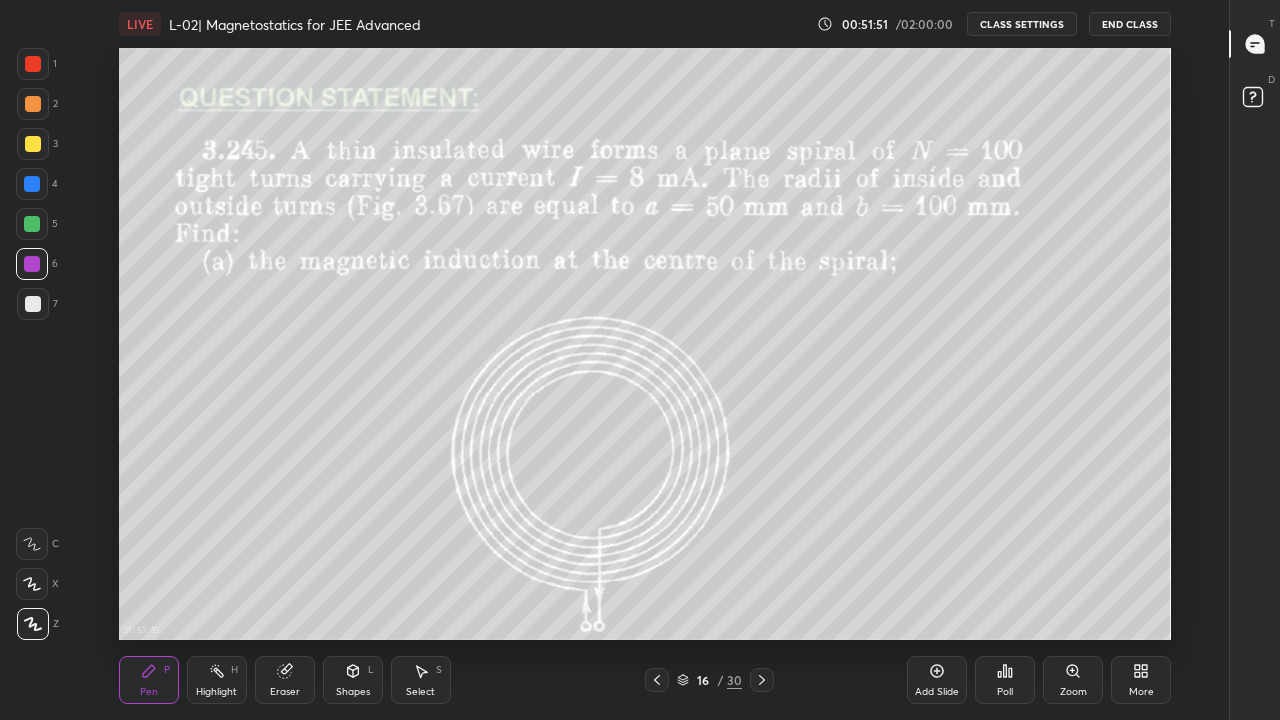 click at bounding box center (762, 680) 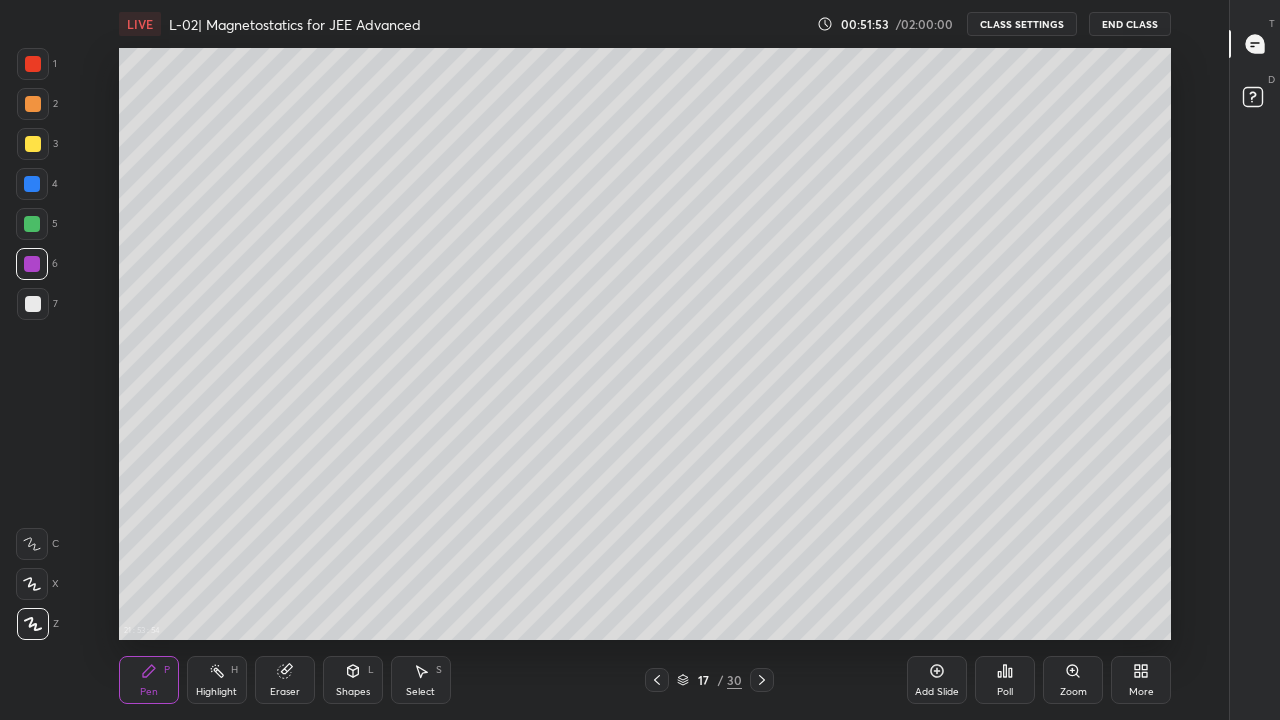 click 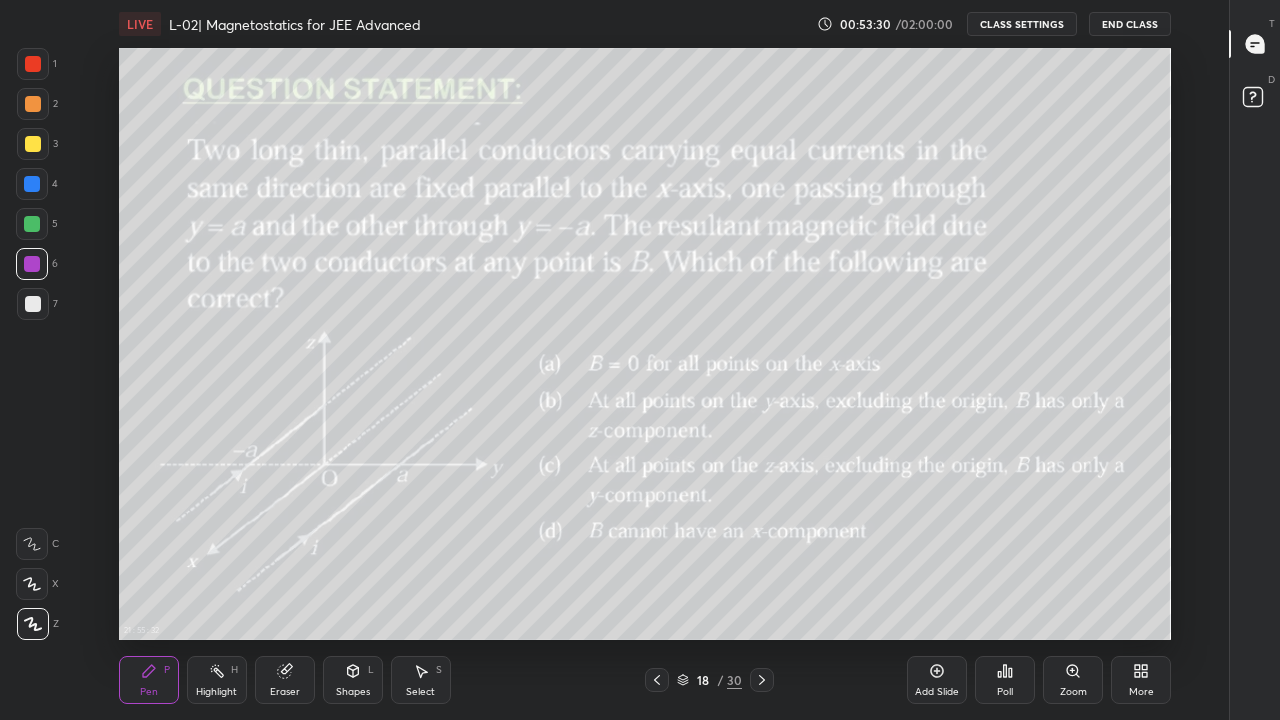click on "Add Slide" at bounding box center [937, 692] 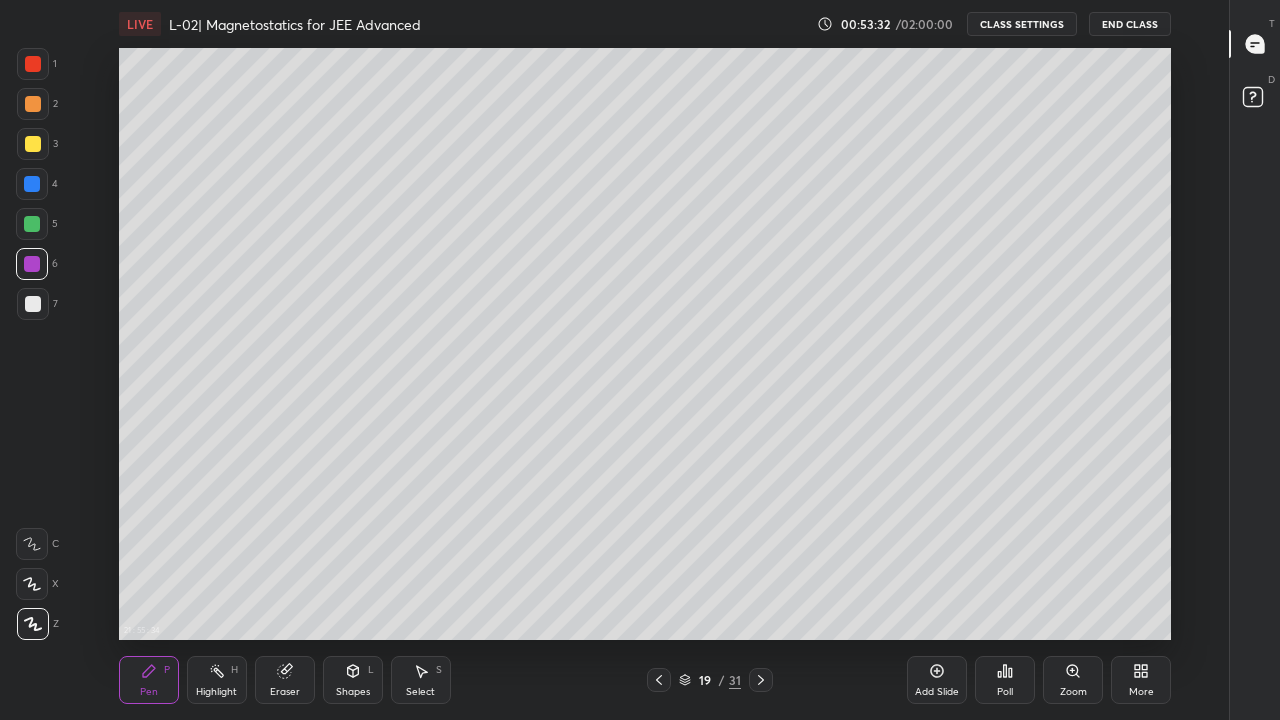 click at bounding box center [659, 680] 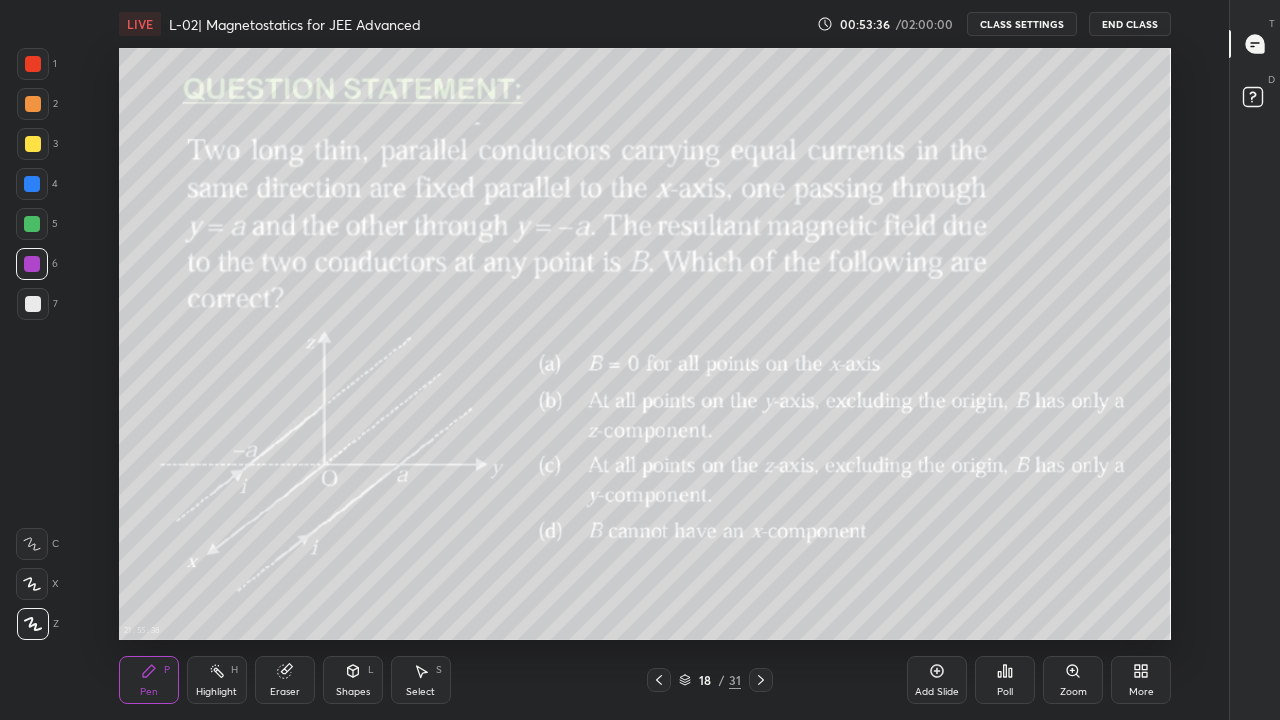 click at bounding box center (761, 680) 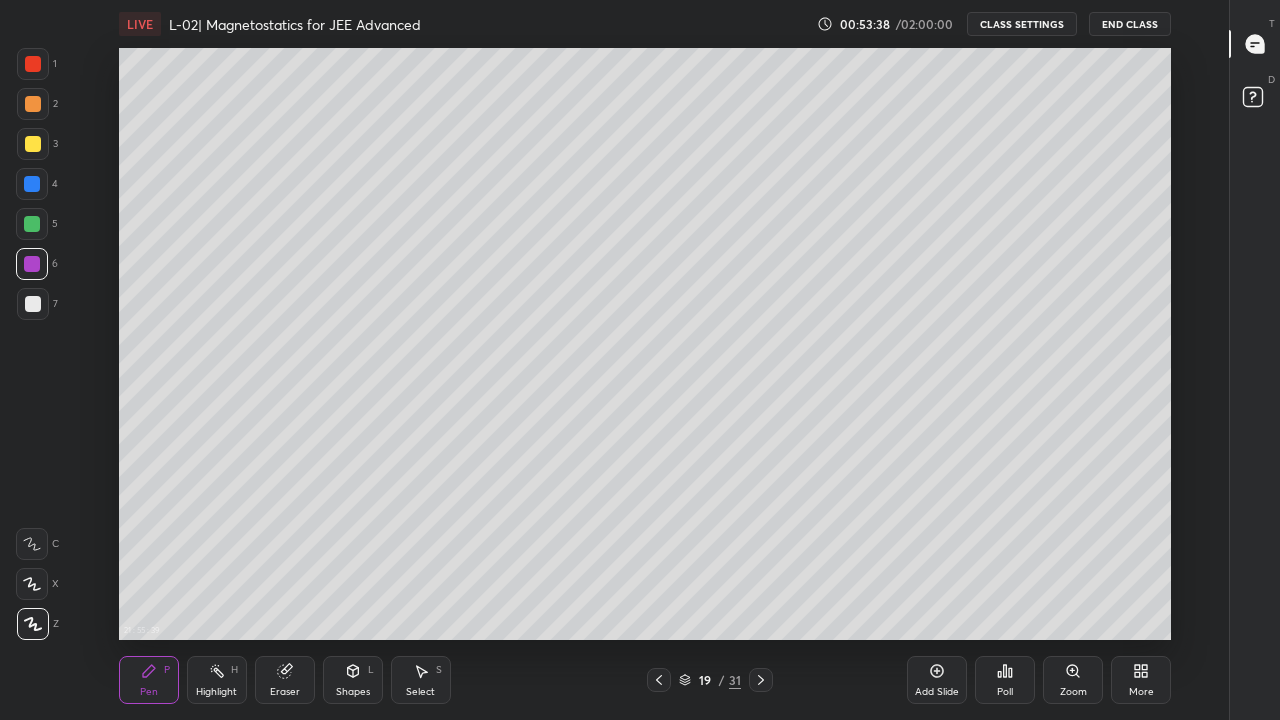 click on "Shapes" at bounding box center [353, 692] 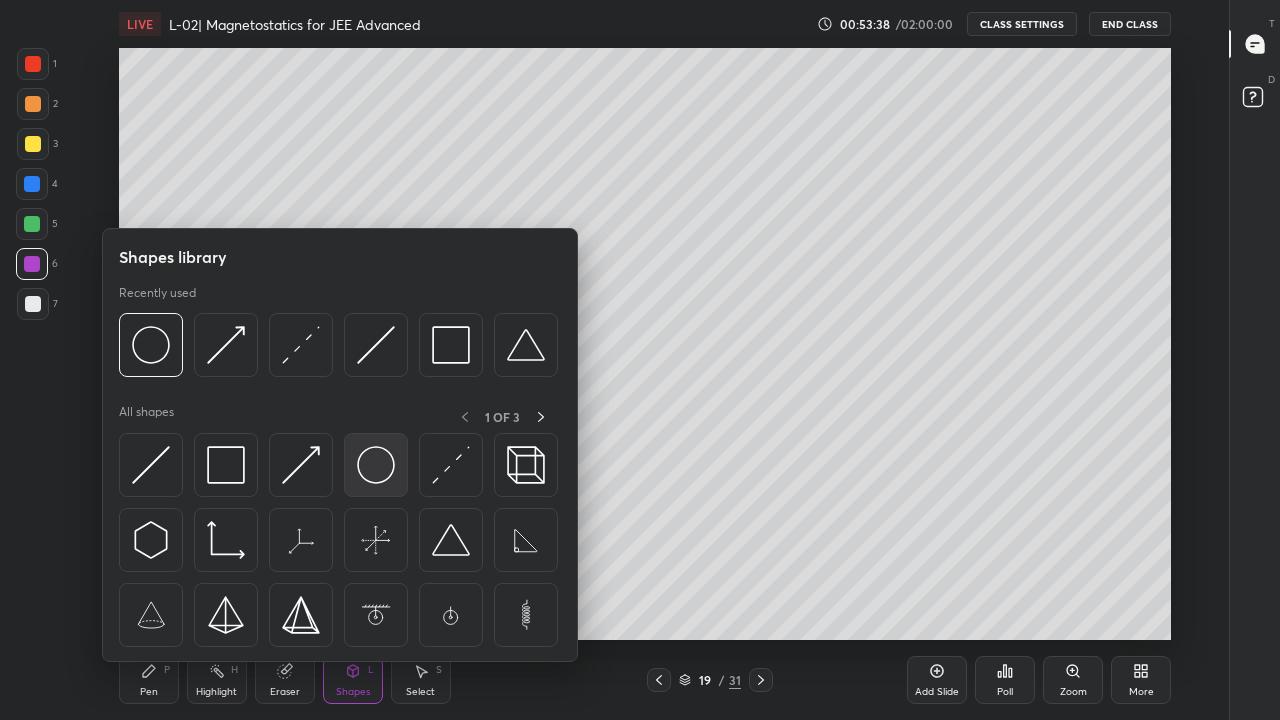 click at bounding box center (376, 465) 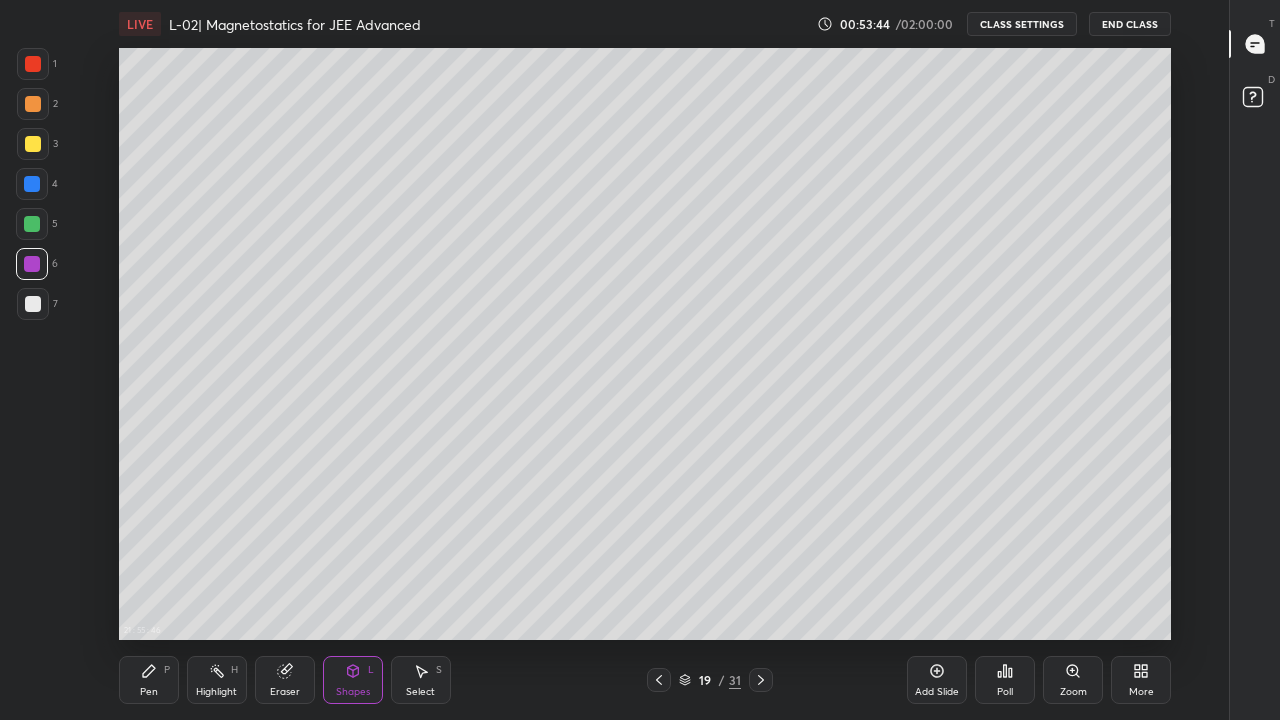 click on "Pen P" at bounding box center [149, 680] 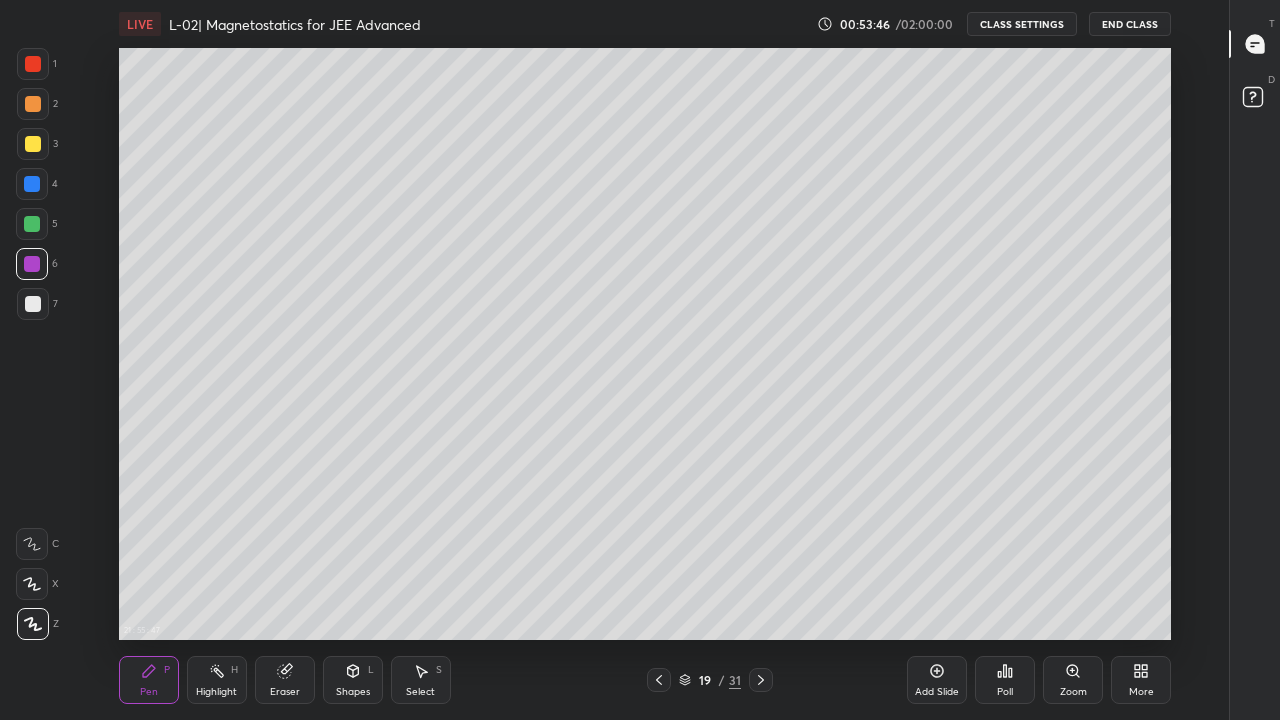 click on "Shapes L" at bounding box center [353, 680] 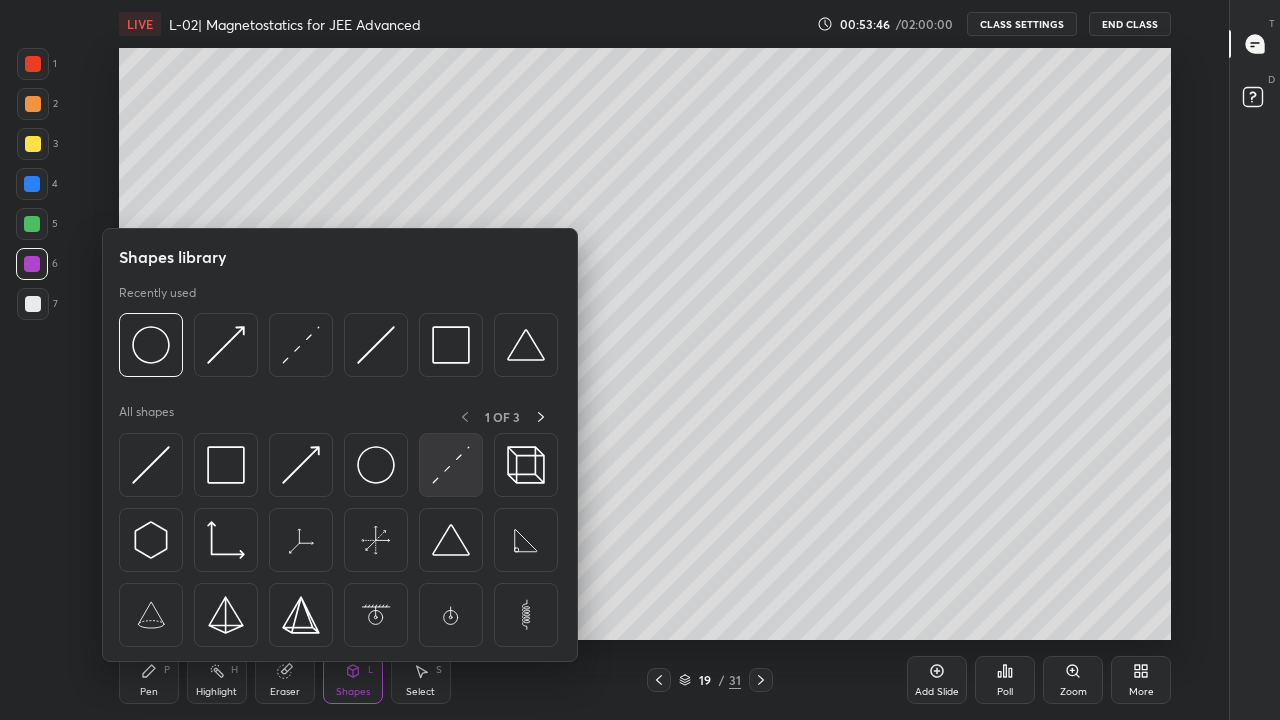 click at bounding box center (451, 465) 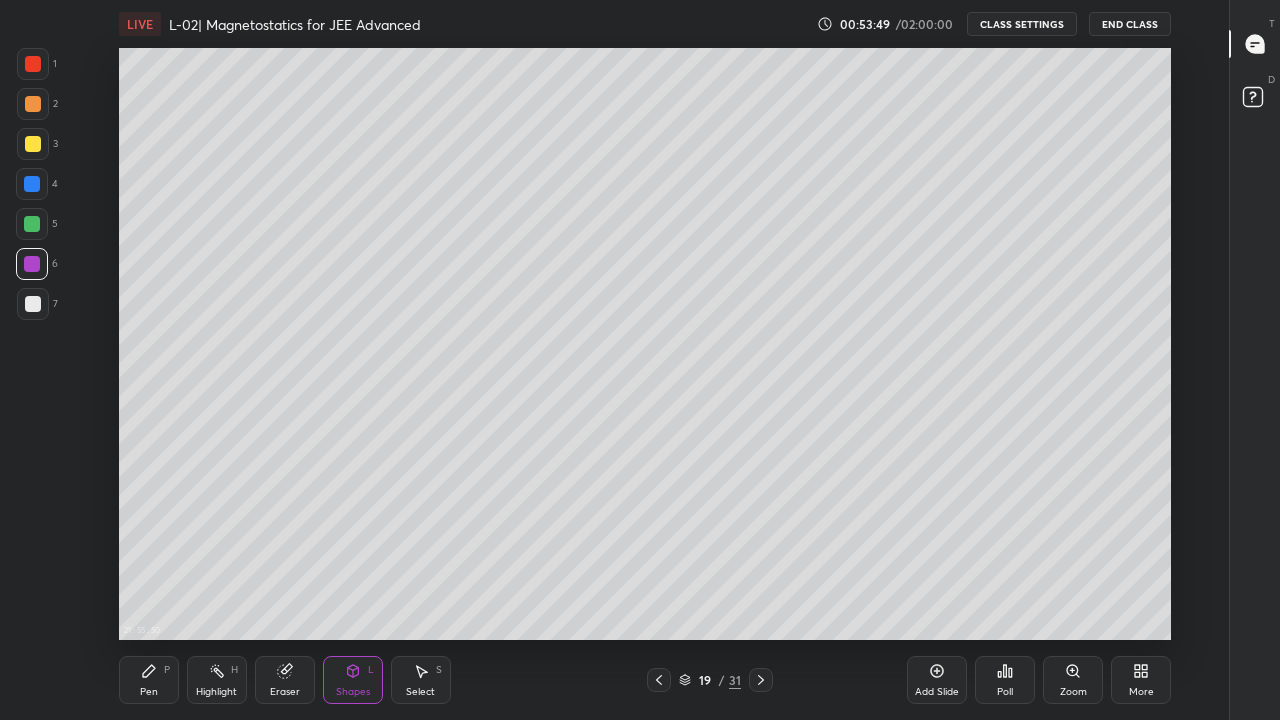 click on "Pen P" at bounding box center [149, 680] 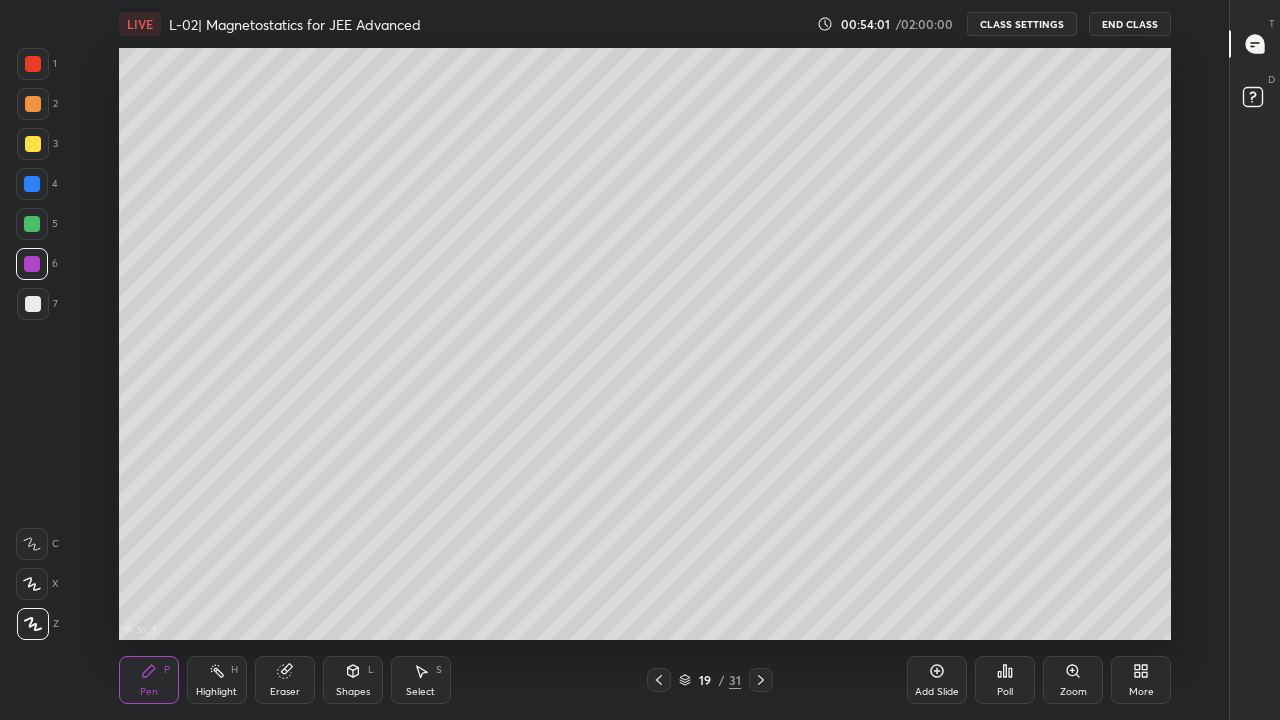 click at bounding box center (33, 144) 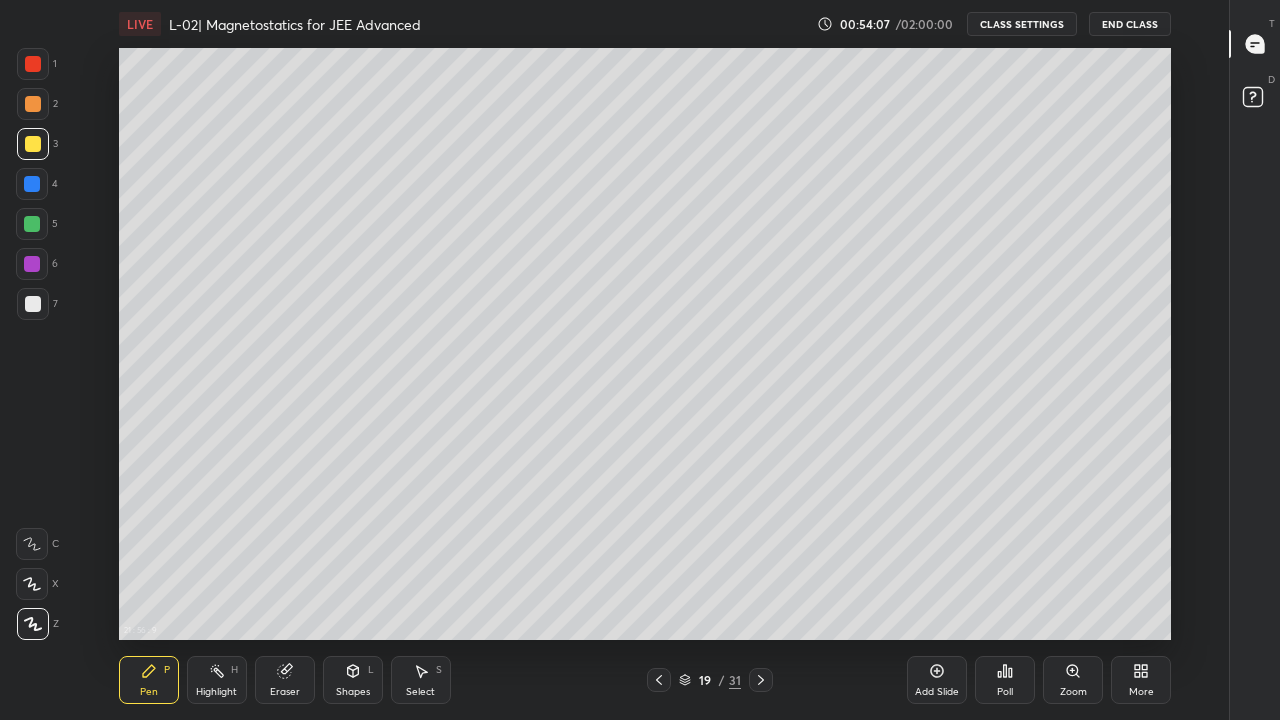 click at bounding box center (659, 680) 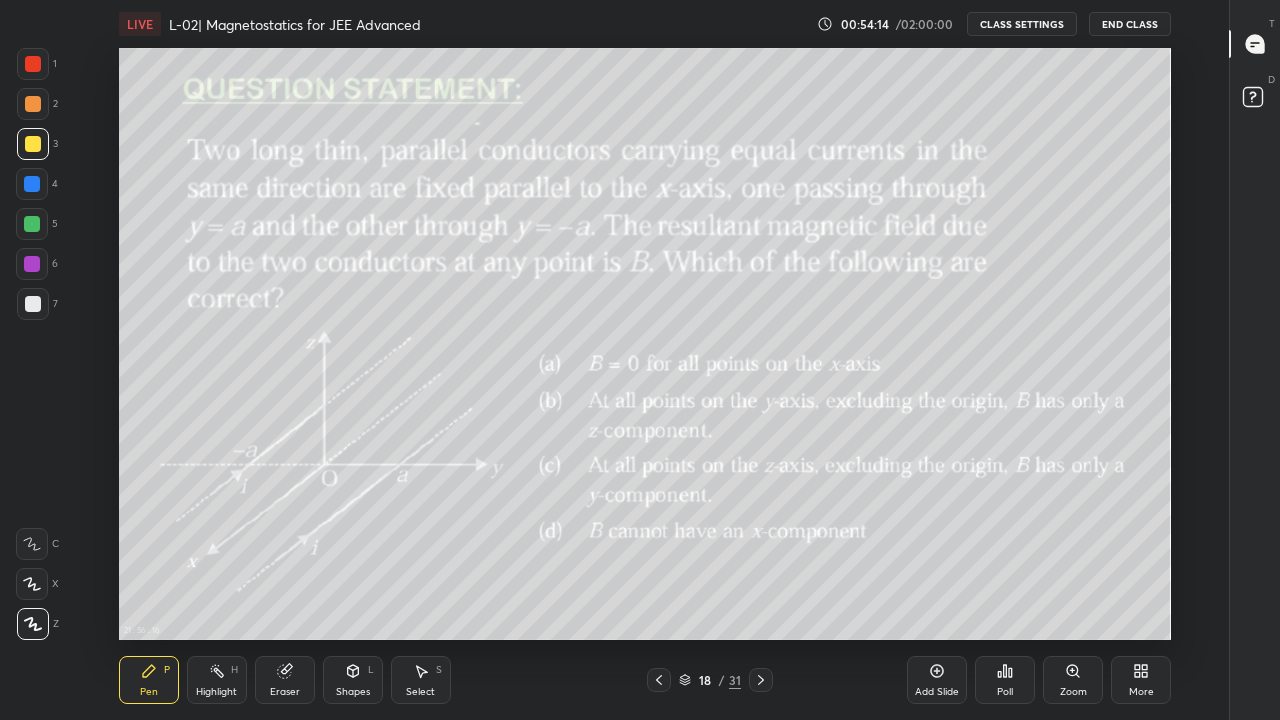 click at bounding box center (761, 680) 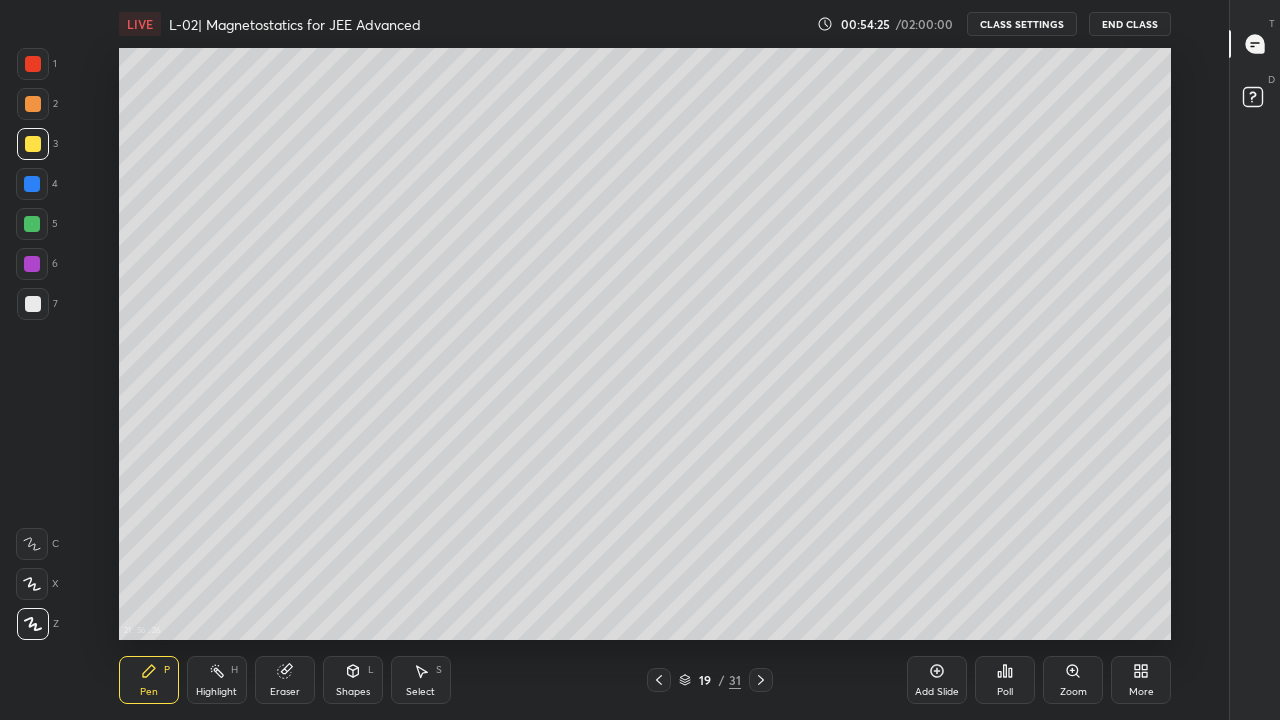 click on "Shapes L" at bounding box center [353, 680] 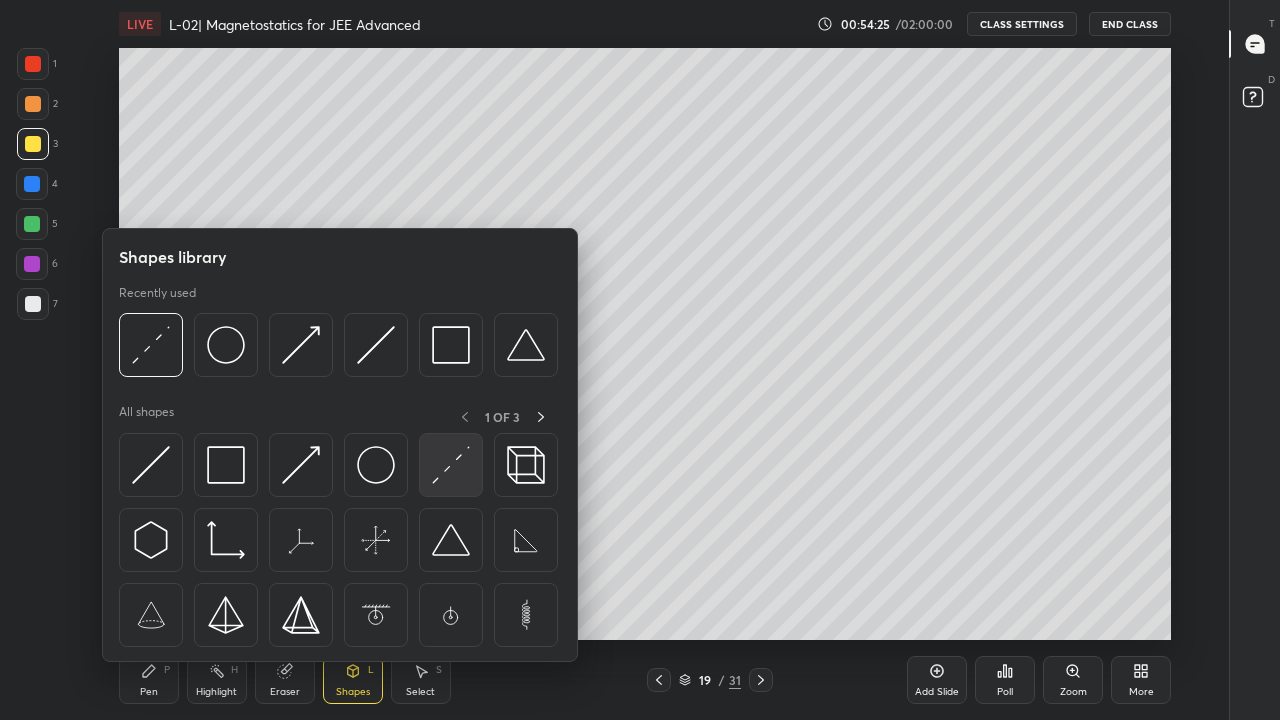 click at bounding box center [451, 465] 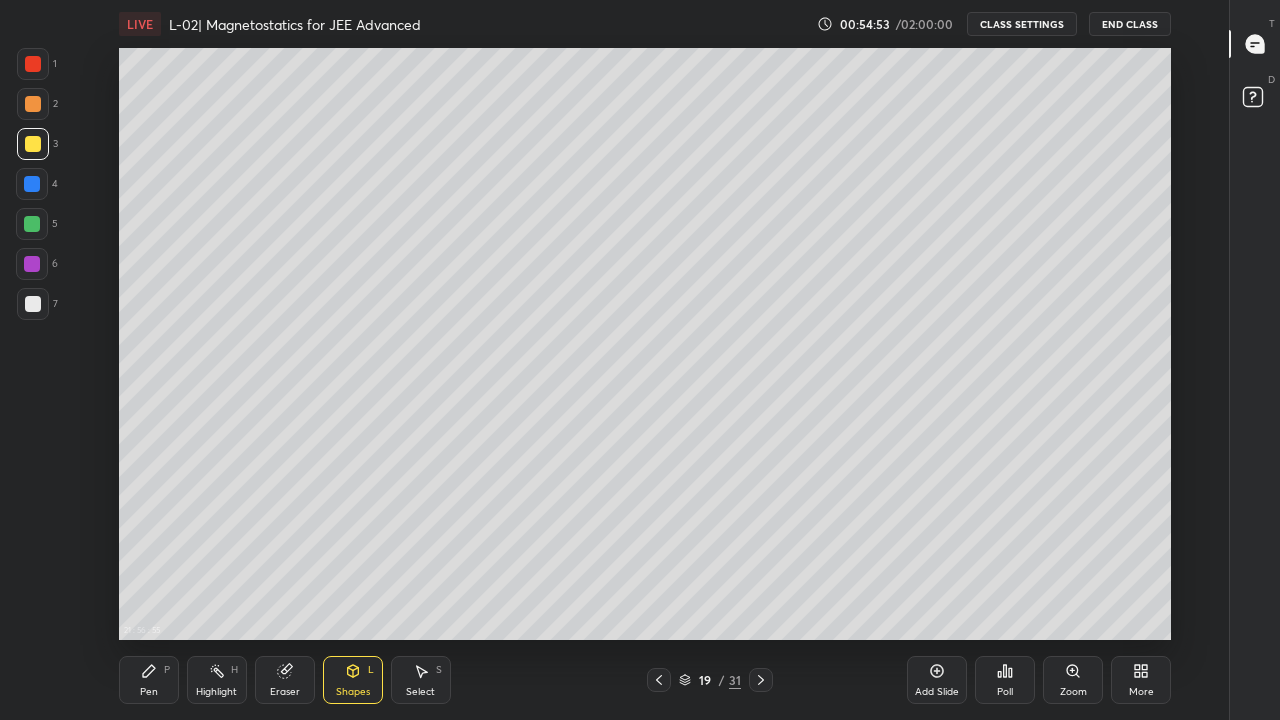 click at bounding box center [659, 680] 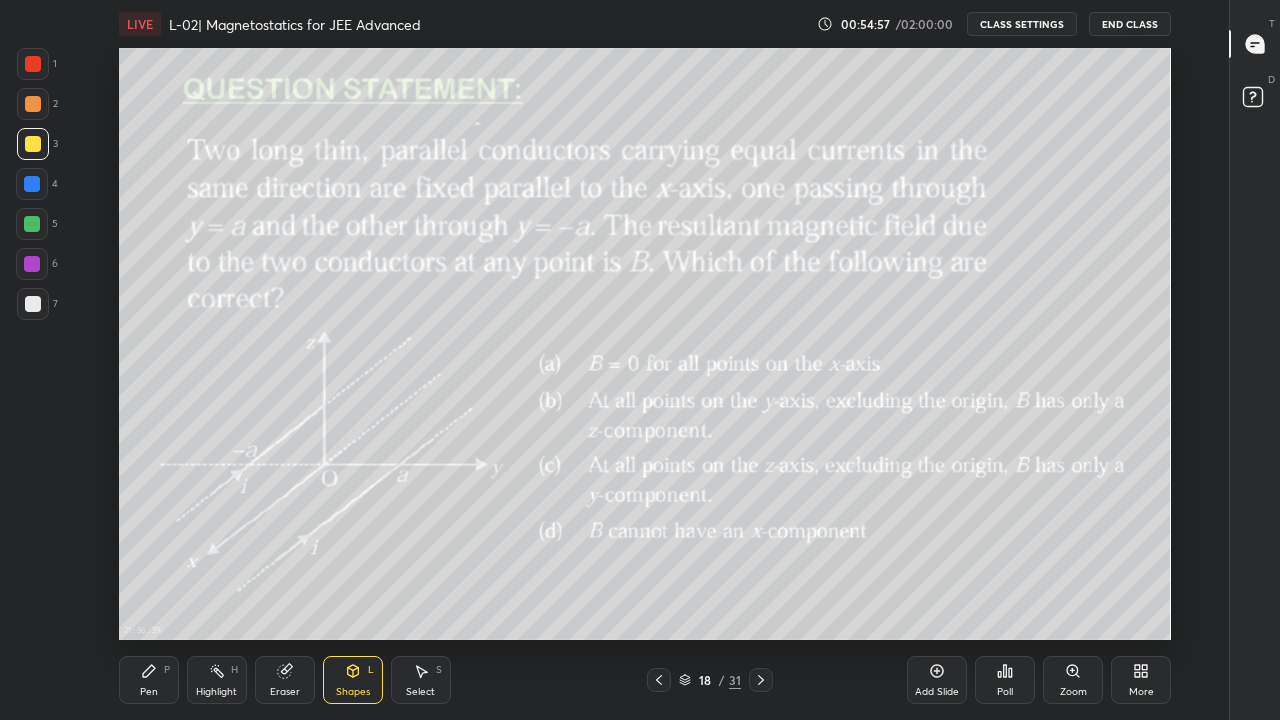 click on "Eraser" at bounding box center (285, 680) 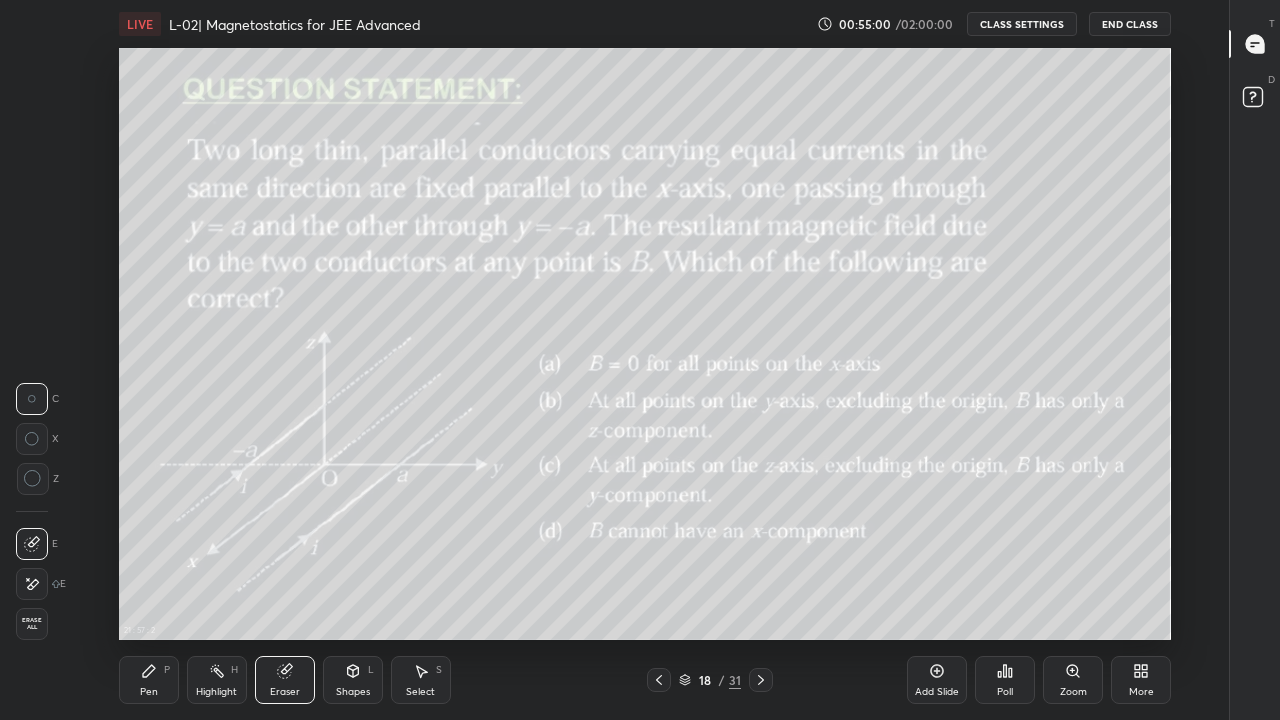click on "Pen P" at bounding box center (149, 680) 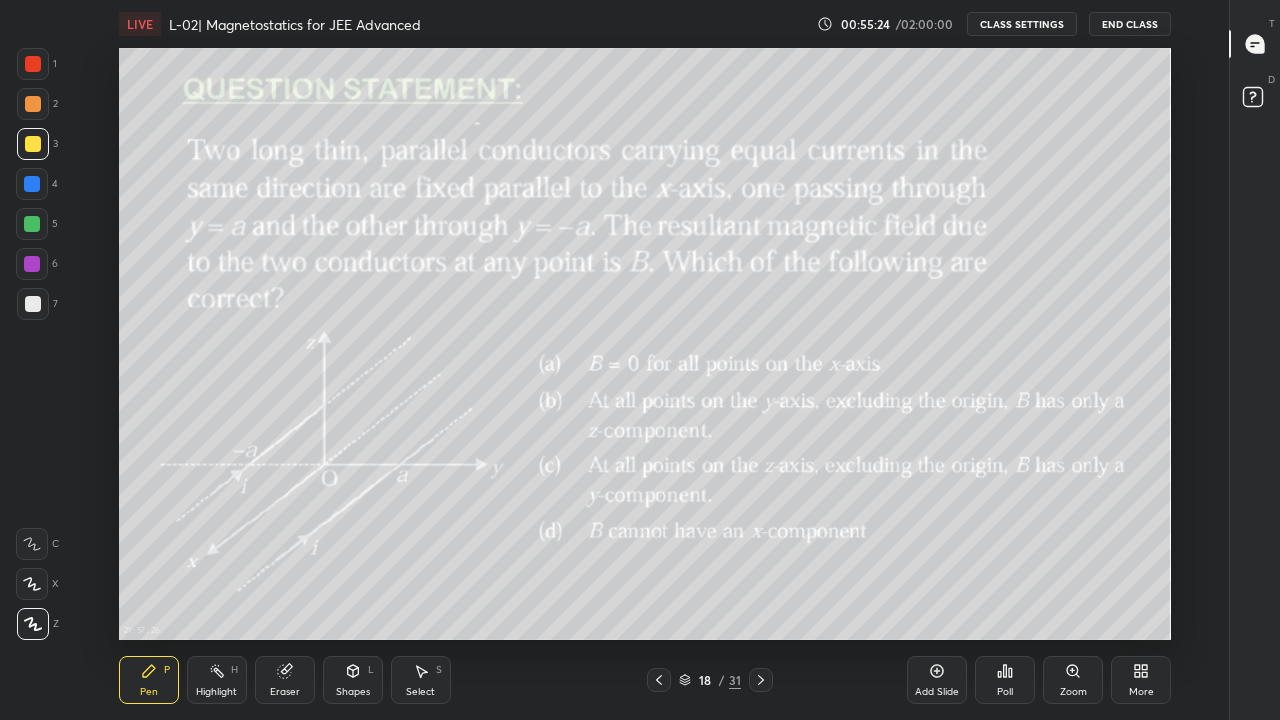 click 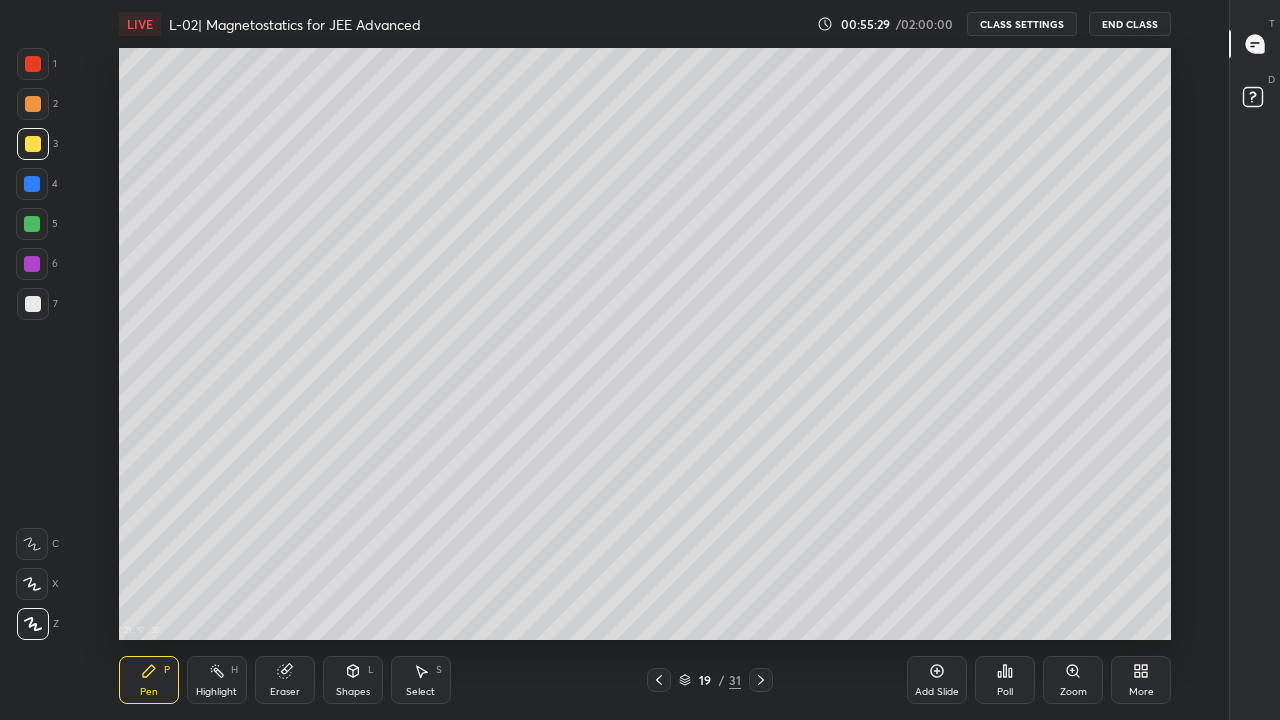 click at bounding box center [32, 184] 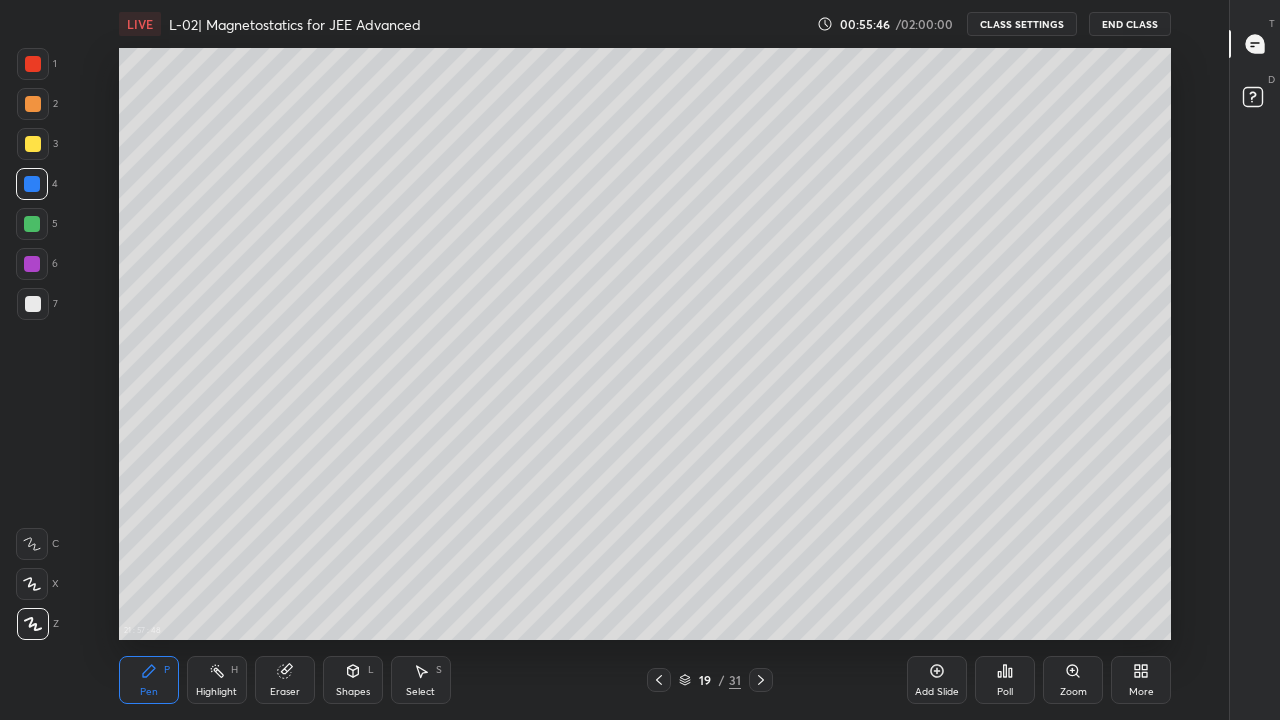 click at bounding box center [33, 144] 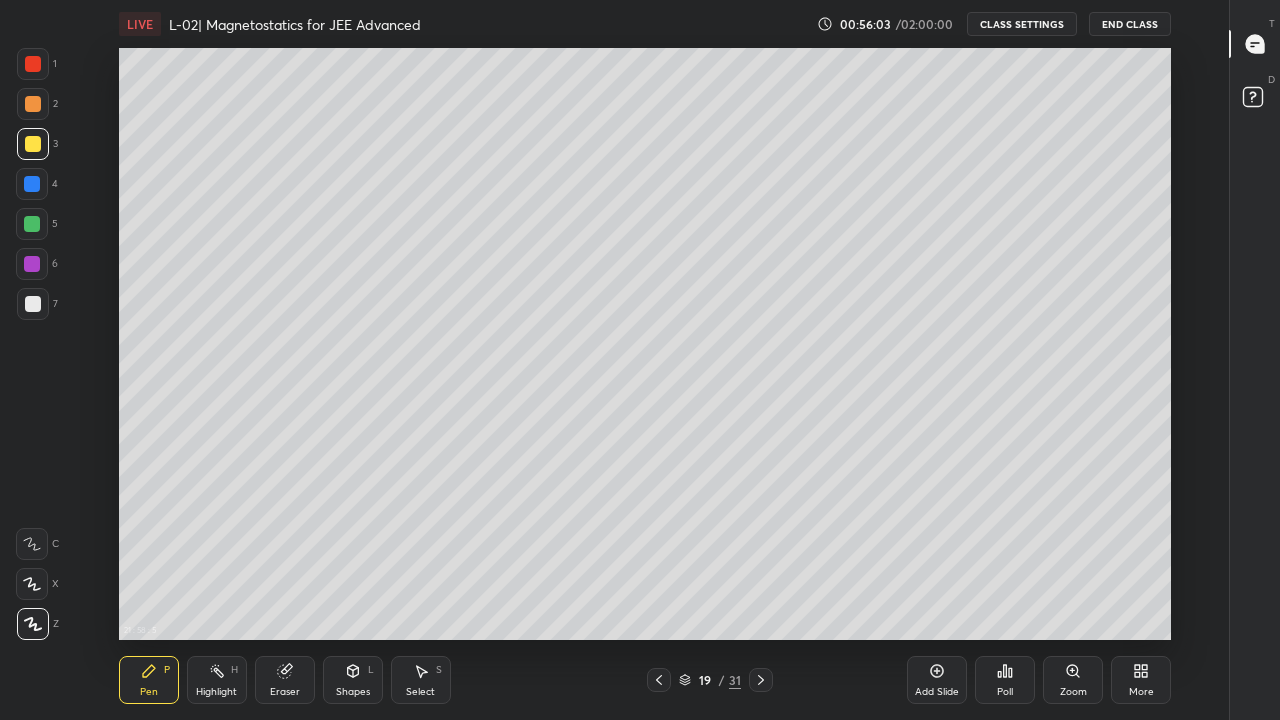 click on "21 : 58 : 5 Setting up your live class" at bounding box center [645, 344] 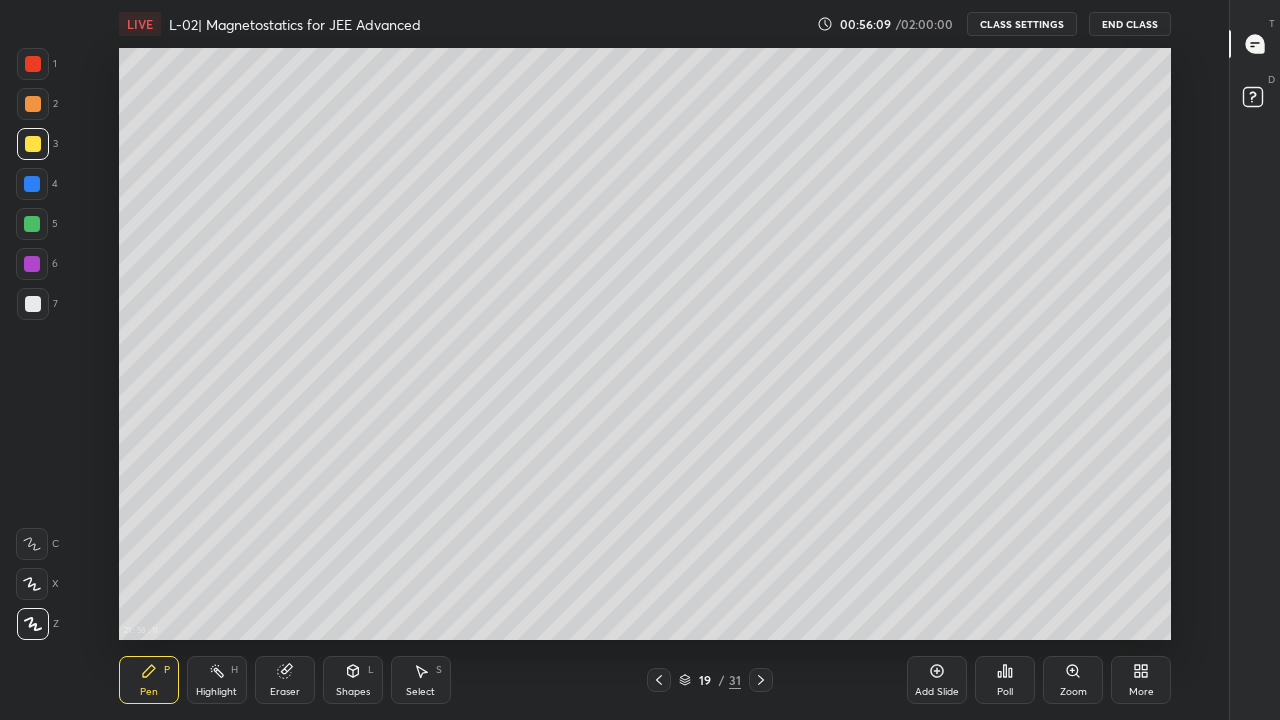click 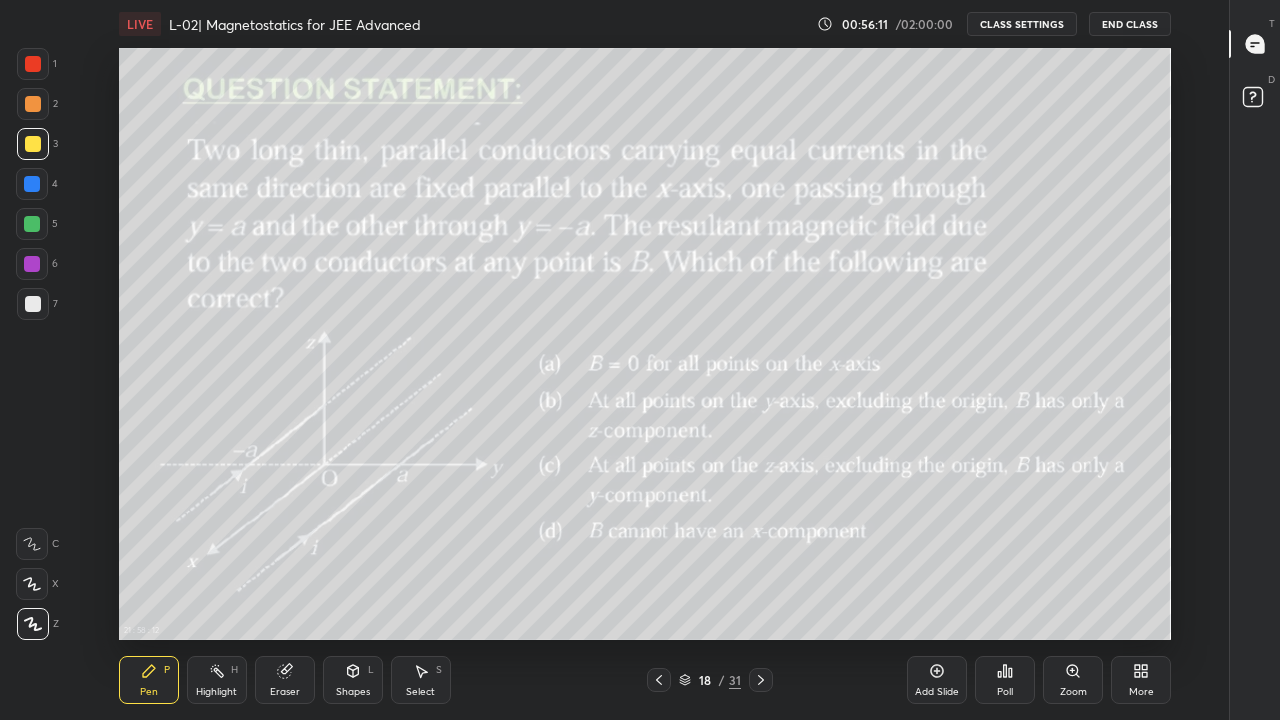 click 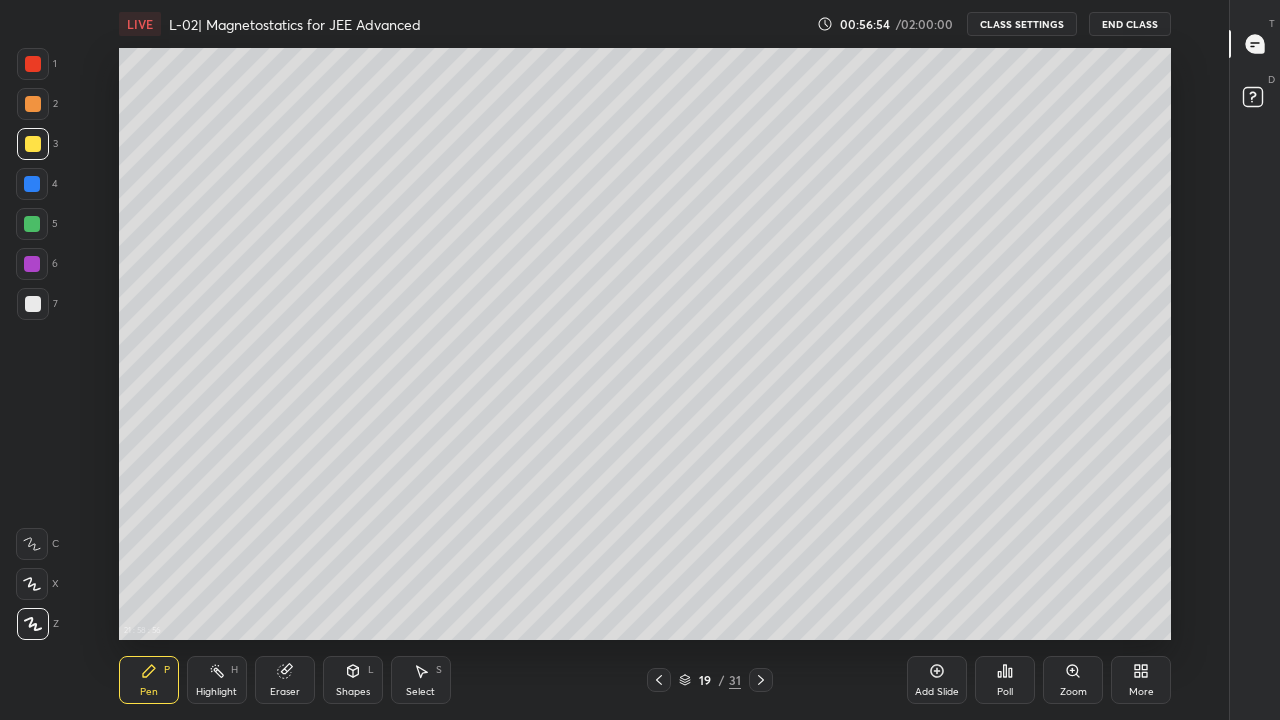 click 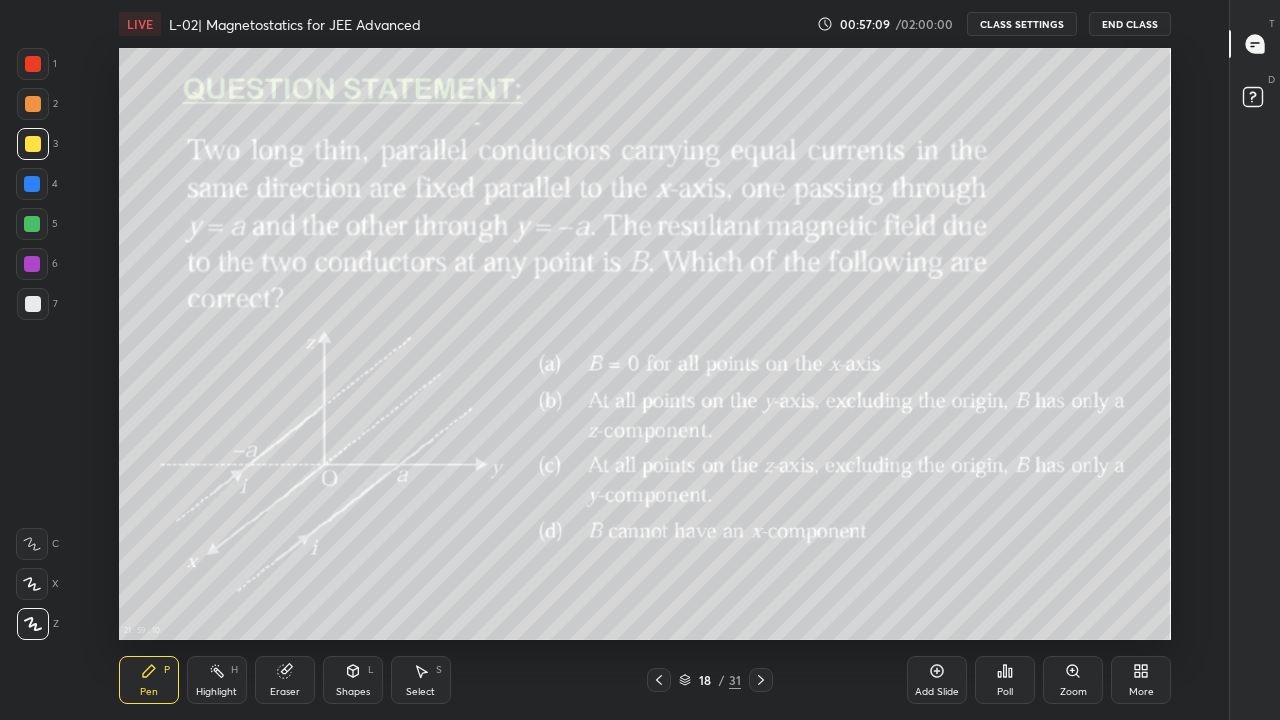 click 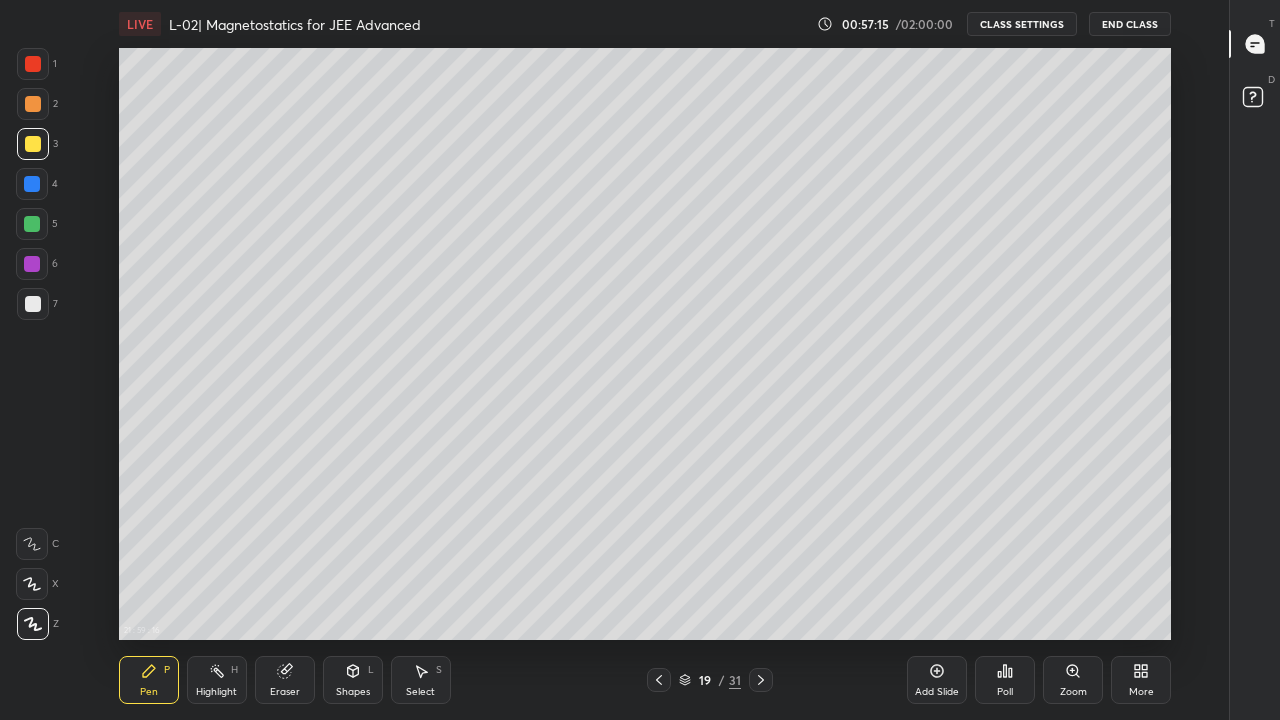 click 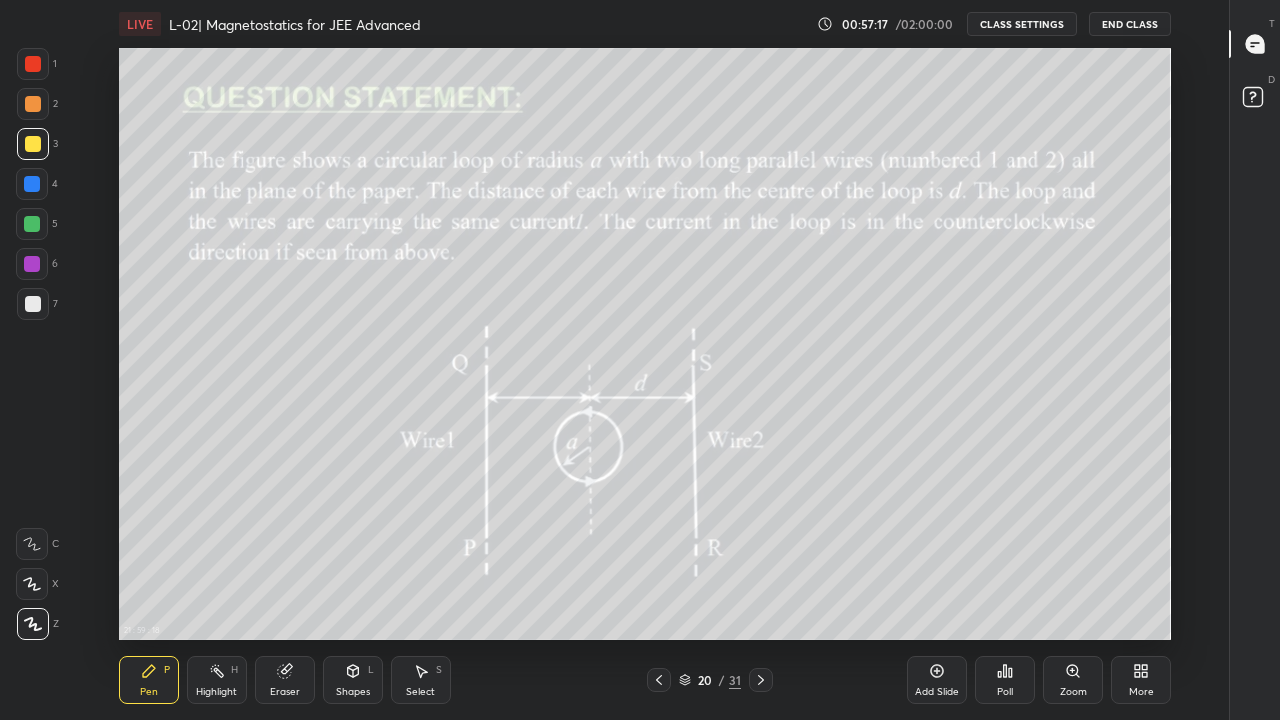 click 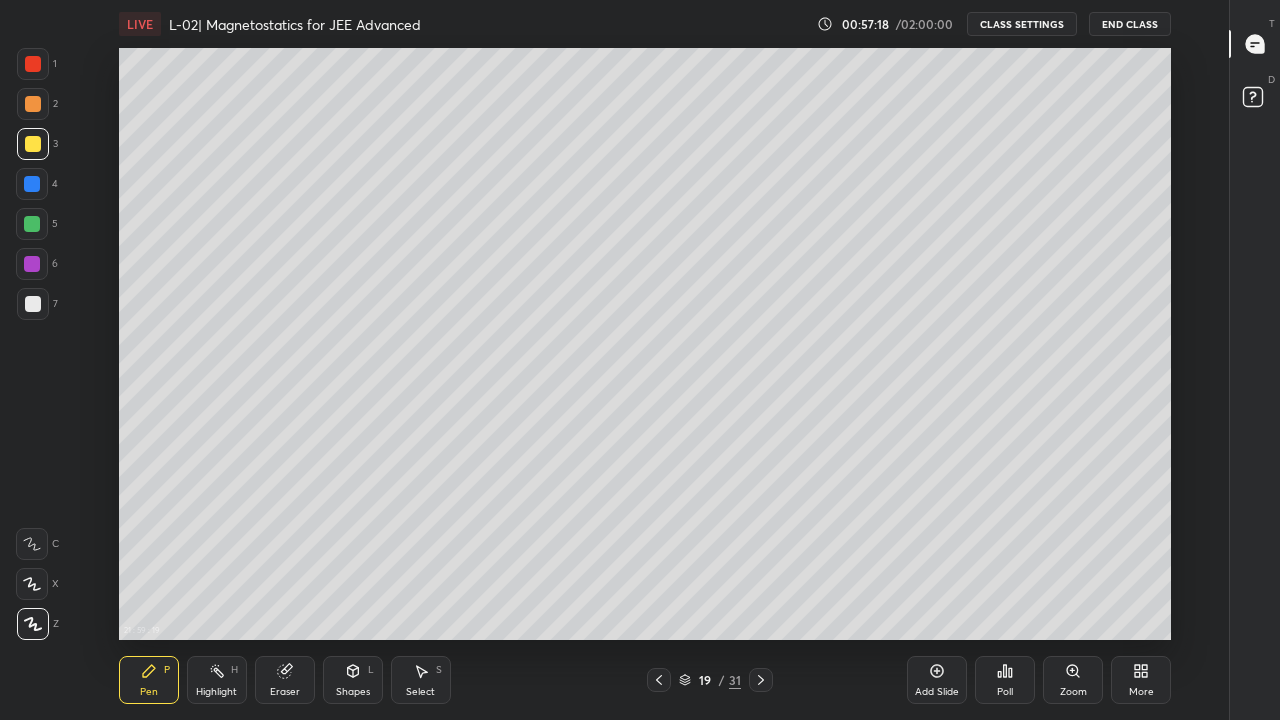 click 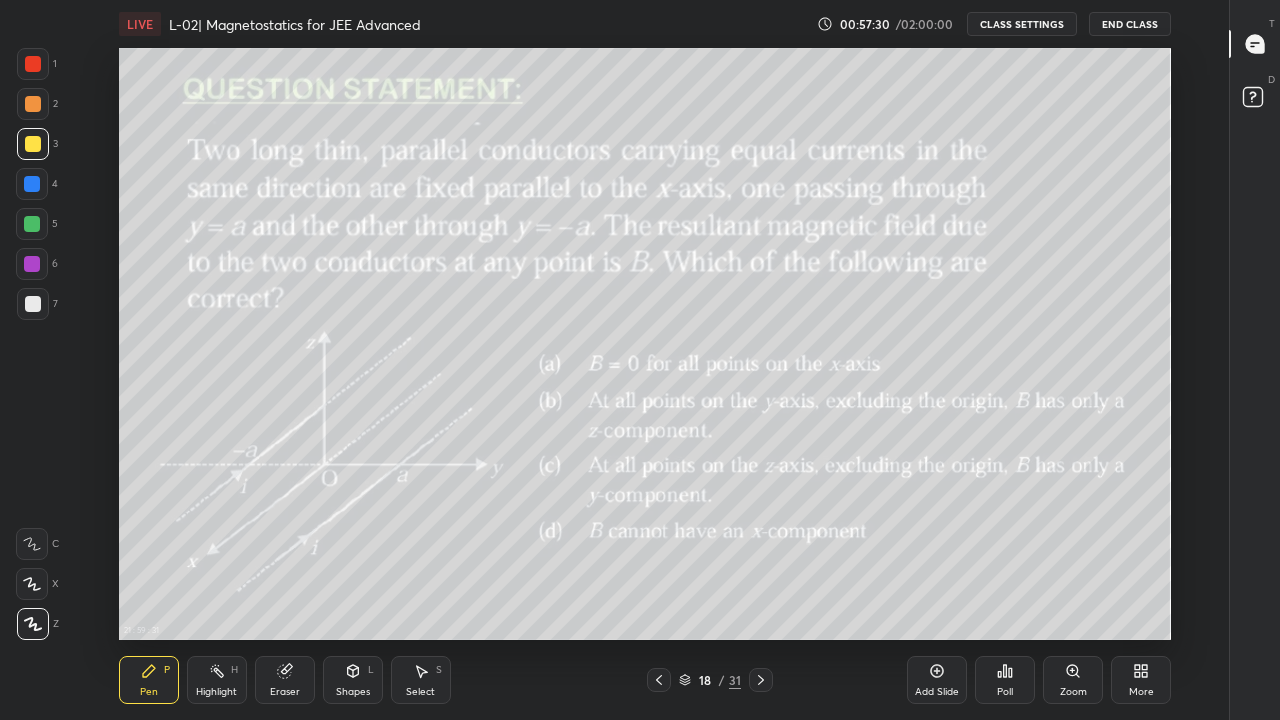 click 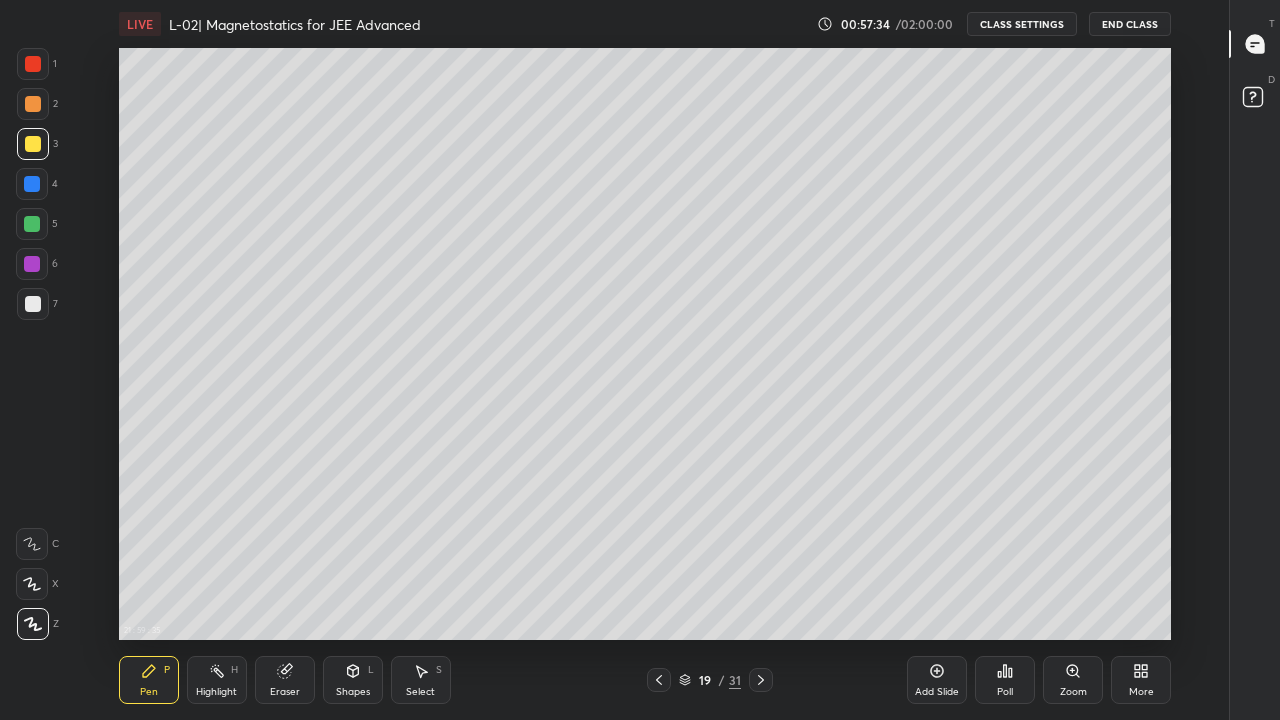 click 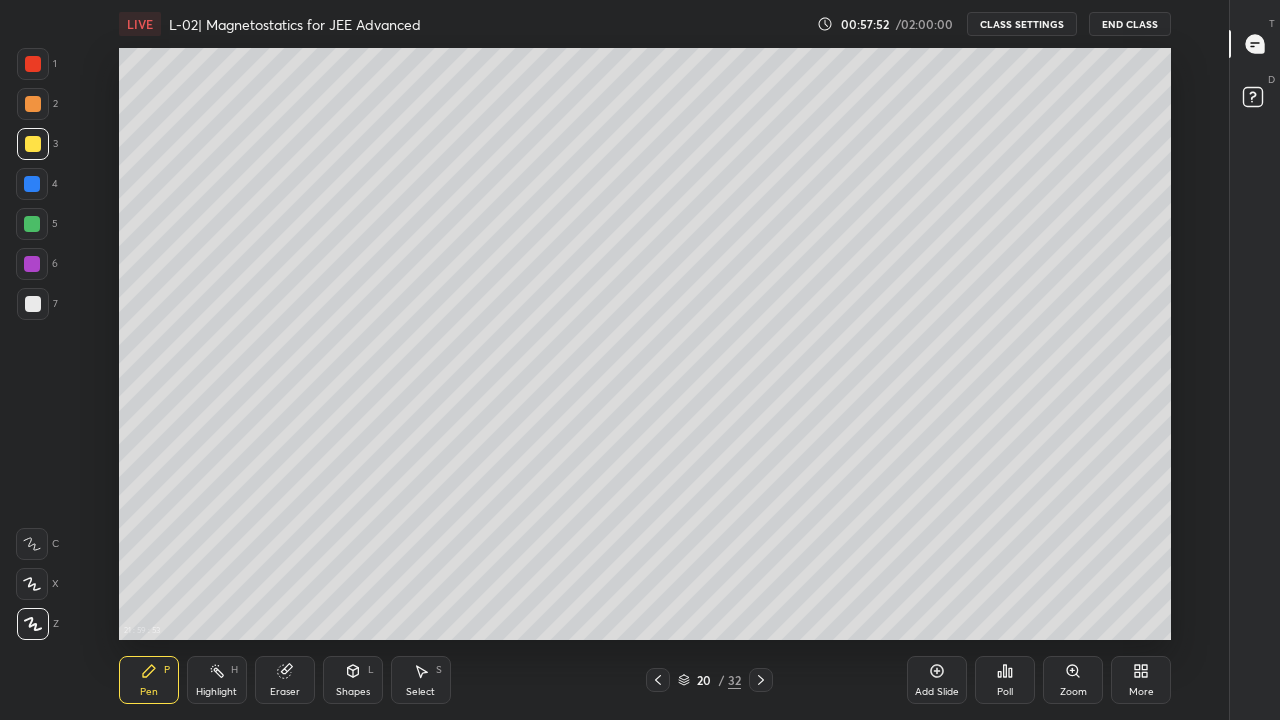 click at bounding box center (32, 184) 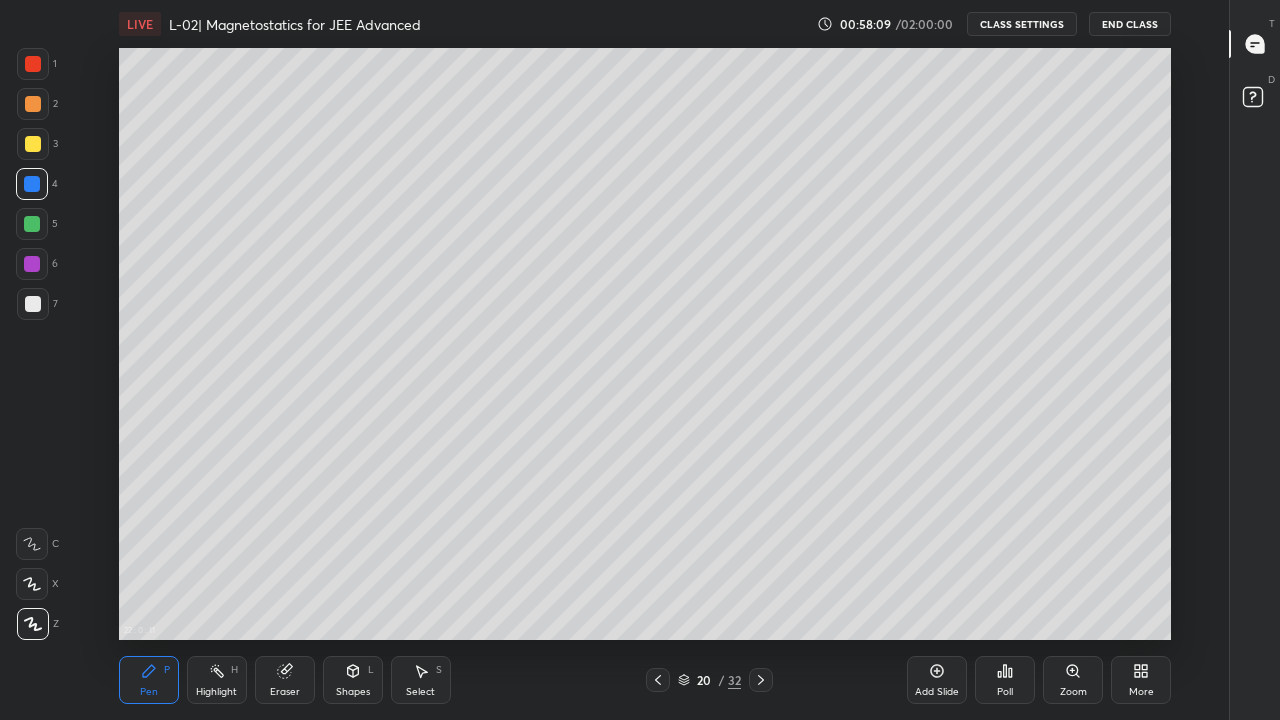 click at bounding box center (32, 264) 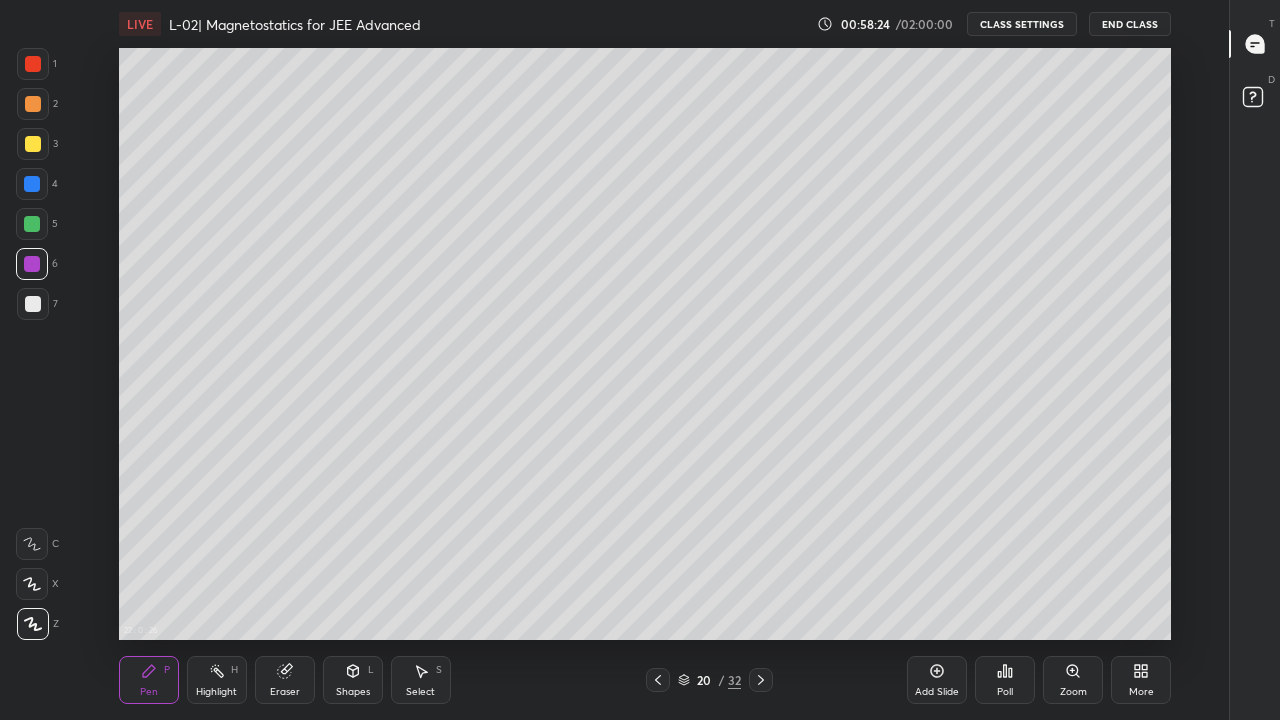 click 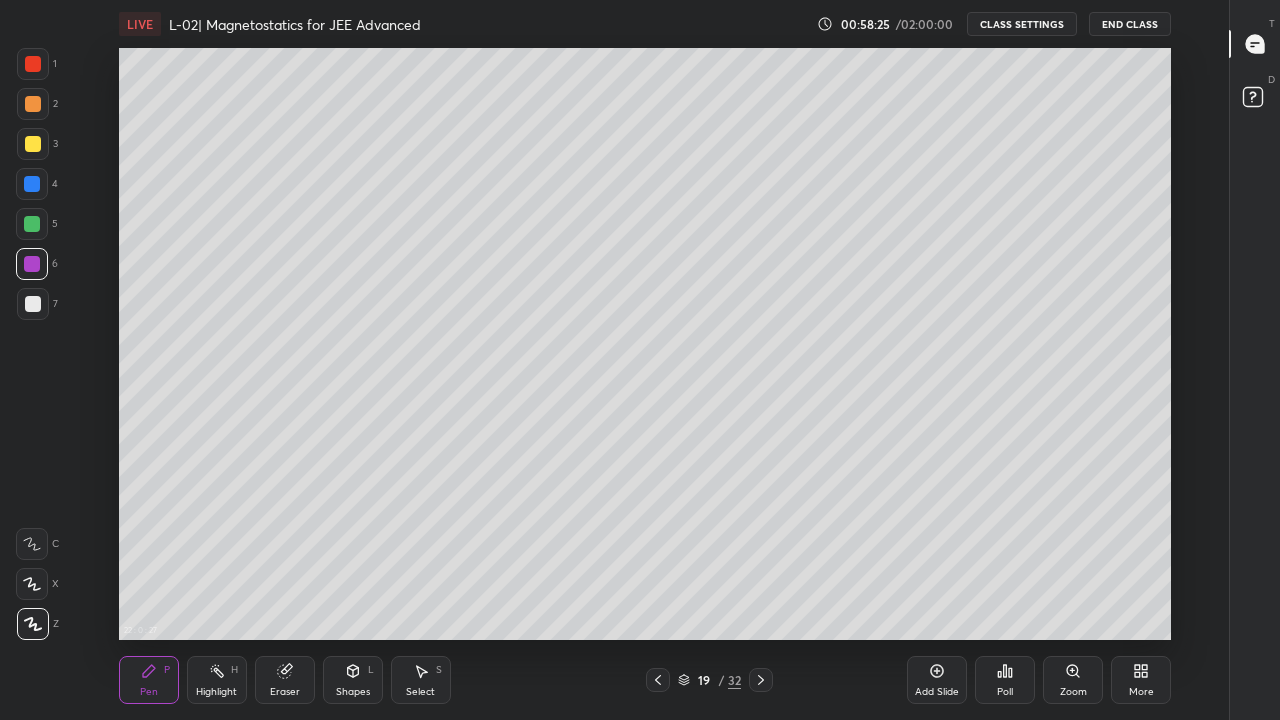 click 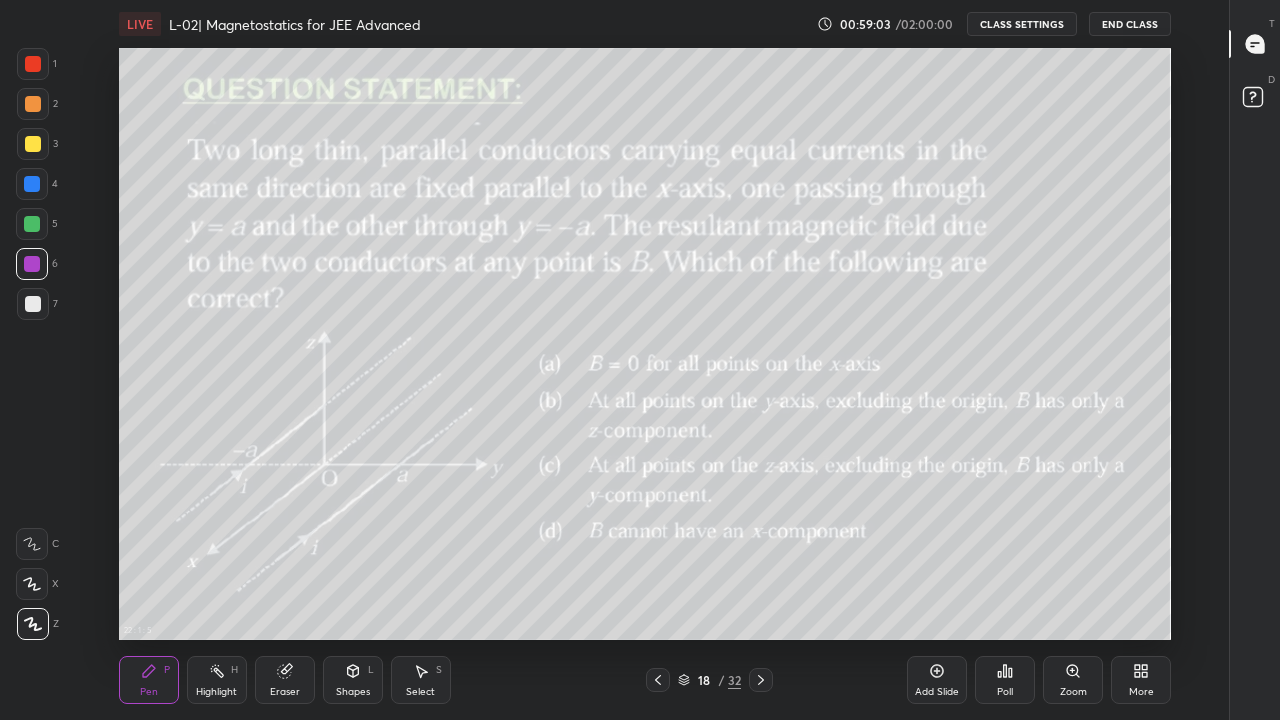 click on "Eraser" at bounding box center (285, 680) 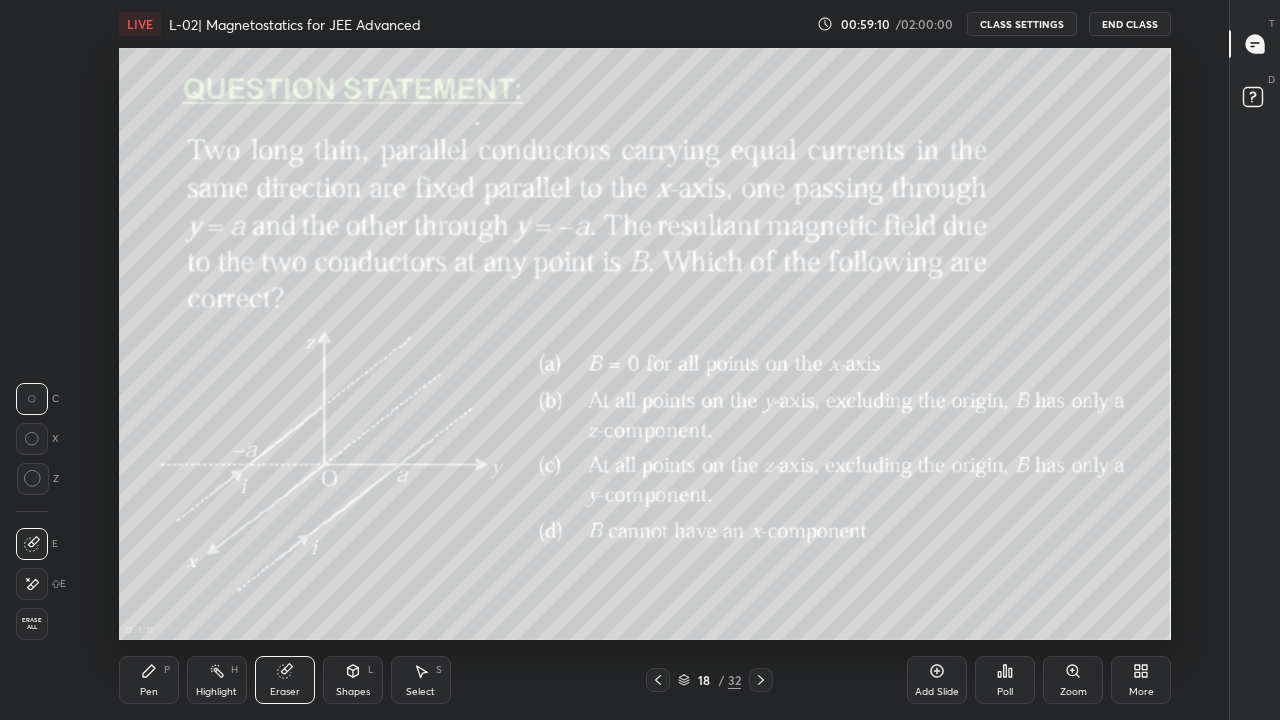 click on "Pen P" at bounding box center [149, 680] 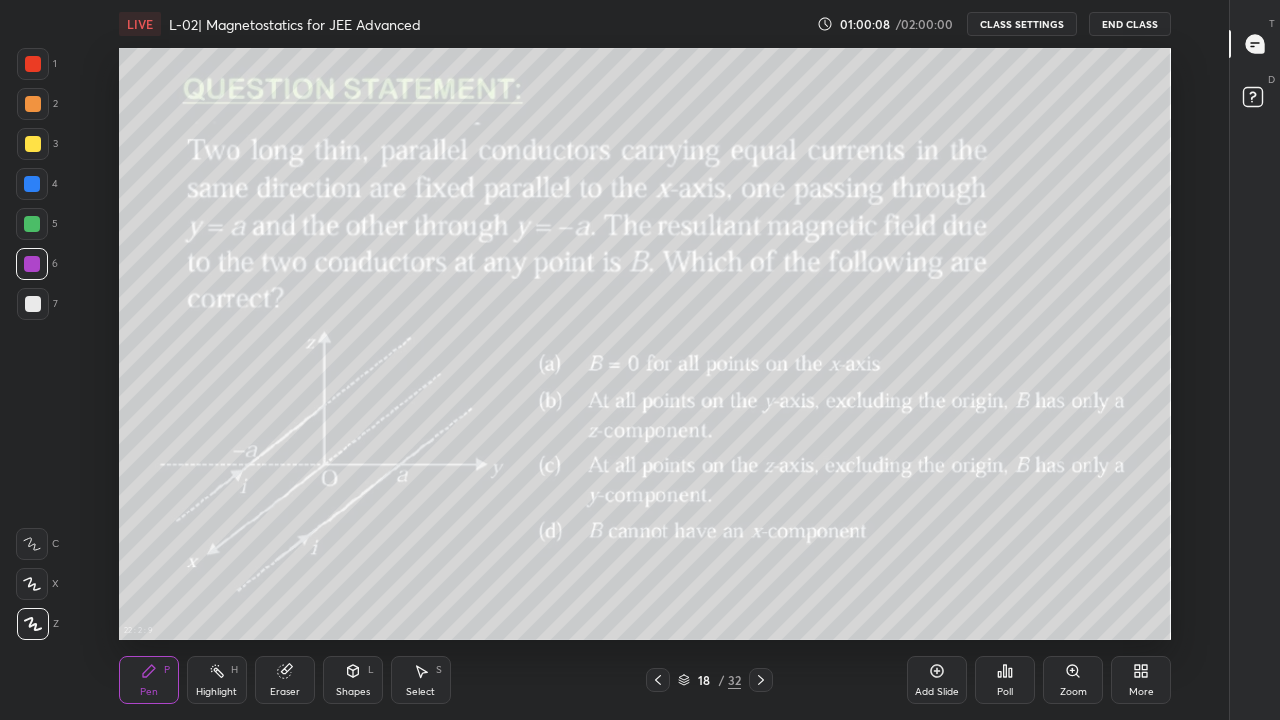 click 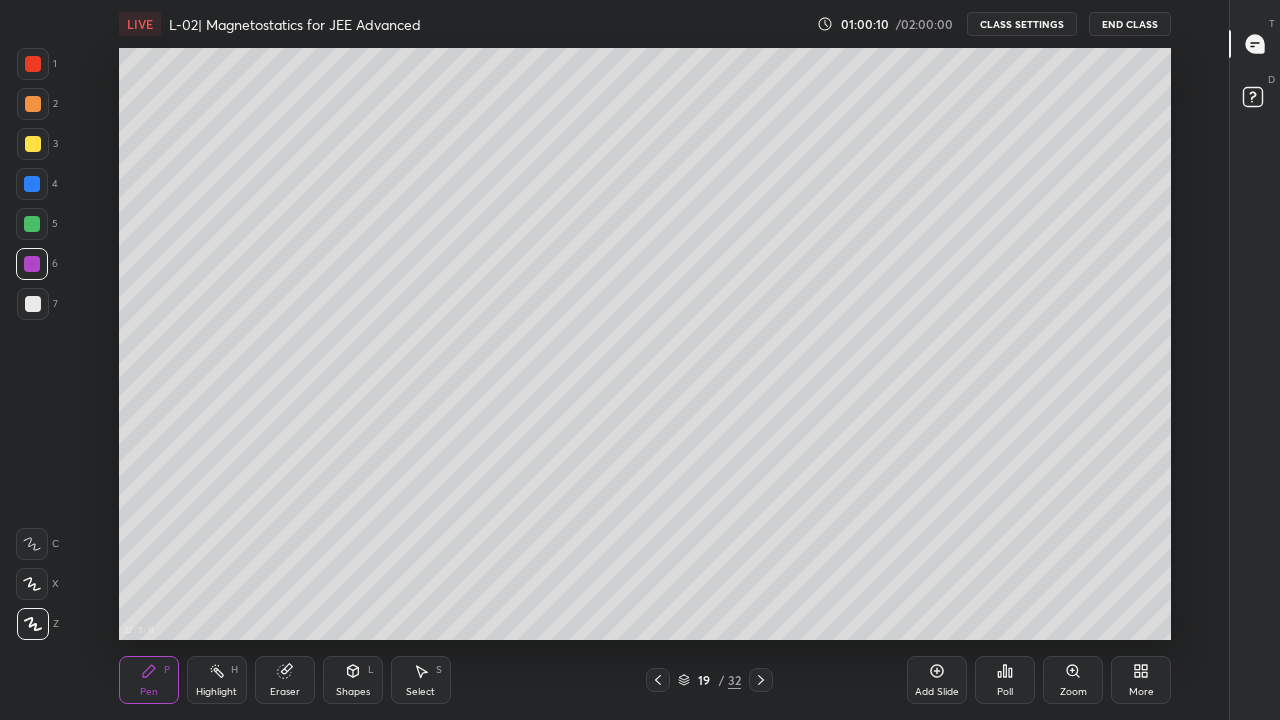 click at bounding box center (761, 680) 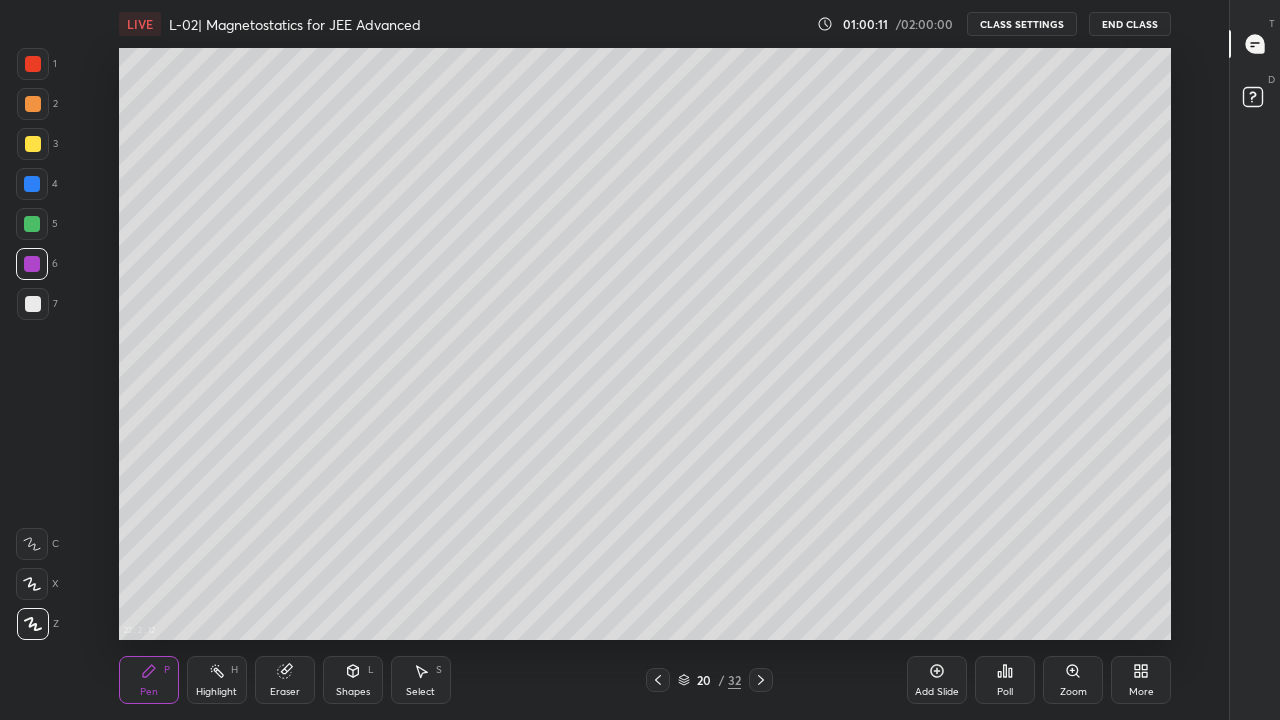 click 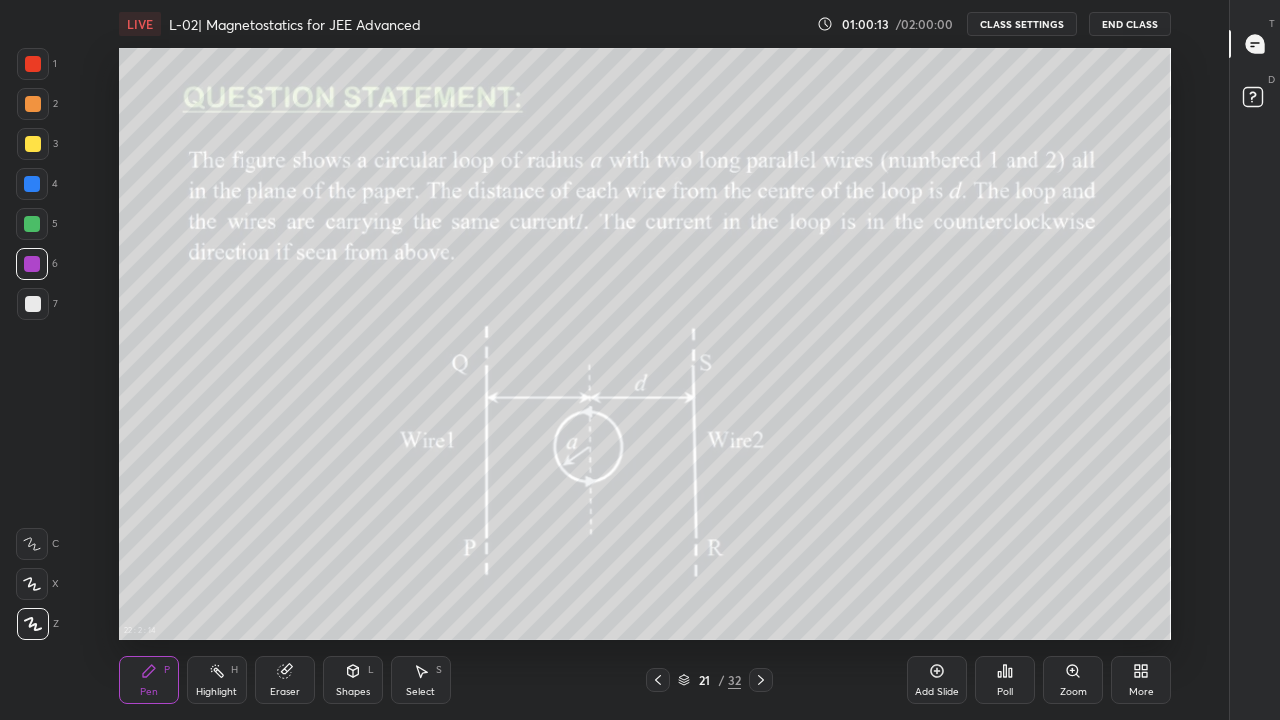 click at bounding box center (33, 144) 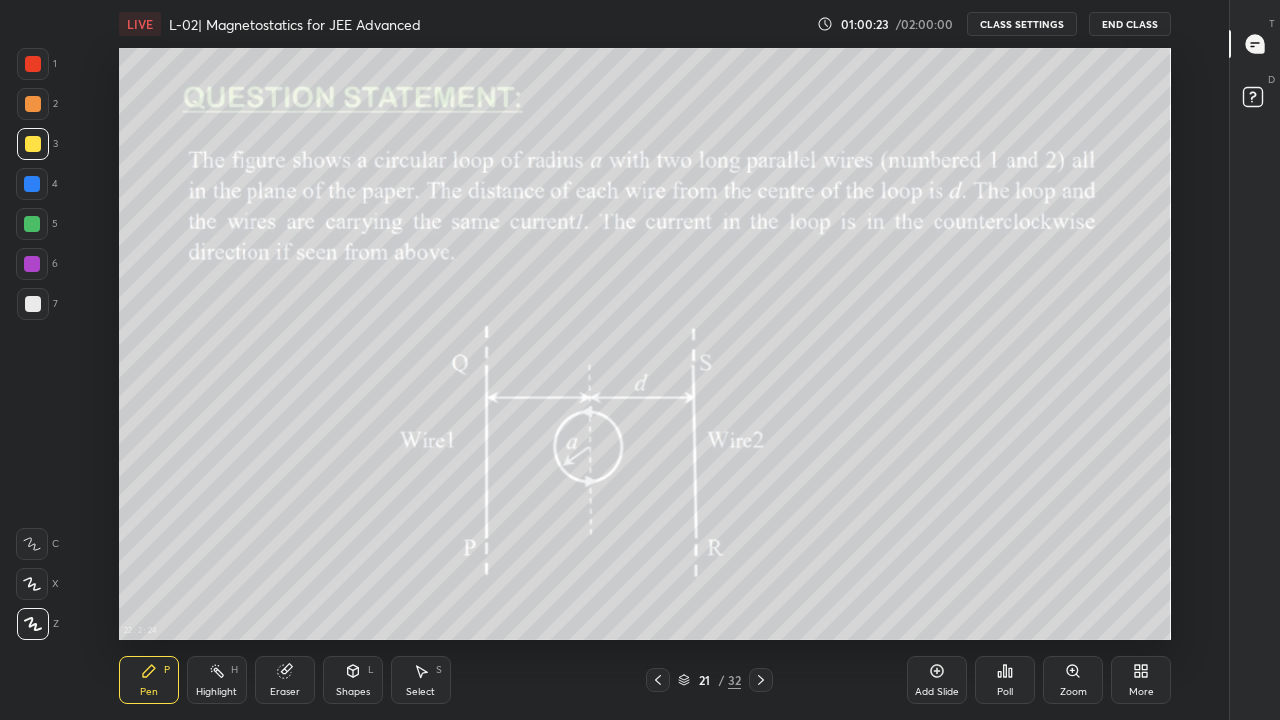 click 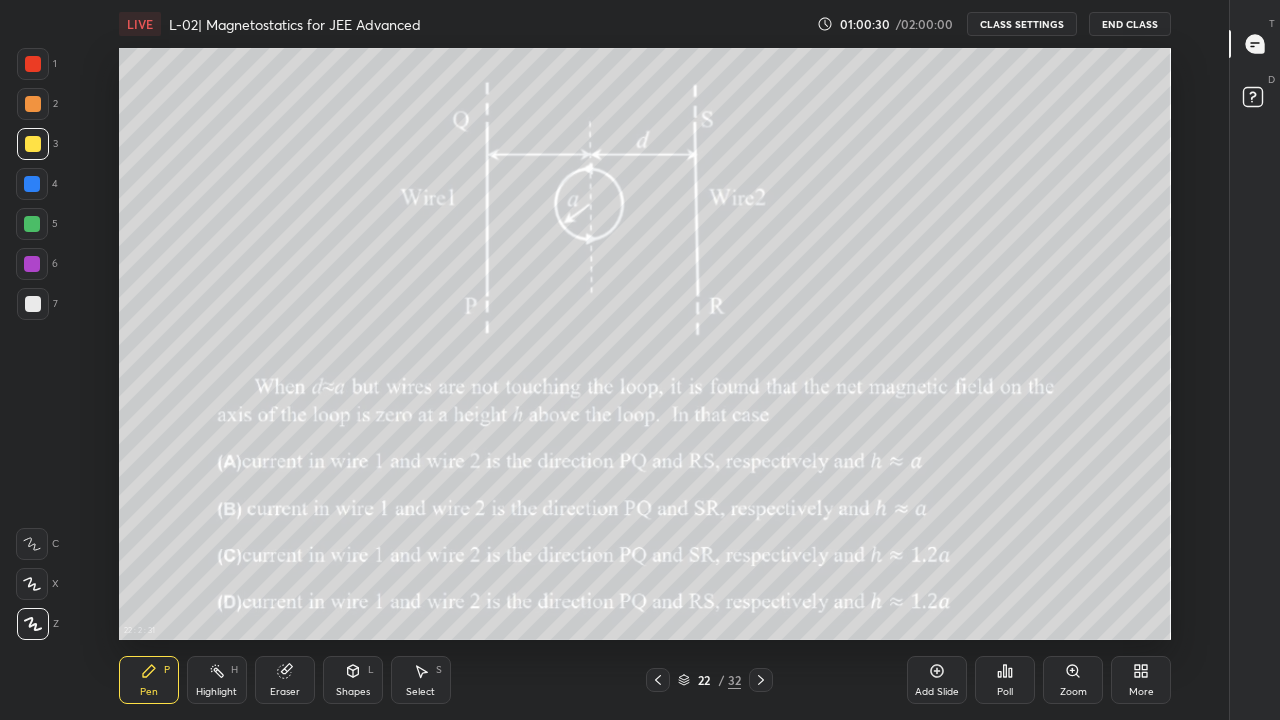 click at bounding box center [658, 680] 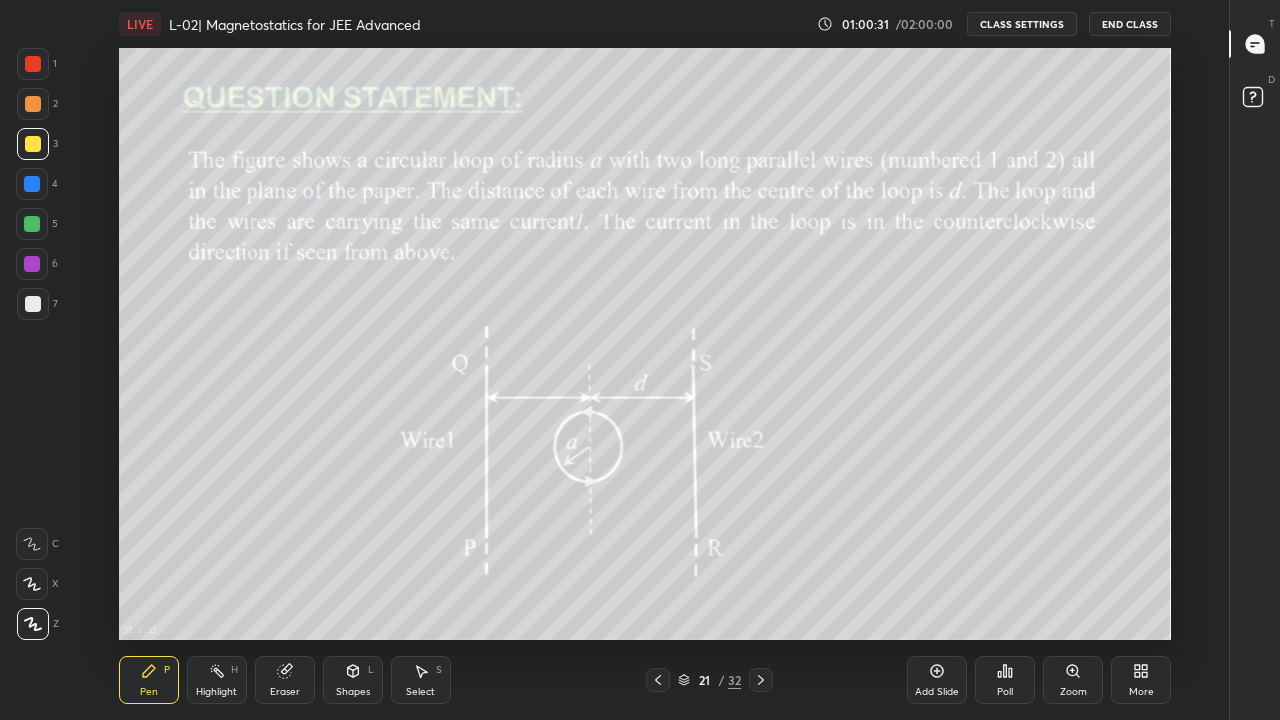 click at bounding box center (761, 680) 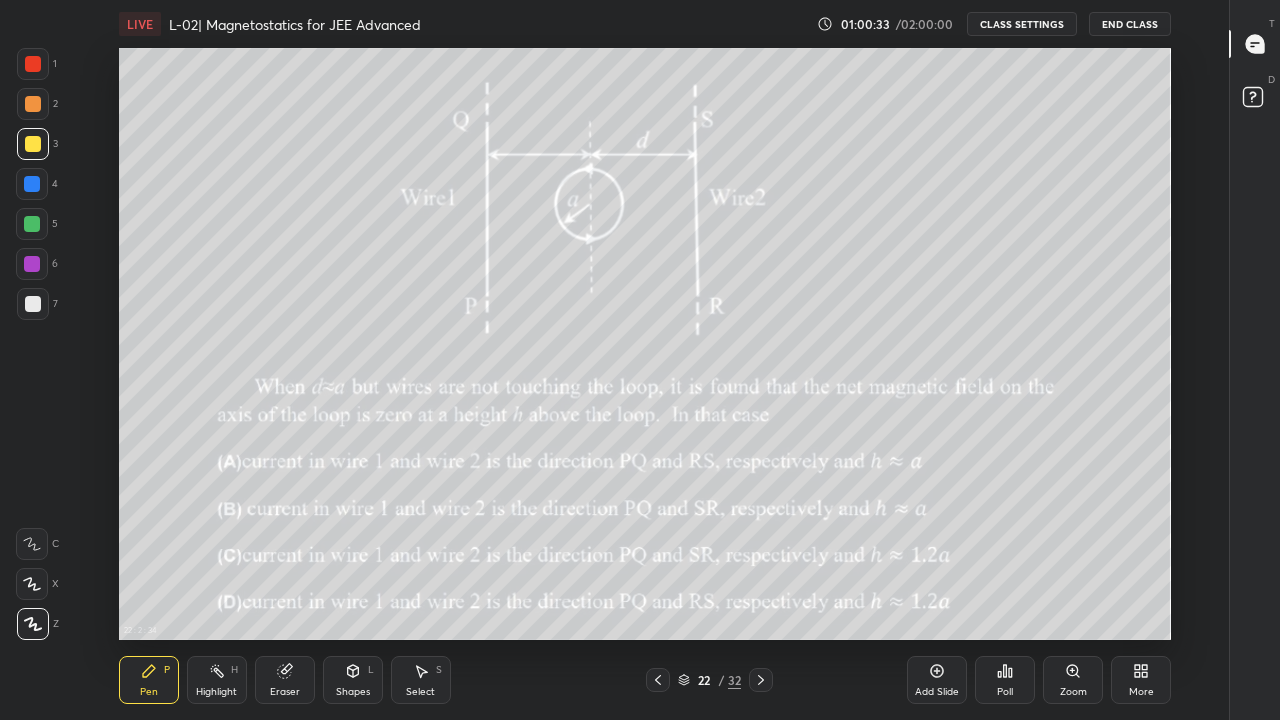 click 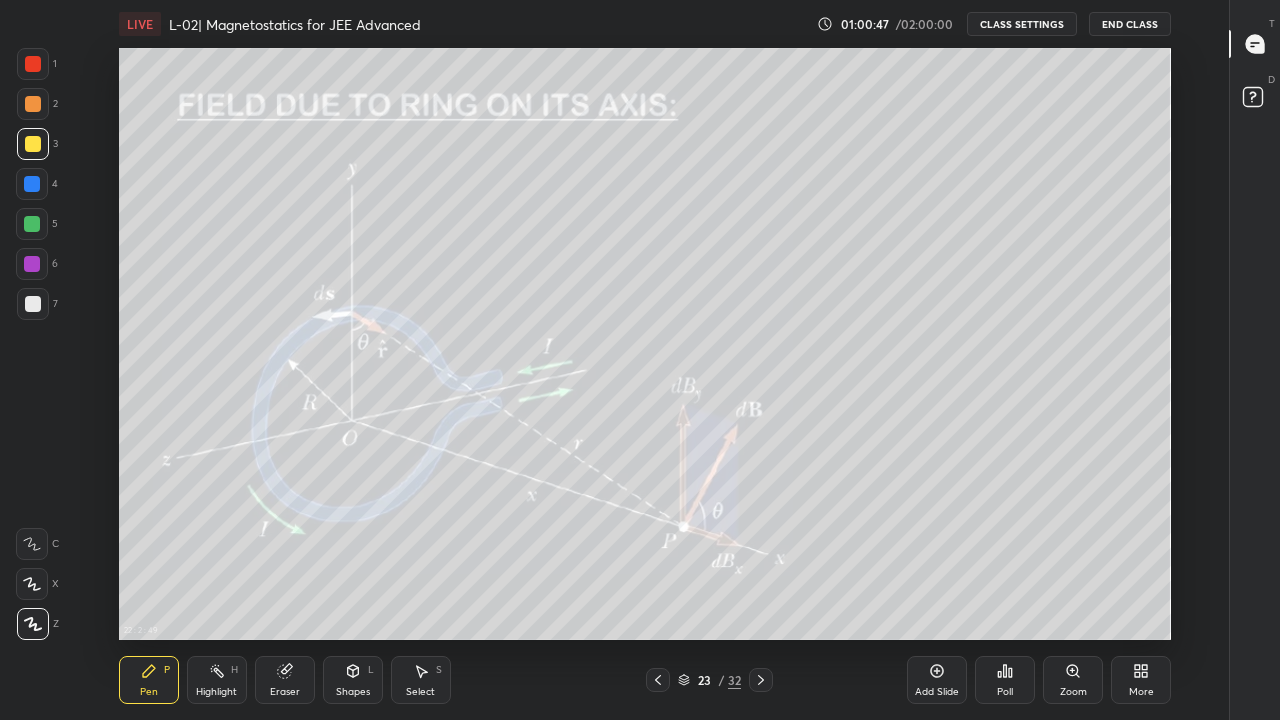 click 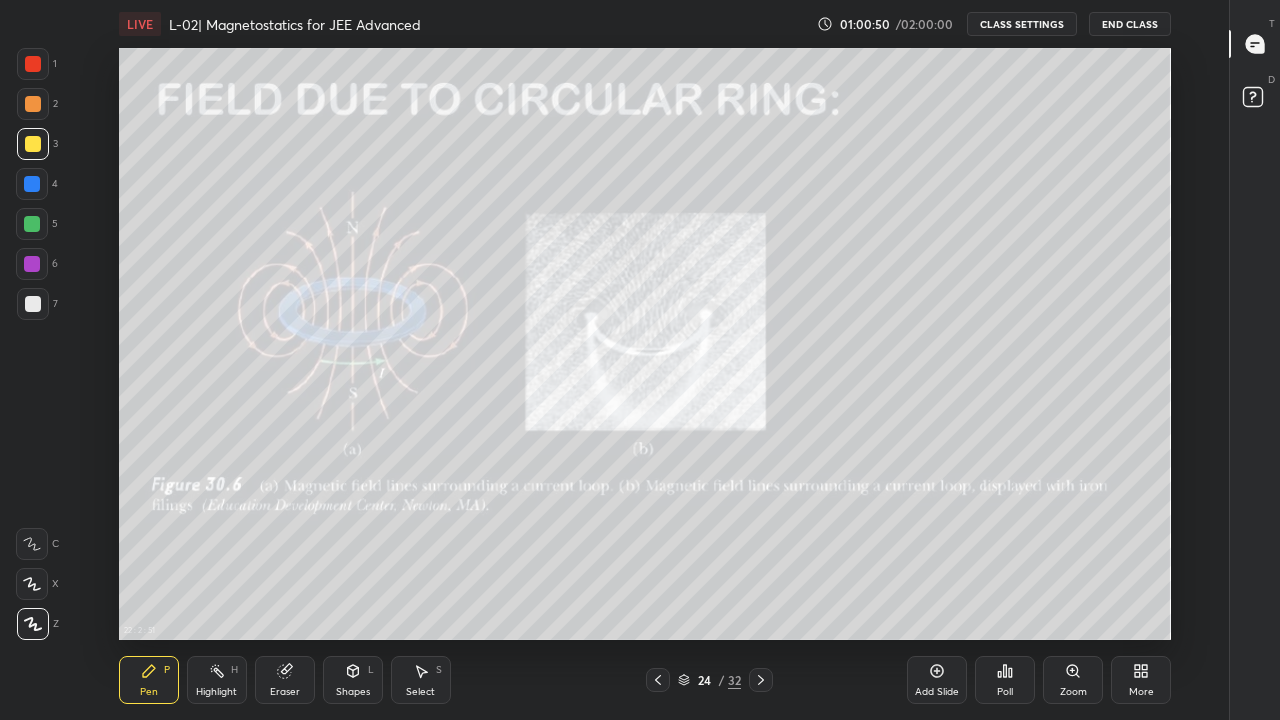 click on "Shapes L" at bounding box center [353, 680] 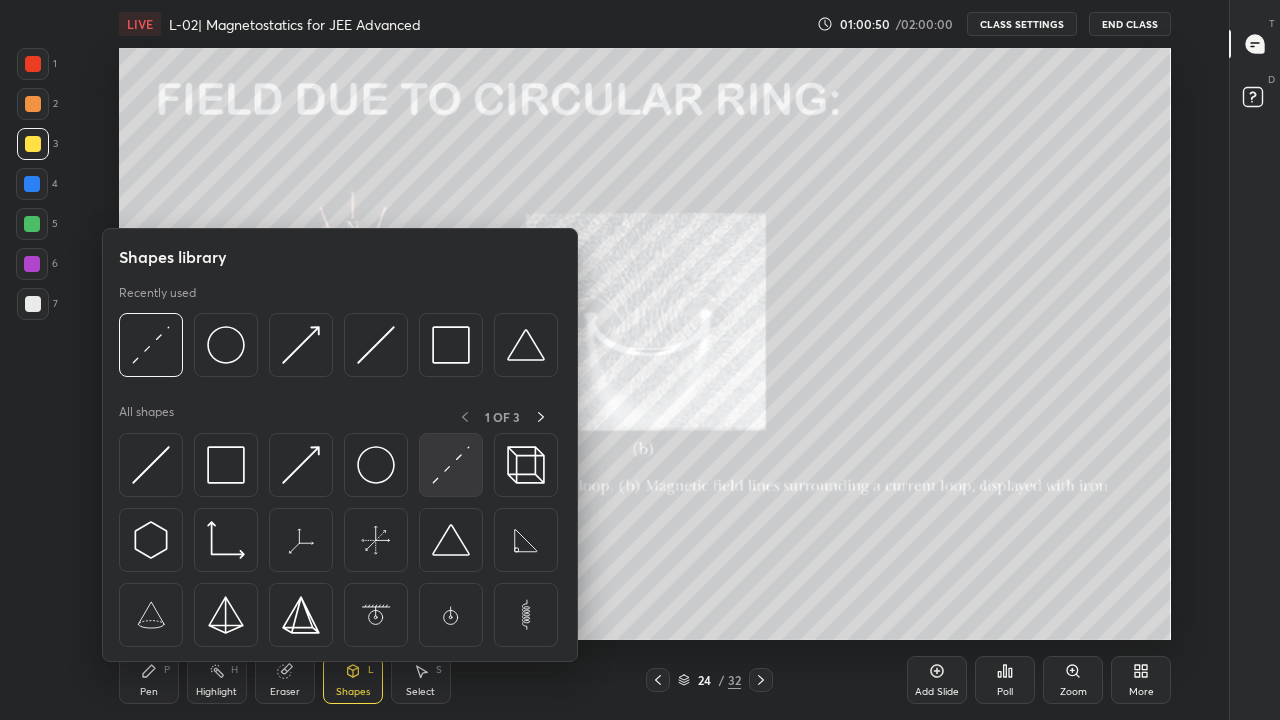 click at bounding box center [451, 465] 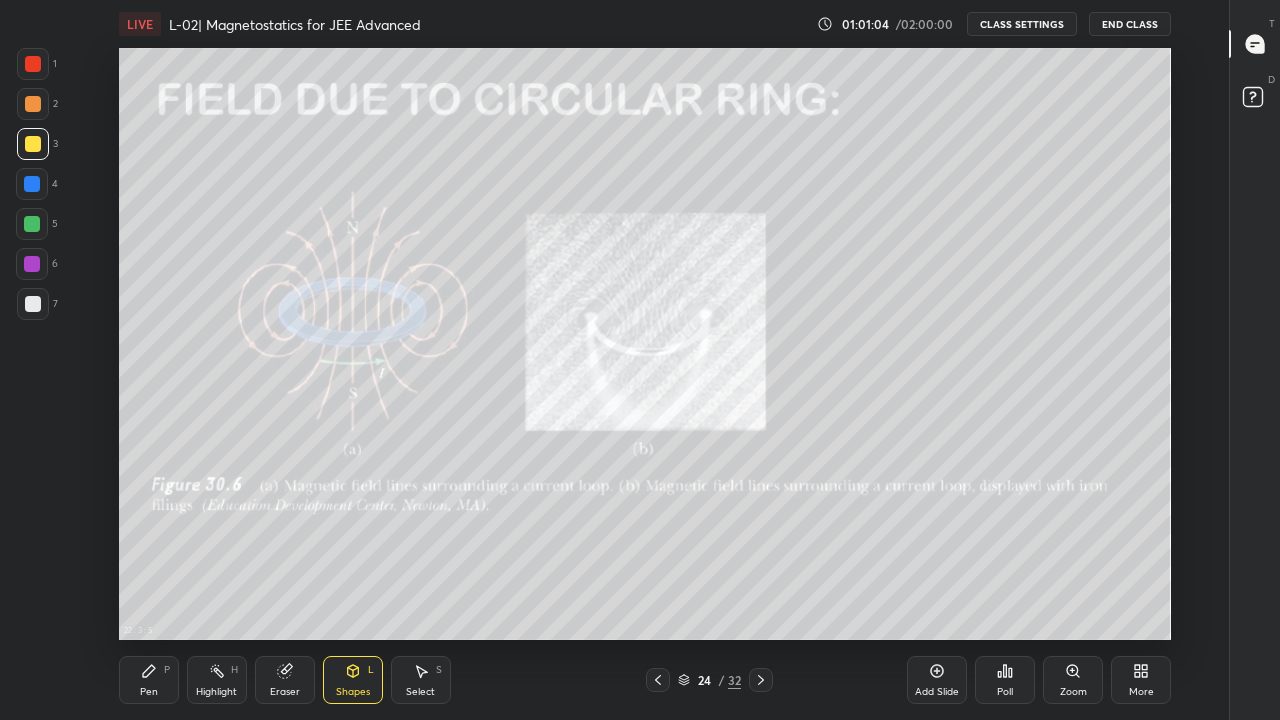 click on "Pen P" at bounding box center (149, 680) 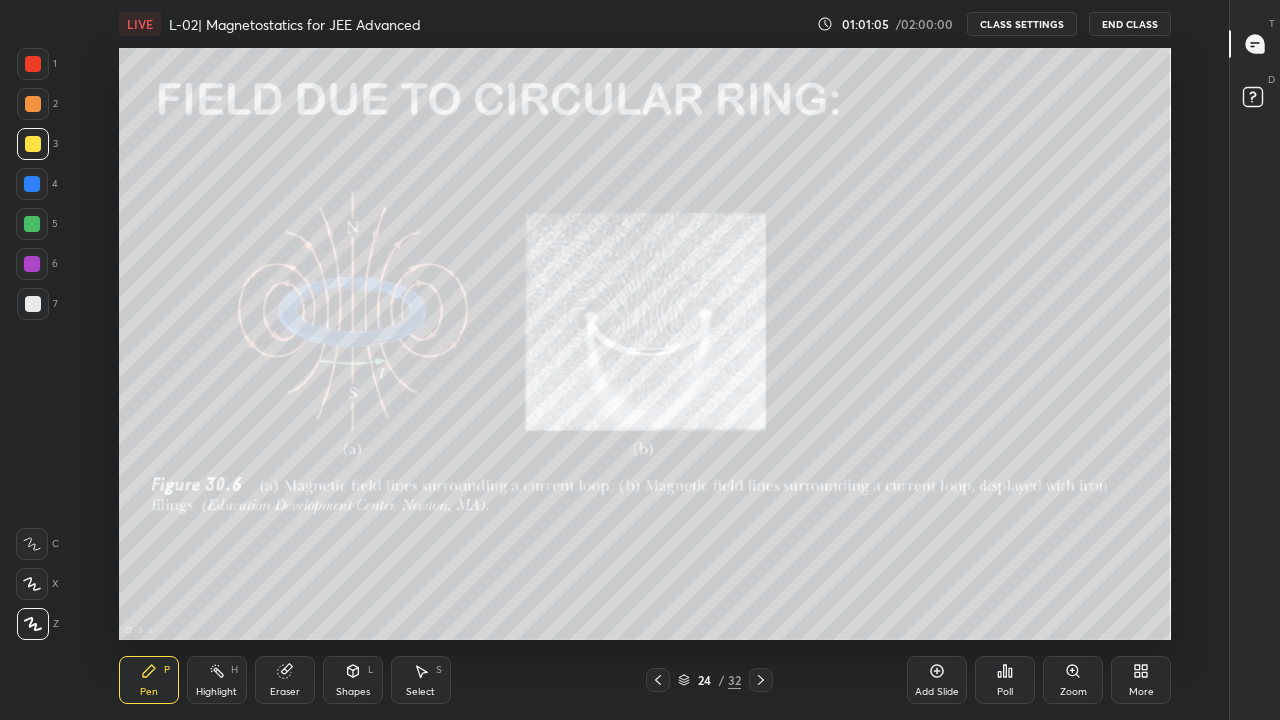 click at bounding box center (32, 184) 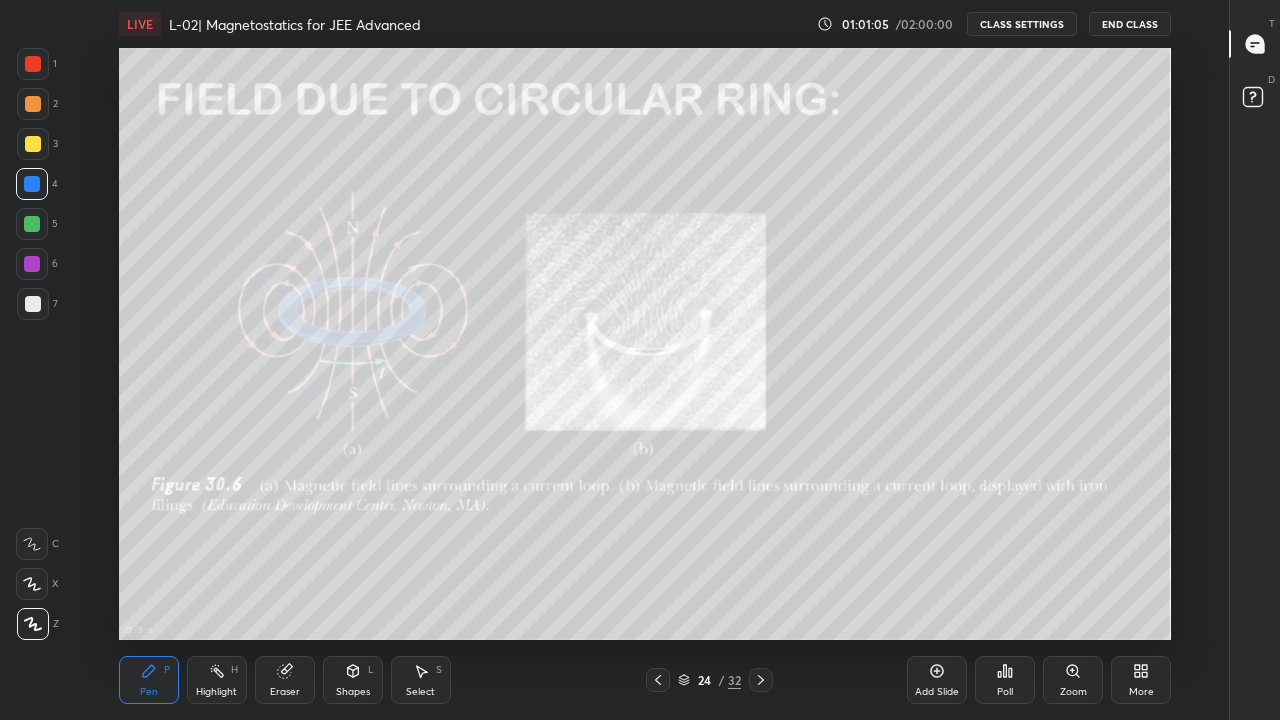 click at bounding box center (32, 224) 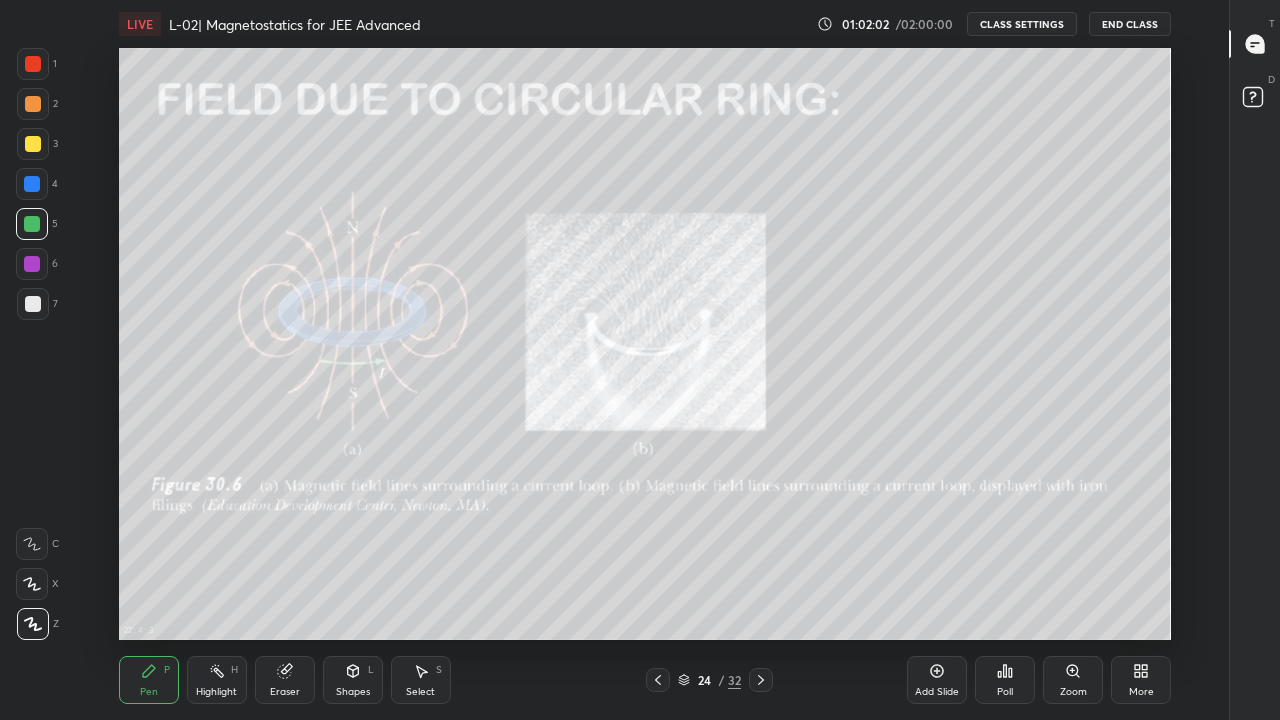 click at bounding box center [761, 680] 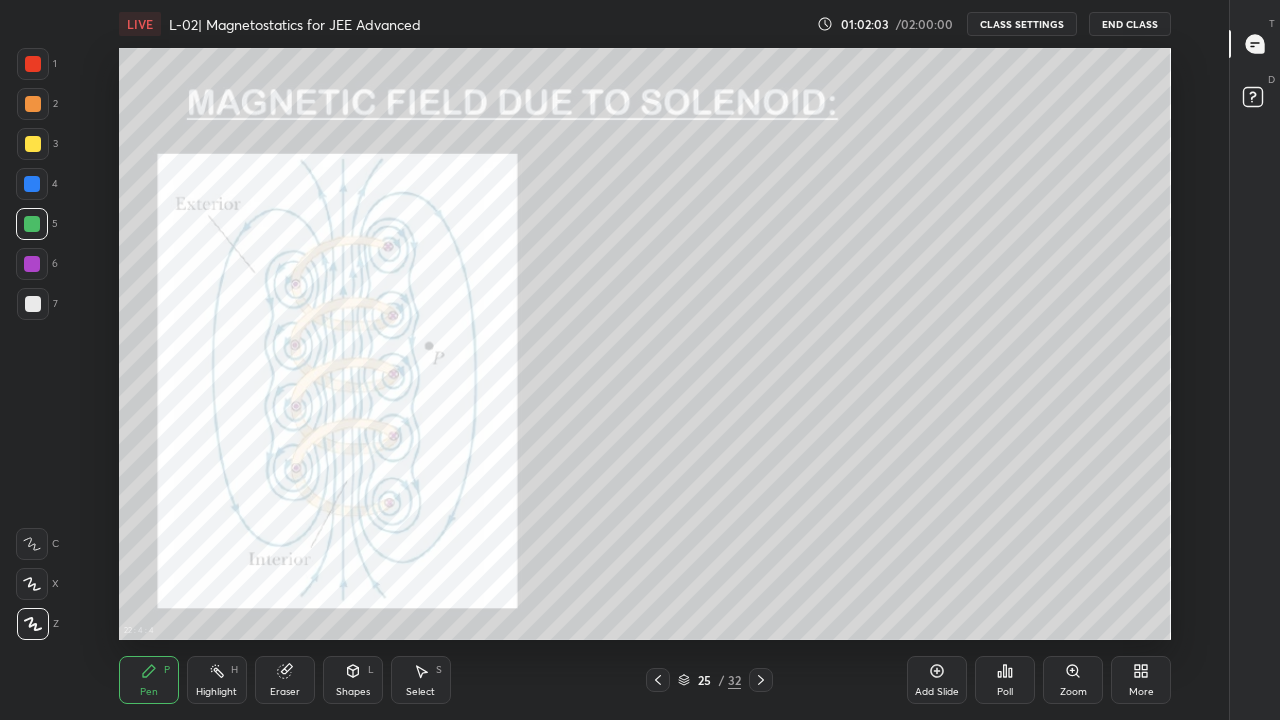 click at bounding box center (658, 680) 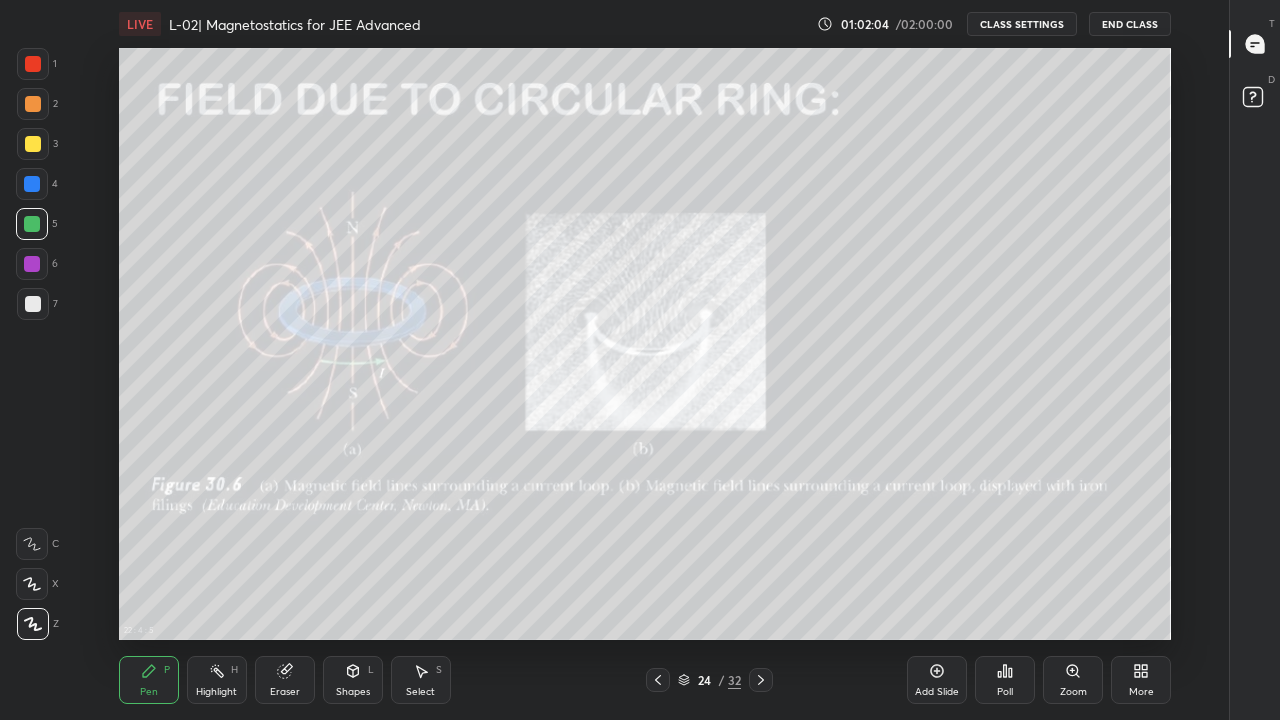 click 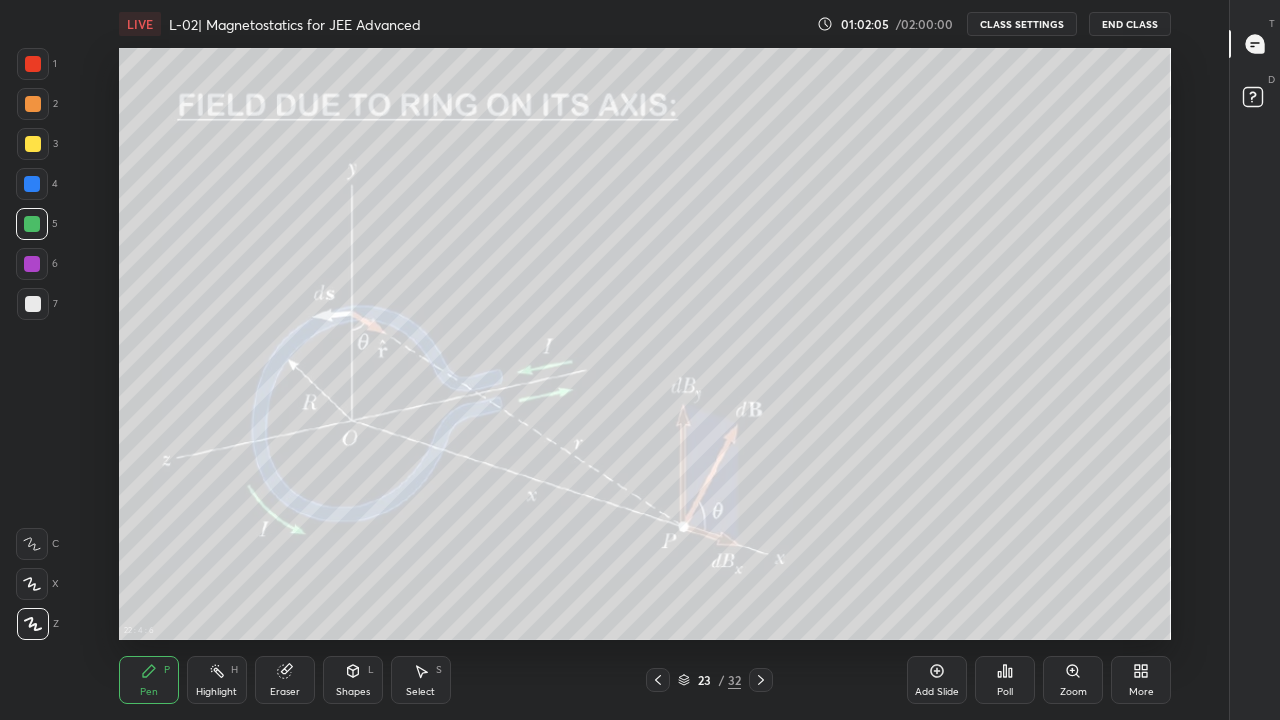 click 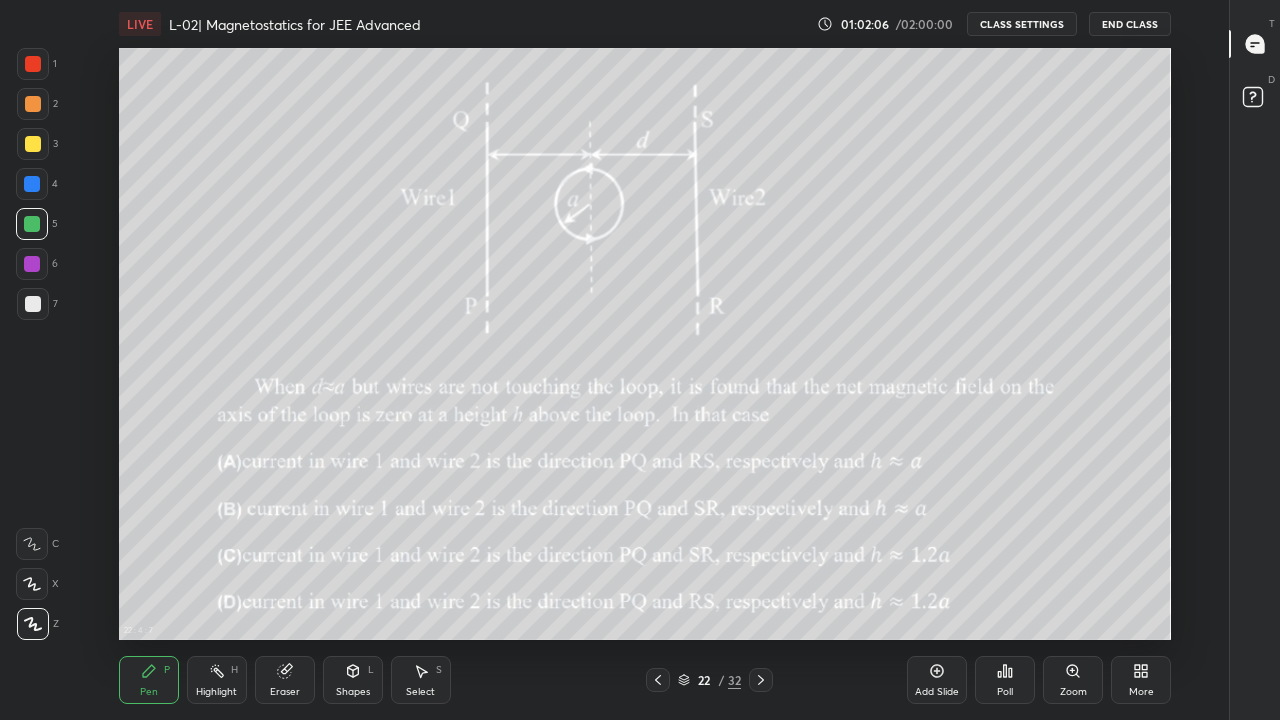 click at bounding box center [761, 680] 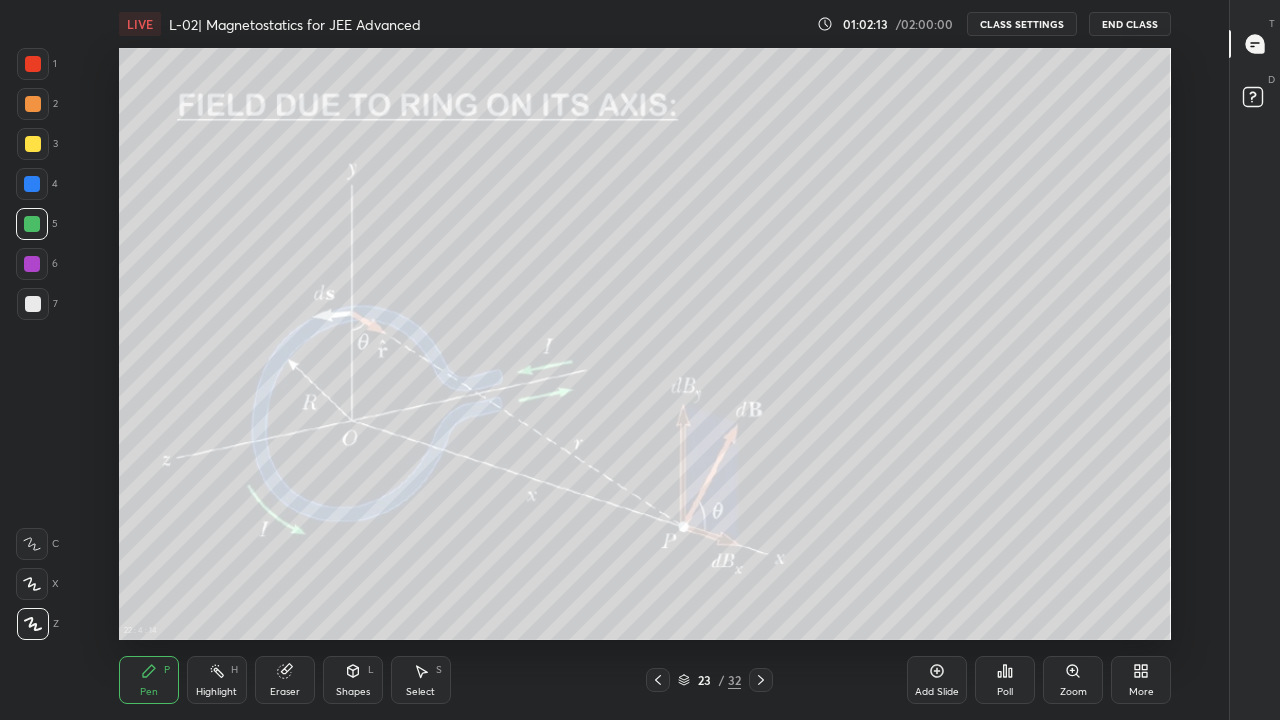 click on "Add Slide" at bounding box center (937, 680) 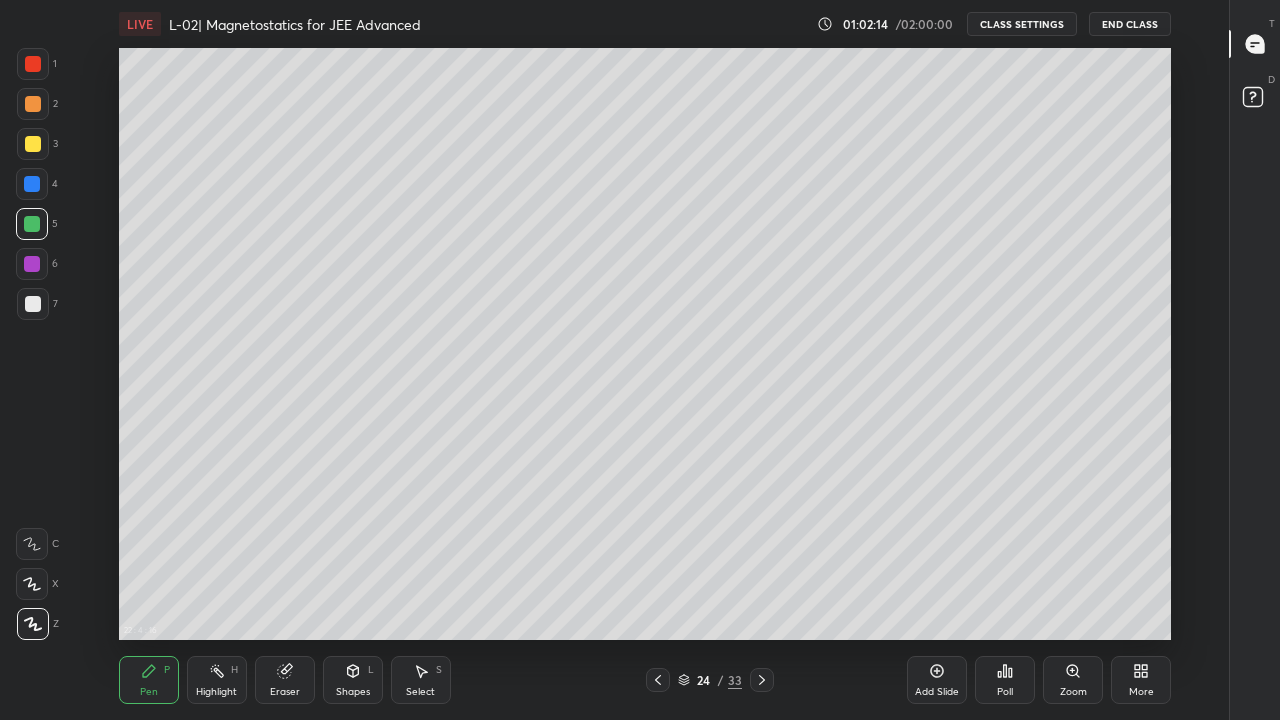 click 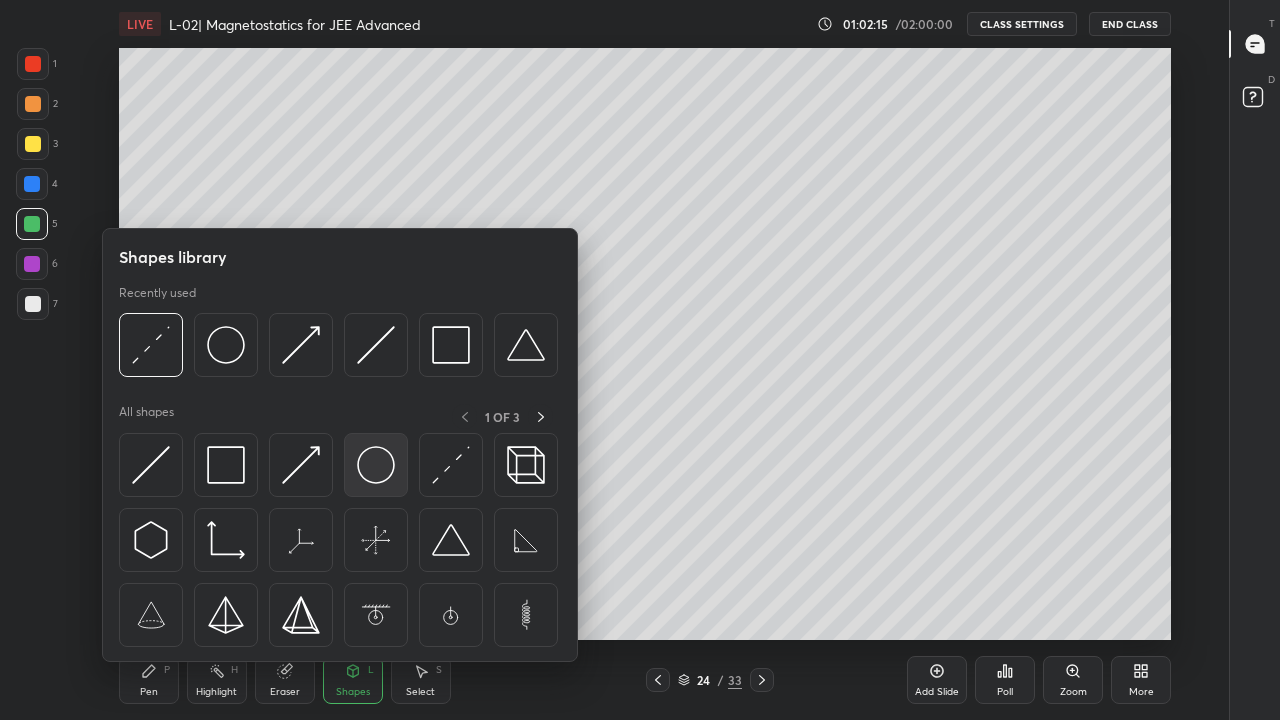 click at bounding box center [376, 465] 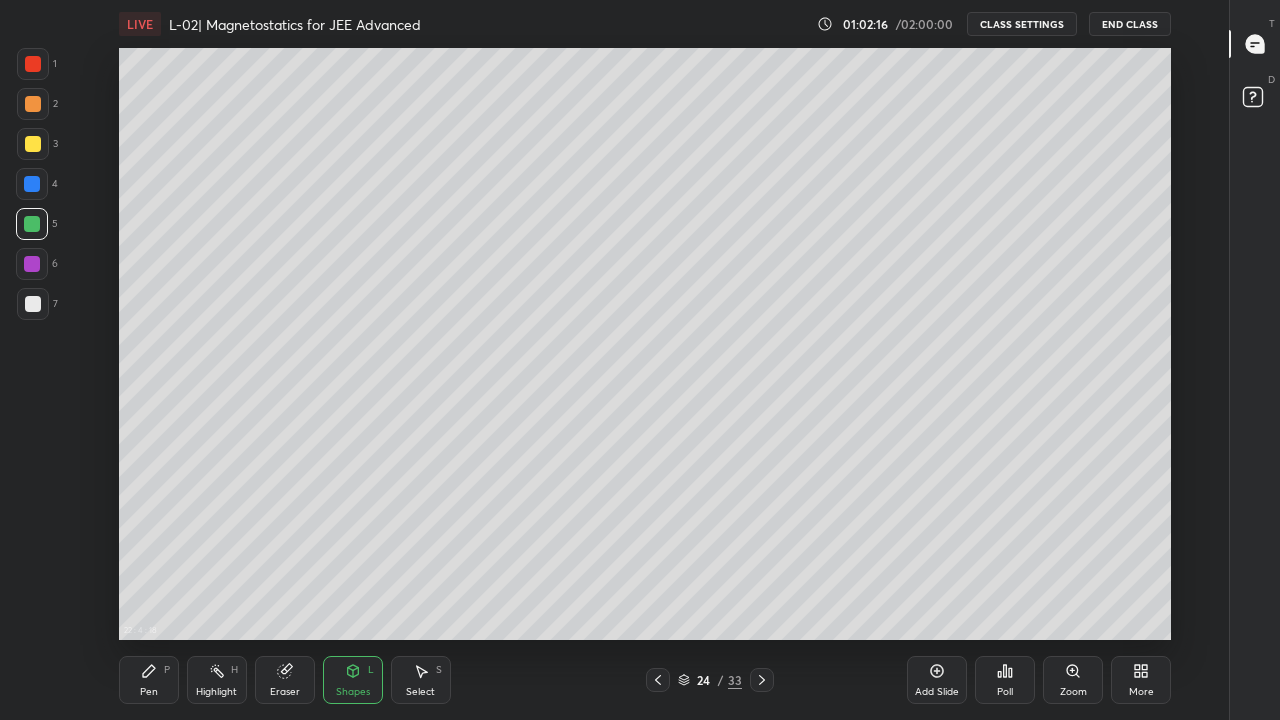 click at bounding box center [33, 144] 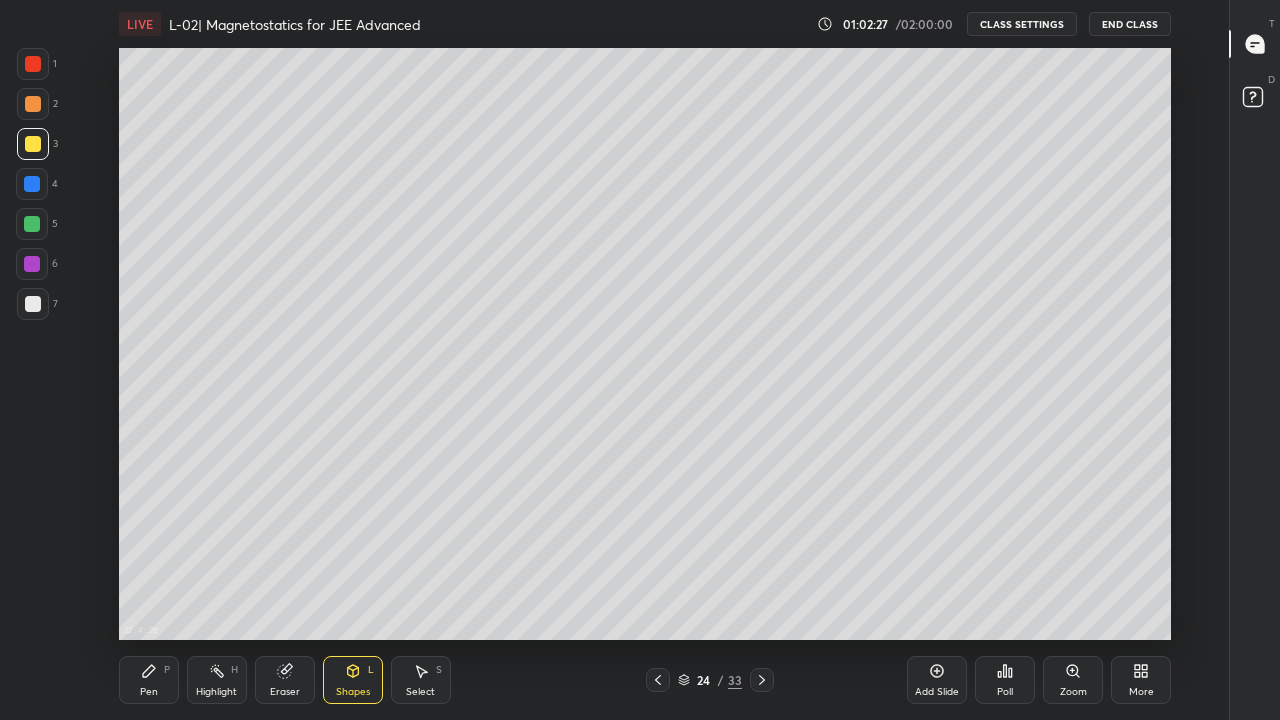 click on "Shapes L" at bounding box center [353, 680] 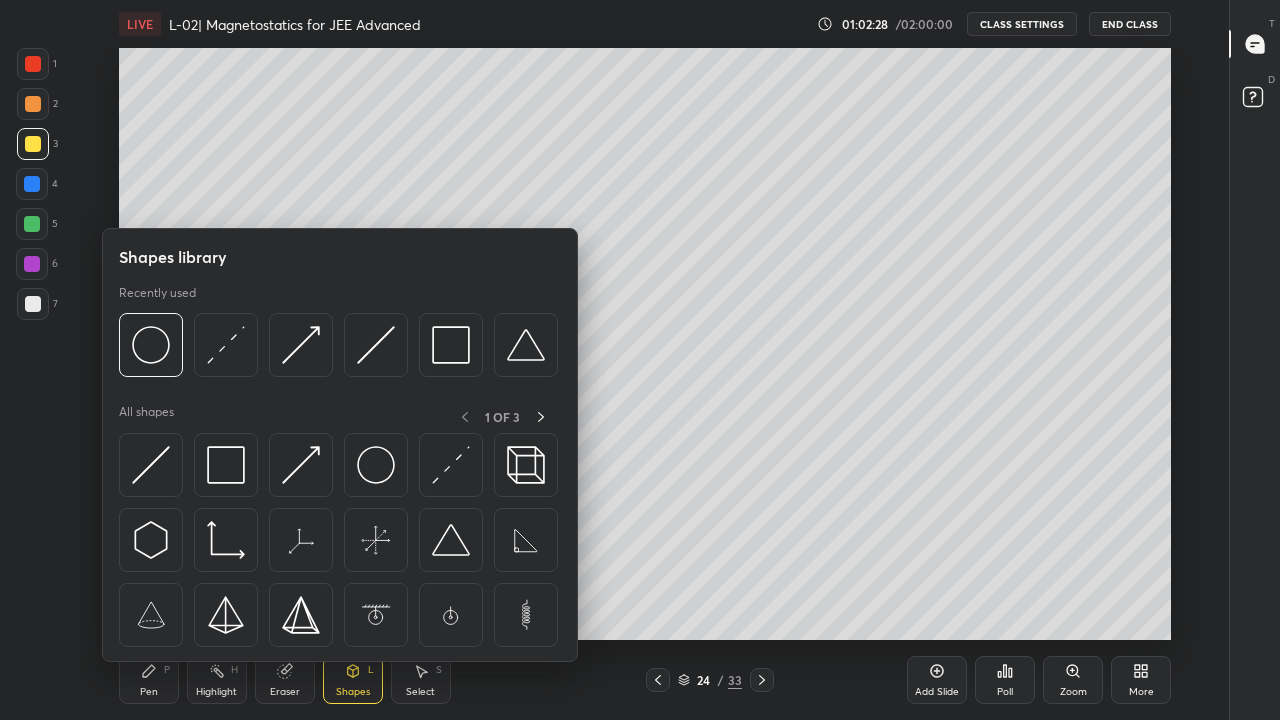 click at bounding box center (151, 465) 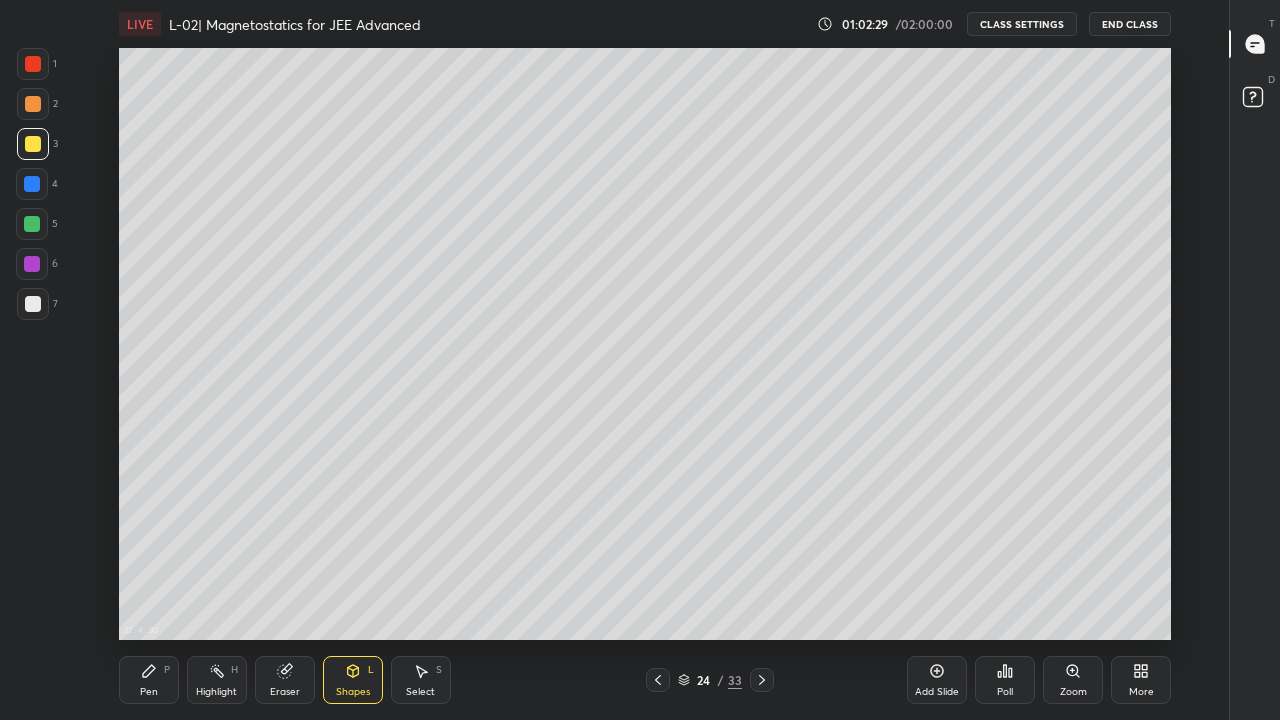 click at bounding box center (32, 224) 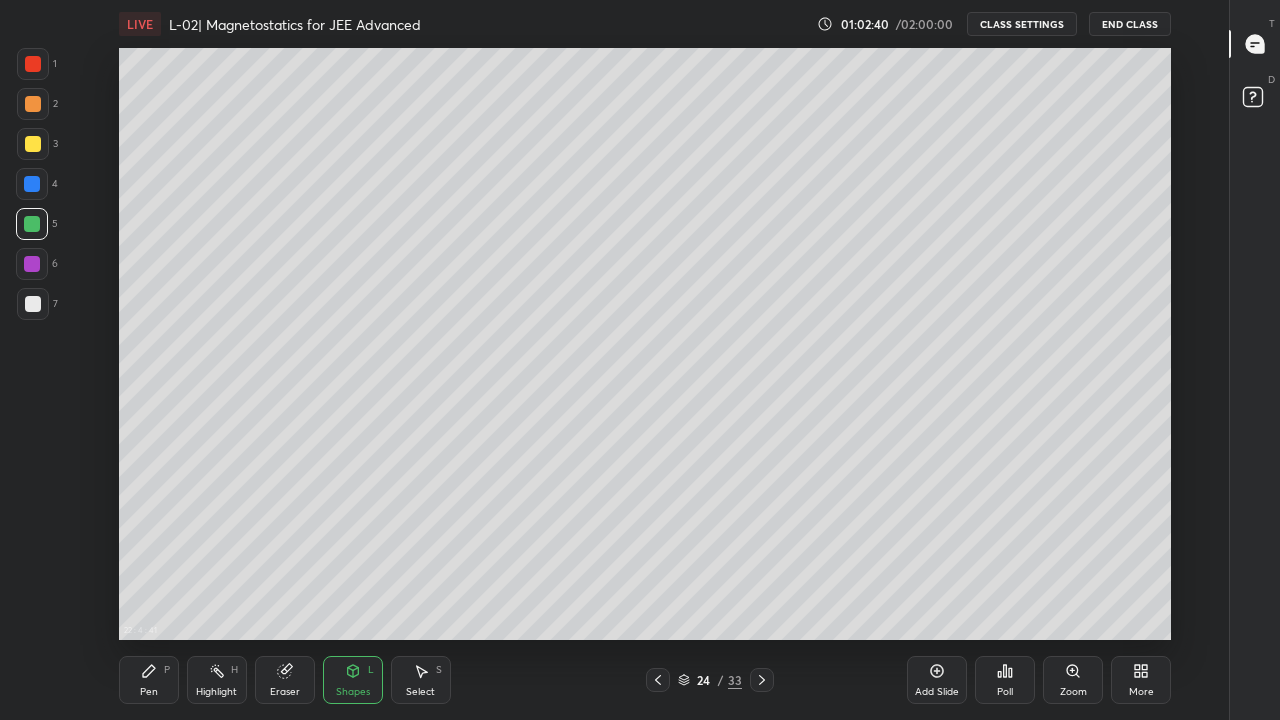 click at bounding box center [33, 304] 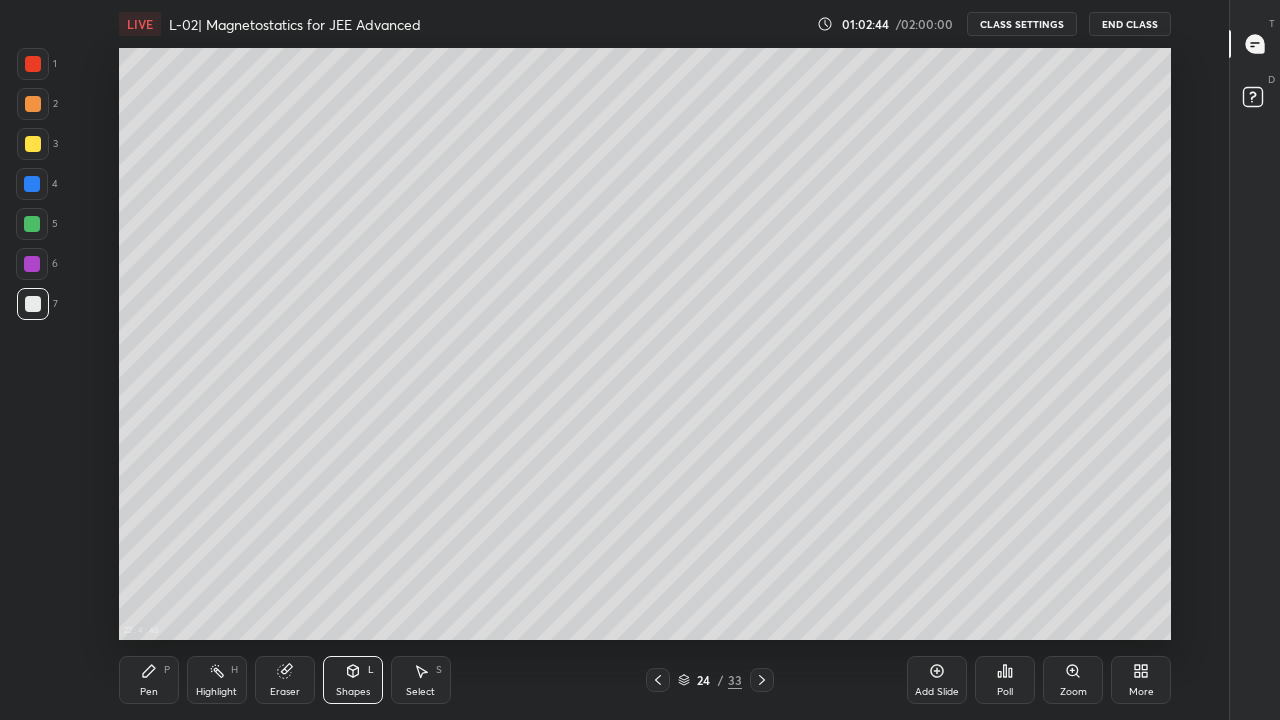 click on "Pen P" at bounding box center [149, 680] 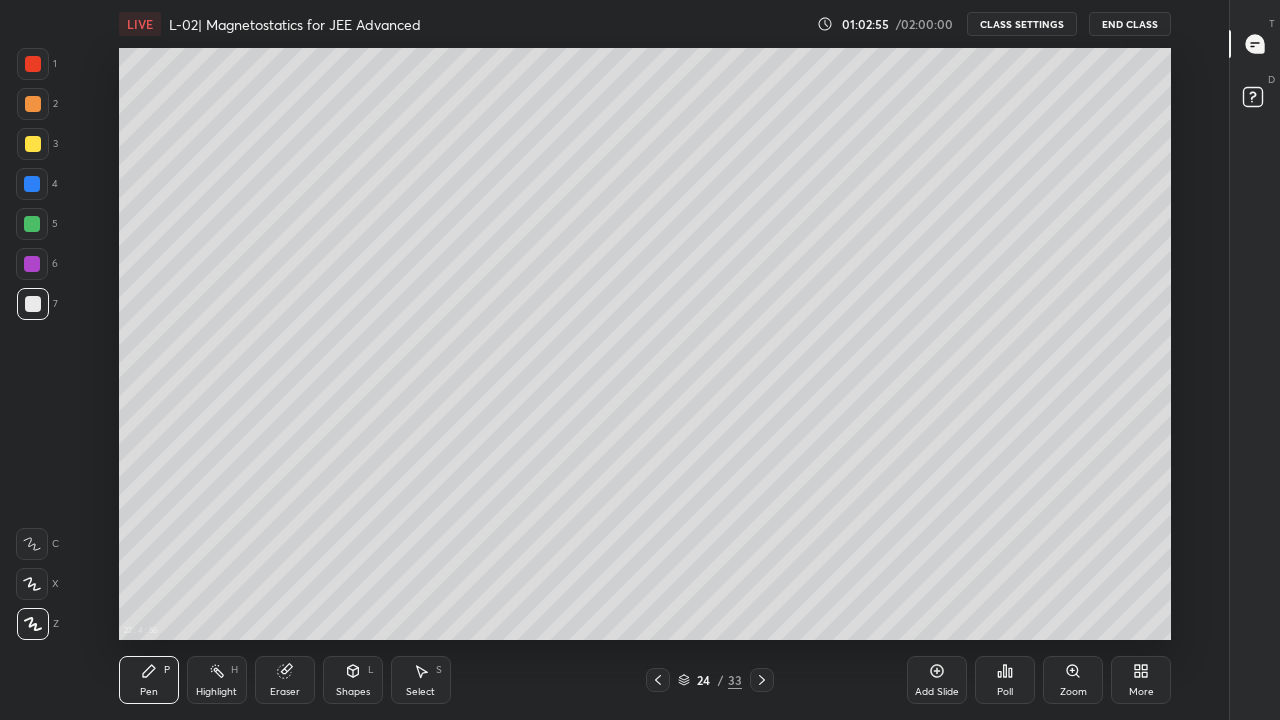 click at bounding box center [33, 104] 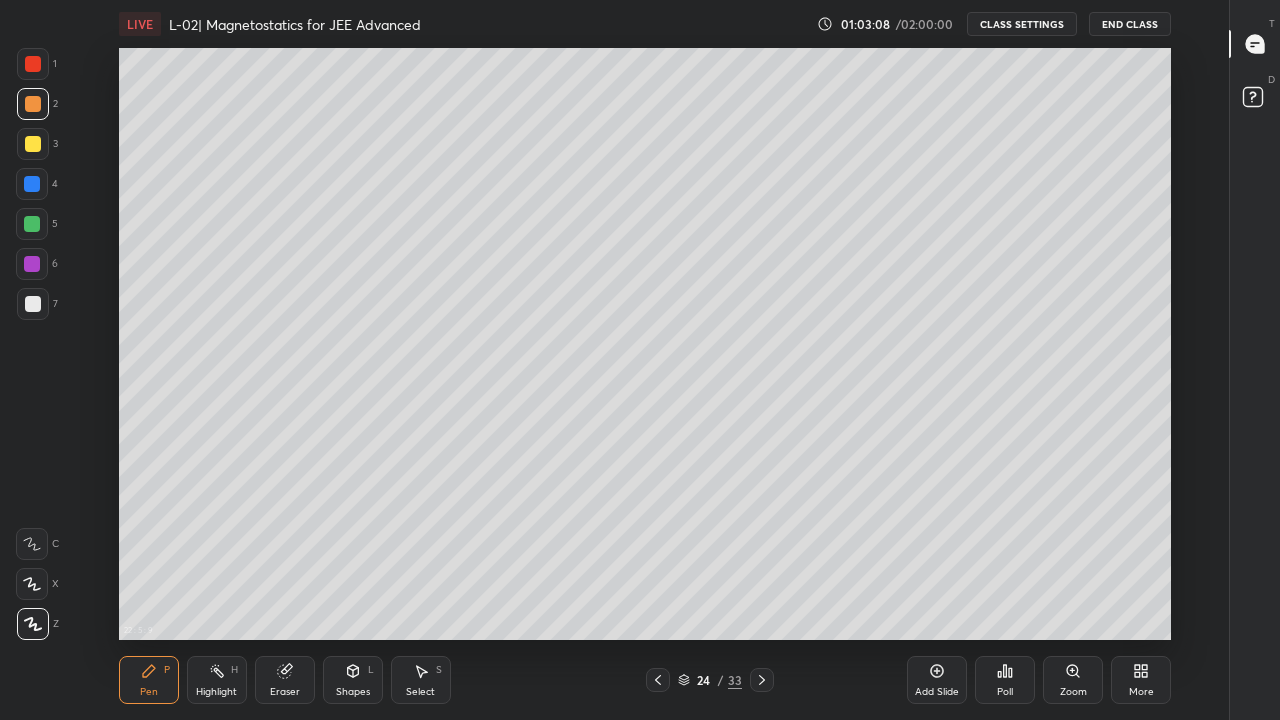 click at bounding box center (33, 144) 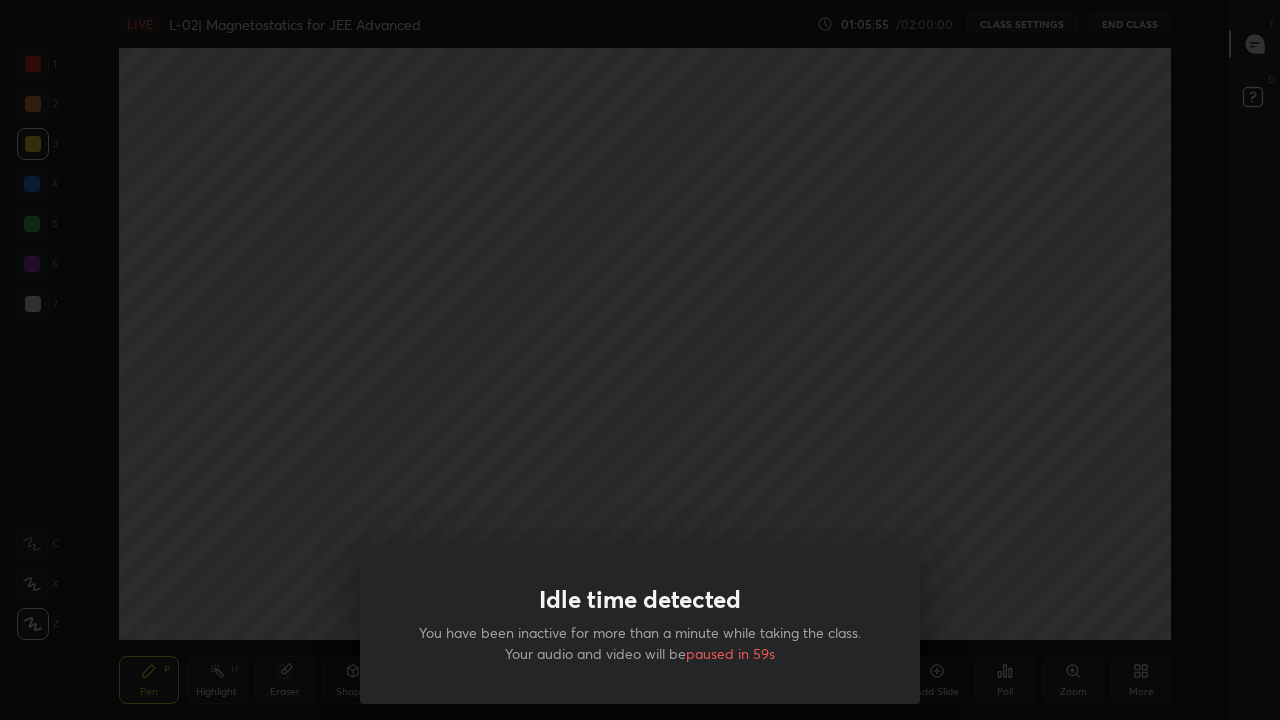 click on "Idle time detected You have been inactive for more than a minute while taking the class. Your audio and video will be  paused in 59s" at bounding box center (640, 360) 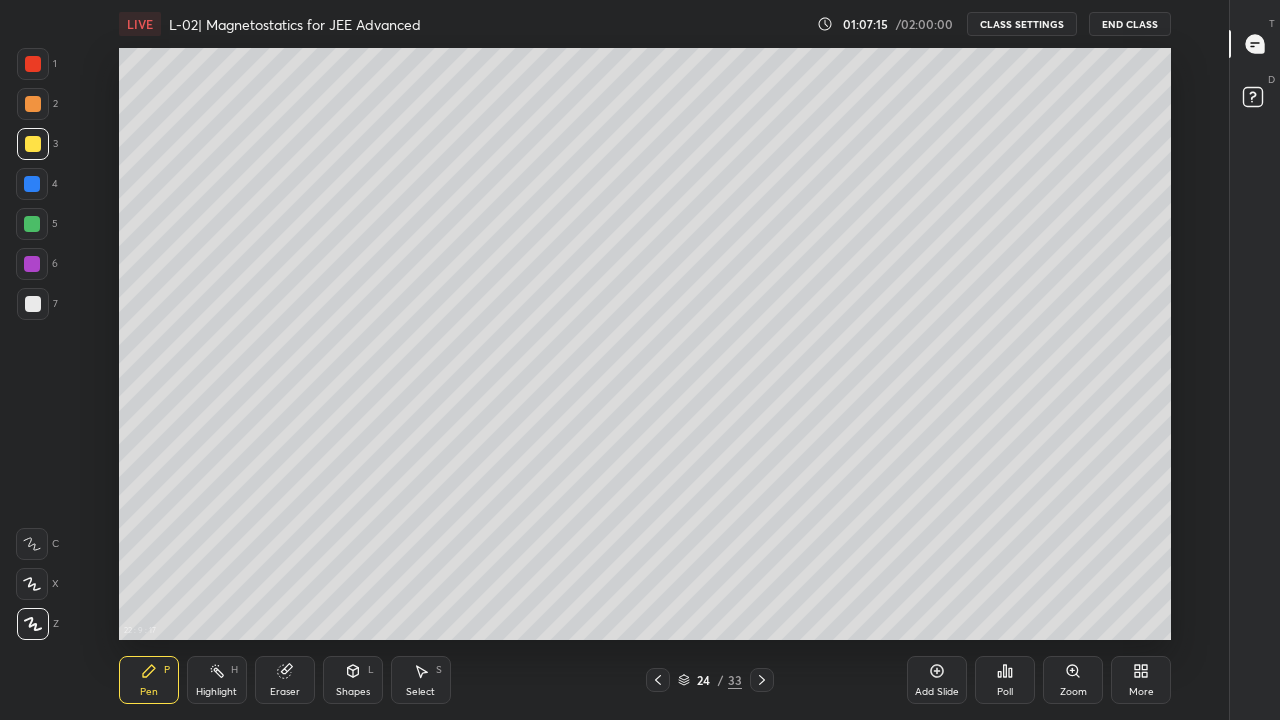 click 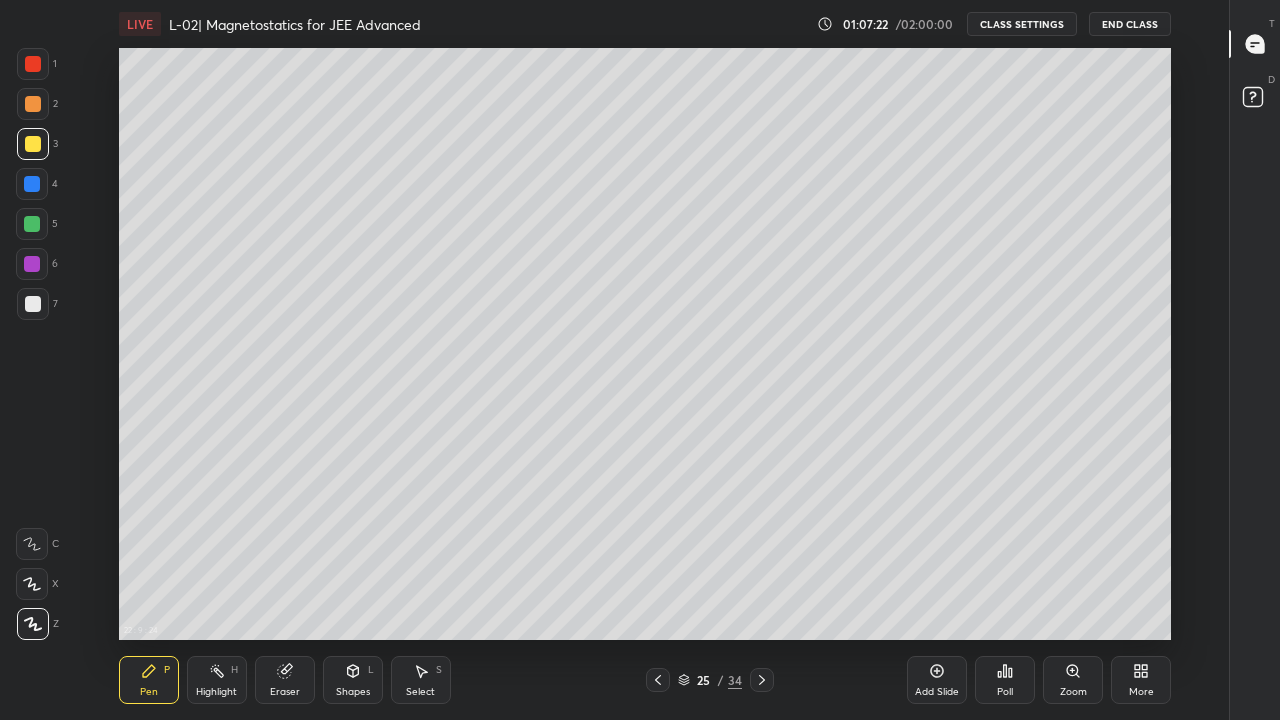 click at bounding box center (32, 224) 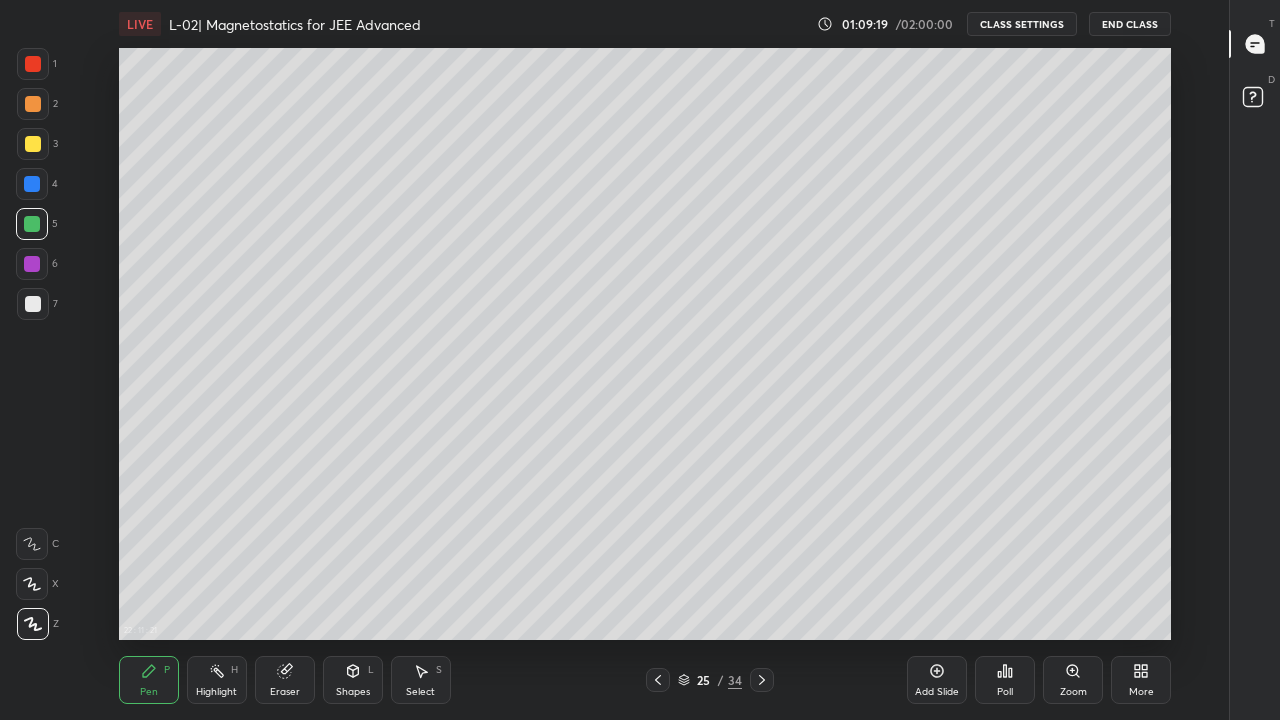 click 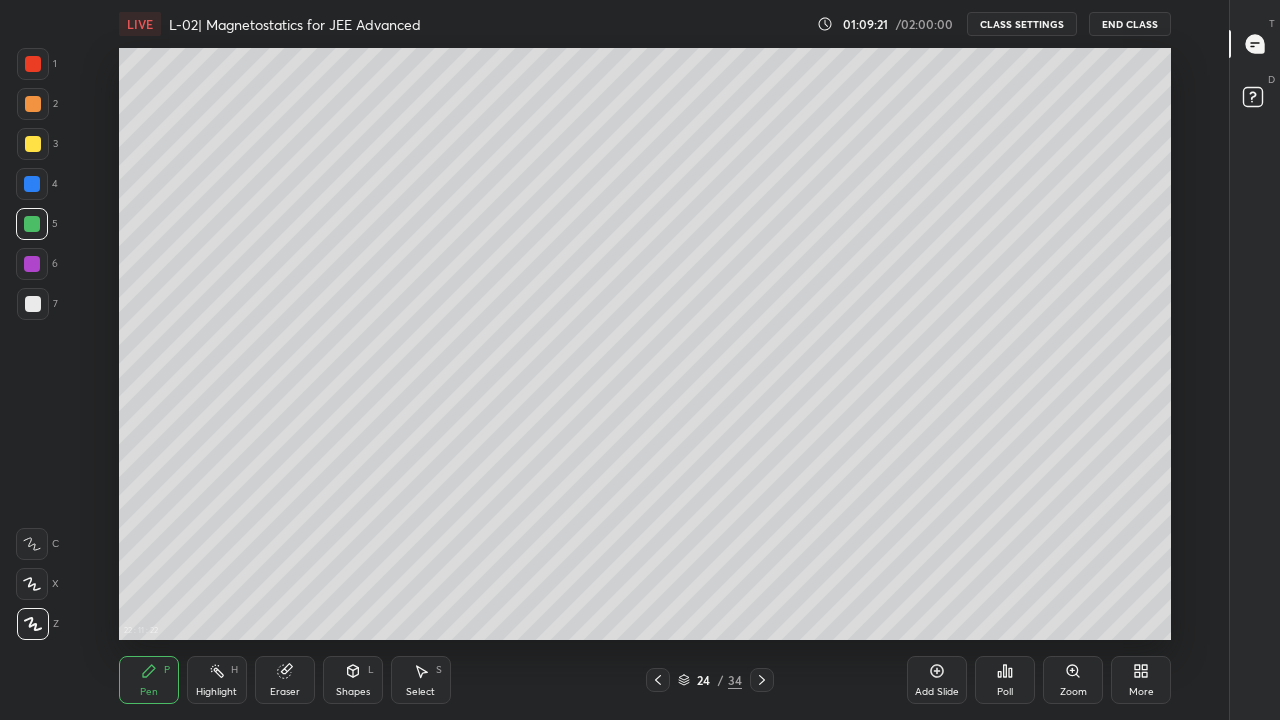 click on "Eraser" at bounding box center [285, 692] 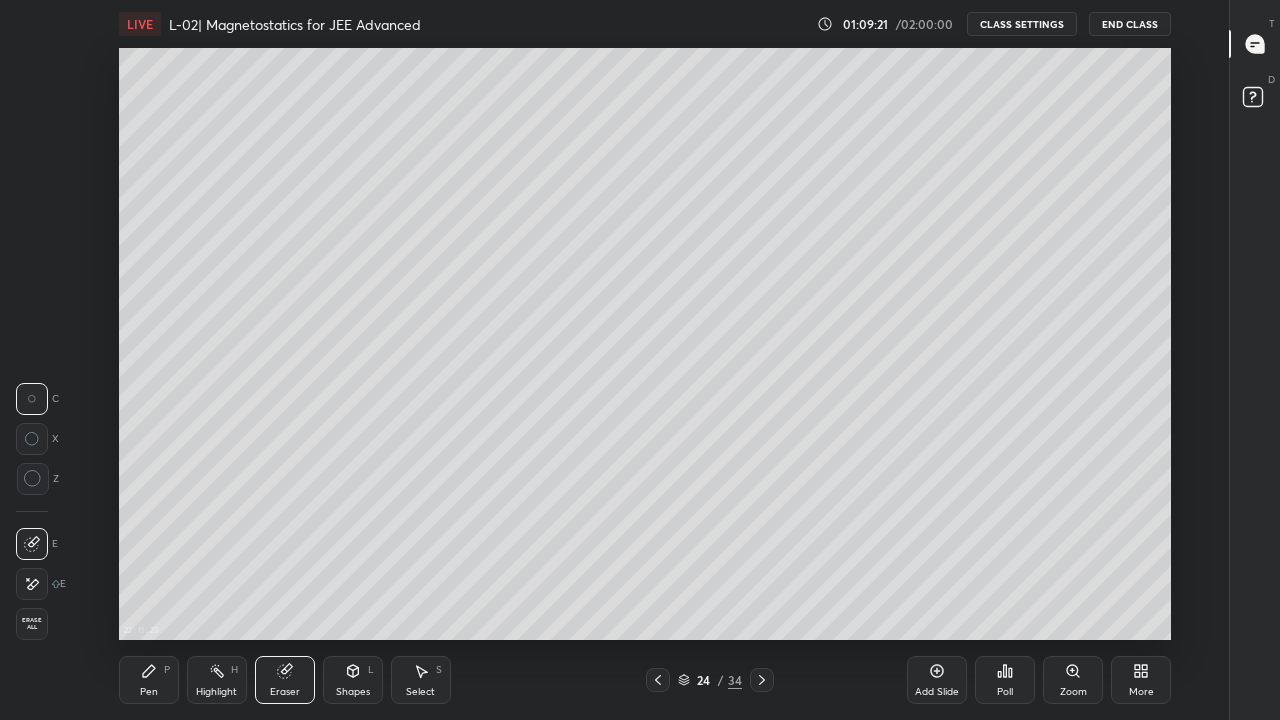 click on "Shapes" at bounding box center (353, 692) 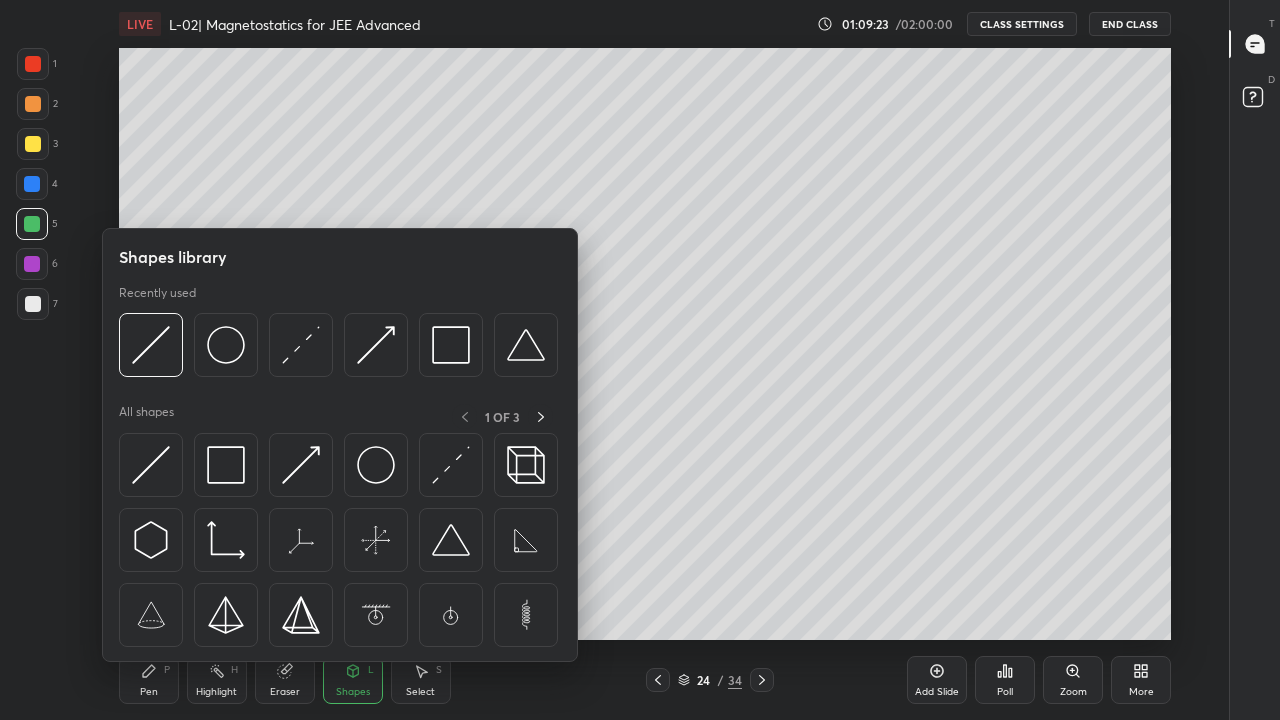 click at bounding box center [151, 465] 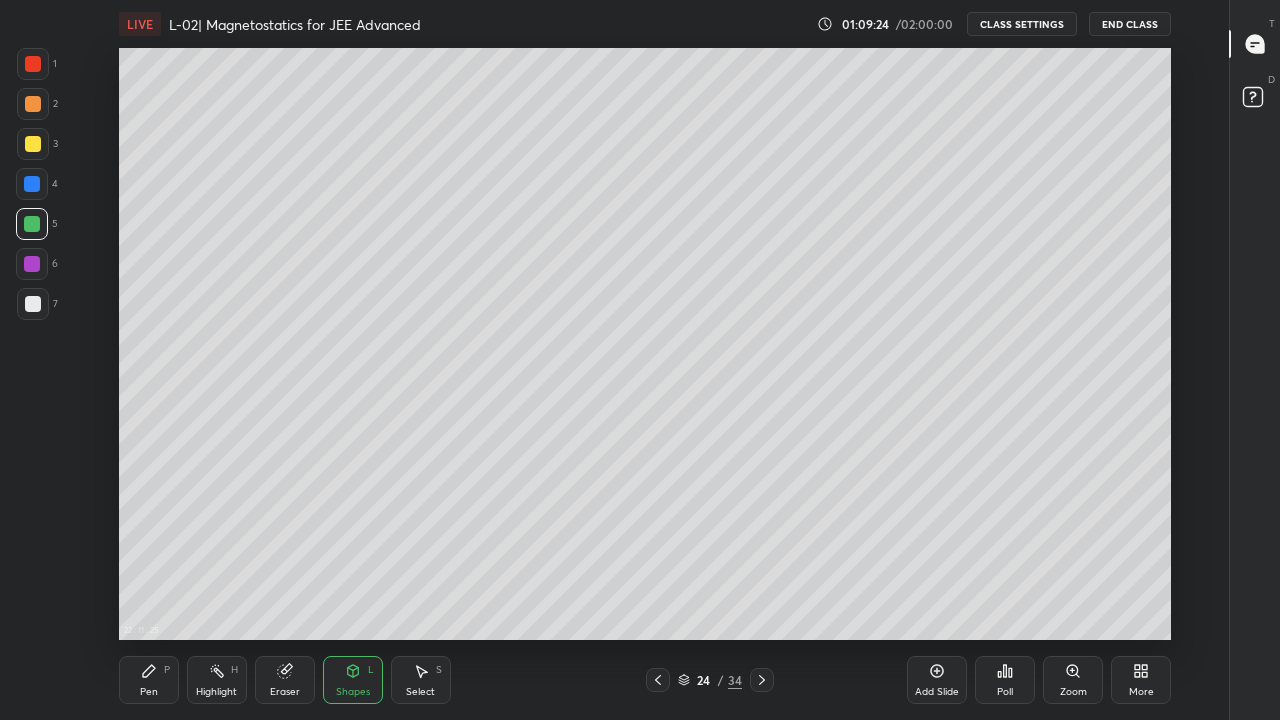 click at bounding box center (33, 104) 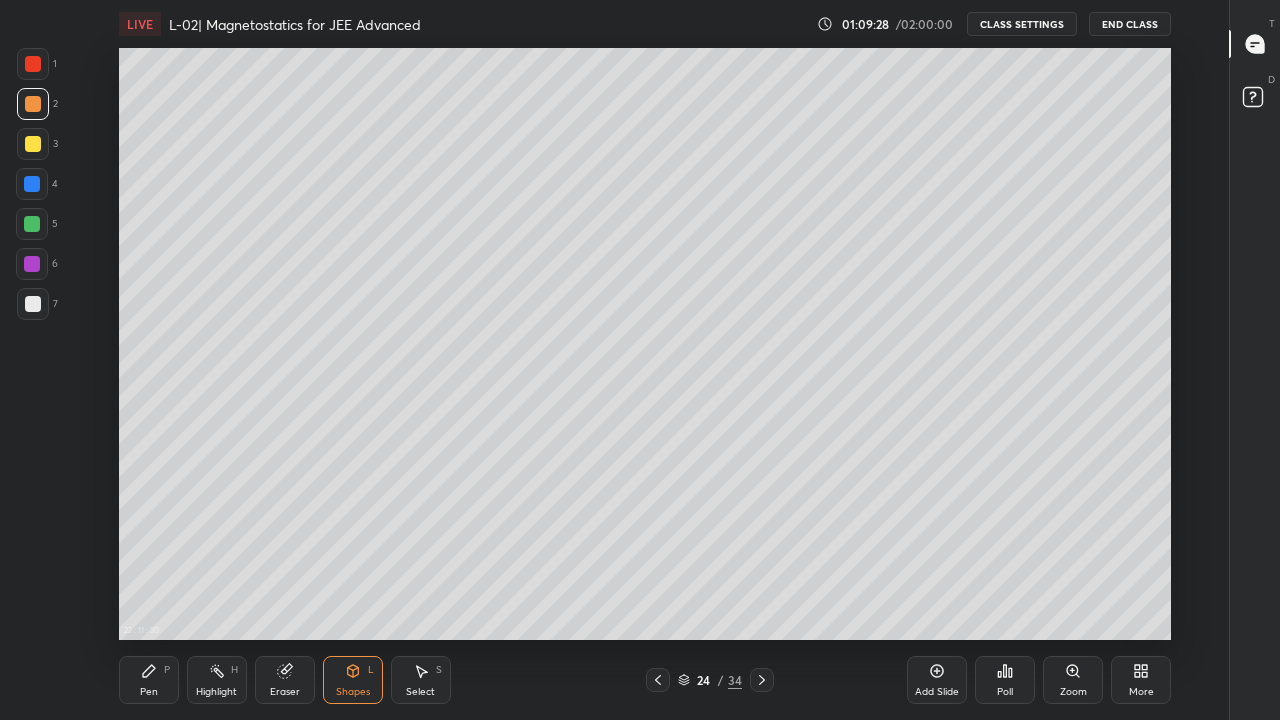 click on "Shapes" at bounding box center [353, 692] 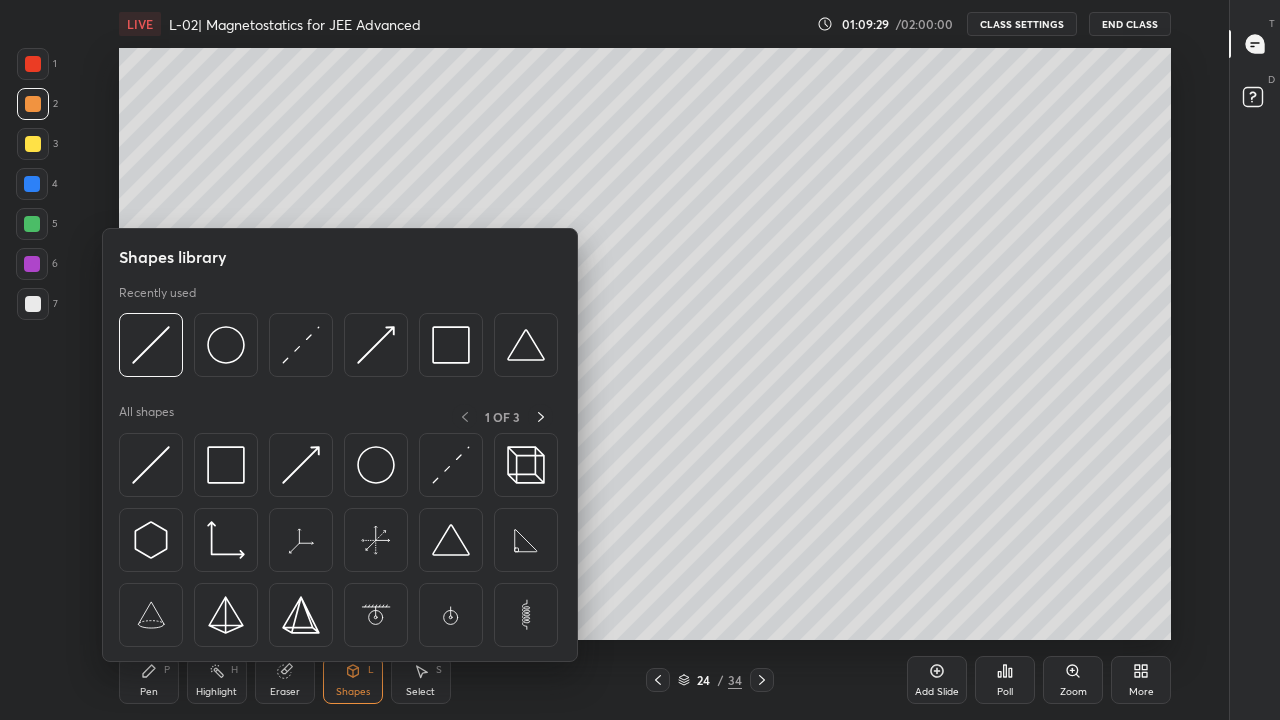 click at bounding box center [301, 465] 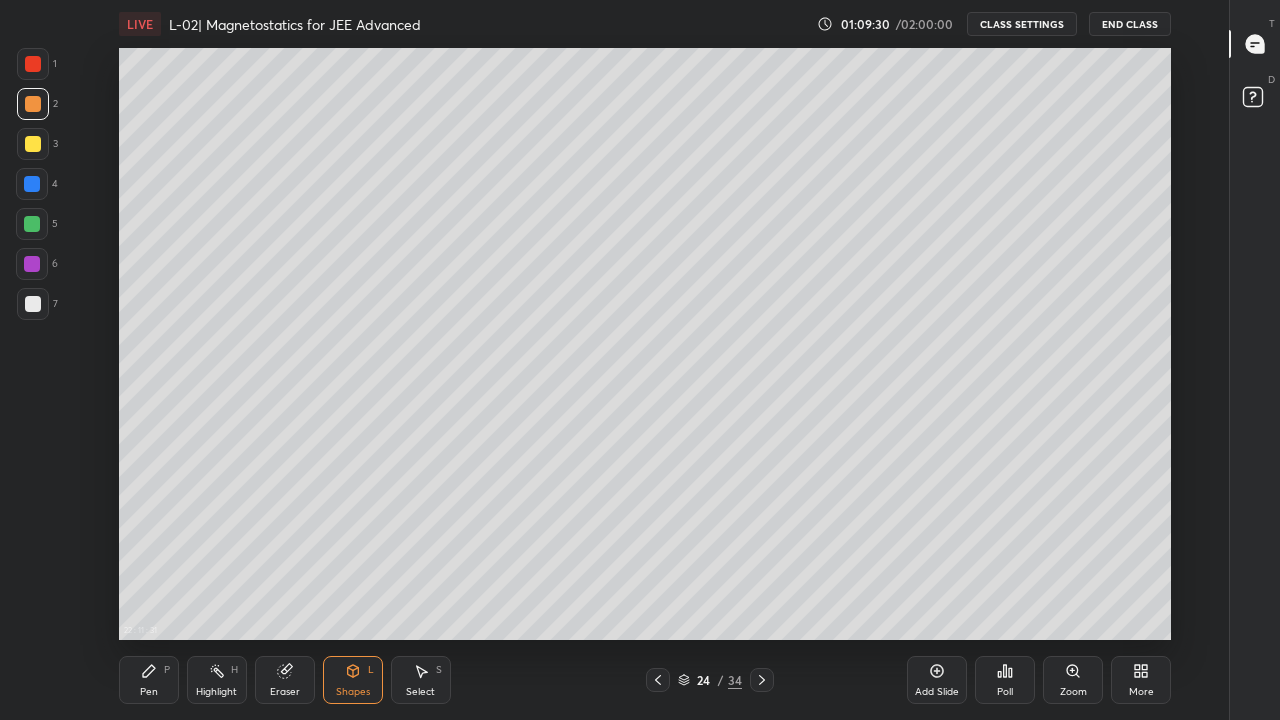 click at bounding box center (32, 224) 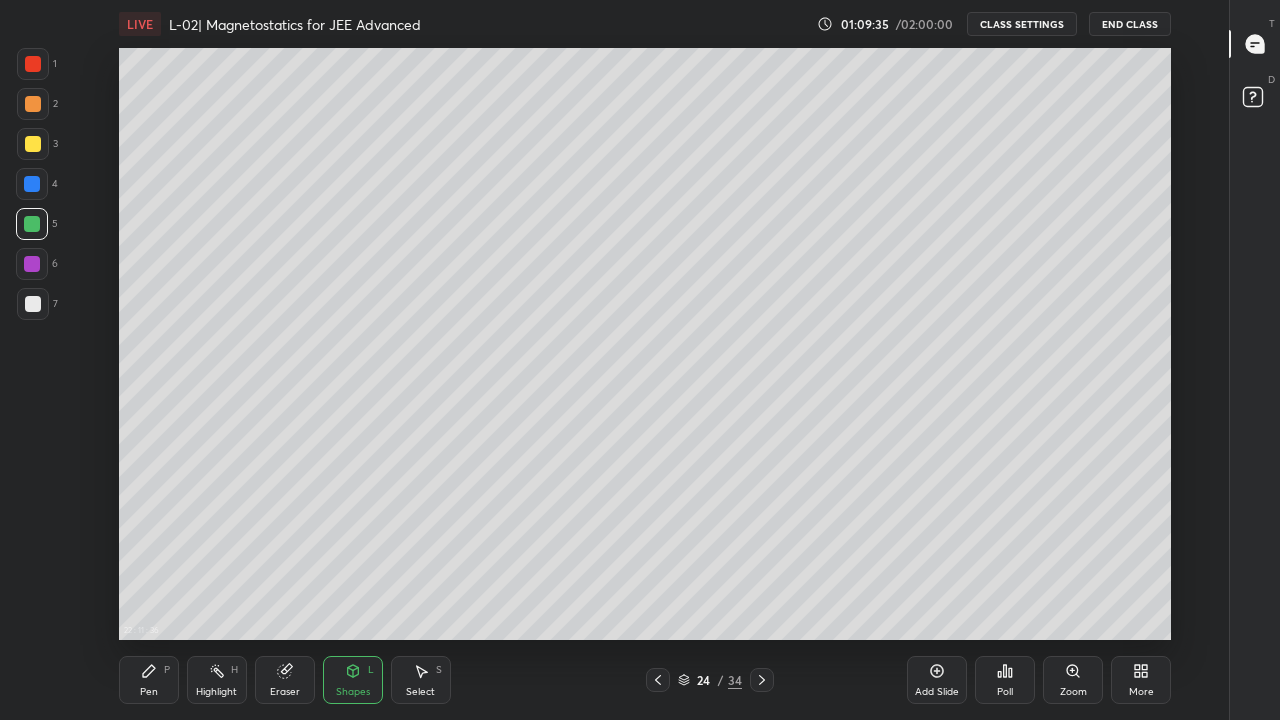 click at bounding box center (33, 304) 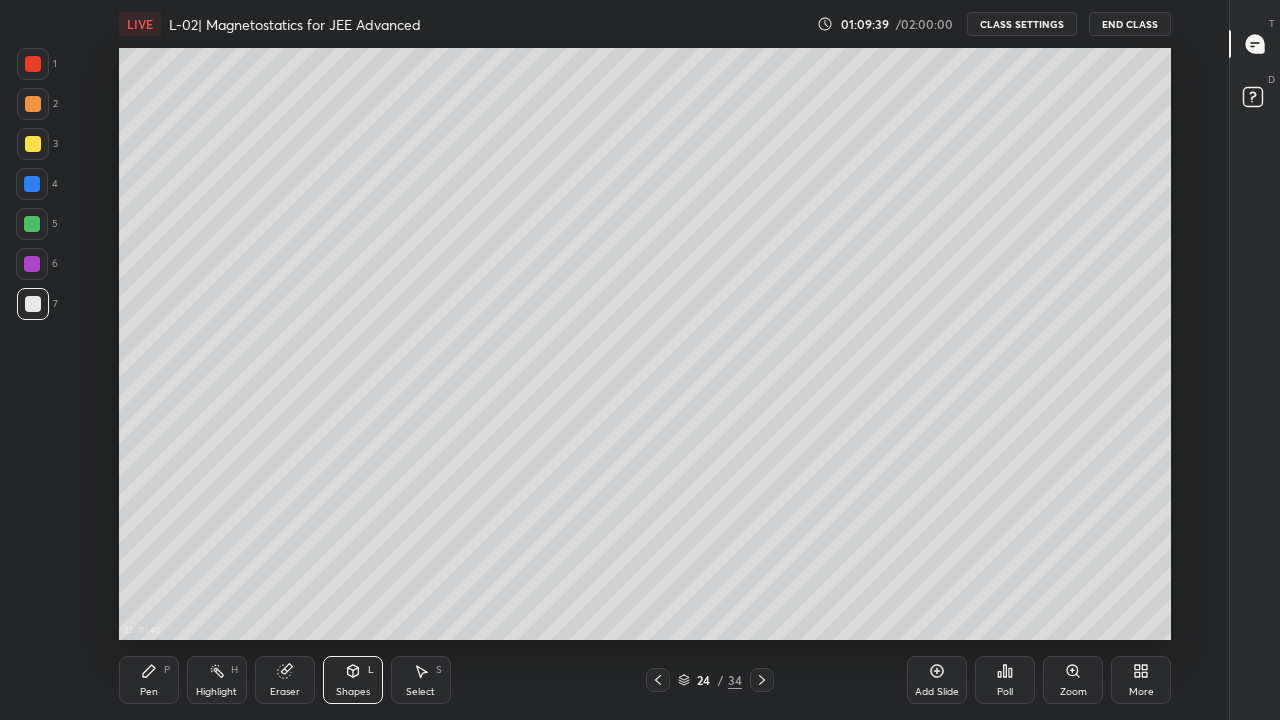 click at bounding box center (32, 184) 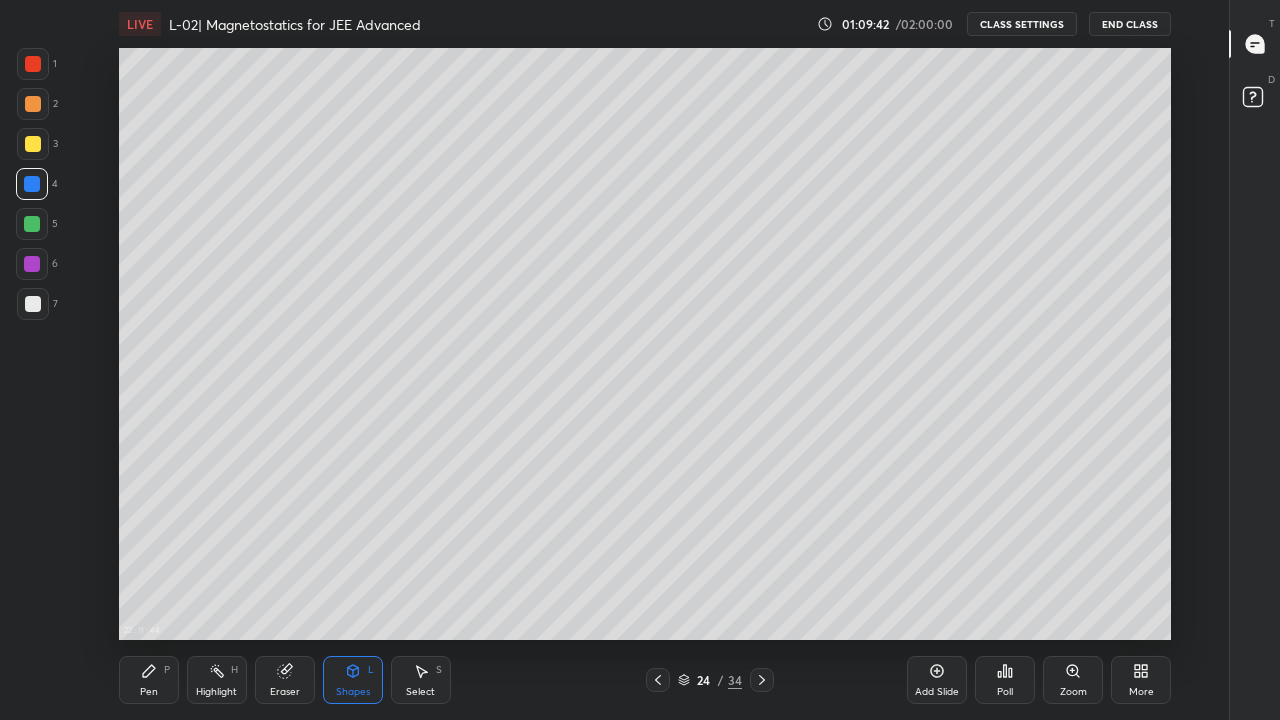 click on "Pen P" at bounding box center (149, 680) 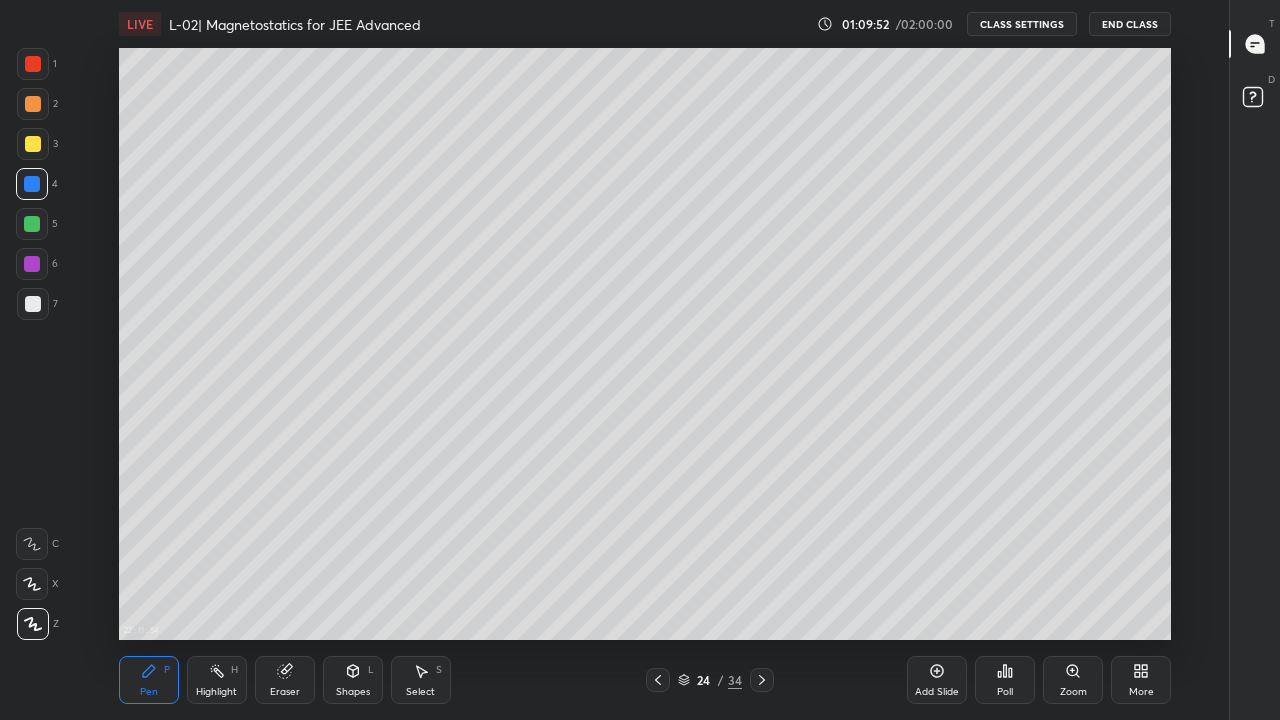 click 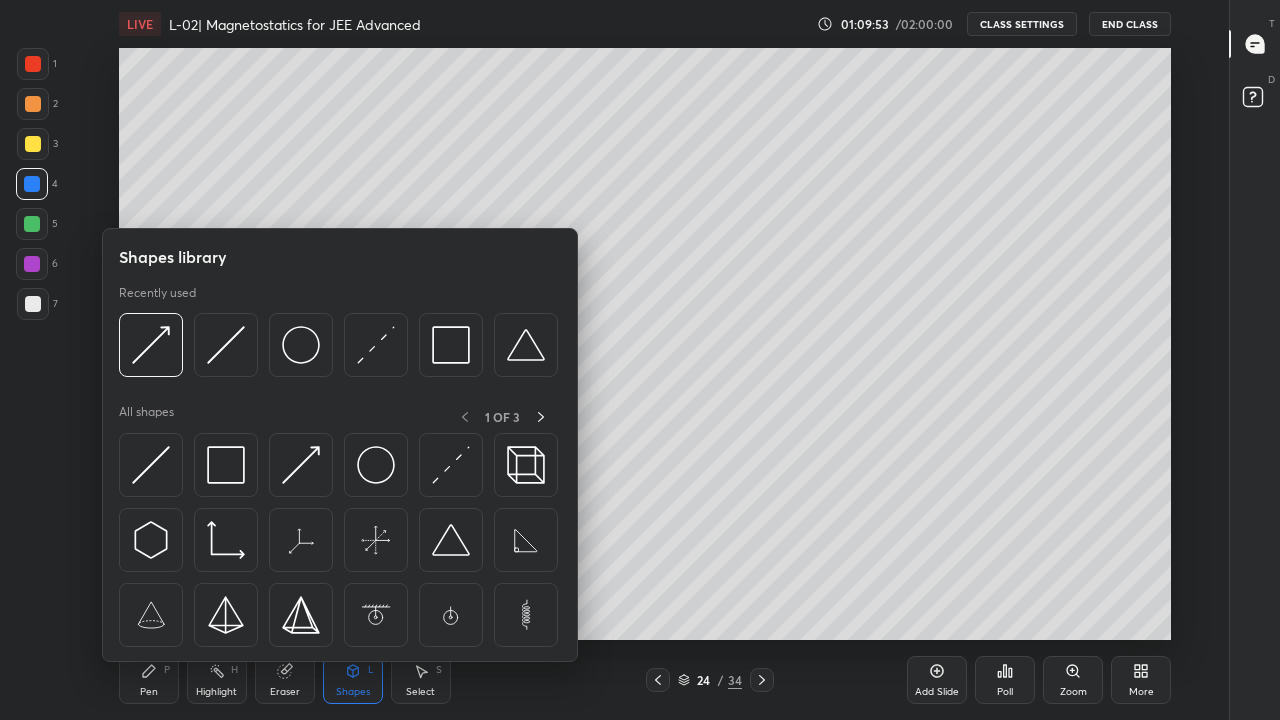 click at bounding box center (301, 465) 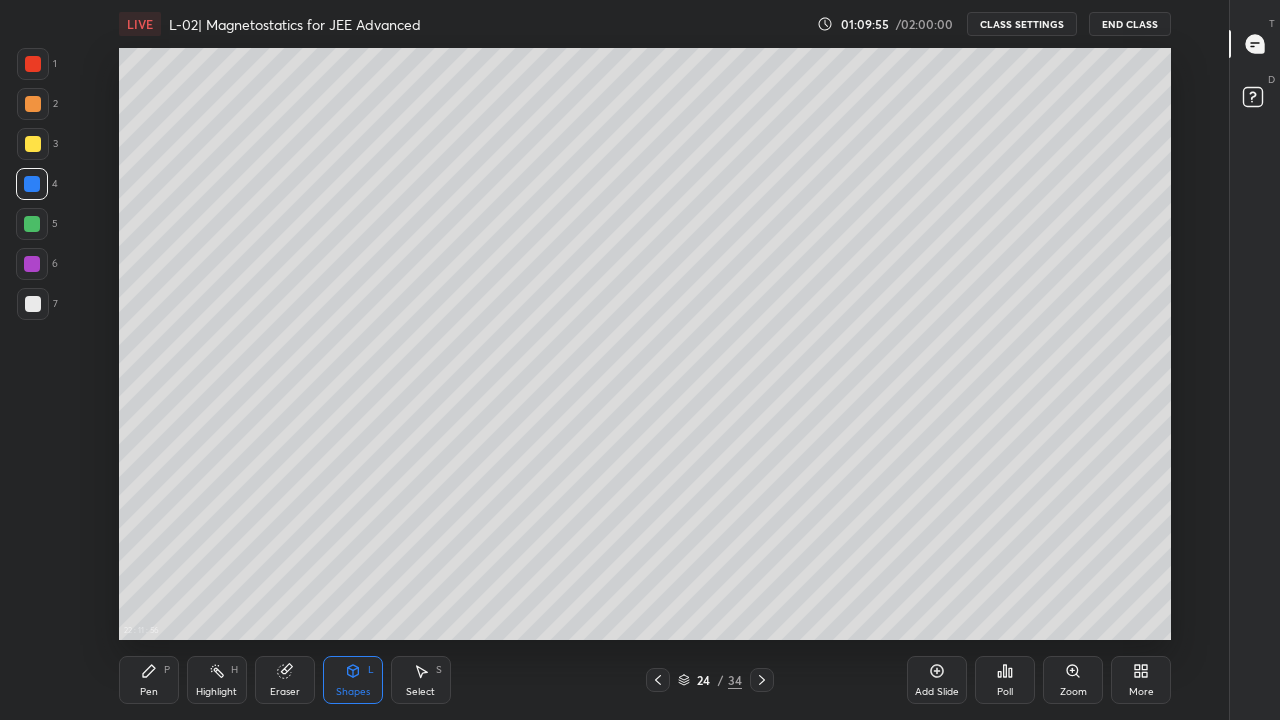 click at bounding box center [32, 224] 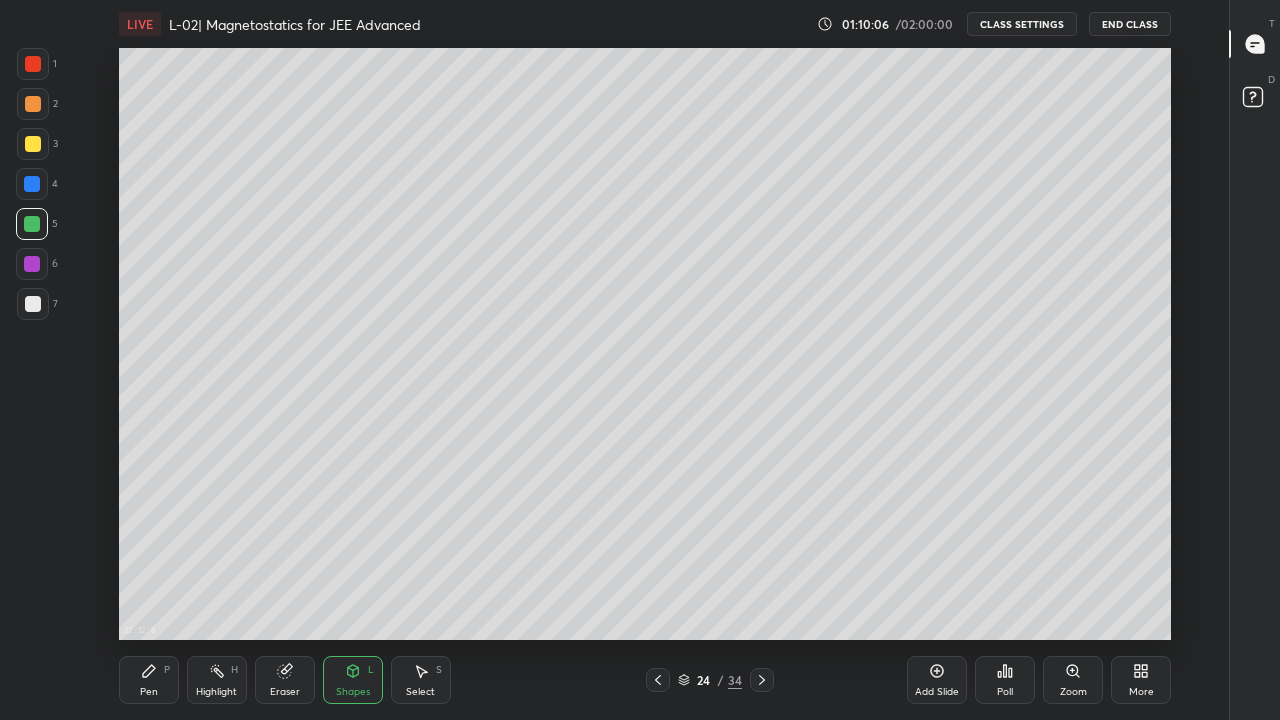 click on "Eraser" at bounding box center [285, 692] 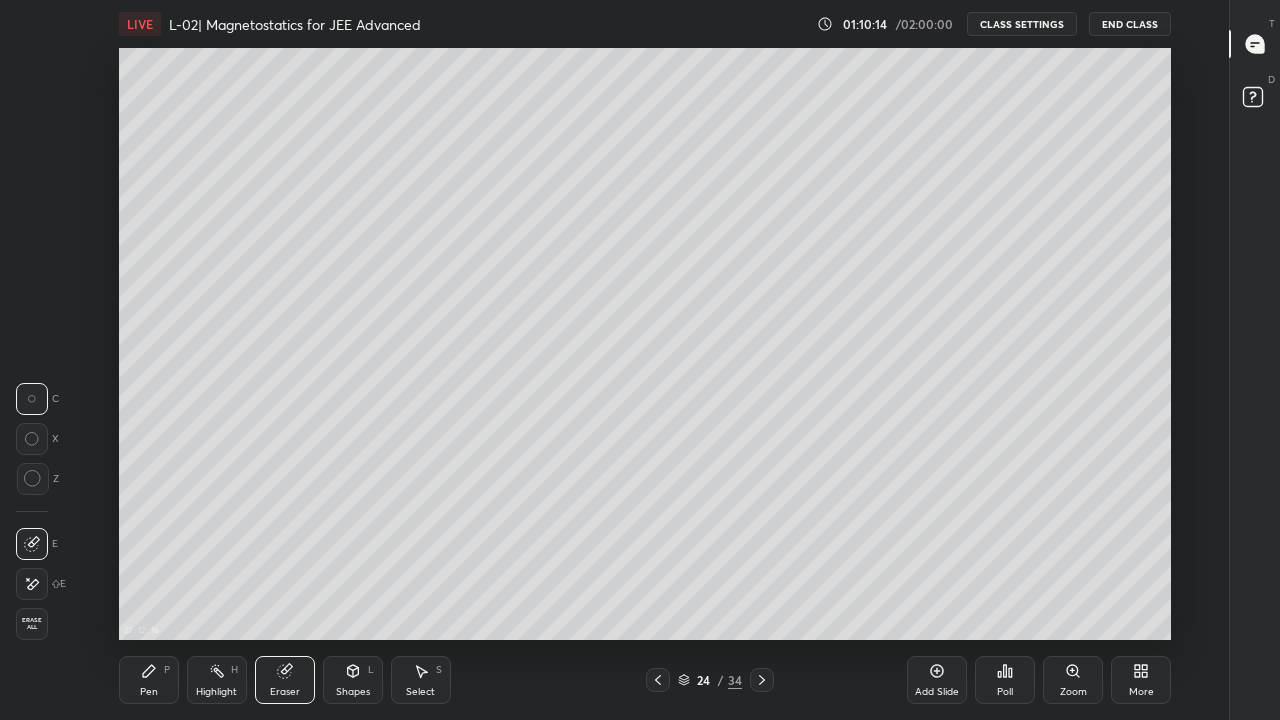 click on "Pen P" at bounding box center [149, 680] 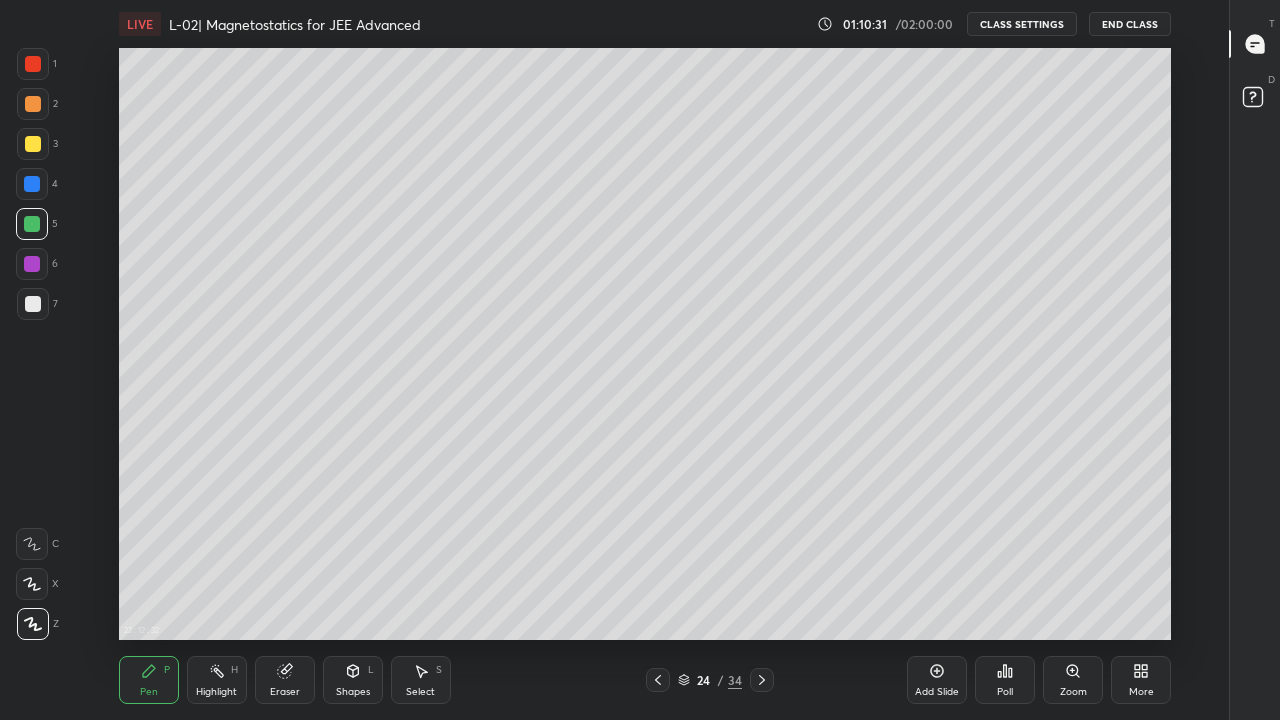 click on "Shapes" at bounding box center [353, 692] 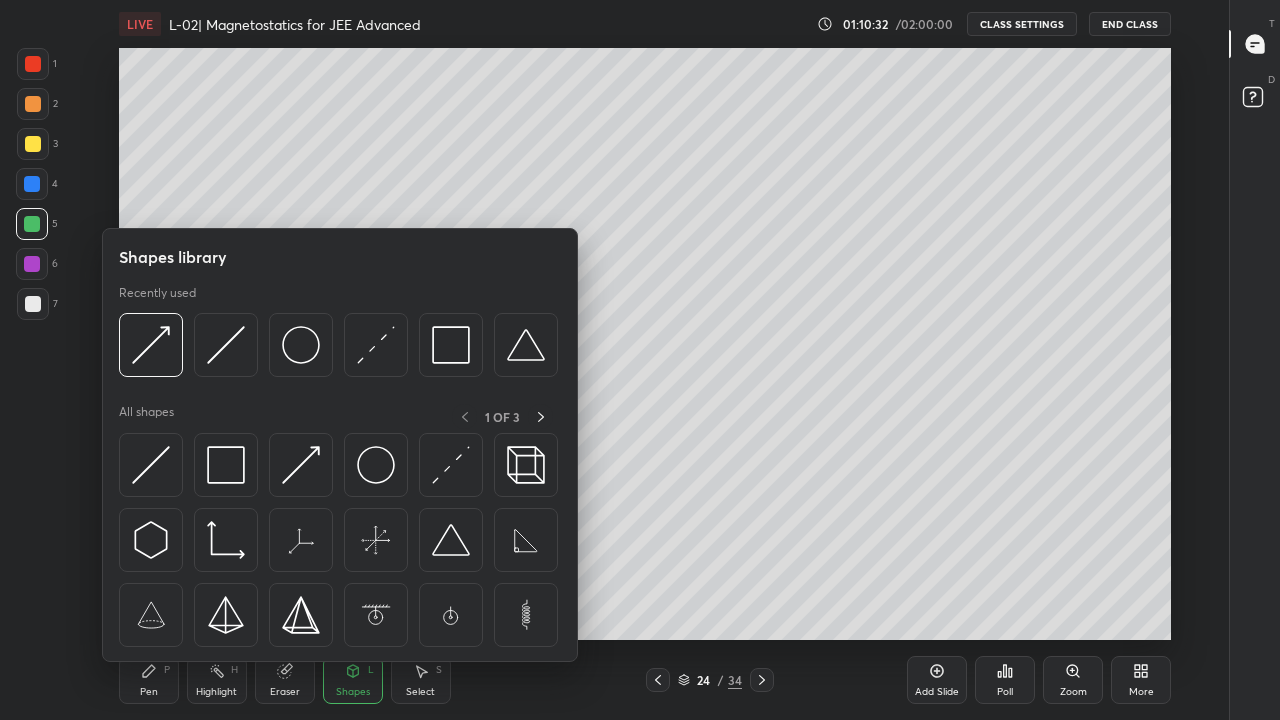 click at bounding box center (301, 465) 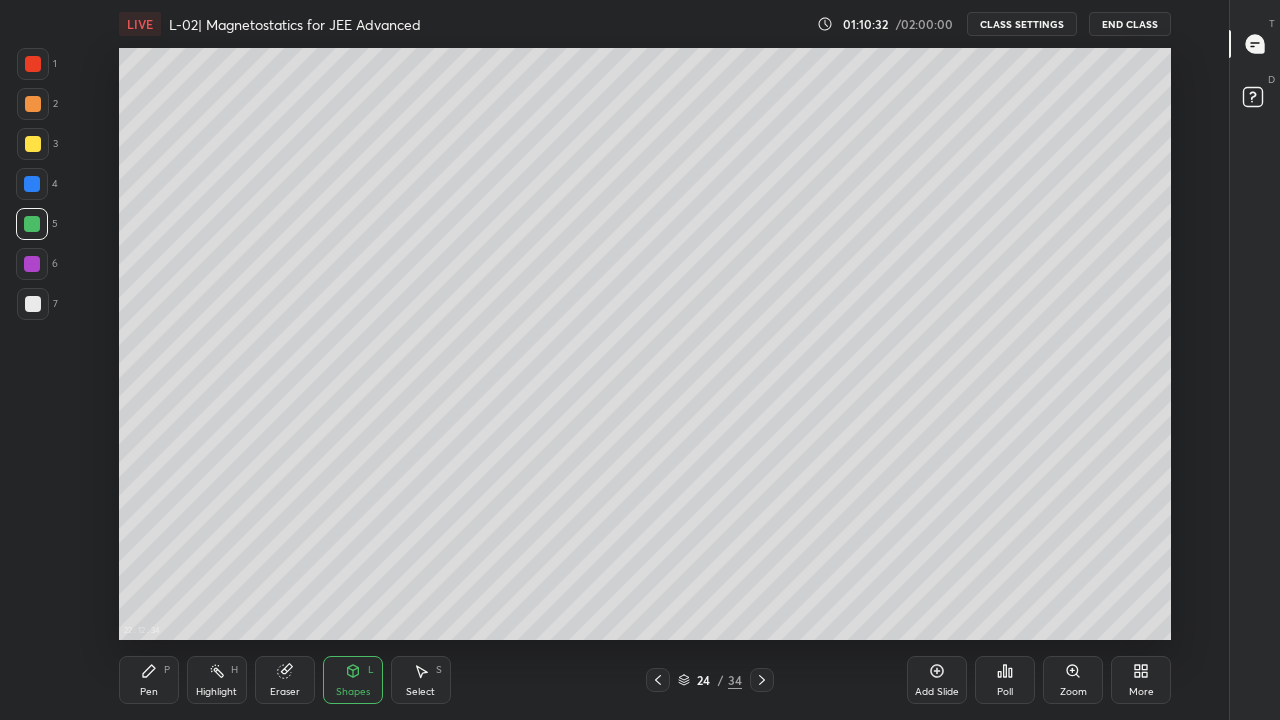 click at bounding box center [33, 304] 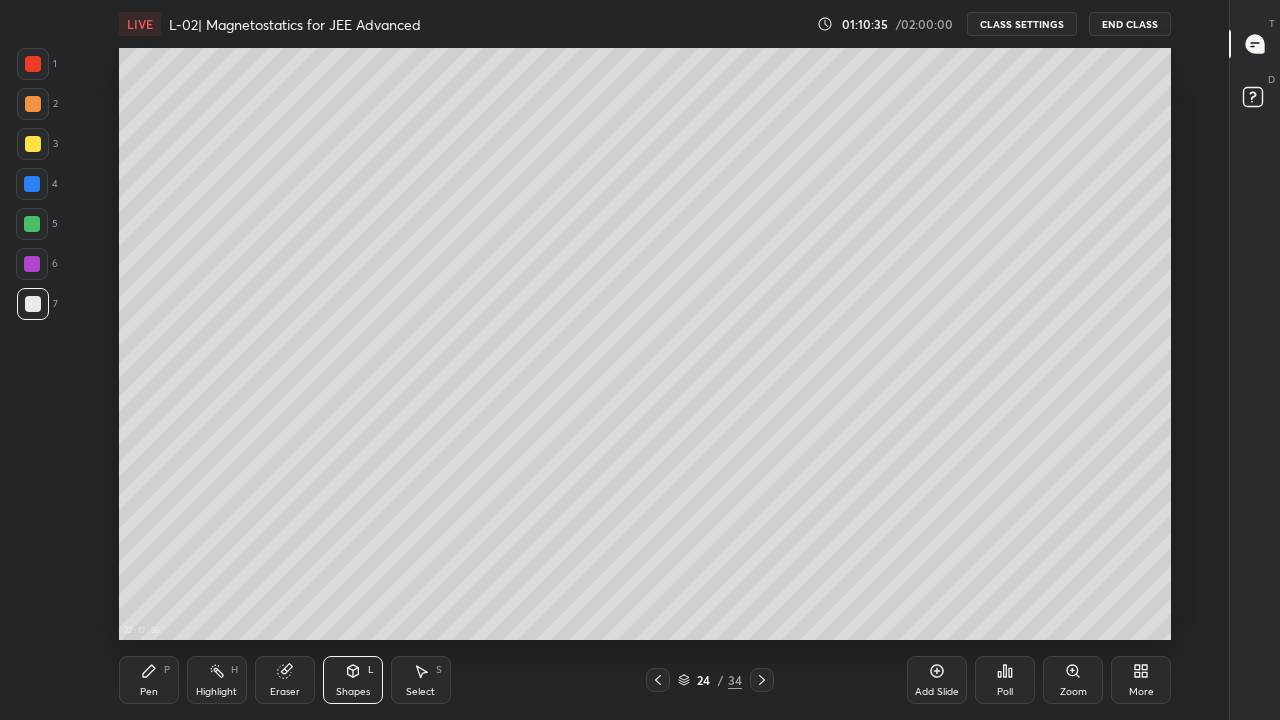 click at bounding box center [33, 64] 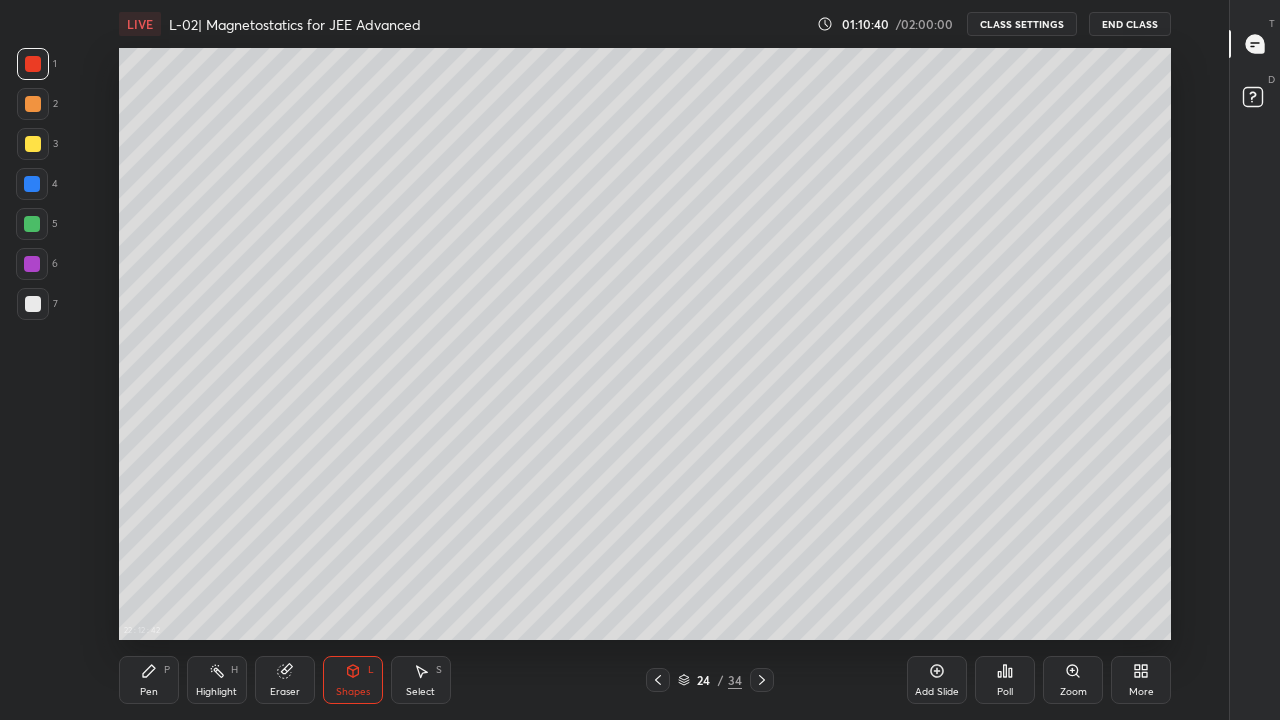 click on "P" at bounding box center (167, 670) 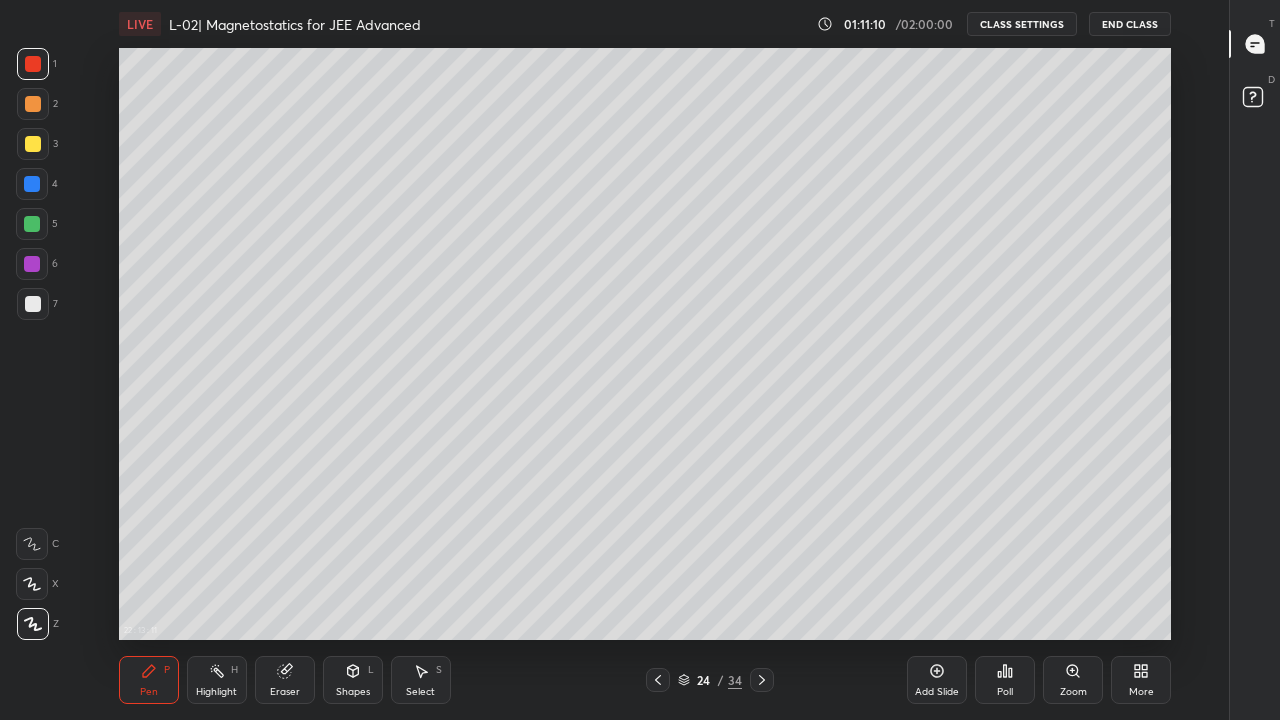 click at bounding box center (32, 264) 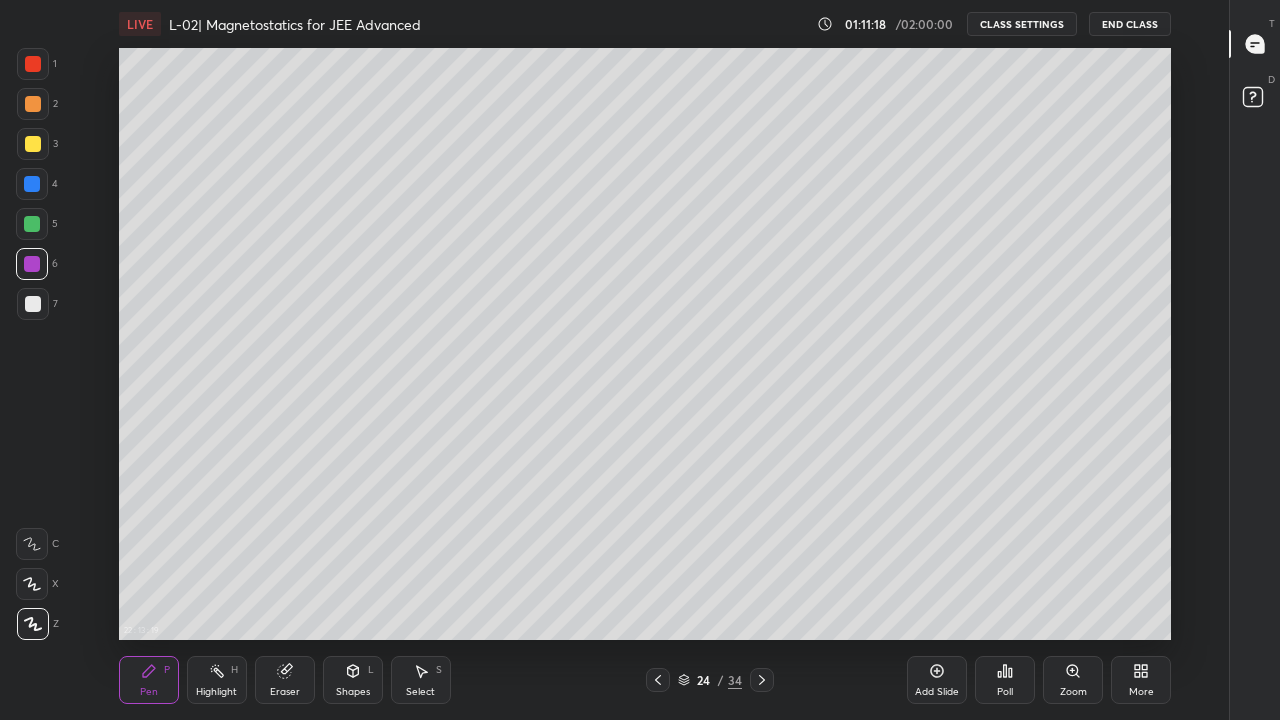 click on "Shapes L" at bounding box center (353, 680) 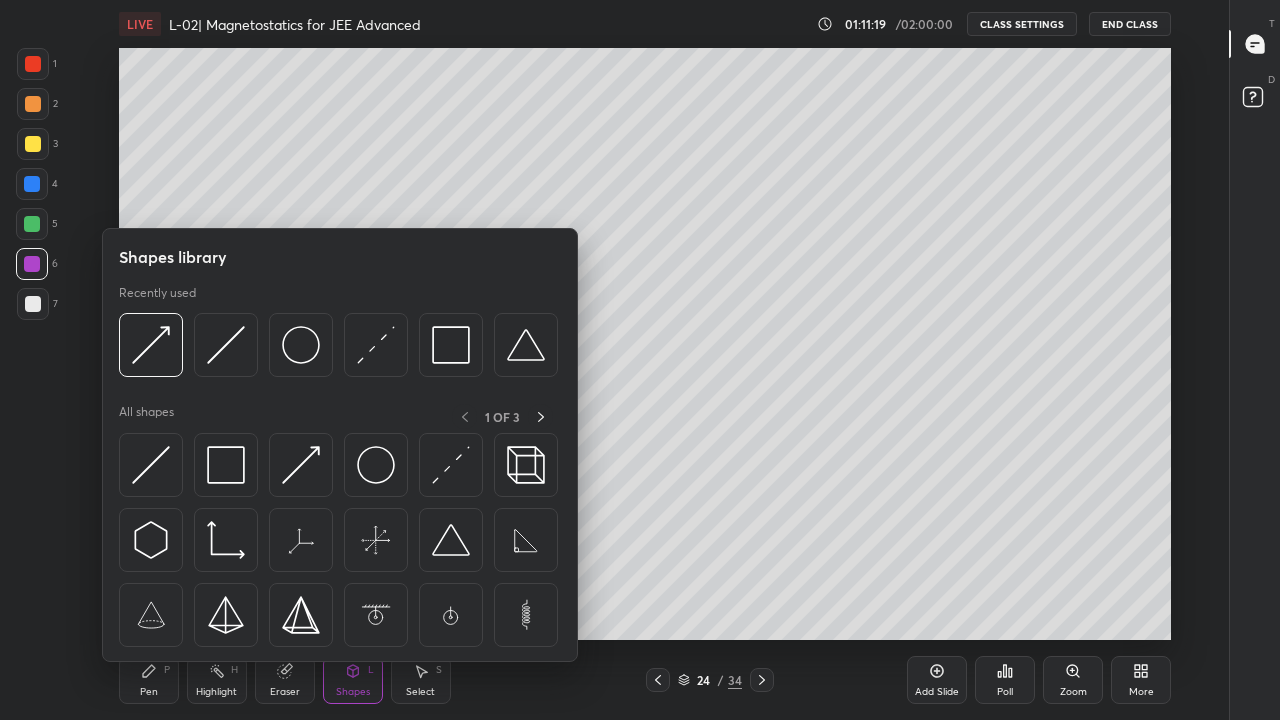 click at bounding box center [226, 465] 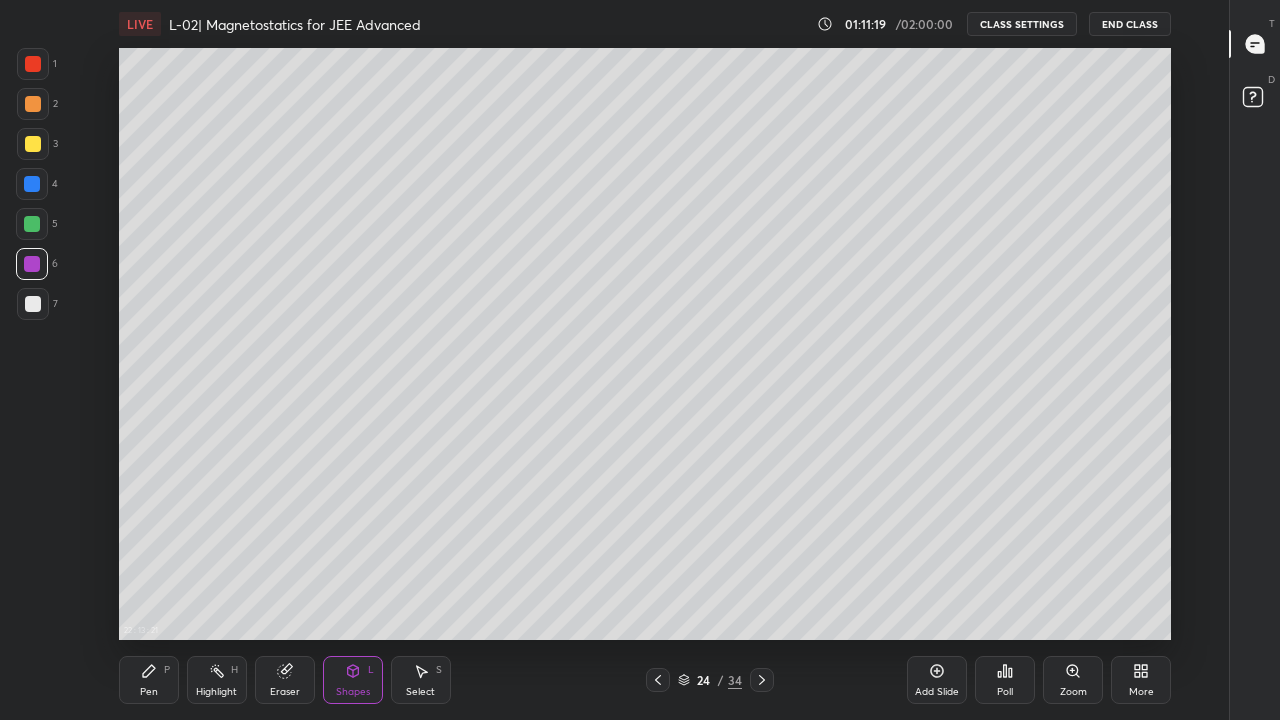click at bounding box center (33, 304) 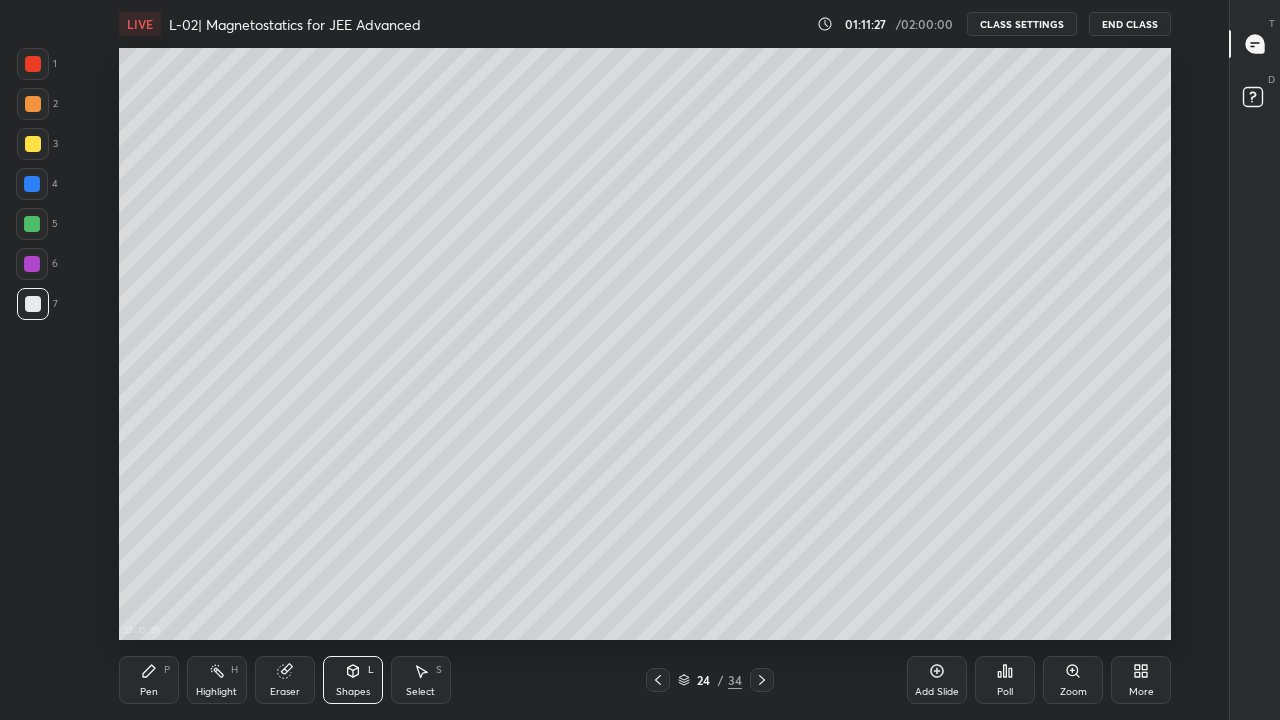 click at bounding box center [762, 680] 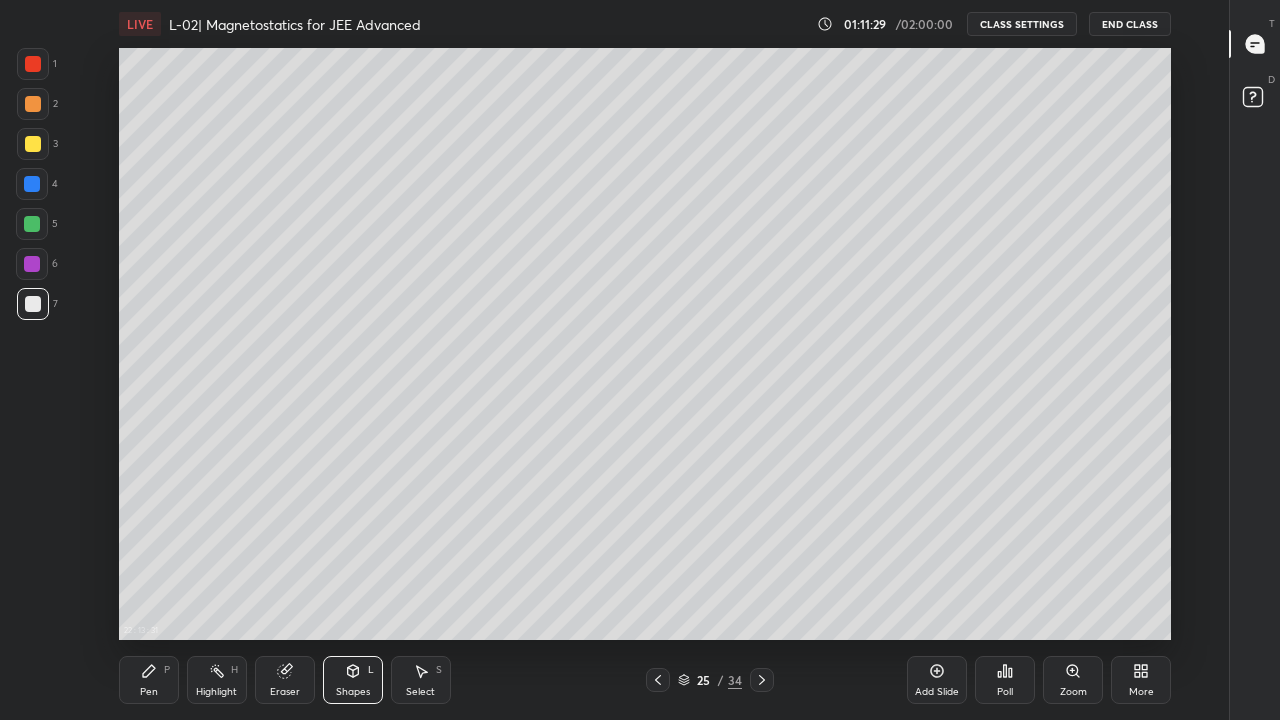 click 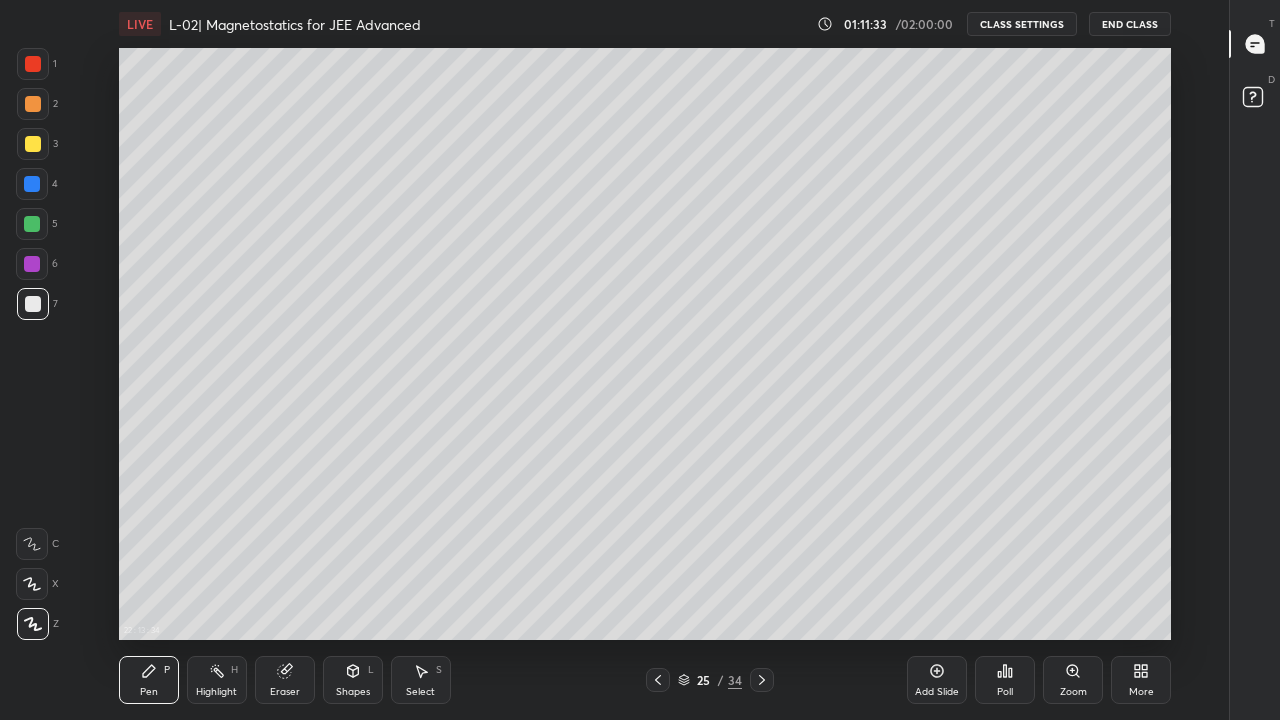click on "Add Slide" at bounding box center (937, 680) 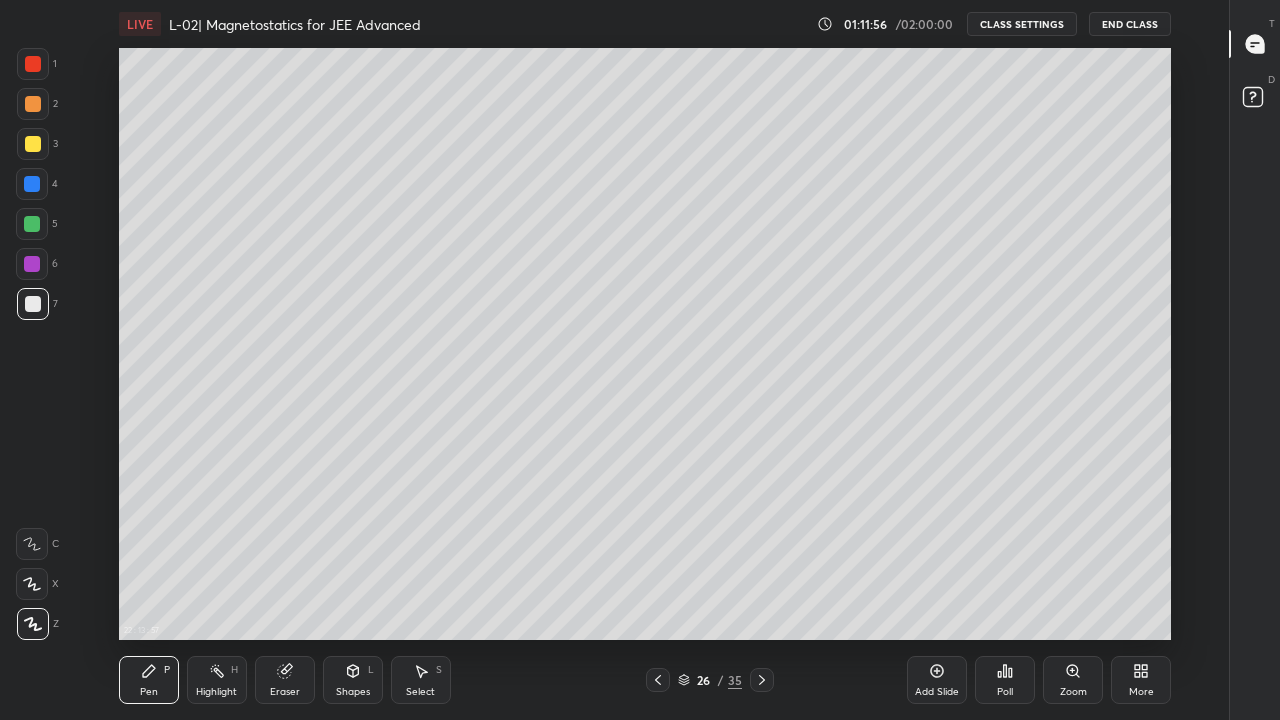 click on "Eraser" at bounding box center (285, 680) 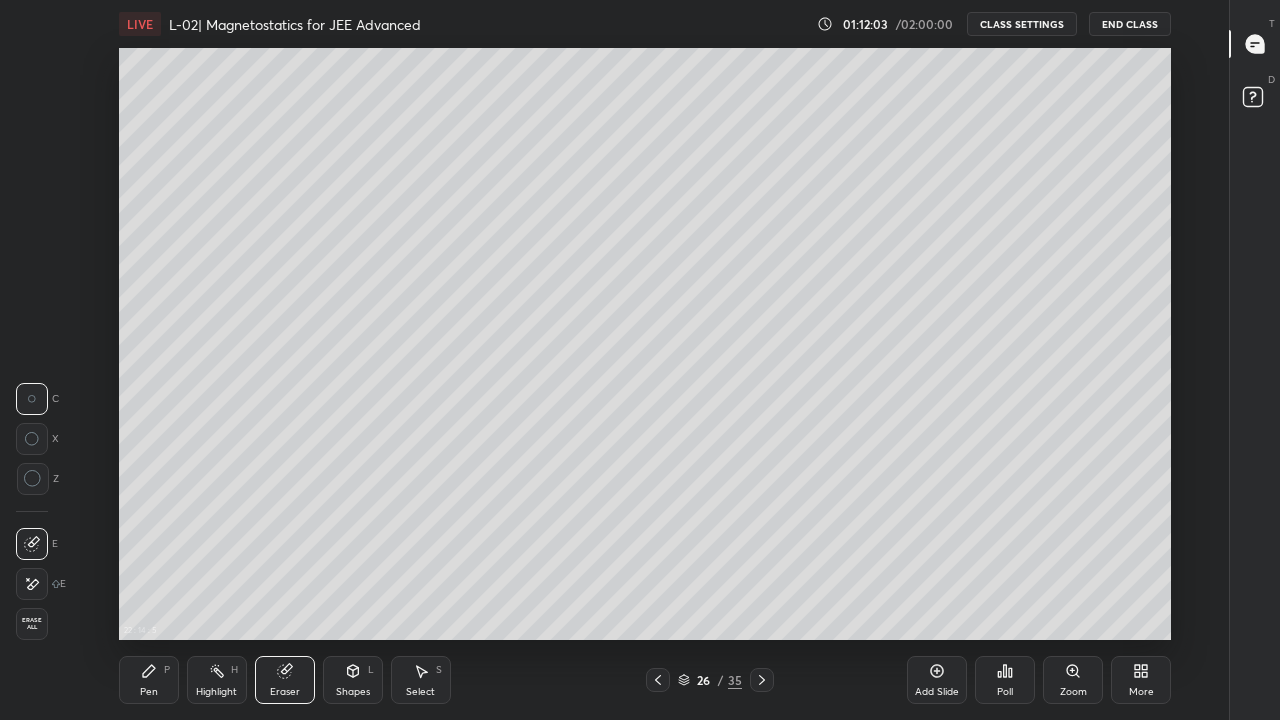 click at bounding box center (658, 680) 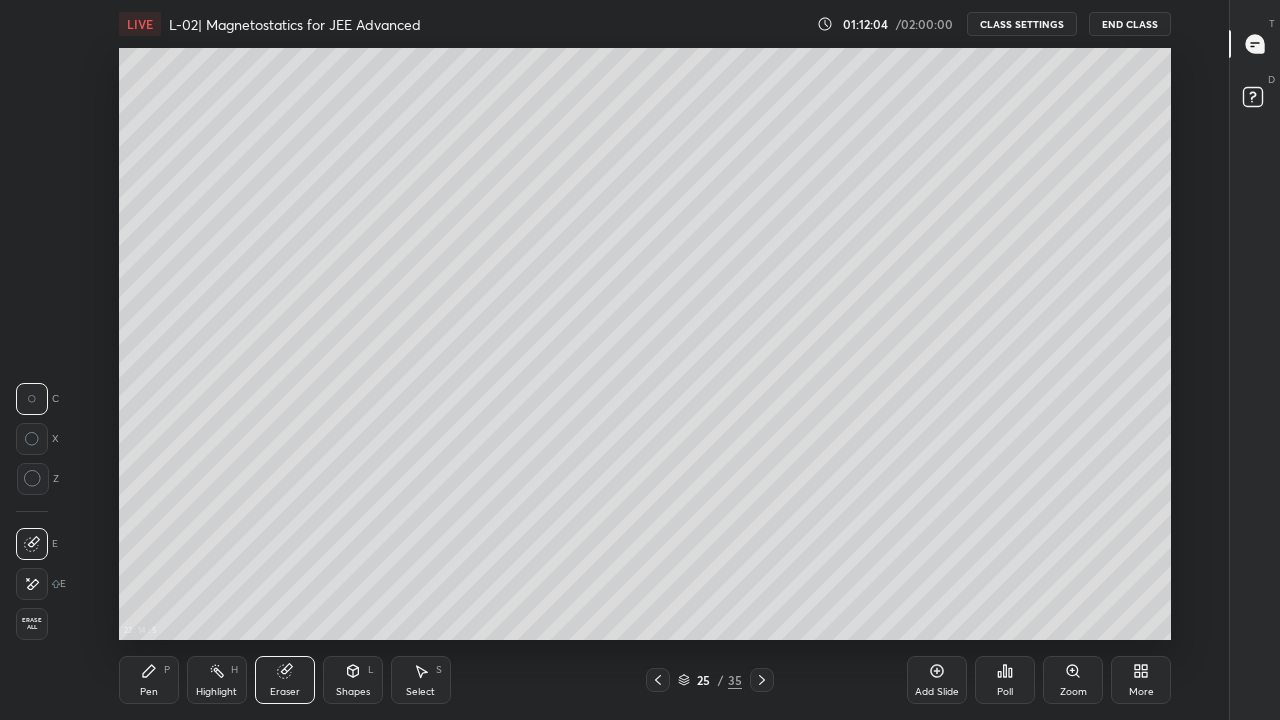 click 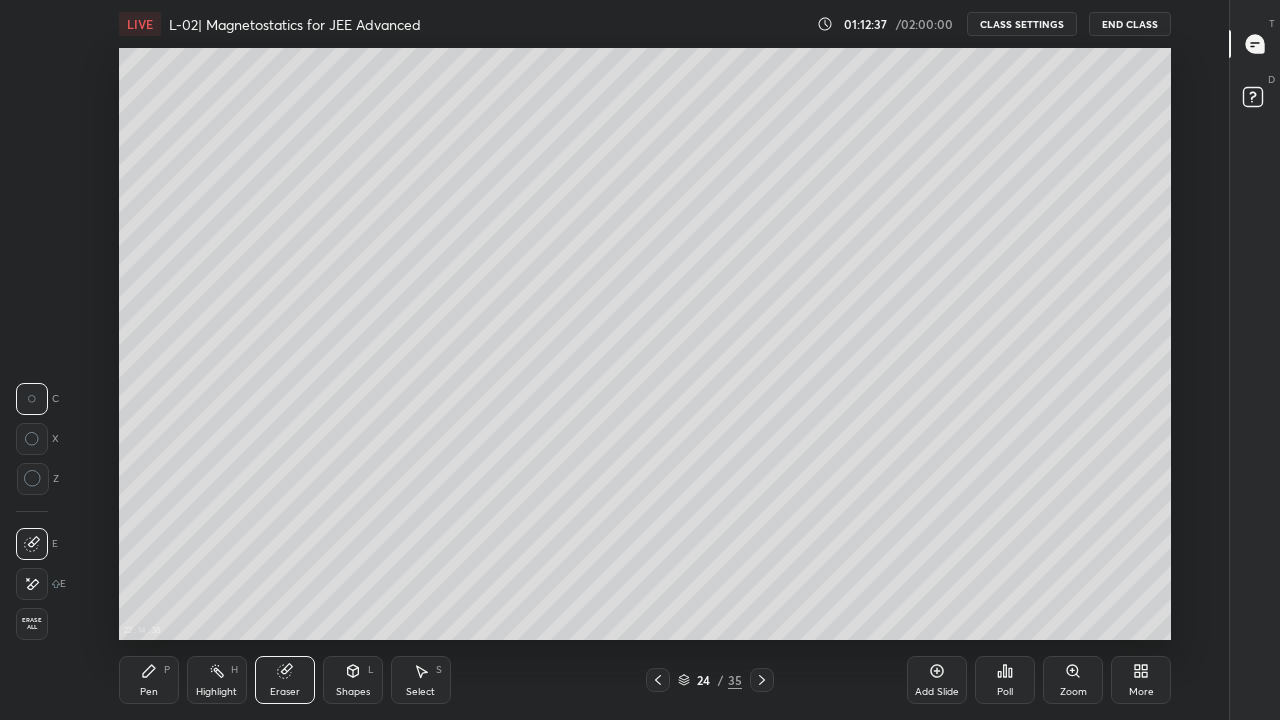 click on "Pen P" at bounding box center [149, 680] 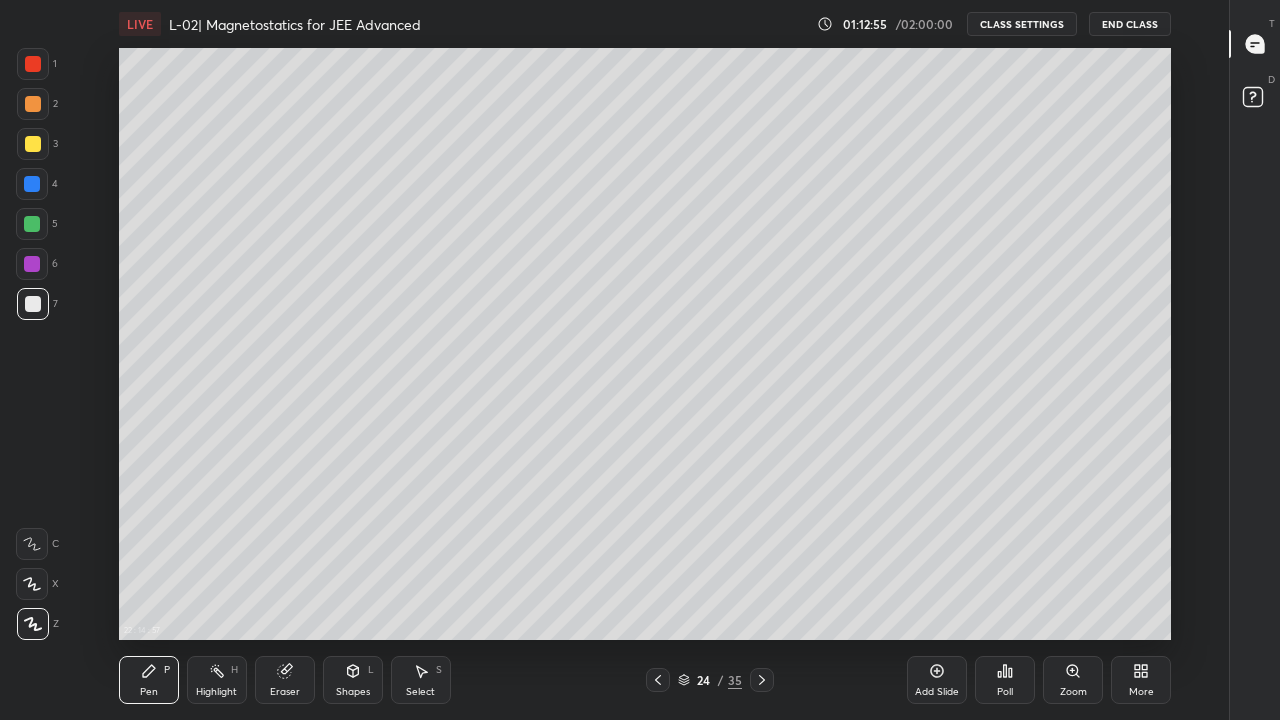 click 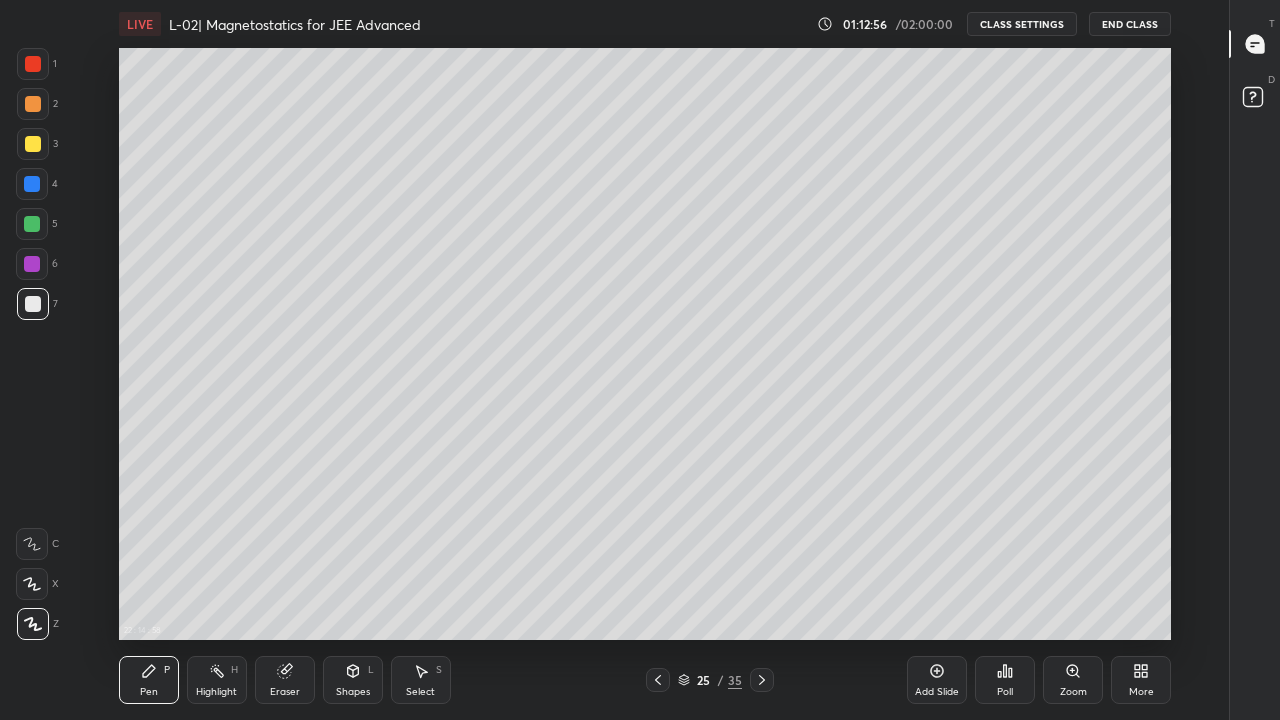 click at bounding box center [762, 680] 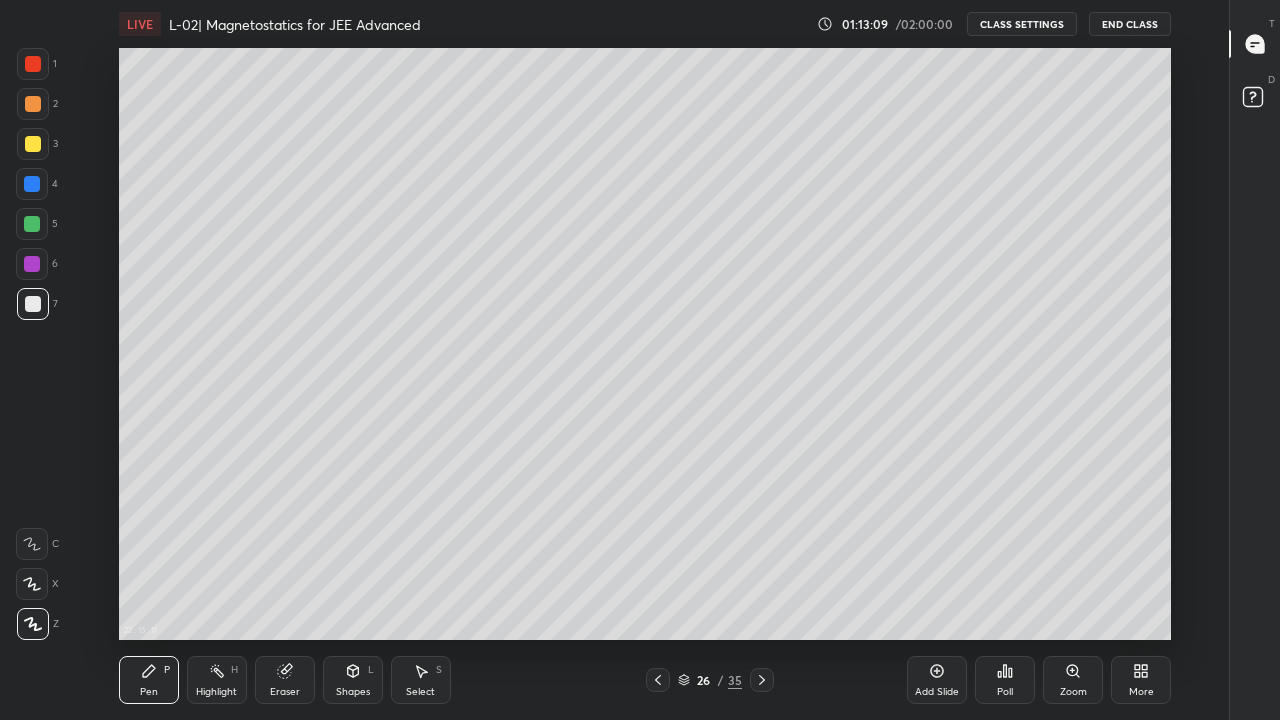 click 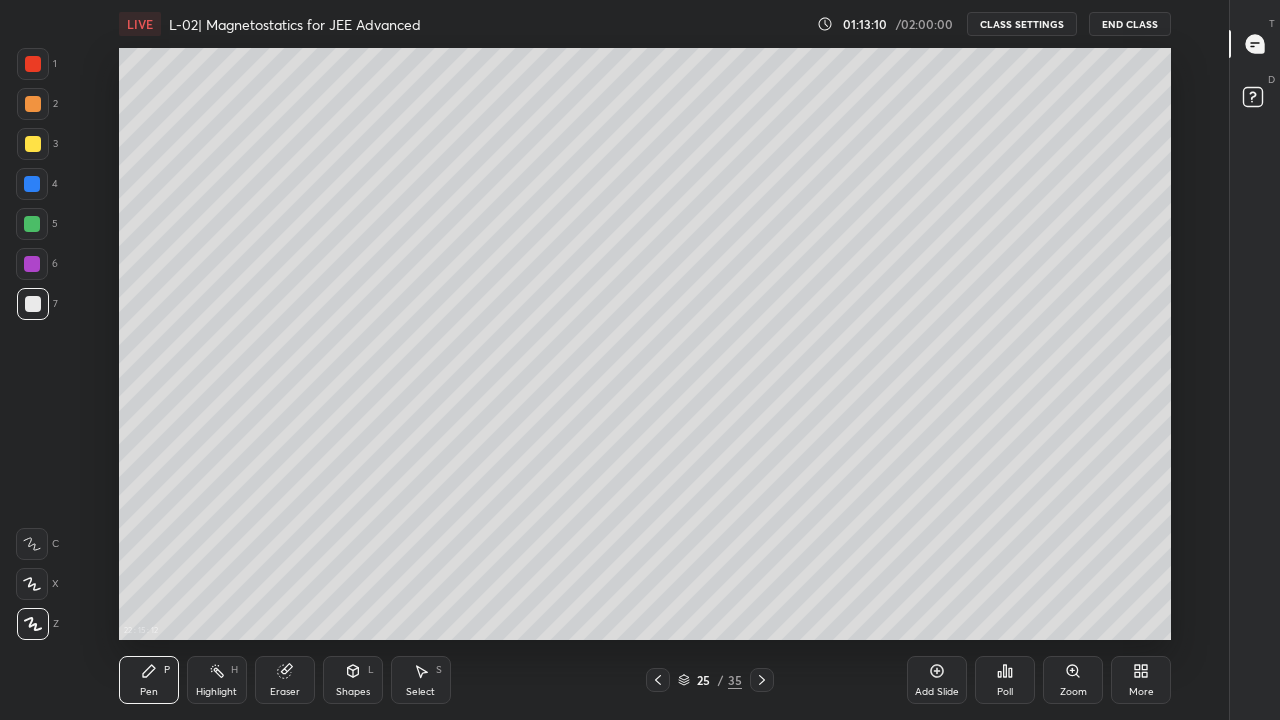click at bounding box center (658, 680) 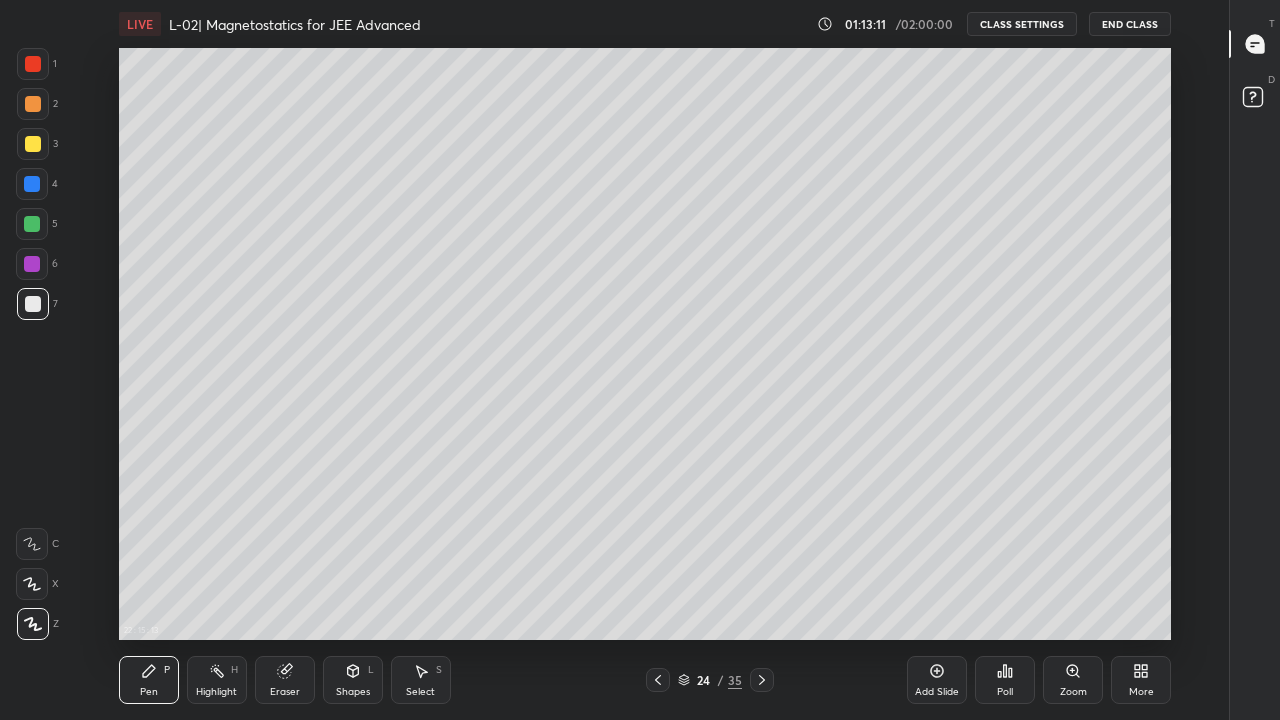 click at bounding box center (658, 680) 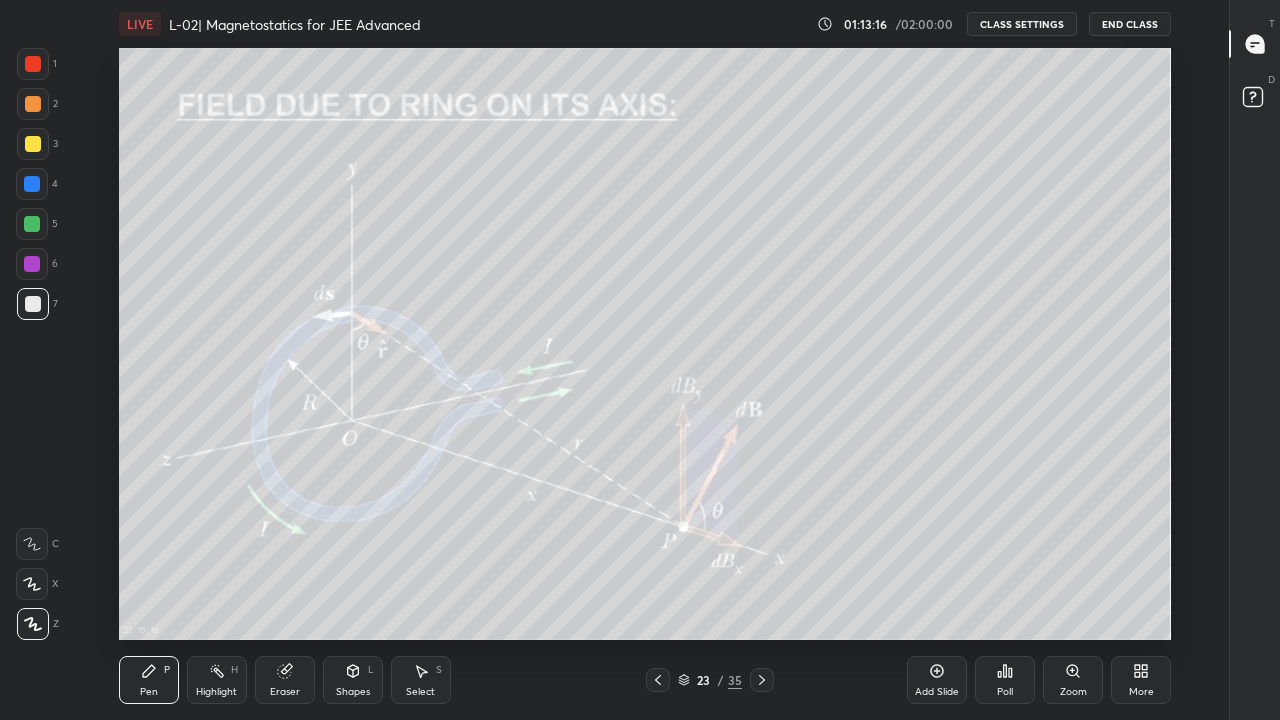 click at bounding box center (658, 680) 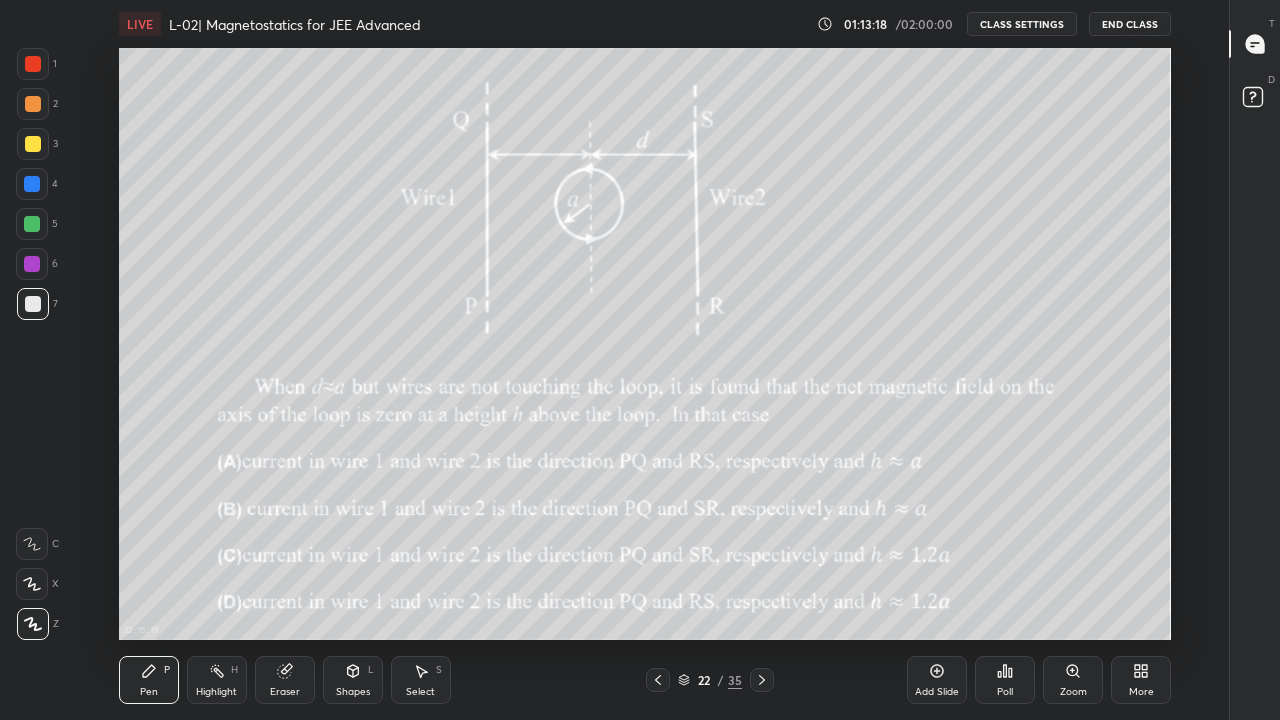 click 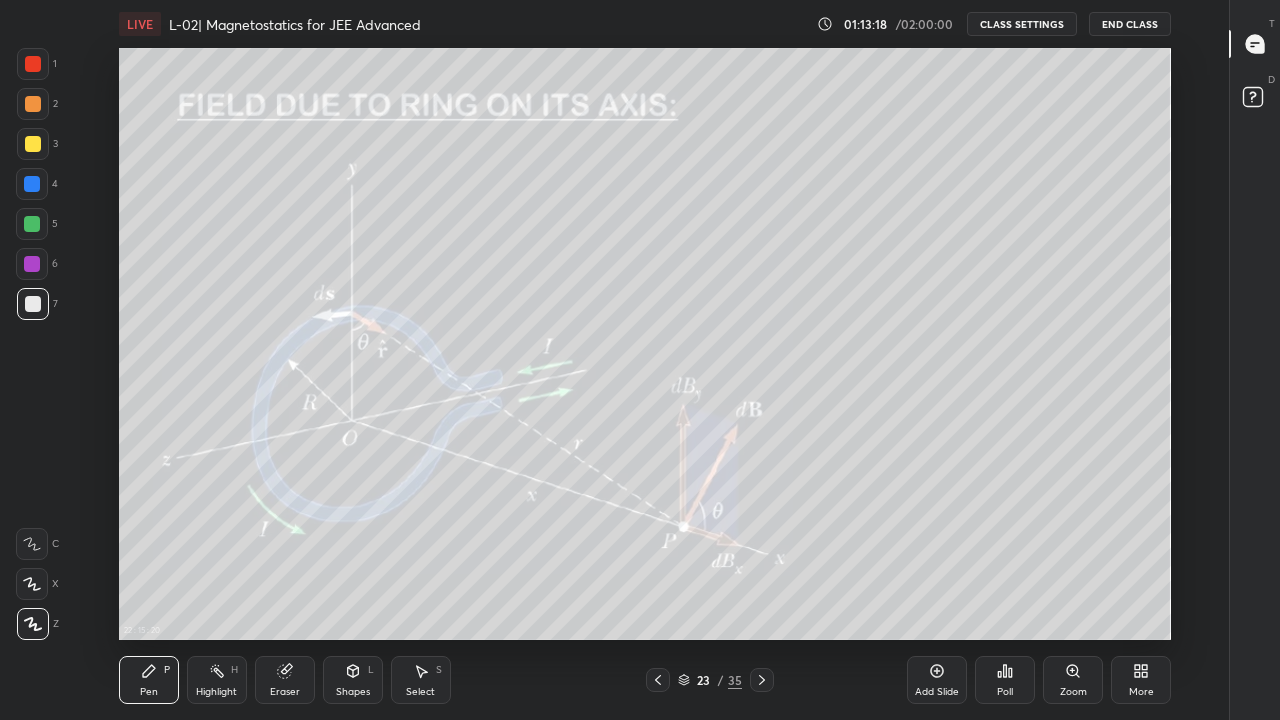 click at bounding box center (762, 680) 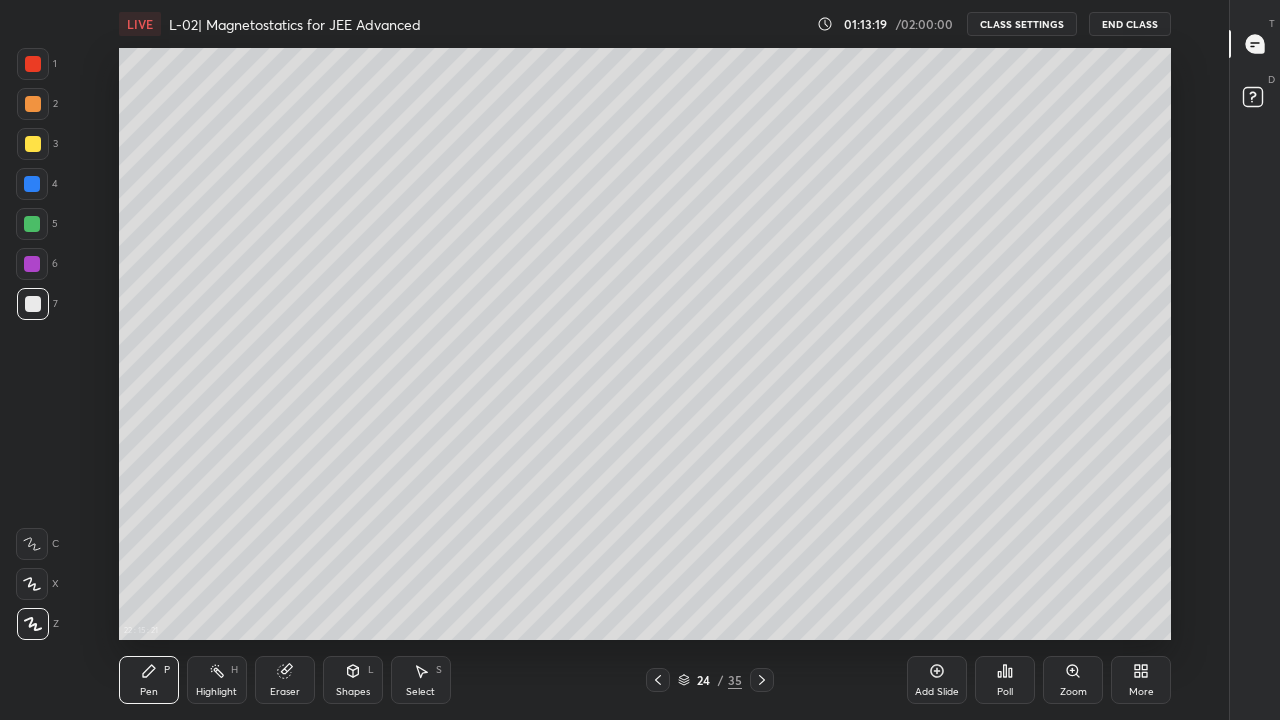 click 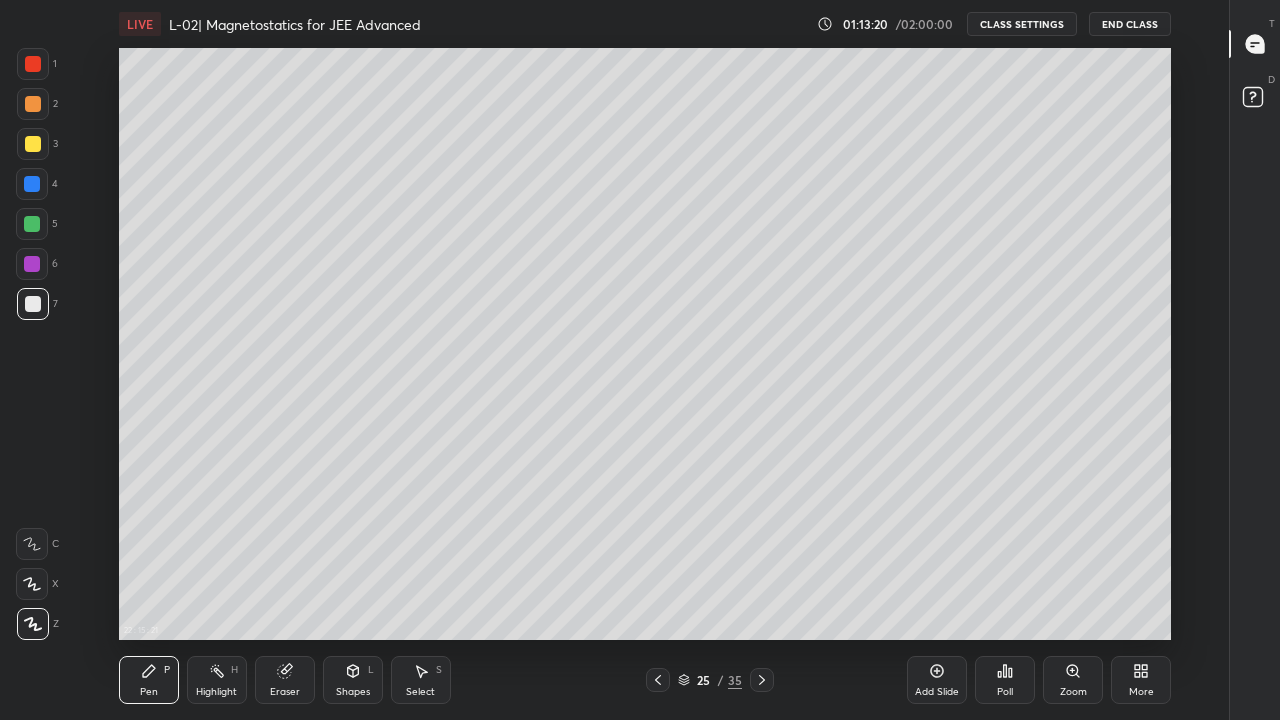 click at bounding box center [762, 680] 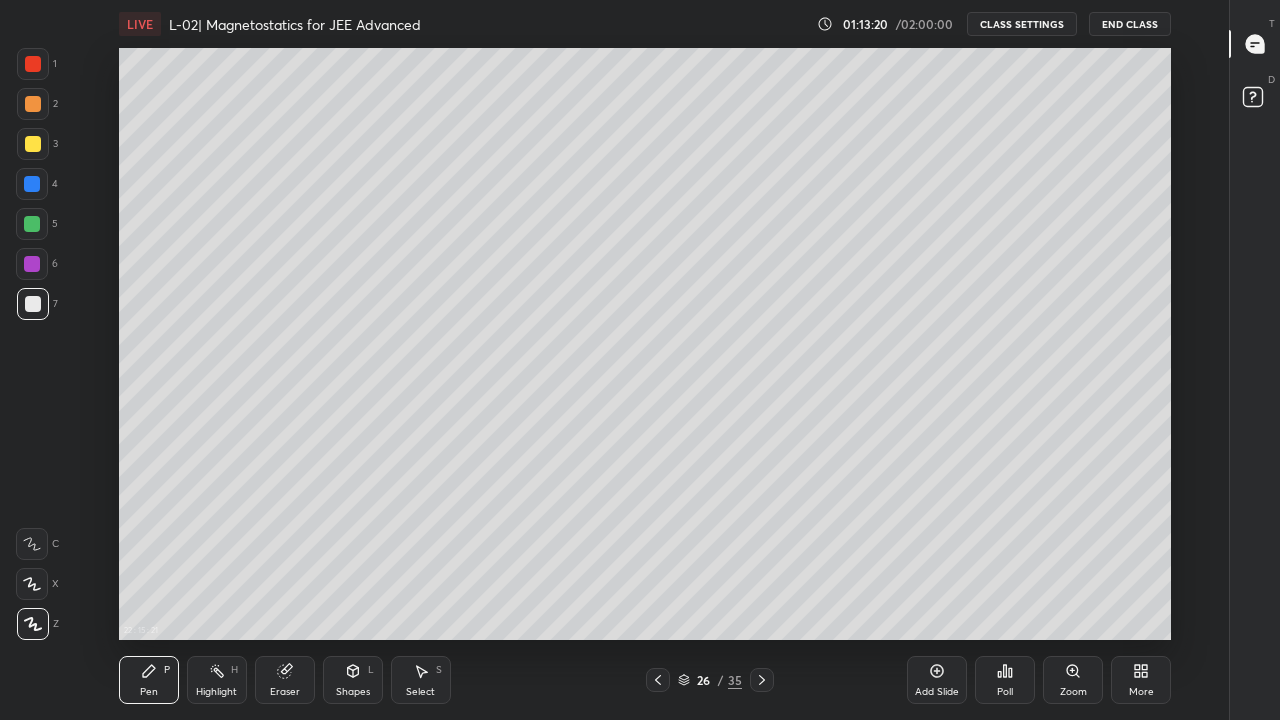 click 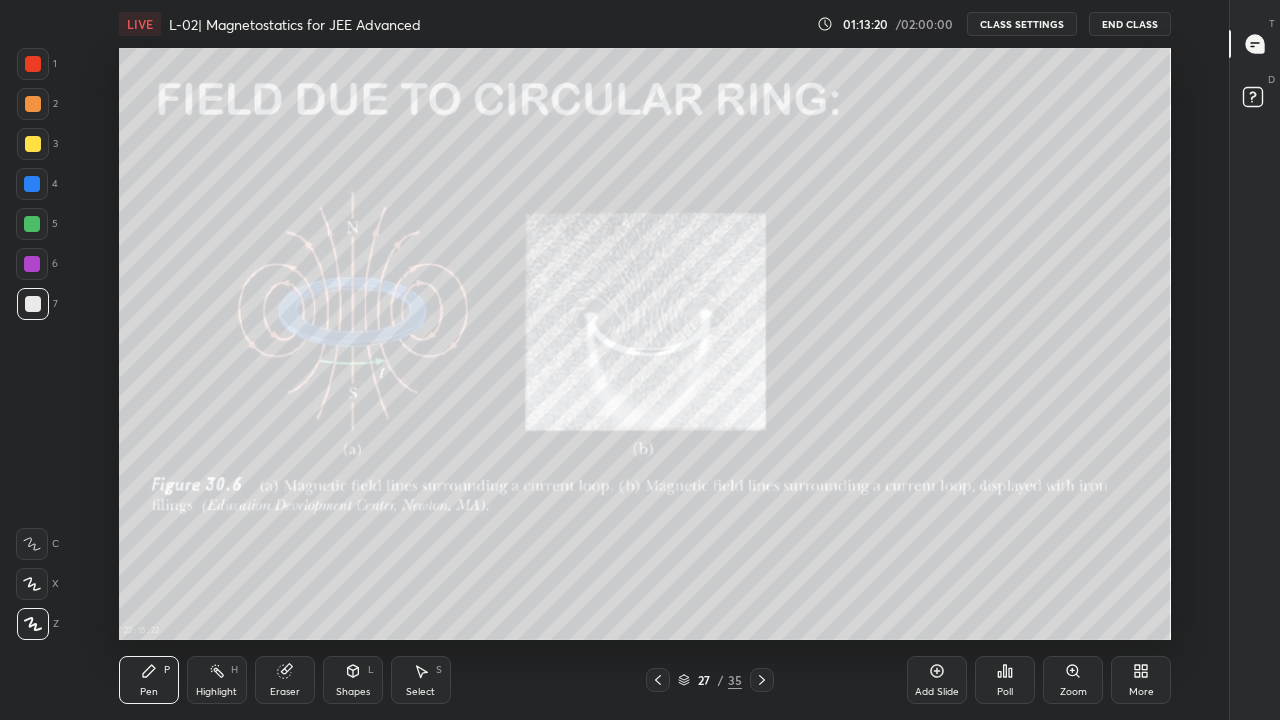 click 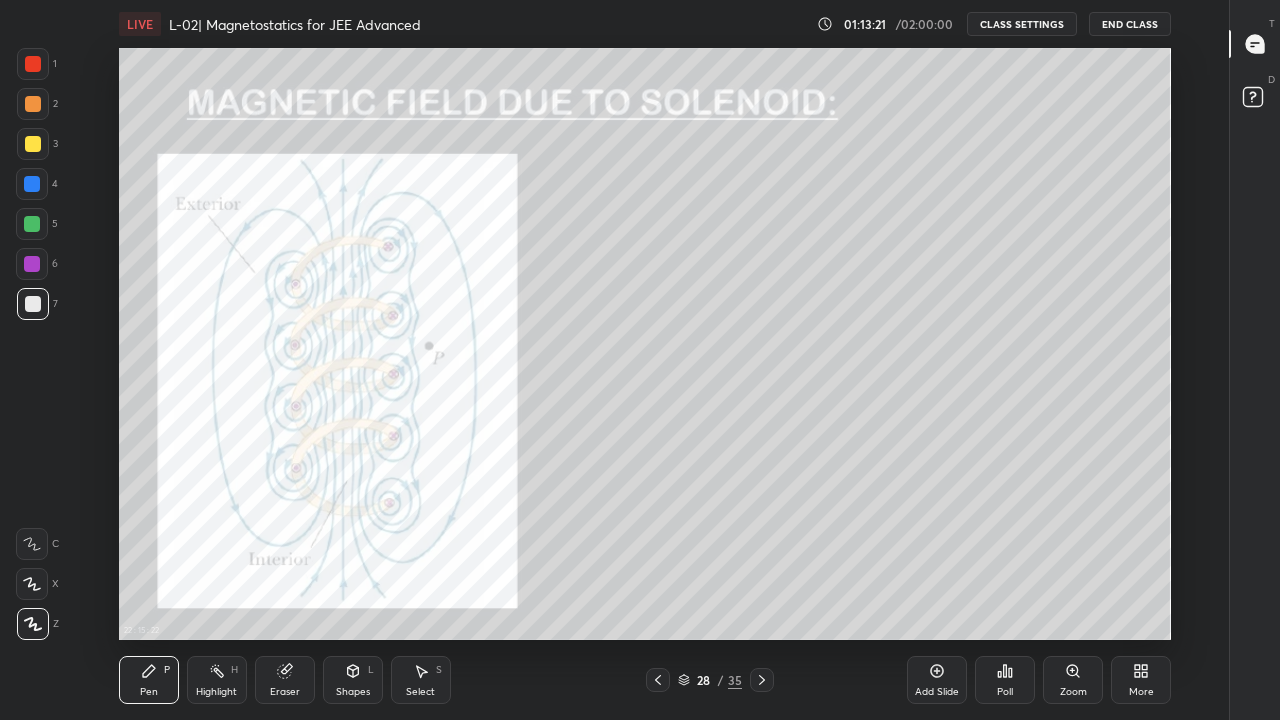 click 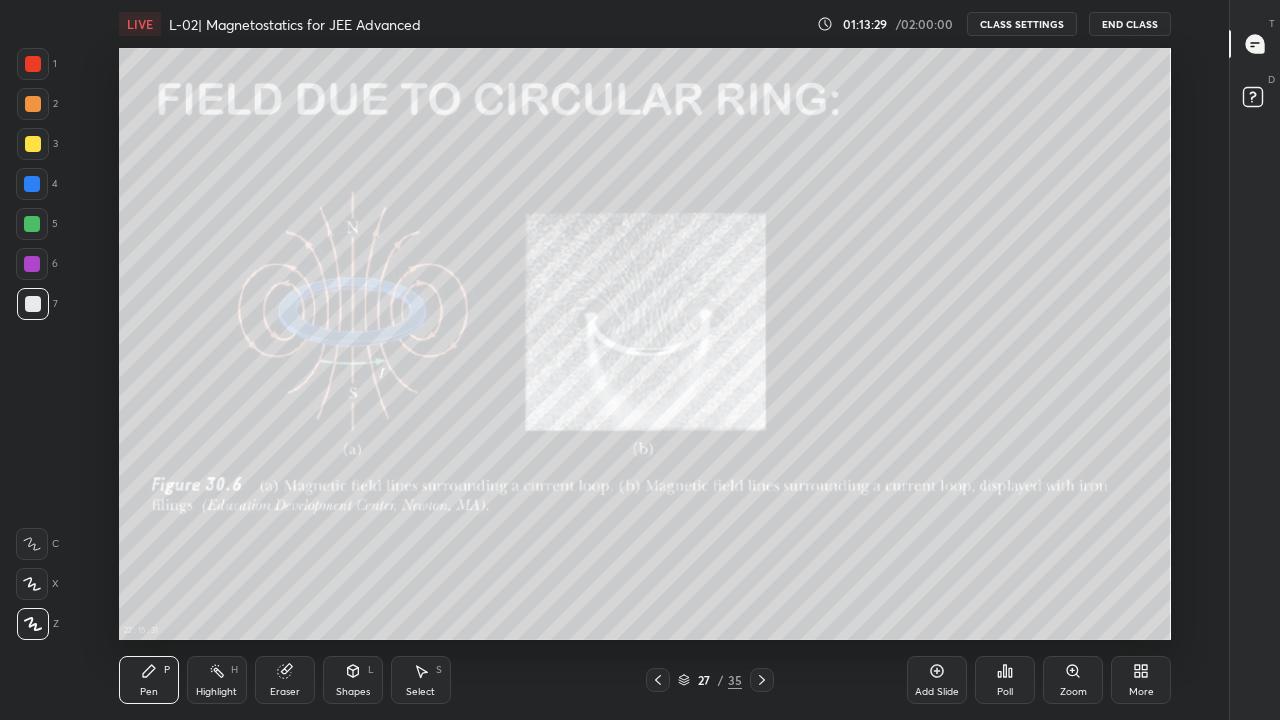 click on "Eraser" at bounding box center [285, 680] 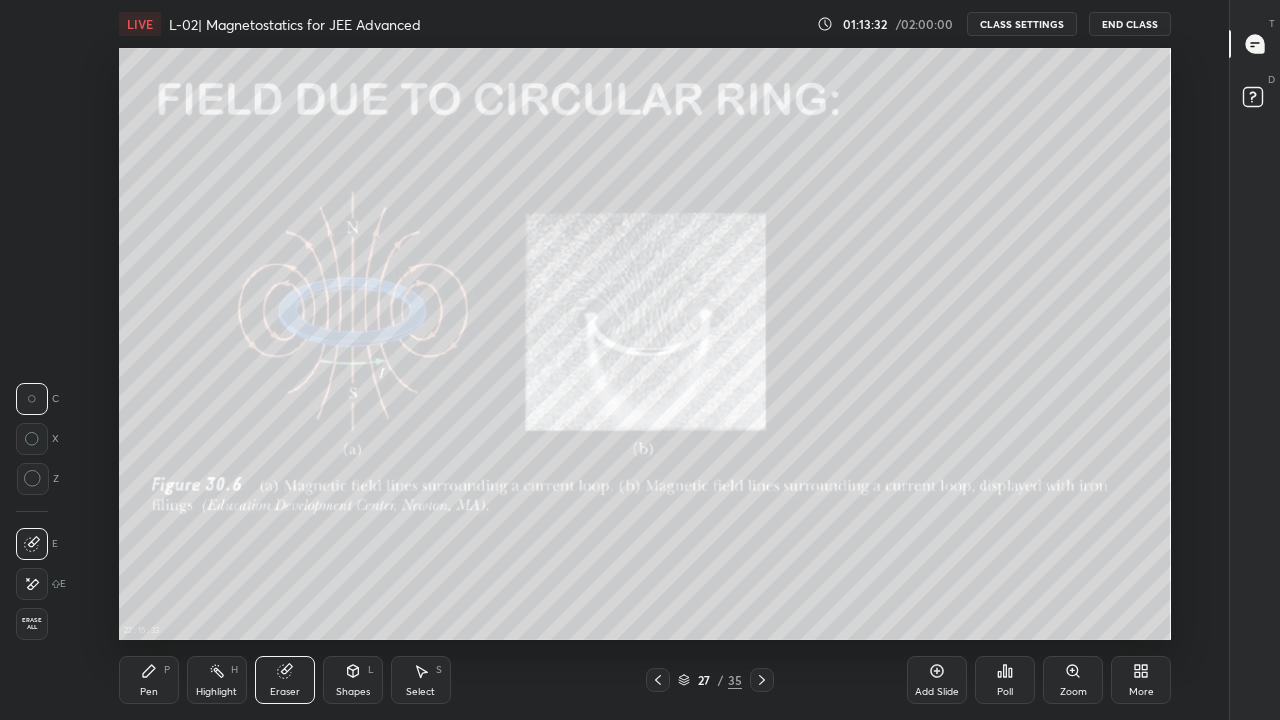 click on "Pen P" at bounding box center (149, 680) 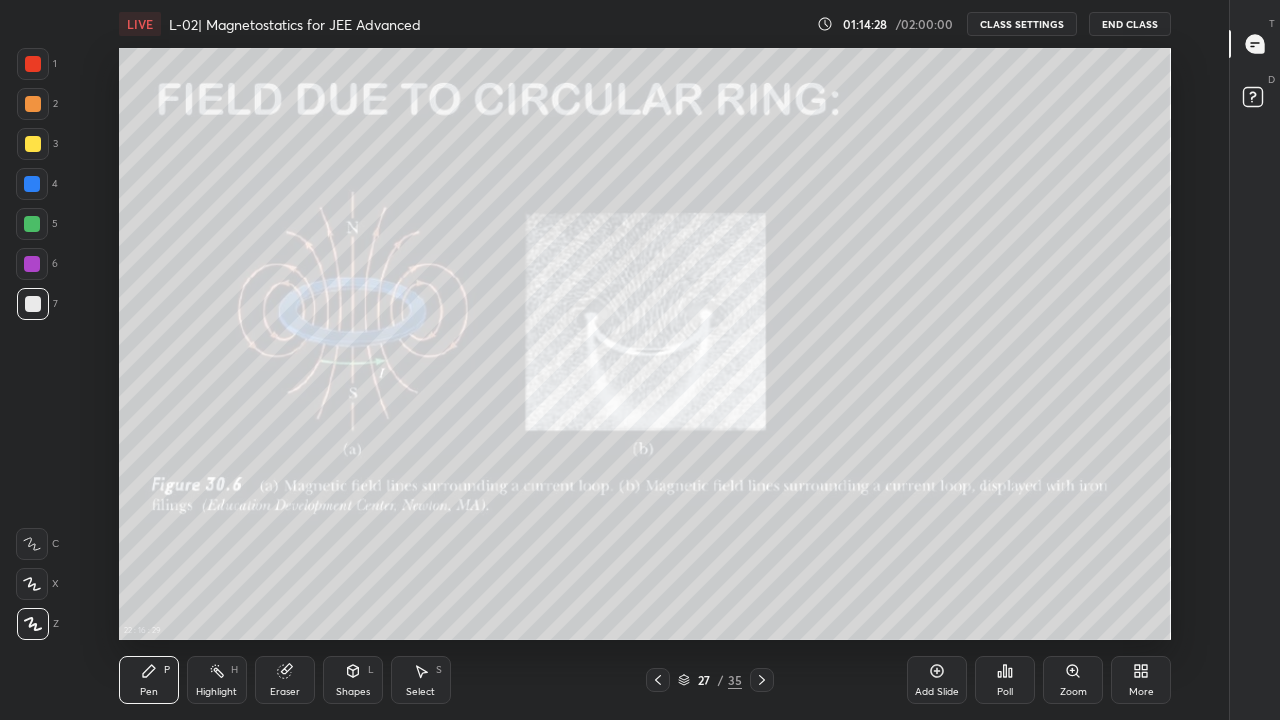 click at bounding box center [762, 680] 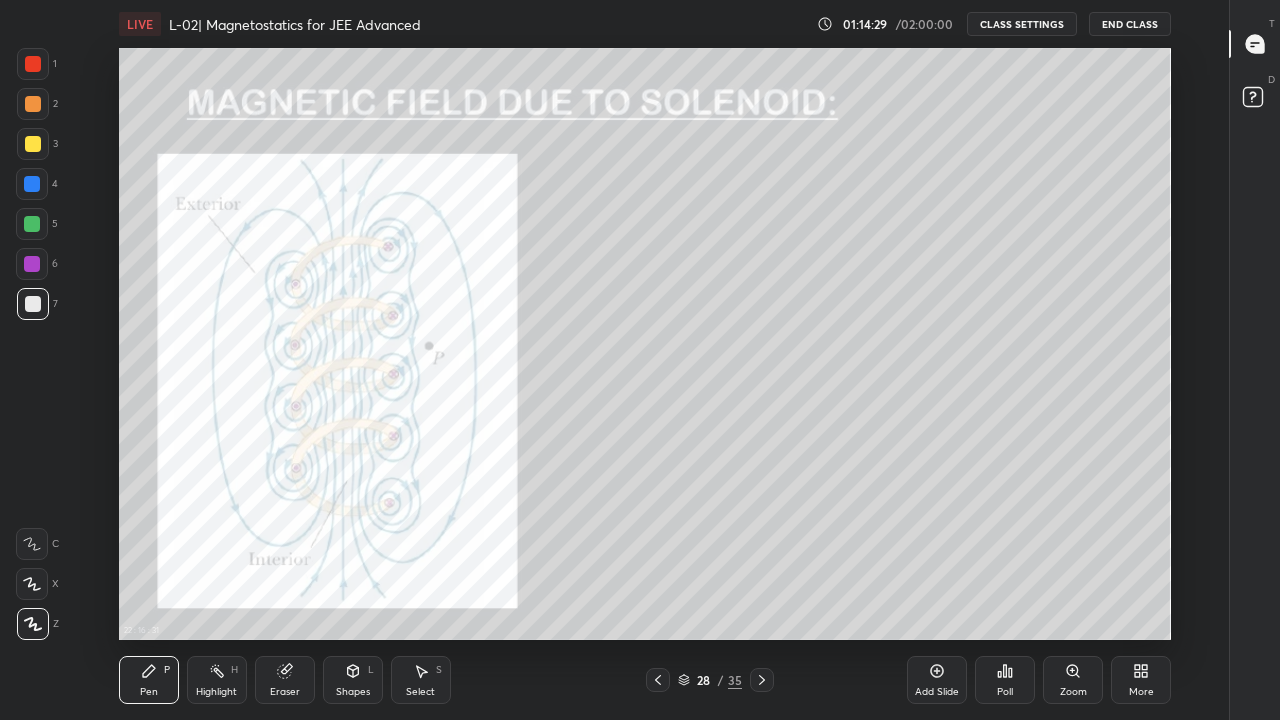 click 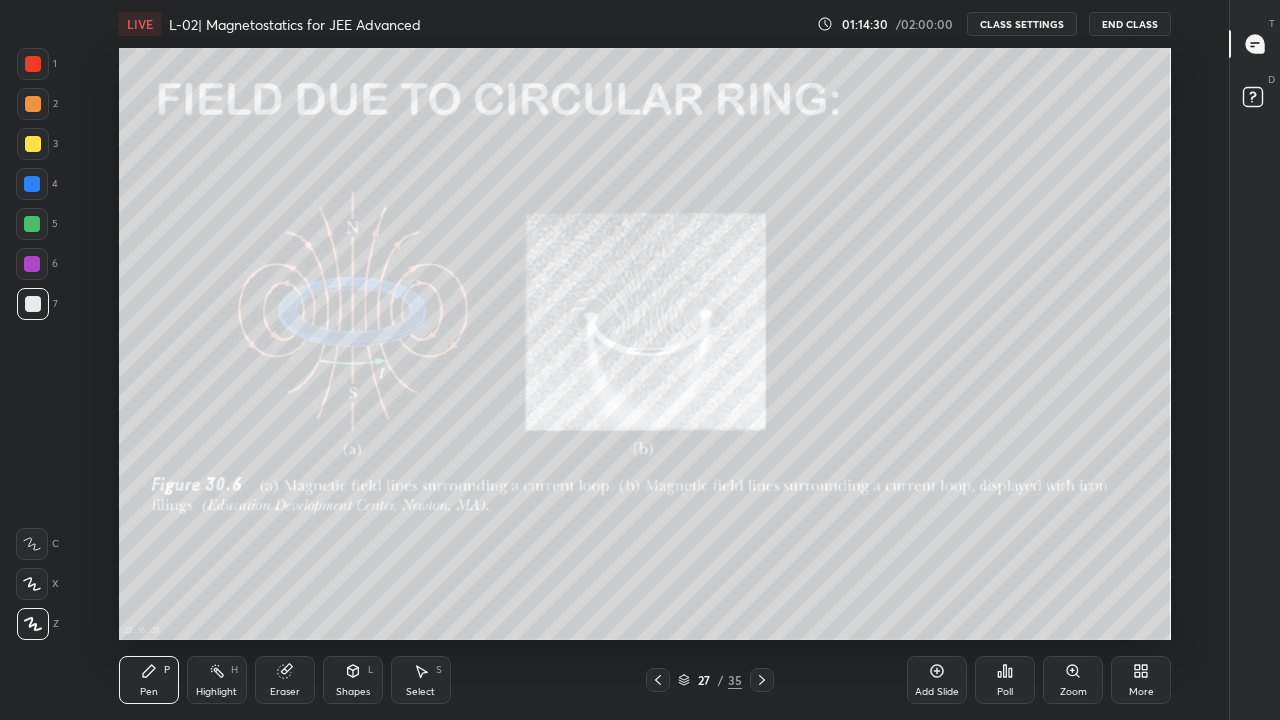 click 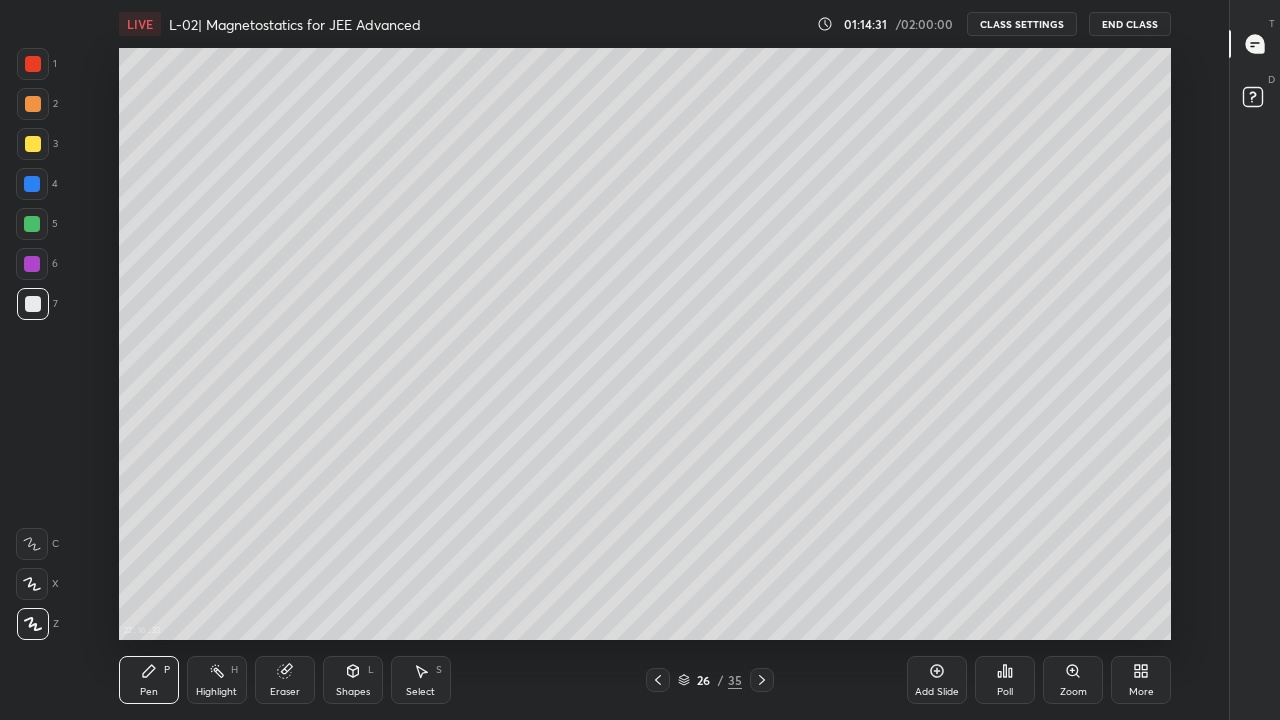 click at bounding box center (658, 680) 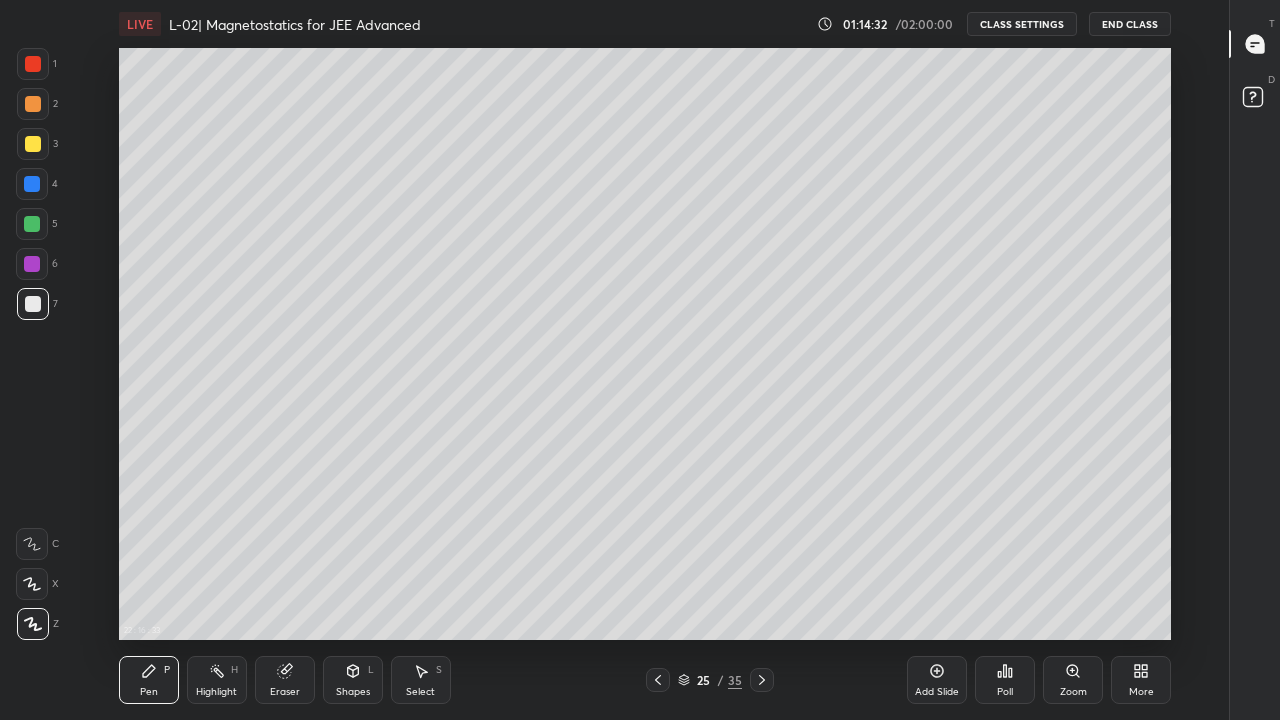 click at bounding box center (658, 680) 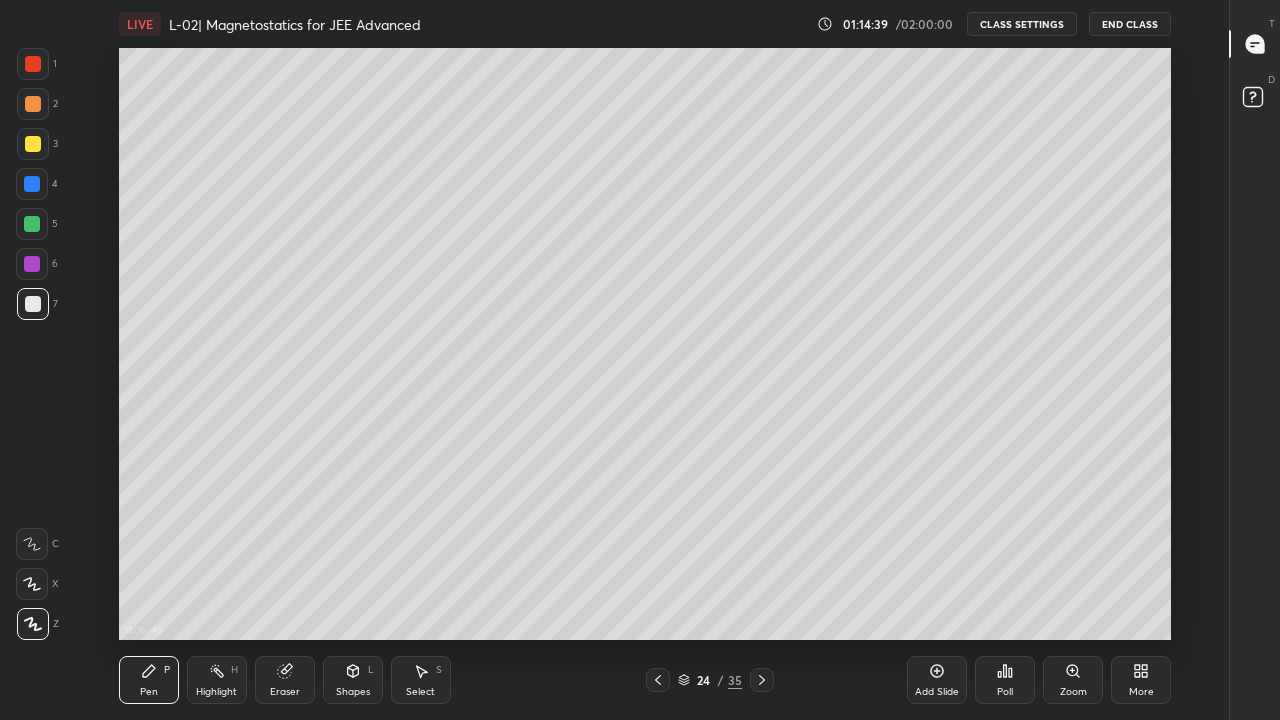 click on "Add Slide" at bounding box center [937, 692] 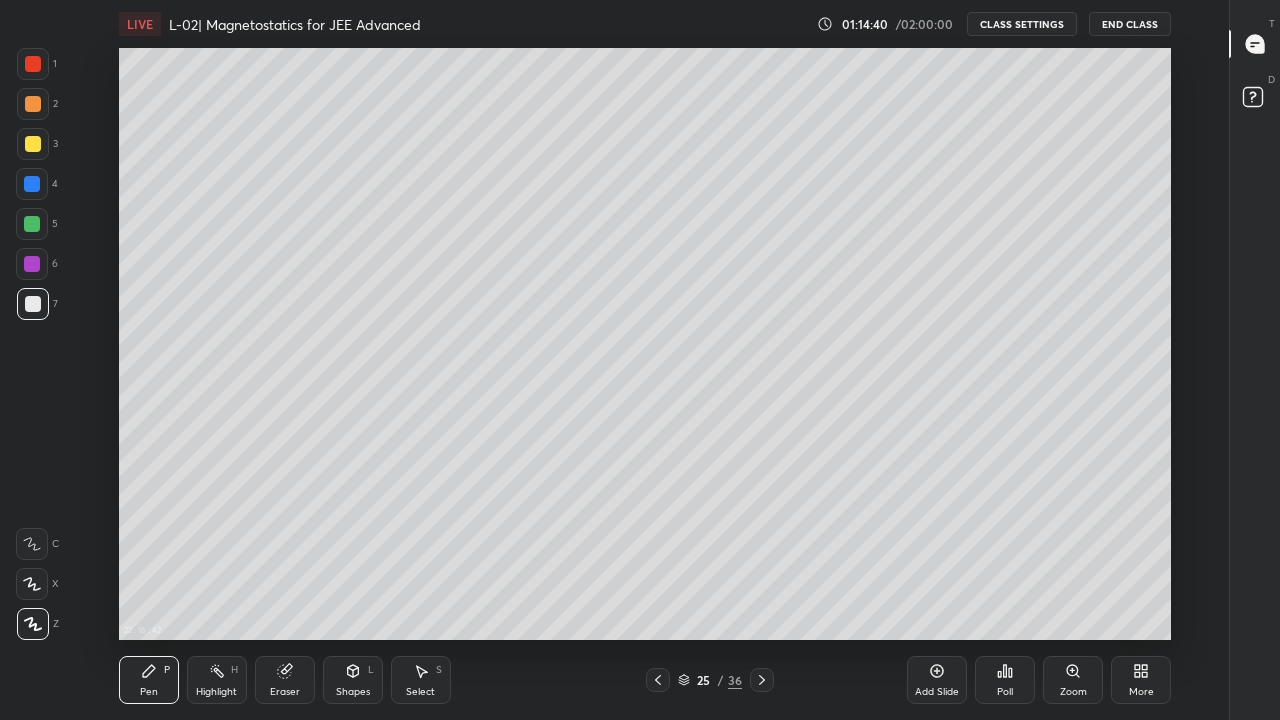 click at bounding box center [33, 144] 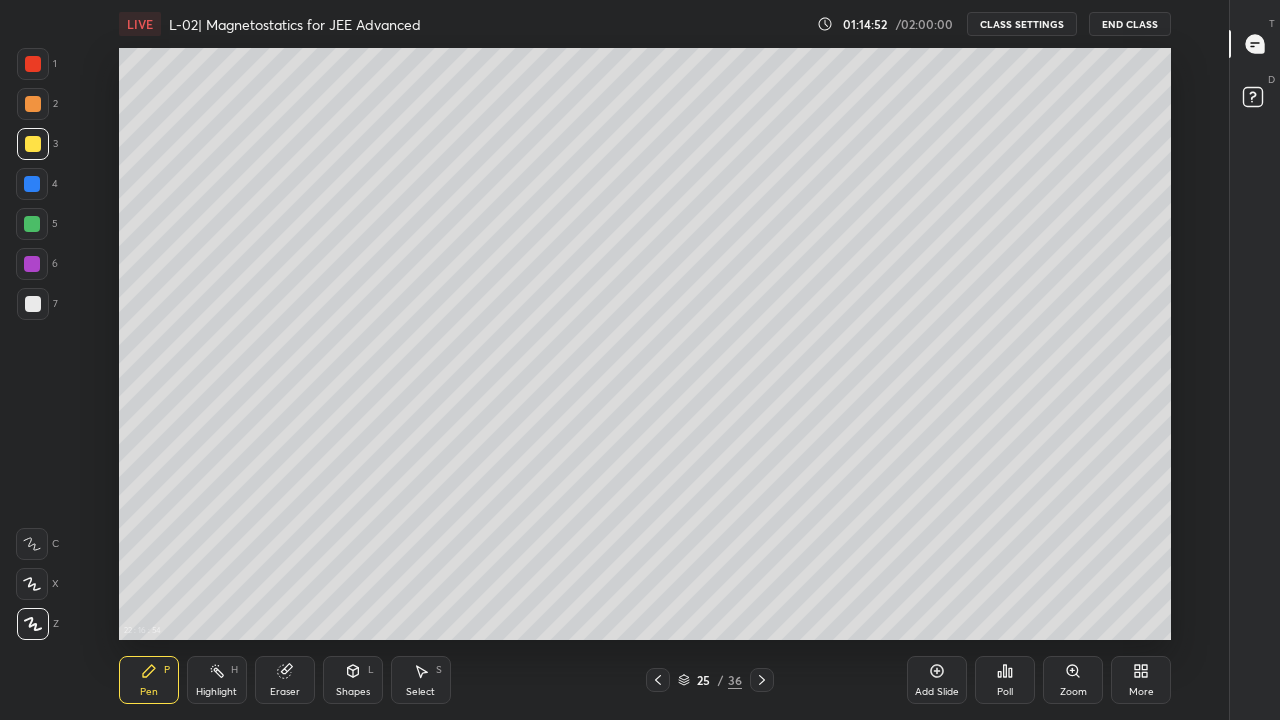 click at bounding box center (658, 680) 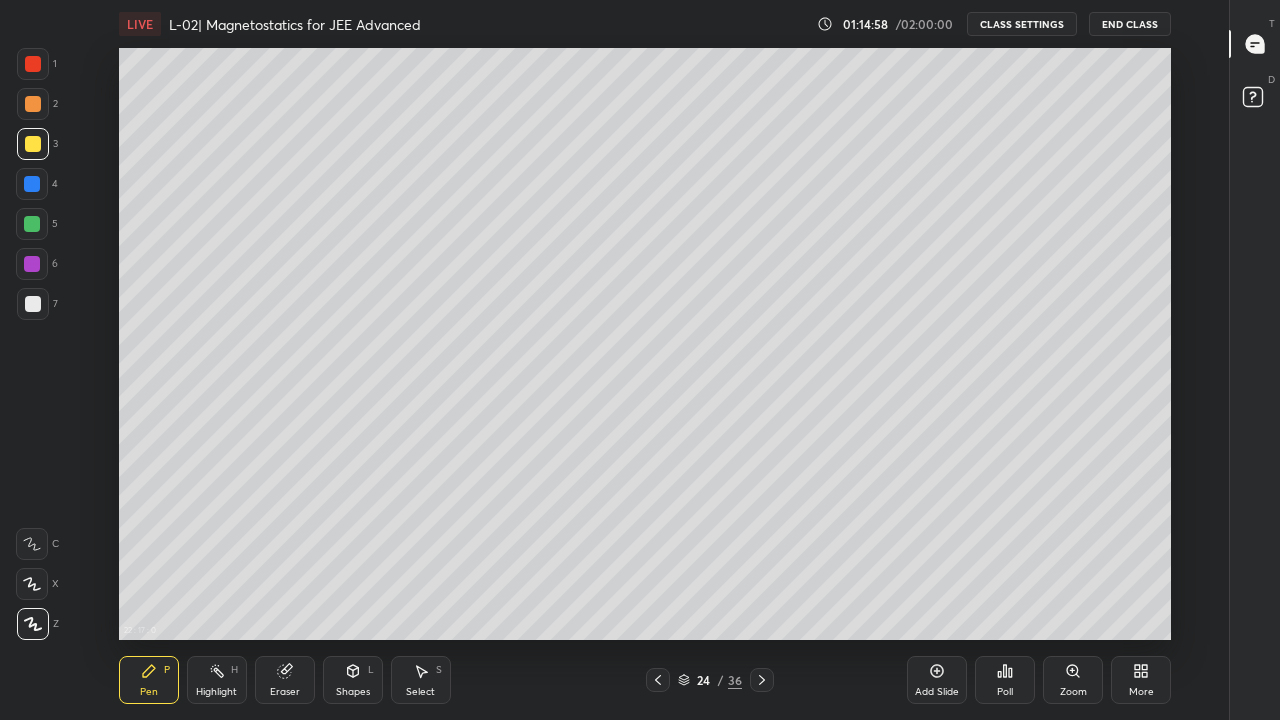 click 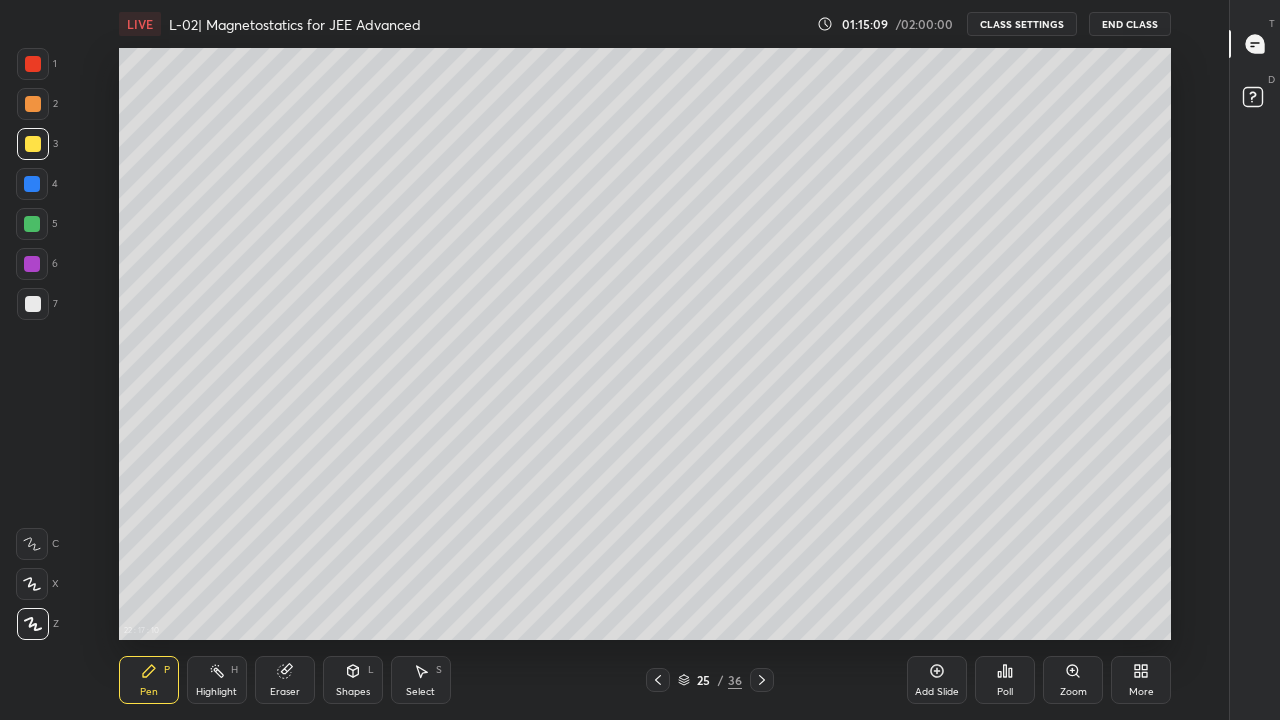 click 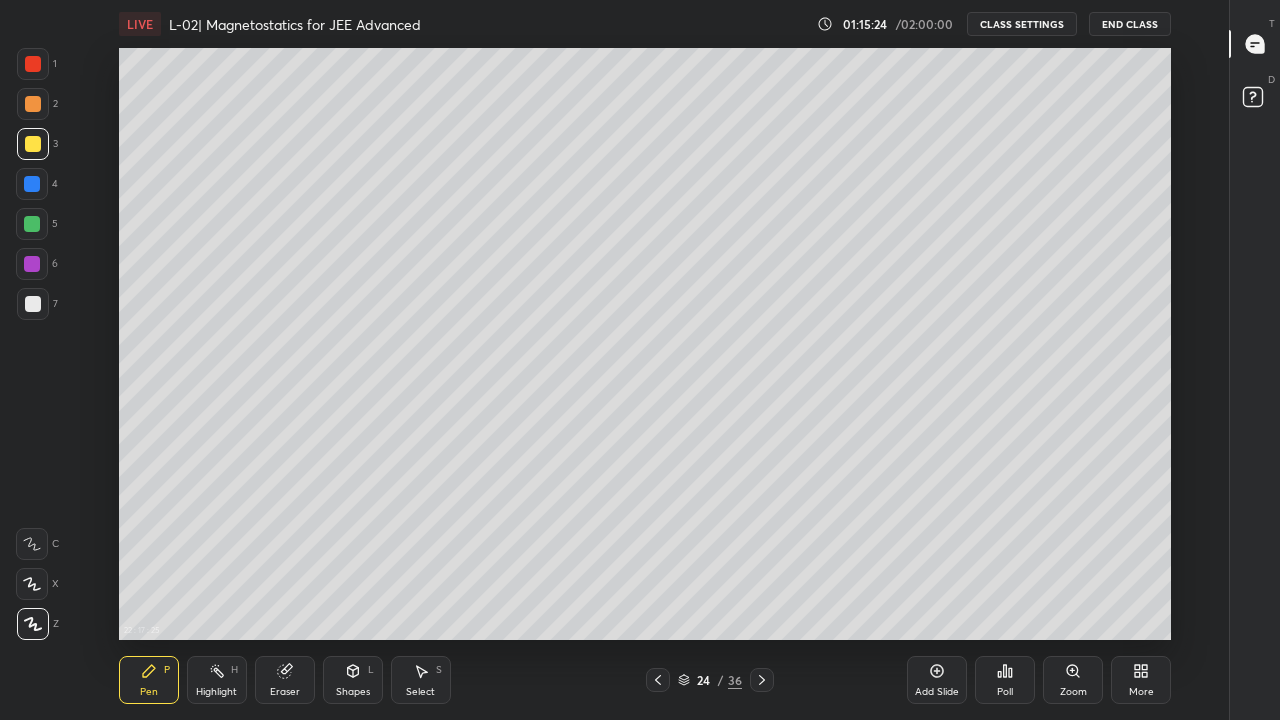 click 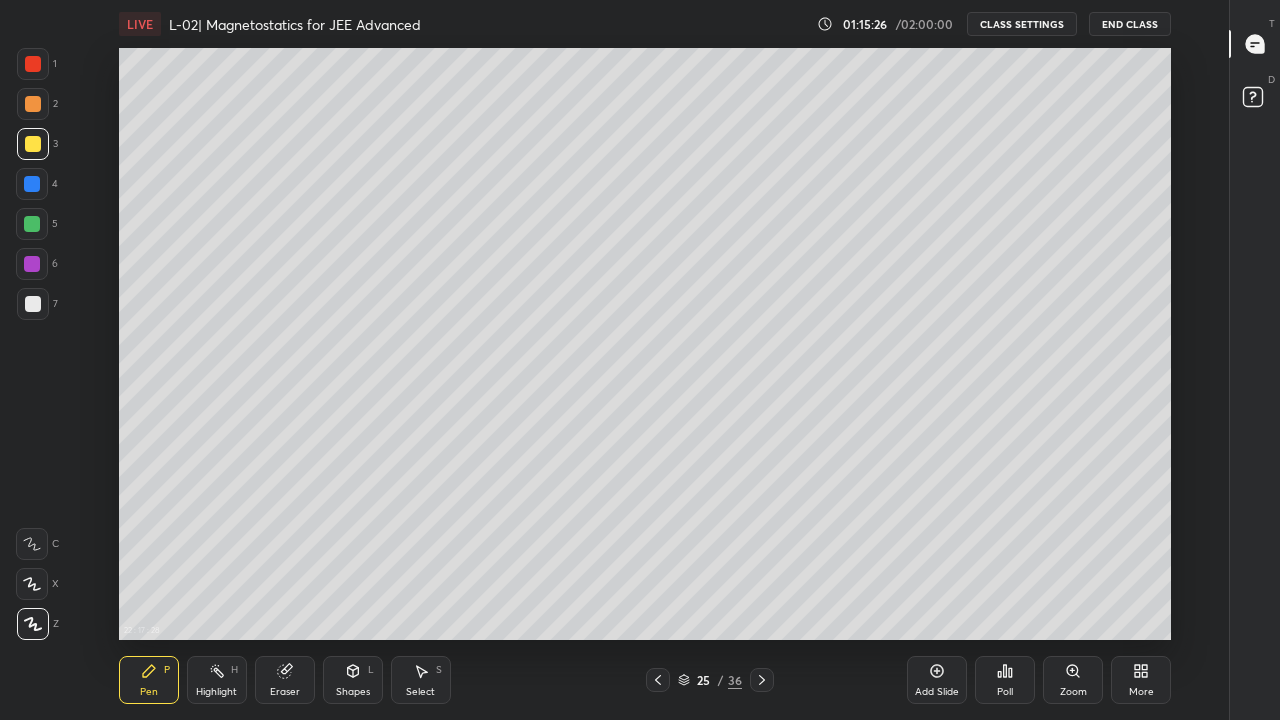 click 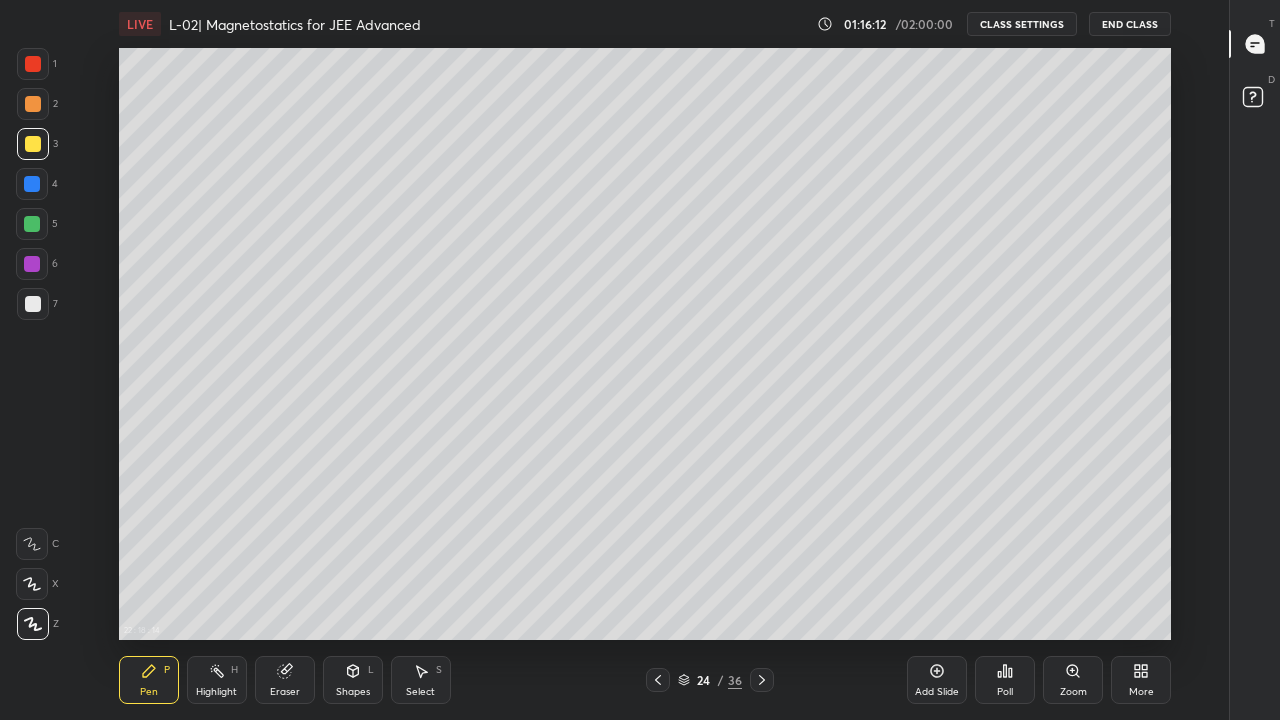 click at bounding box center (33, 64) 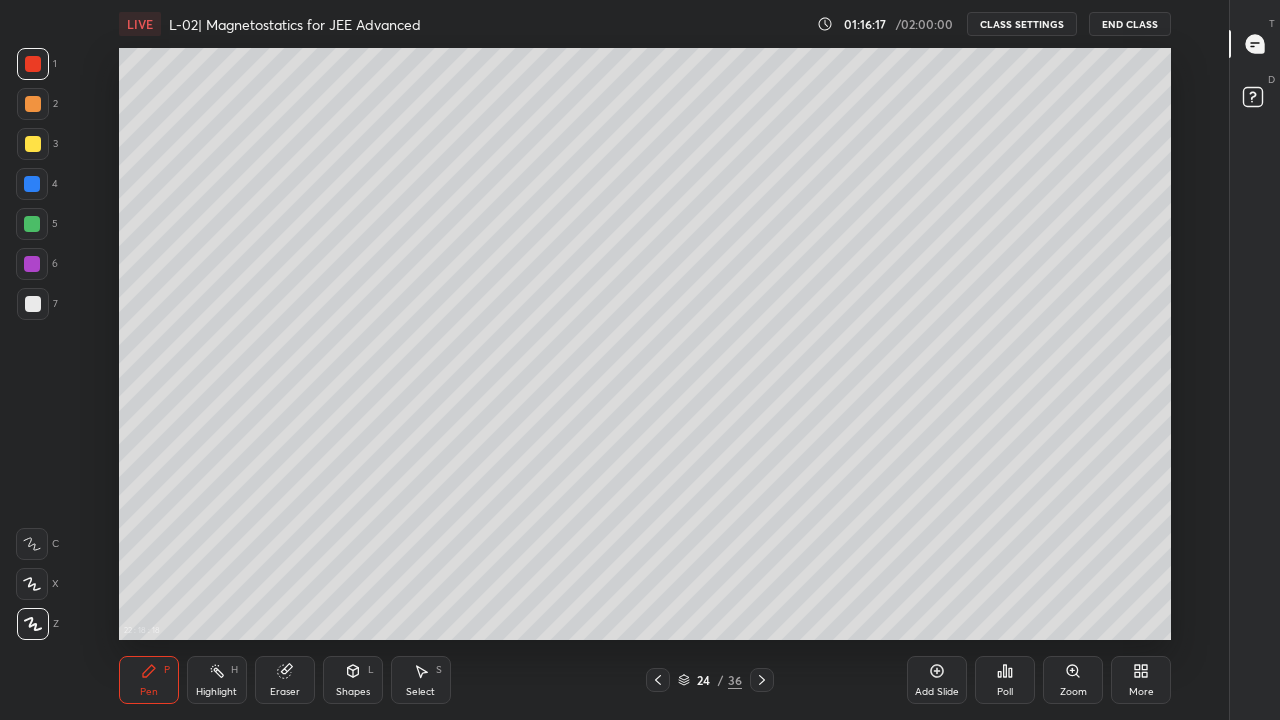 click 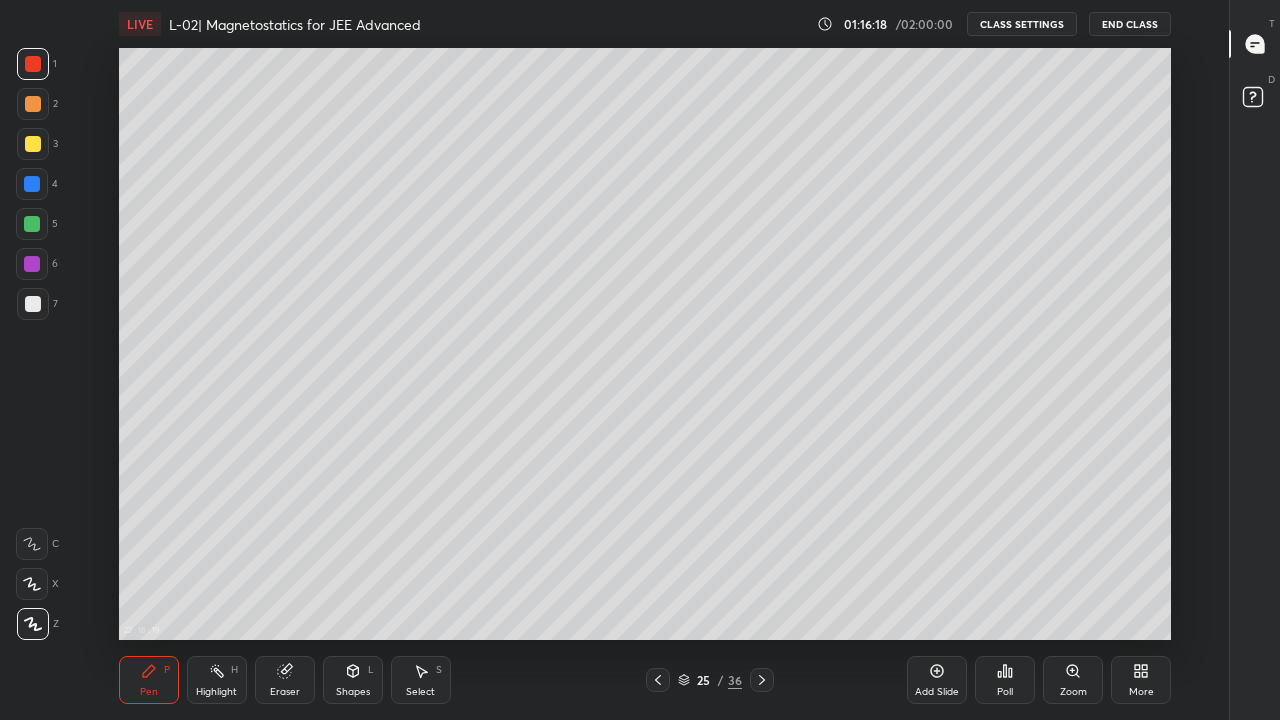 click 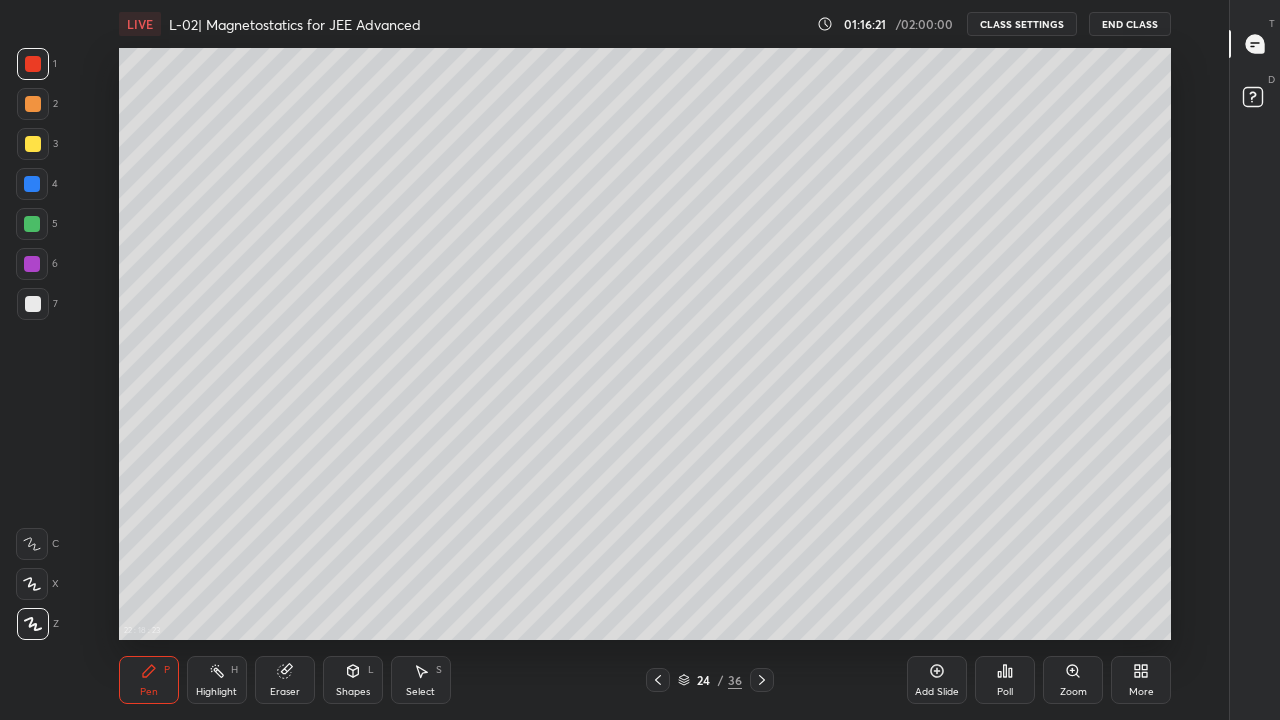 click at bounding box center (33, 304) 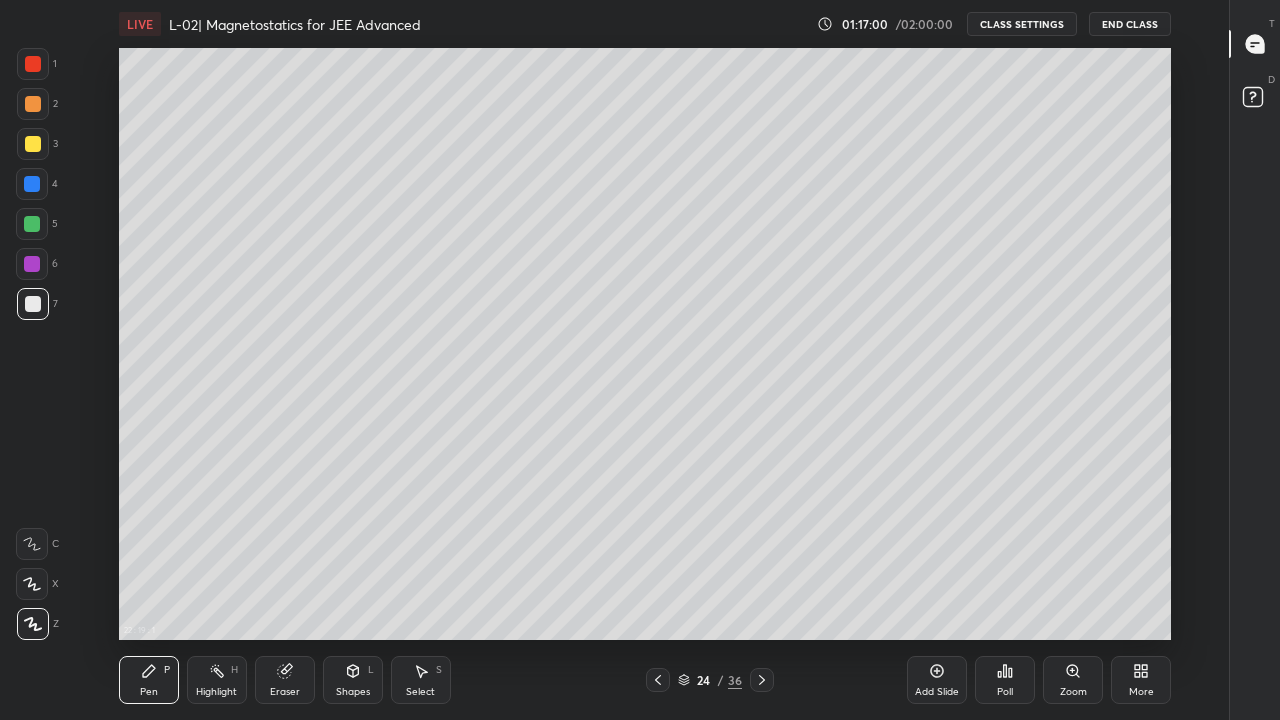 click at bounding box center [33, 104] 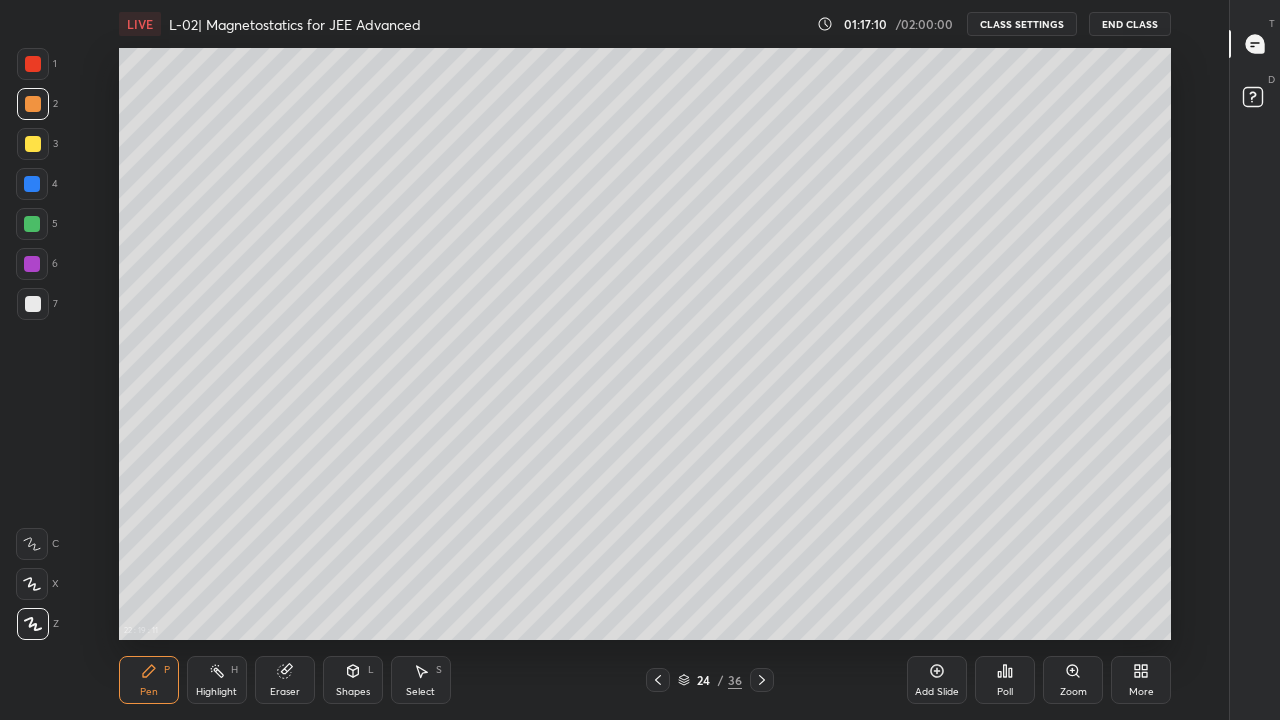 click at bounding box center [762, 680] 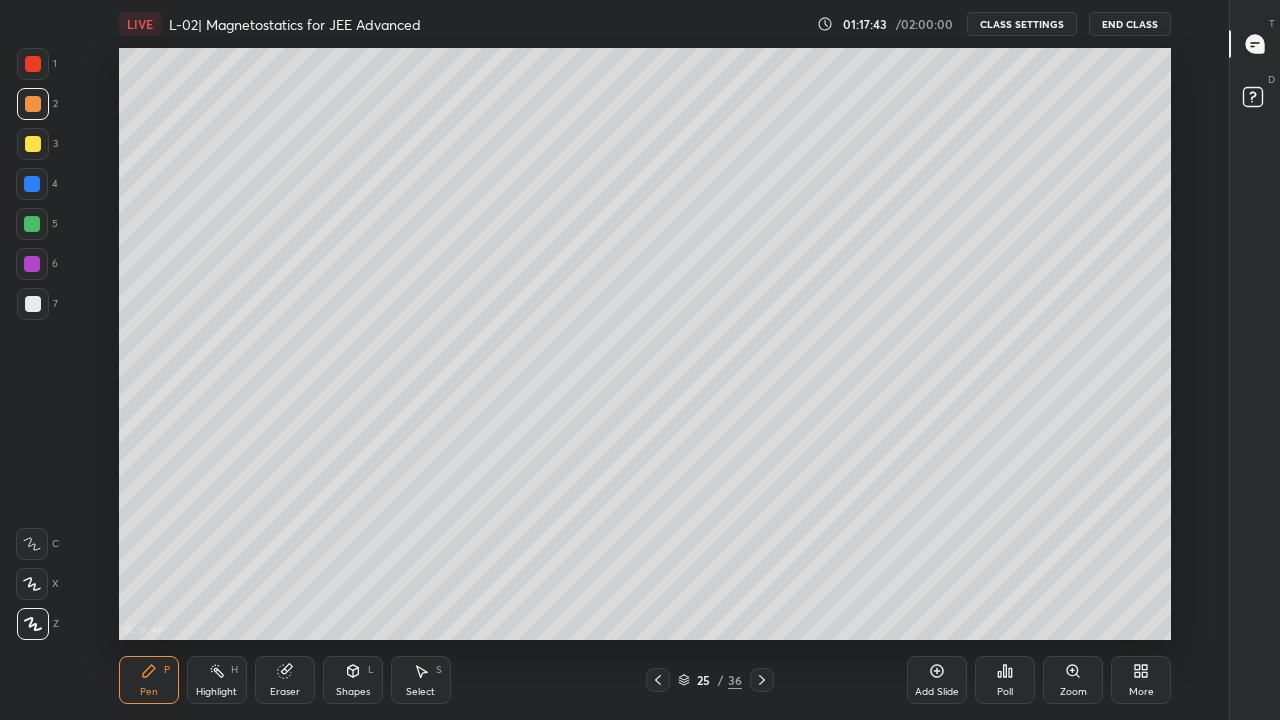 click at bounding box center [658, 680] 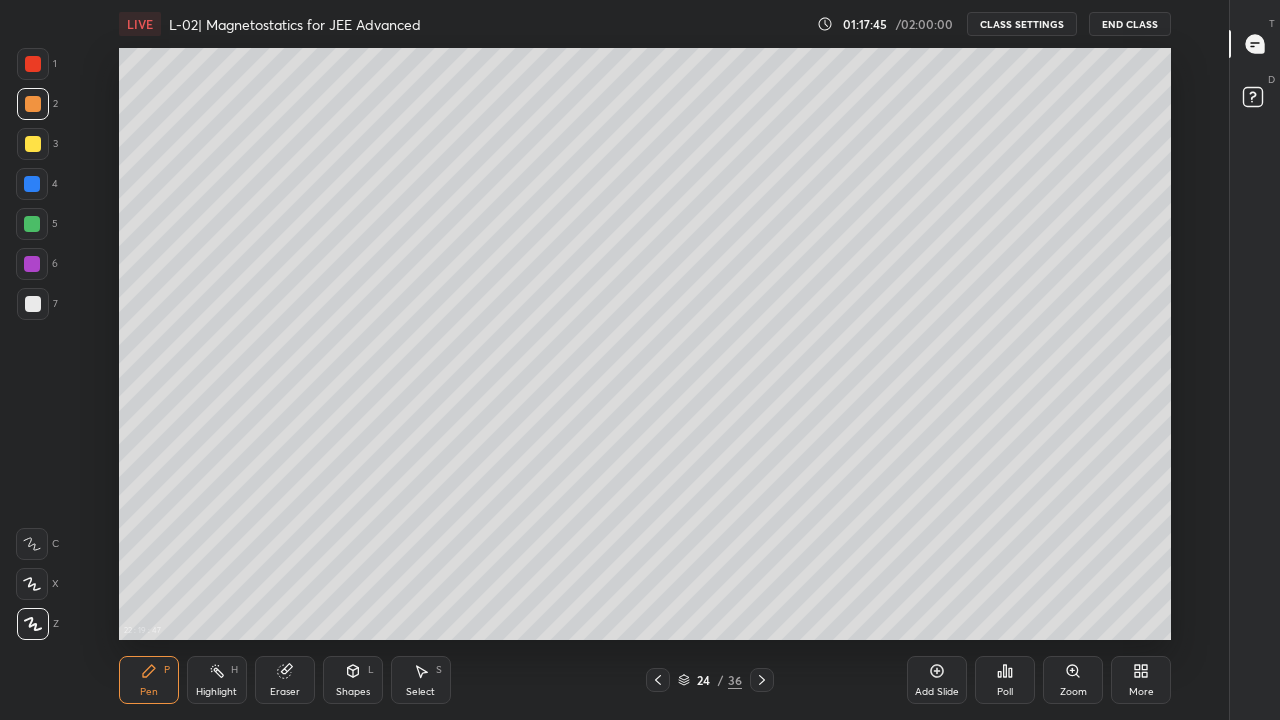 click at bounding box center [762, 680] 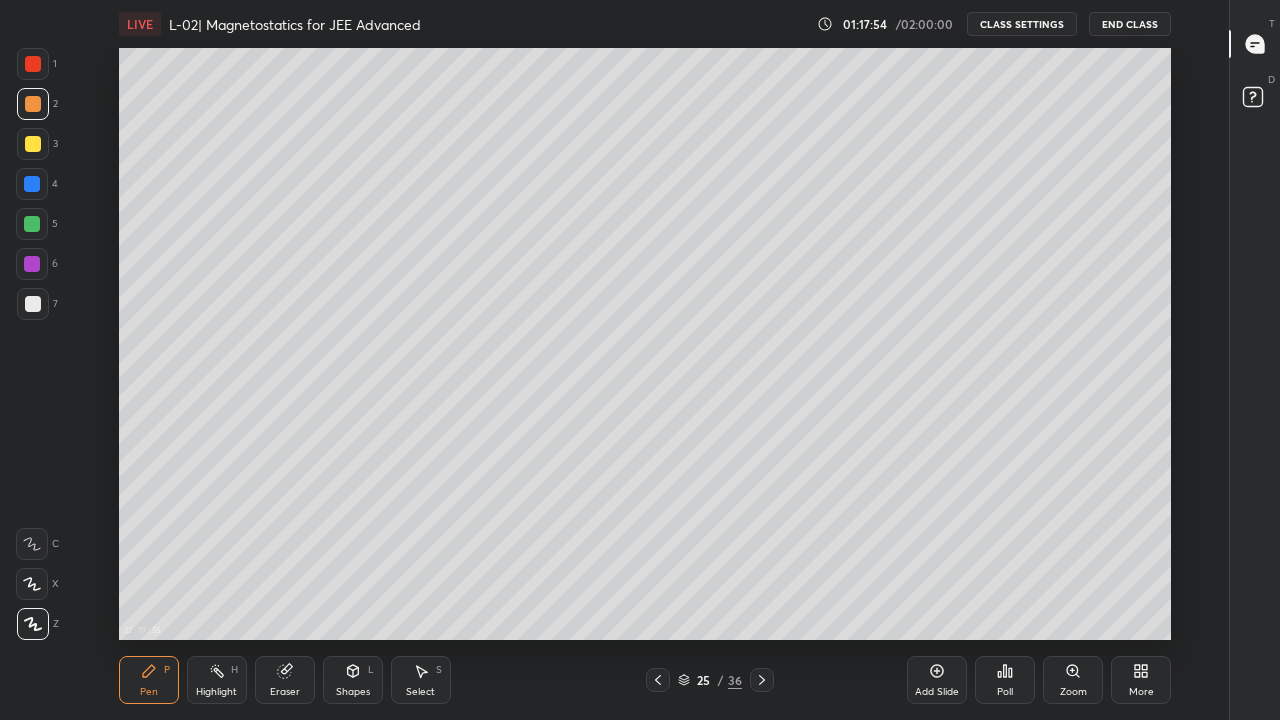click at bounding box center [658, 680] 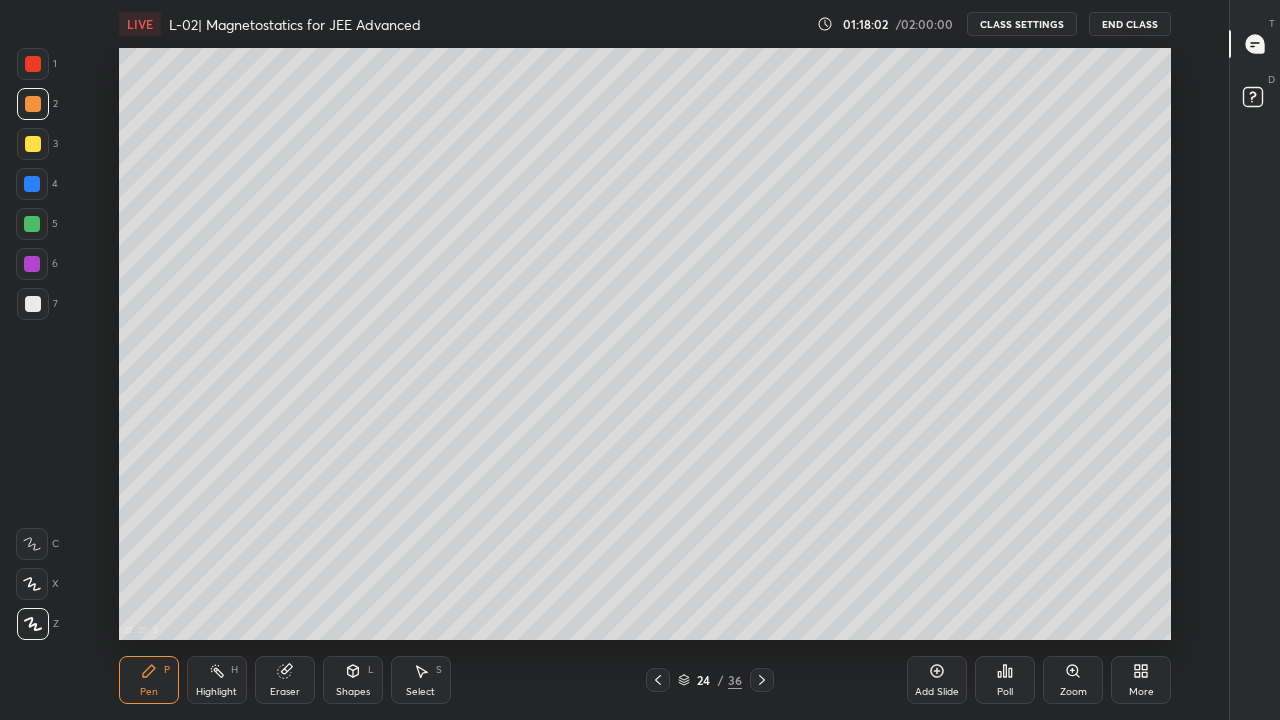 click at bounding box center [658, 680] 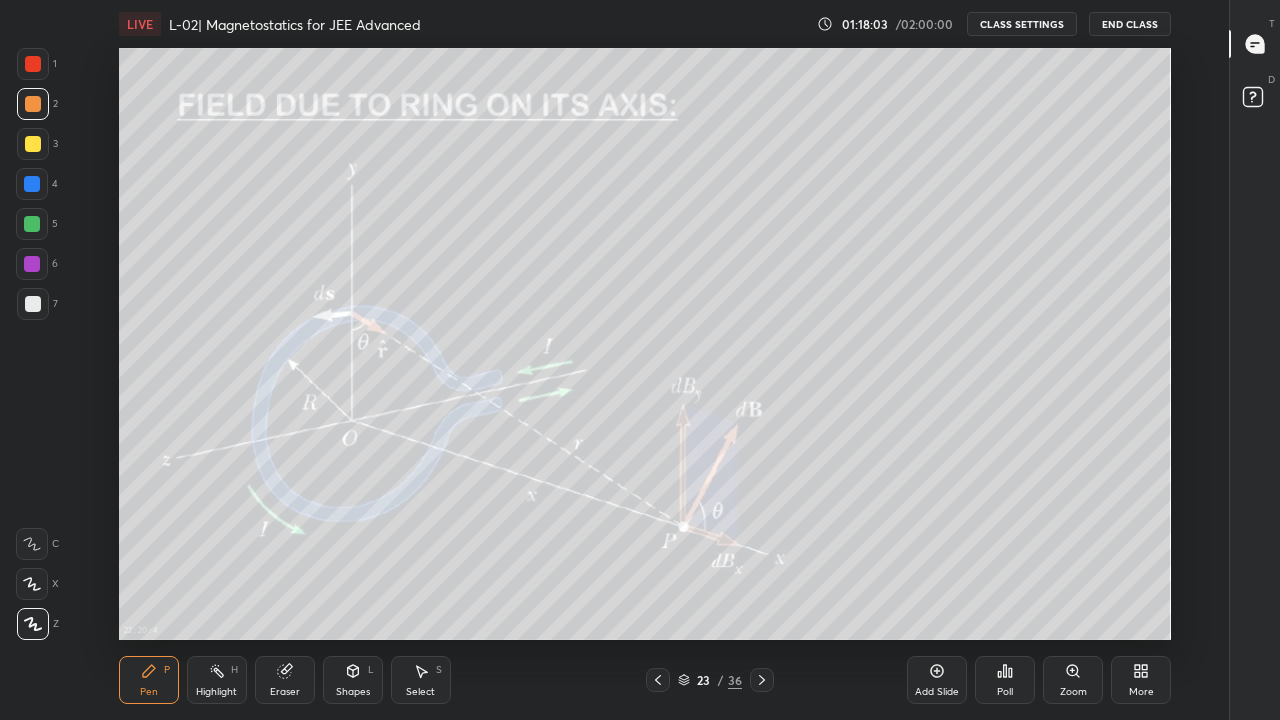 click 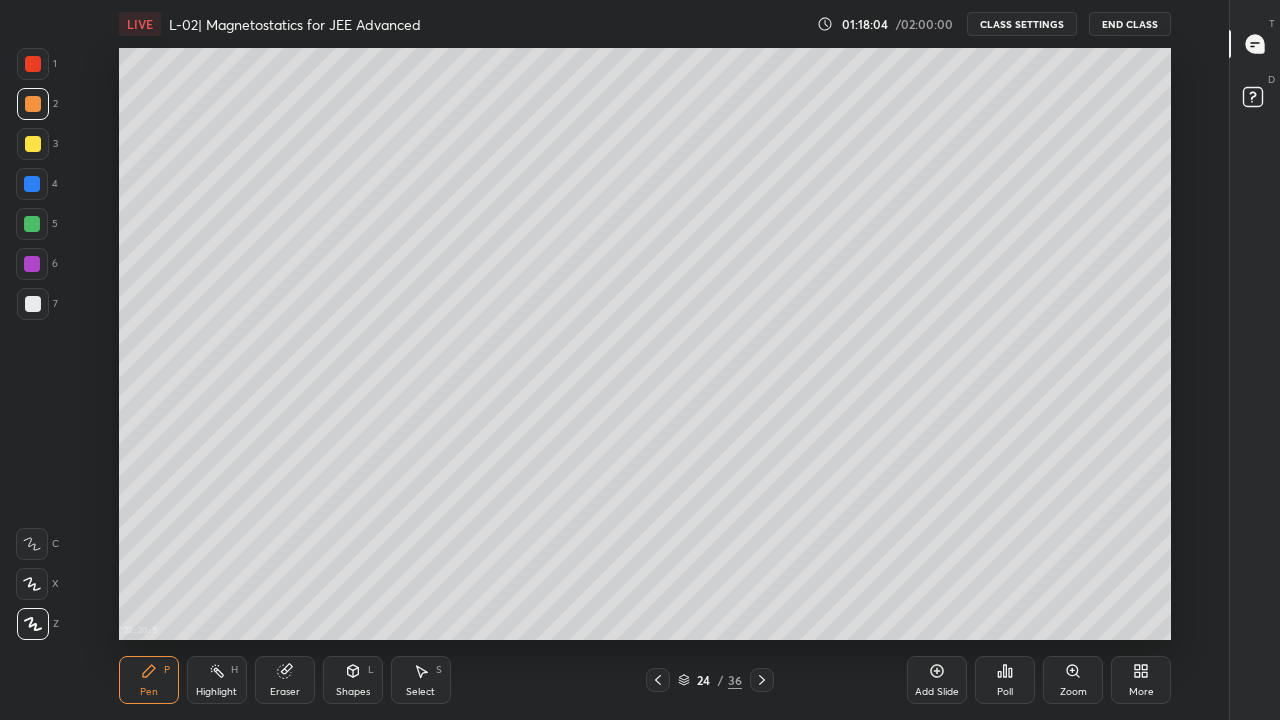 click 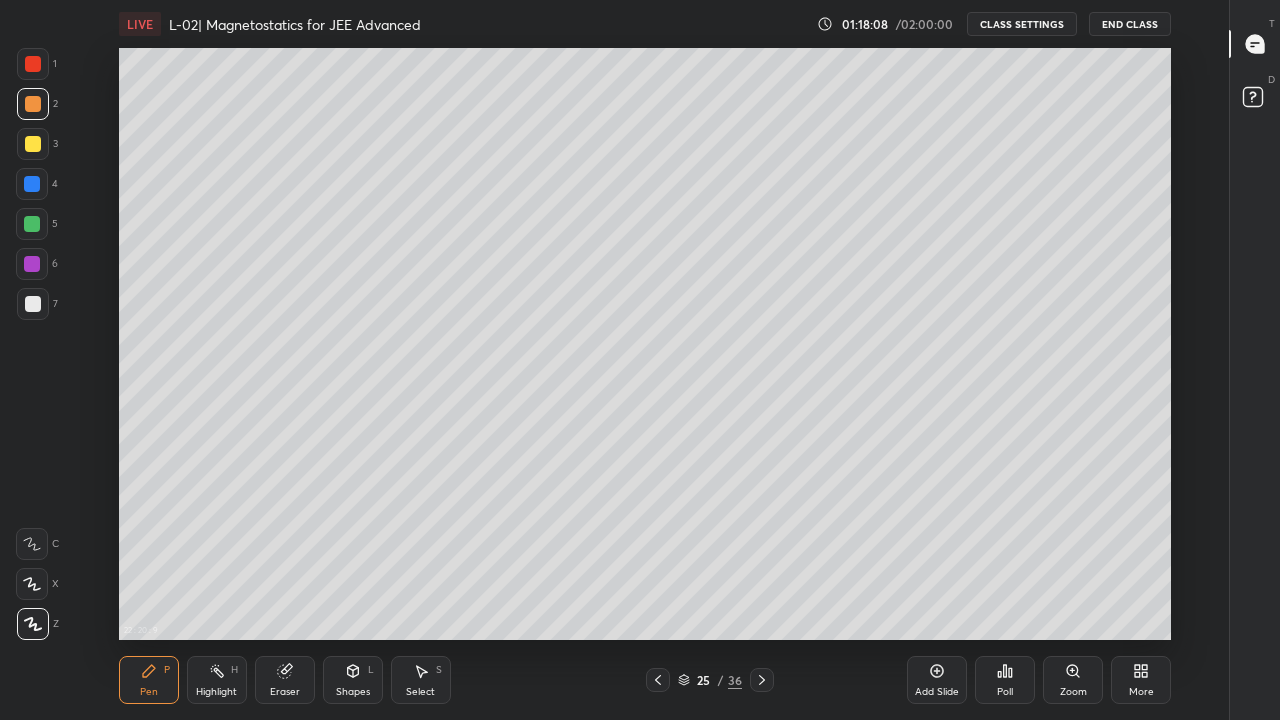 click at bounding box center (33, 304) 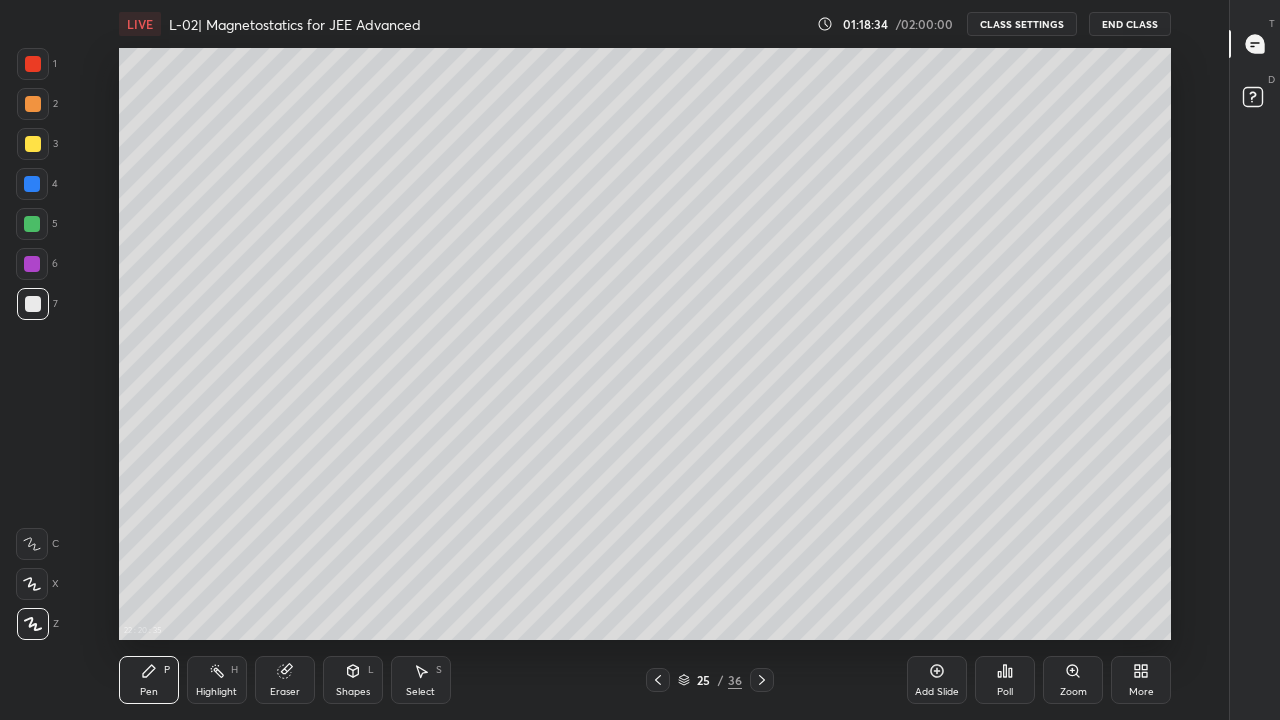 click at bounding box center [33, 144] 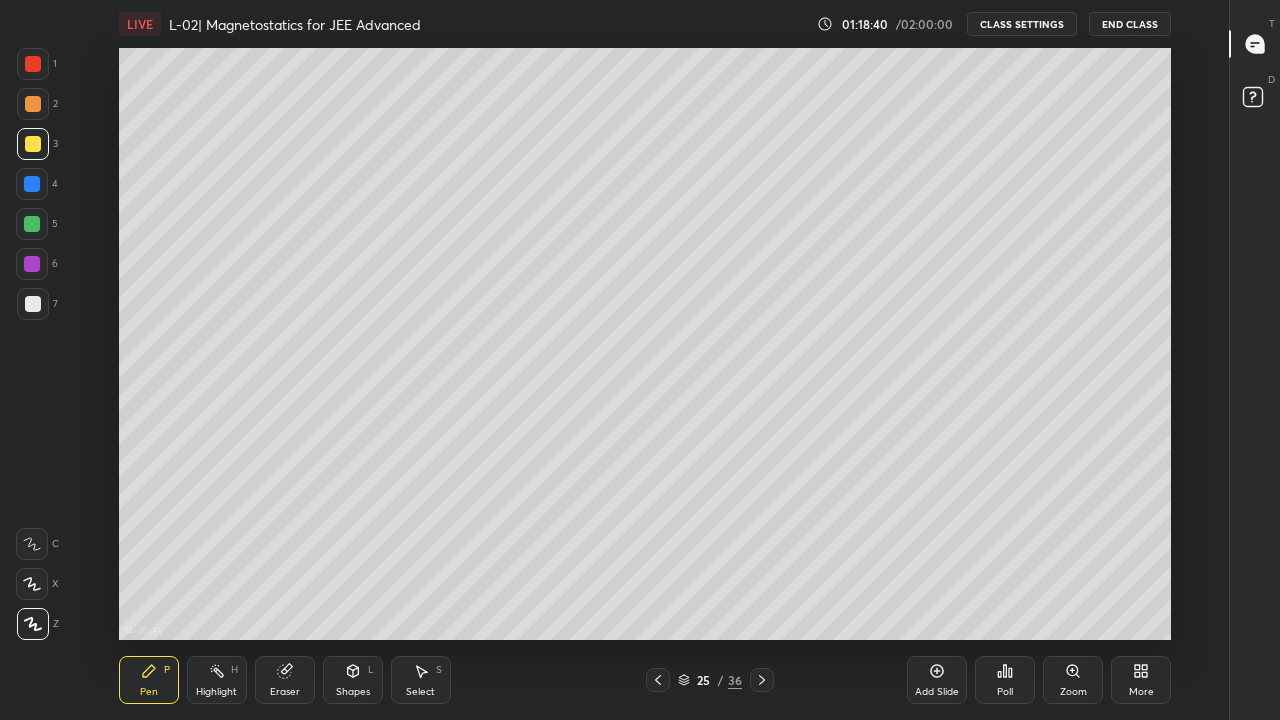 click at bounding box center [33, 64] 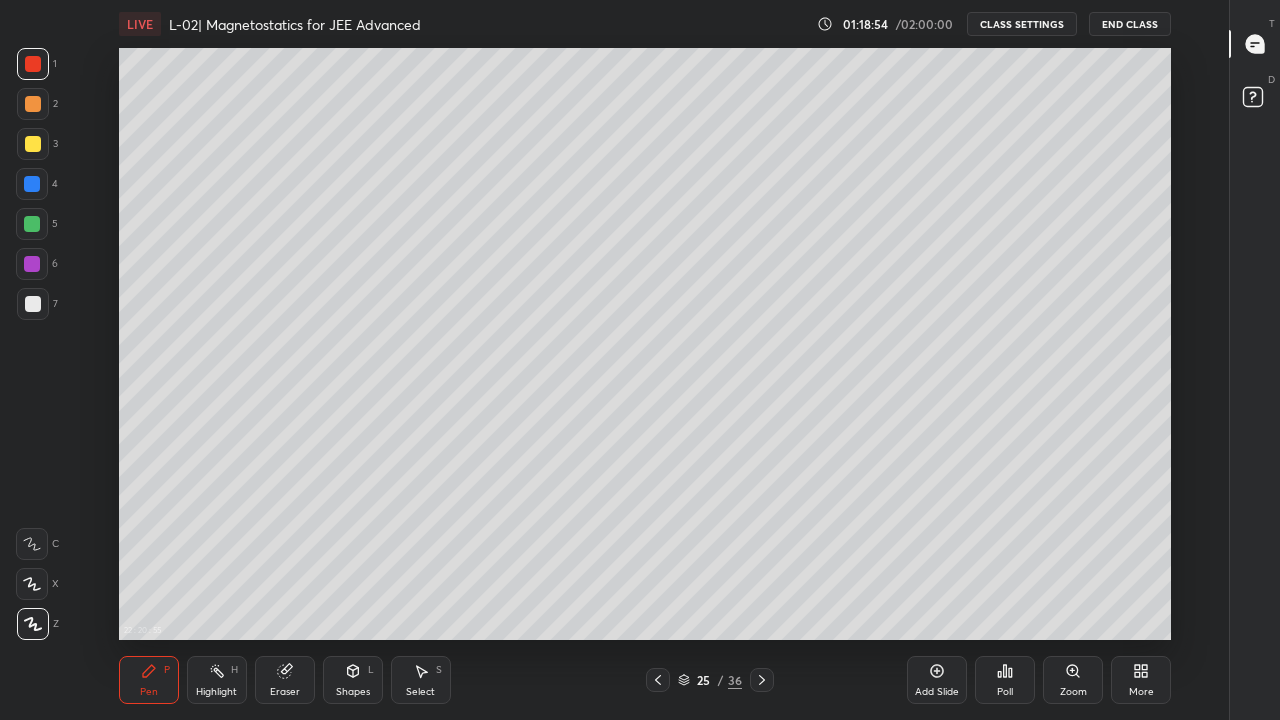 click at bounding box center (32, 224) 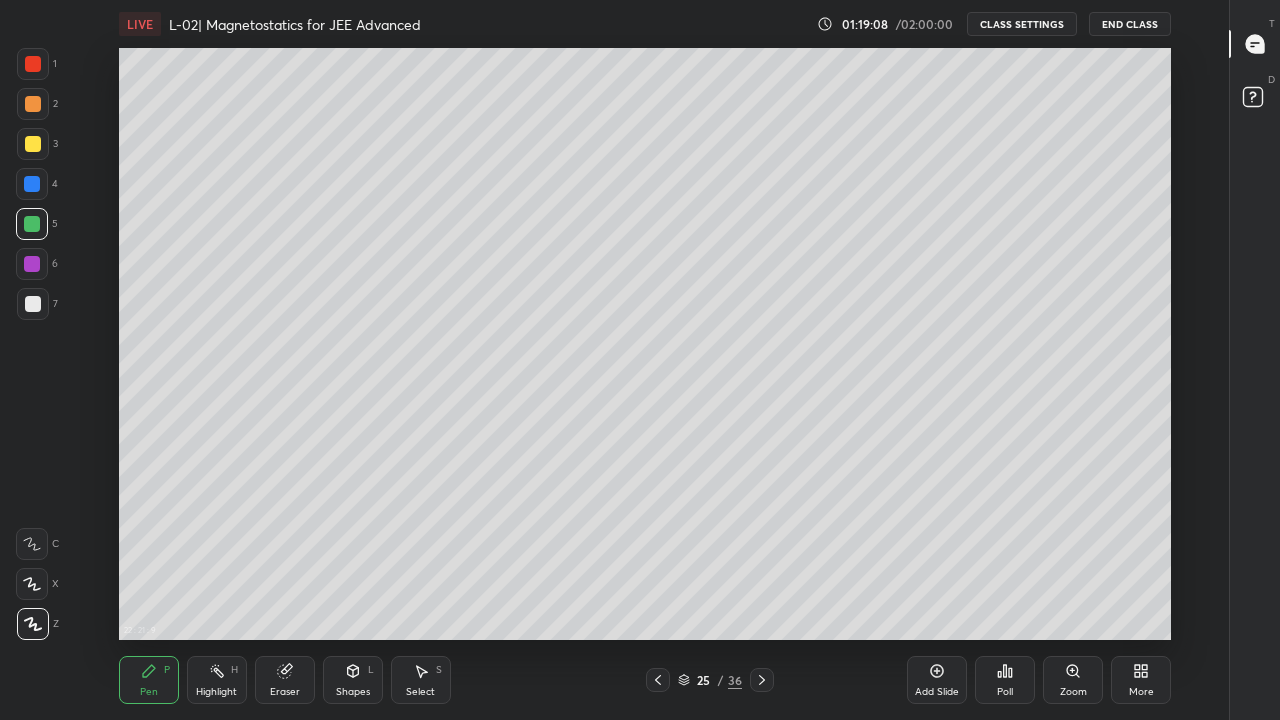 click at bounding box center (33, 104) 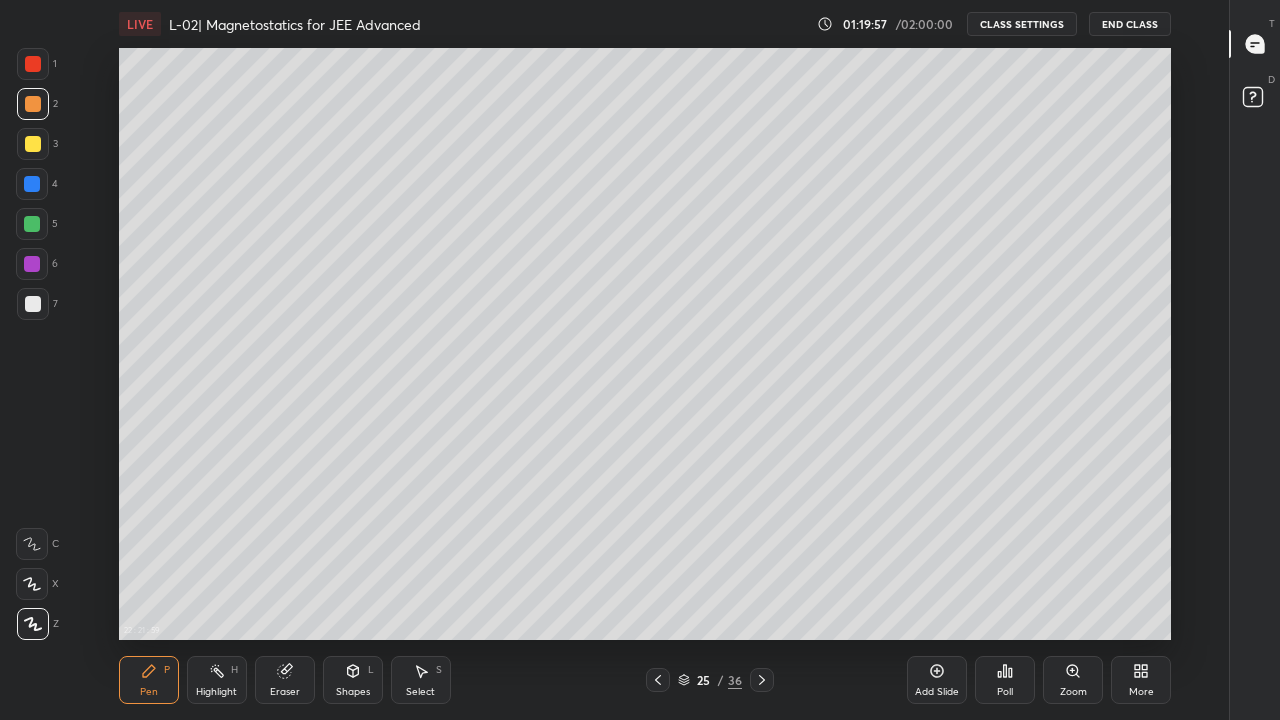 click 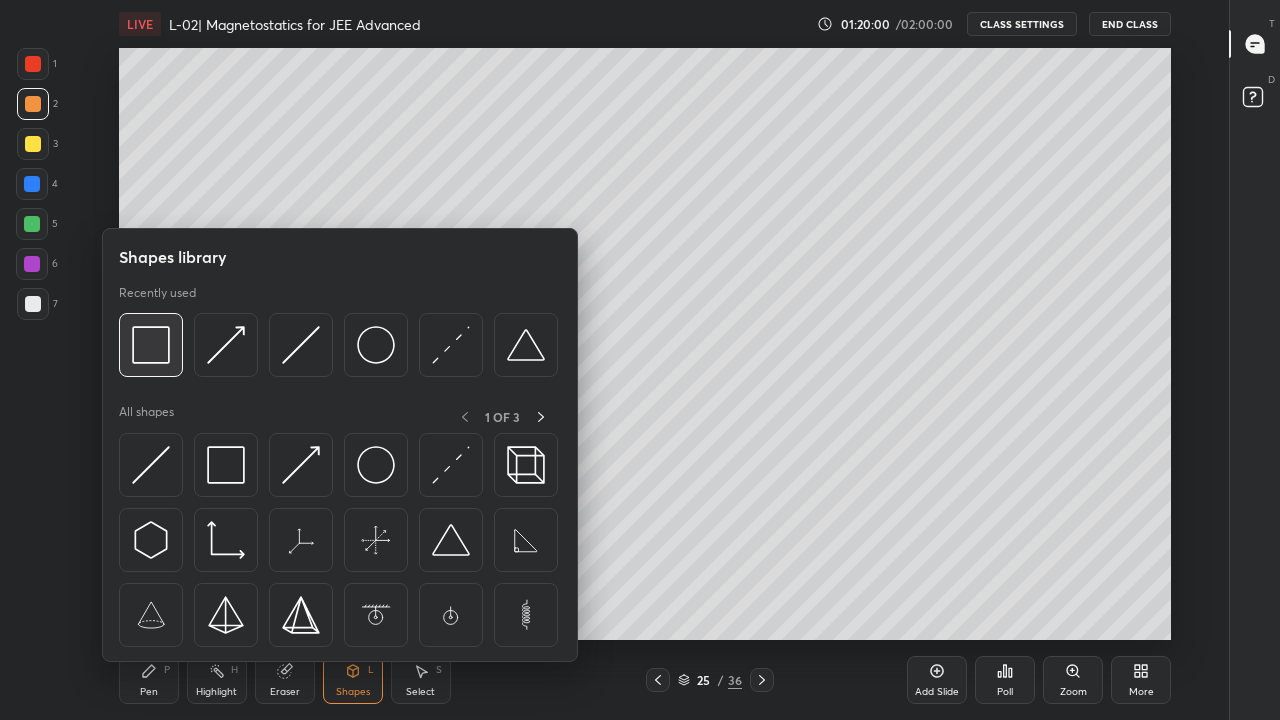 click at bounding box center [151, 345] 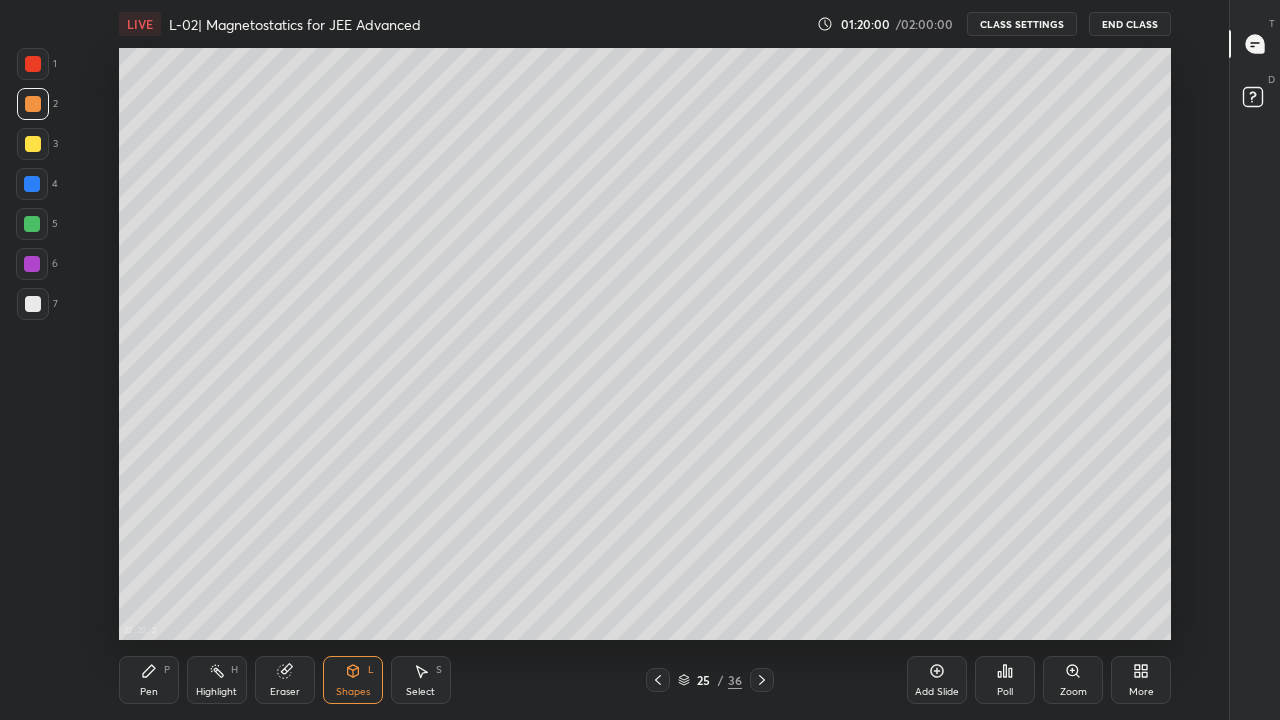 click at bounding box center [32, 224] 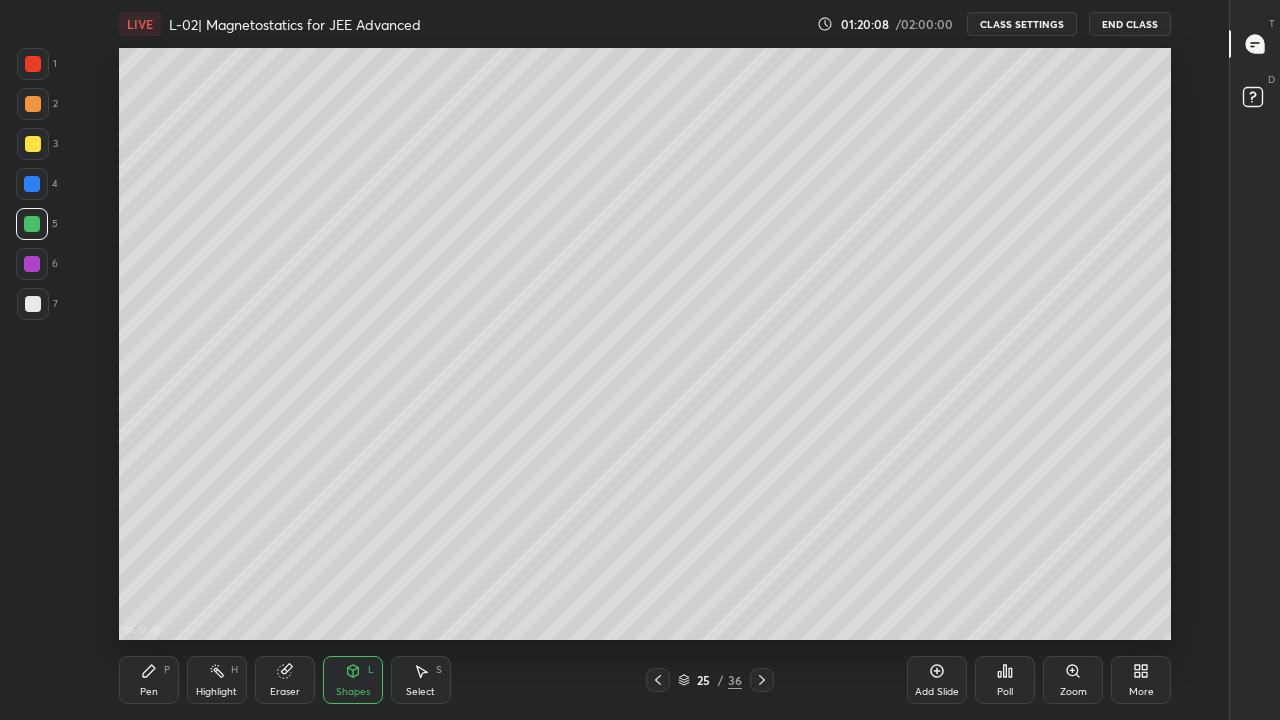 click 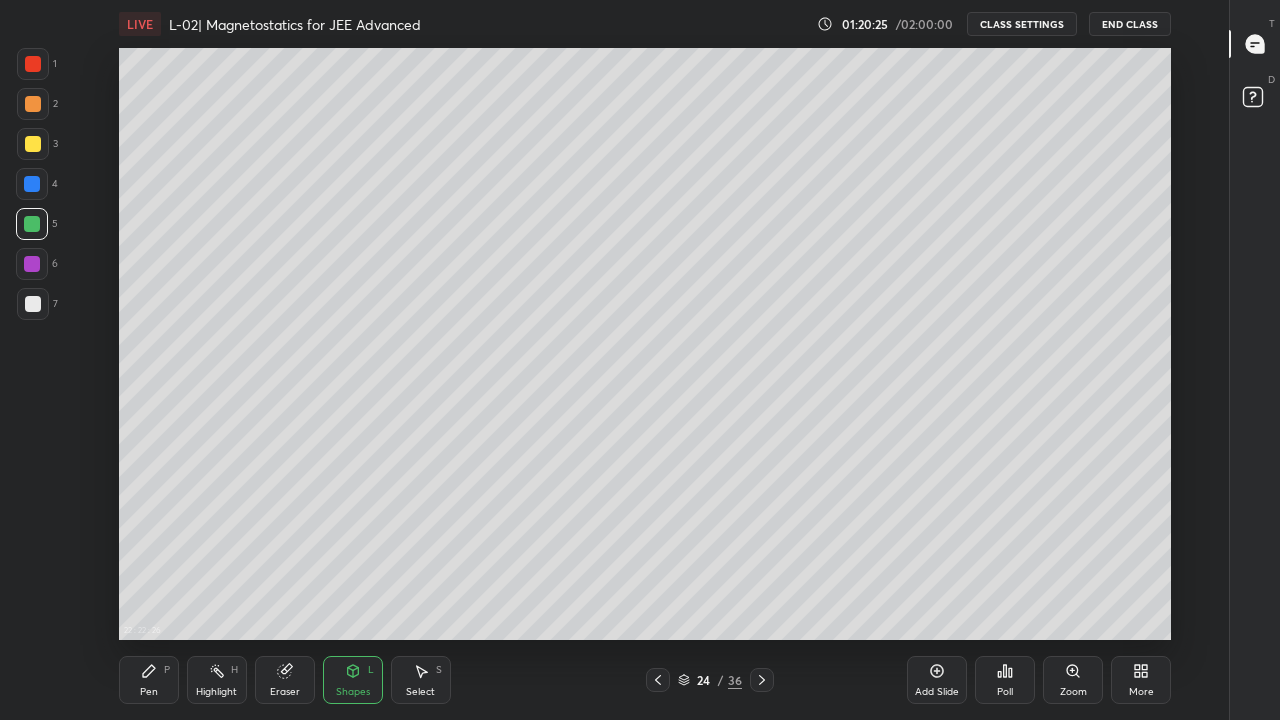 click at bounding box center [762, 680] 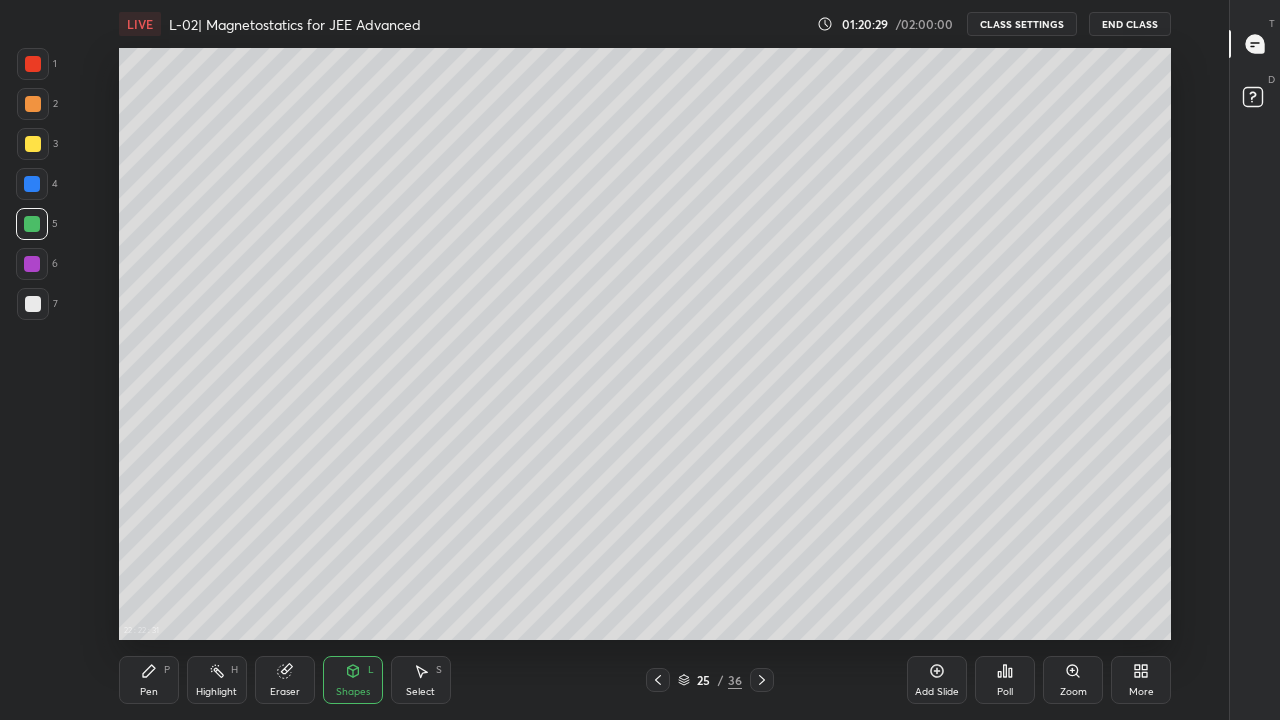 click on "Pen P" at bounding box center (149, 680) 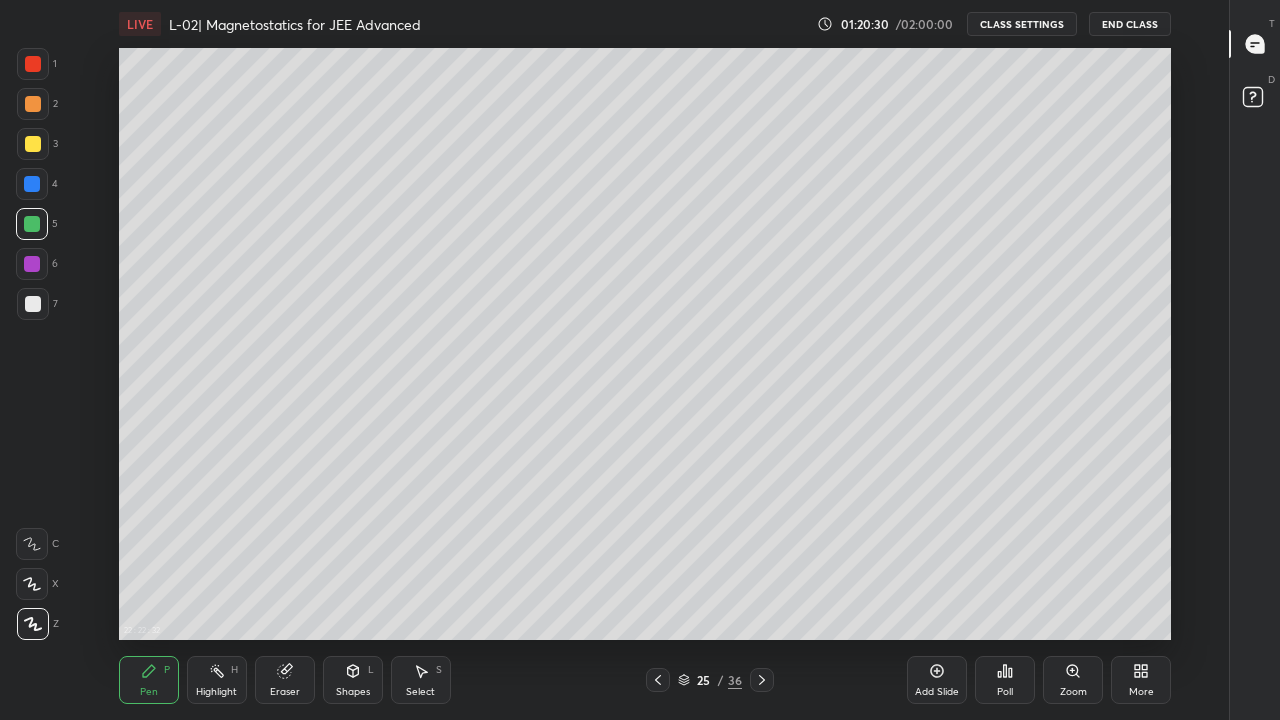 click at bounding box center [33, 304] 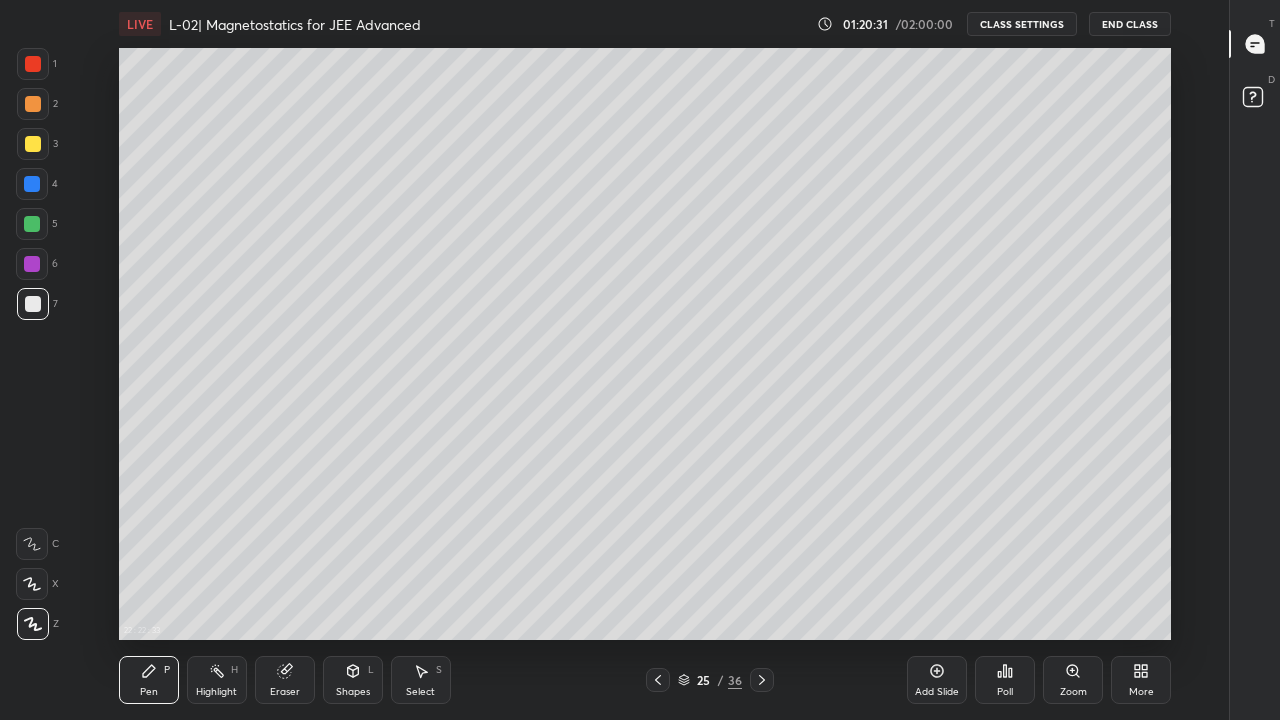 click at bounding box center (33, 104) 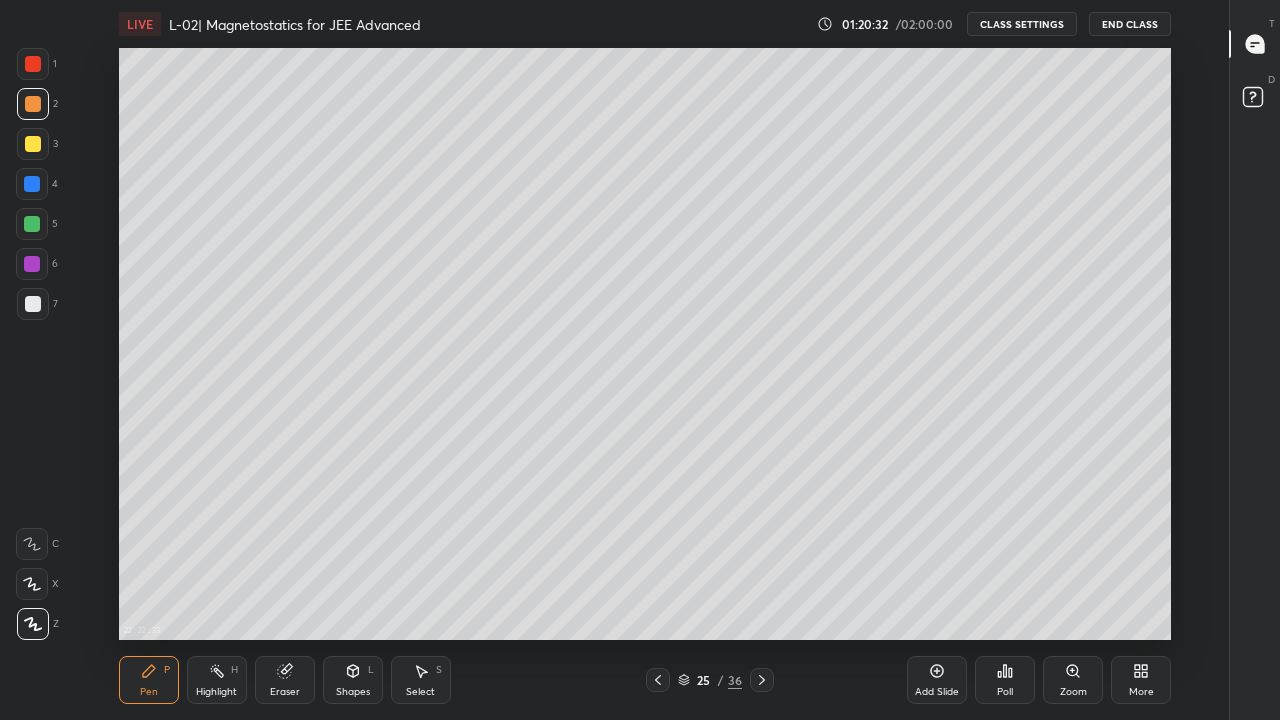click at bounding box center (33, 144) 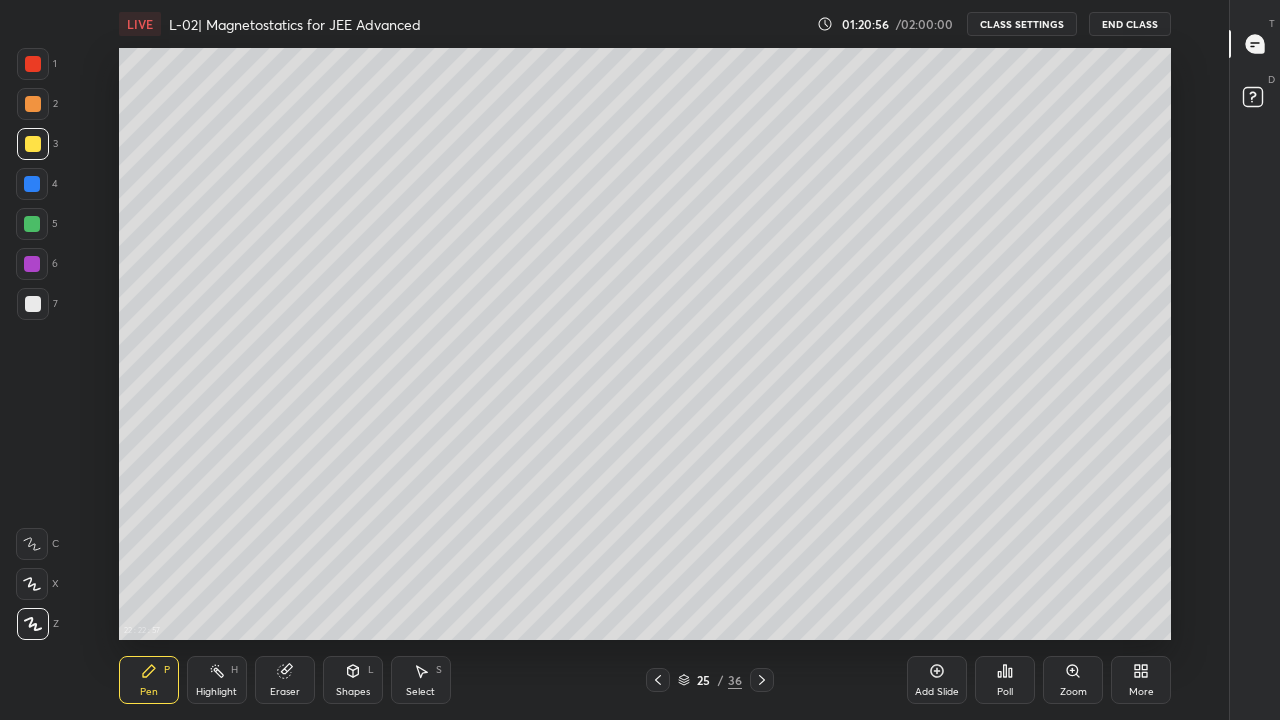 click at bounding box center (762, 680) 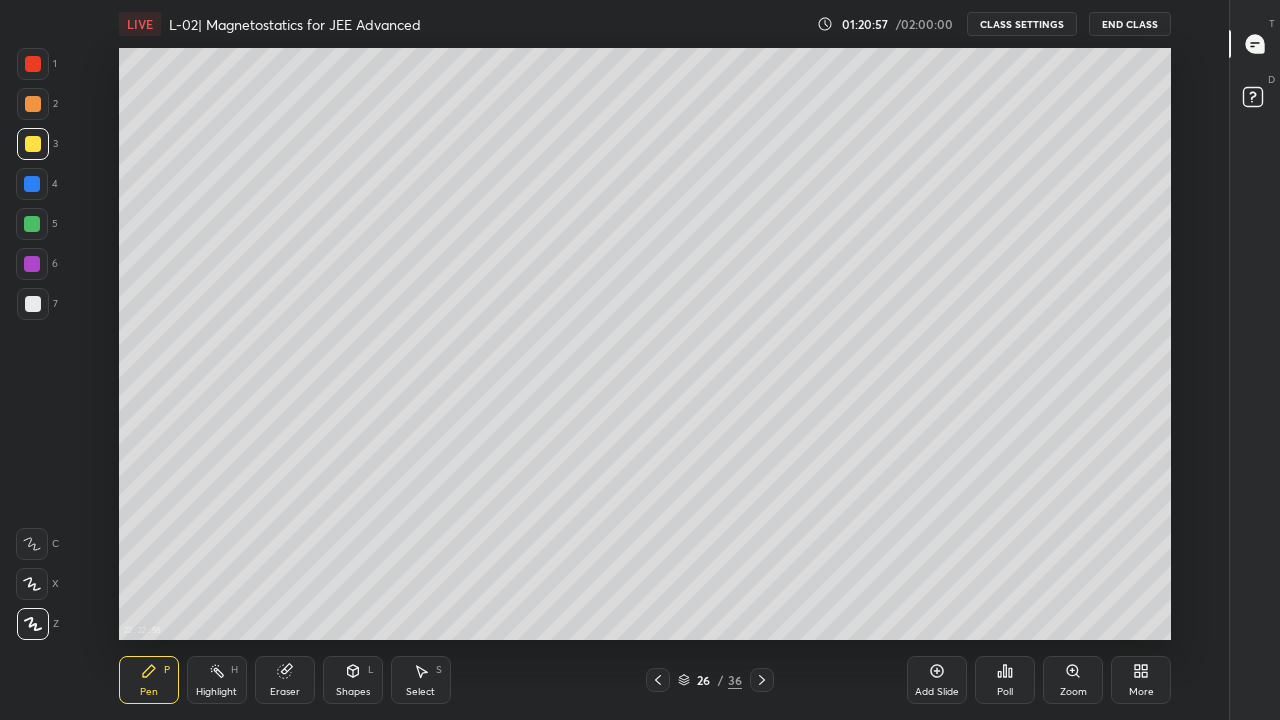 click 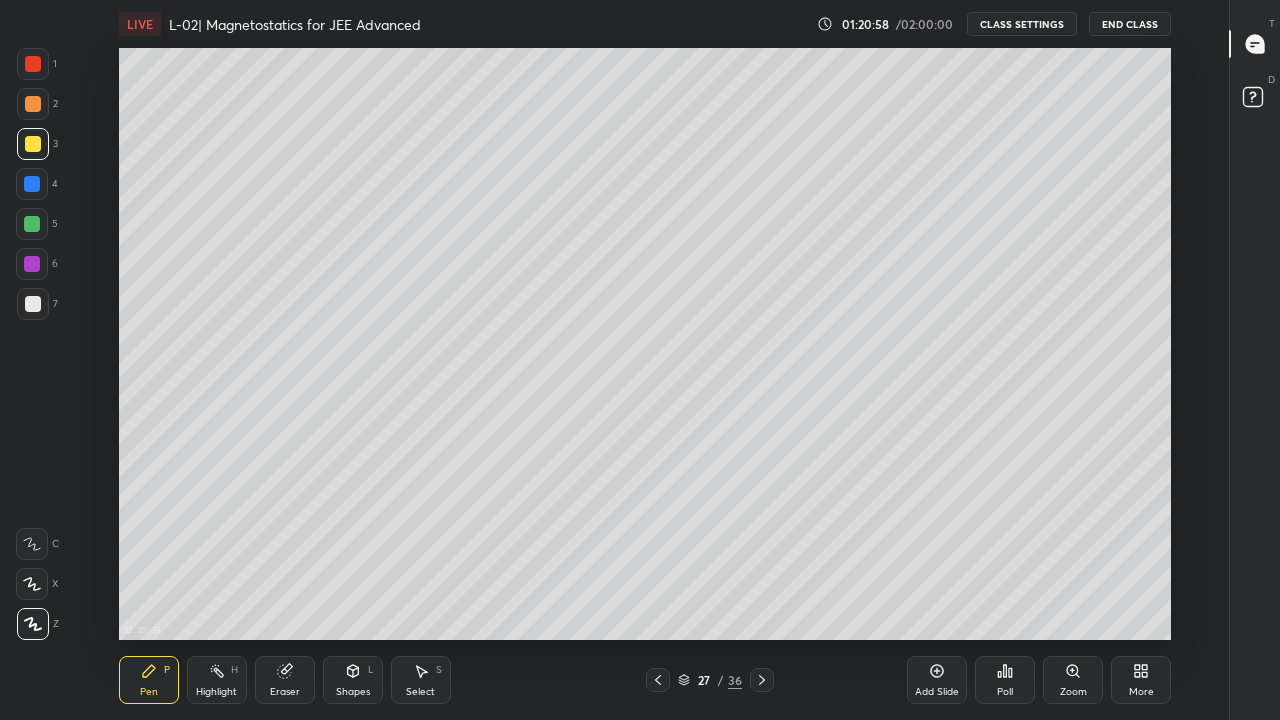click 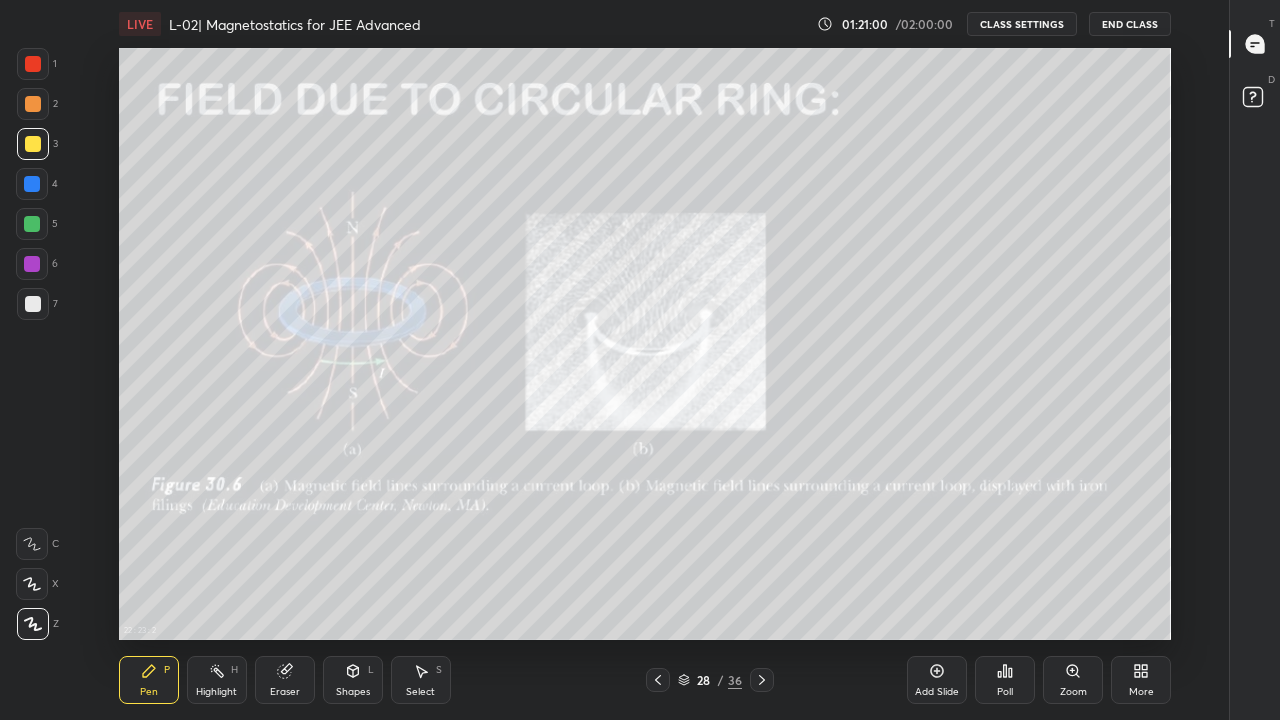 click 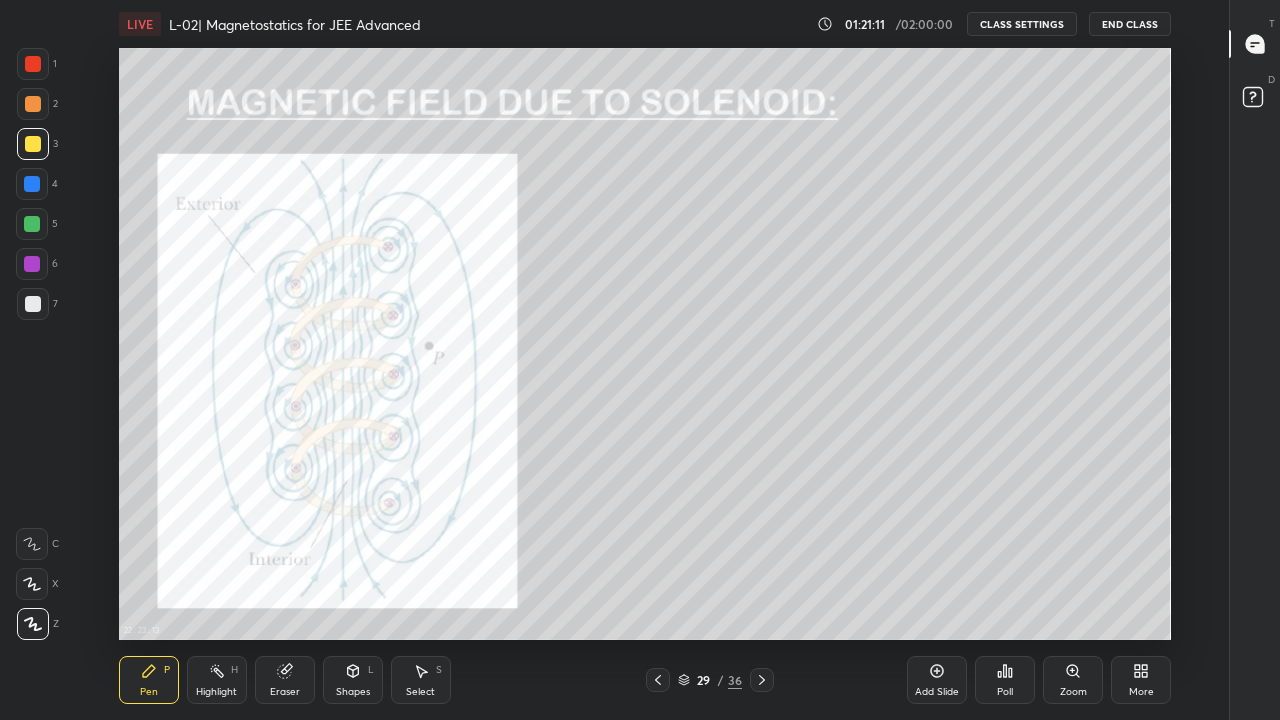 click at bounding box center [658, 680] 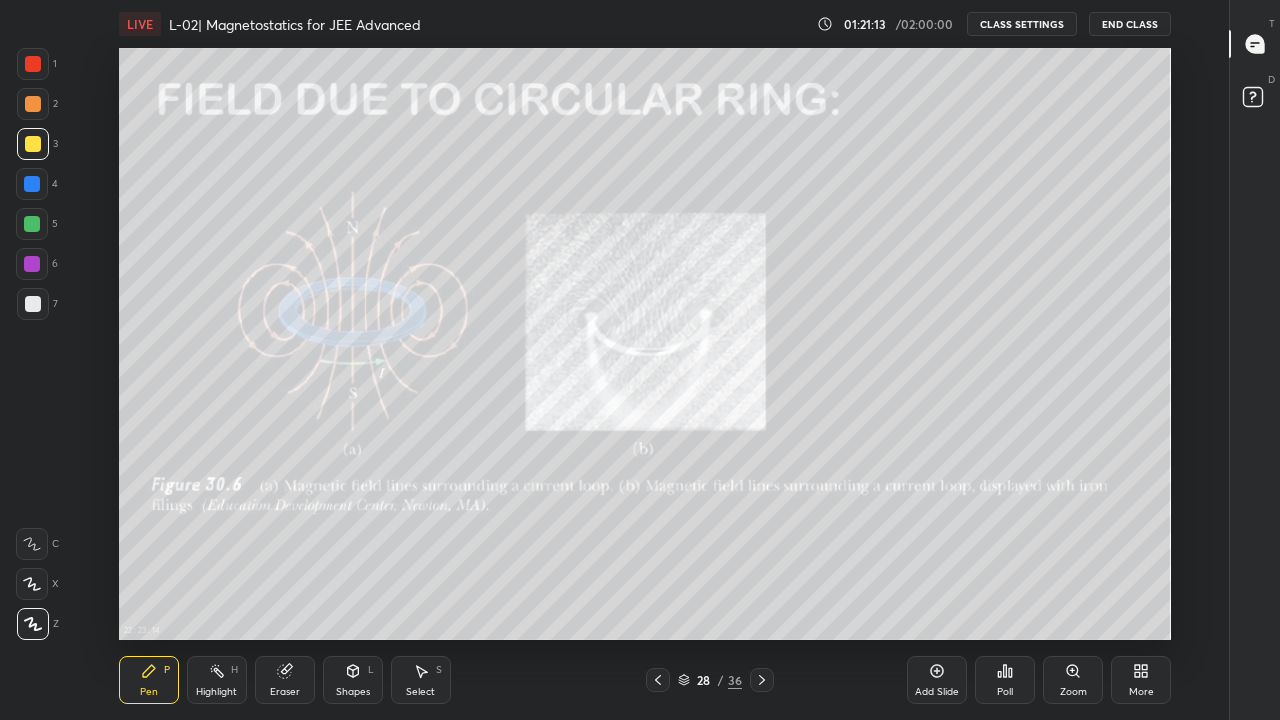 click on "Add Slide" at bounding box center [937, 680] 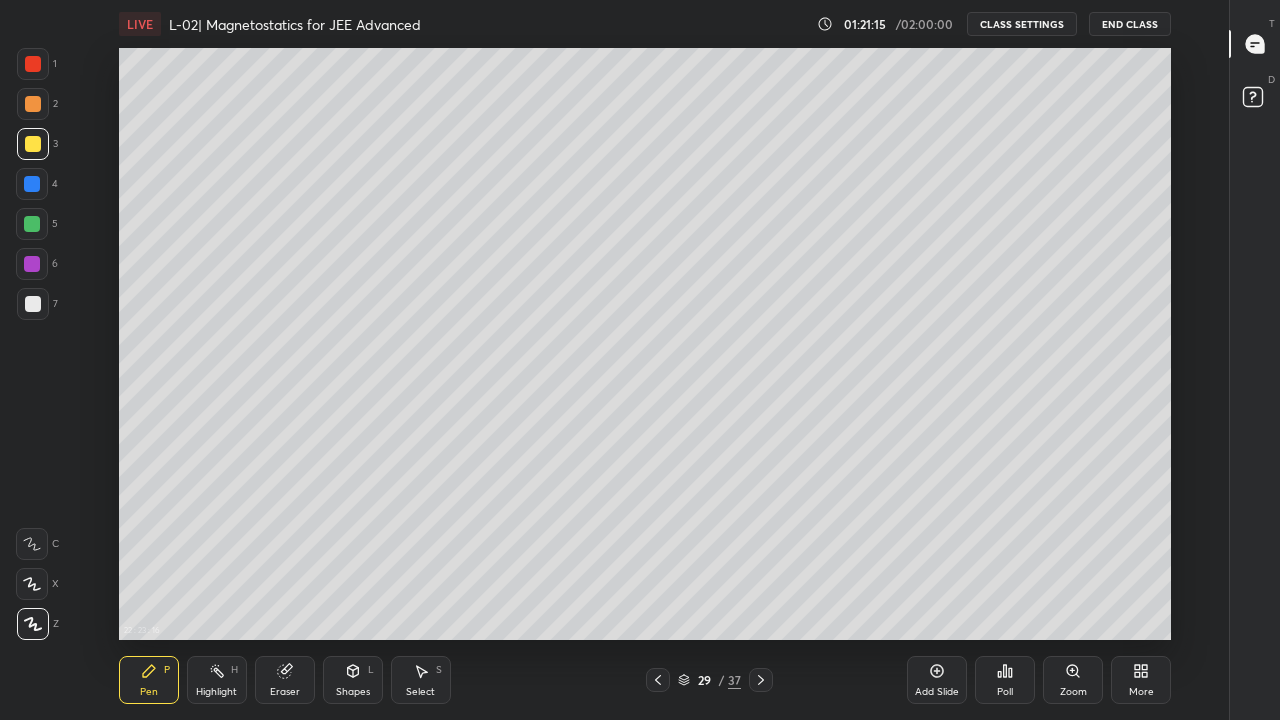 click at bounding box center [33, 104] 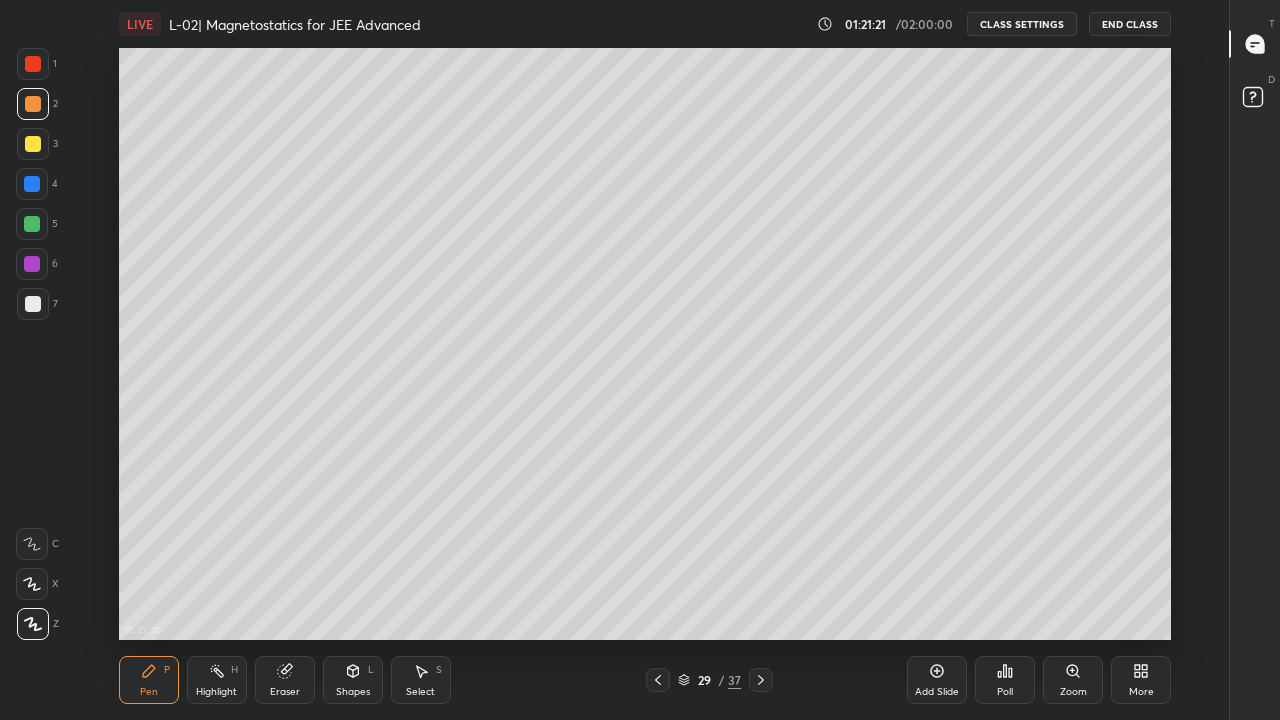 click at bounding box center [33, 304] 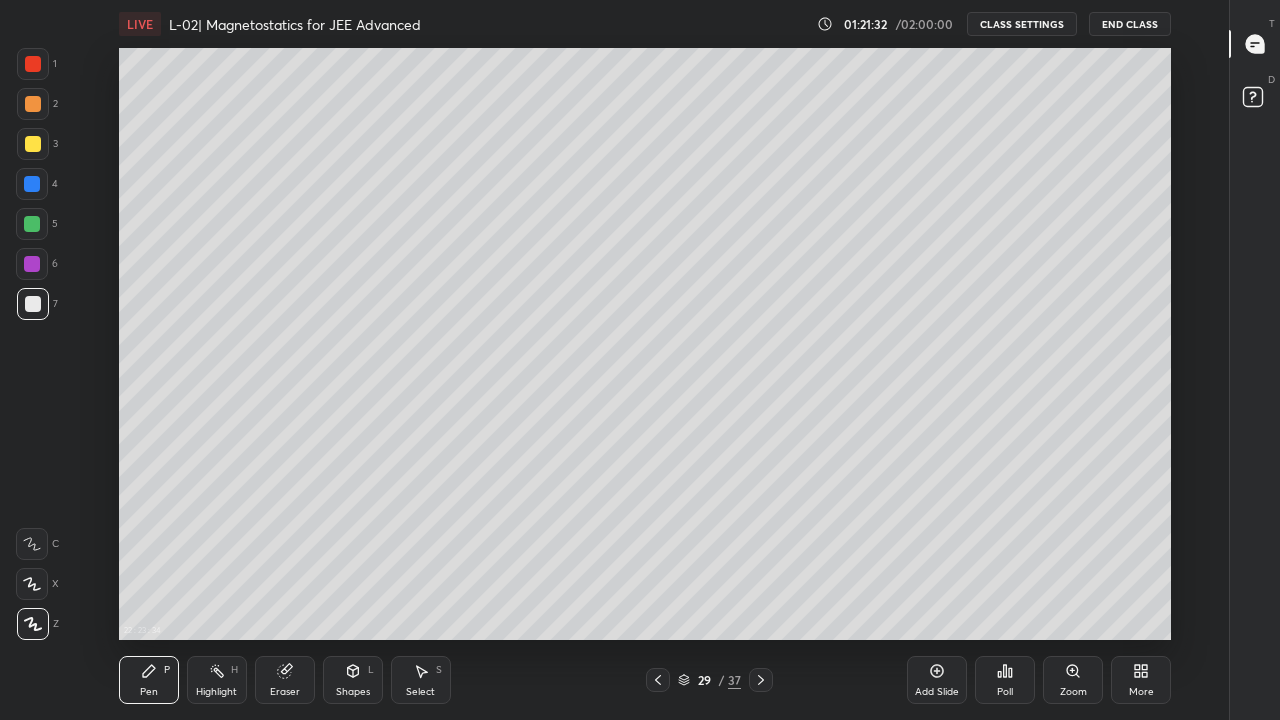 click at bounding box center (33, 144) 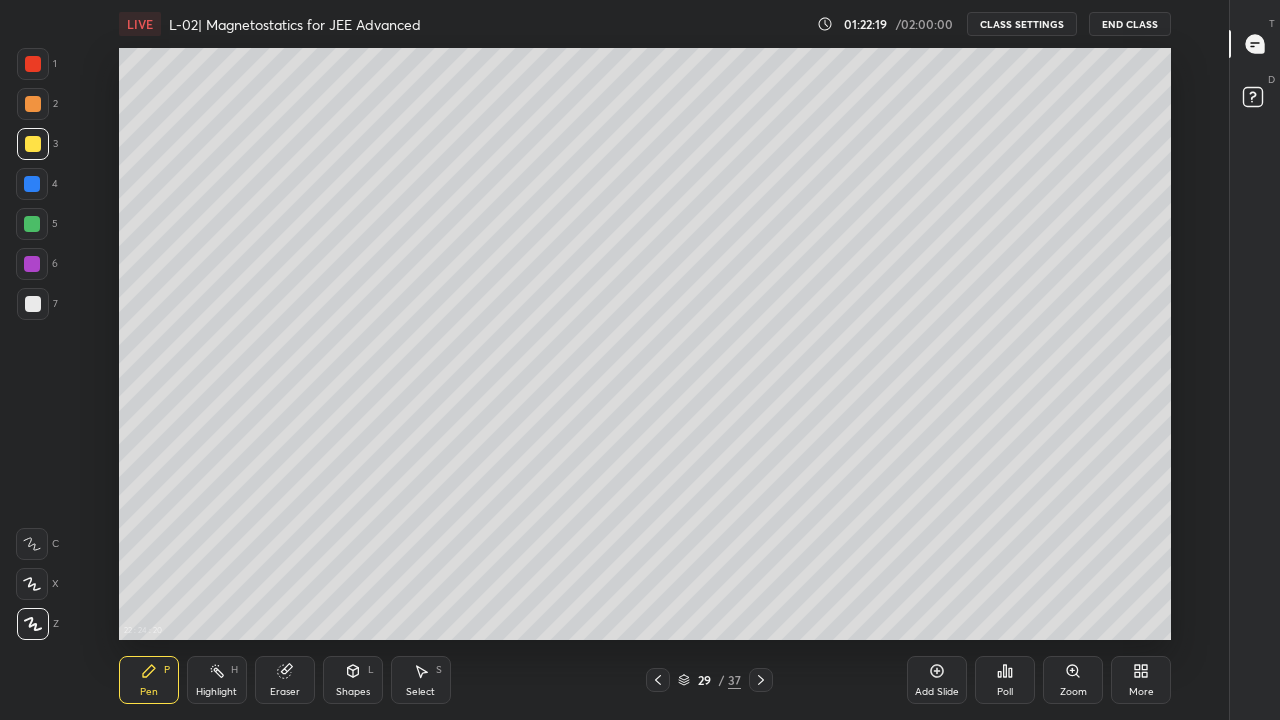 click at bounding box center (33, 104) 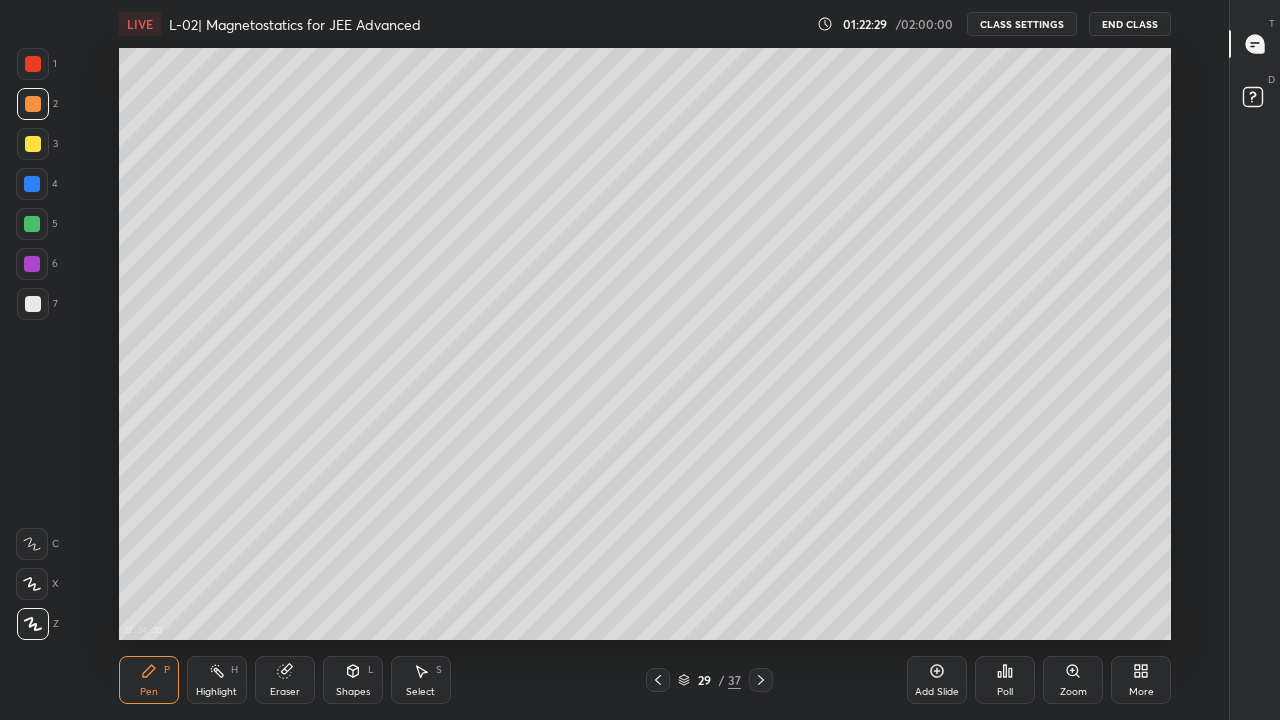 click on "Eraser" at bounding box center (285, 692) 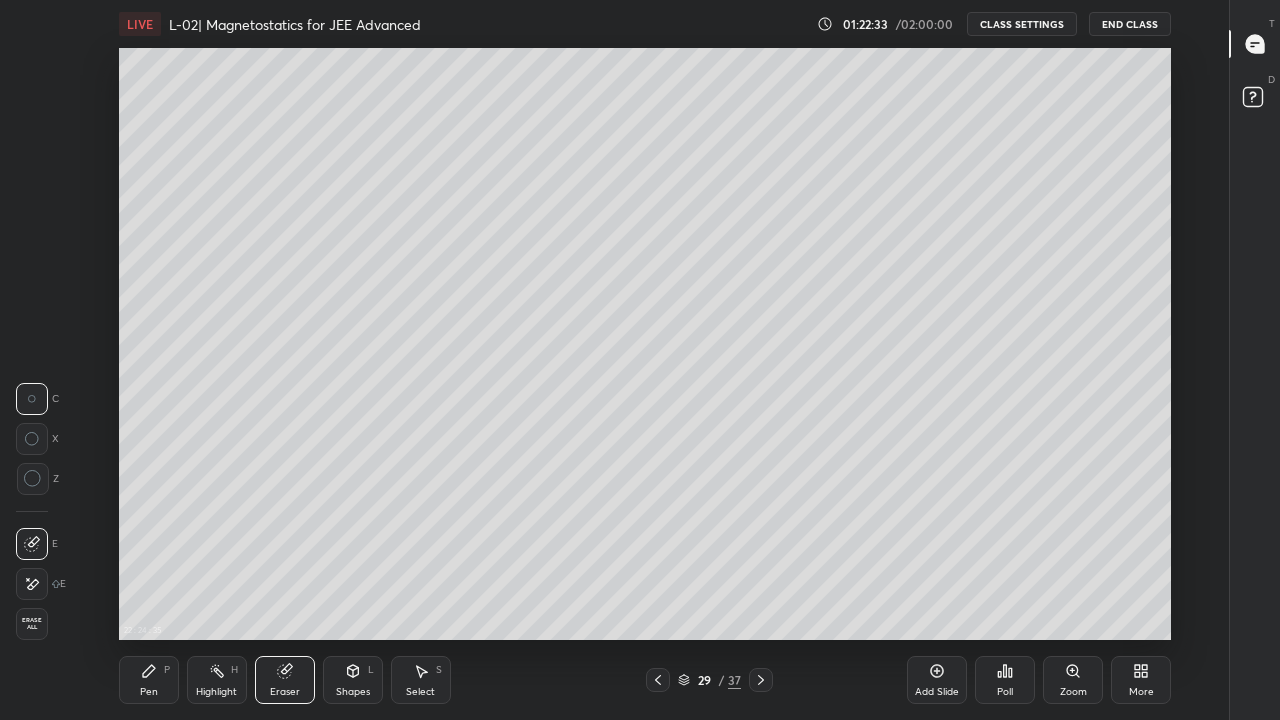 click 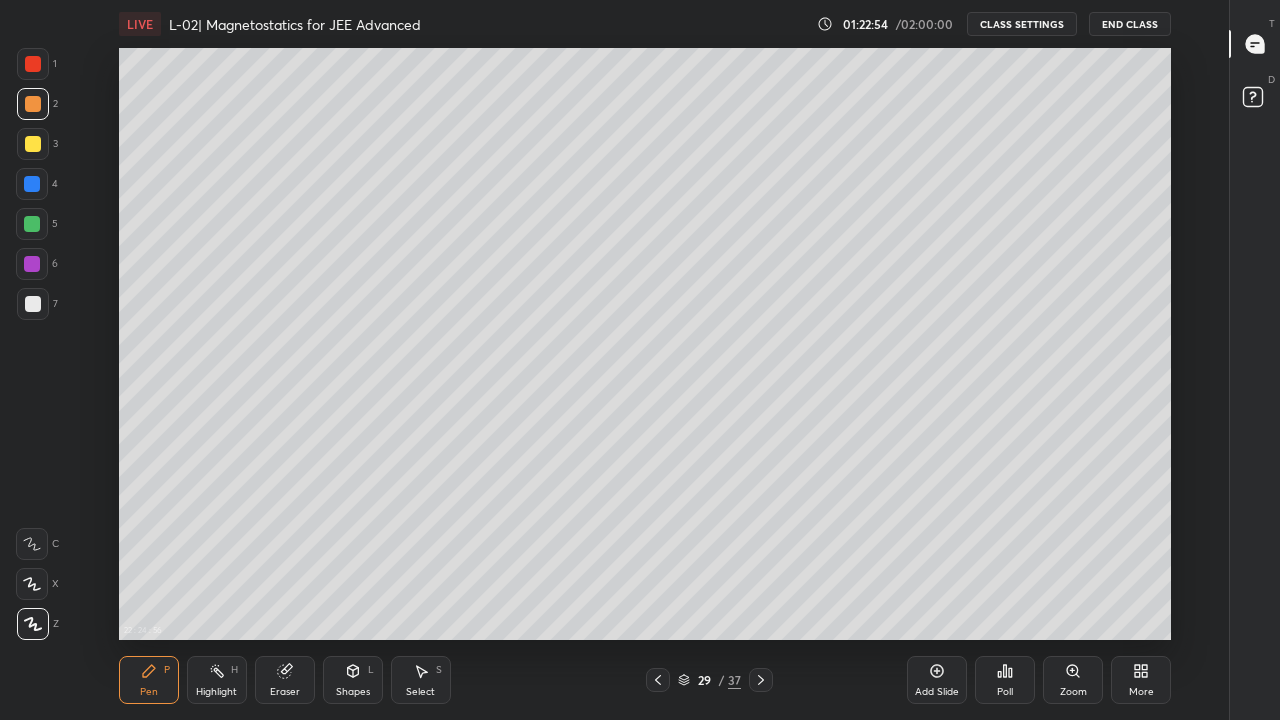 click 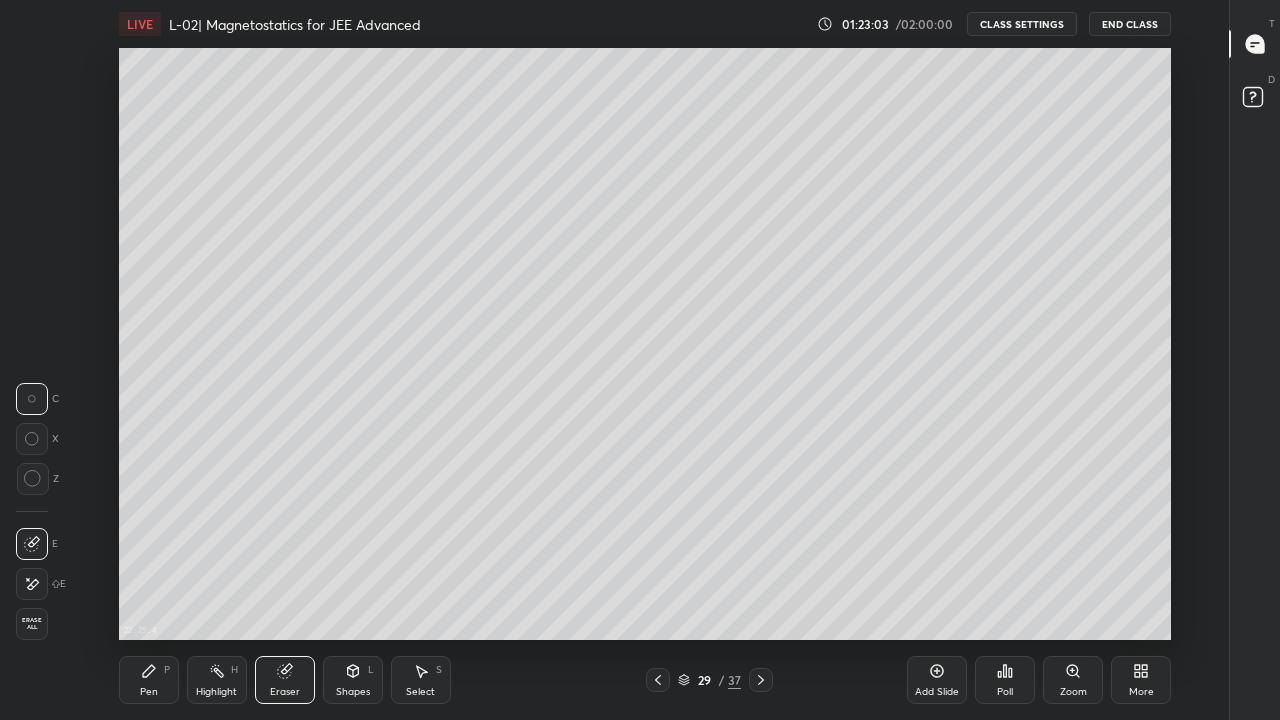 click on "Pen P" at bounding box center (149, 680) 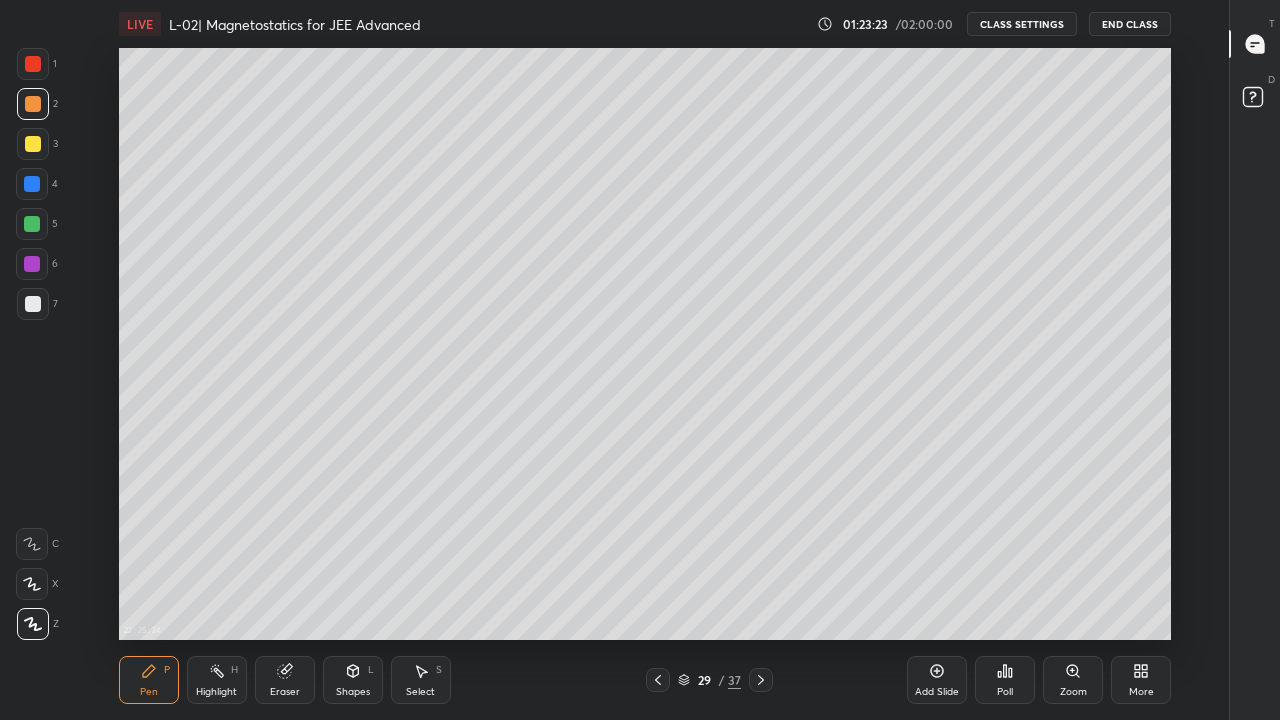 click at bounding box center (33, 144) 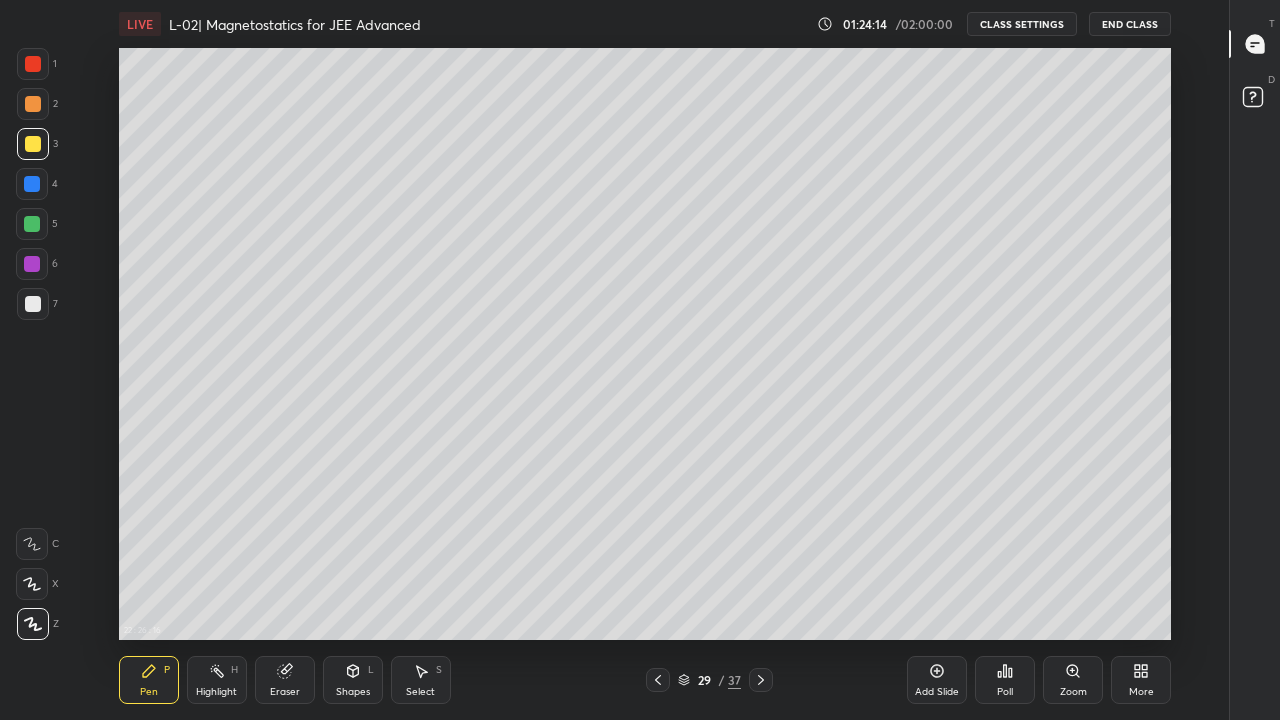 click at bounding box center [33, 304] 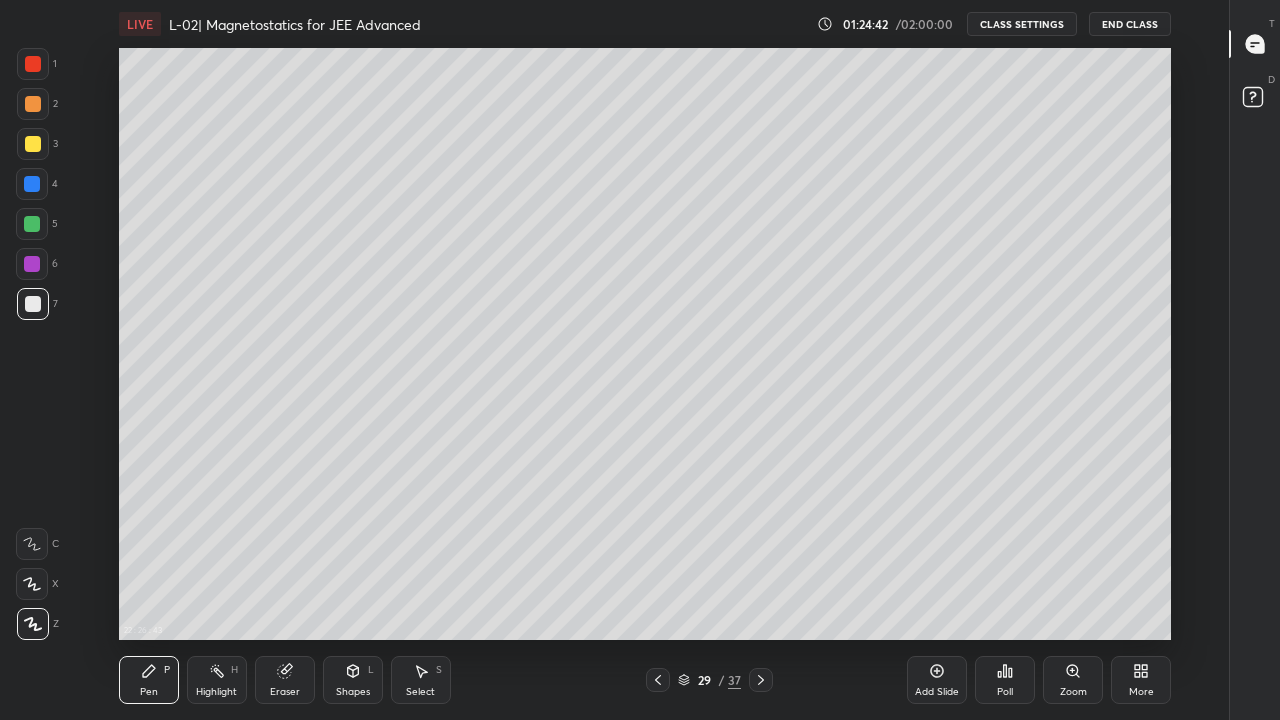 click at bounding box center (761, 680) 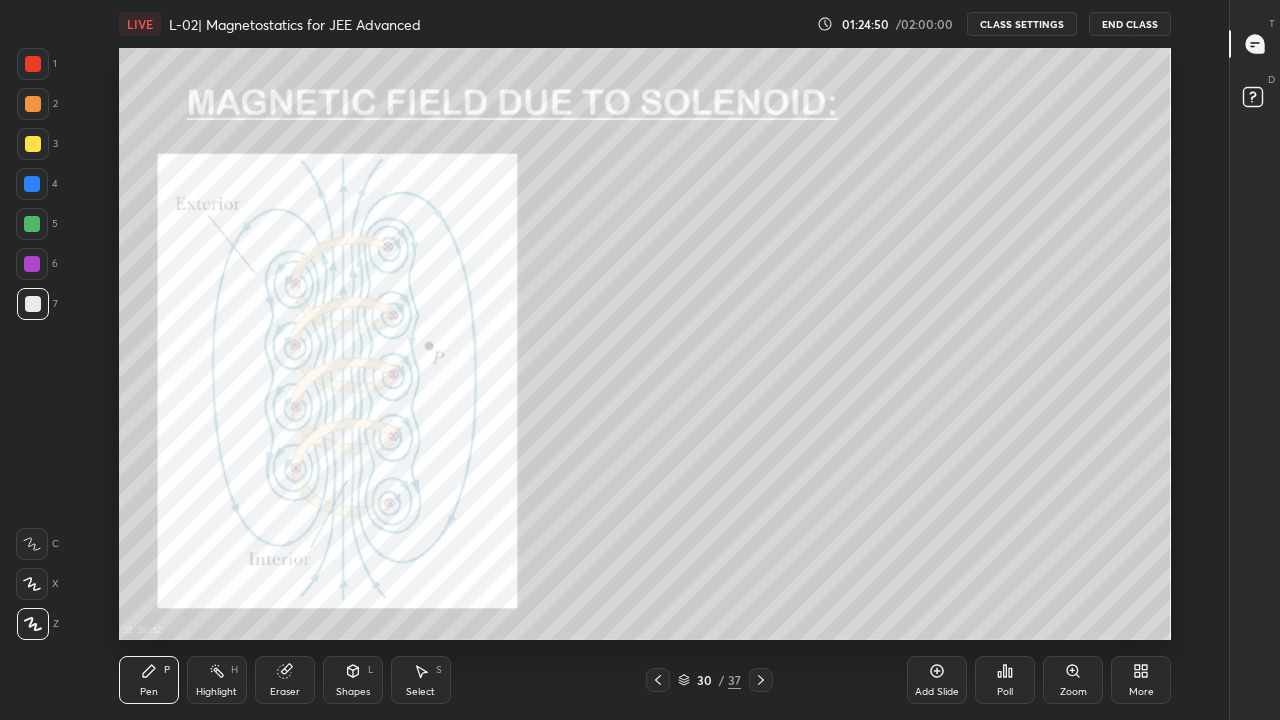 click 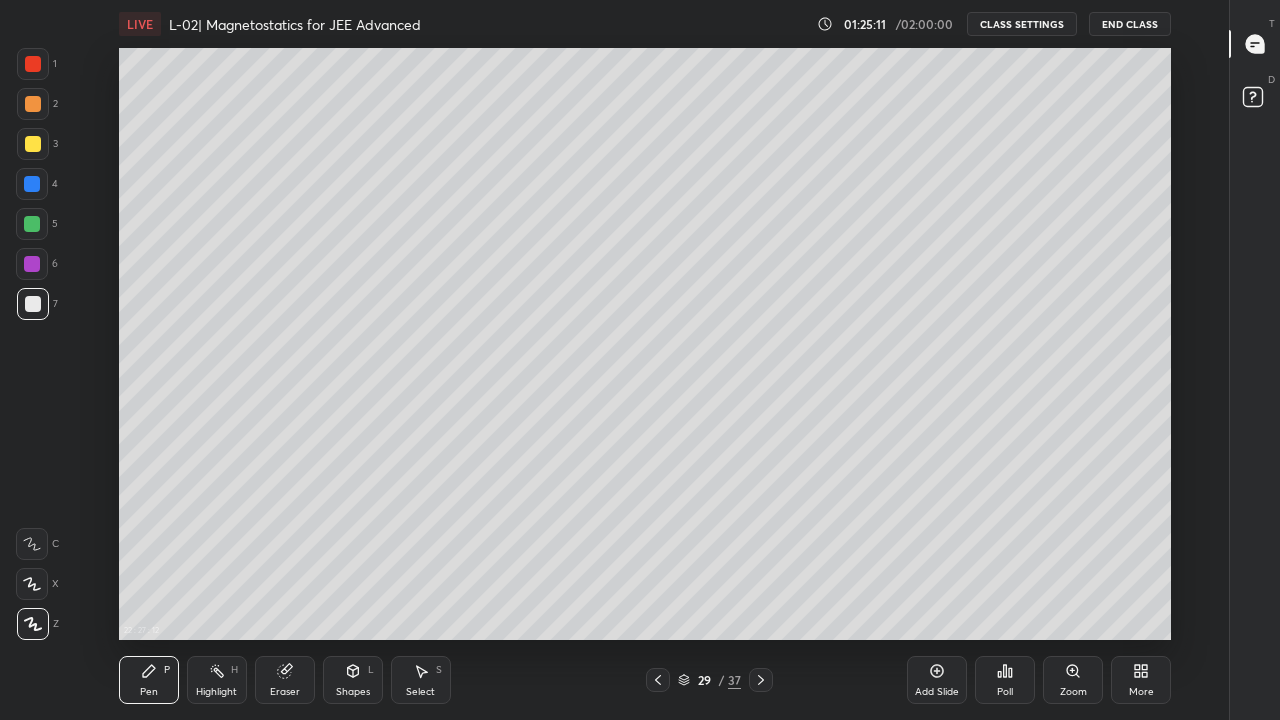 click at bounding box center [32, 224] 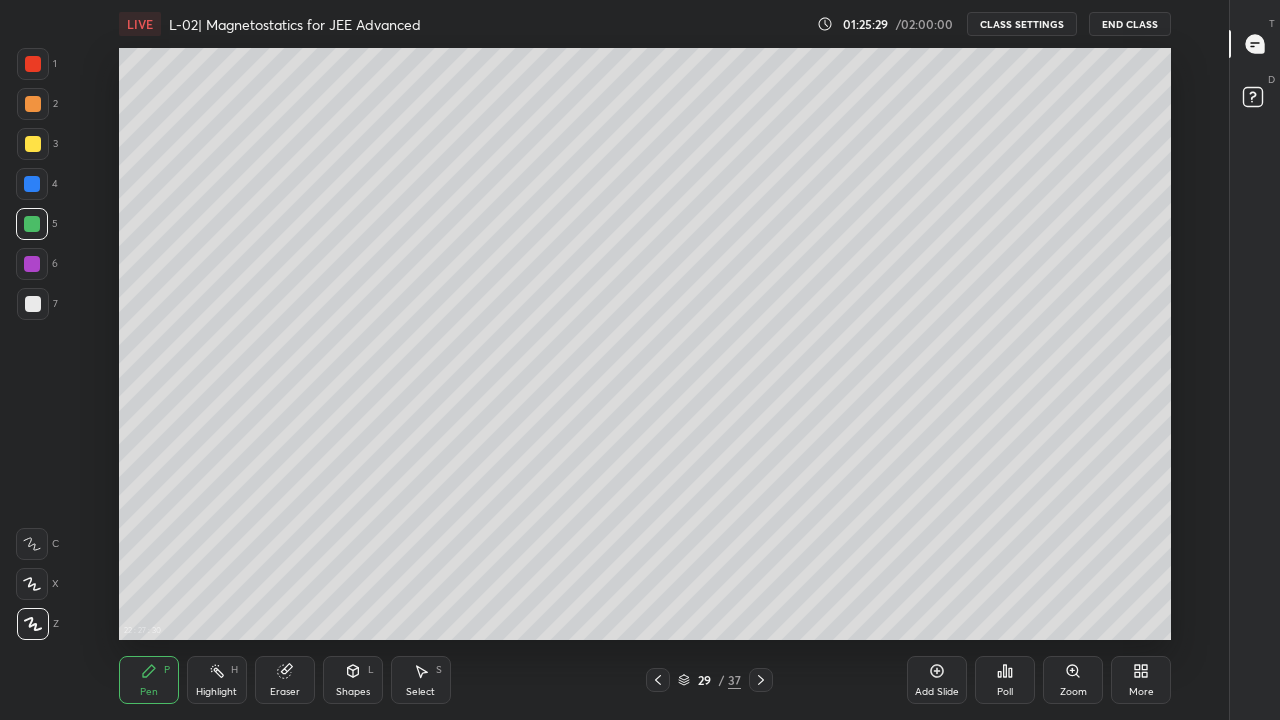 click at bounding box center (33, 144) 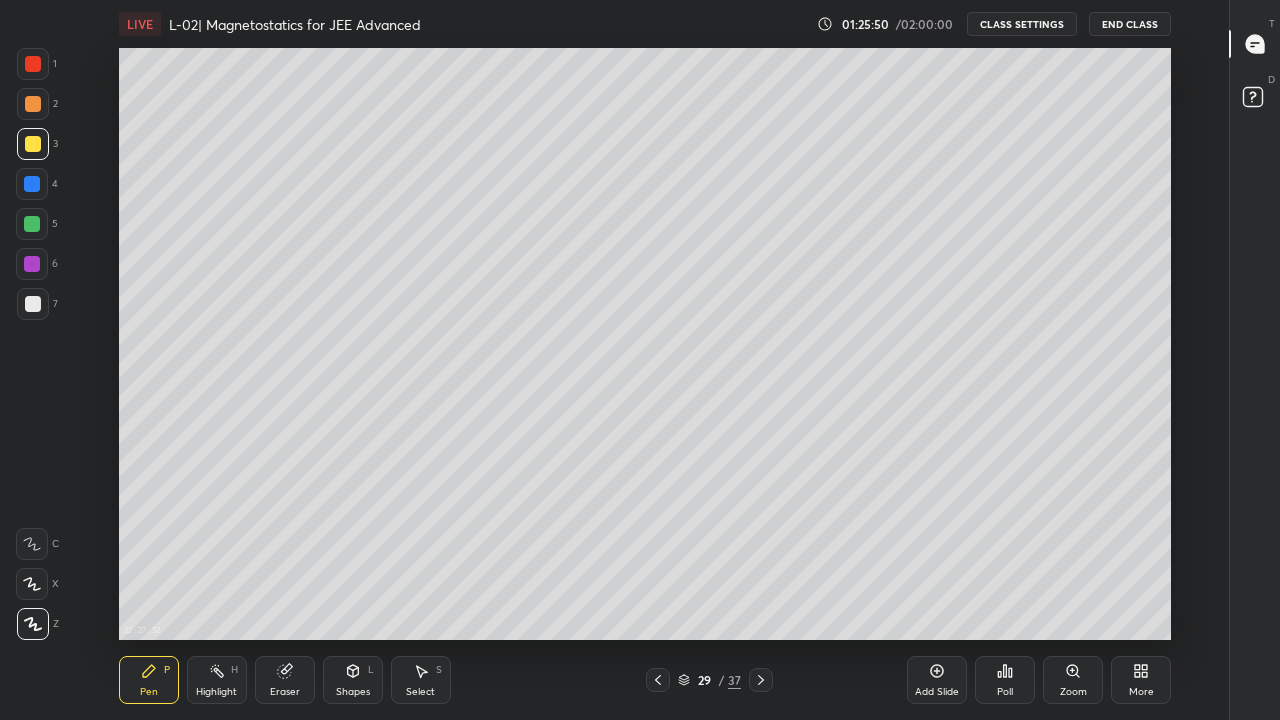 click at bounding box center (33, 104) 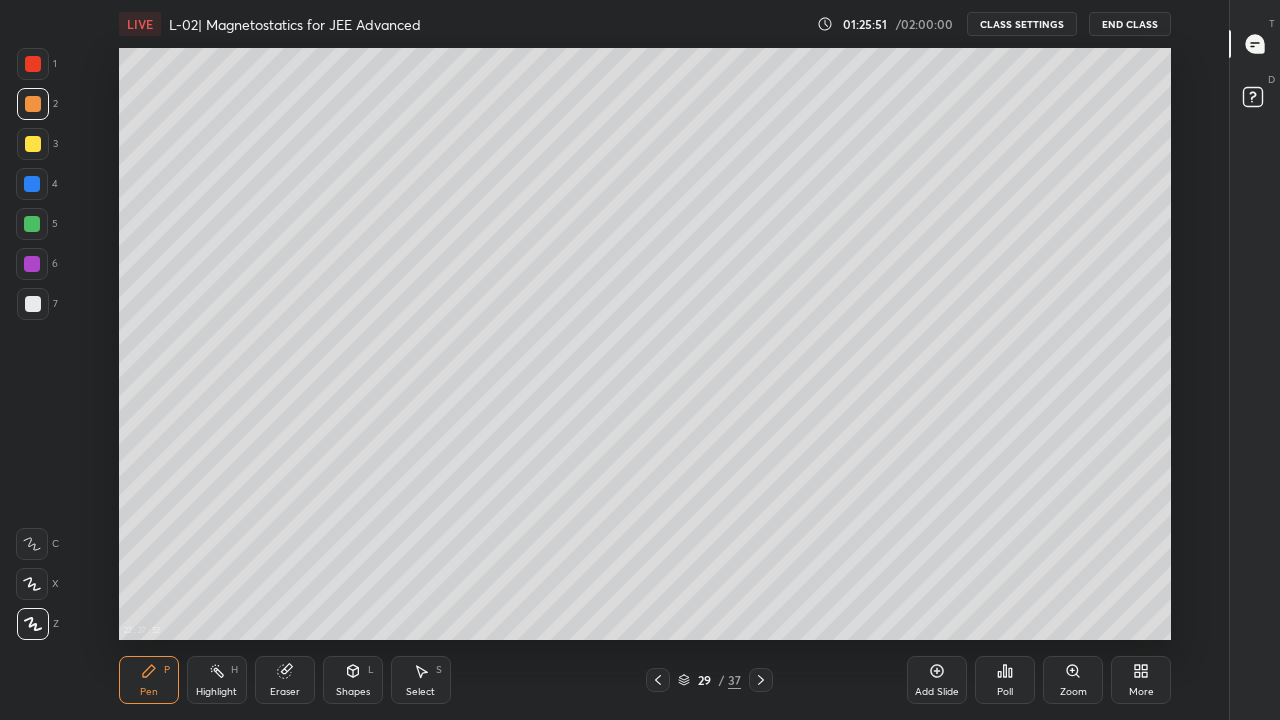 click at bounding box center [33, 64] 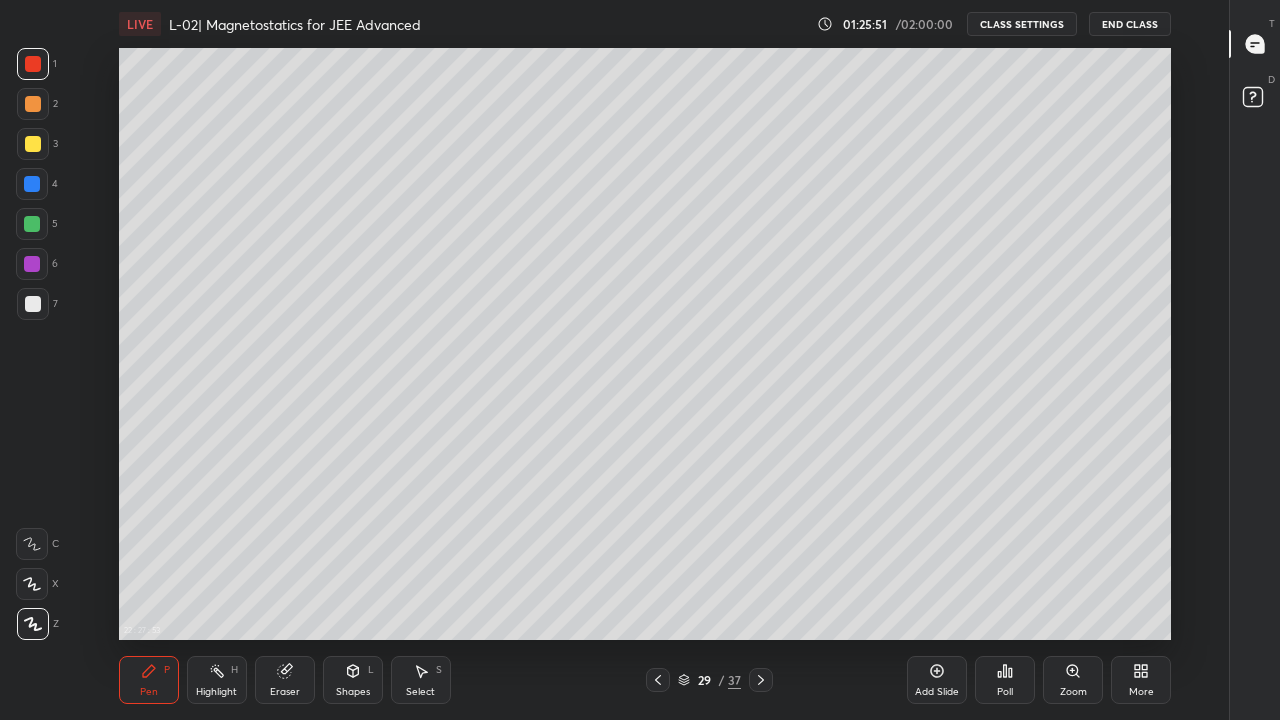 click at bounding box center [33, 104] 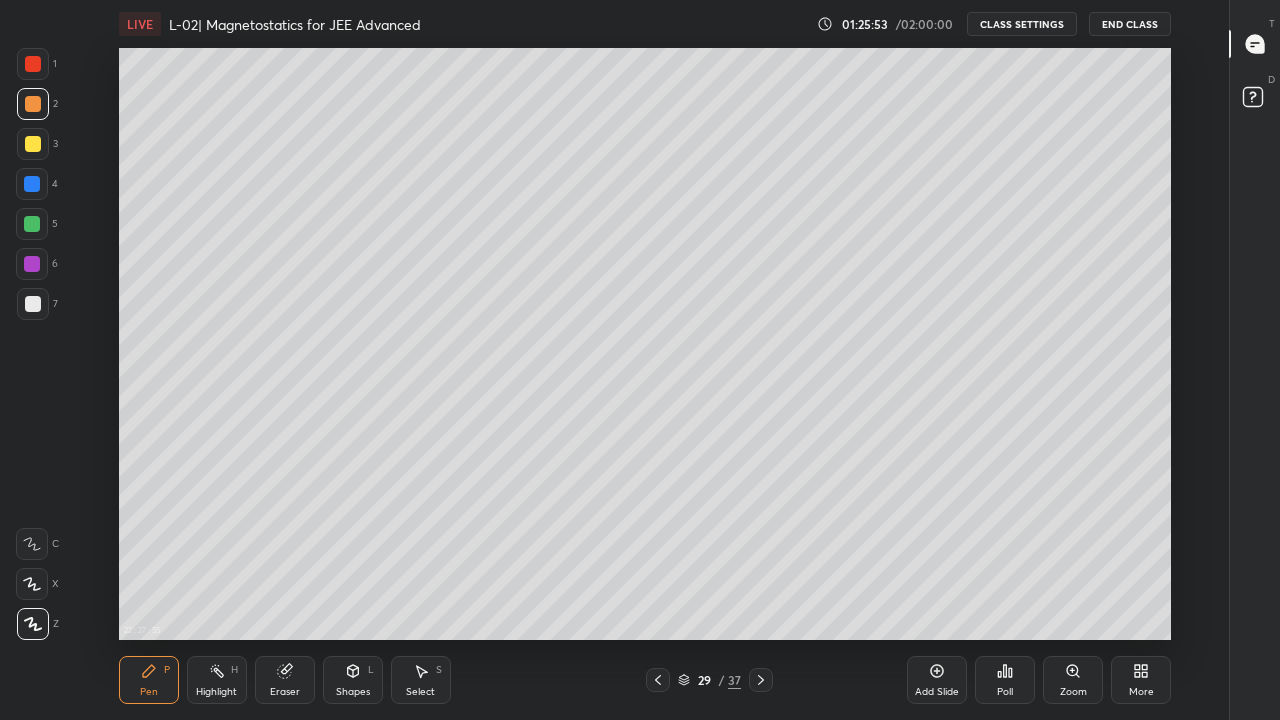 click at bounding box center (761, 680) 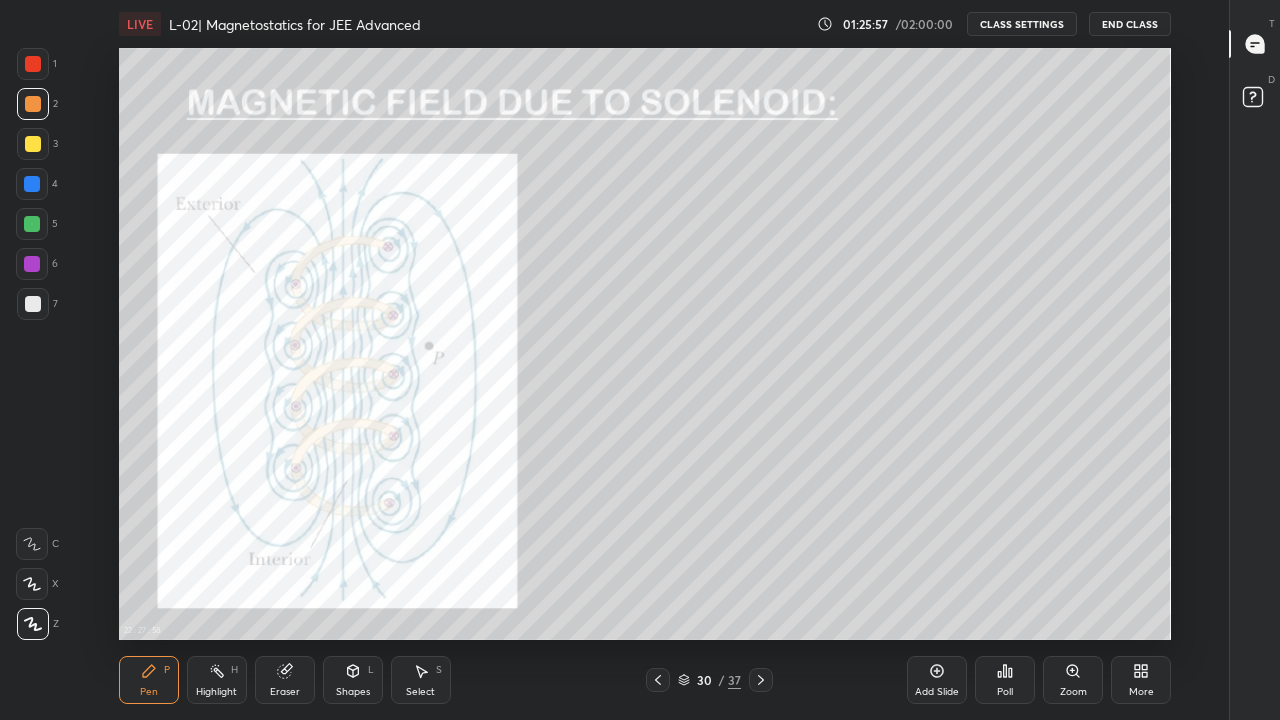 click 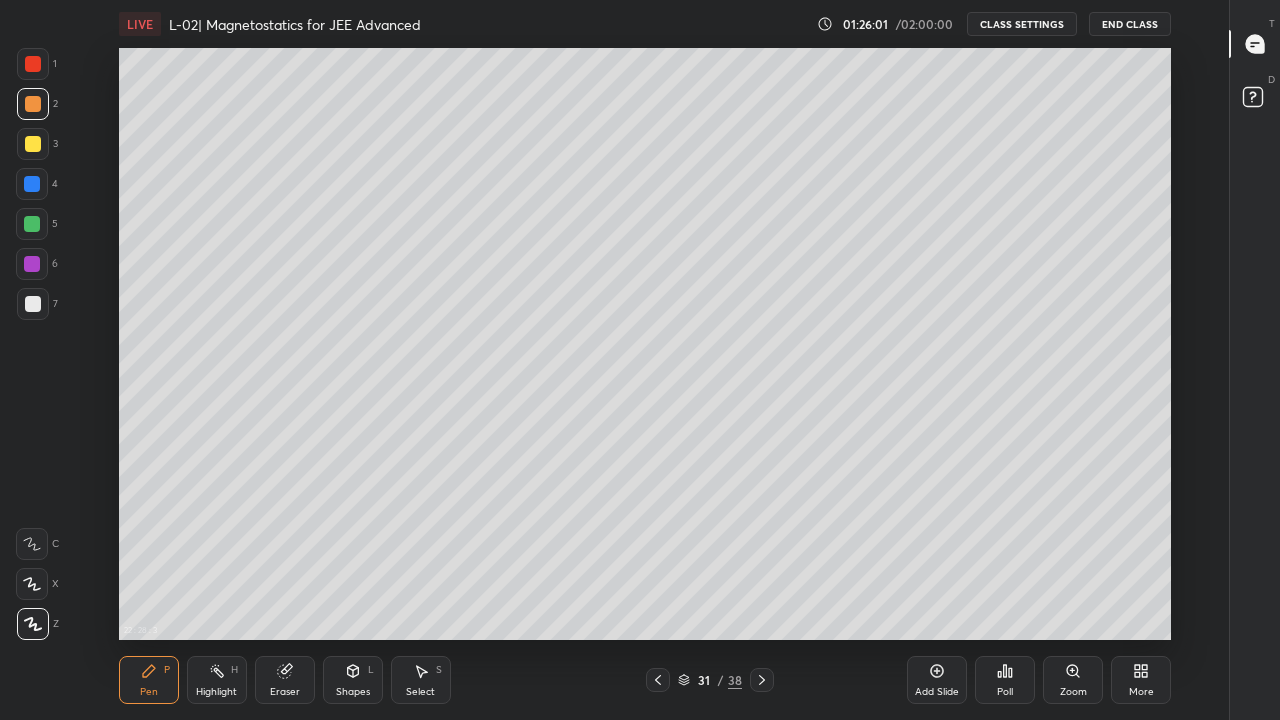 click 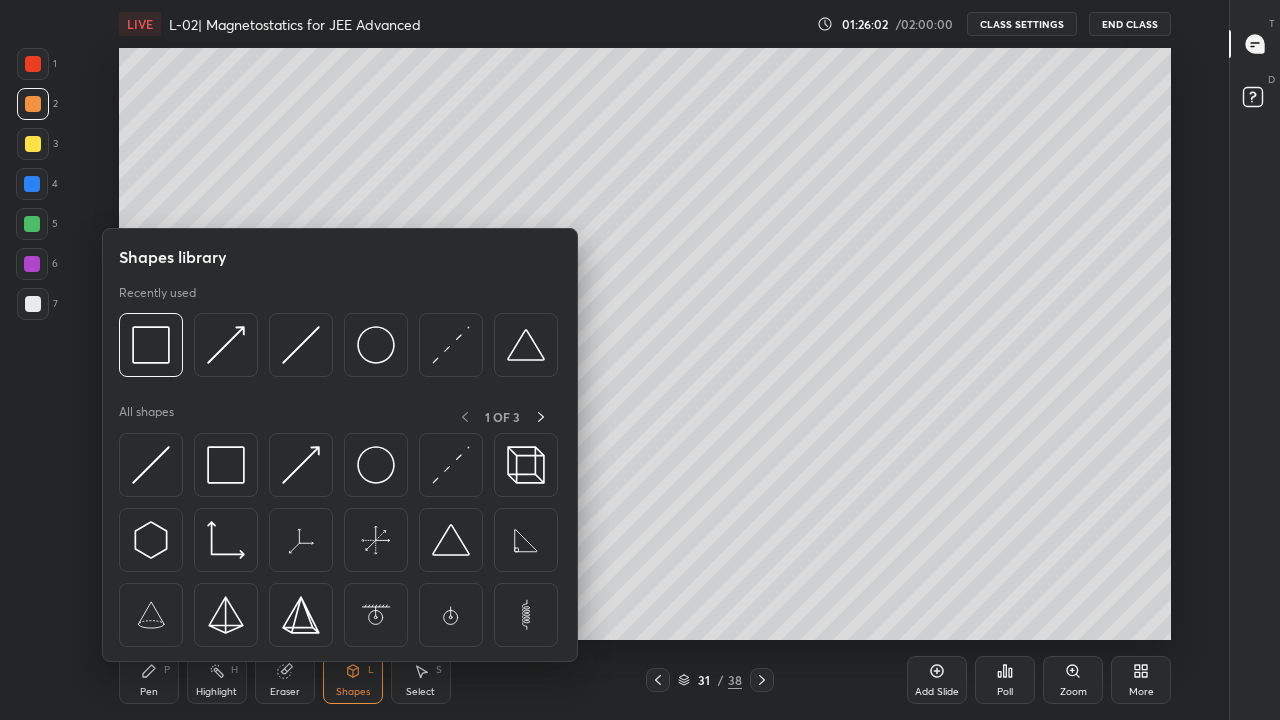 click at bounding box center (376, 465) 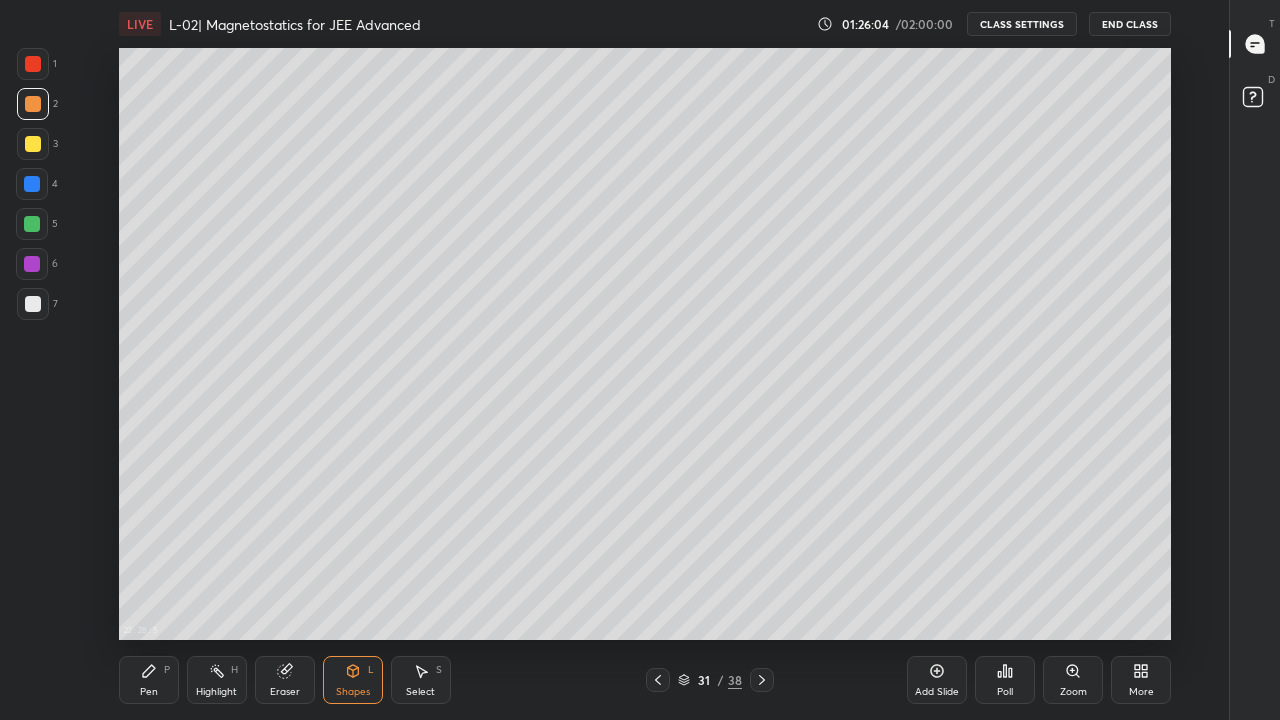 click at bounding box center [32, 264] 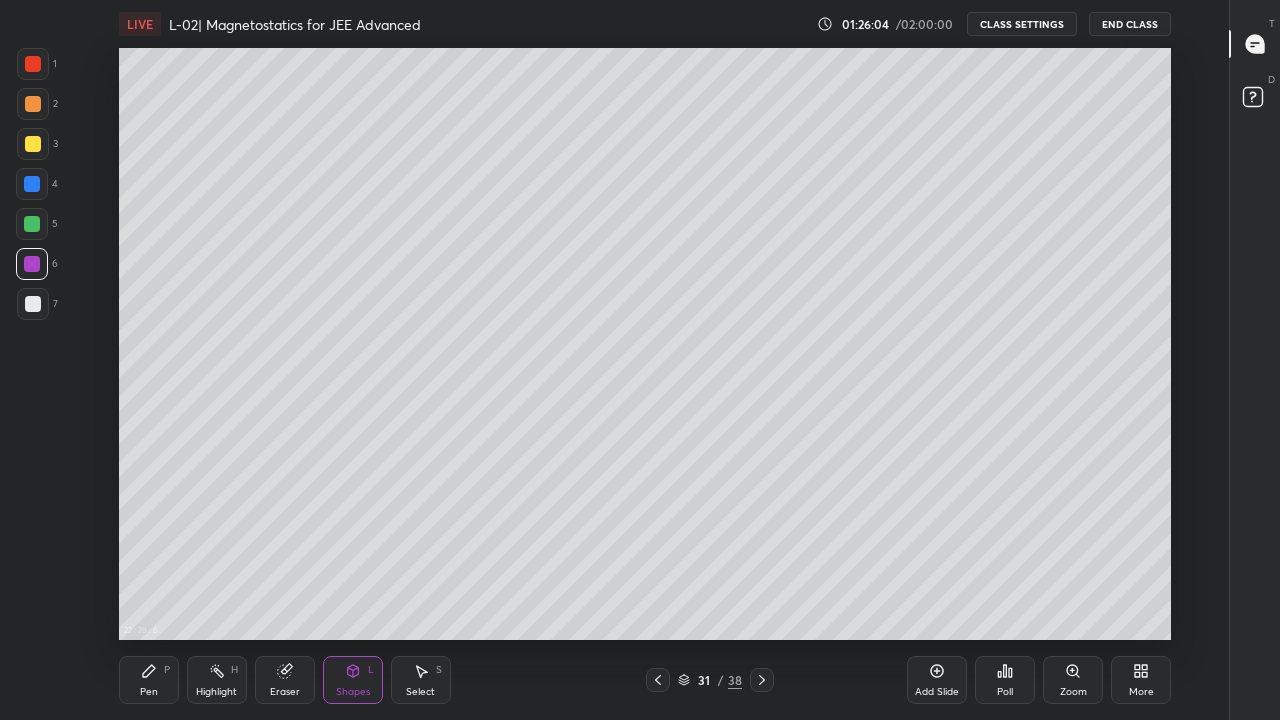 click at bounding box center (33, 304) 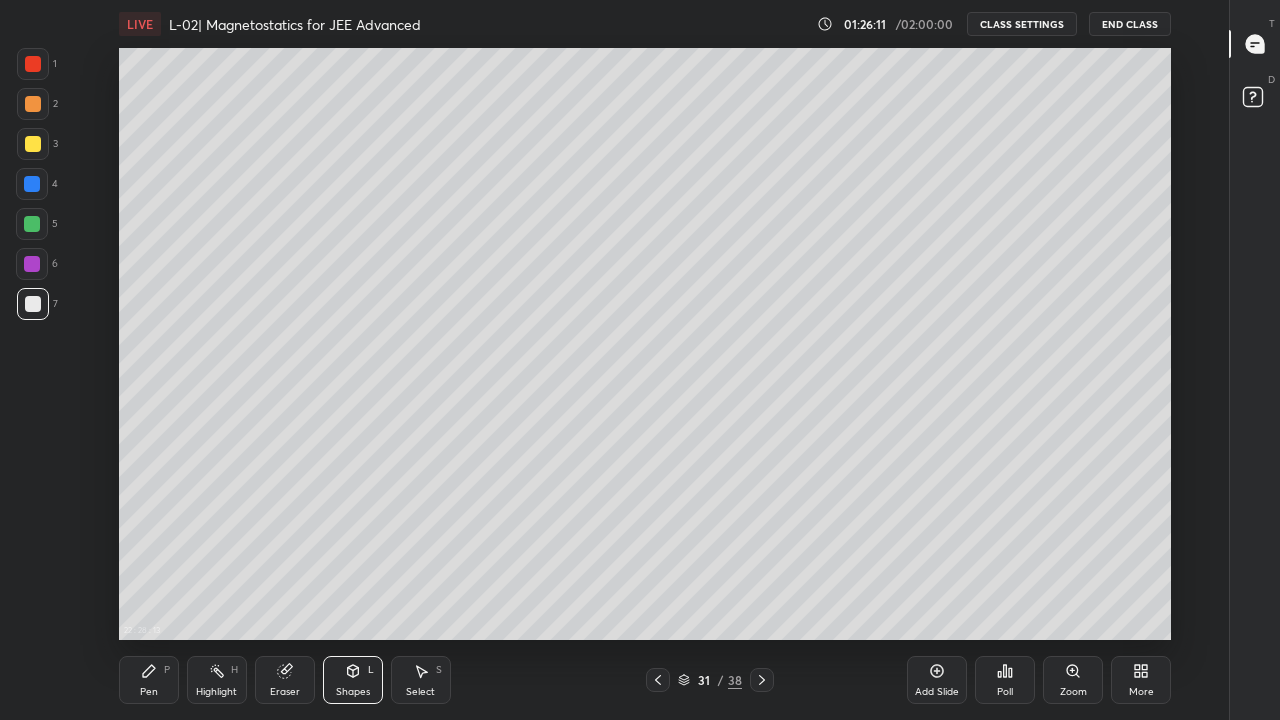 click on "Eraser" at bounding box center [285, 680] 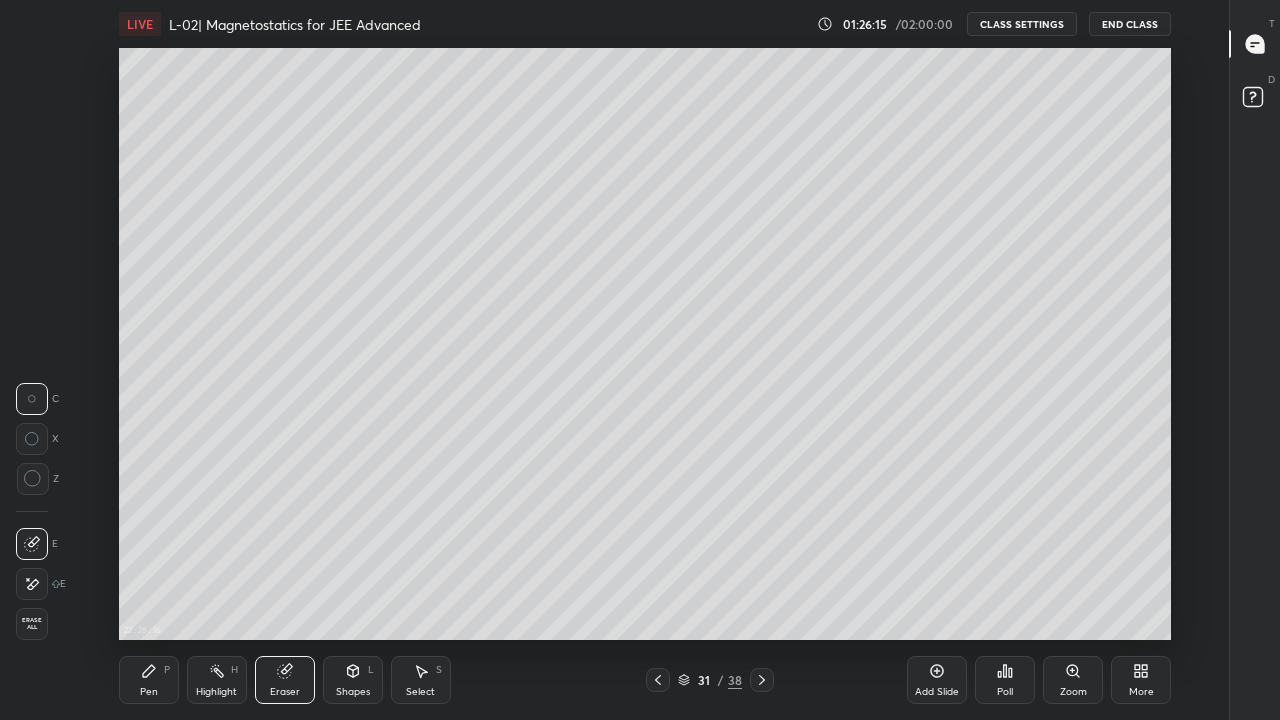 click on "Shapes L" at bounding box center (353, 680) 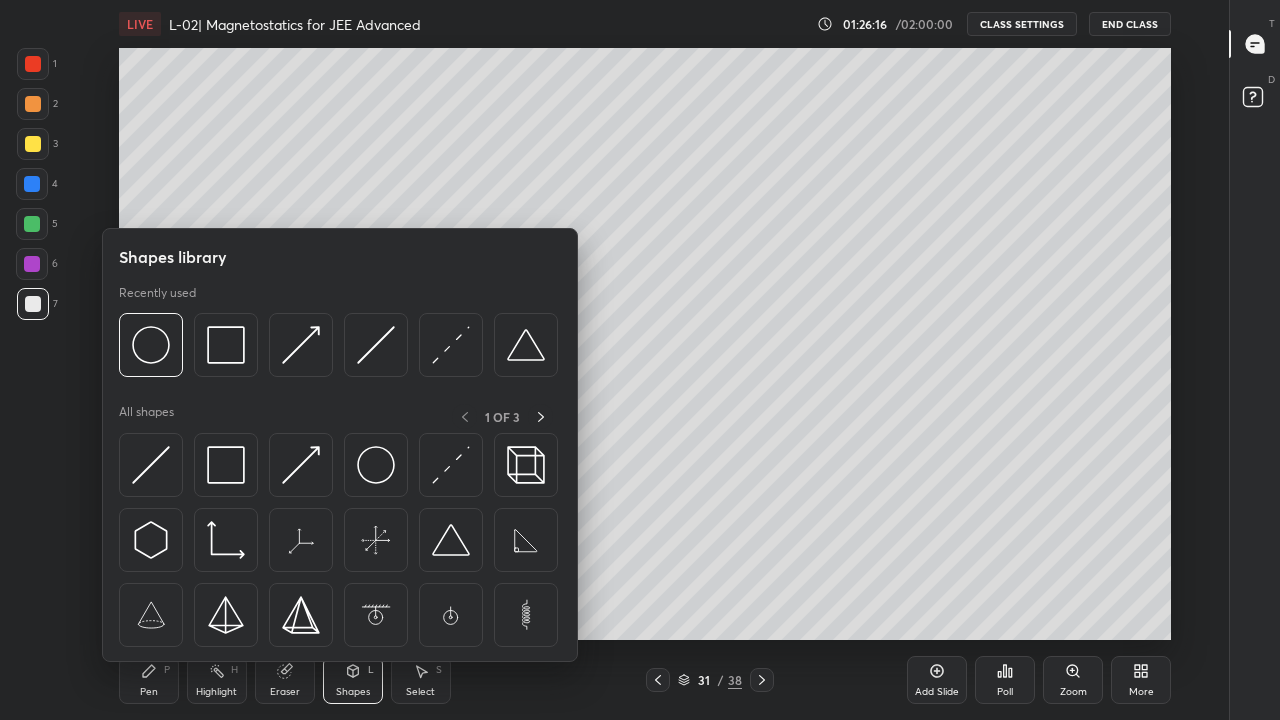 click at bounding box center [376, 465] 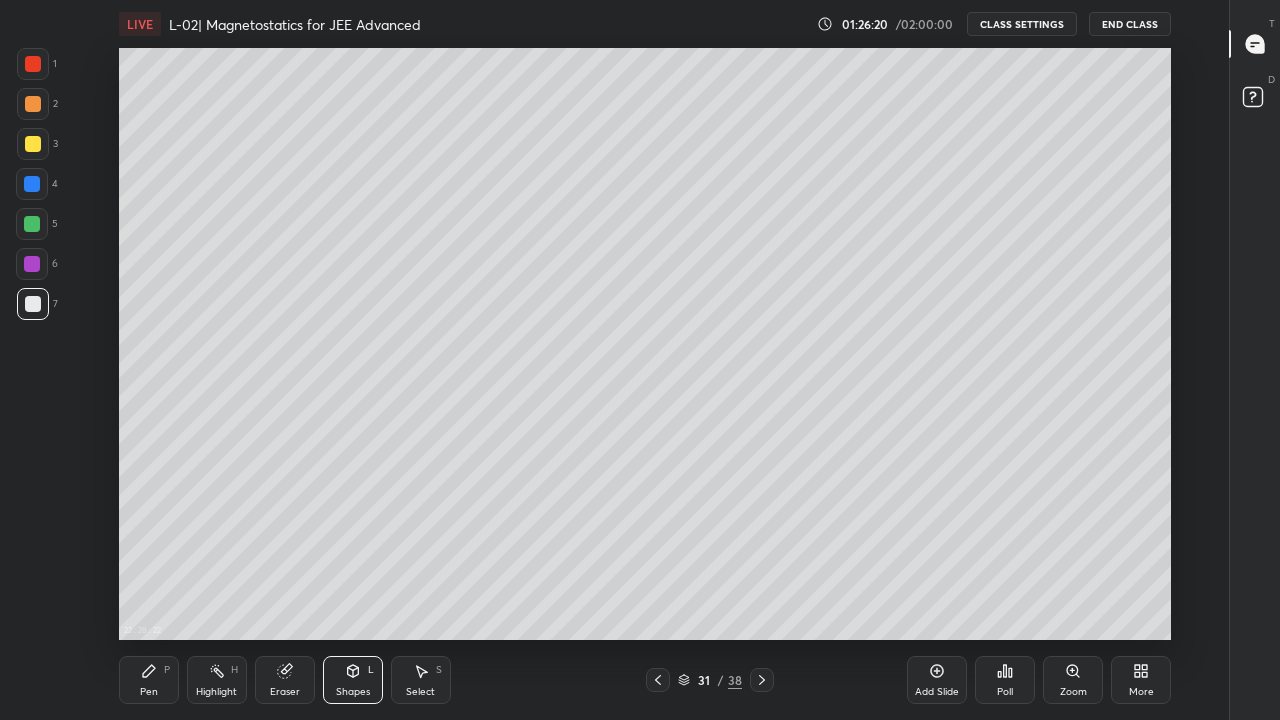 click on "Eraser" at bounding box center [285, 680] 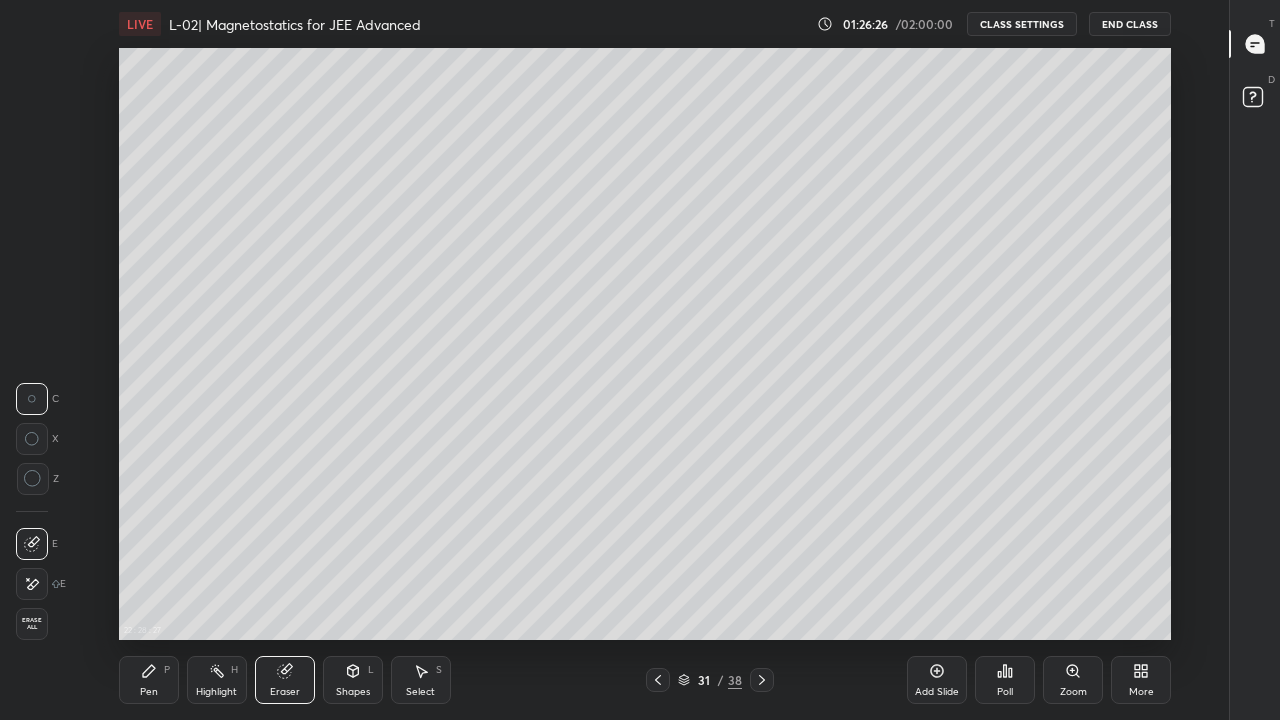 click on "Pen P" at bounding box center (149, 680) 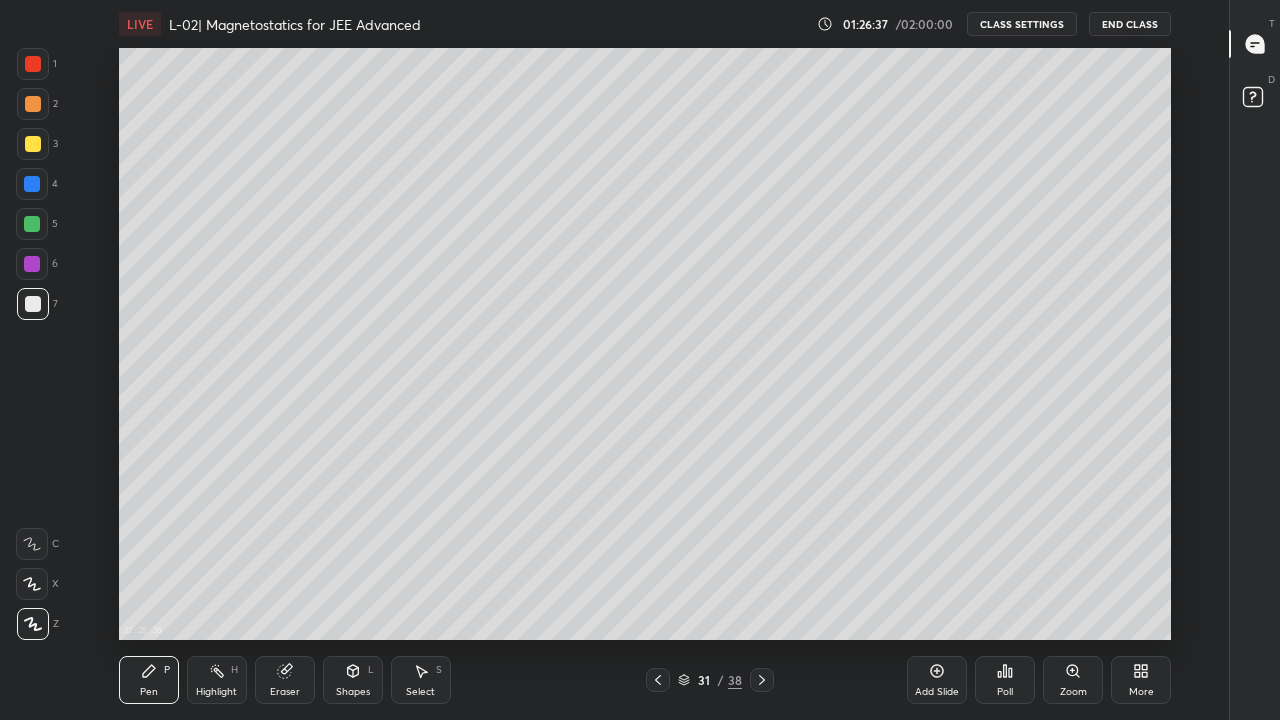 click at bounding box center [32, 224] 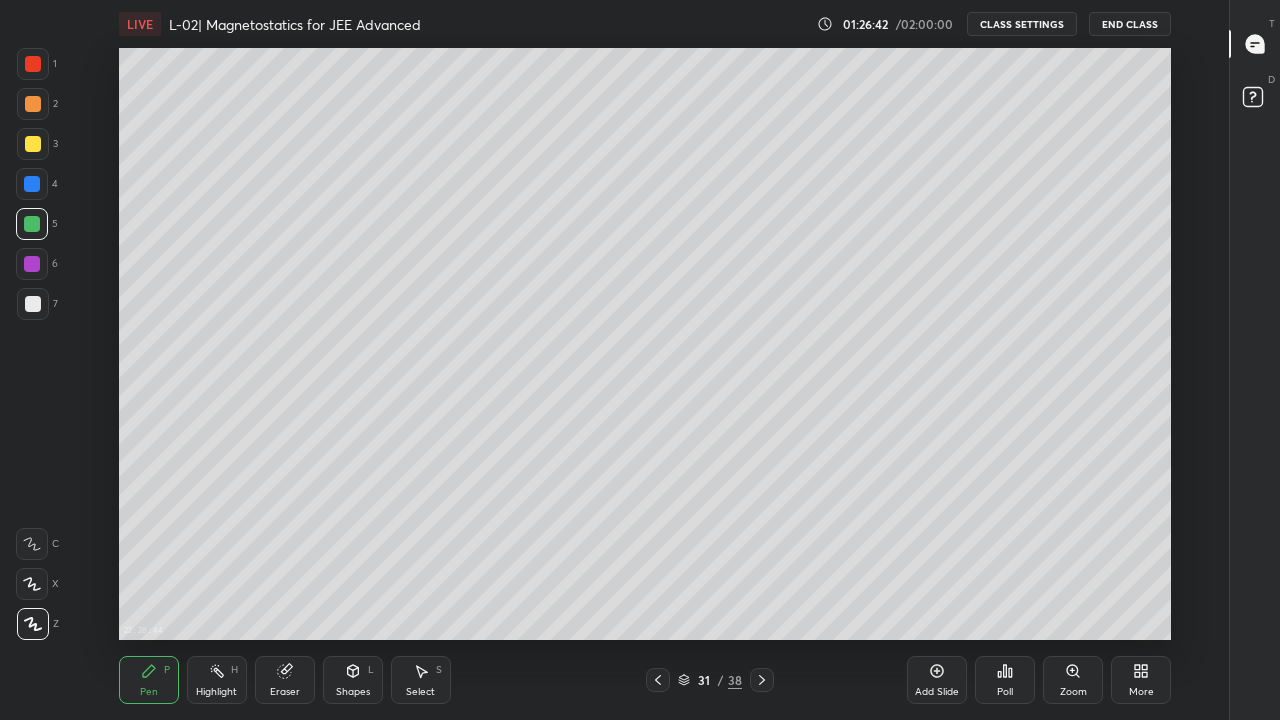 click on "Eraser" at bounding box center (285, 680) 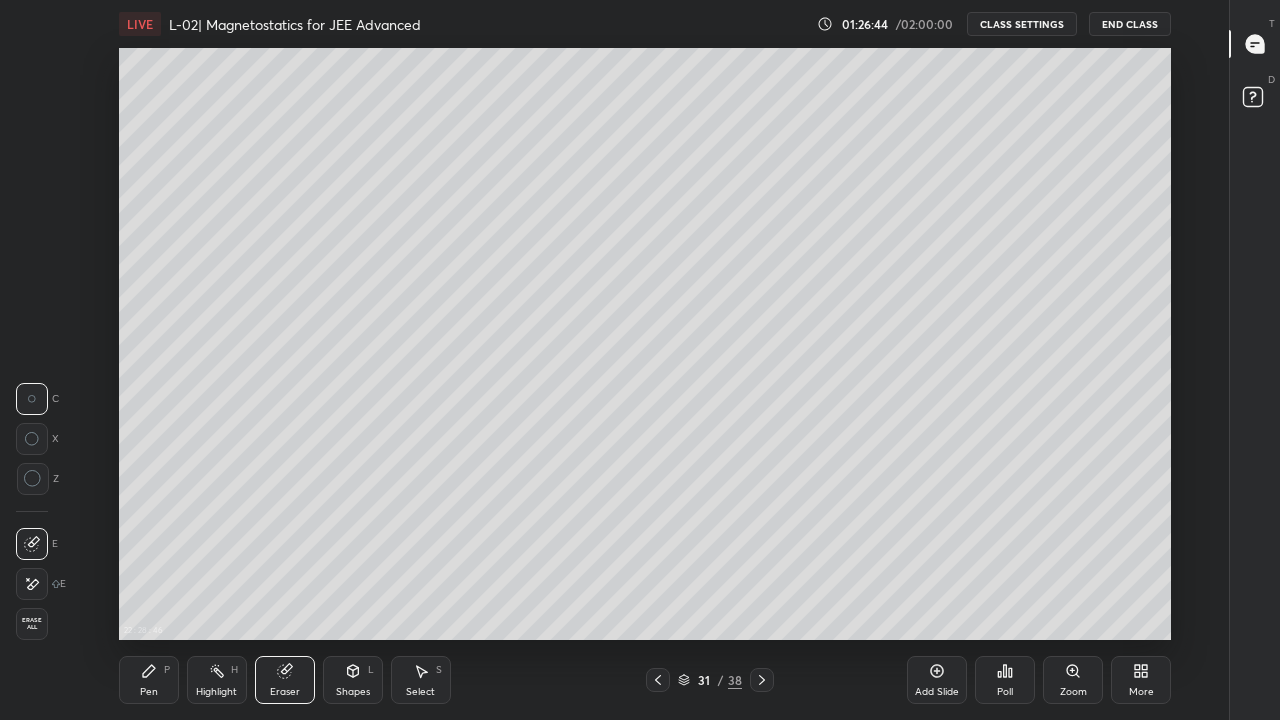 click at bounding box center (32, 399) 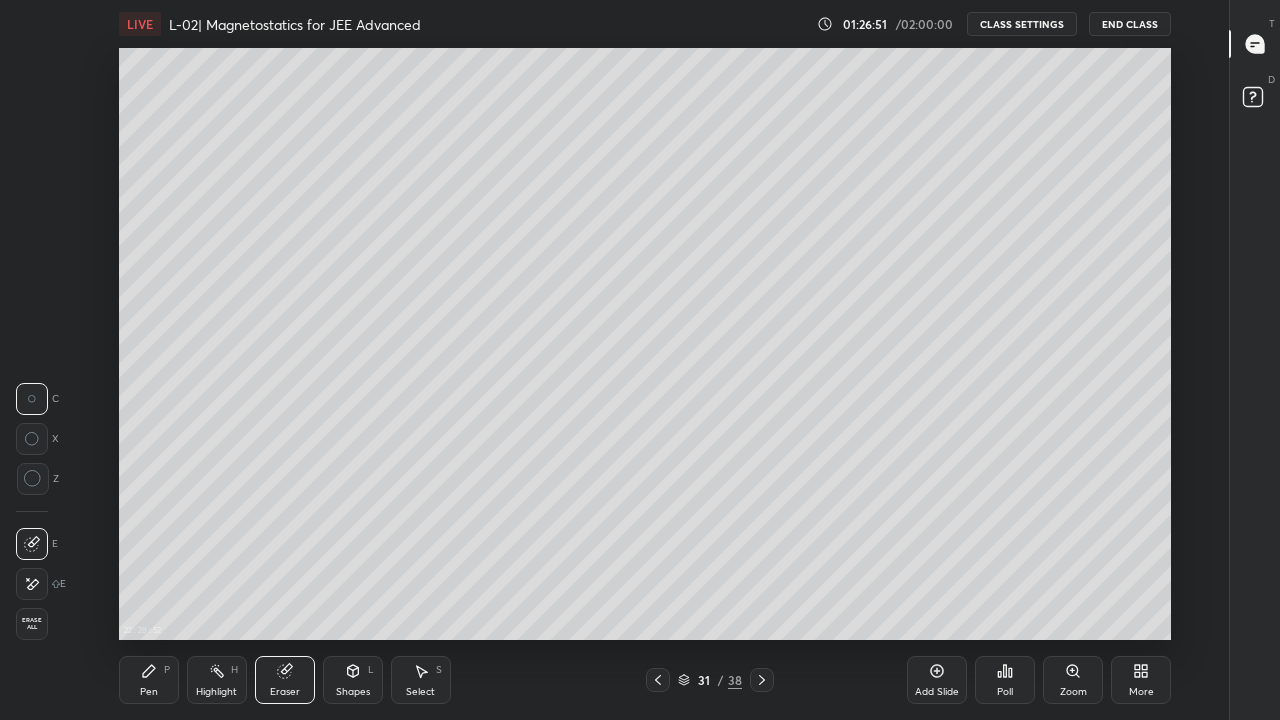 click 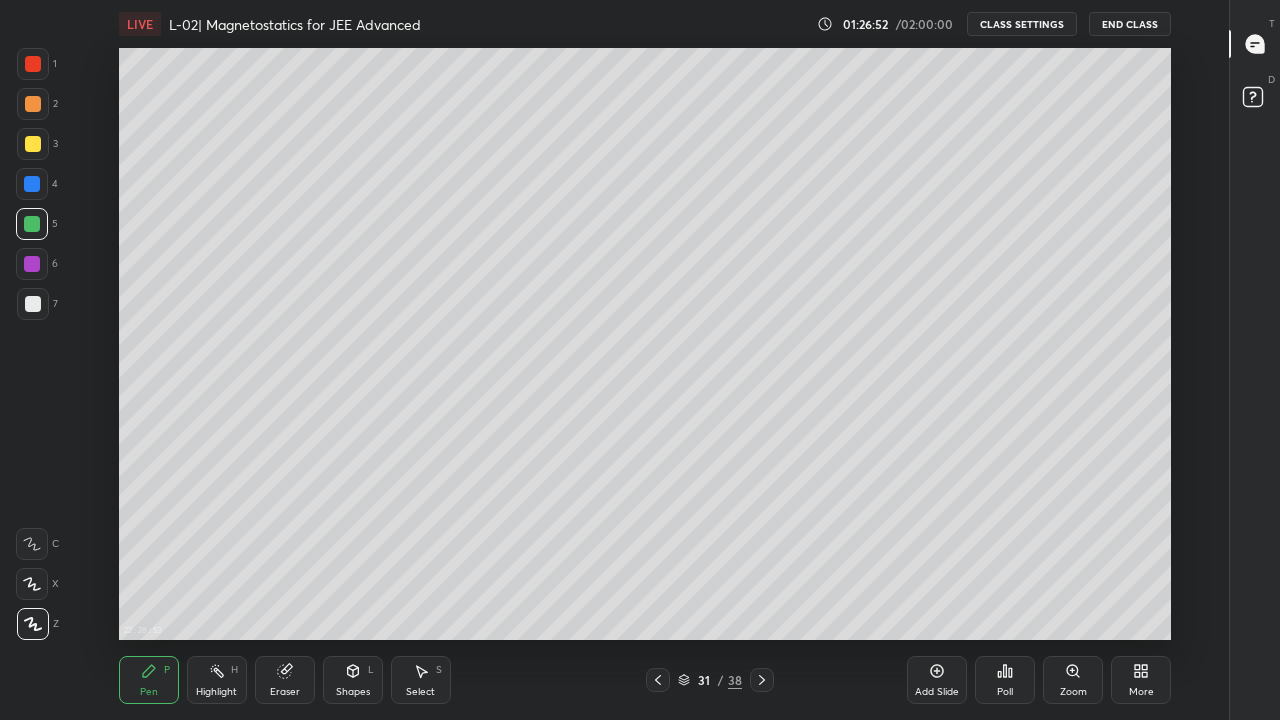 click at bounding box center [32, 264] 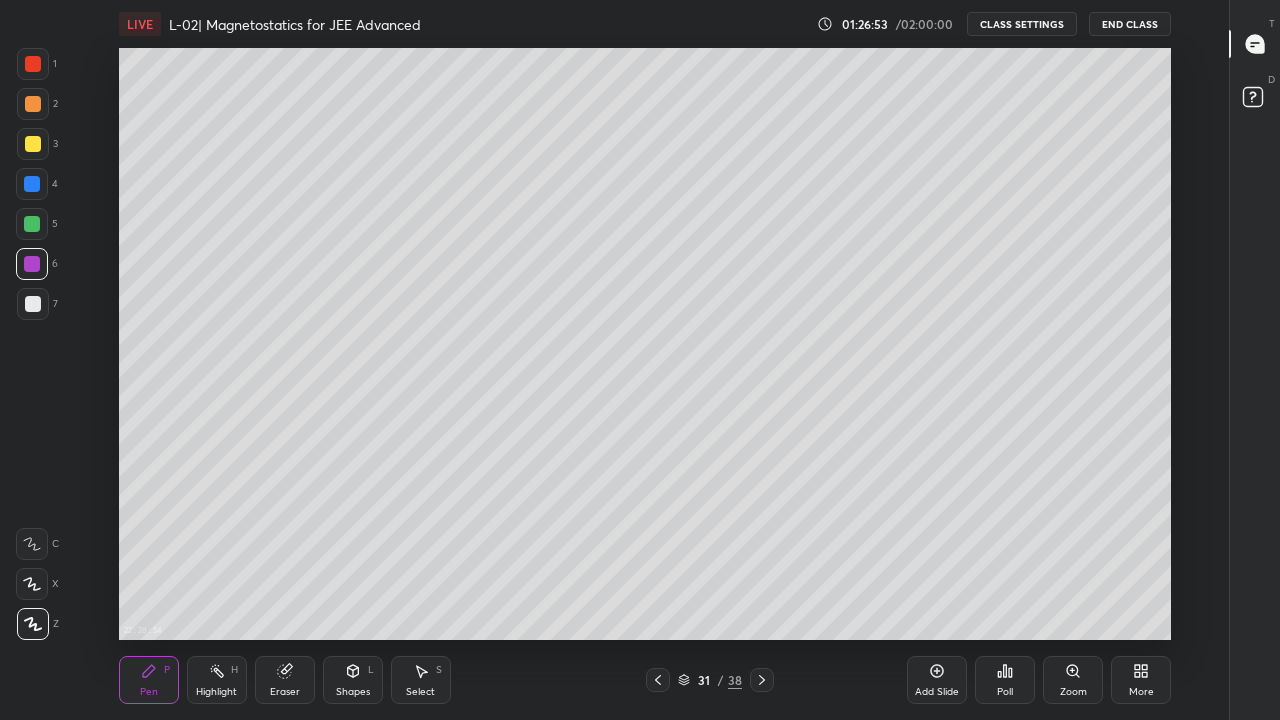 click on "Shapes" at bounding box center [353, 692] 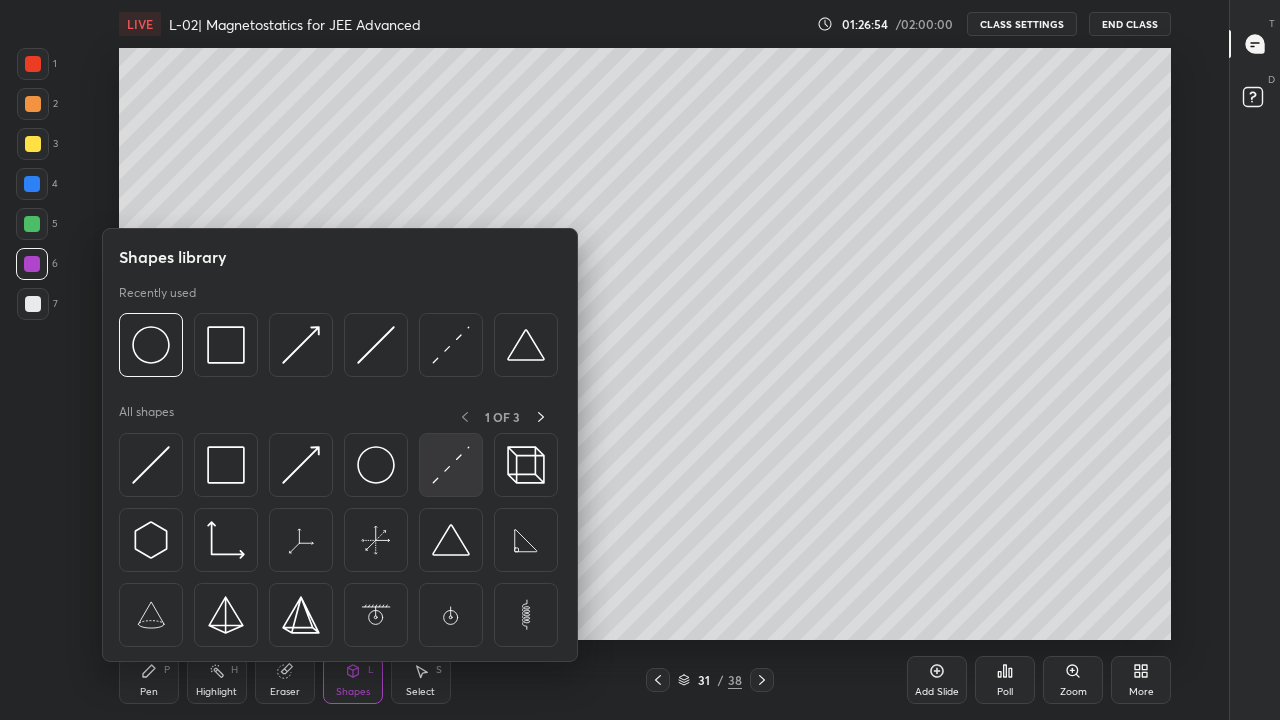 click at bounding box center [451, 465] 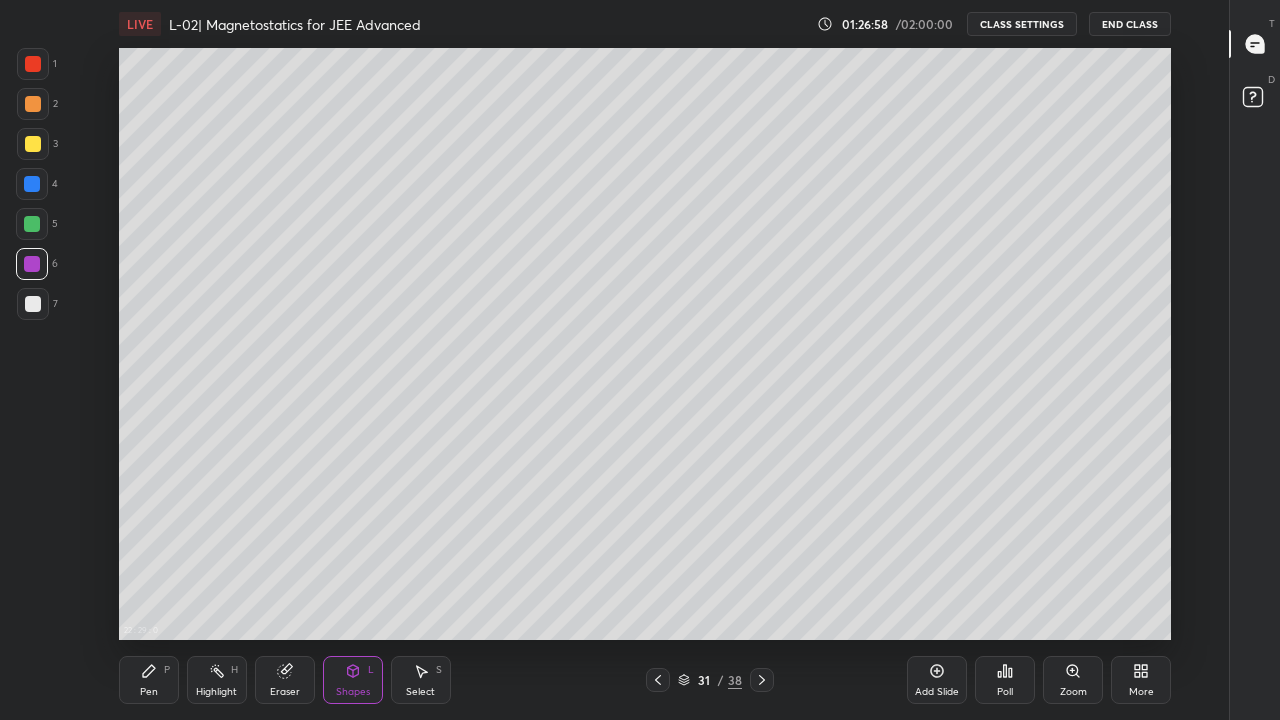 click on "Pen P" at bounding box center [149, 680] 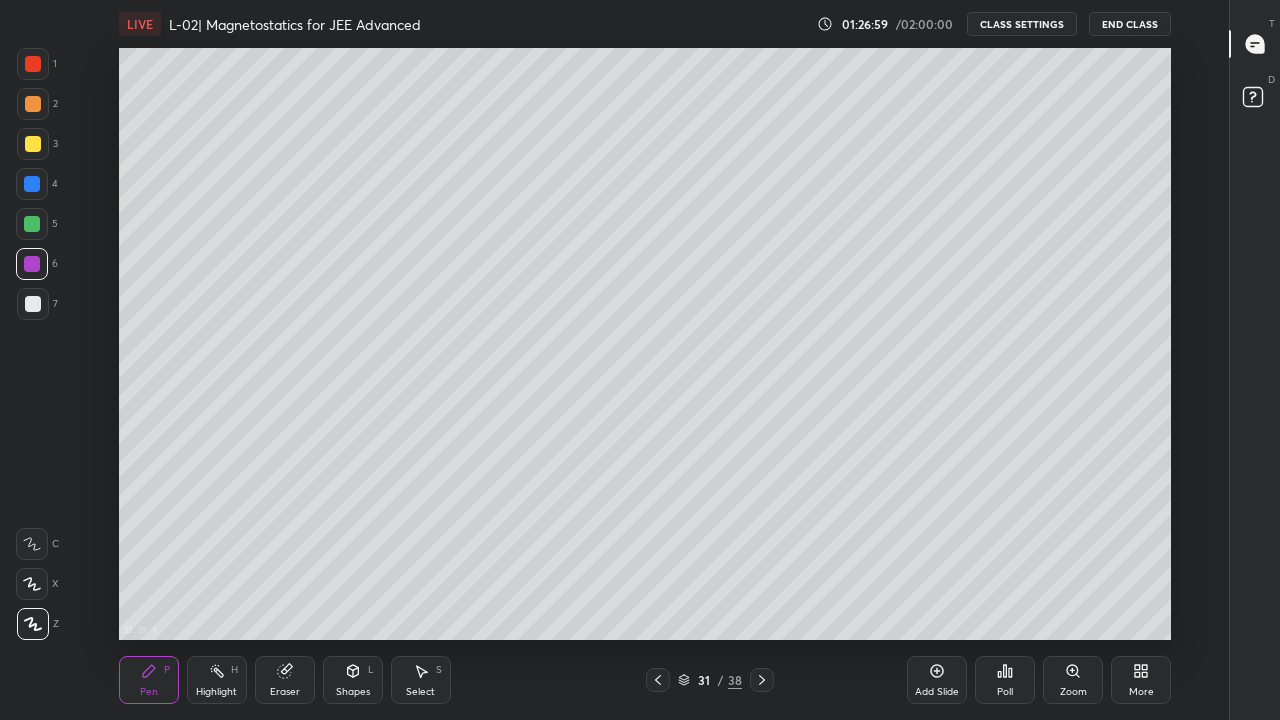 click at bounding box center (33, 144) 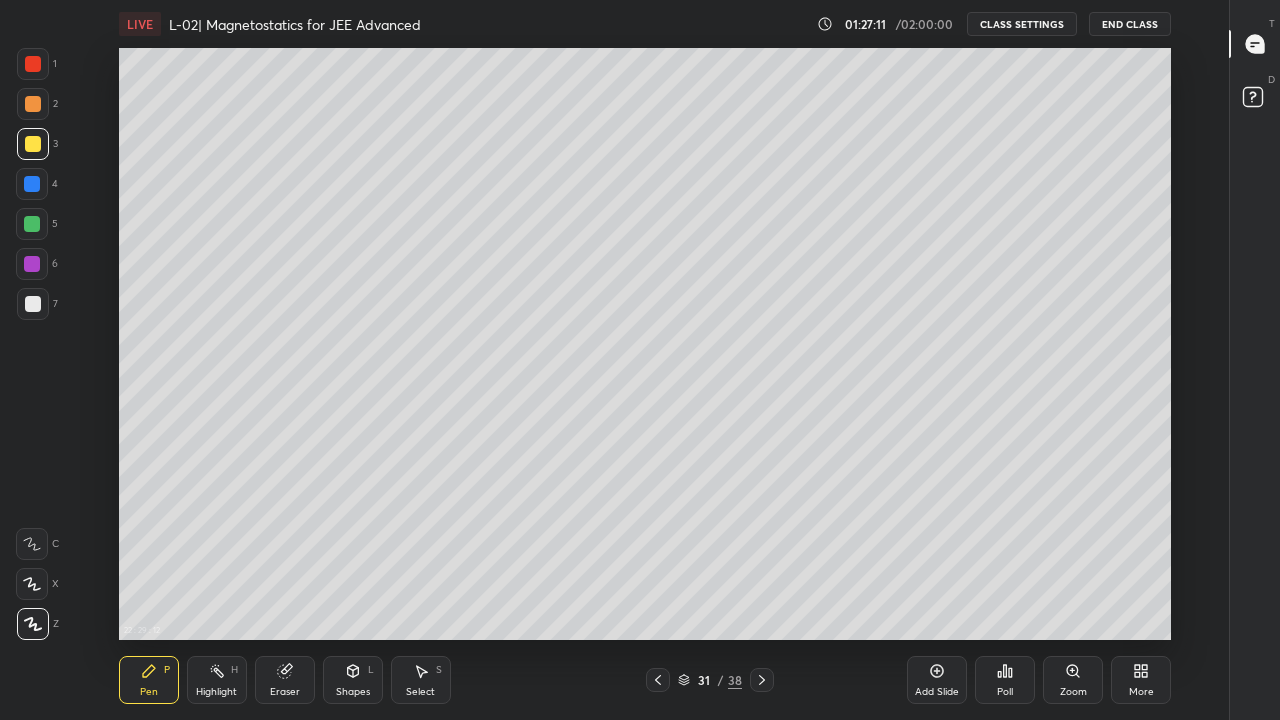 click 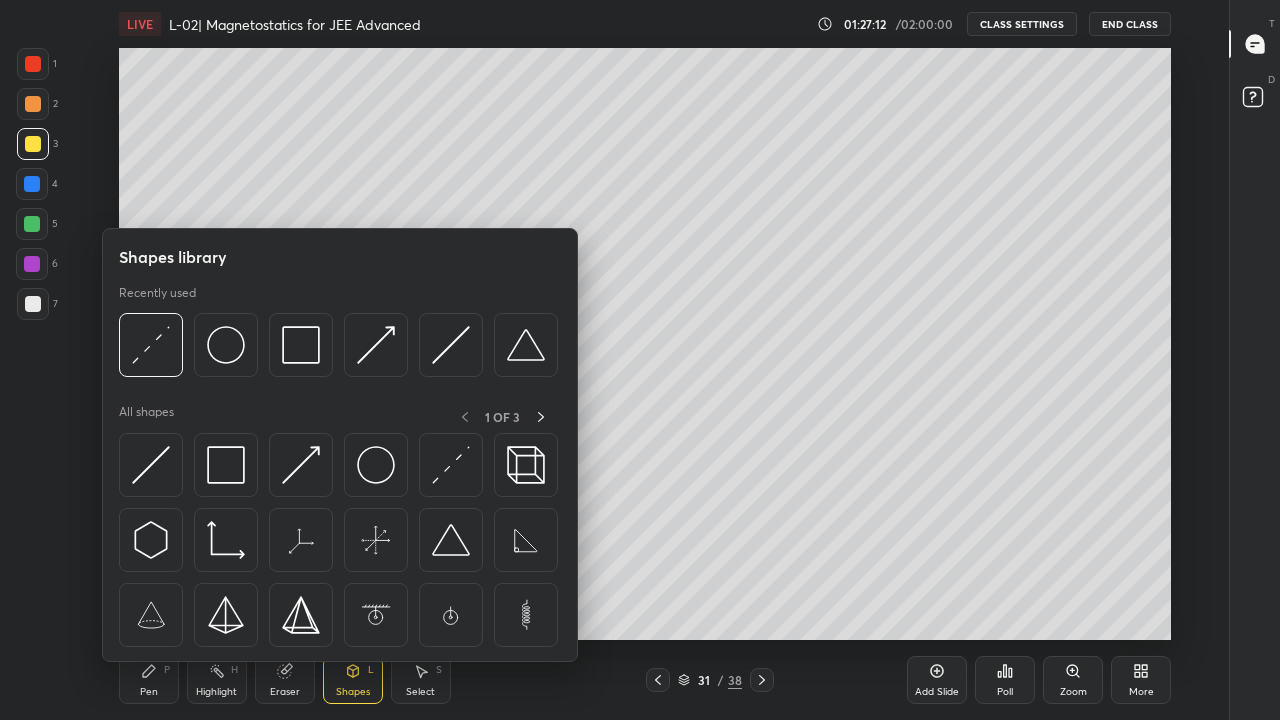 click at bounding box center (151, 465) 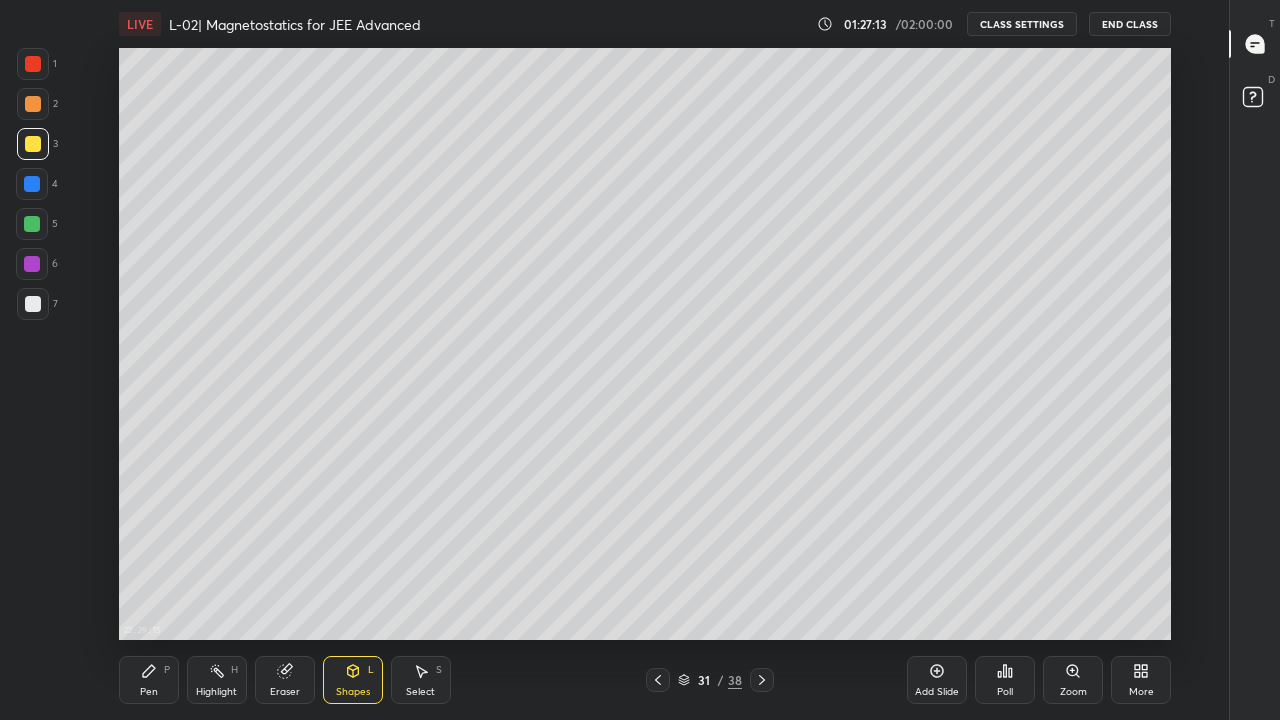 click at bounding box center (32, 224) 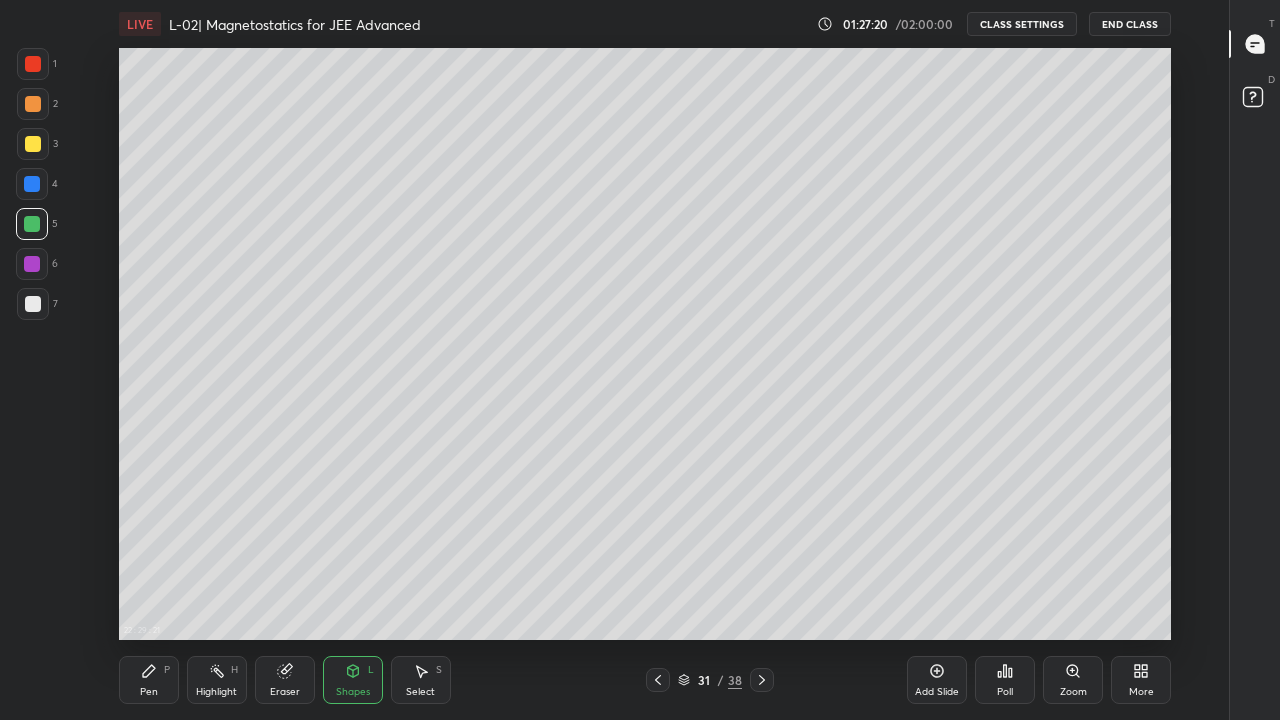 click at bounding box center (33, 304) 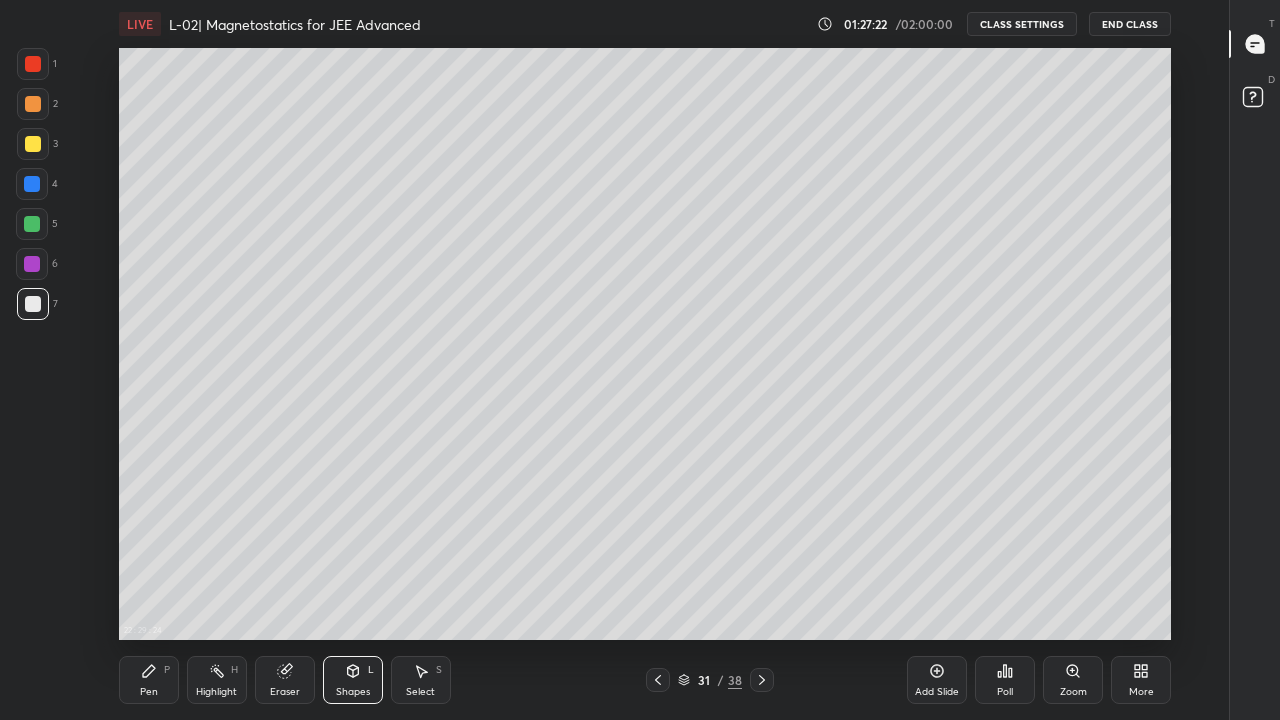 click at bounding box center [32, 224] 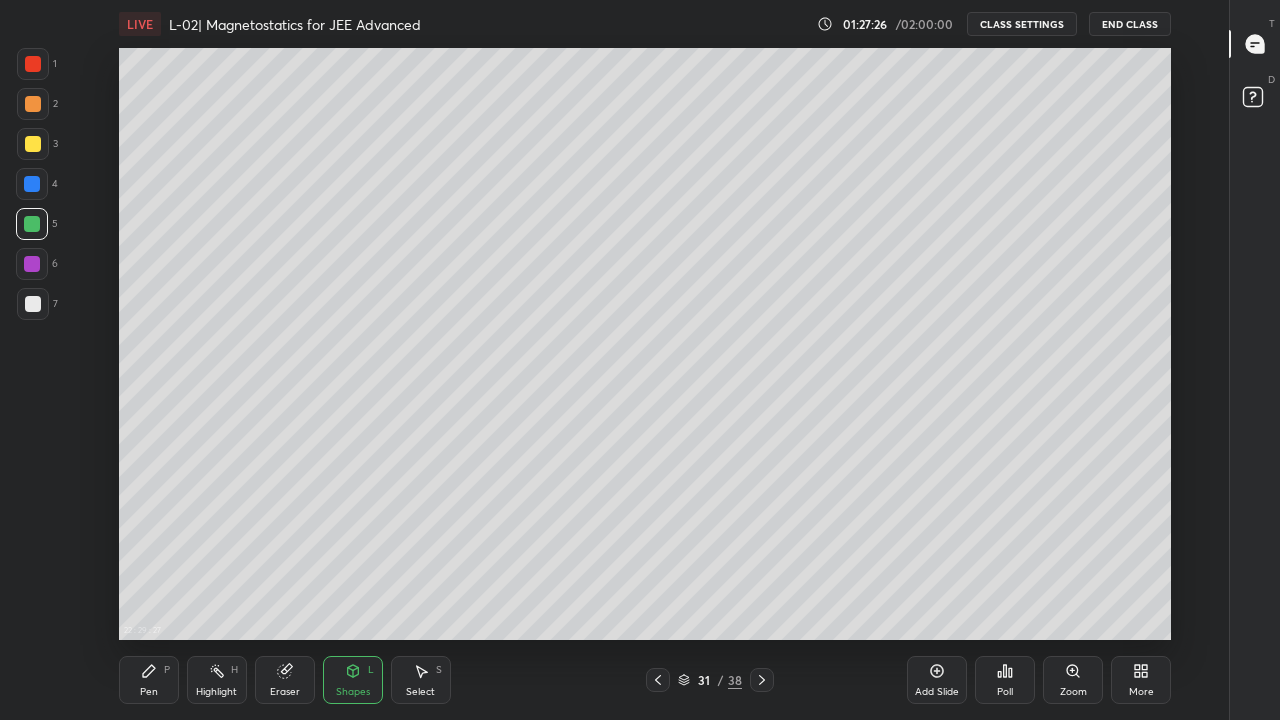 click on "Eraser" at bounding box center (285, 680) 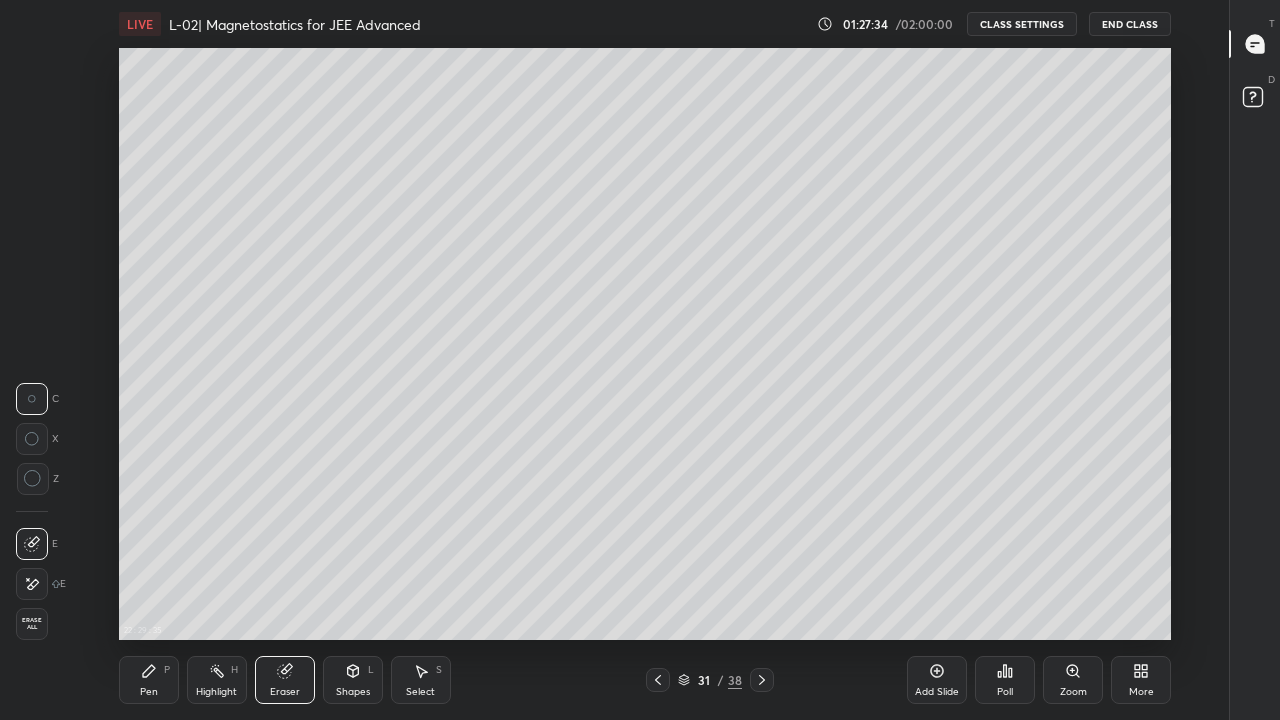 click 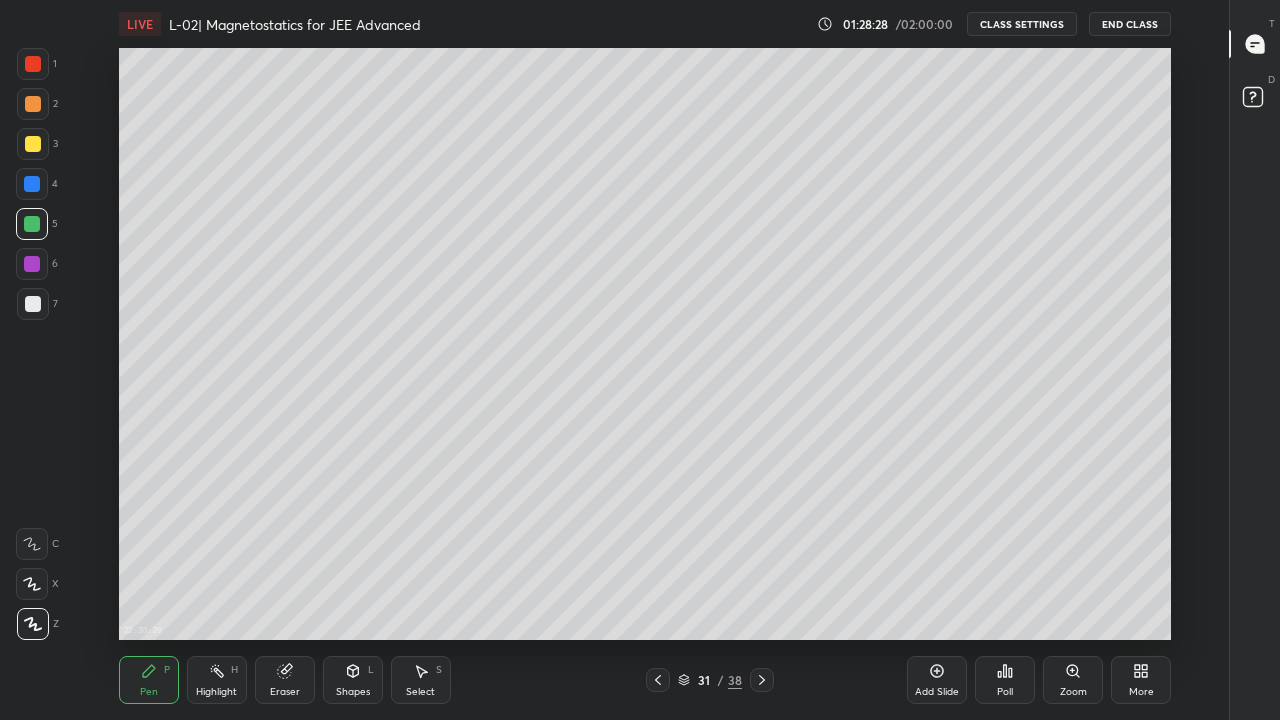 click at bounding box center [33, 144] 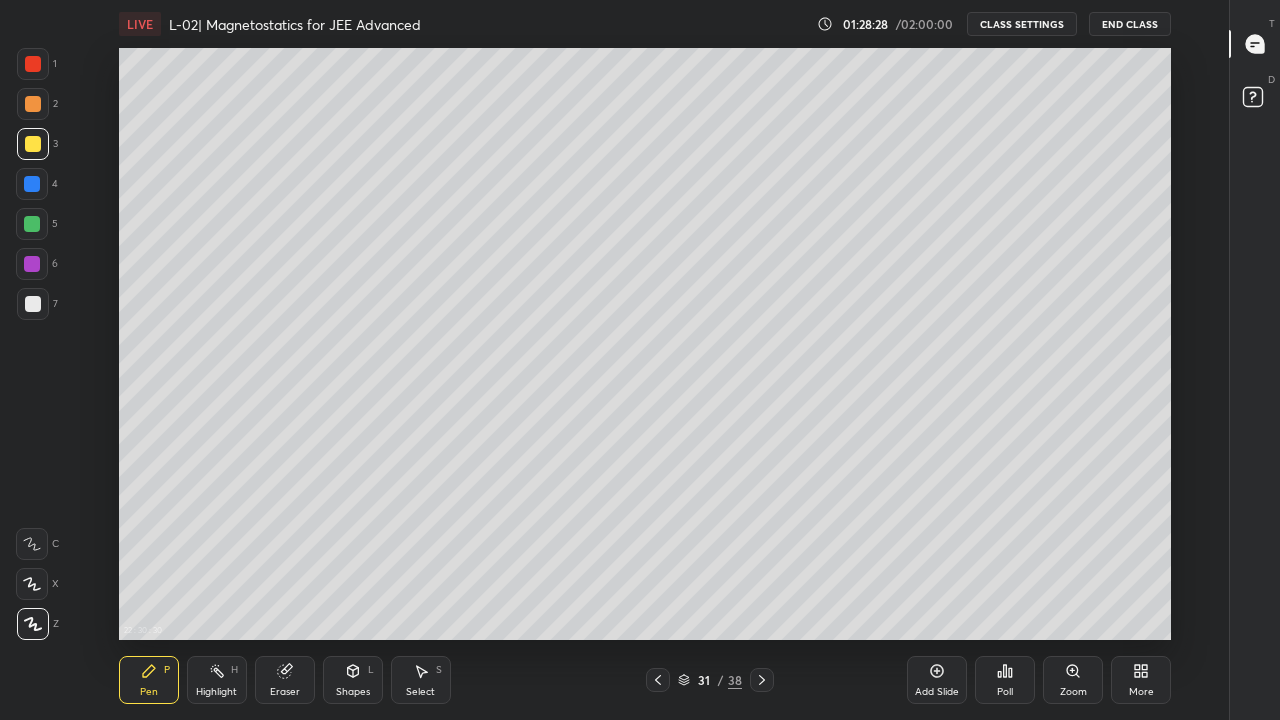 click at bounding box center [33, 104] 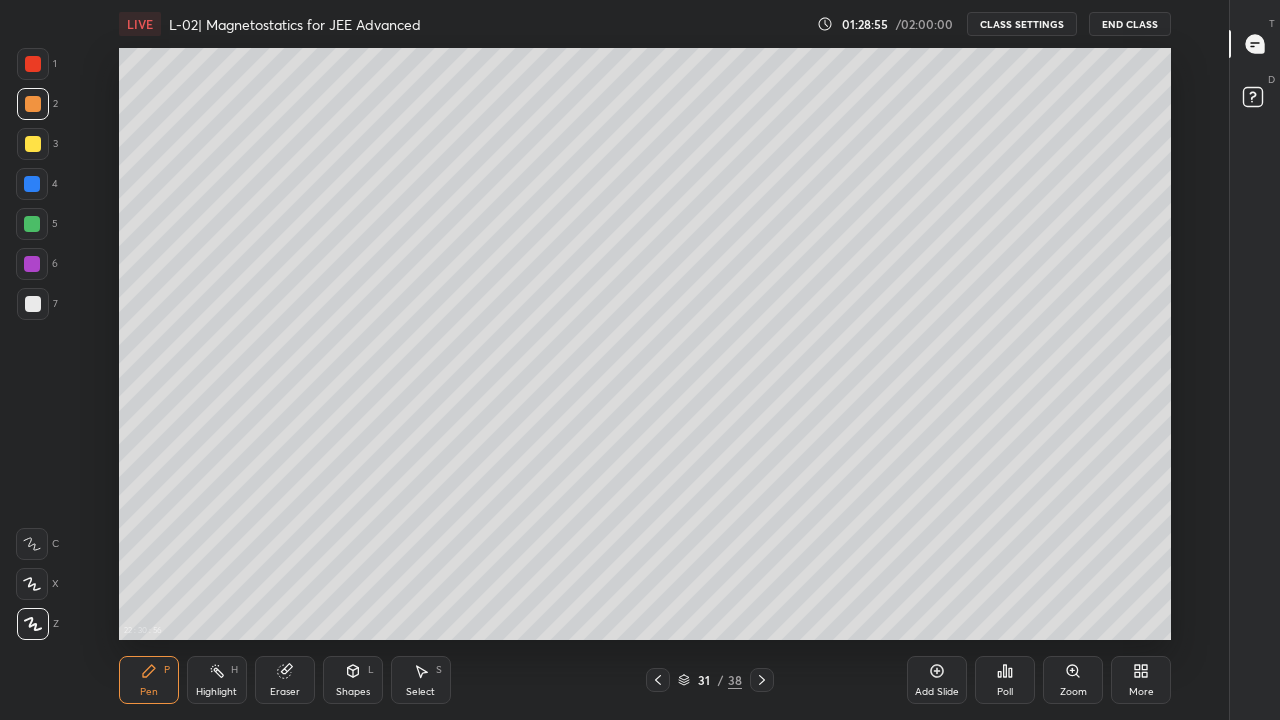 click at bounding box center [32, 224] 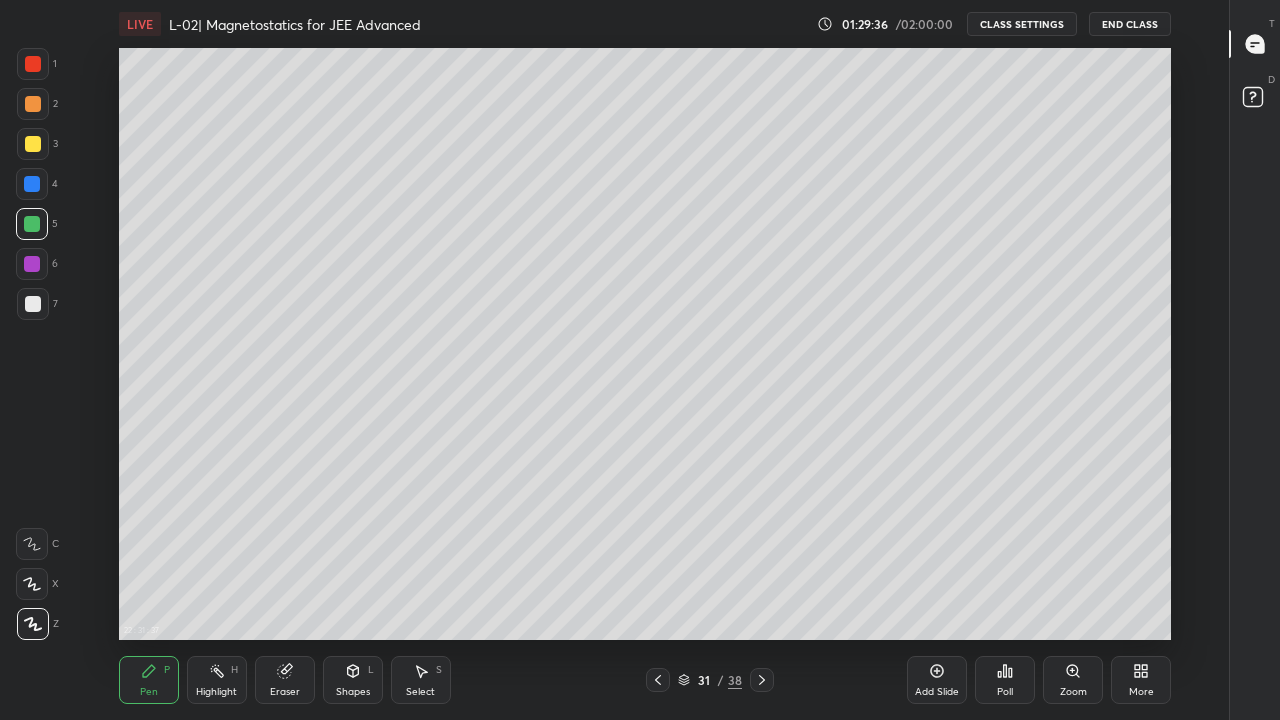 click at bounding box center (33, 104) 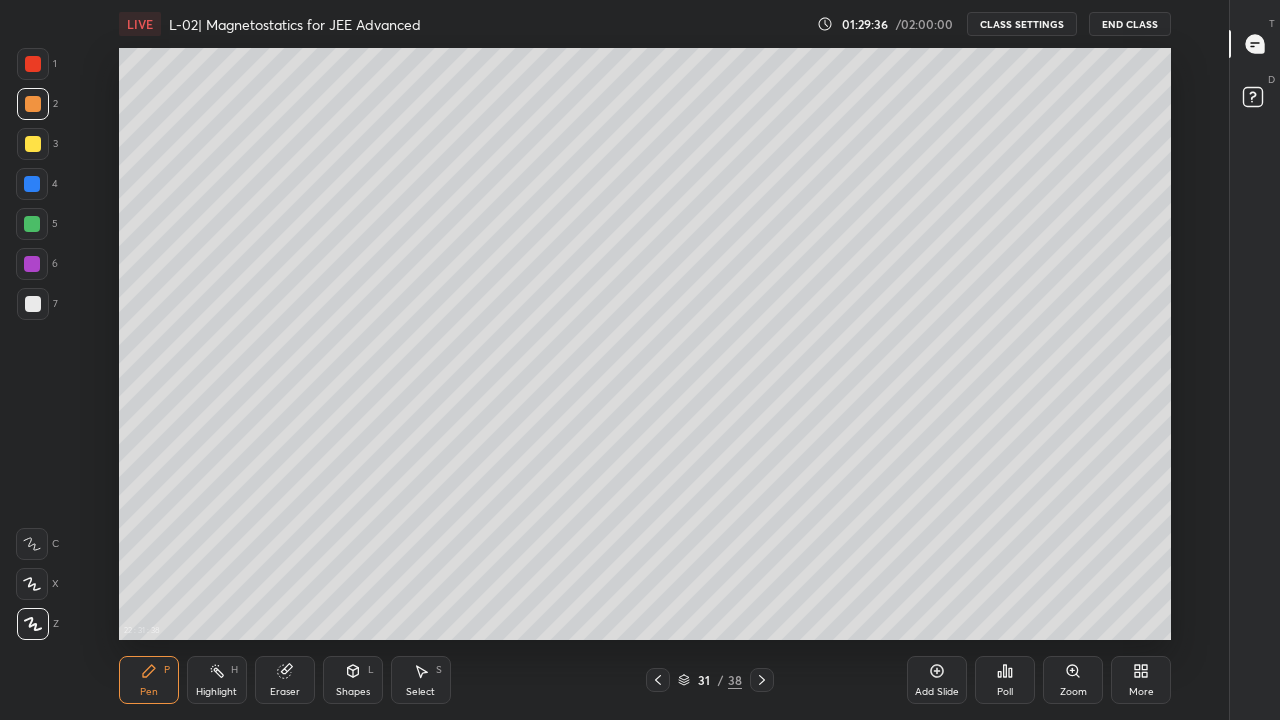 click at bounding box center (33, 144) 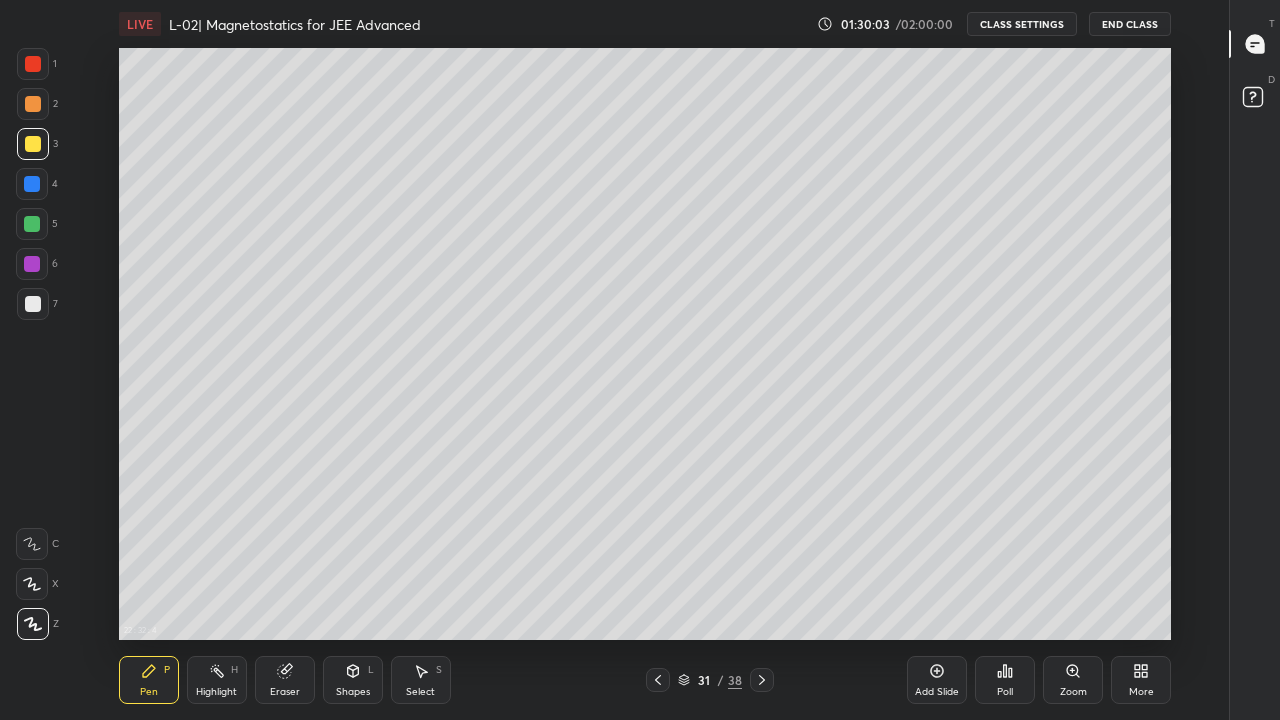 click on "22 : 32 : 4 Setting up your live class" at bounding box center [645, 344] 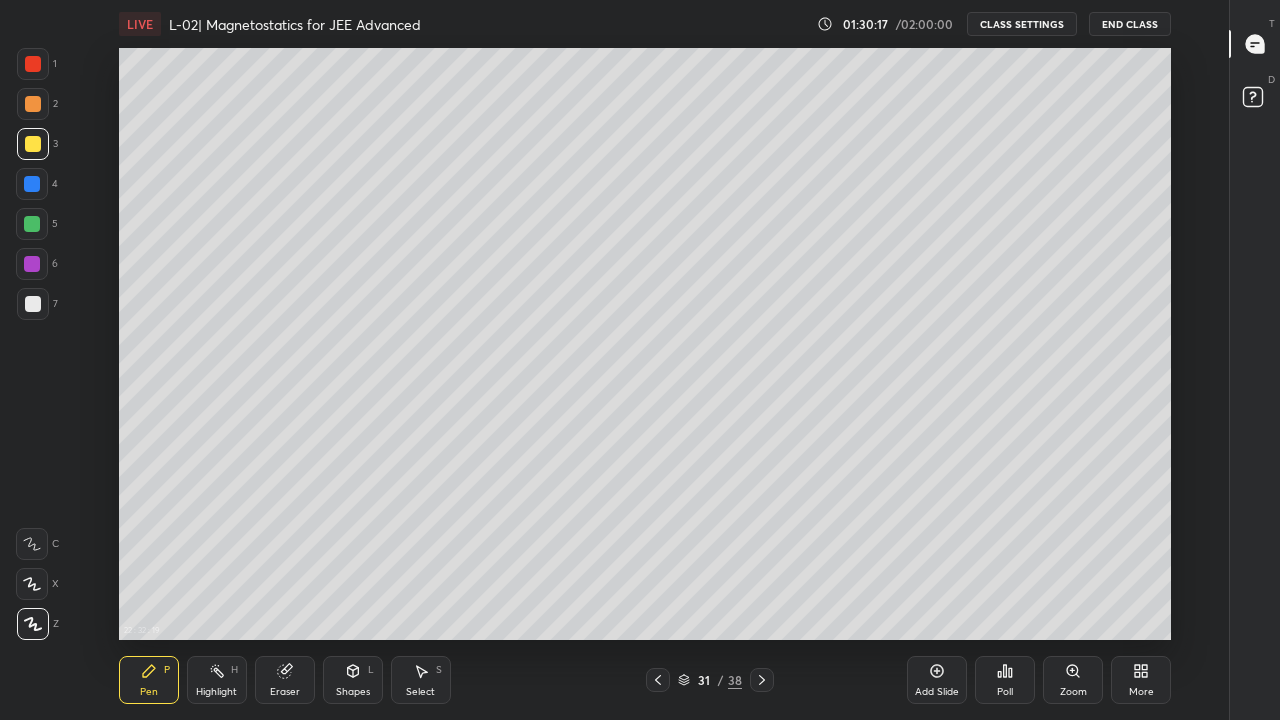 click at bounding box center (32, 264) 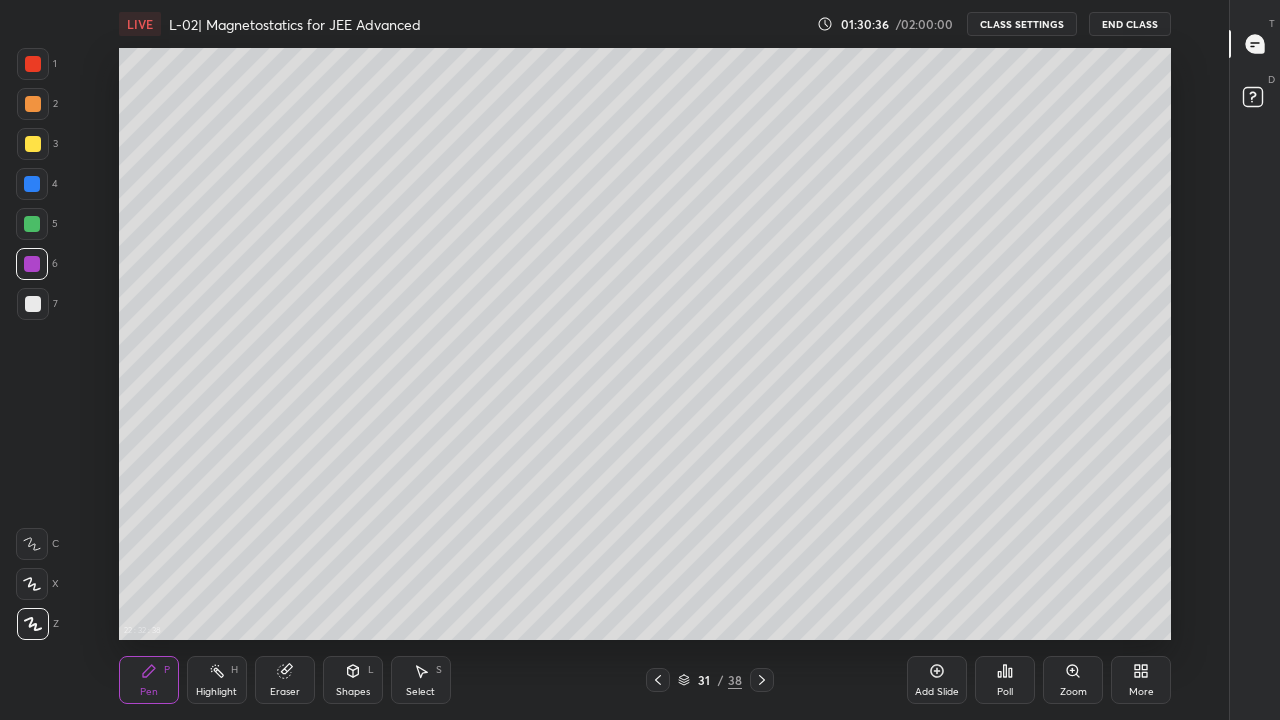click at bounding box center [33, 64] 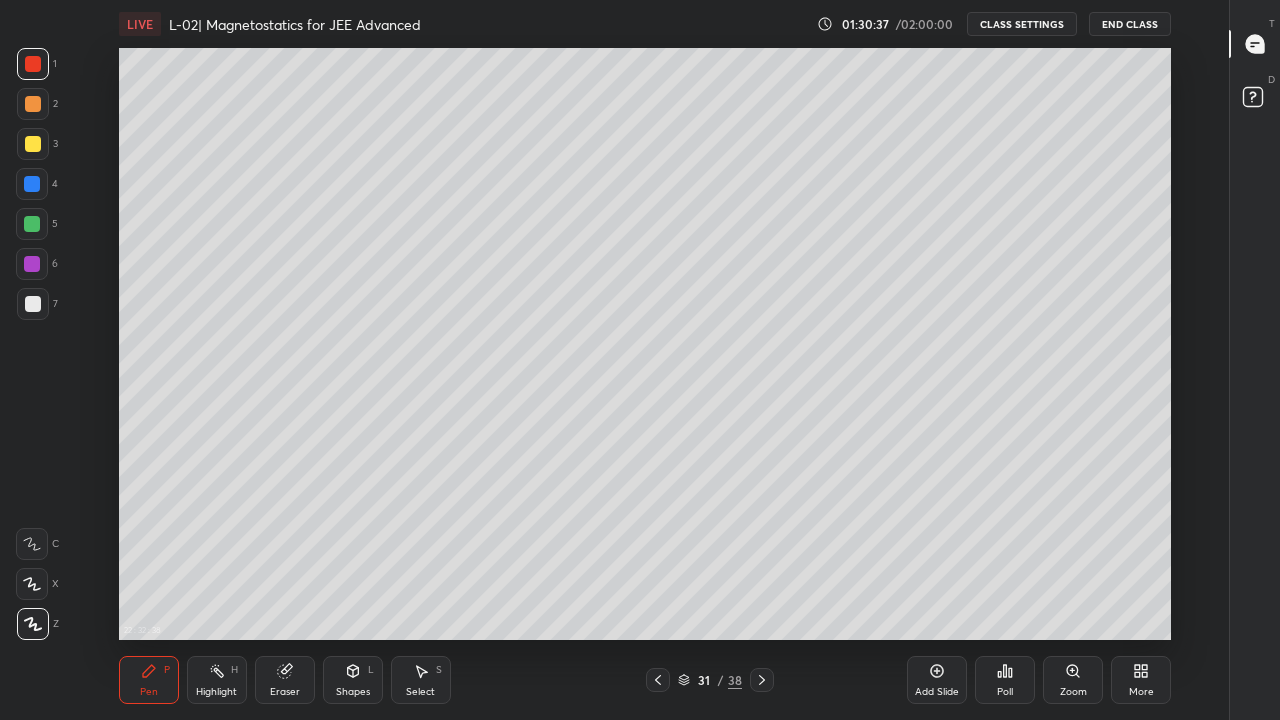 click at bounding box center (33, 104) 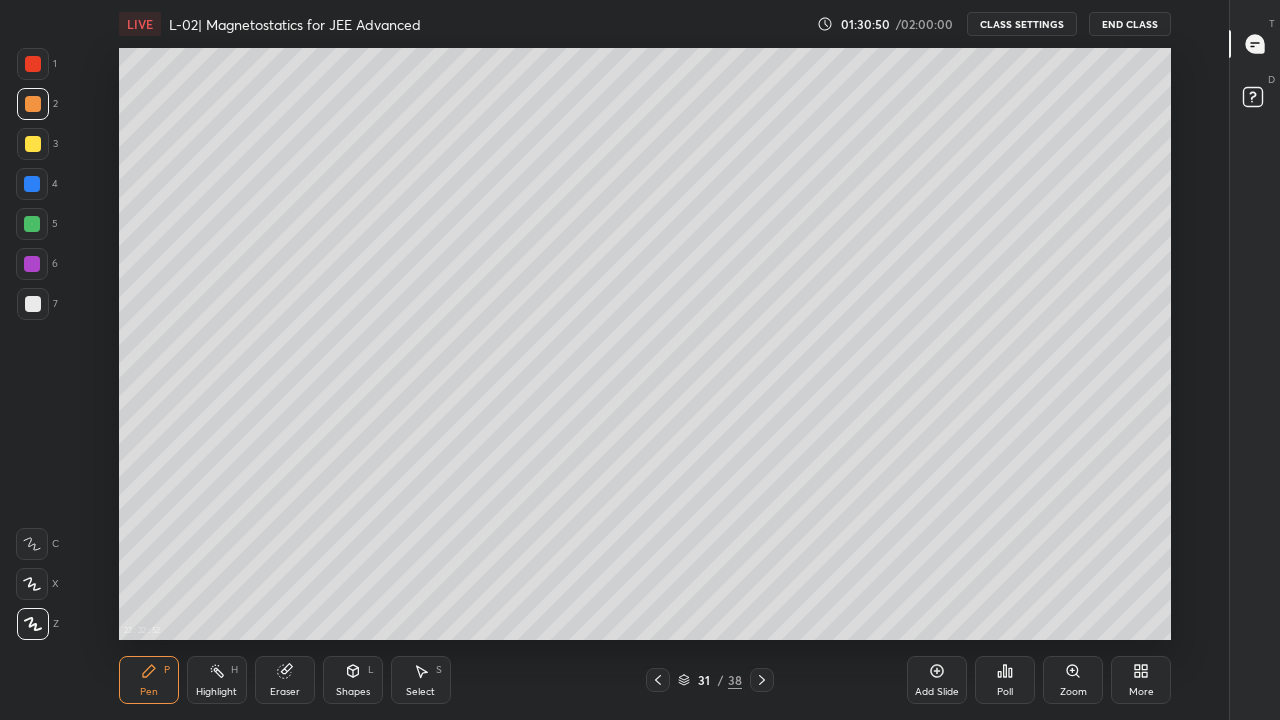 click on "Eraser" at bounding box center (285, 680) 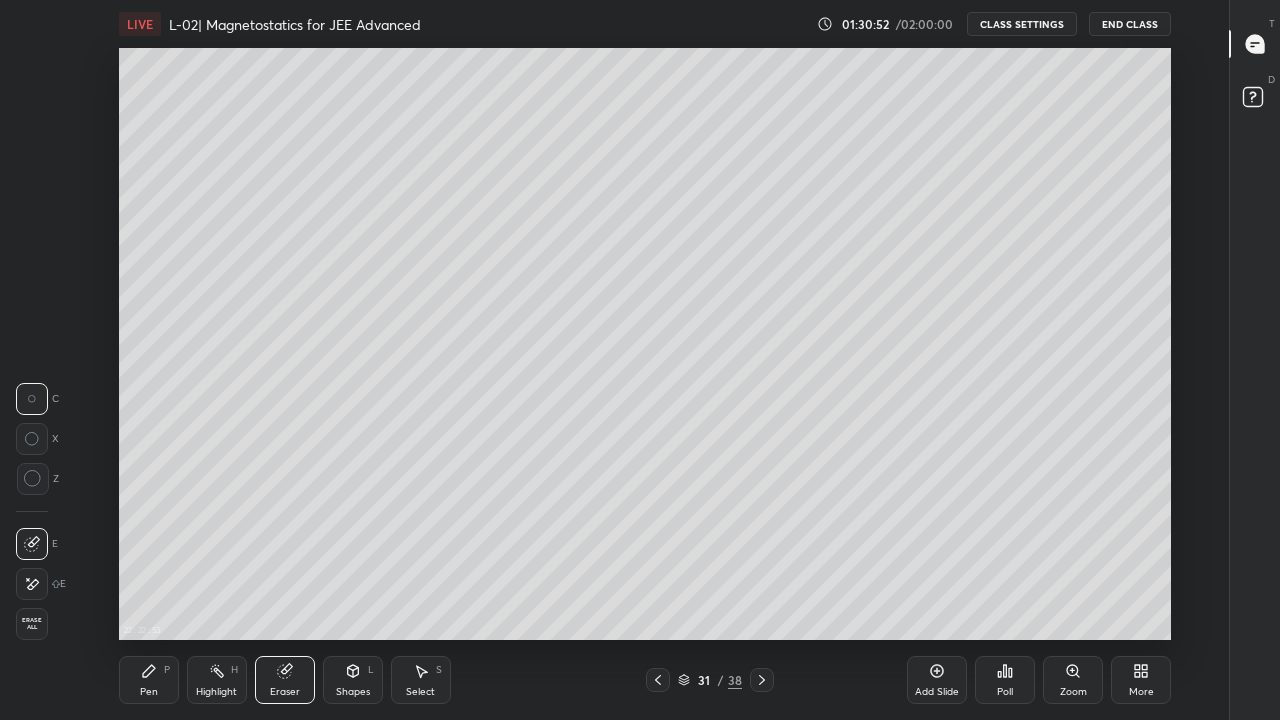click on "Pen" at bounding box center [149, 692] 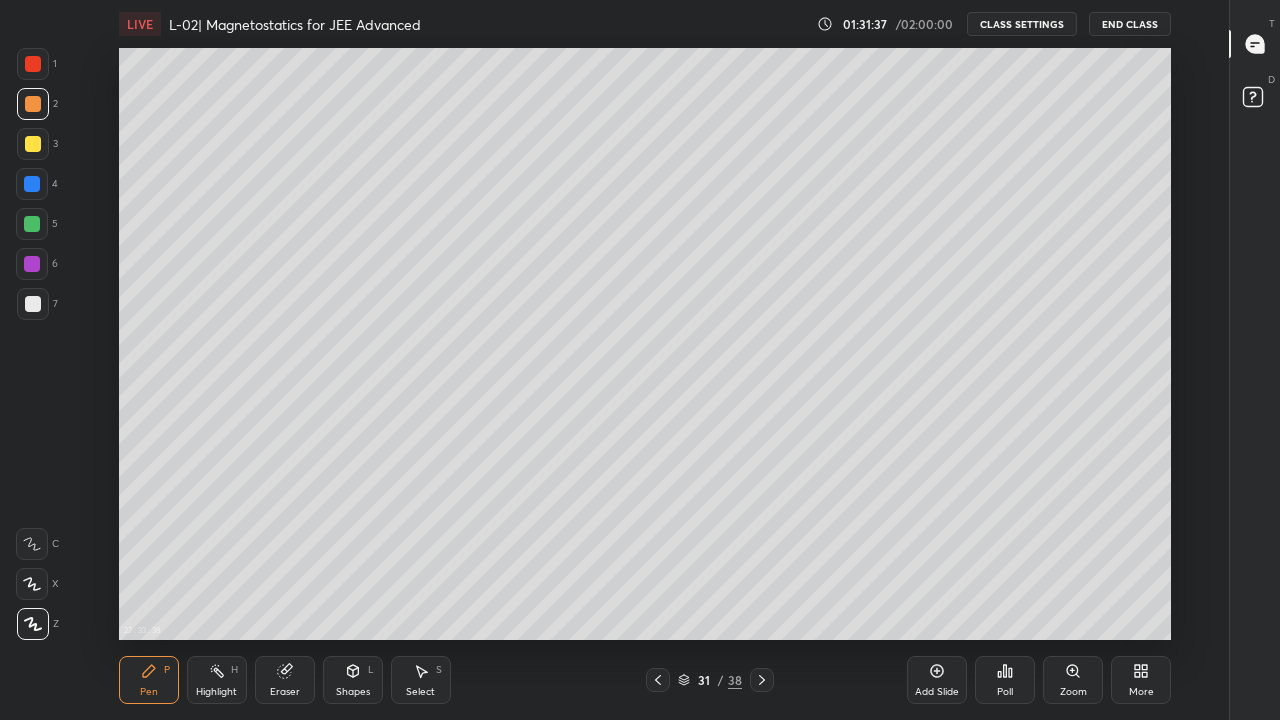 click on "Add Slide" at bounding box center (937, 692) 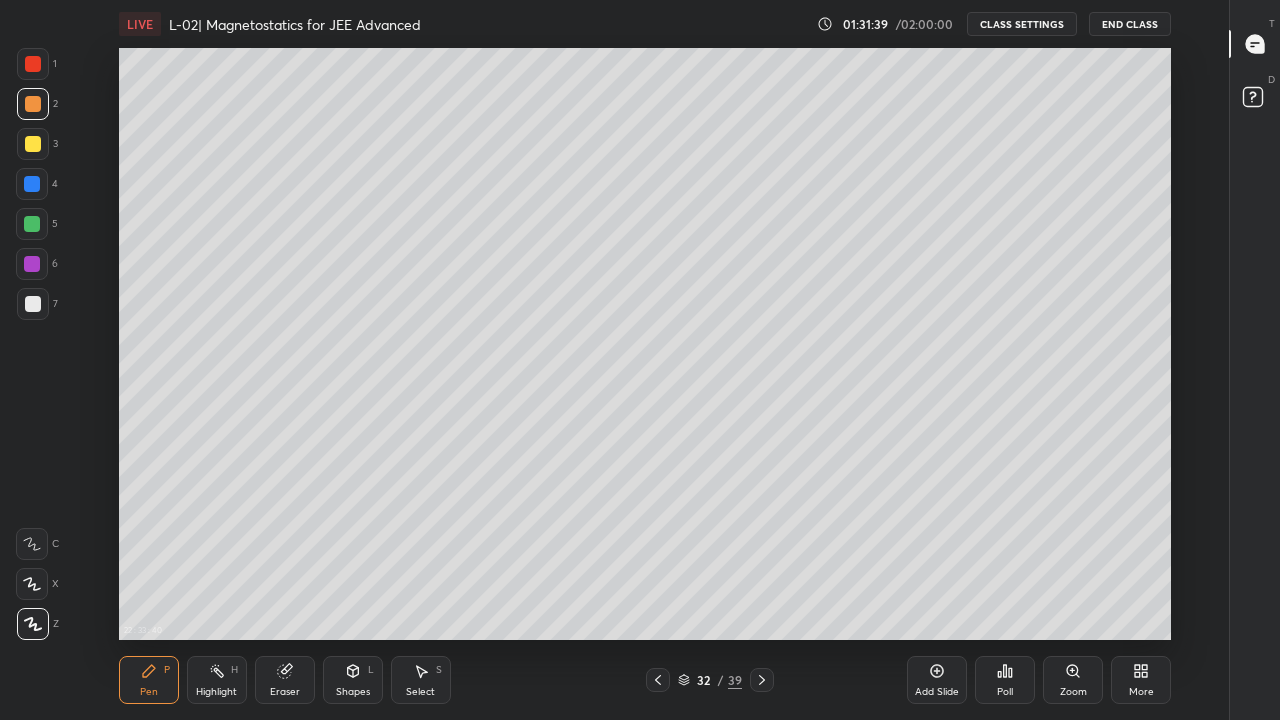 click at bounding box center [33, 144] 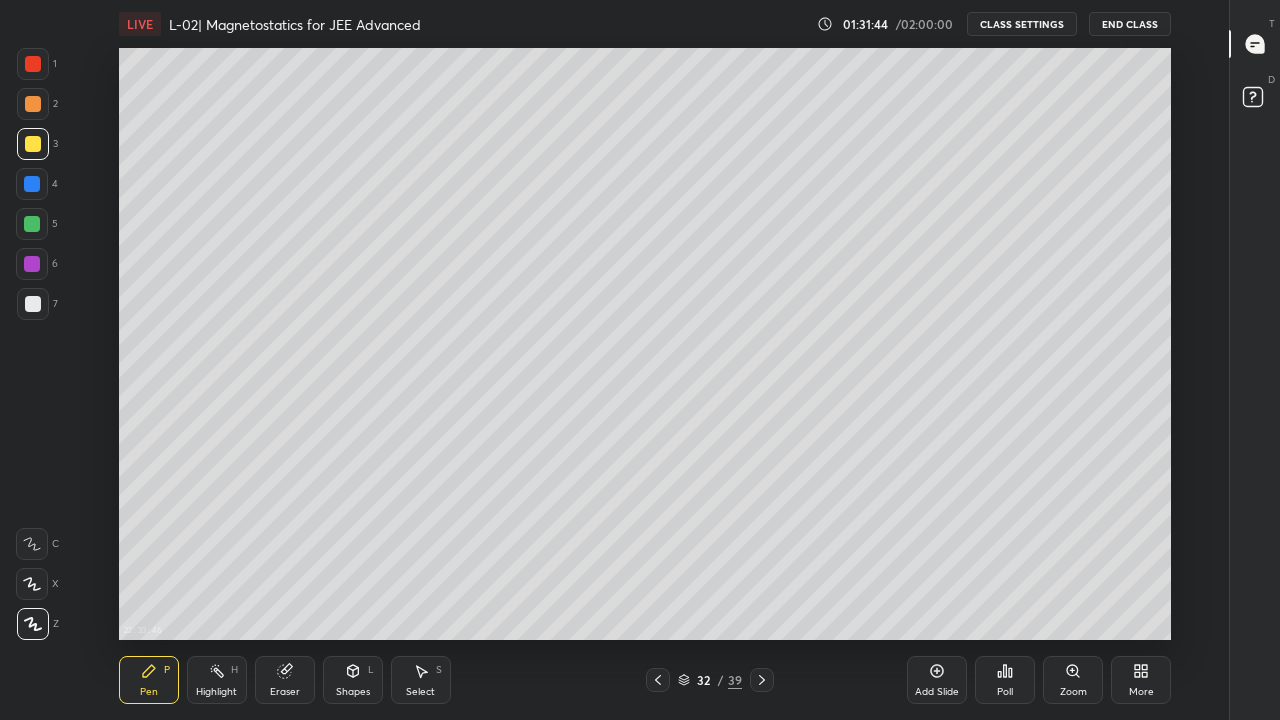 click at bounding box center [32, 224] 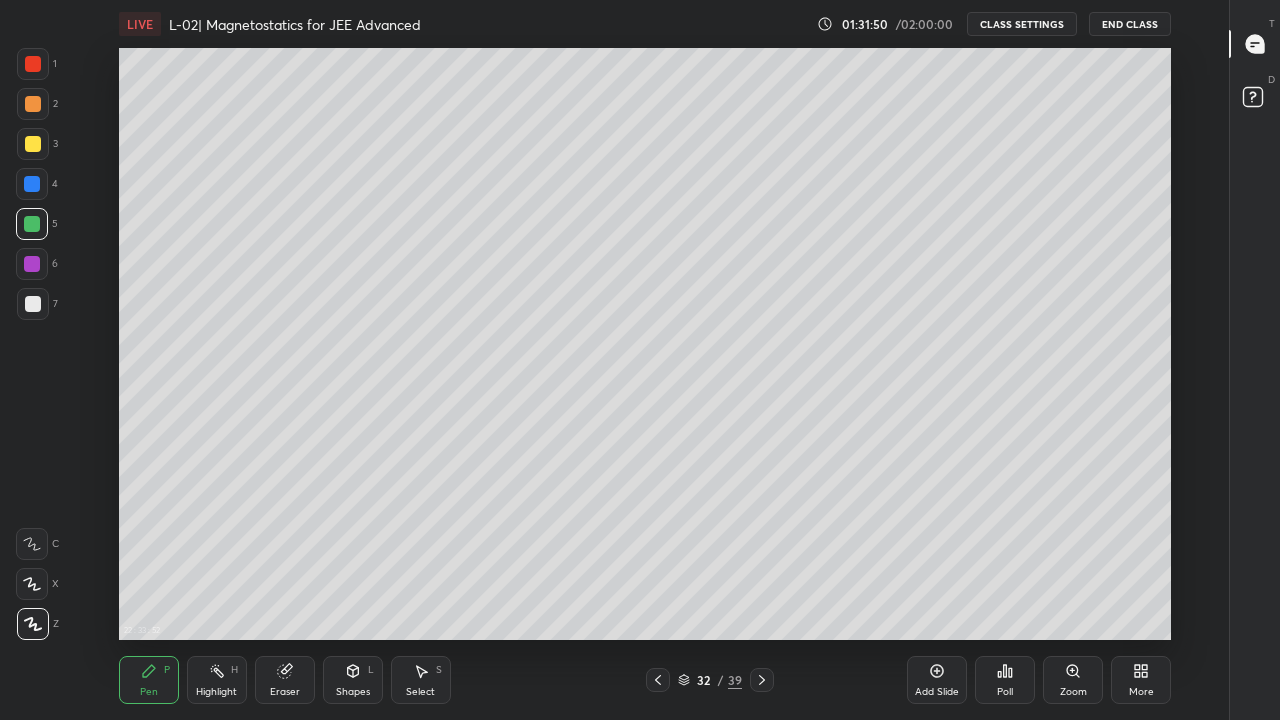click 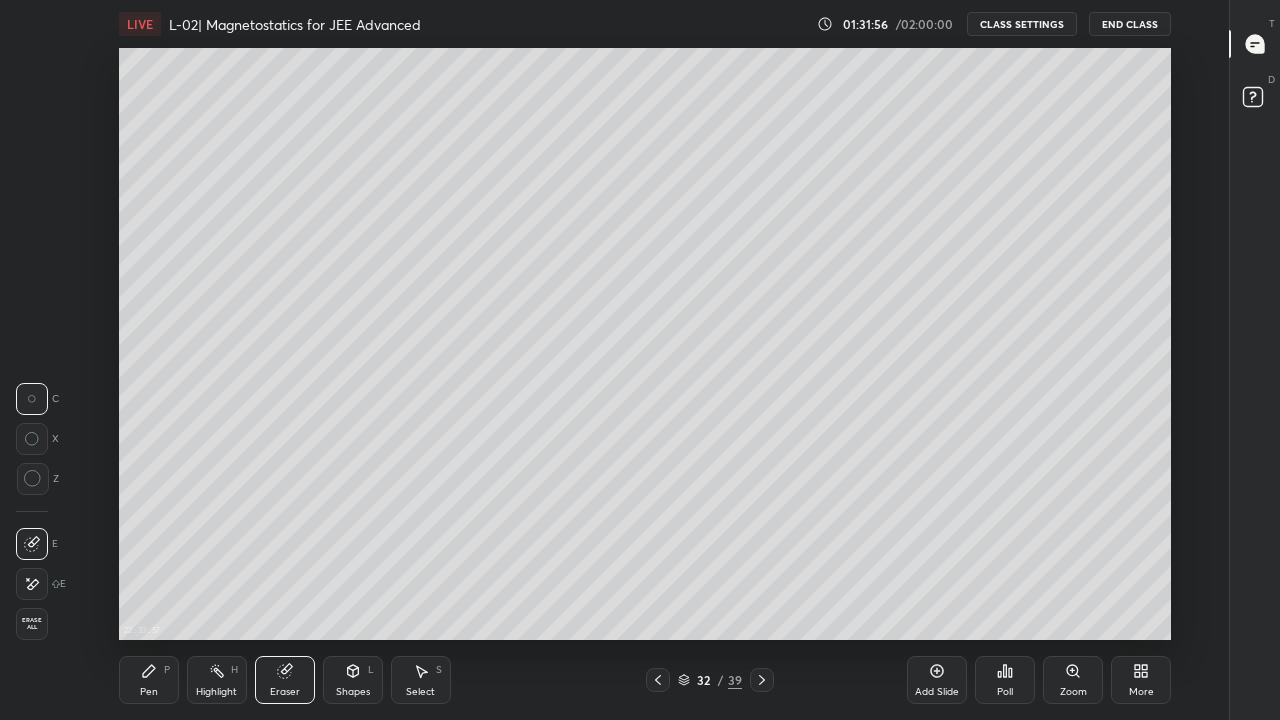 click on "Pen P" at bounding box center (149, 680) 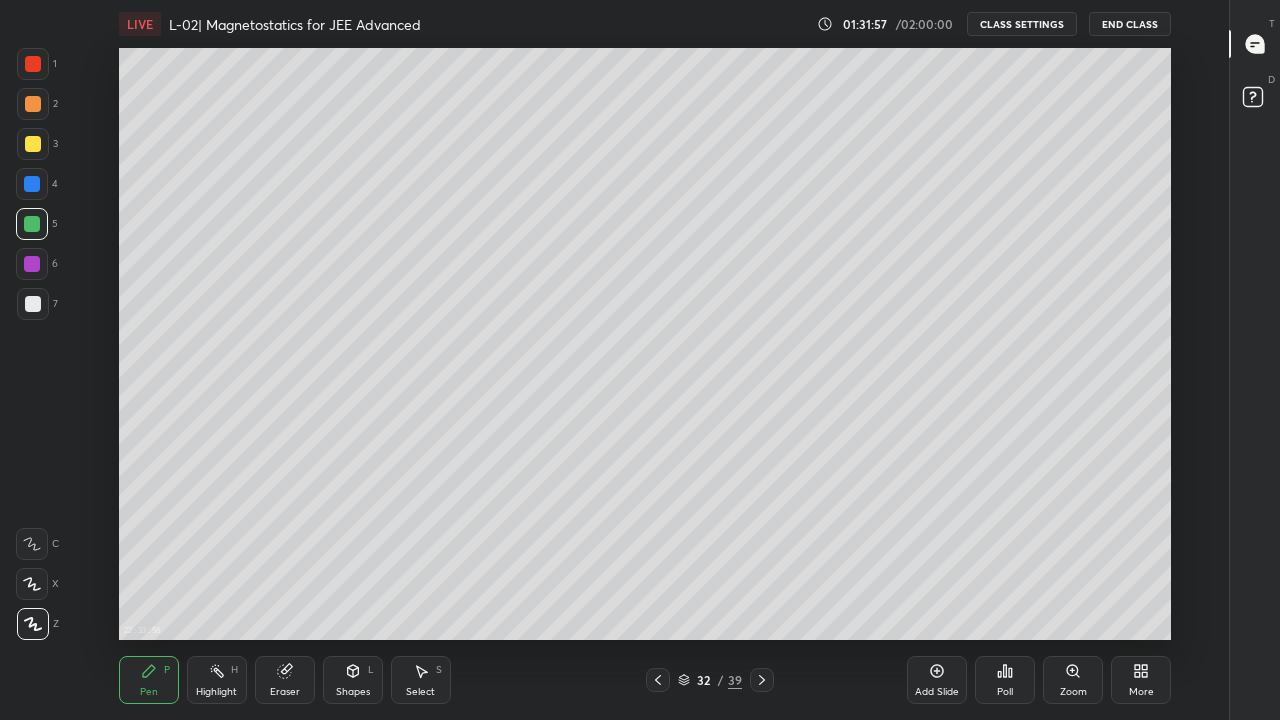 click at bounding box center [33, 144] 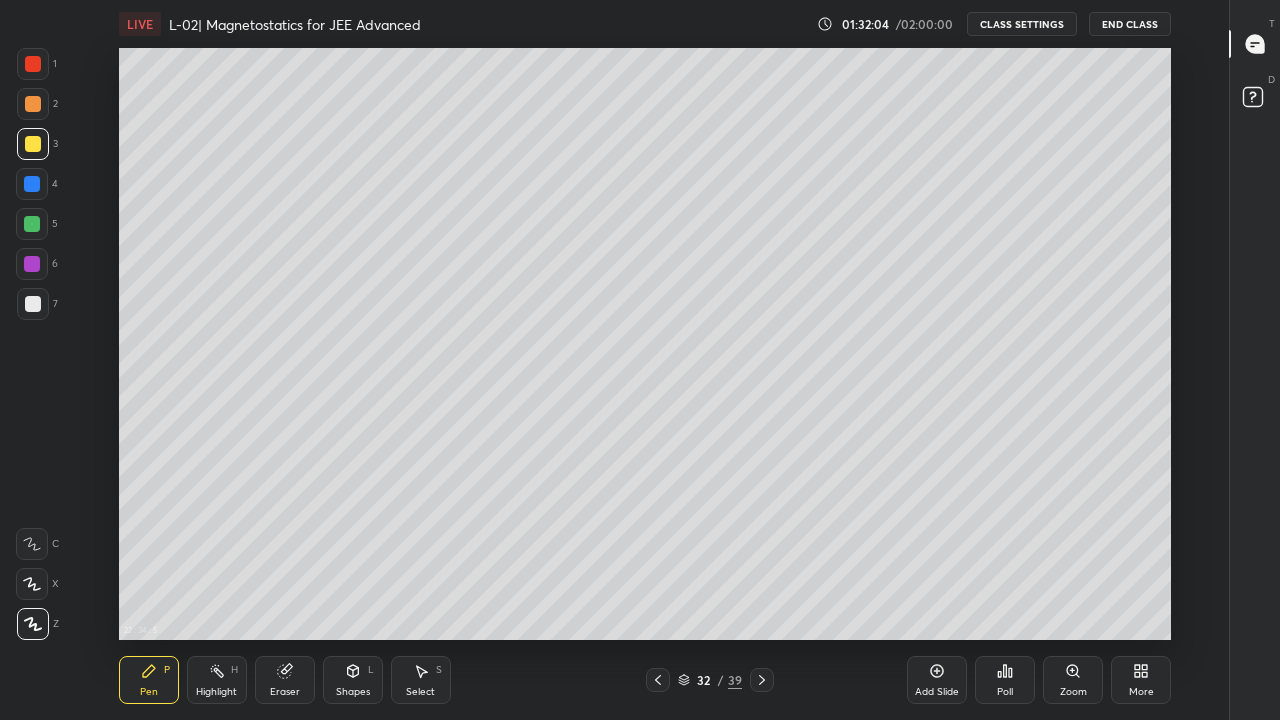 click on "Shapes L" at bounding box center (353, 680) 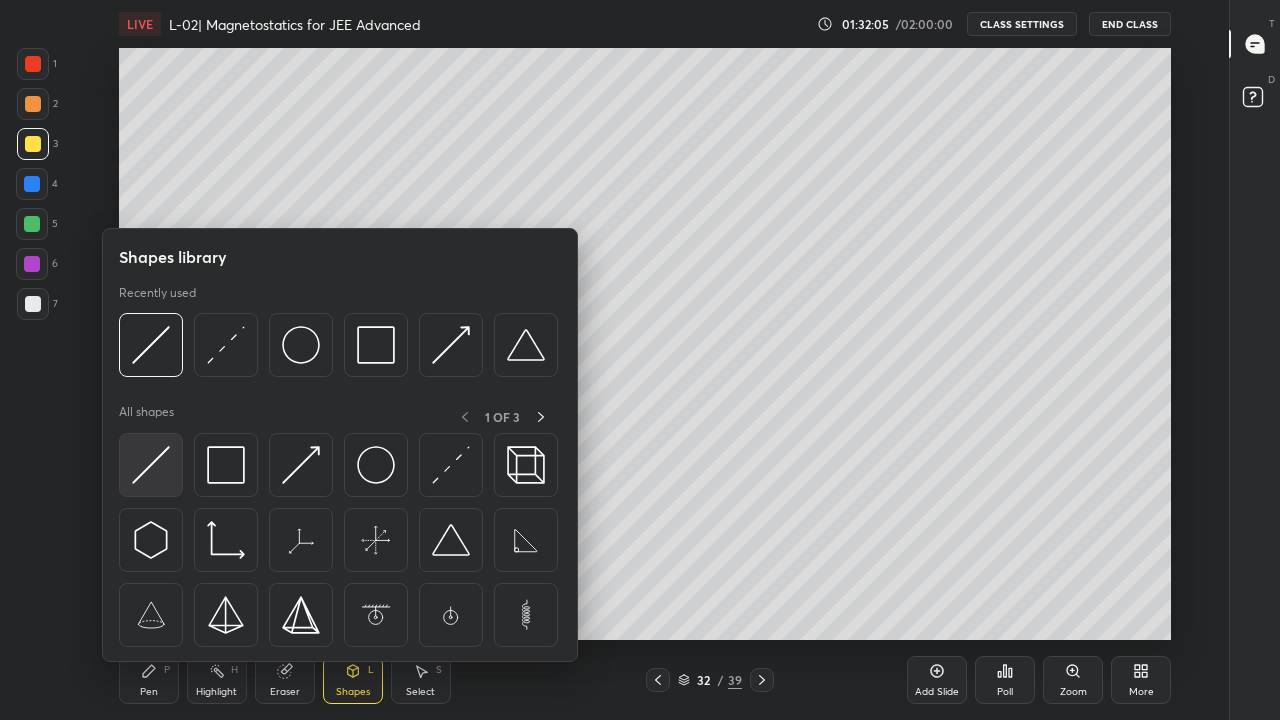 click at bounding box center [151, 465] 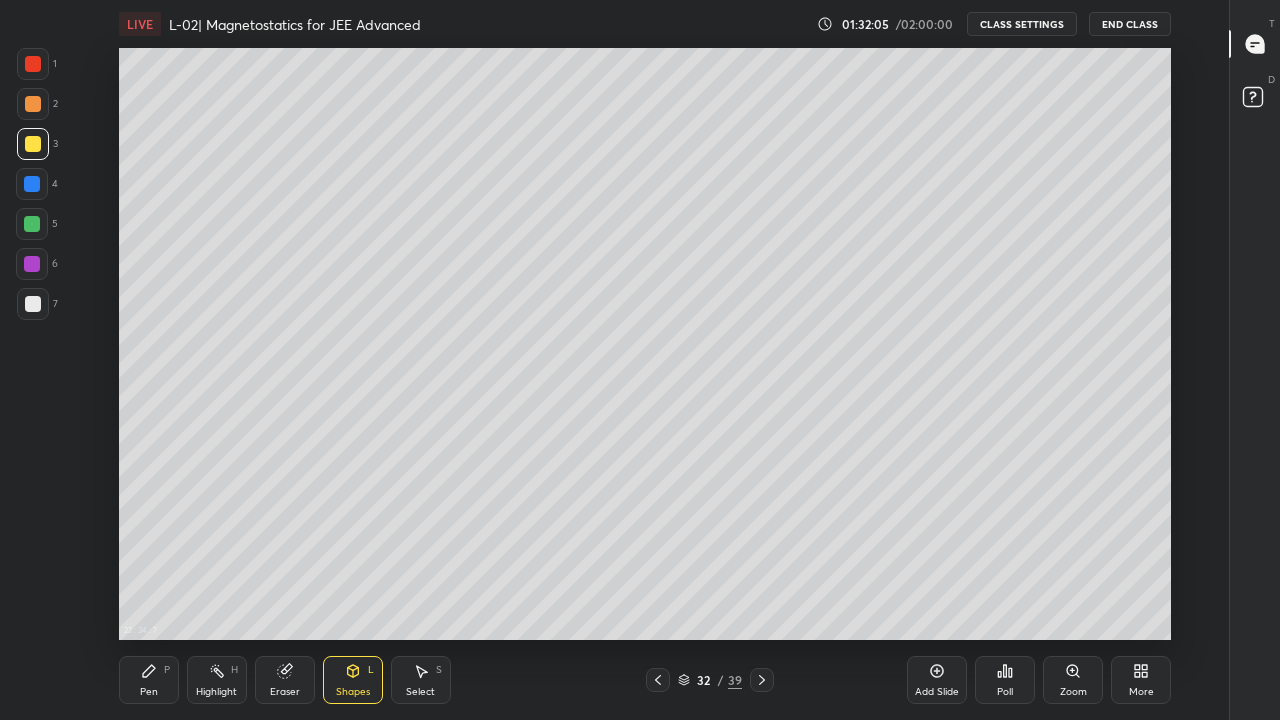 click at bounding box center [32, 224] 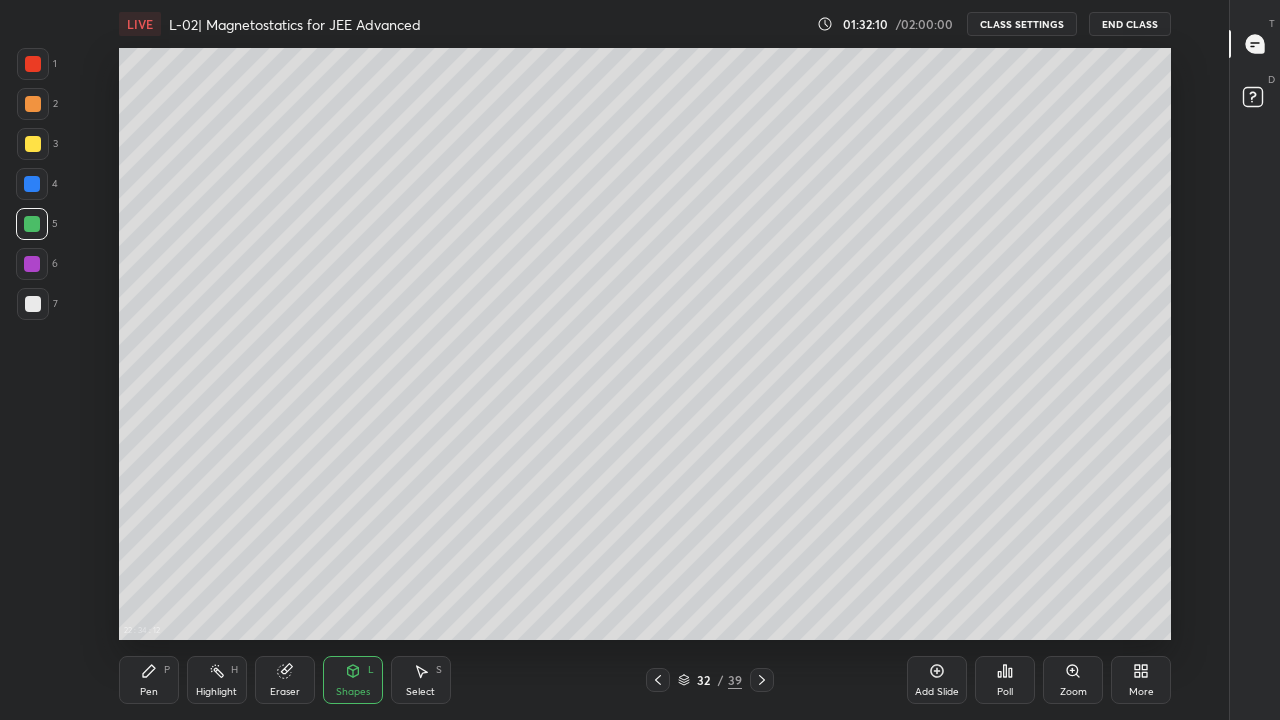 click on "Pen P" at bounding box center (149, 680) 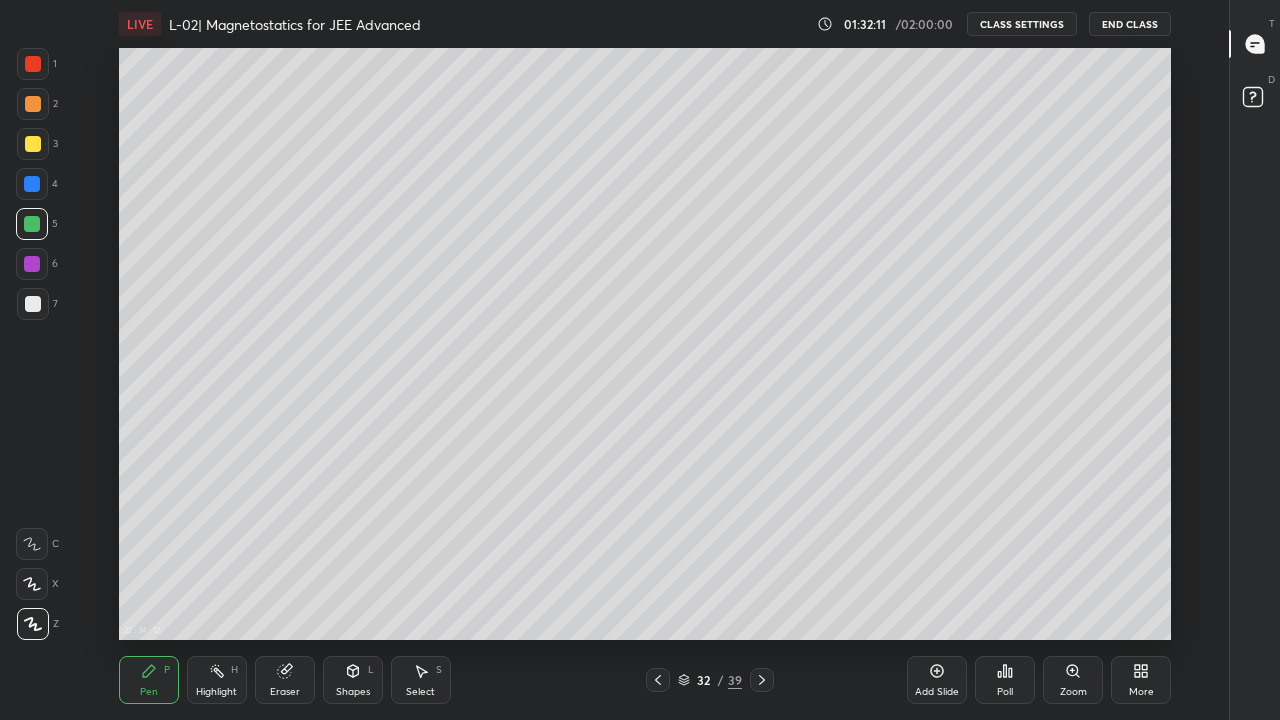 click at bounding box center [32, 264] 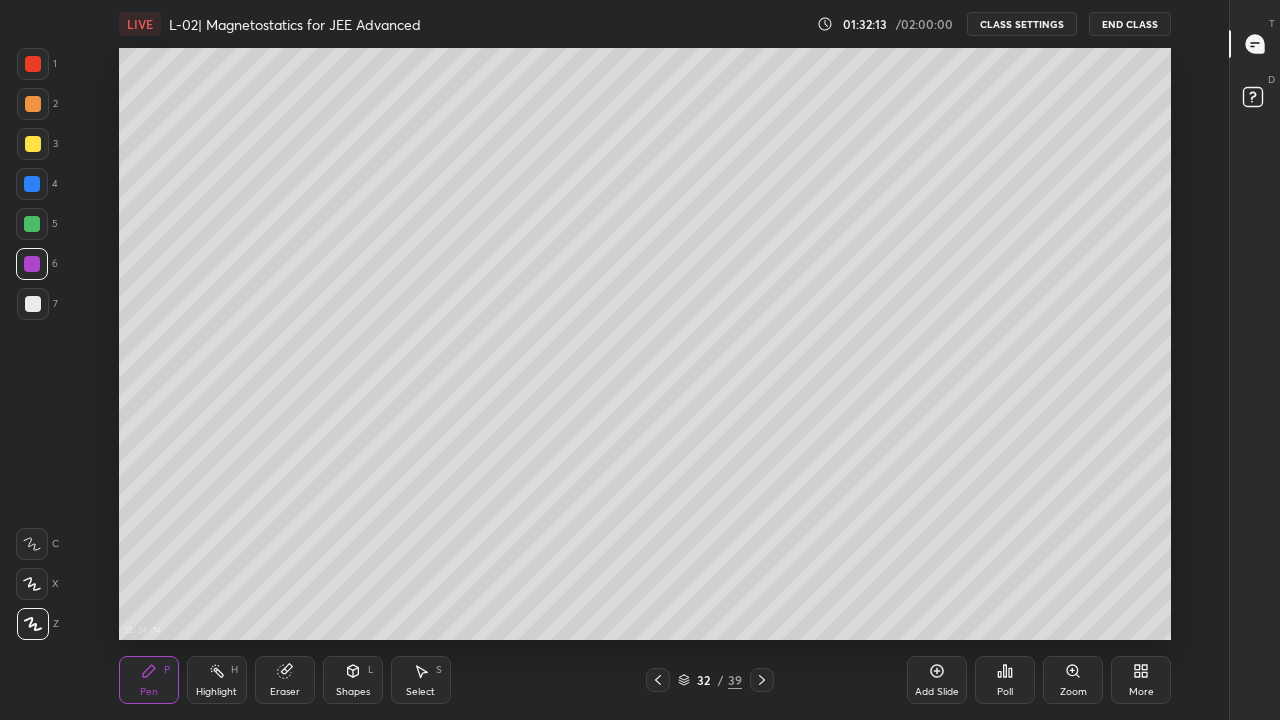 click on "Shapes L" at bounding box center [353, 680] 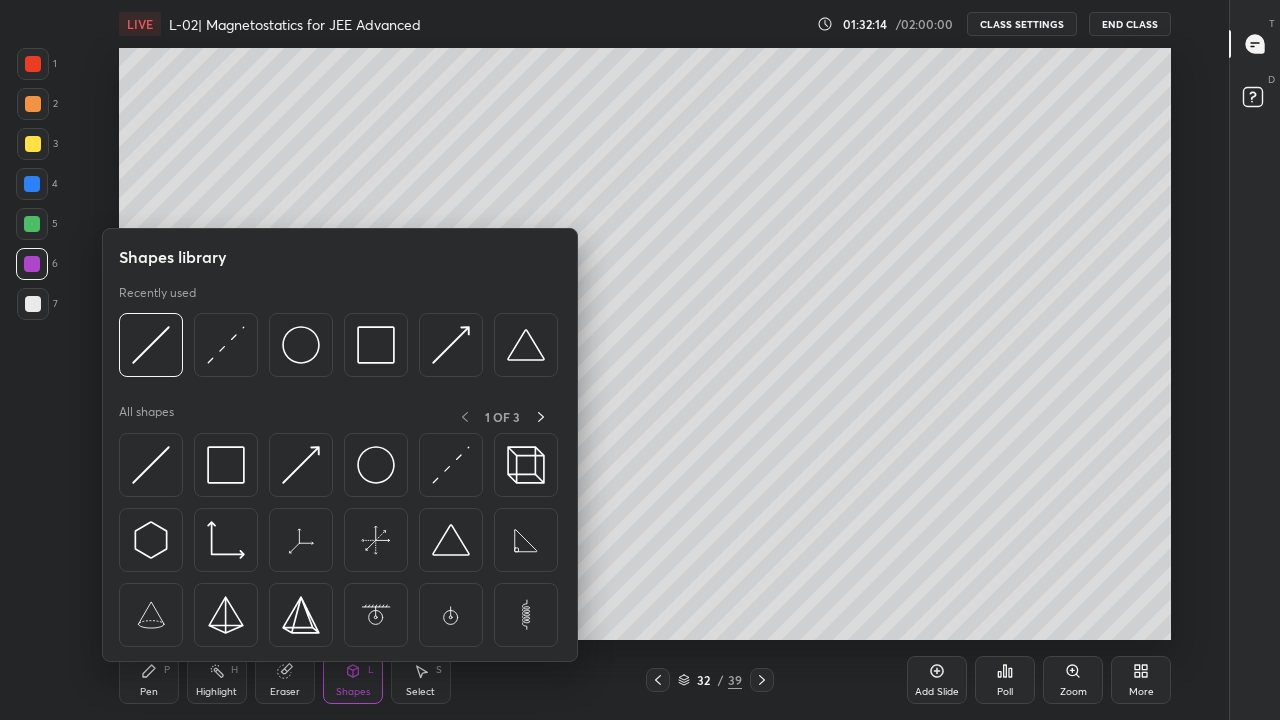 click at bounding box center [151, 465] 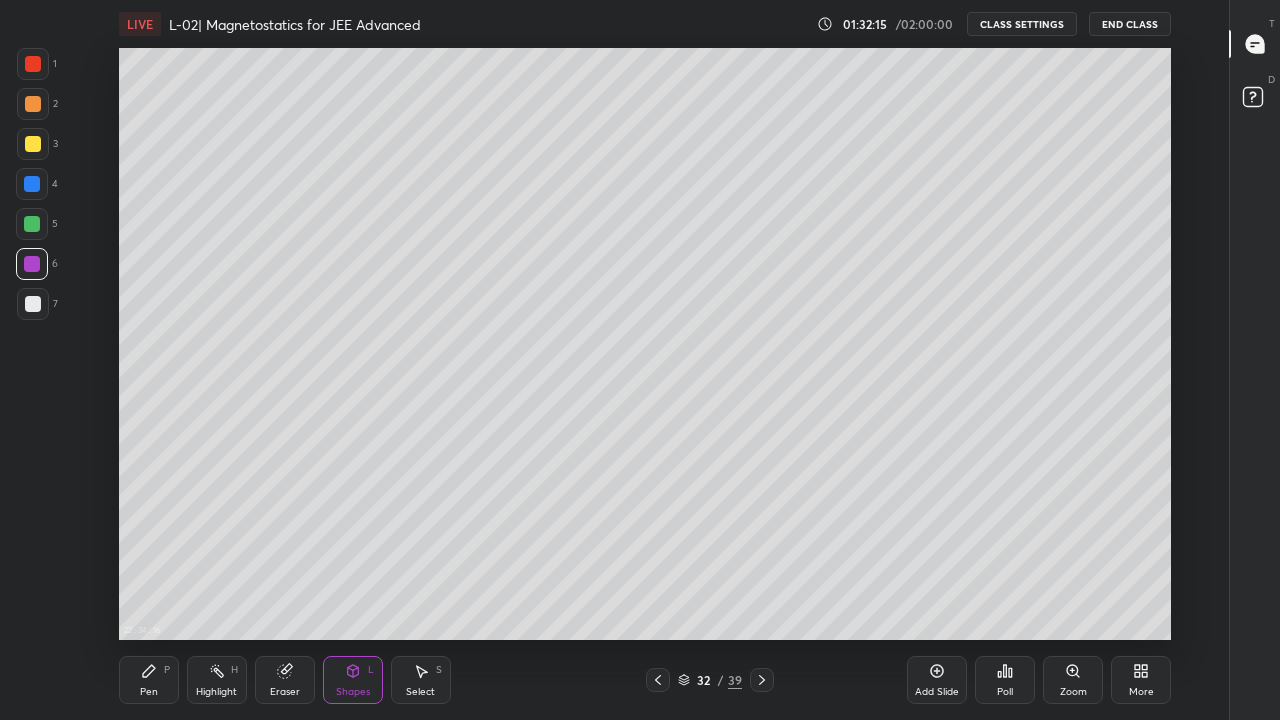 click at bounding box center [33, 104] 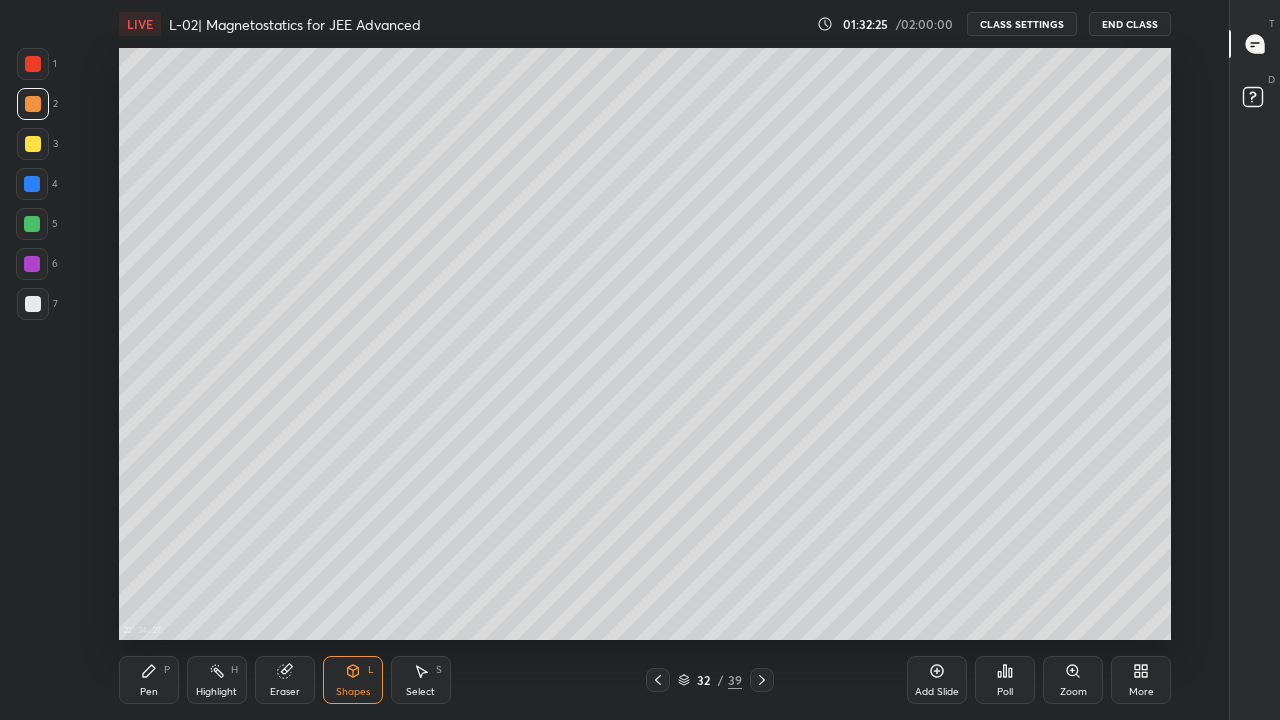 click at bounding box center [32, 184] 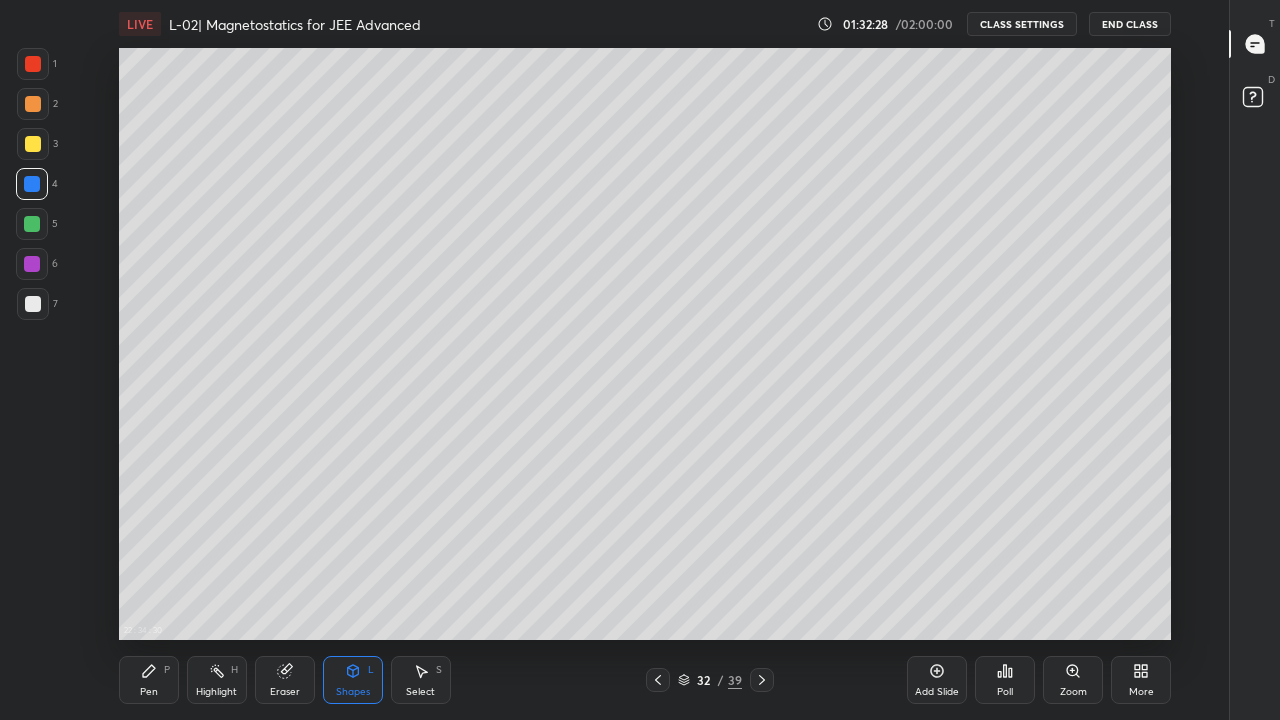 click on "Pen P" at bounding box center (149, 680) 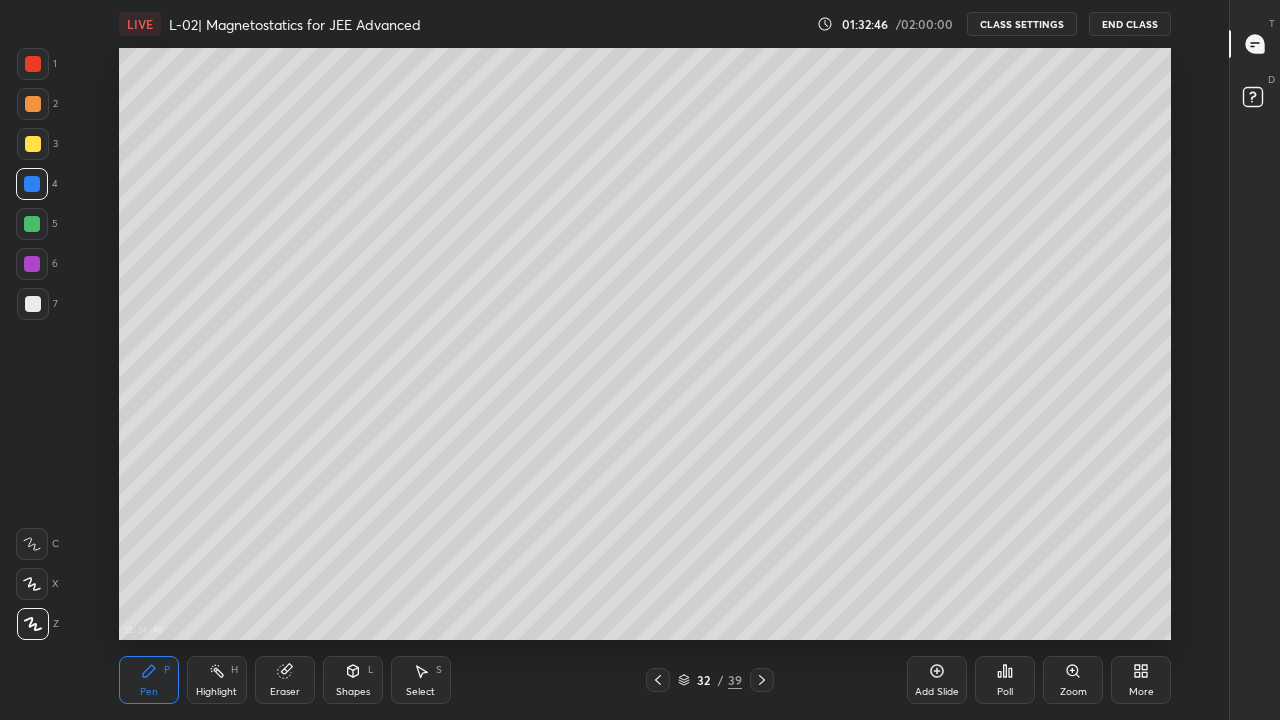 click at bounding box center (32, 224) 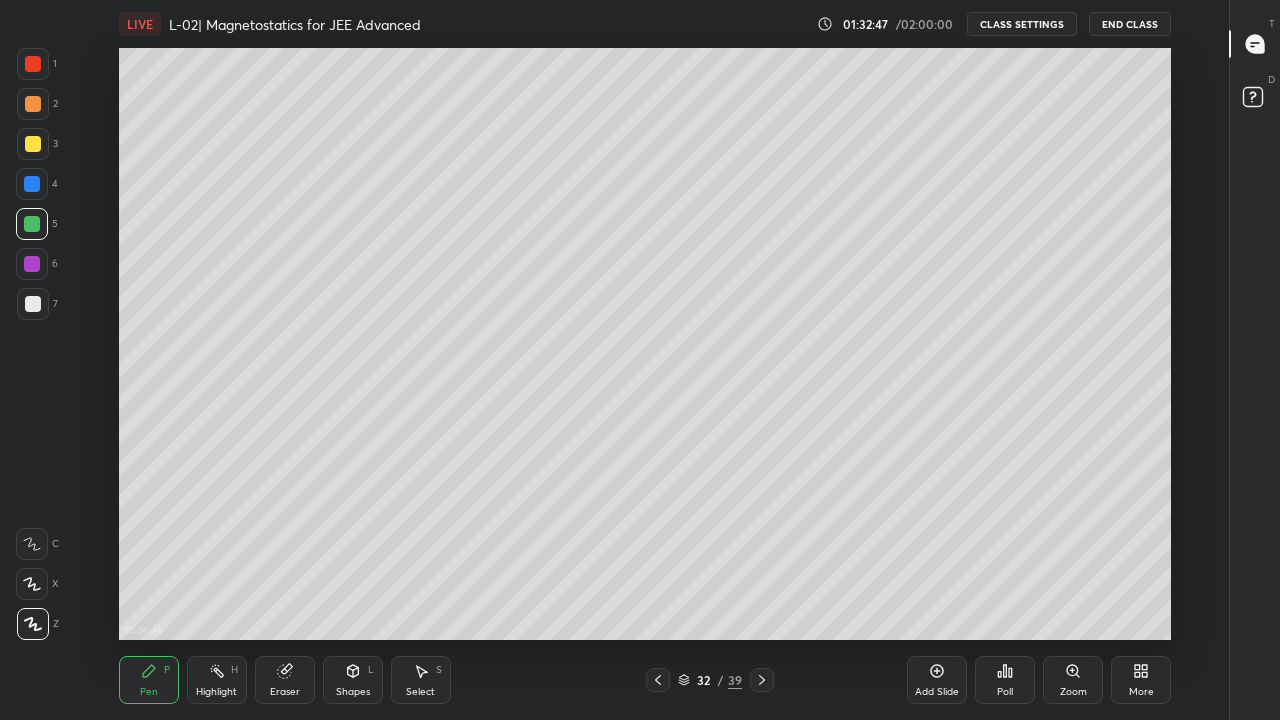 click at bounding box center [32, 264] 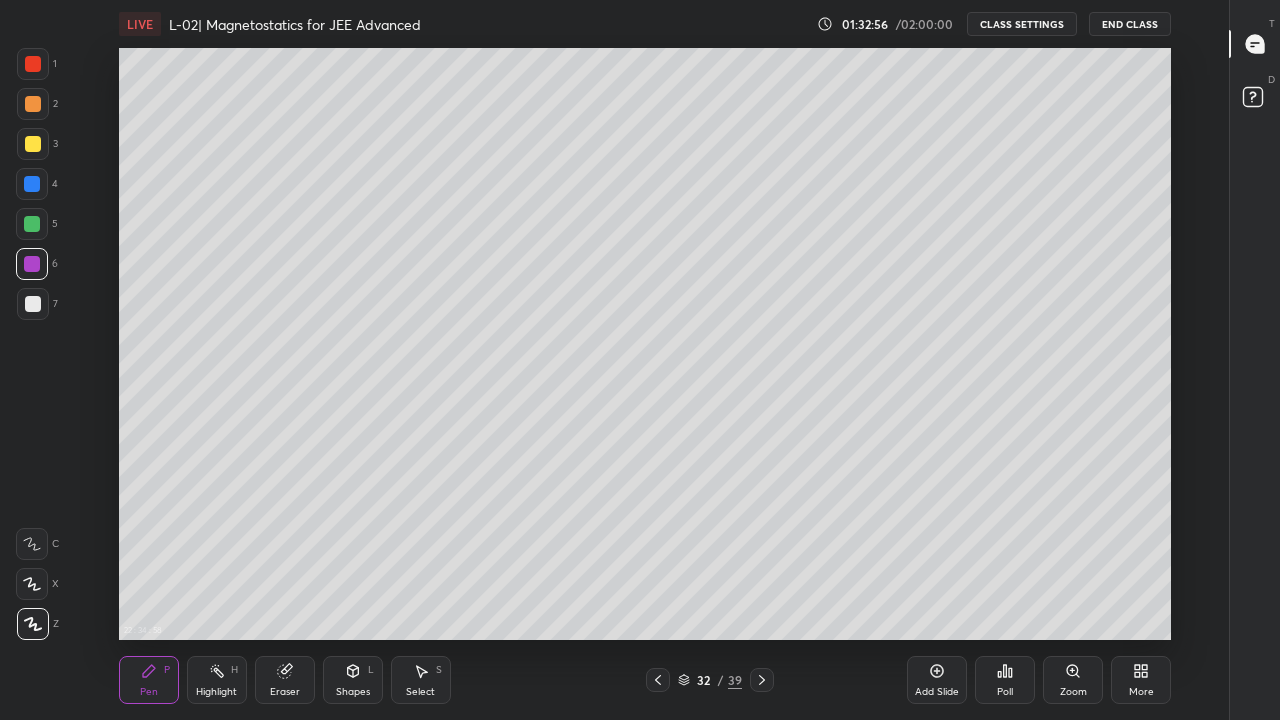 click at bounding box center [33, 304] 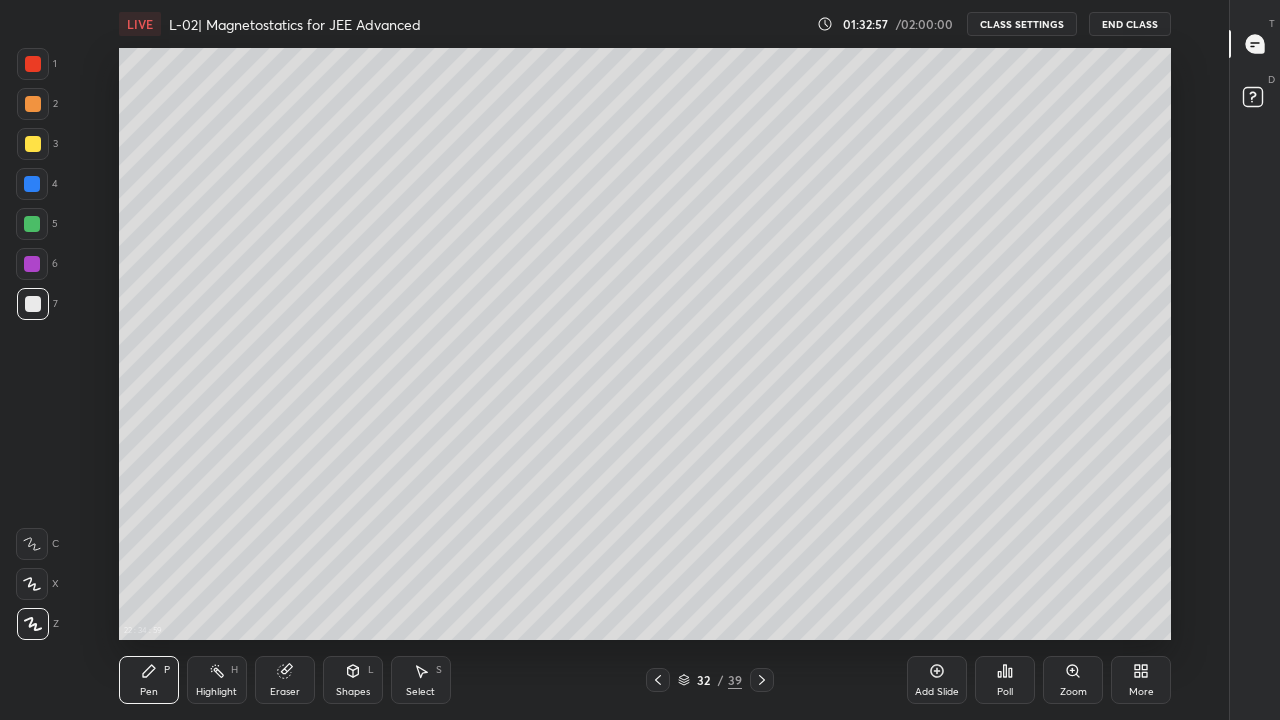 click on "Shapes" at bounding box center [353, 692] 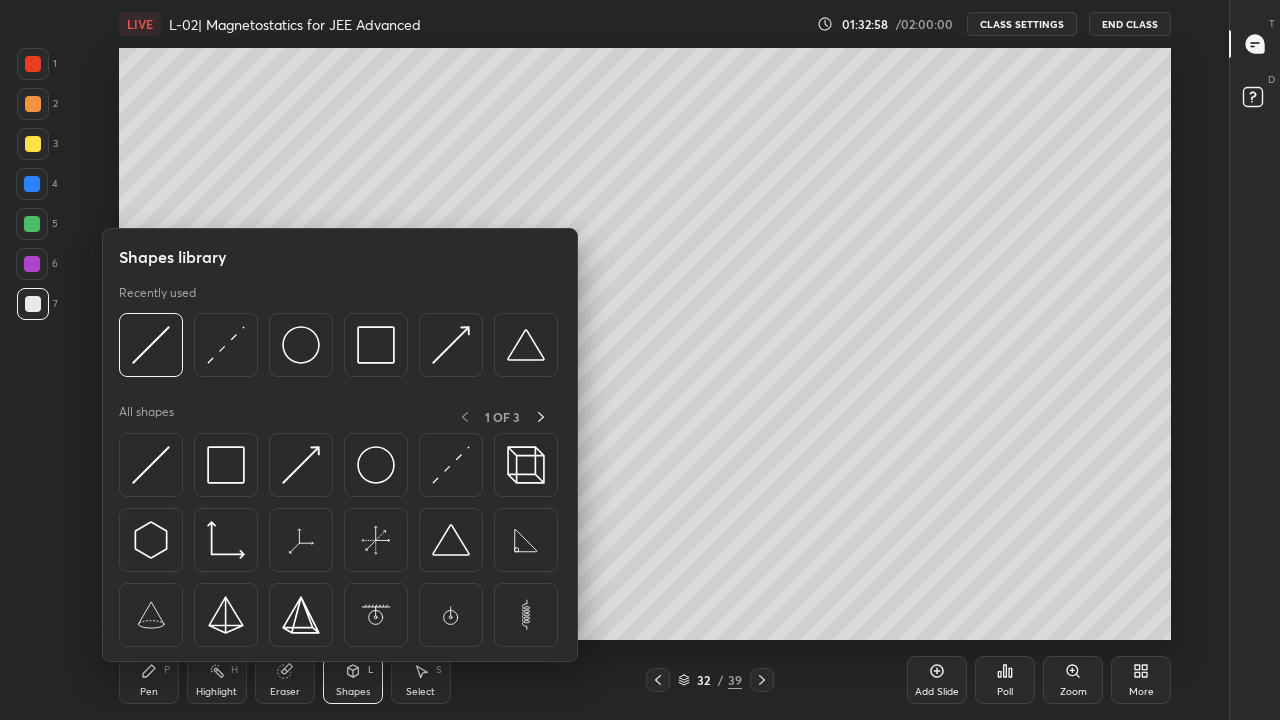 click at bounding box center [451, 465] 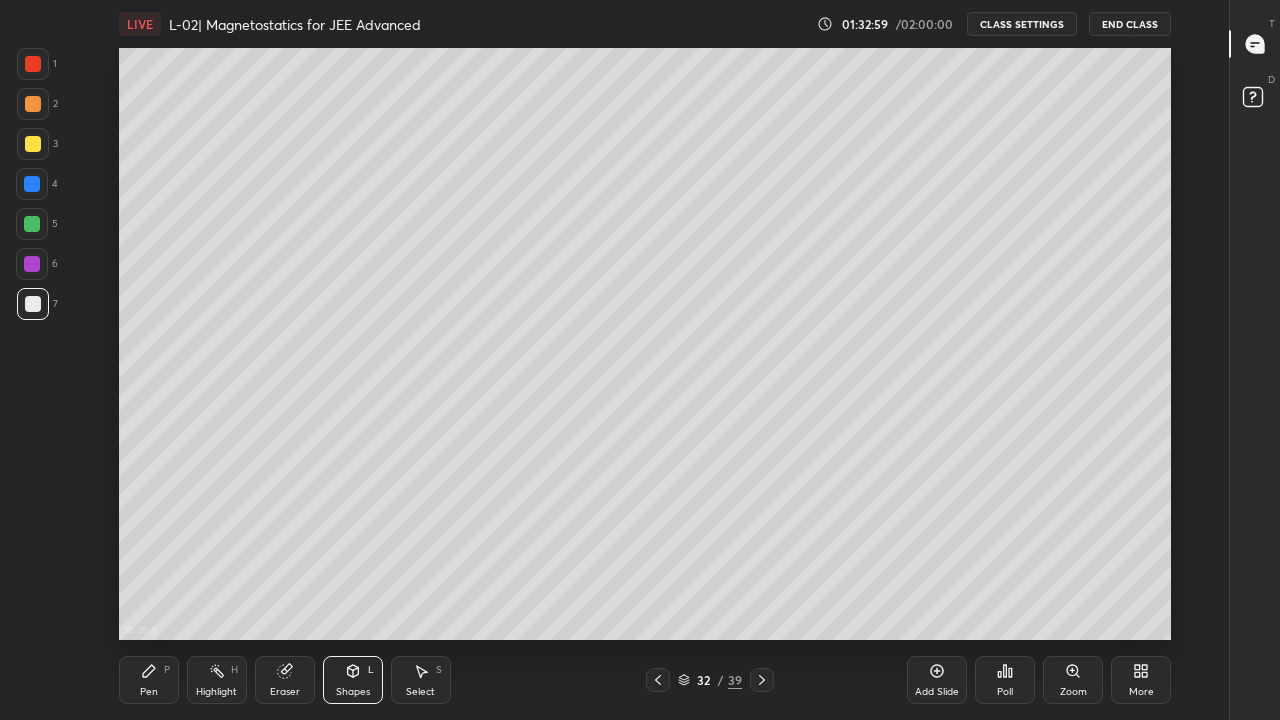 click 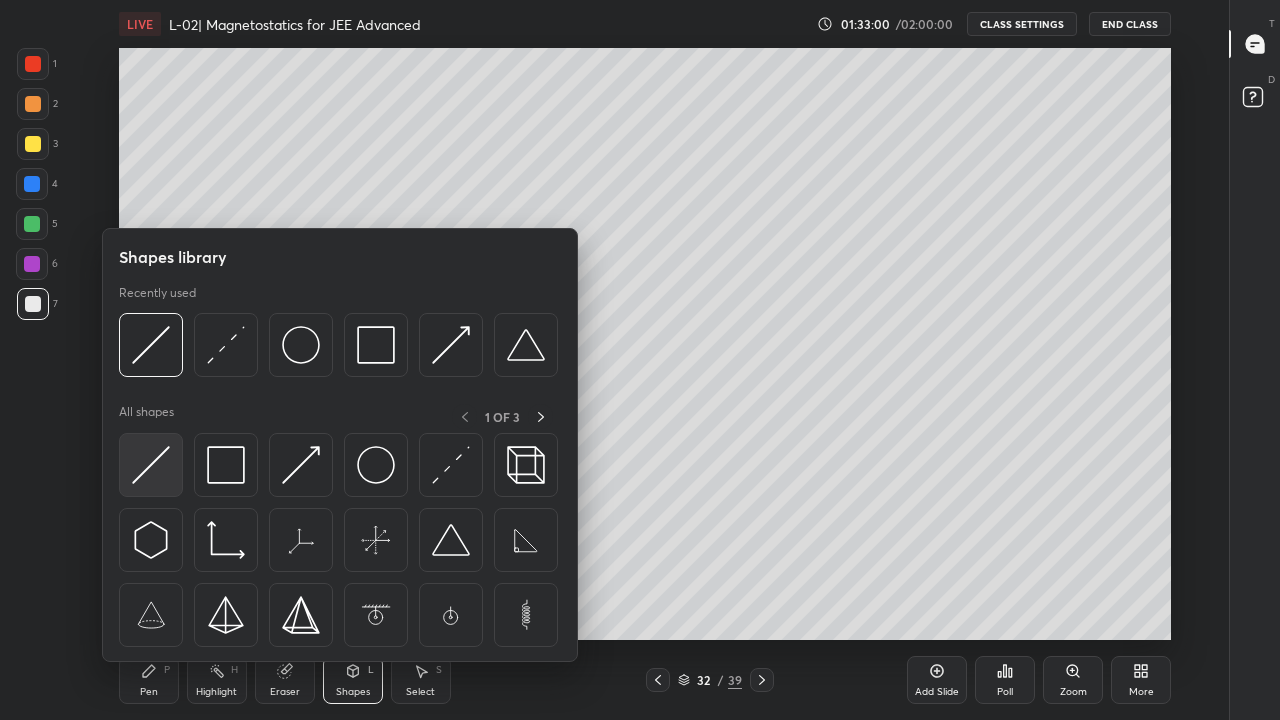 click at bounding box center (151, 465) 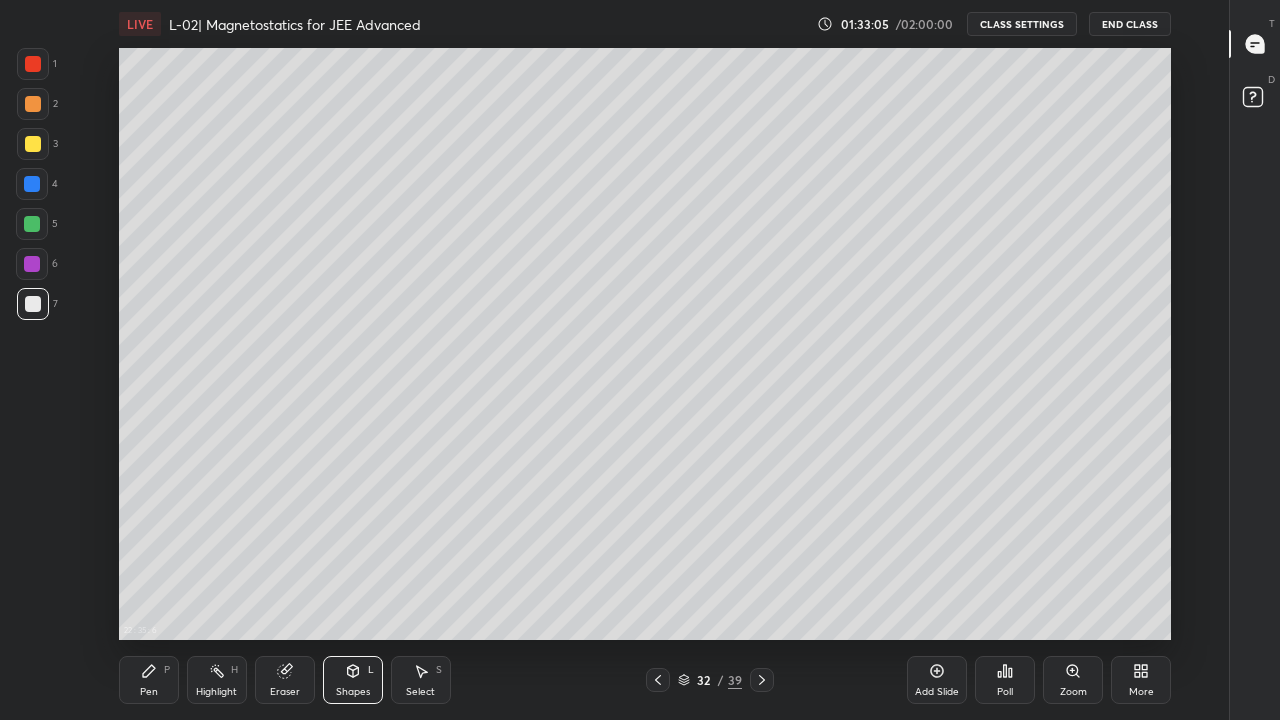 click on "P" at bounding box center [167, 670] 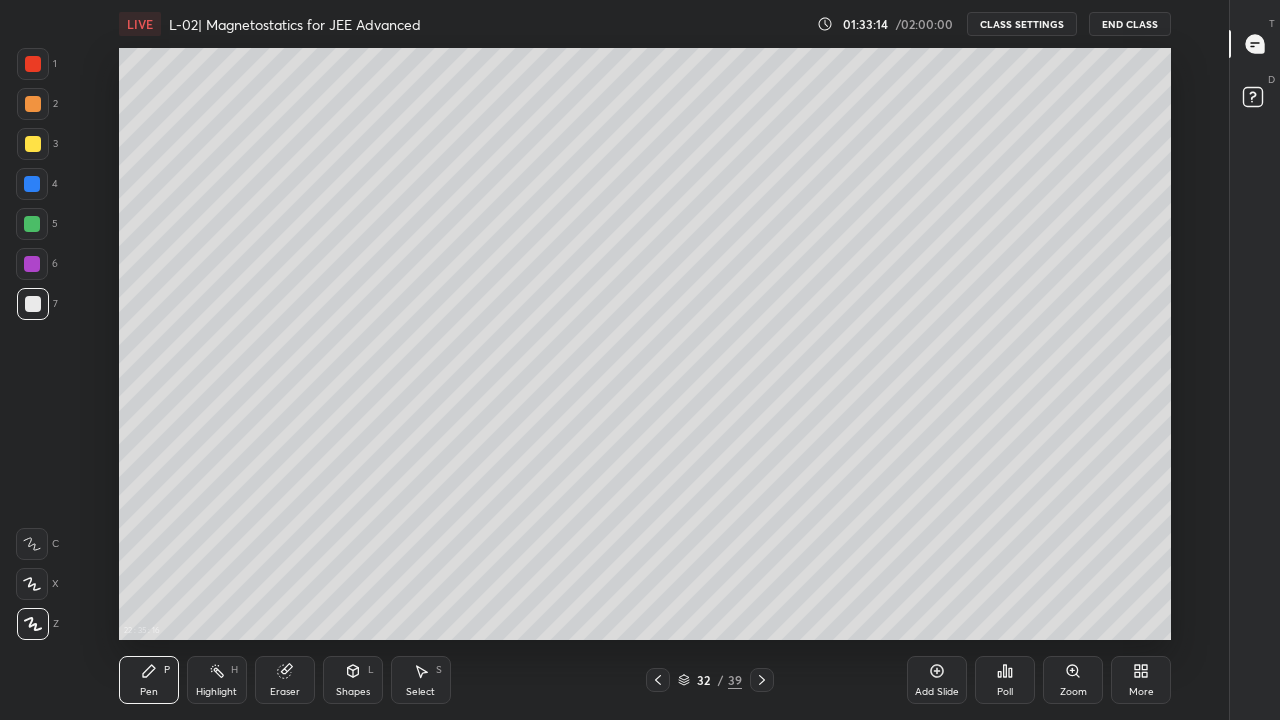 click at bounding box center (33, 64) 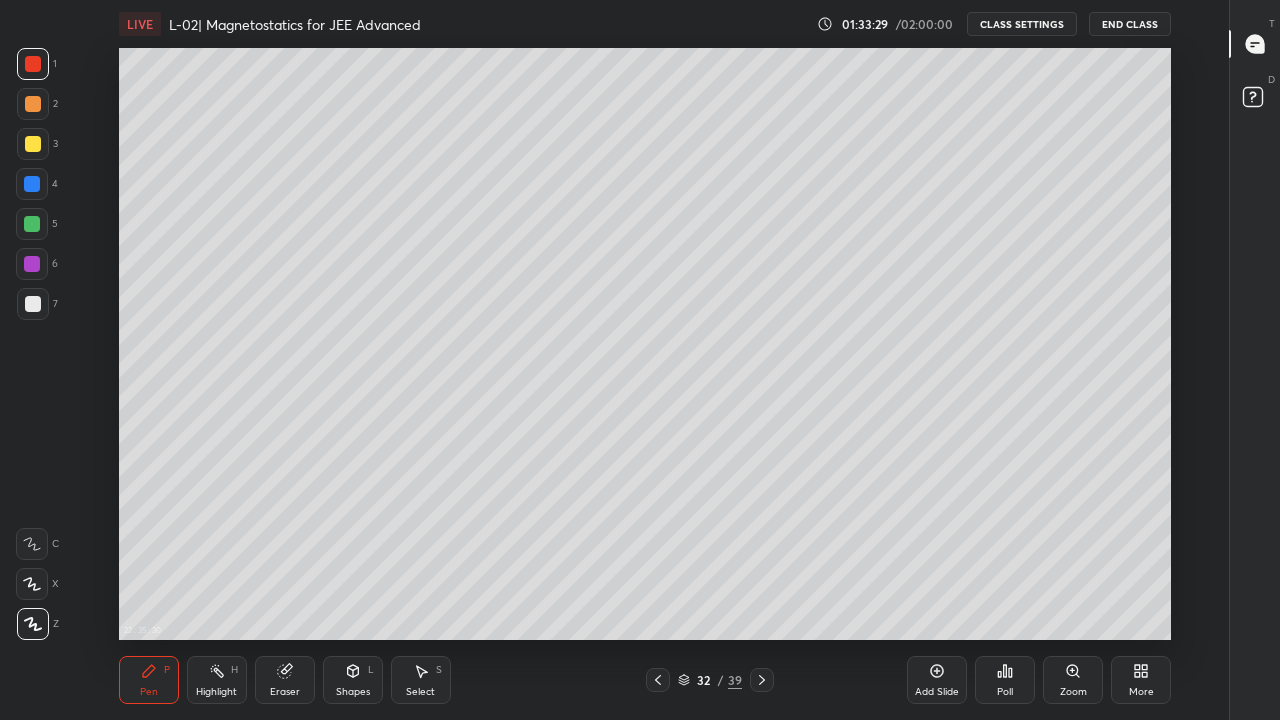 click on "Eraser" at bounding box center [285, 680] 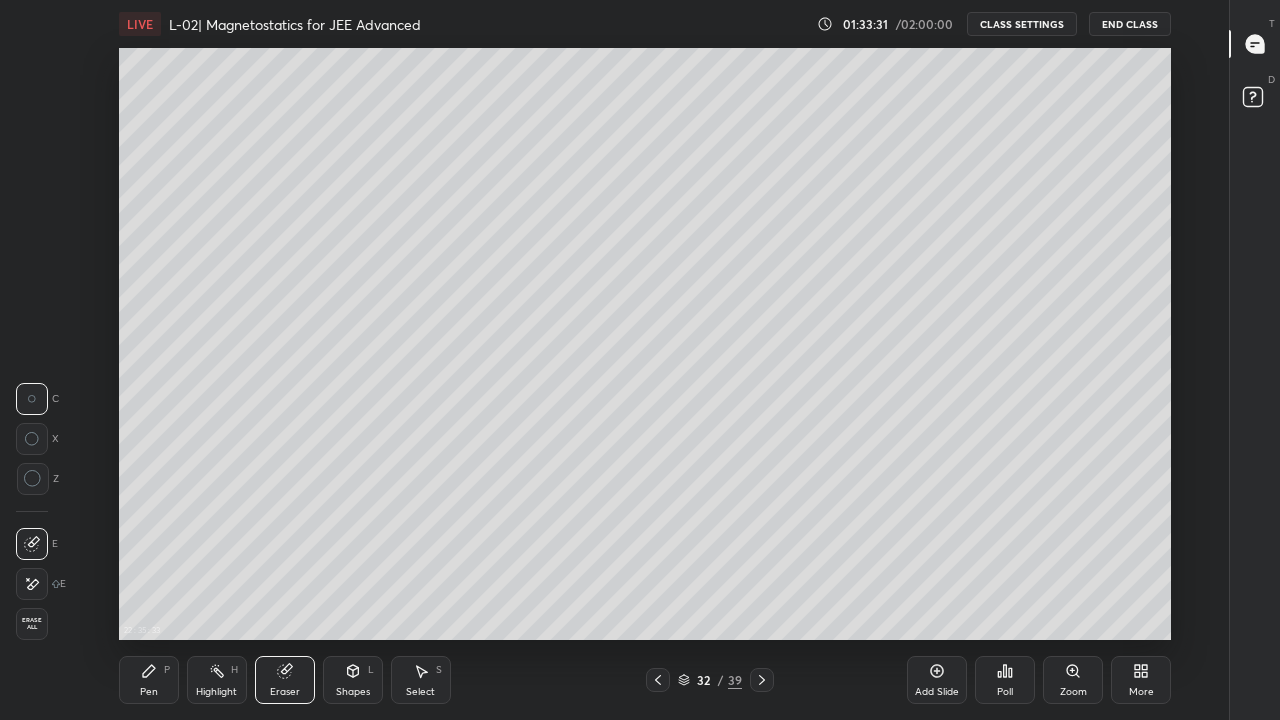 click on "Pen P" at bounding box center (149, 680) 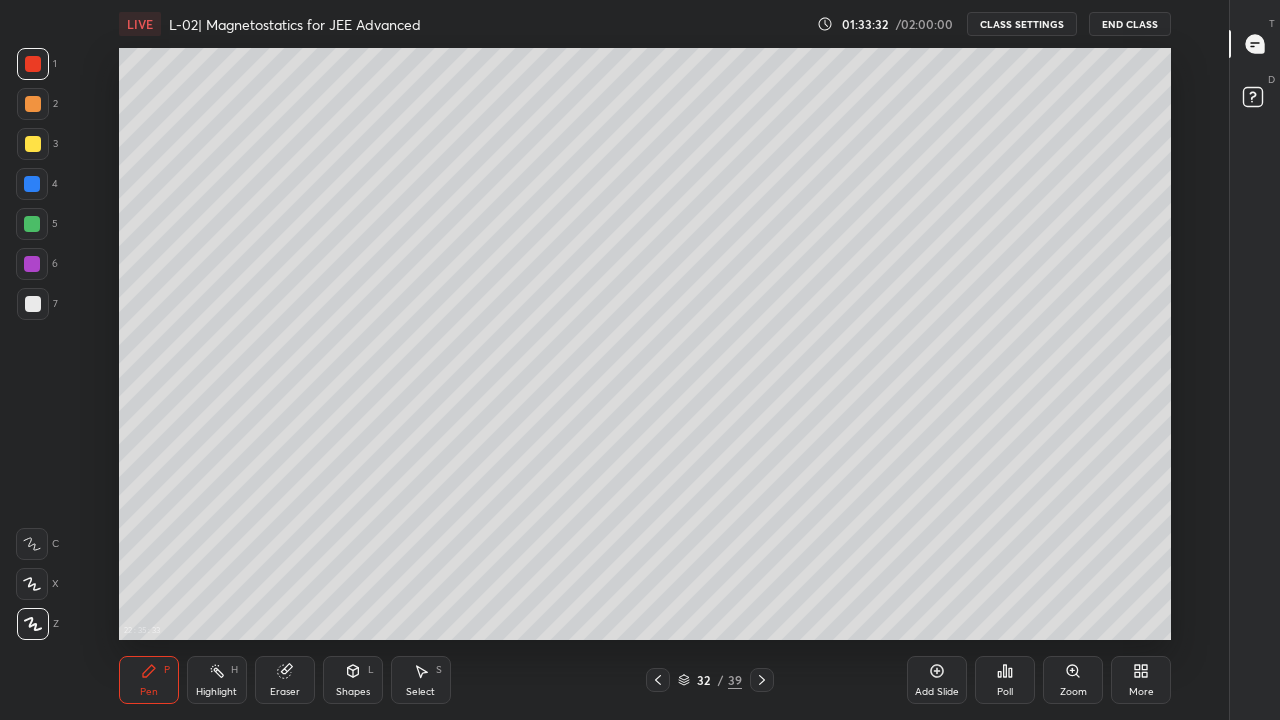 click on "Pen" at bounding box center (149, 692) 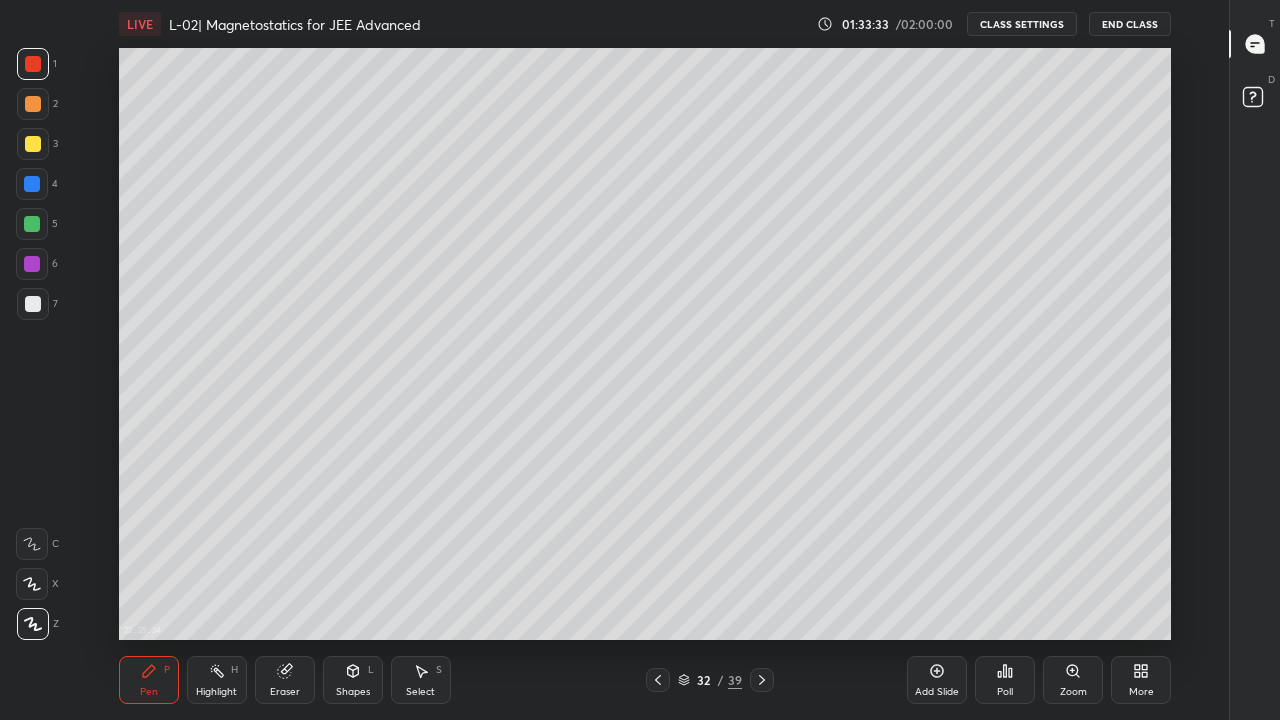 click at bounding box center [32, 184] 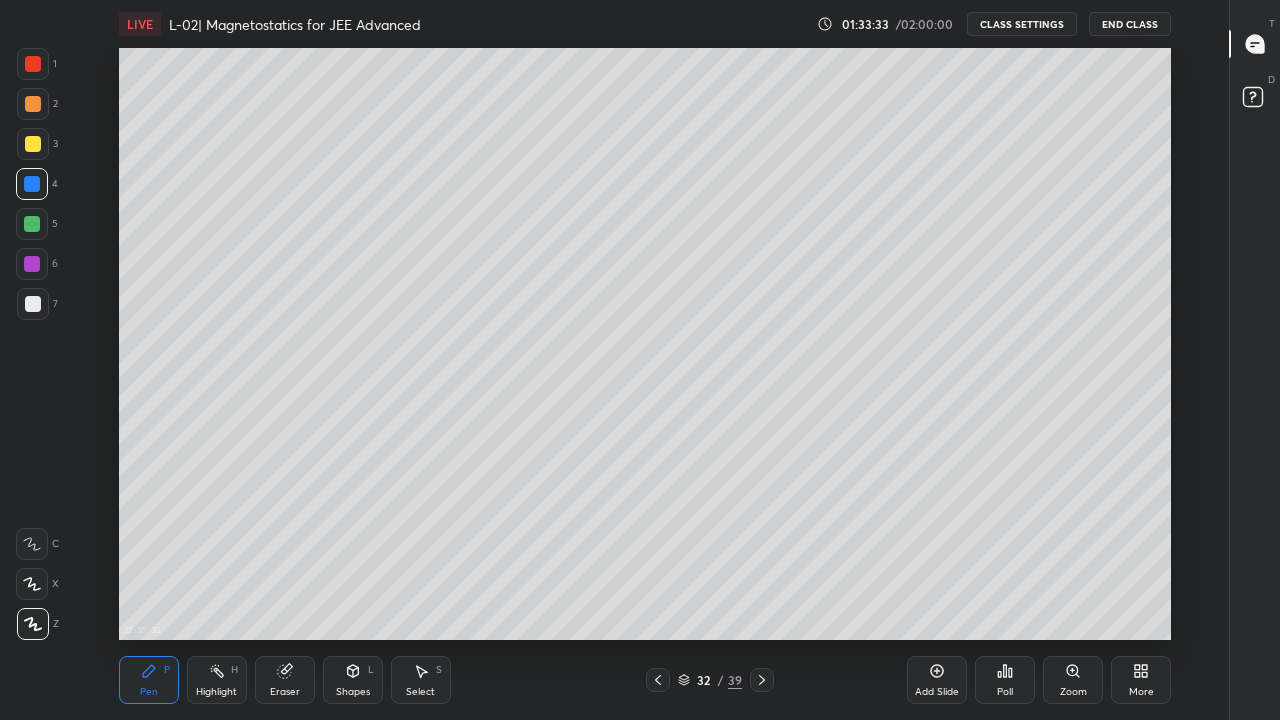 click at bounding box center (33, 144) 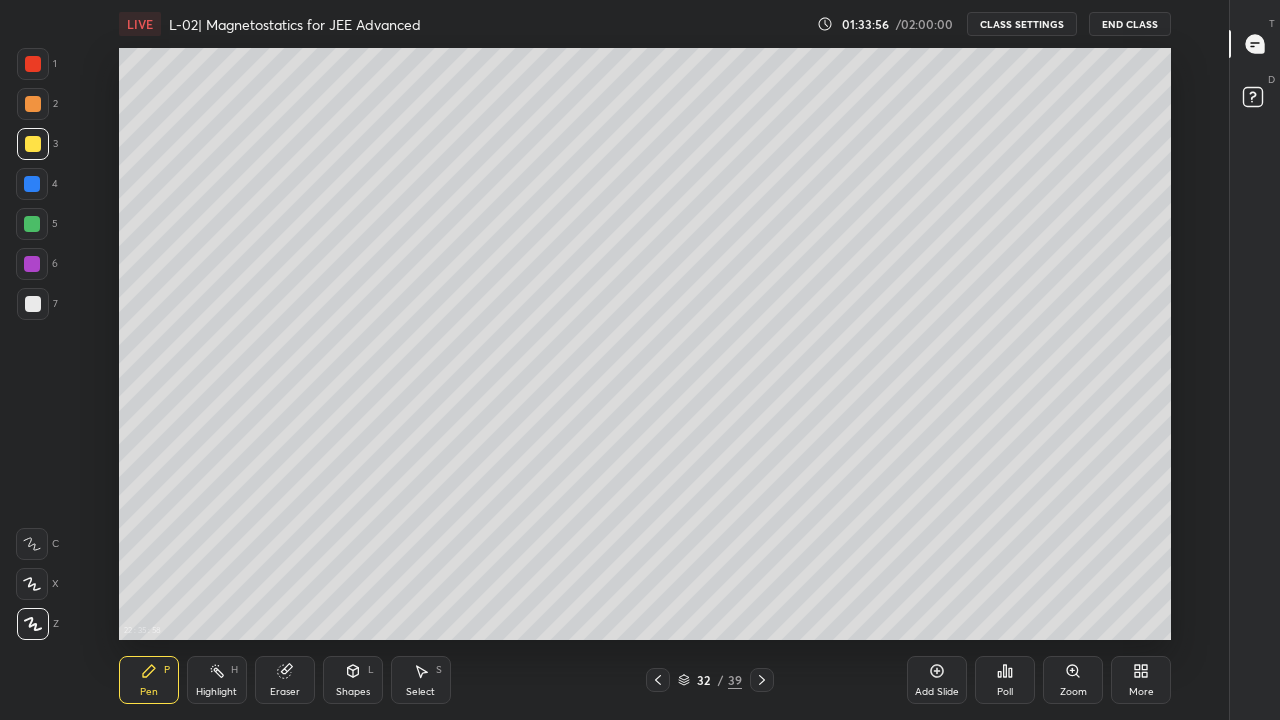 click at bounding box center [658, 680] 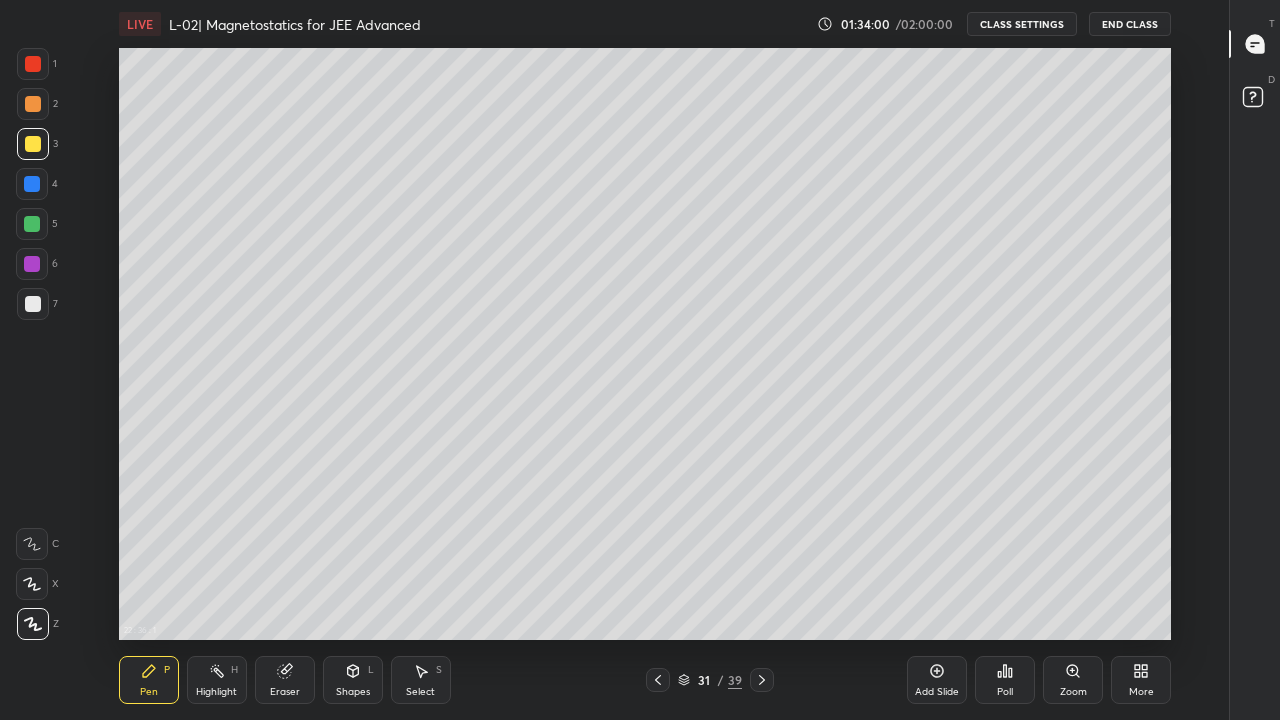 click 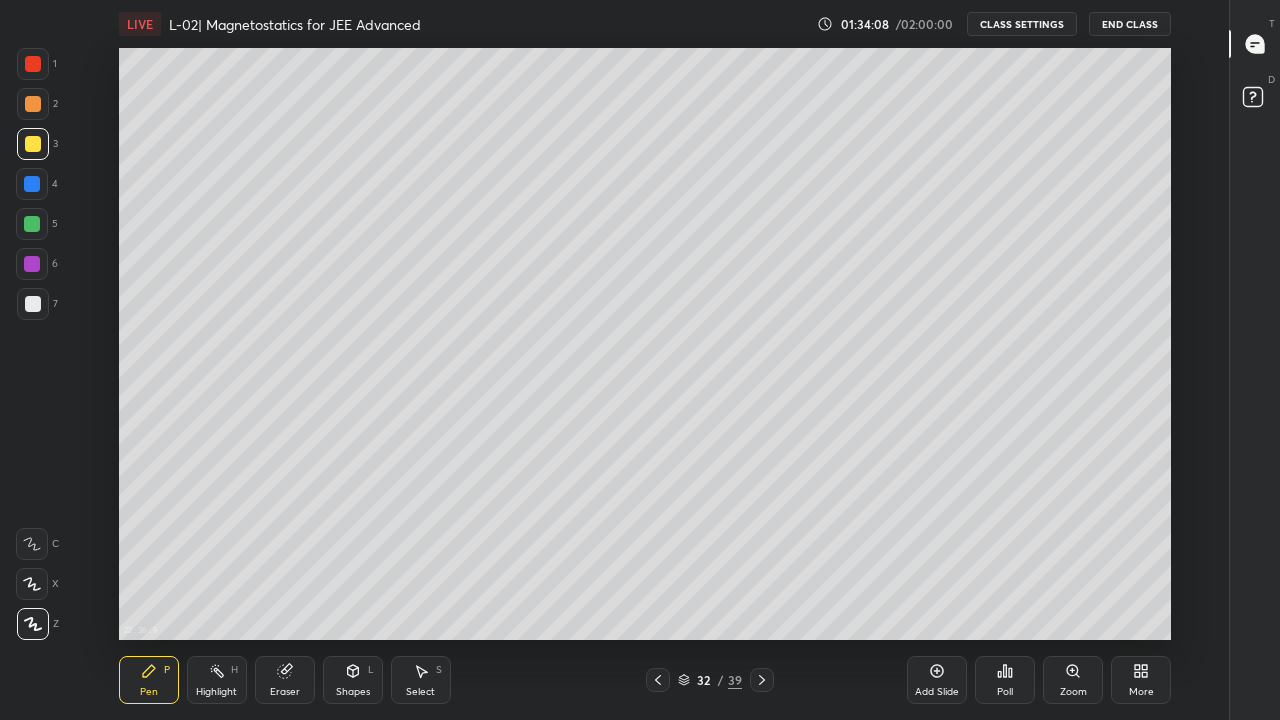 click on "Eraser" at bounding box center (285, 680) 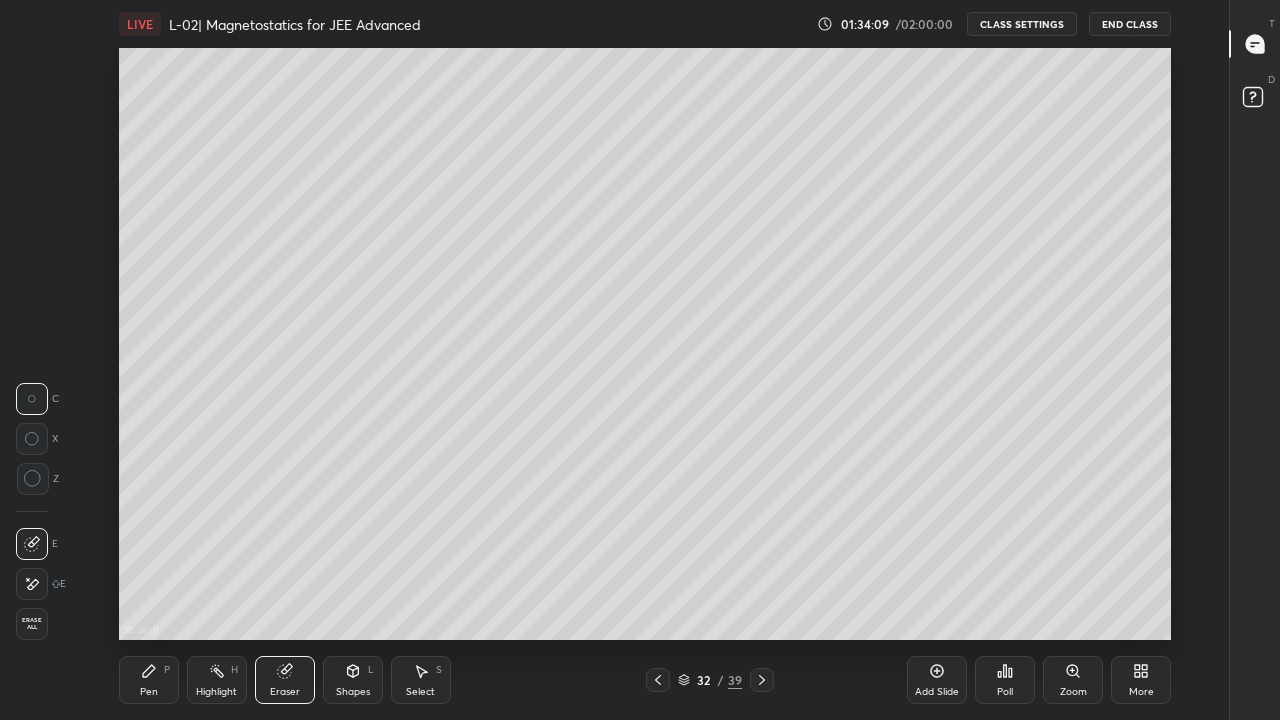 click on "Pen P" at bounding box center (149, 680) 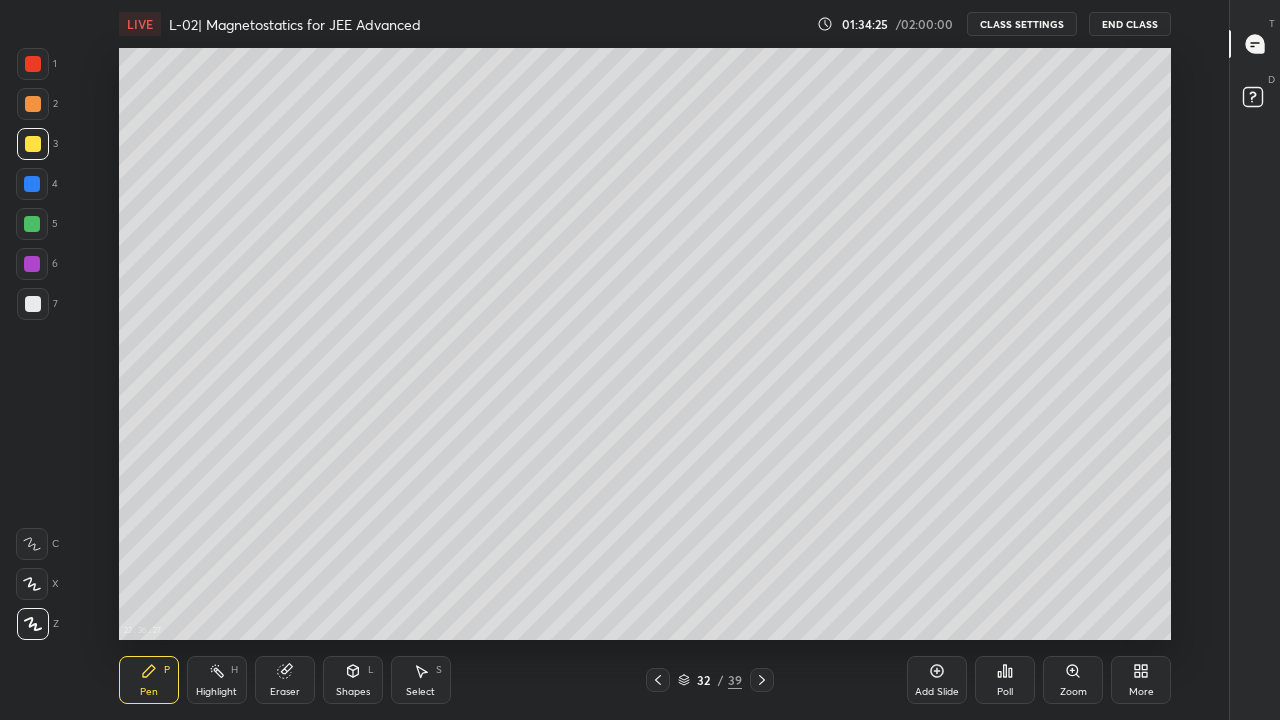 click at bounding box center [32, 264] 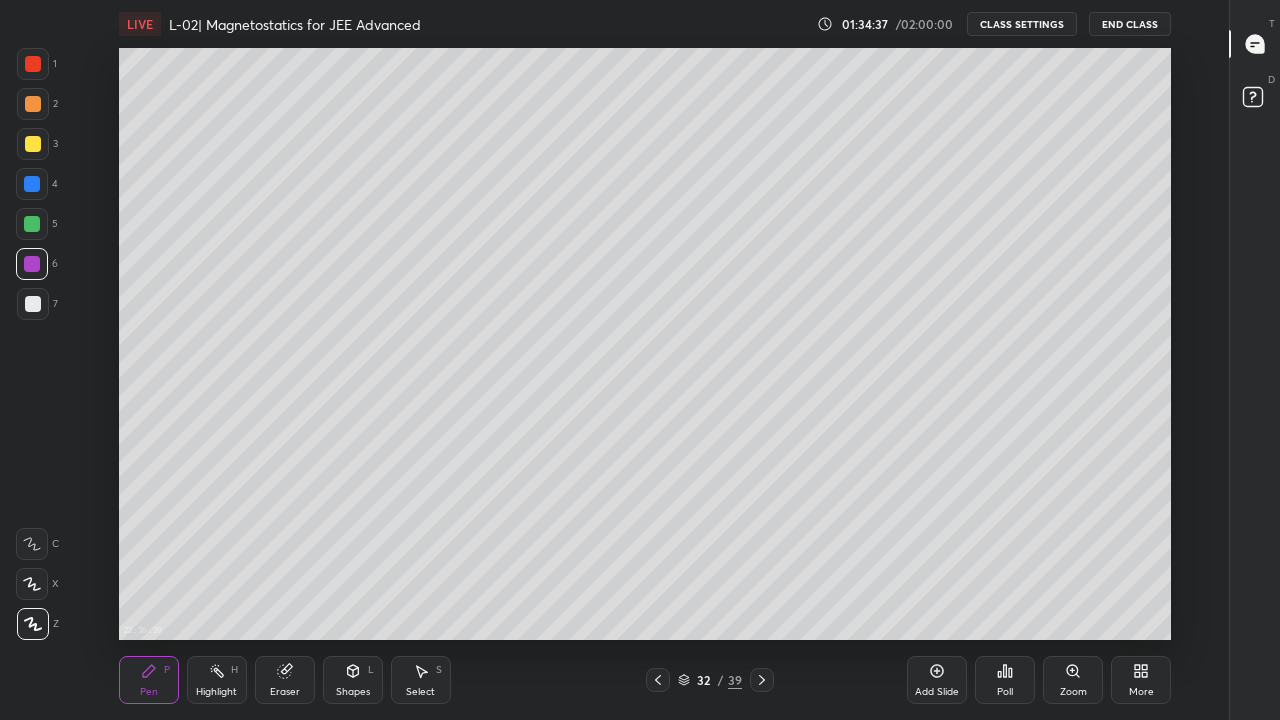 click on "Eraser" at bounding box center (285, 680) 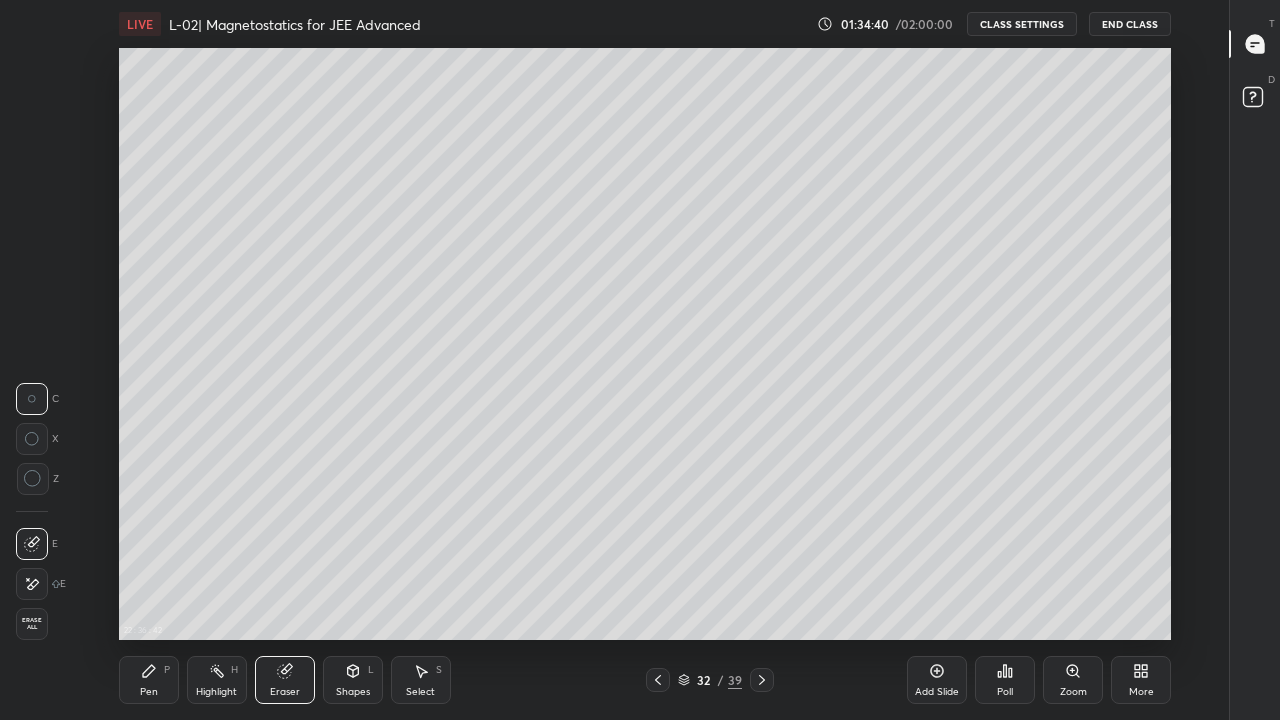 click on "Pen P" at bounding box center [149, 680] 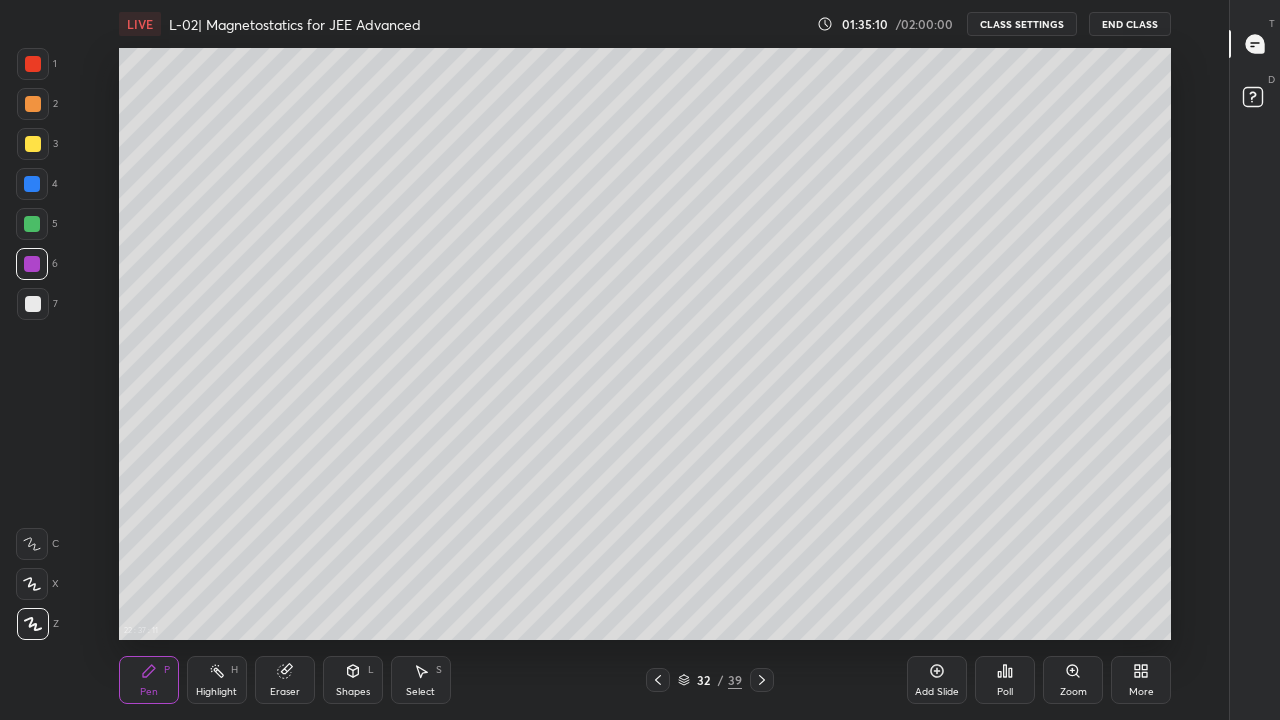 click on "Eraser" at bounding box center (285, 680) 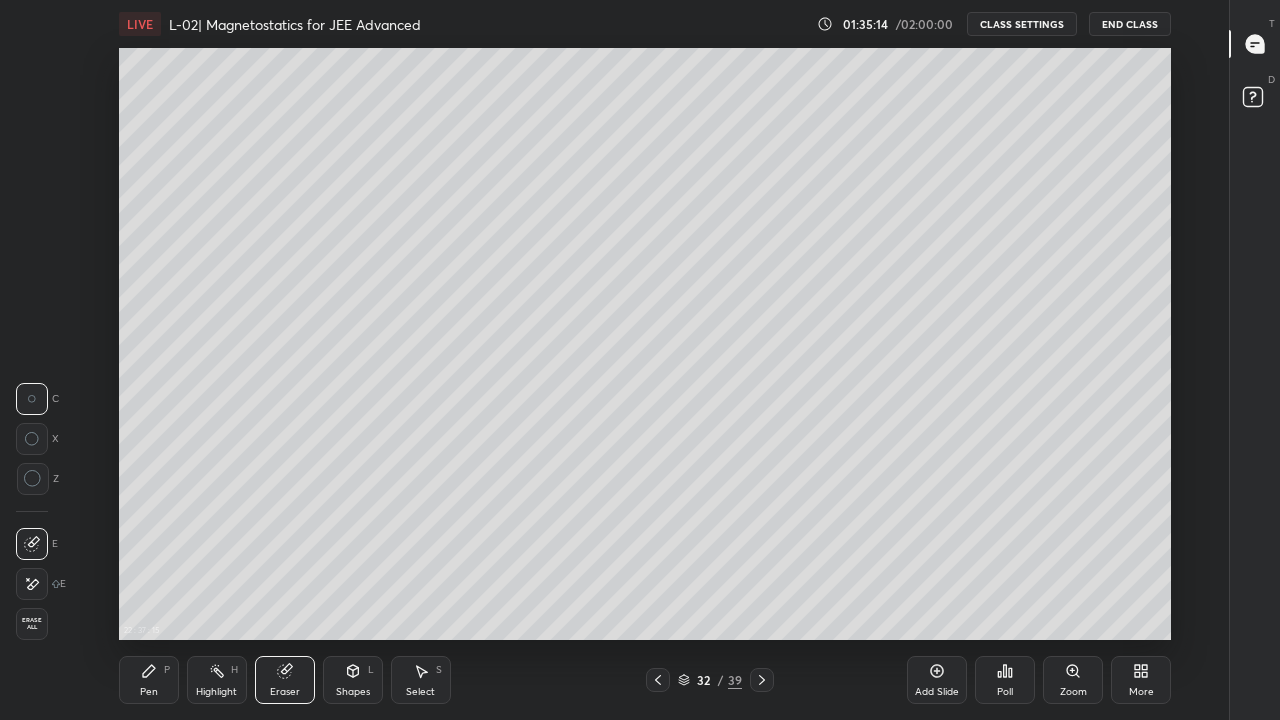 click 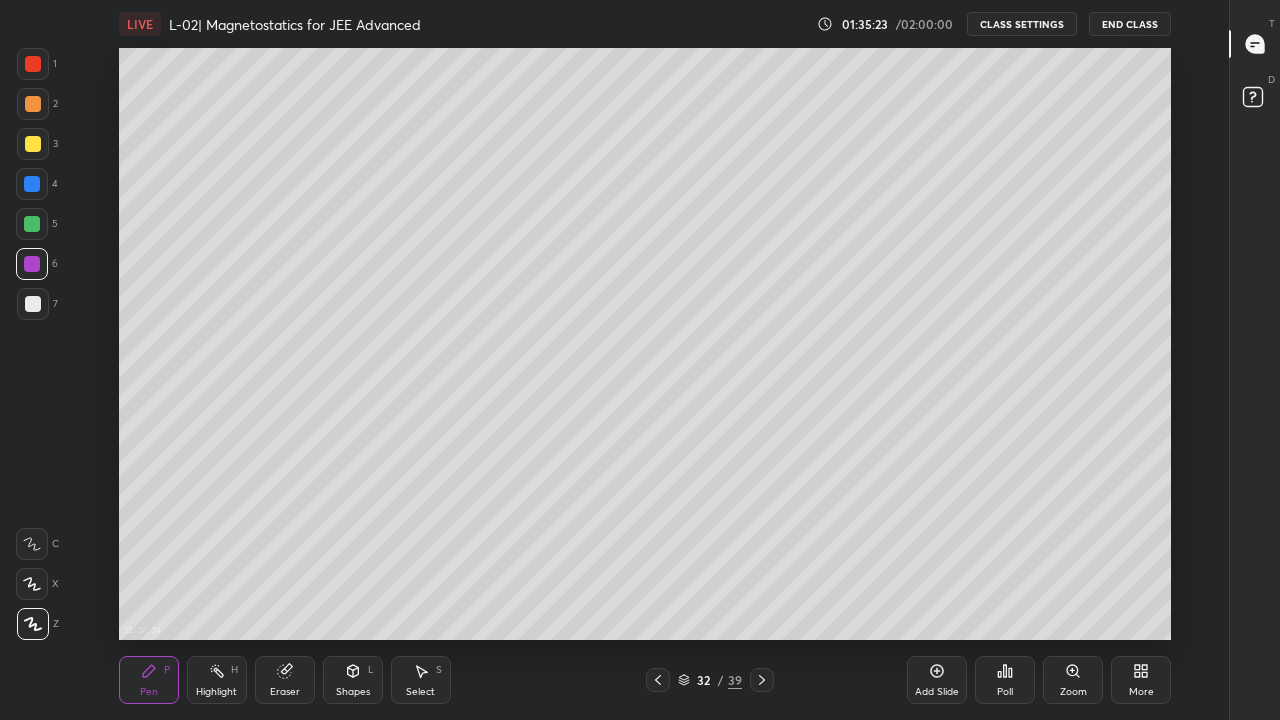 click at bounding box center [33, 304] 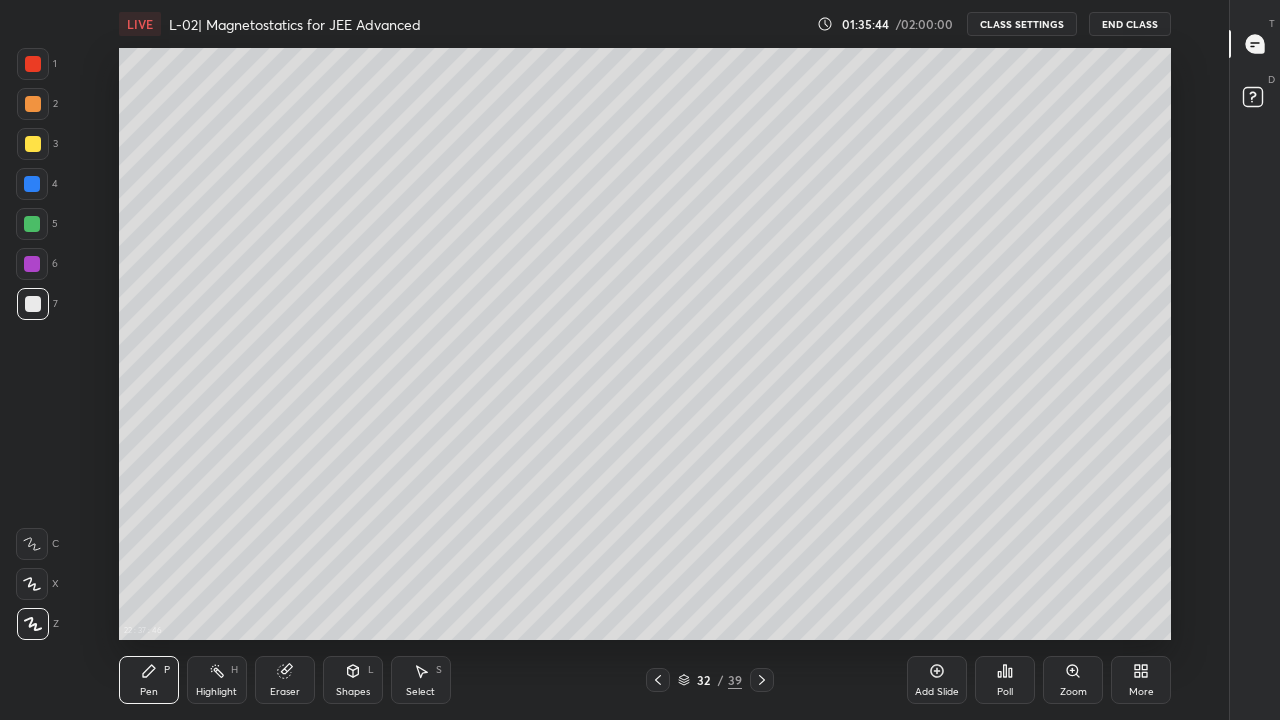 click on "Shapes" at bounding box center [353, 692] 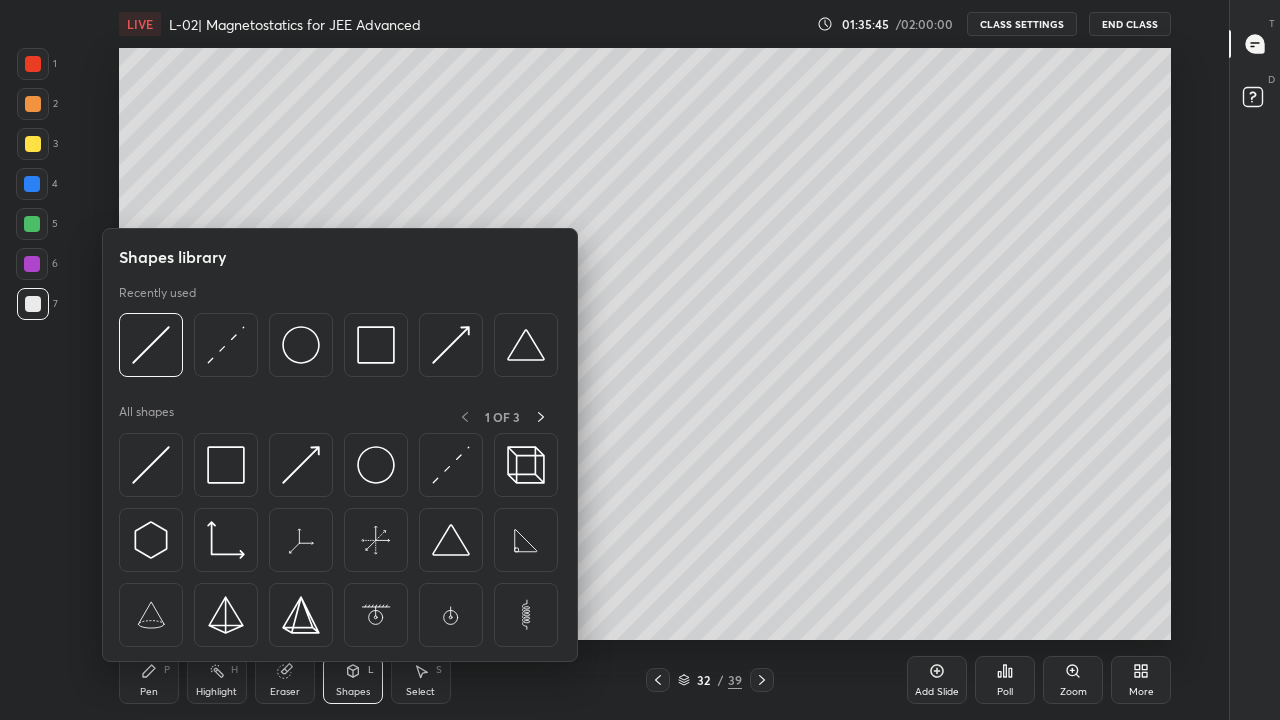click on "Eraser" at bounding box center (285, 692) 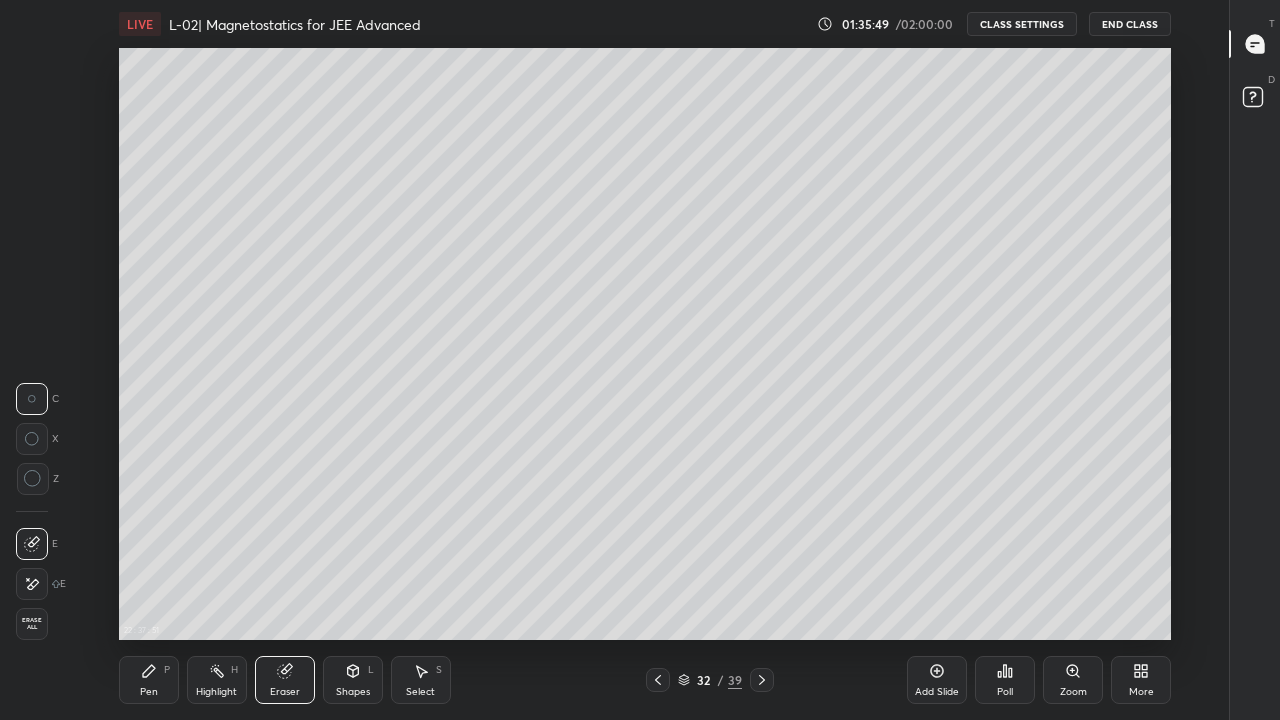 click on "Pen" at bounding box center [149, 692] 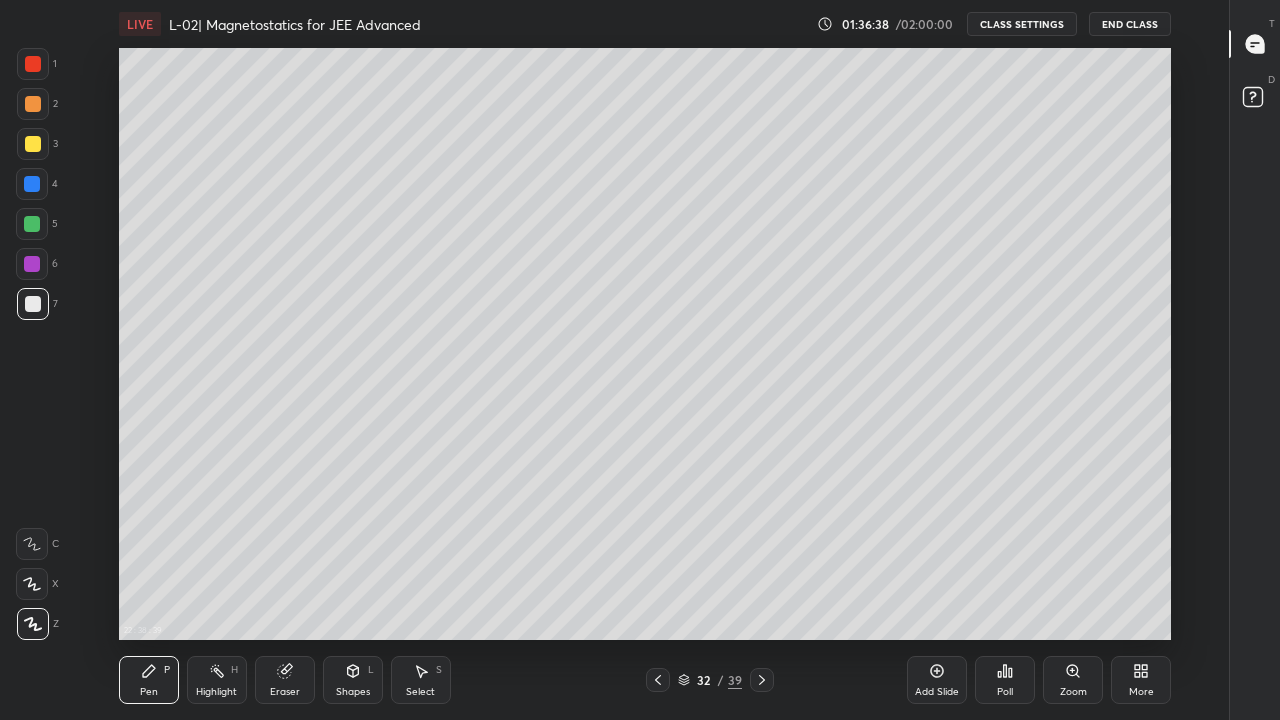 click on "Add Slide" at bounding box center (937, 692) 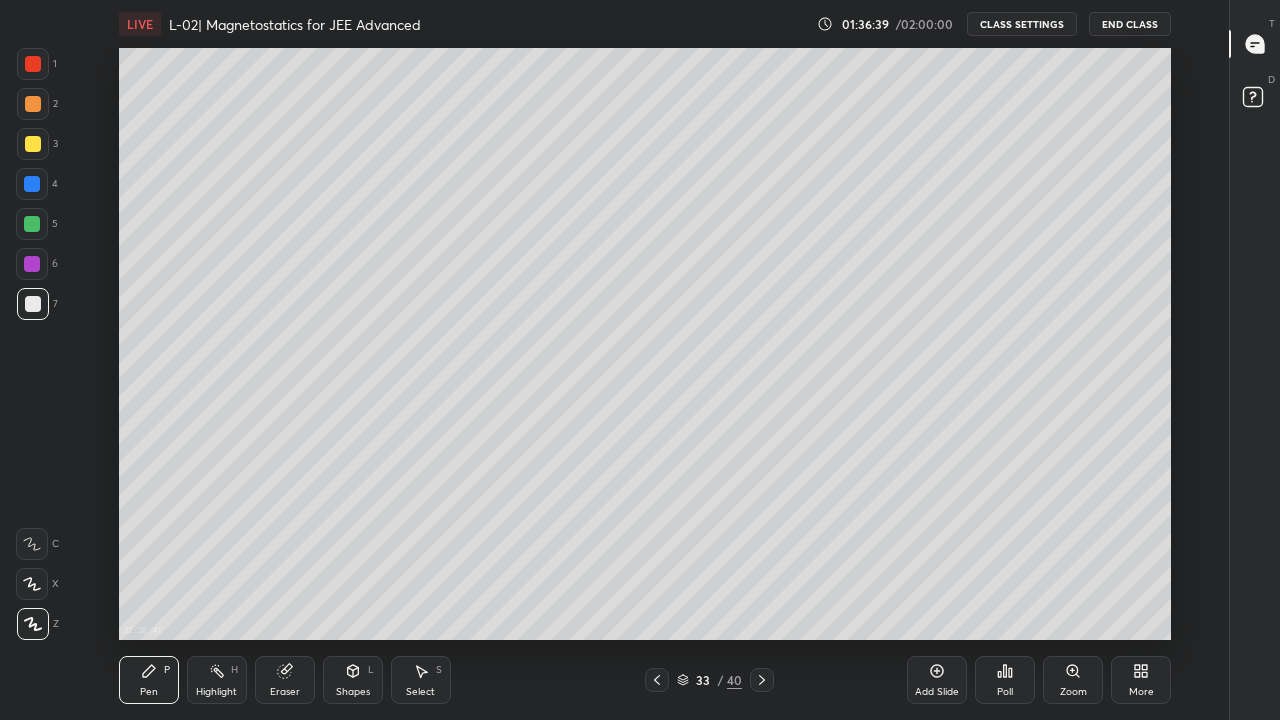 click at bounding box center [33, 144] 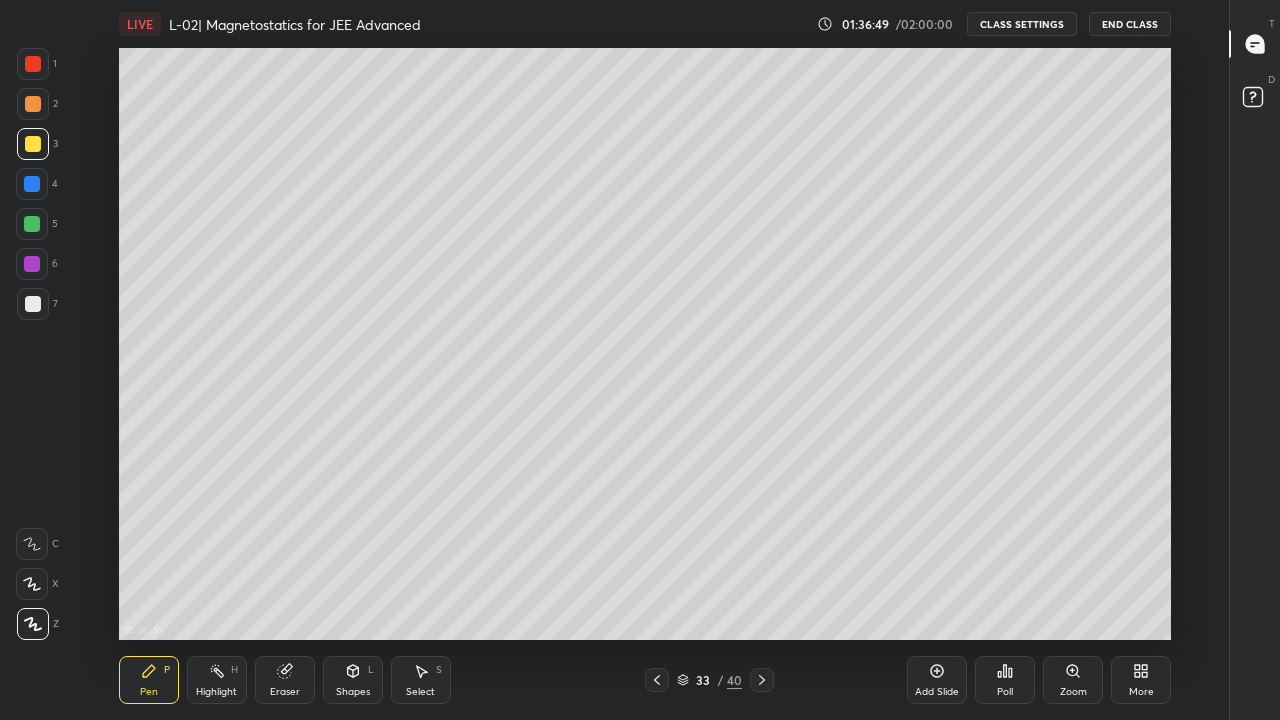 click at bounding box center (32, 224) 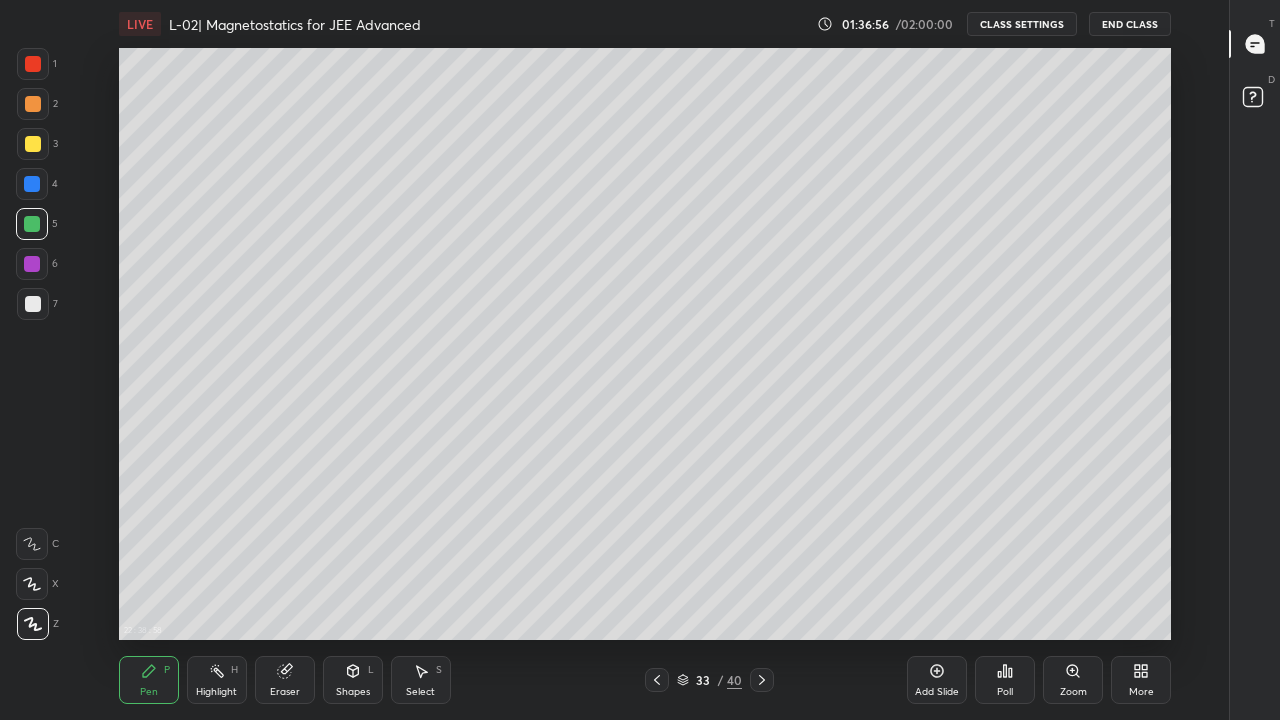 click at bounding box center [33, 304] 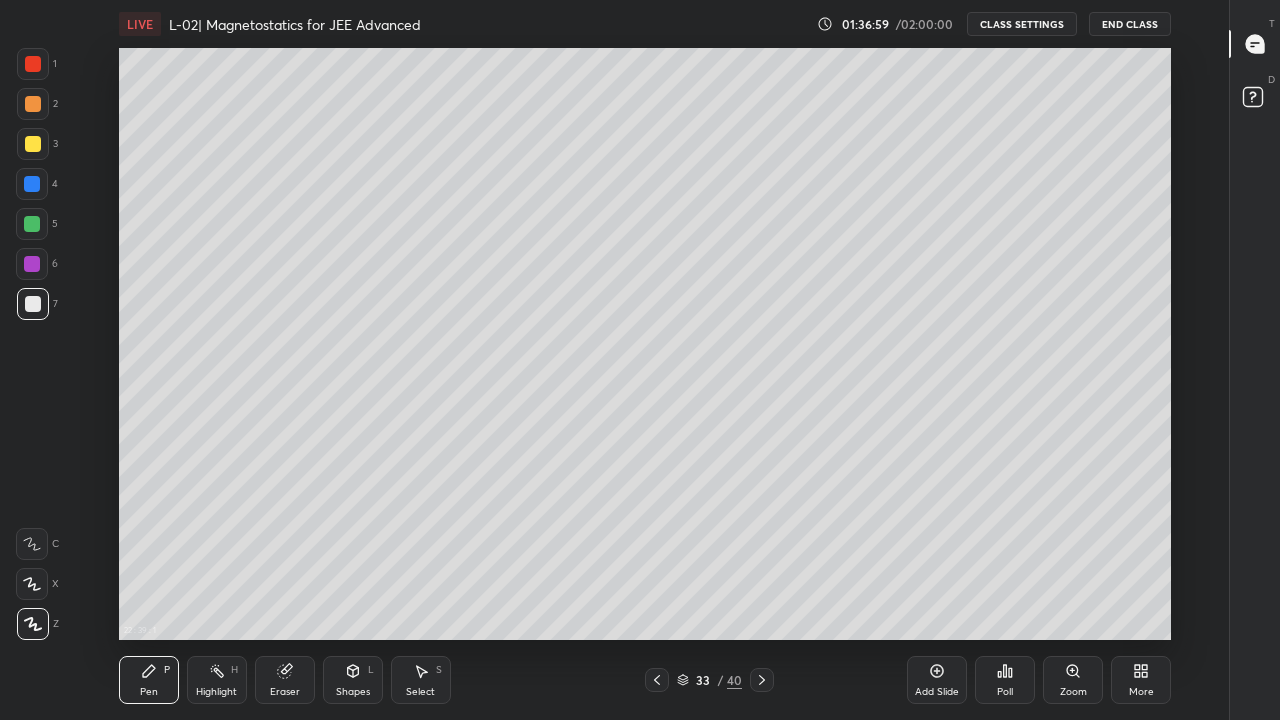 click on "Shapes L" at bounding box center (353, 680) 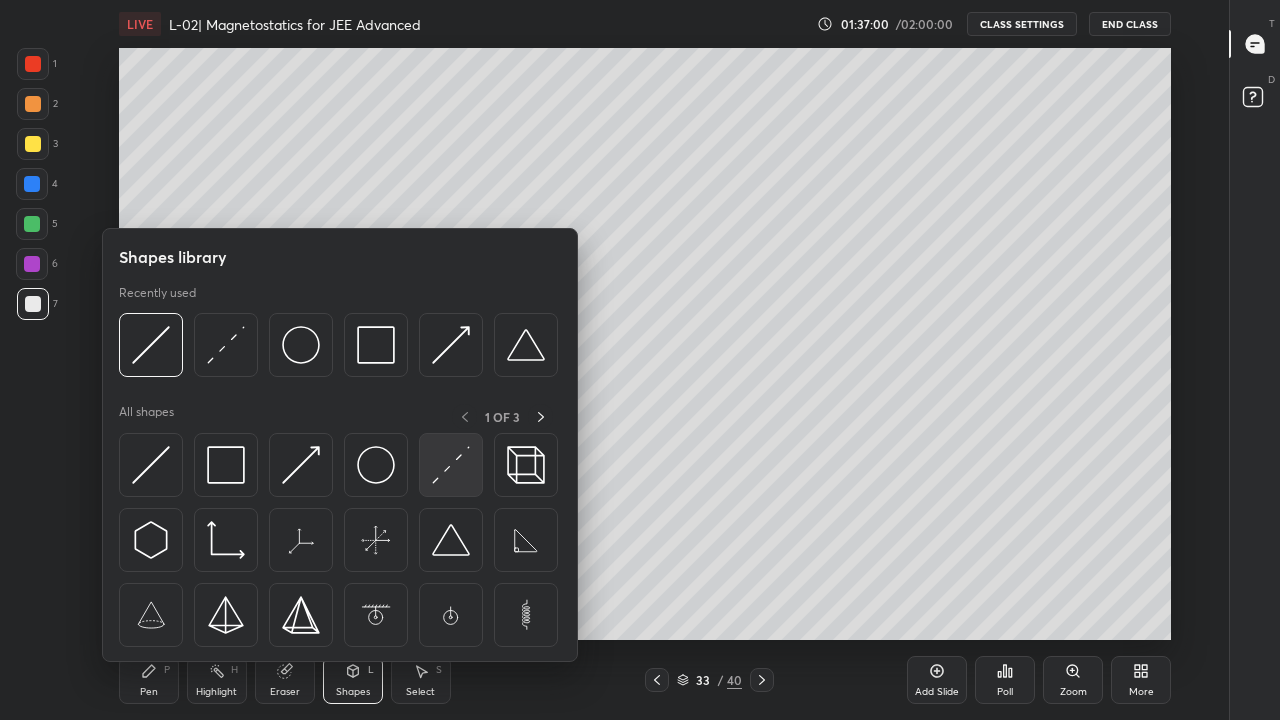 click at bounding box center (451, 465) 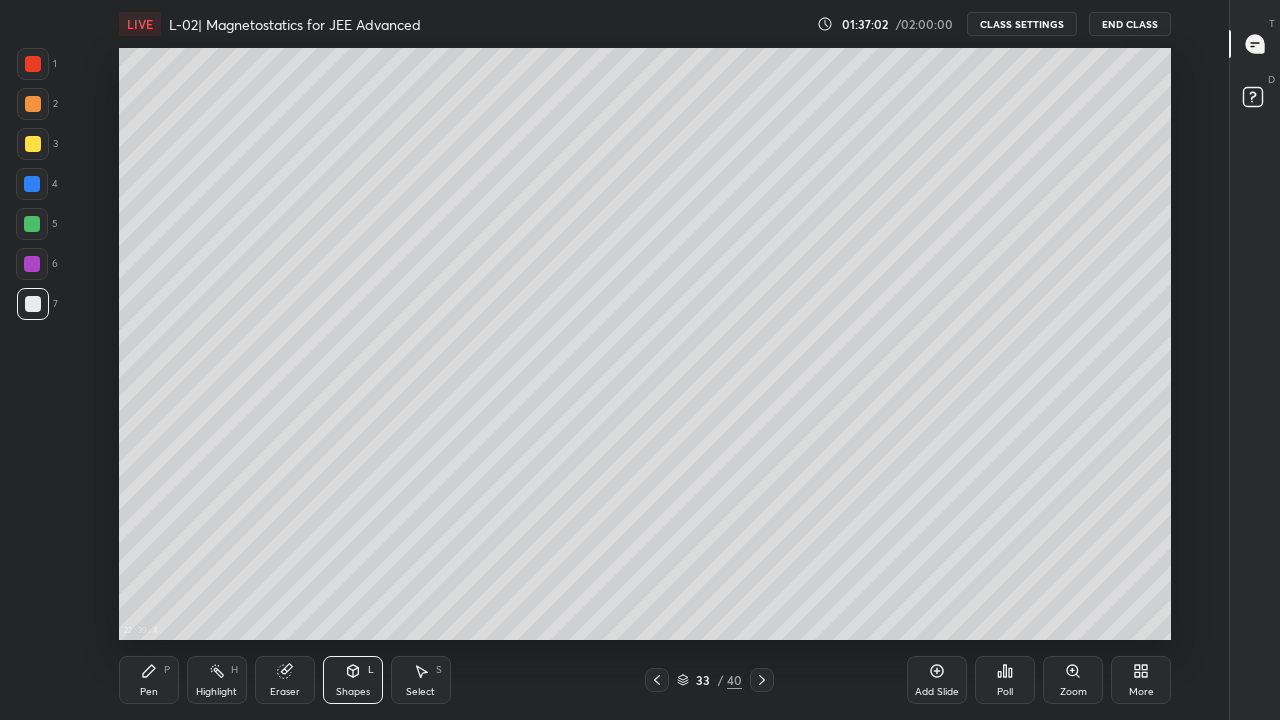 click on "Shapes" at bounding box center (353, 692) 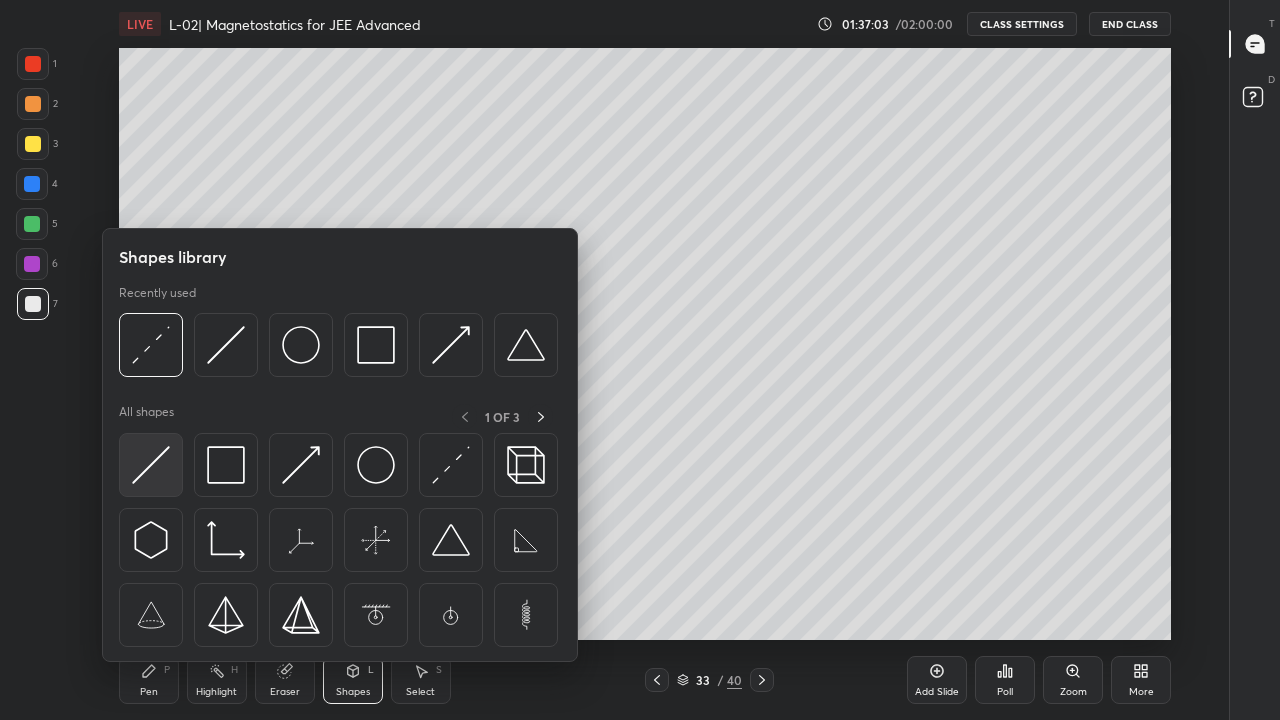 click at bounding box center [151, 465] 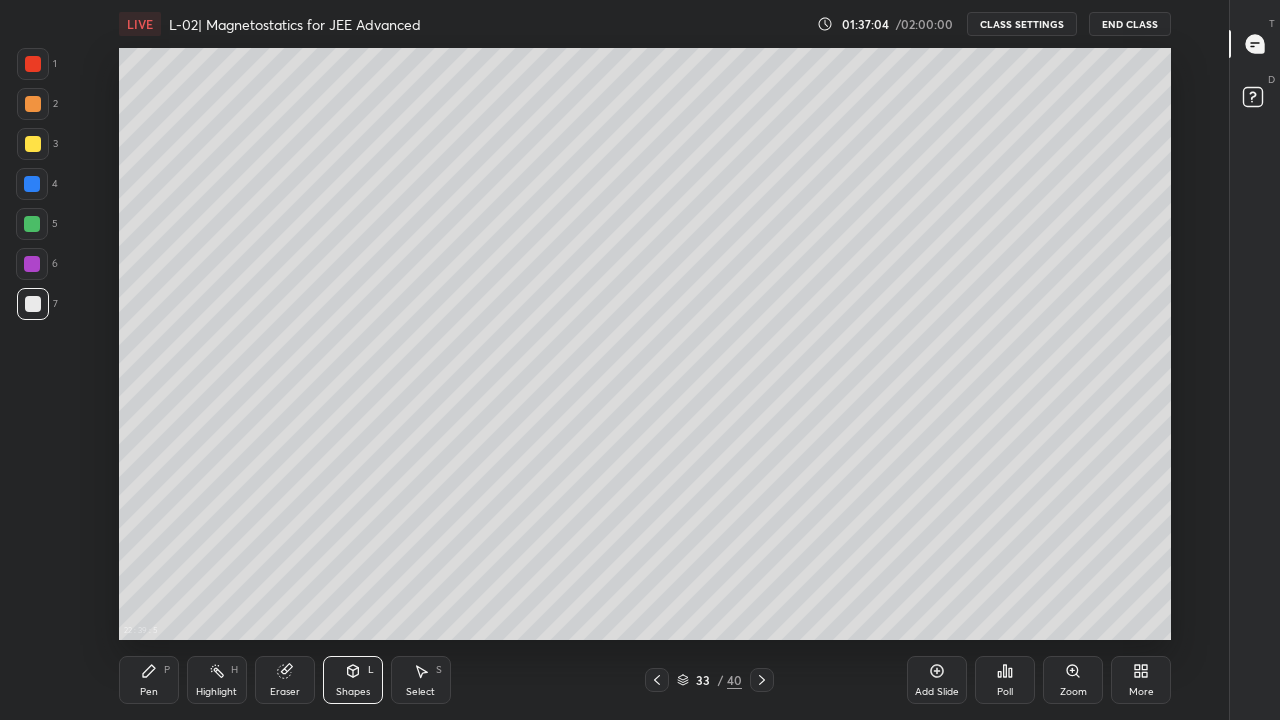 click at bounding box center [32, 224] 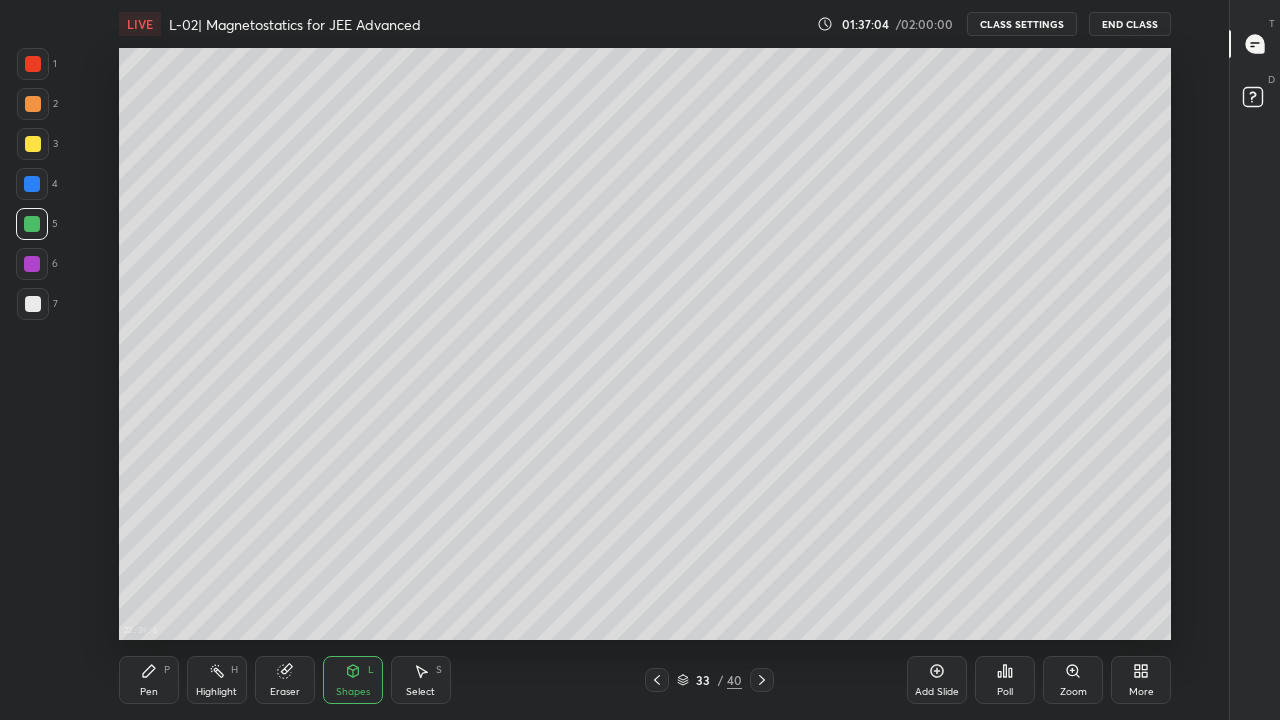 click at bounding box center [33, 144] 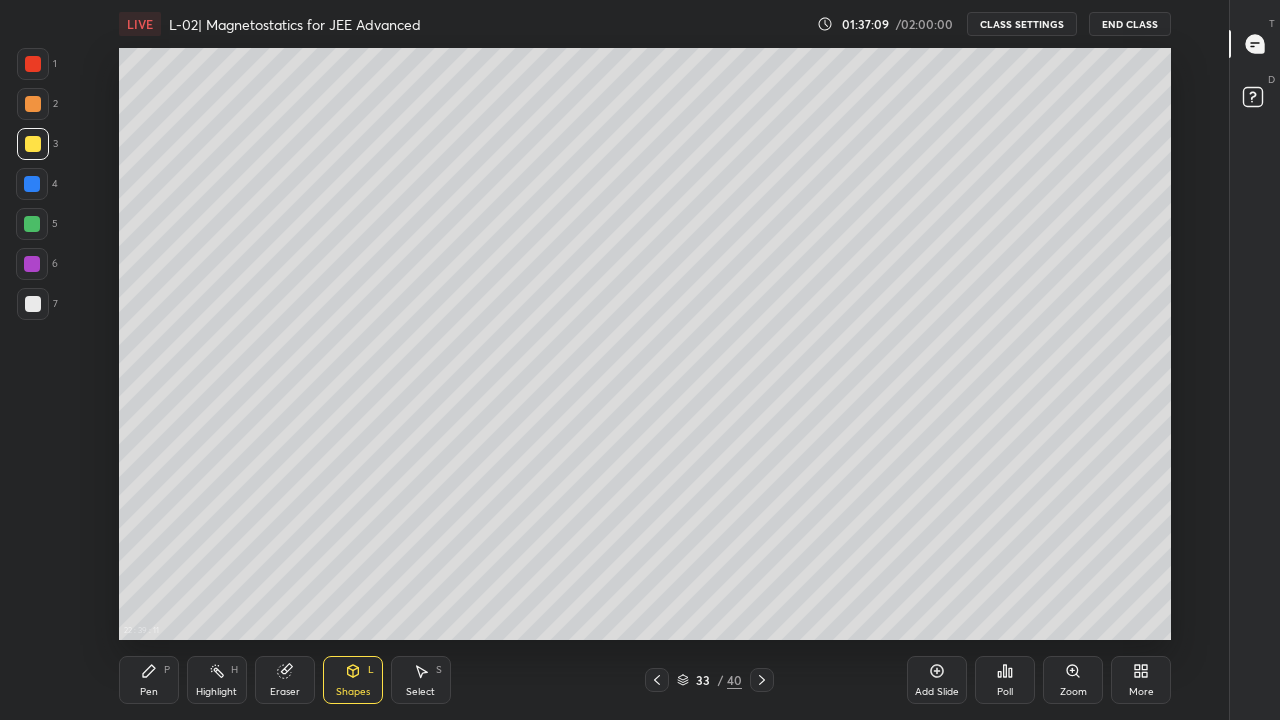 click at bounding box center (32, 264) 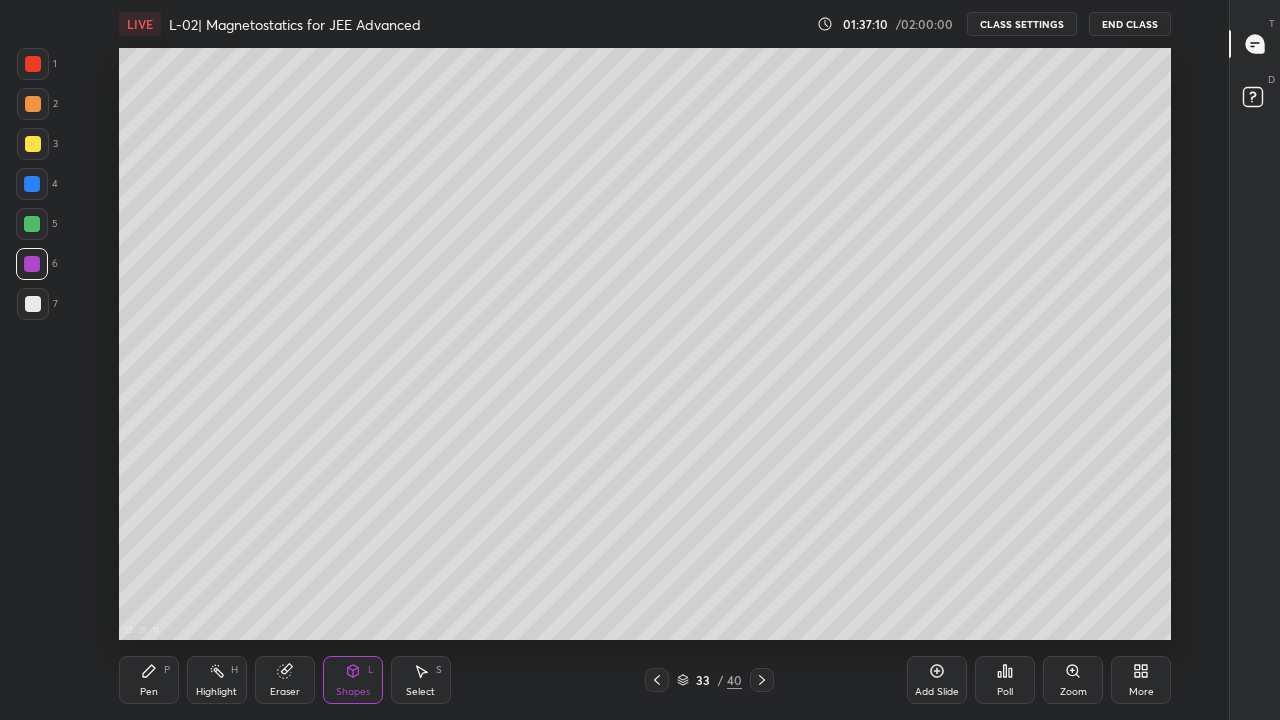 click on "Pen P" at bounding box center (149, 680) 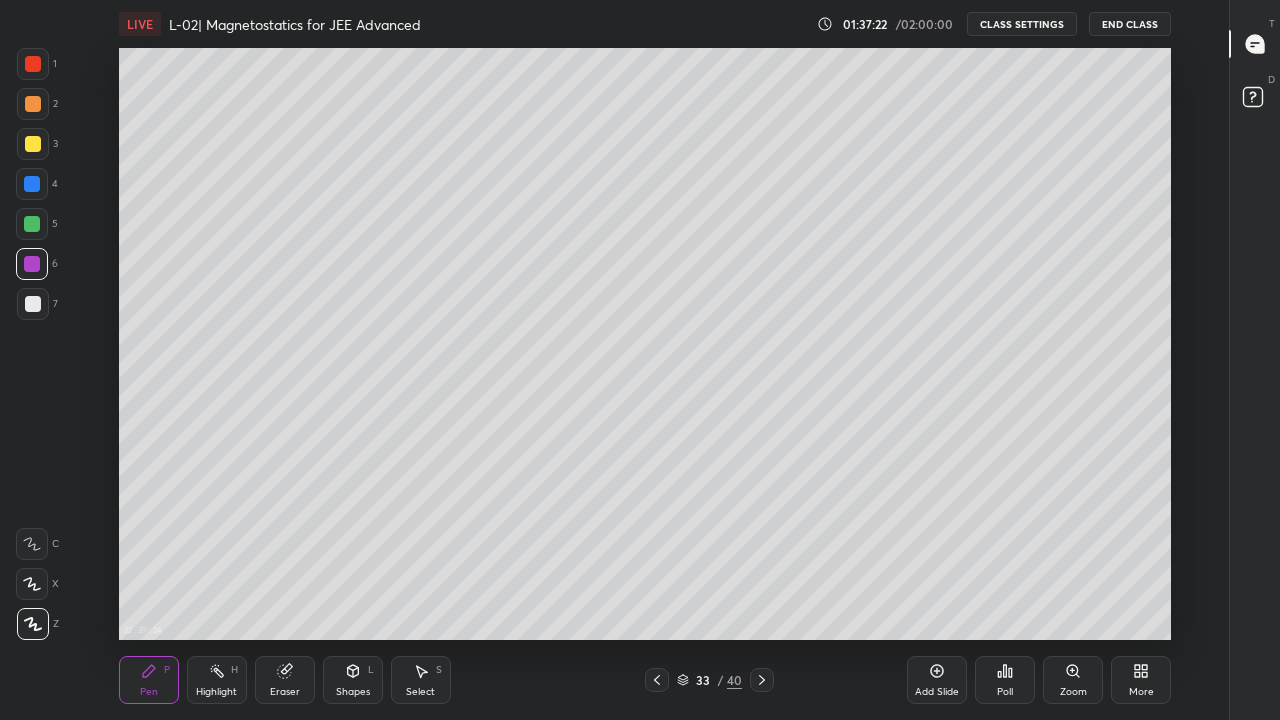 click at bounding box center (33, 104) 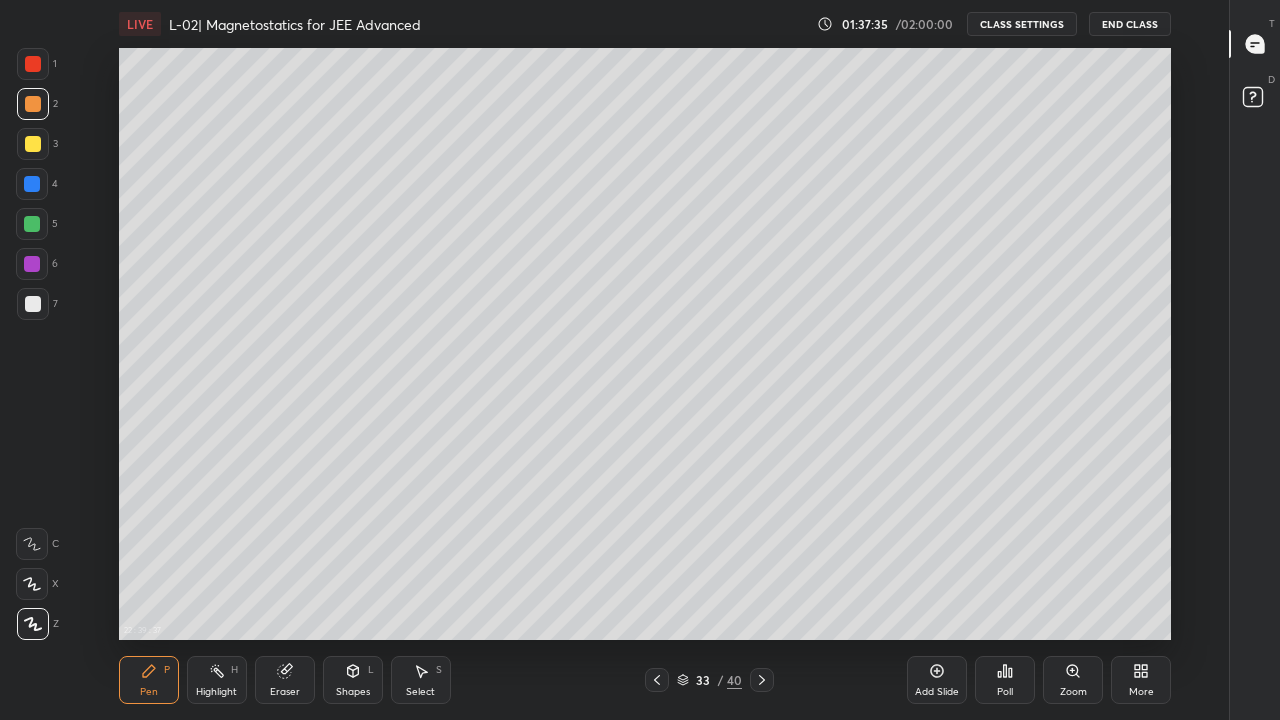 click on "Add Slide" at bounding box center [937, 692] 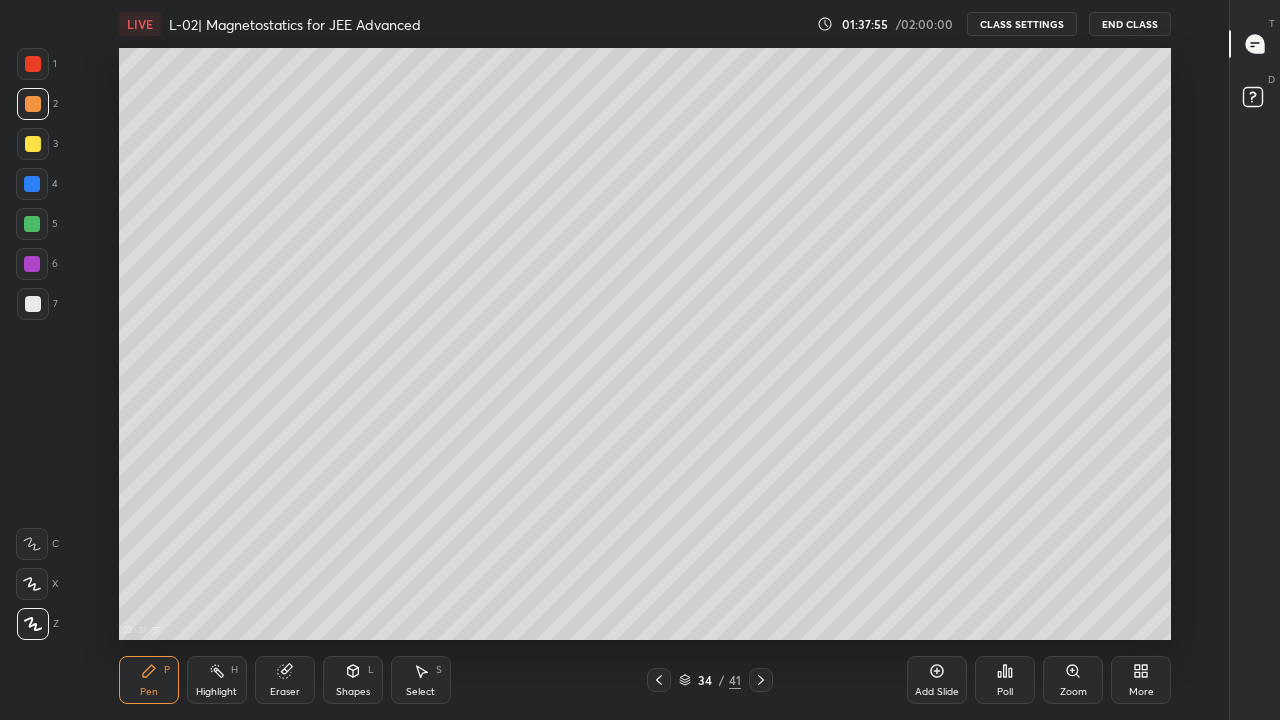 click 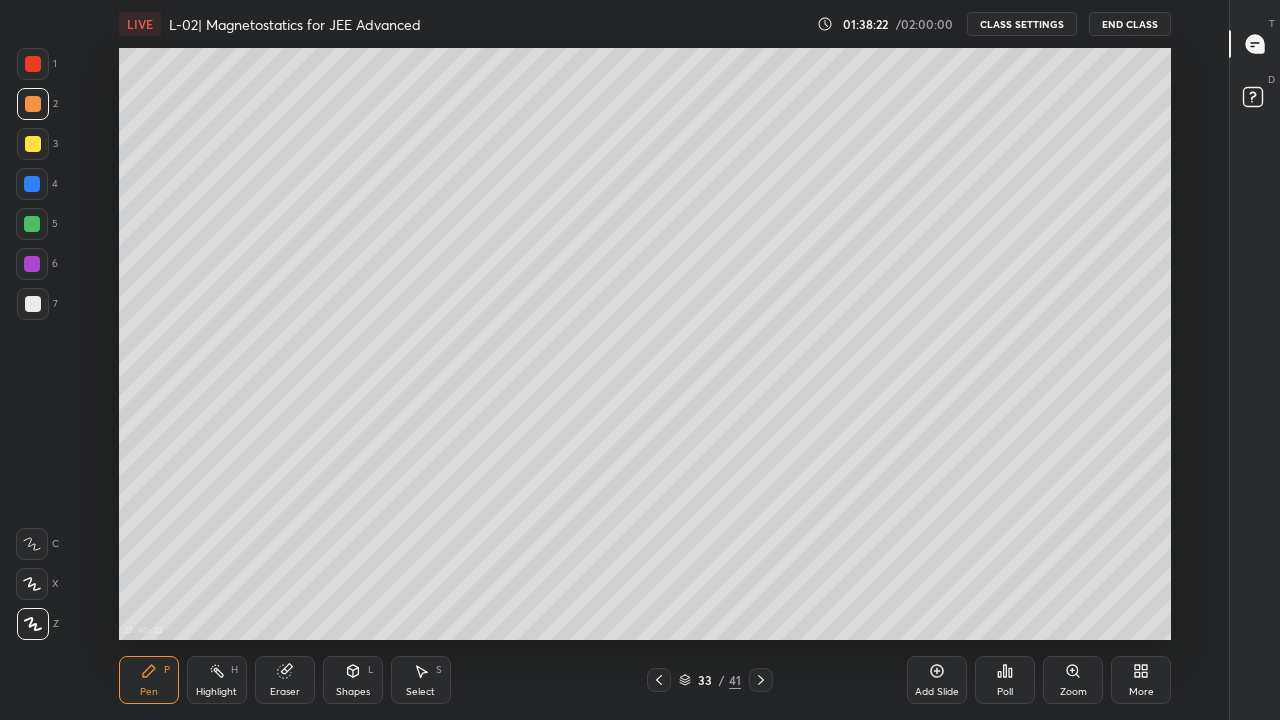 click at bounding box center (32, 224) 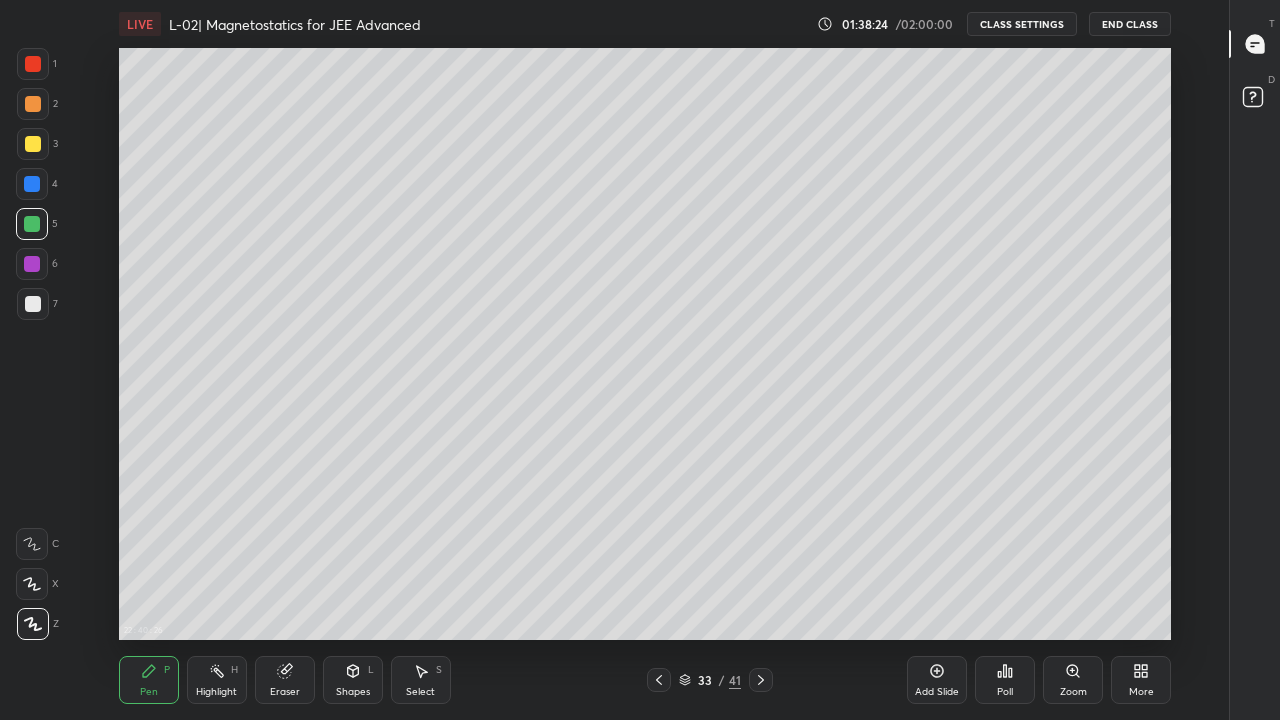click on "Shapes L" at bounding box center (353, 680) 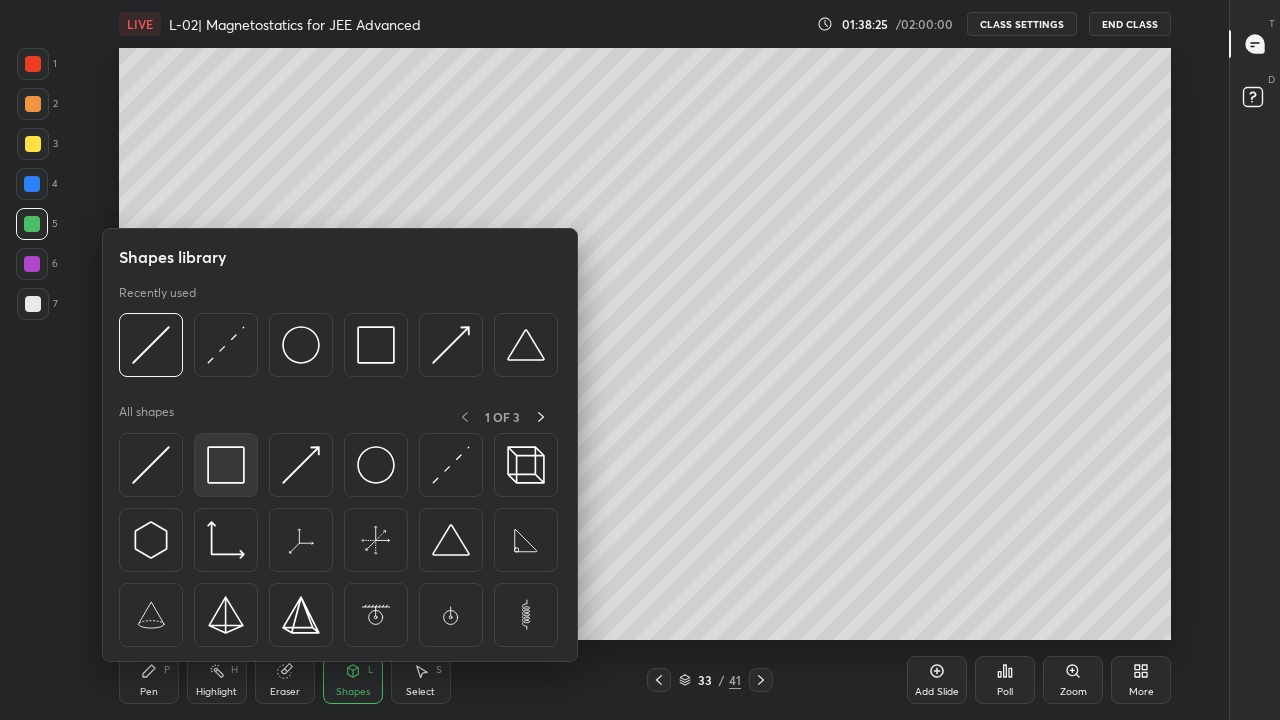 click at bounding box center [226, 465] 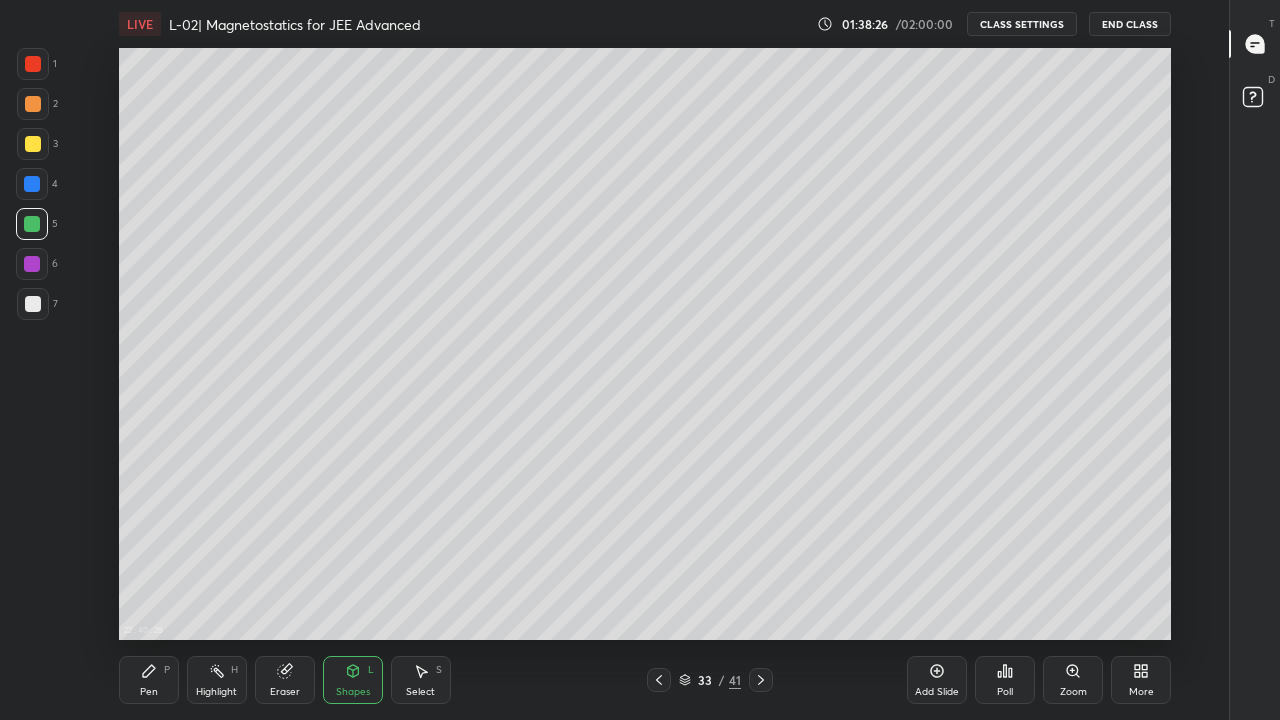 click at bounding box center [33, 304] 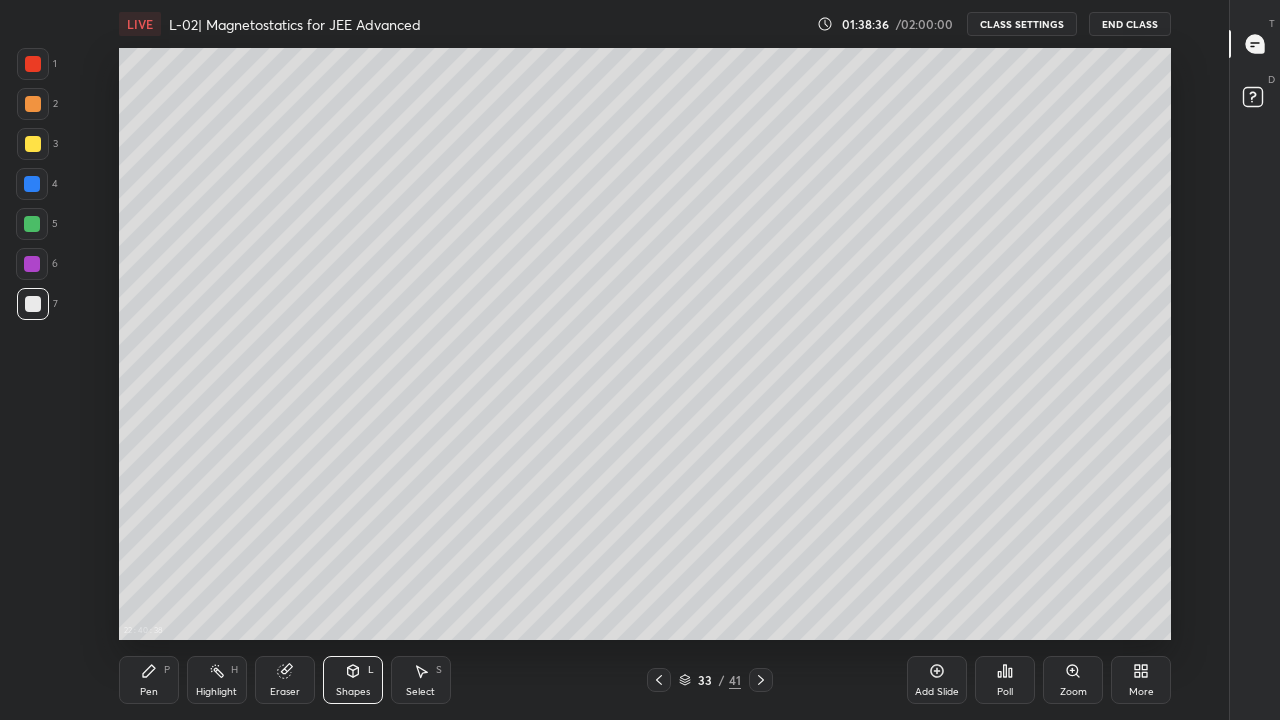 click 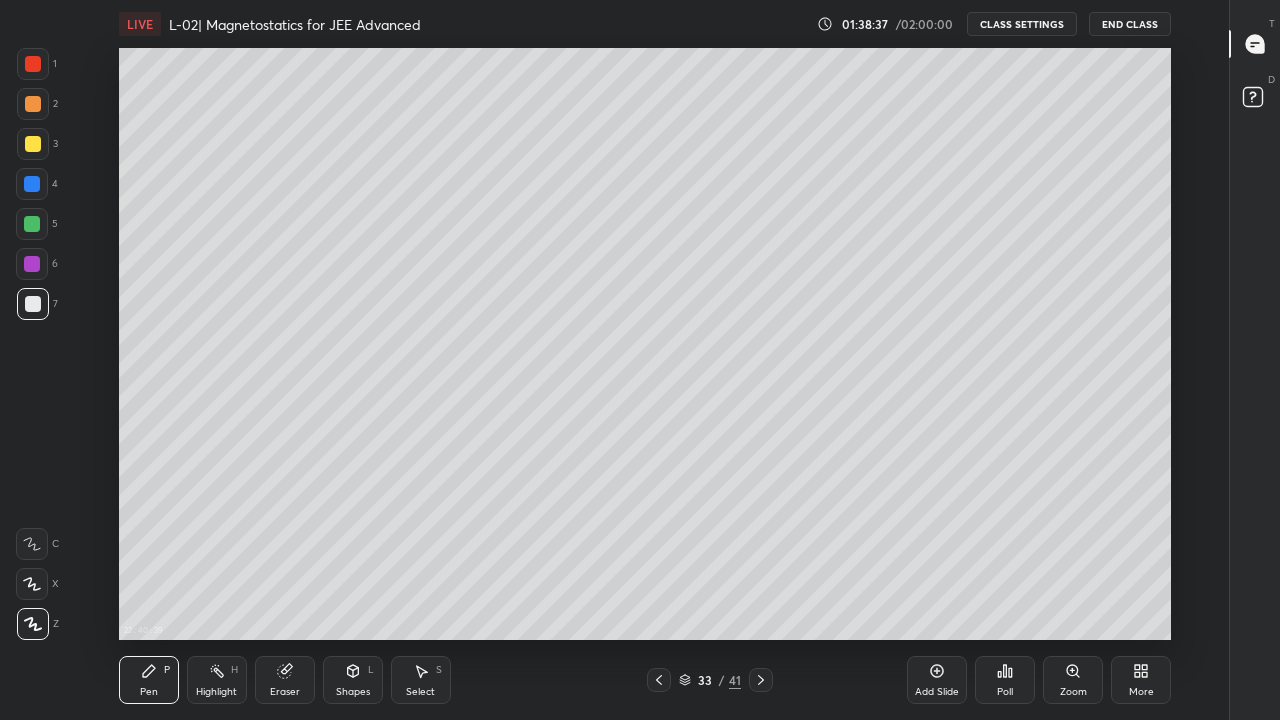 click at bounding box center (33, 104) 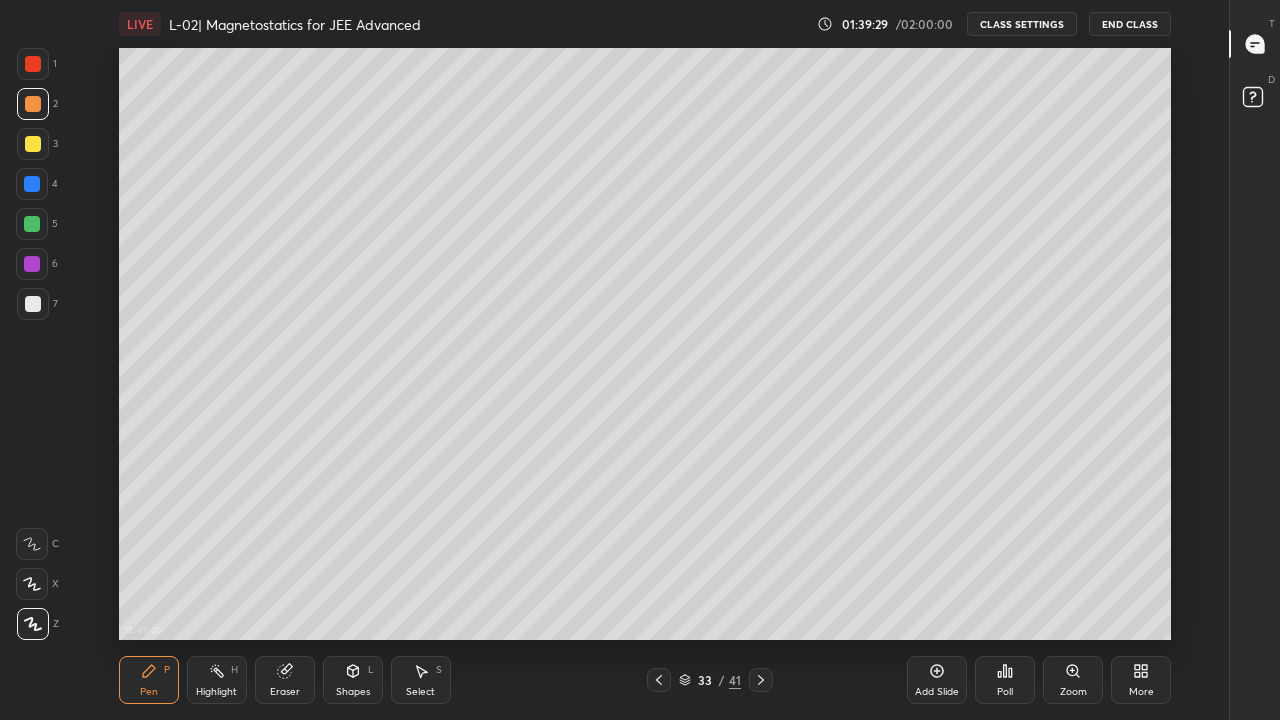 click at bounding box center [33, 144] 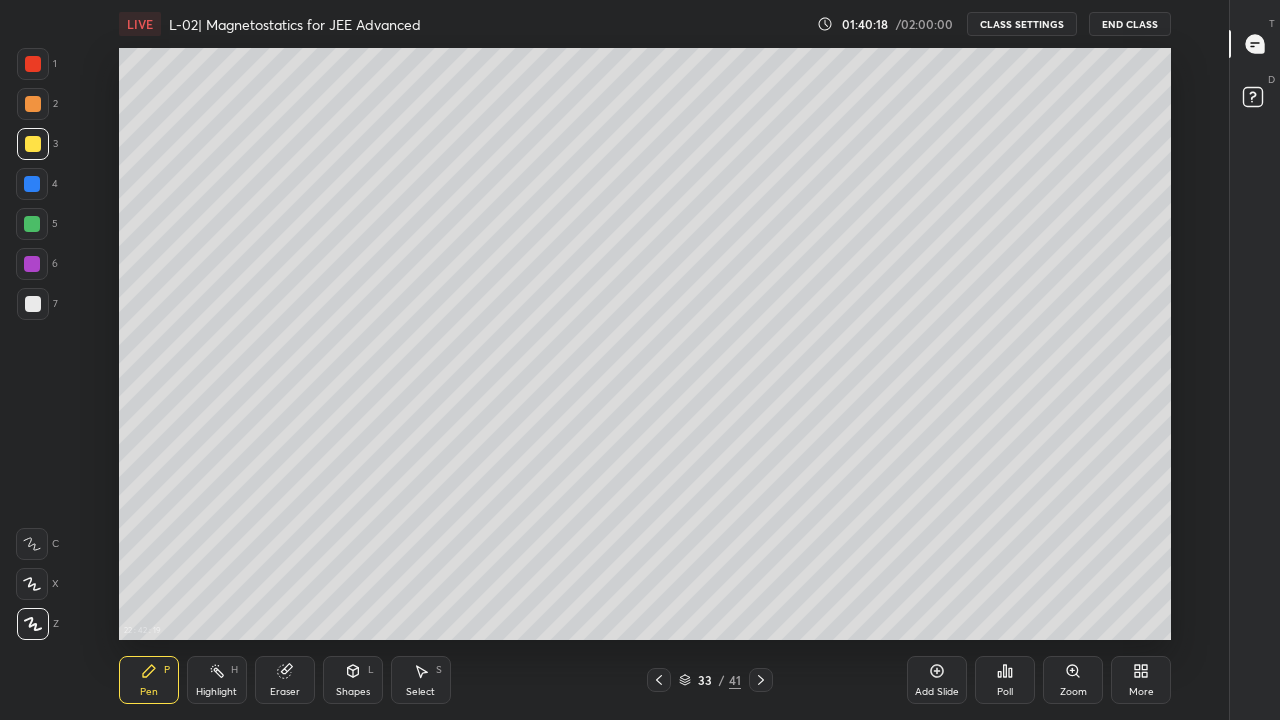 click on "Add Slide" at bounding box center [937, 692] 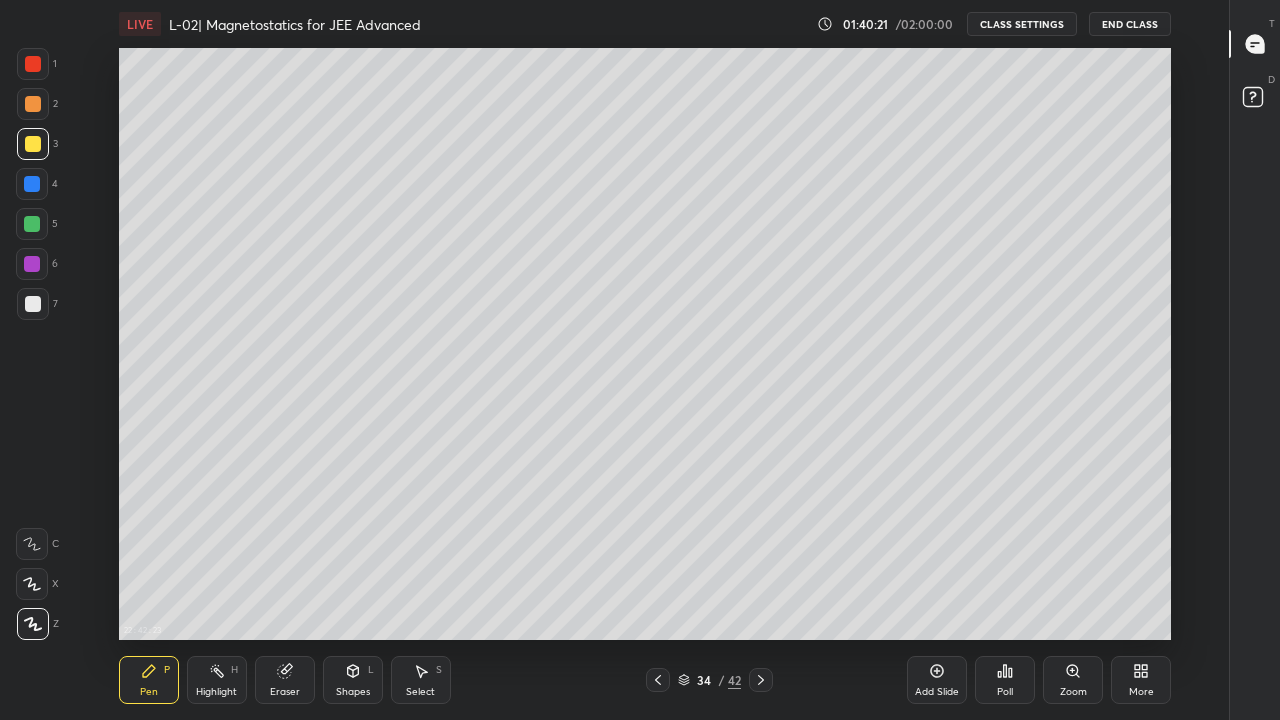 click at bounding box center (33, 104) 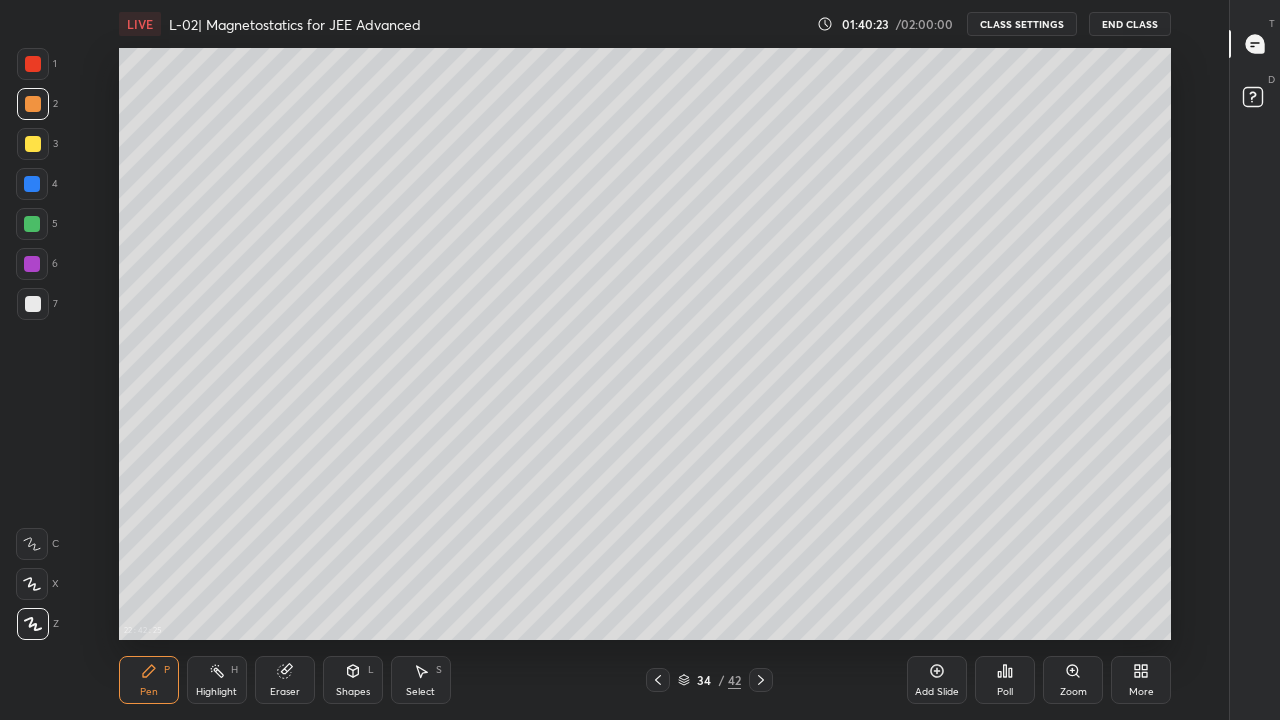 click 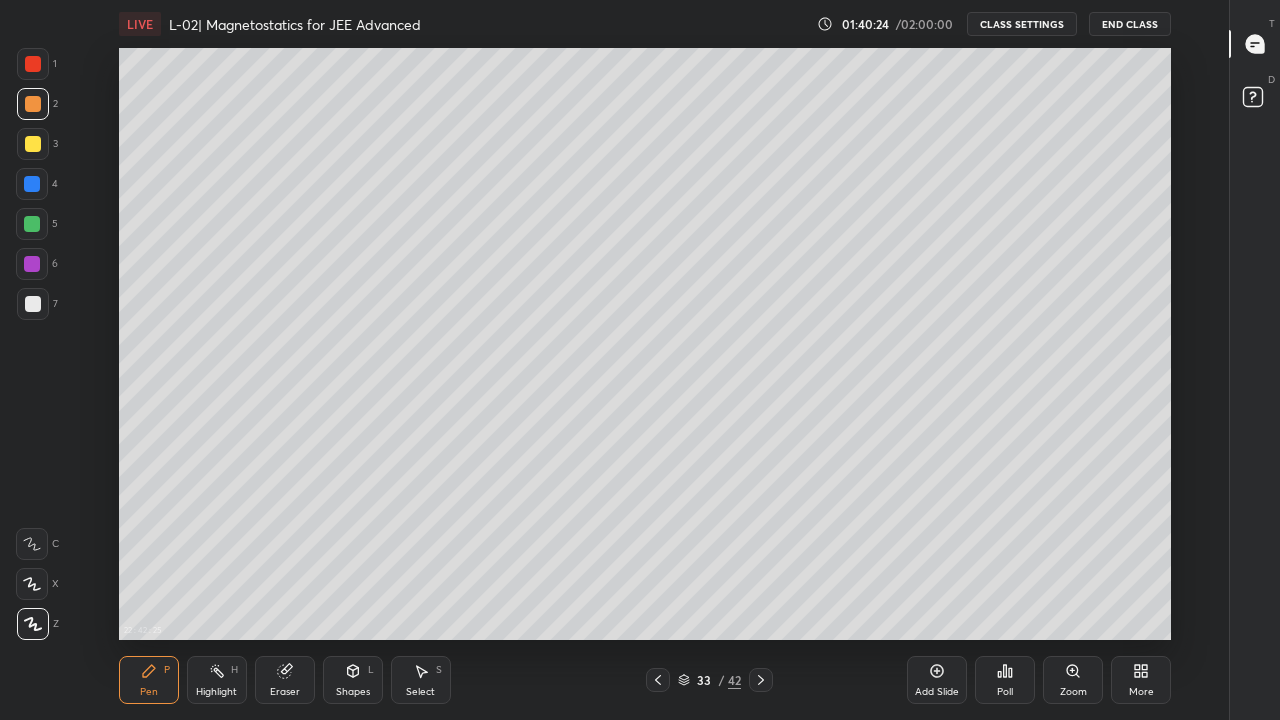 click 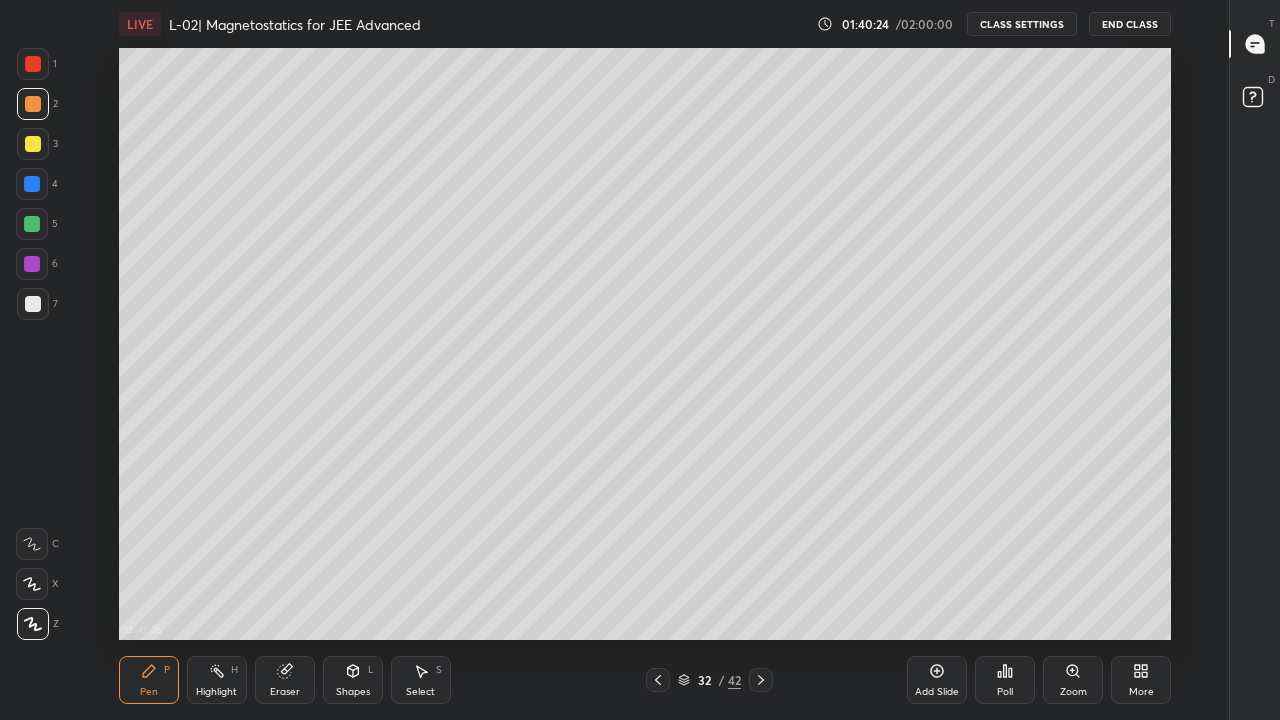 click 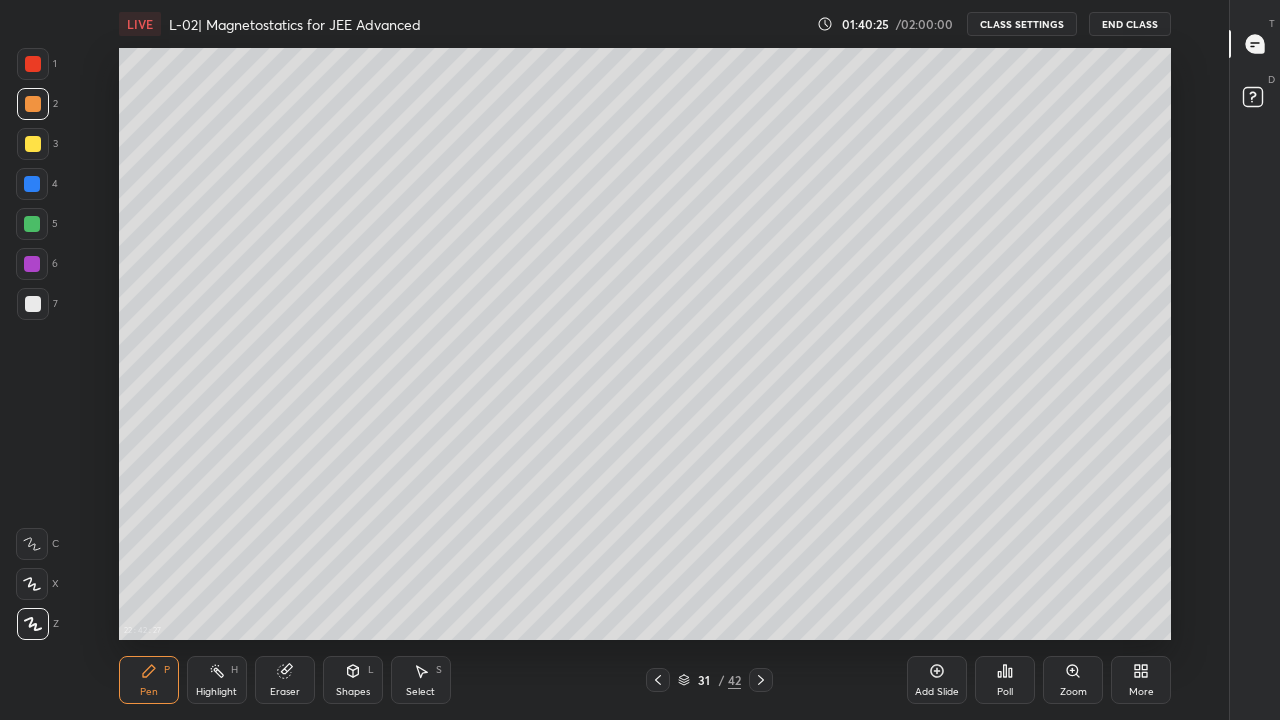 click 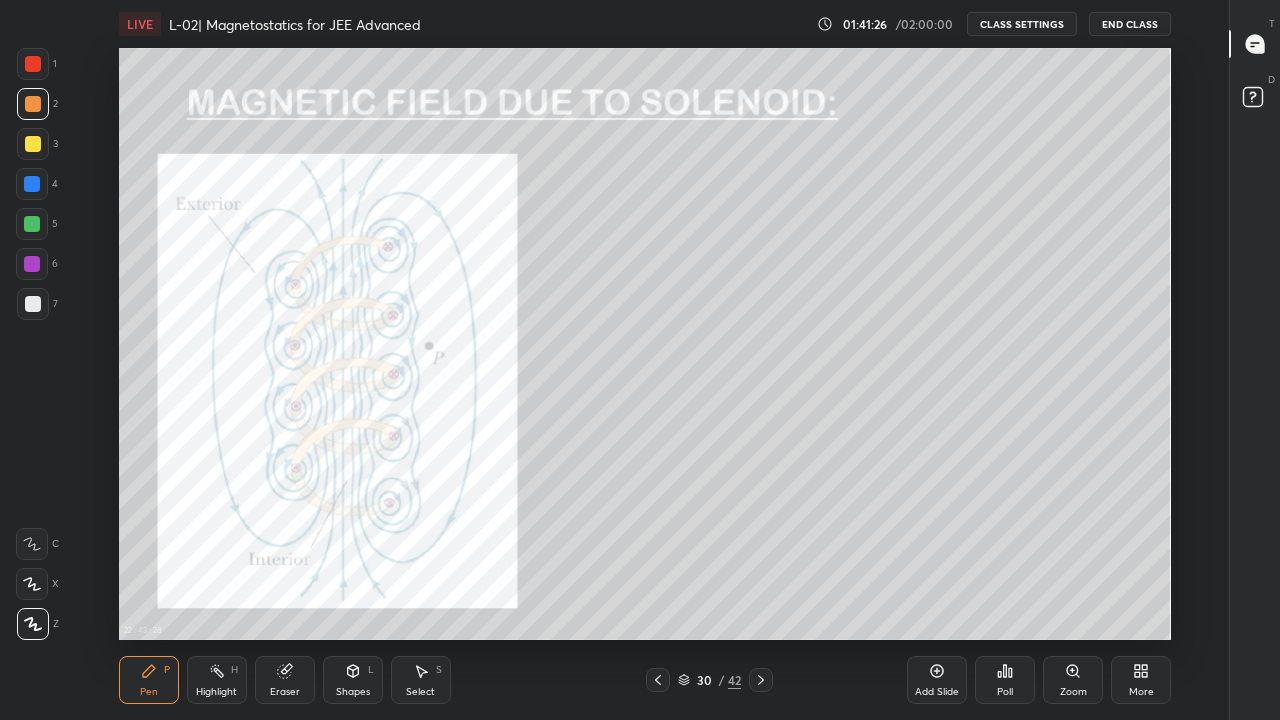 click on "Highlight H" at bounding box center [217, 680] 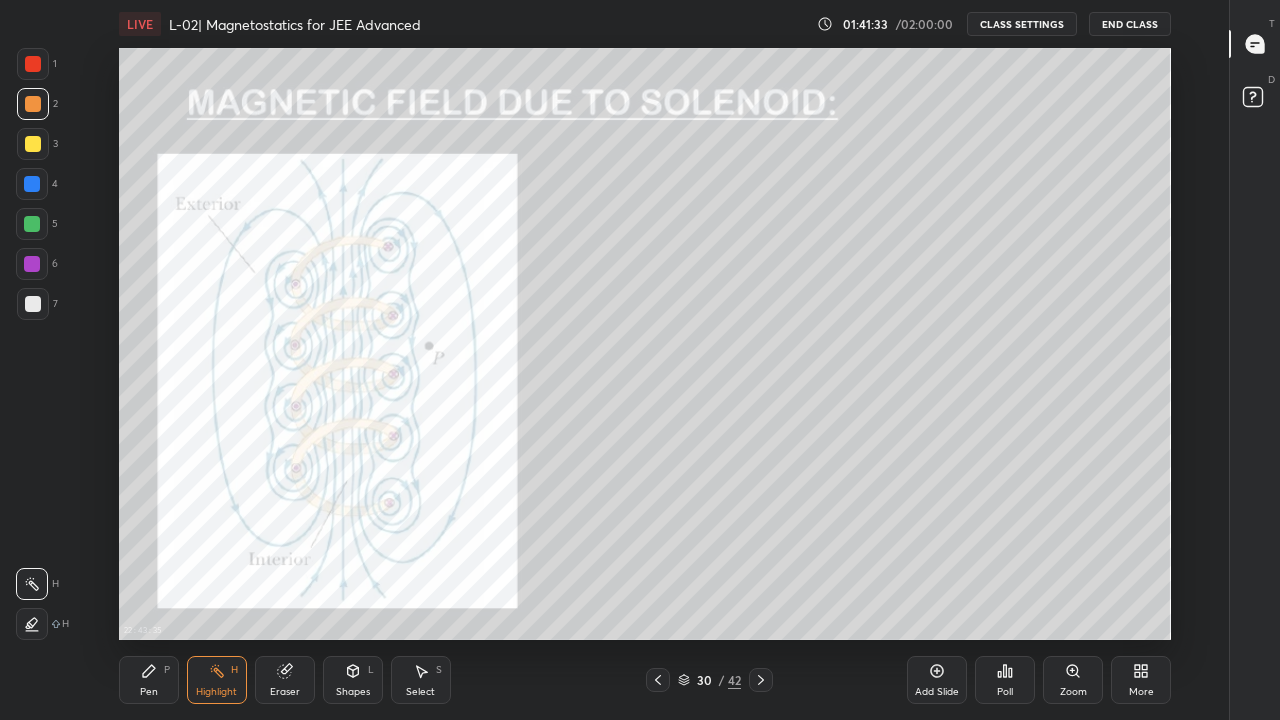 click 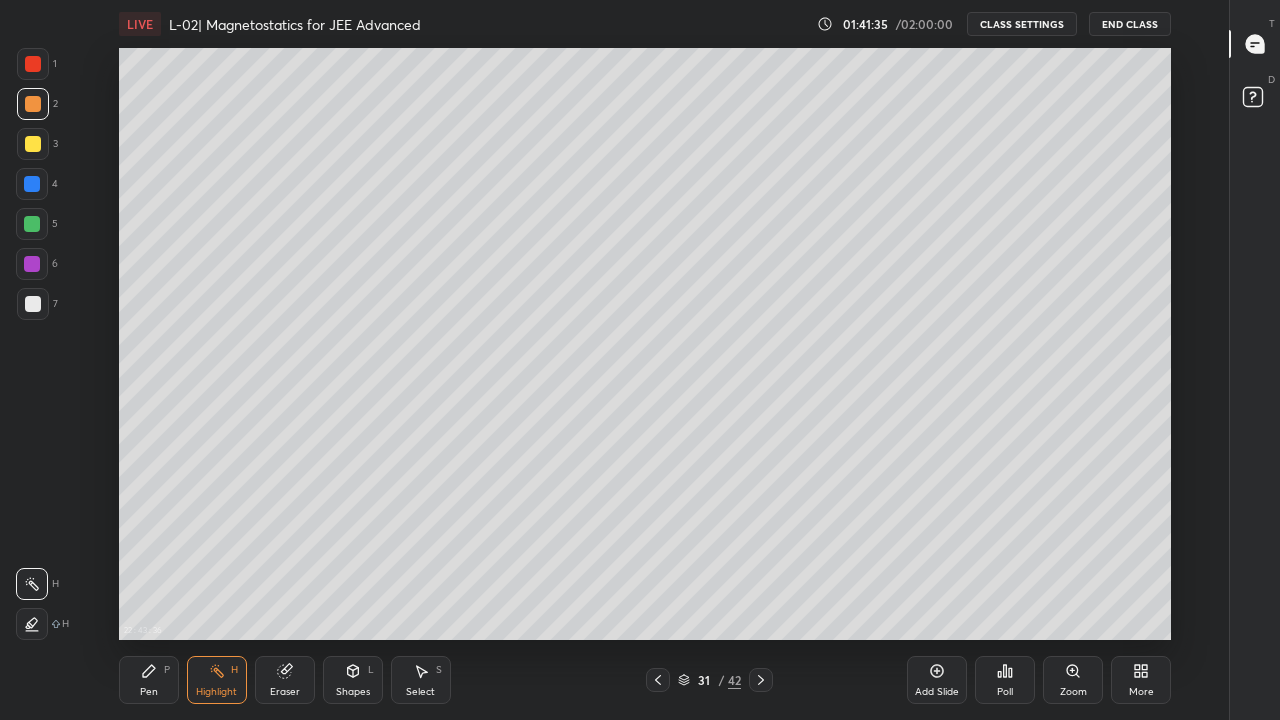 click 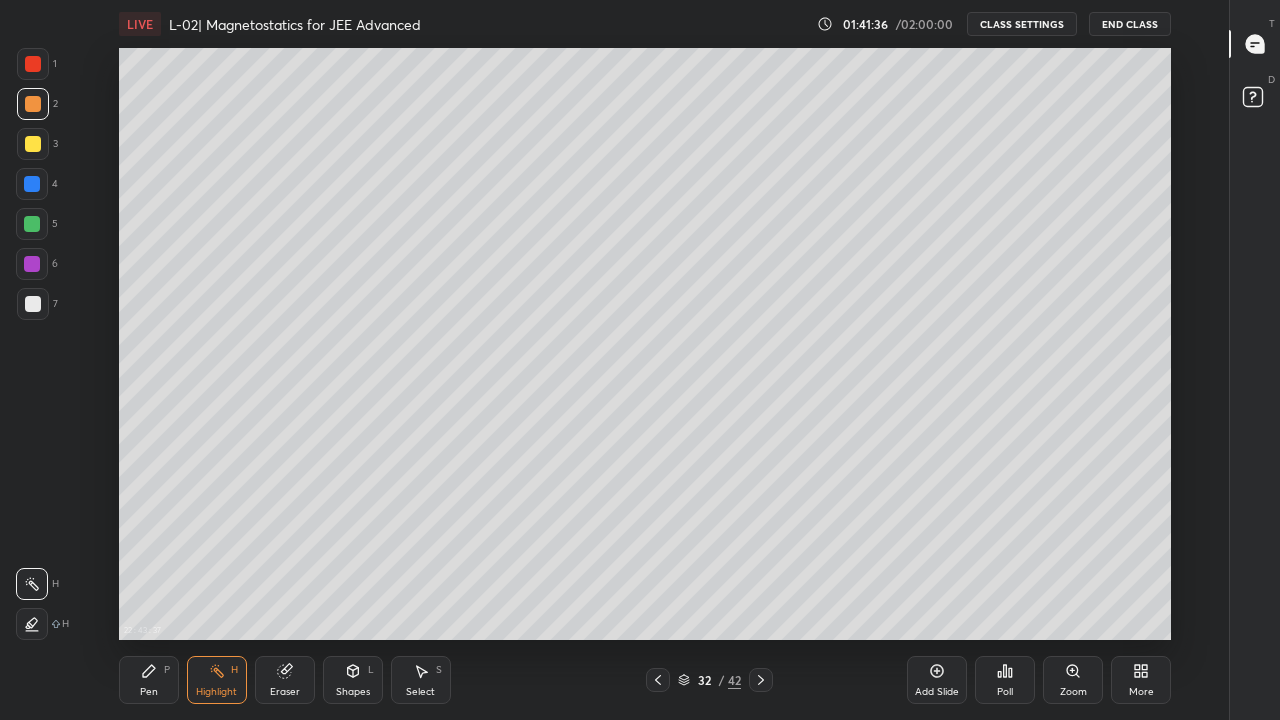 click 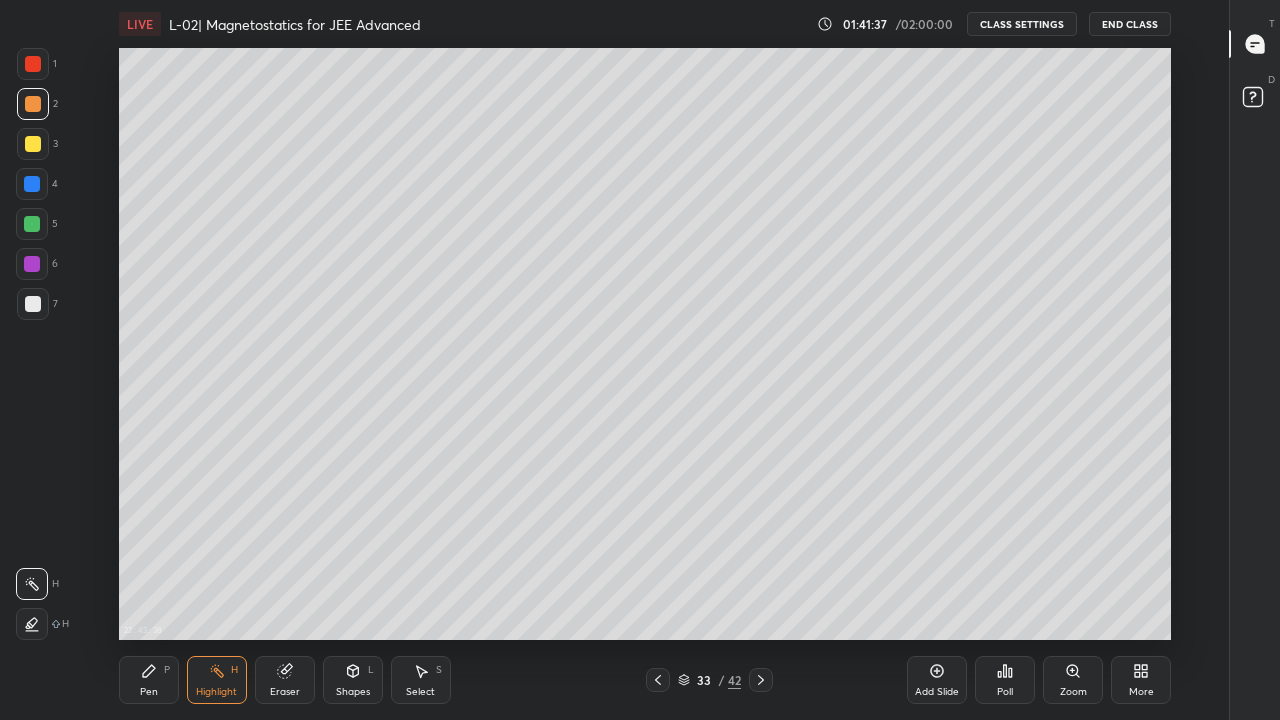 click 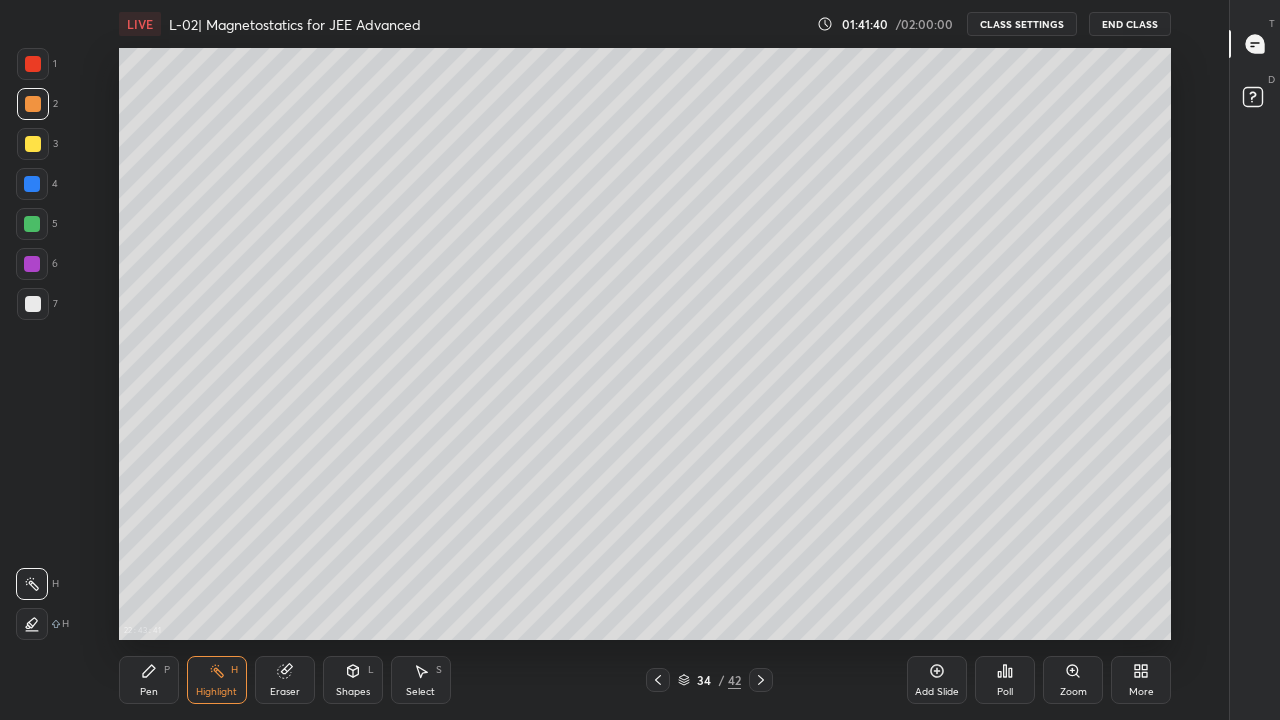 click on "Pen P" at bounding box center (149, 680) 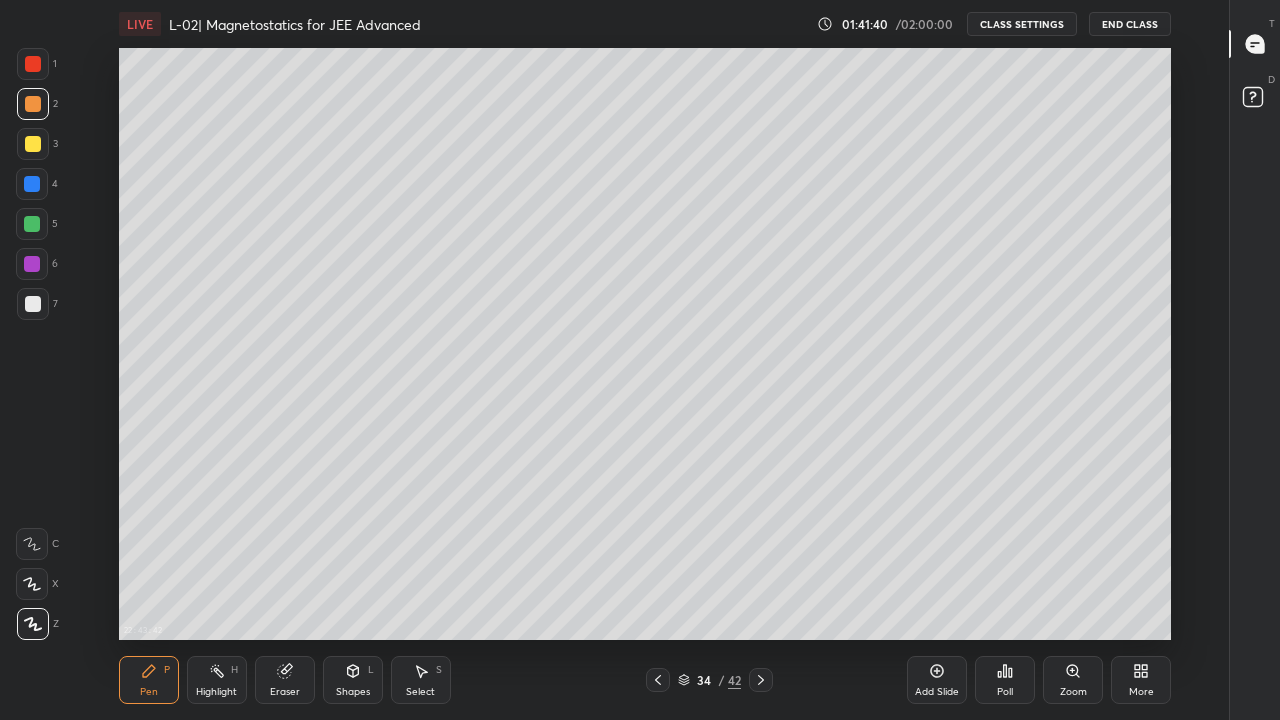 click at bounding box center (33, 144) 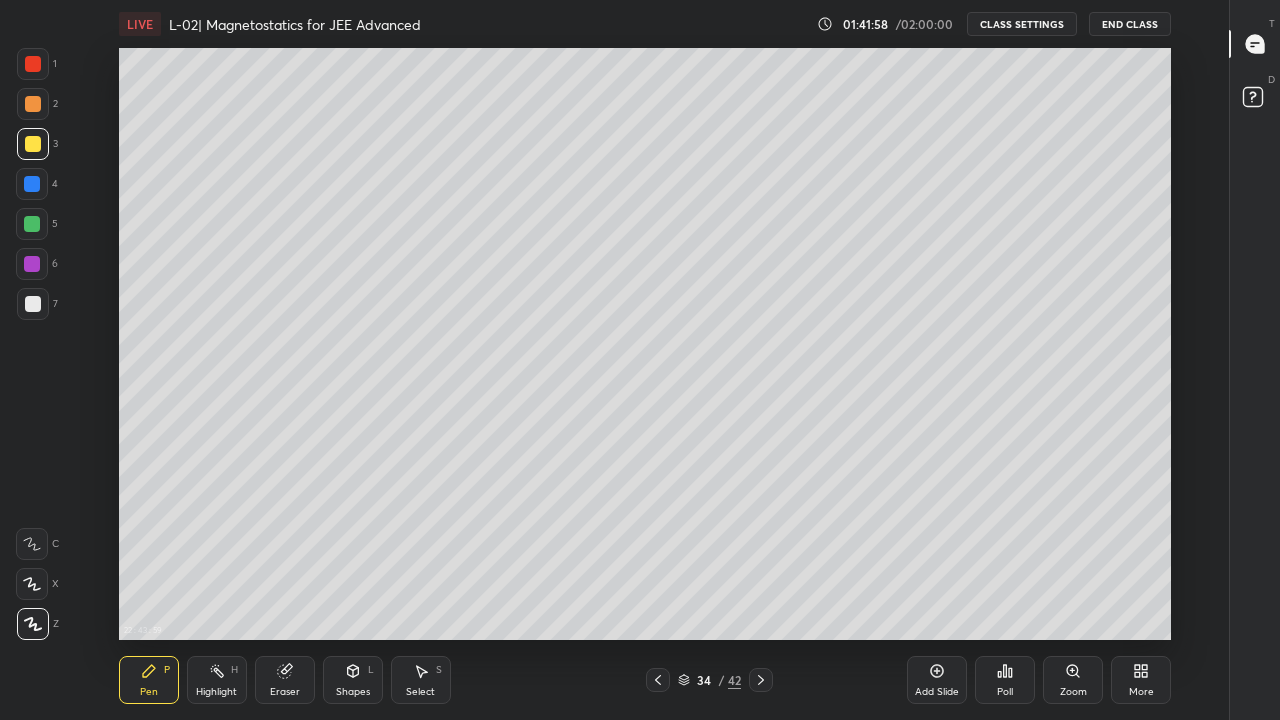 click at bounding box center (32, 264) 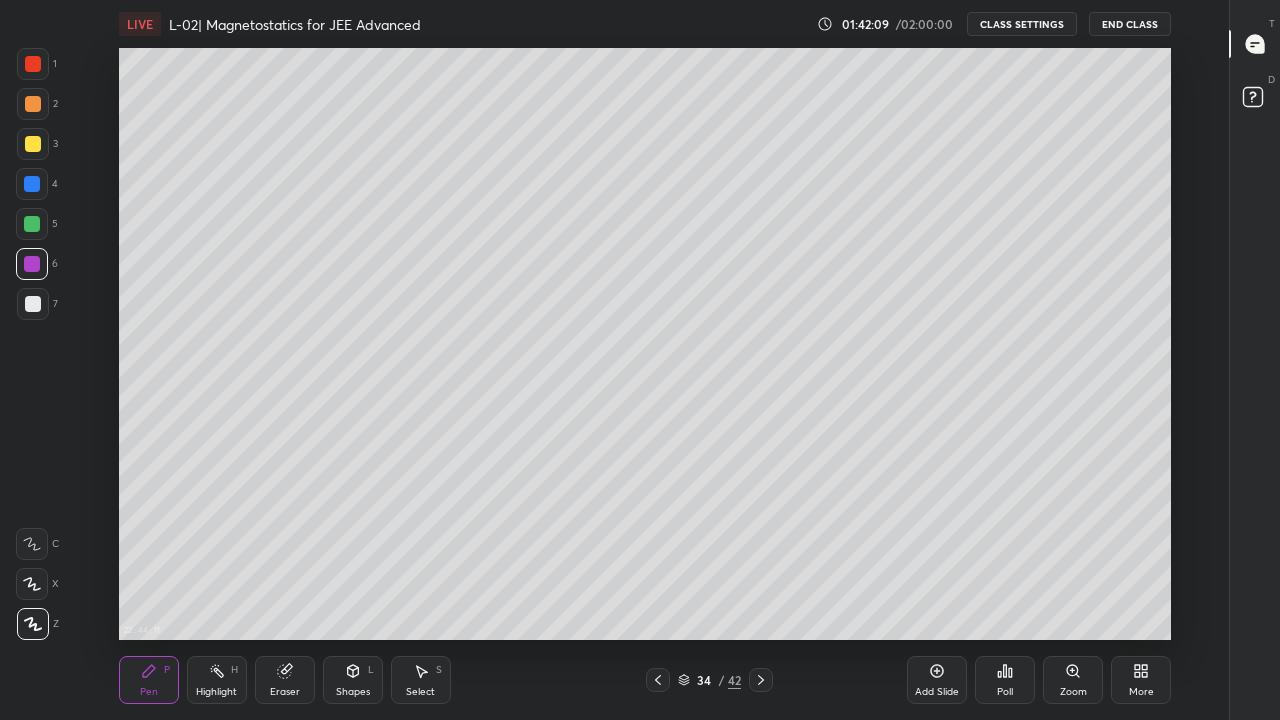 click on "Shapes" at bounding box center (353, 692) 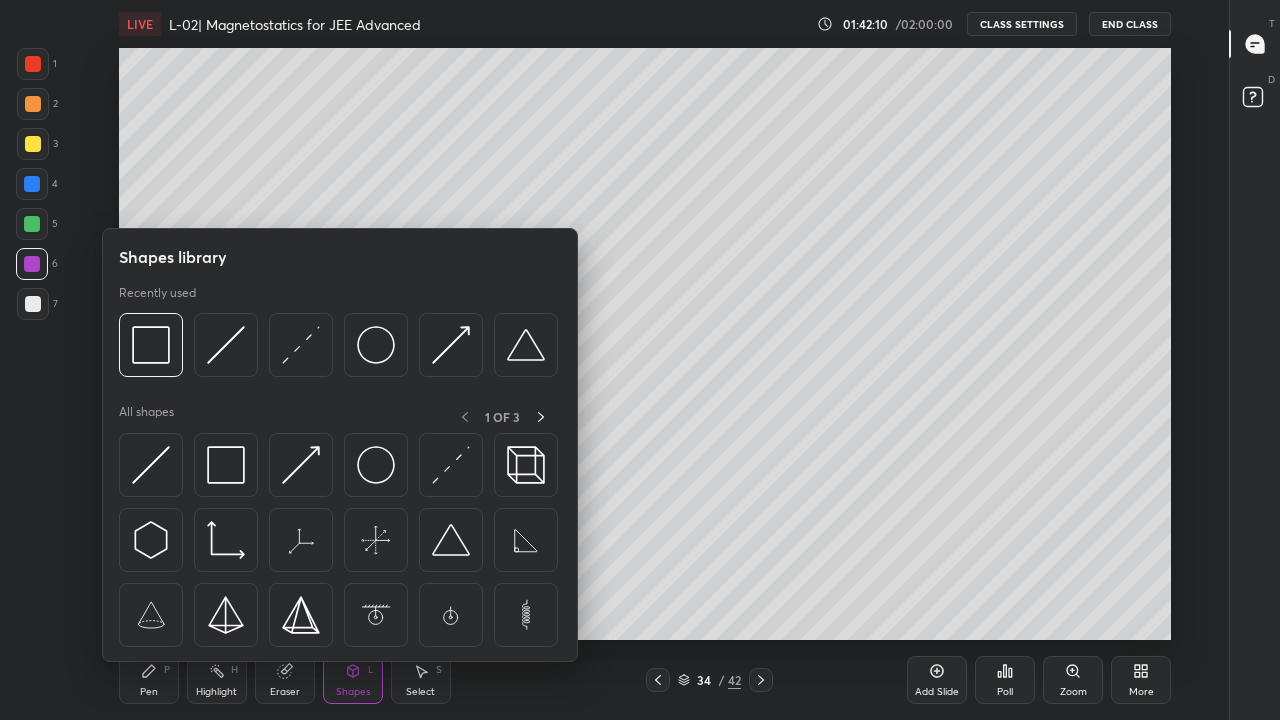 click at bounding box center [151, 465] 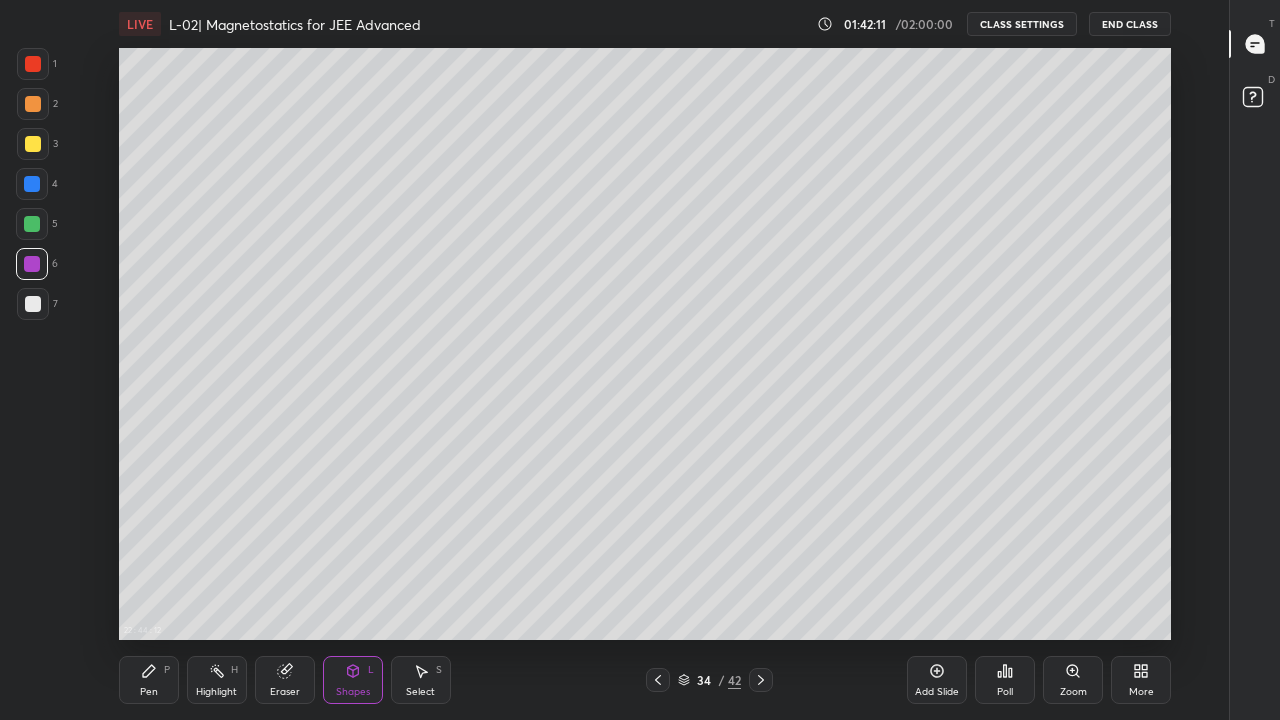 click 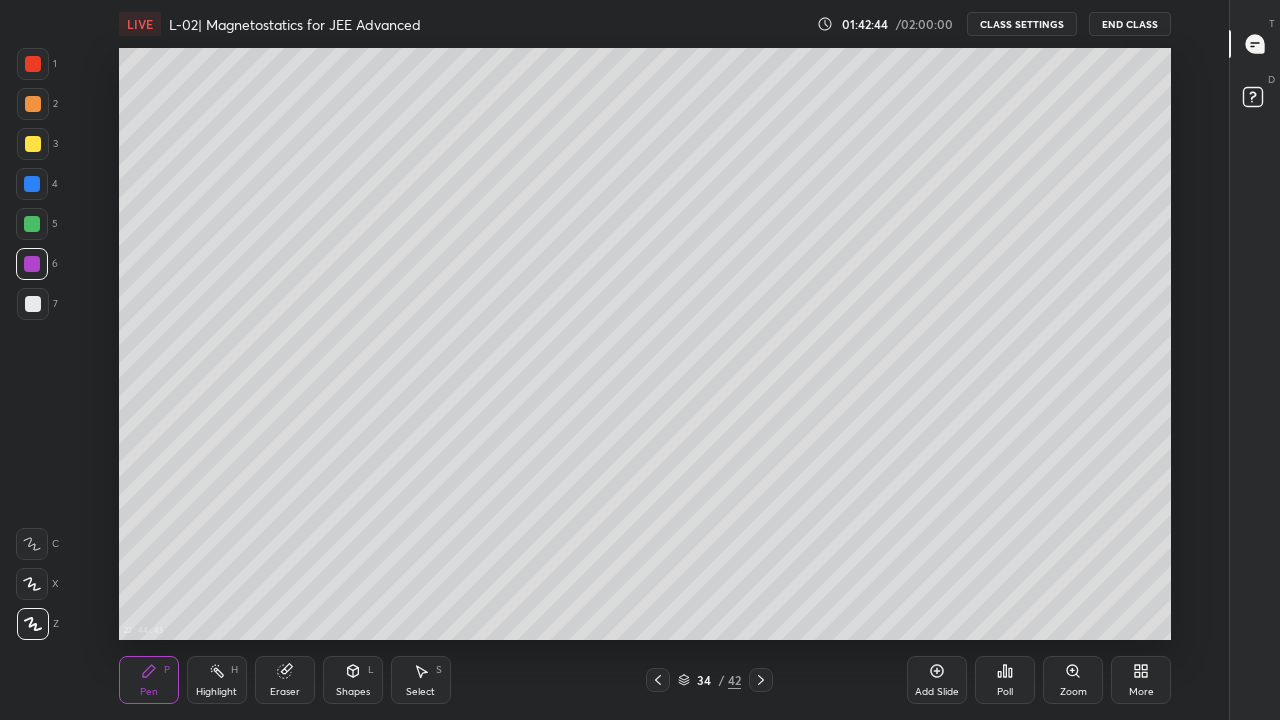 click at bounding box center (33, 144) 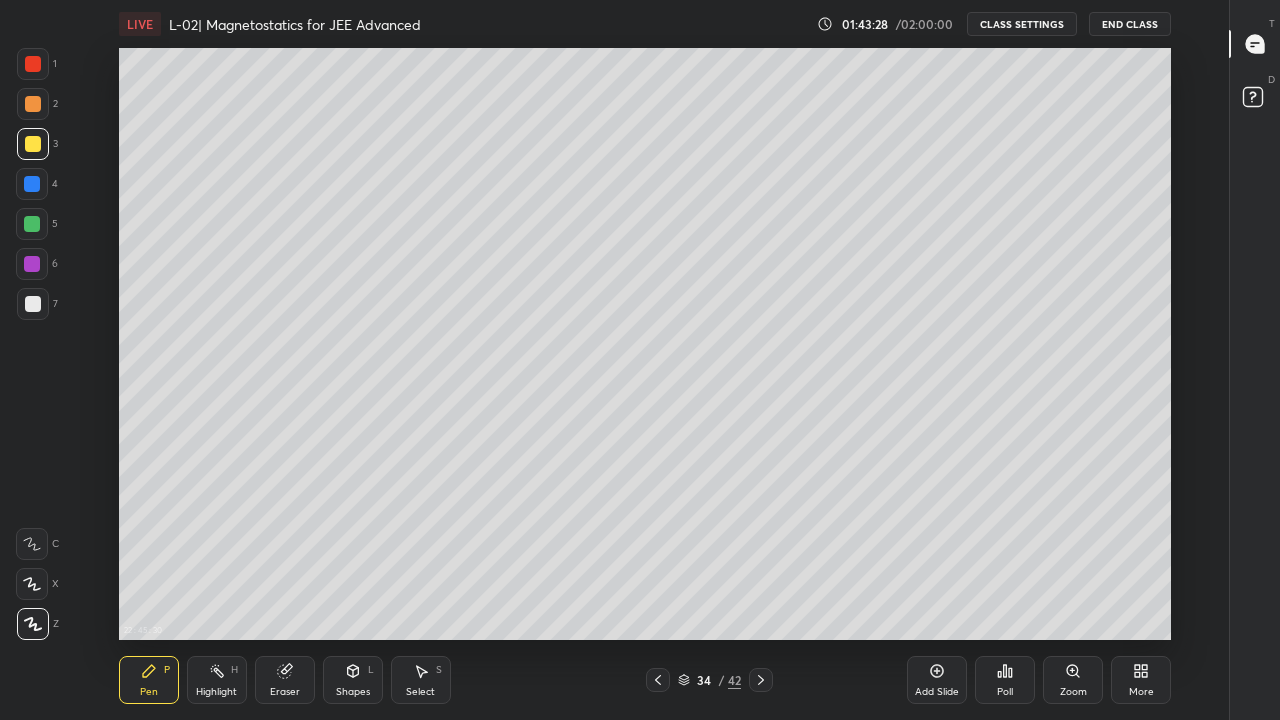 click at bounding box center [33, 64] 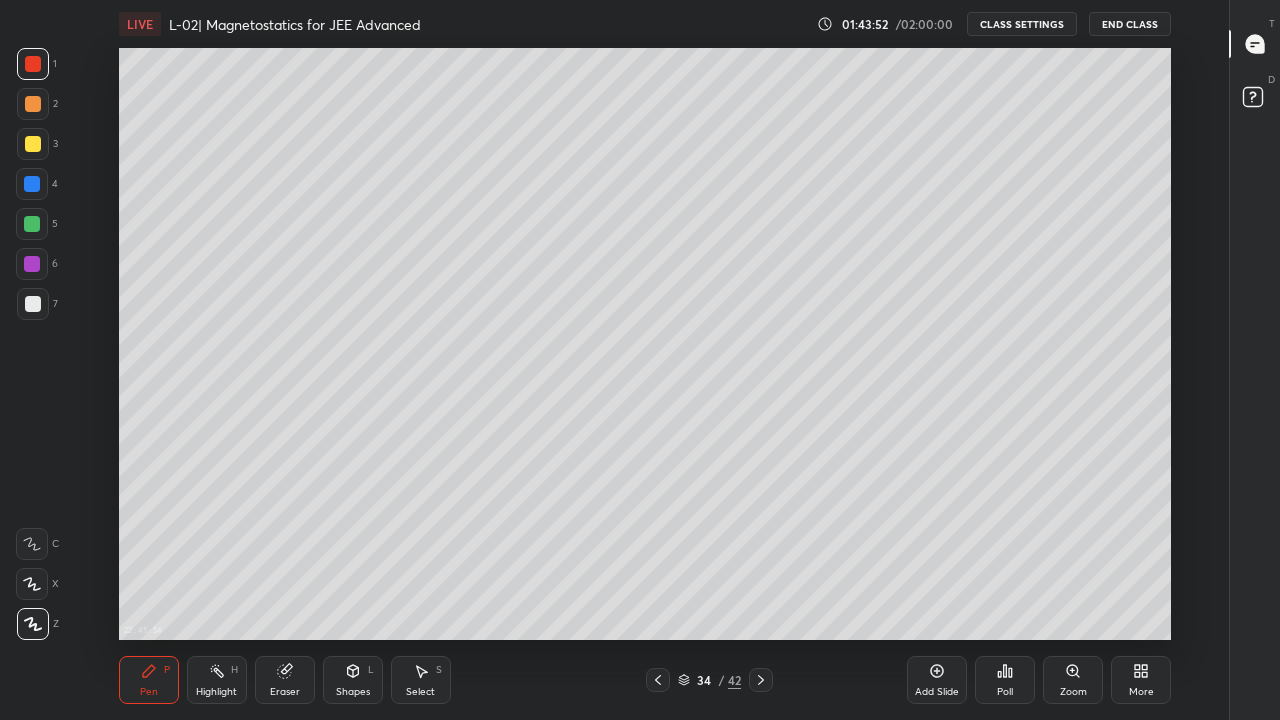 click at bounding box center [32, 224] 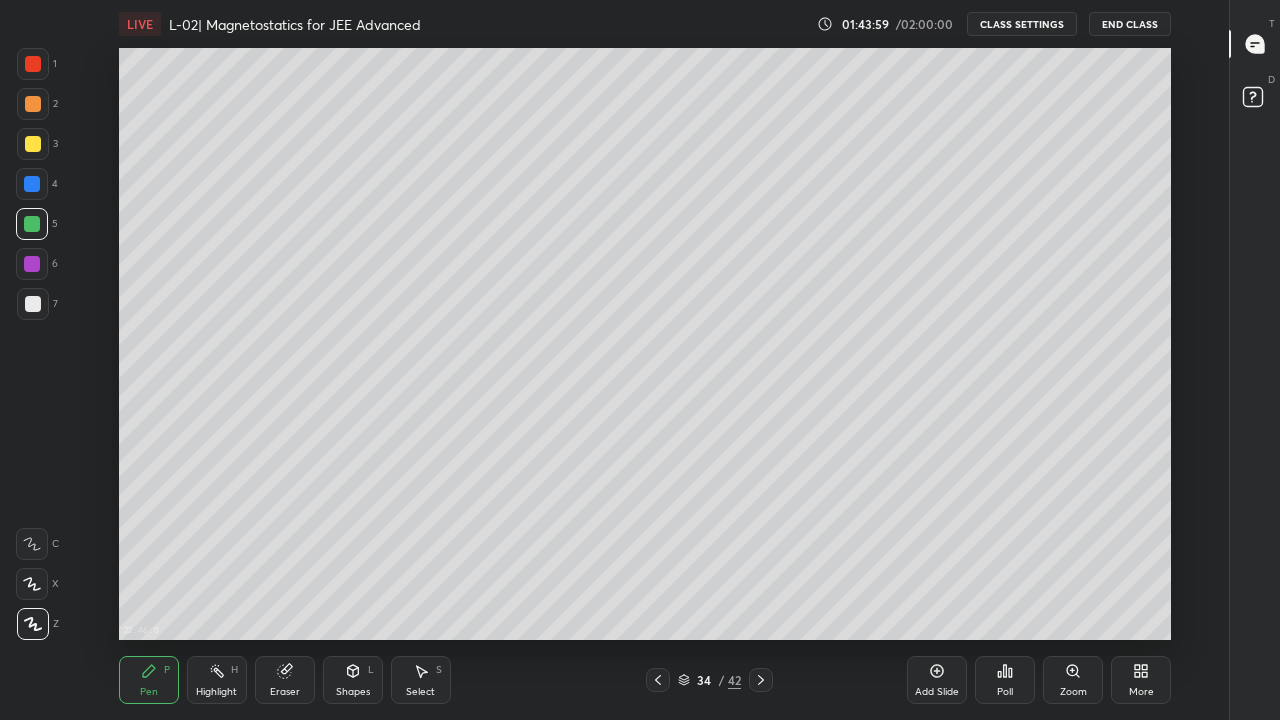 click on "Highlight" at bounding box center (216, 692) 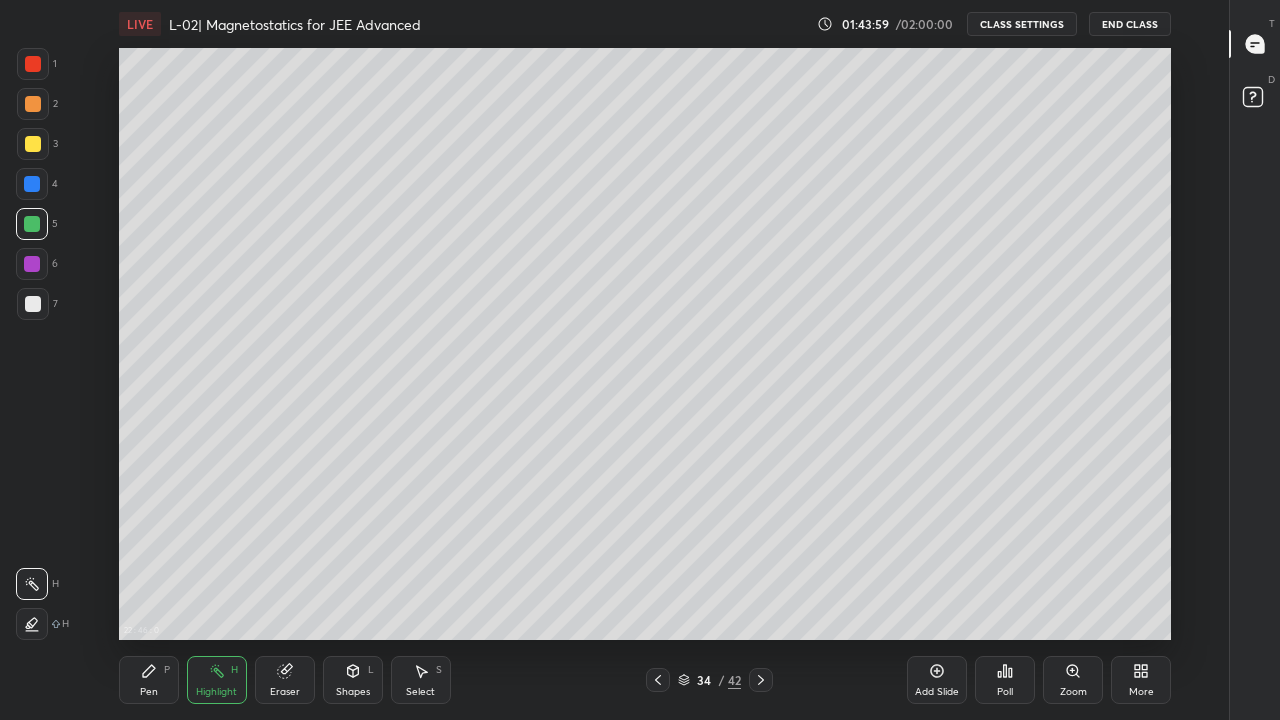 click on "Eraser" at bounding box center (285, 680) 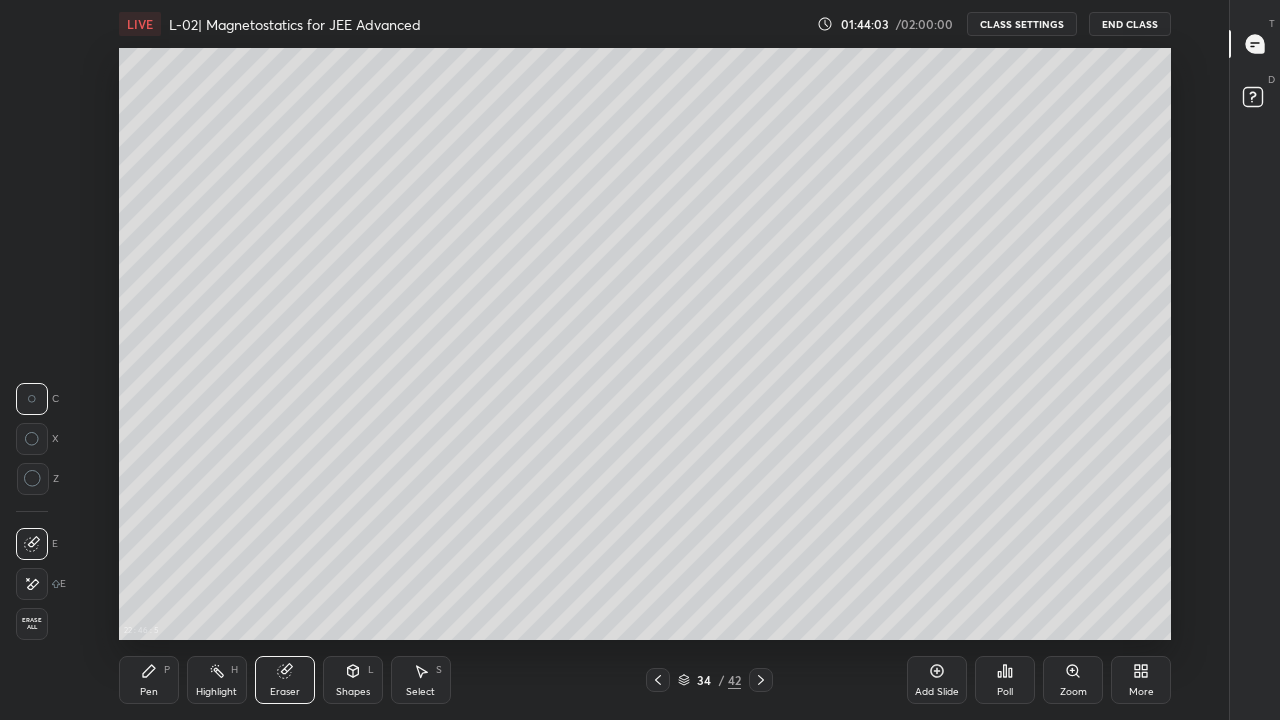 click on "Pen P" at bounding box center [149, 680] 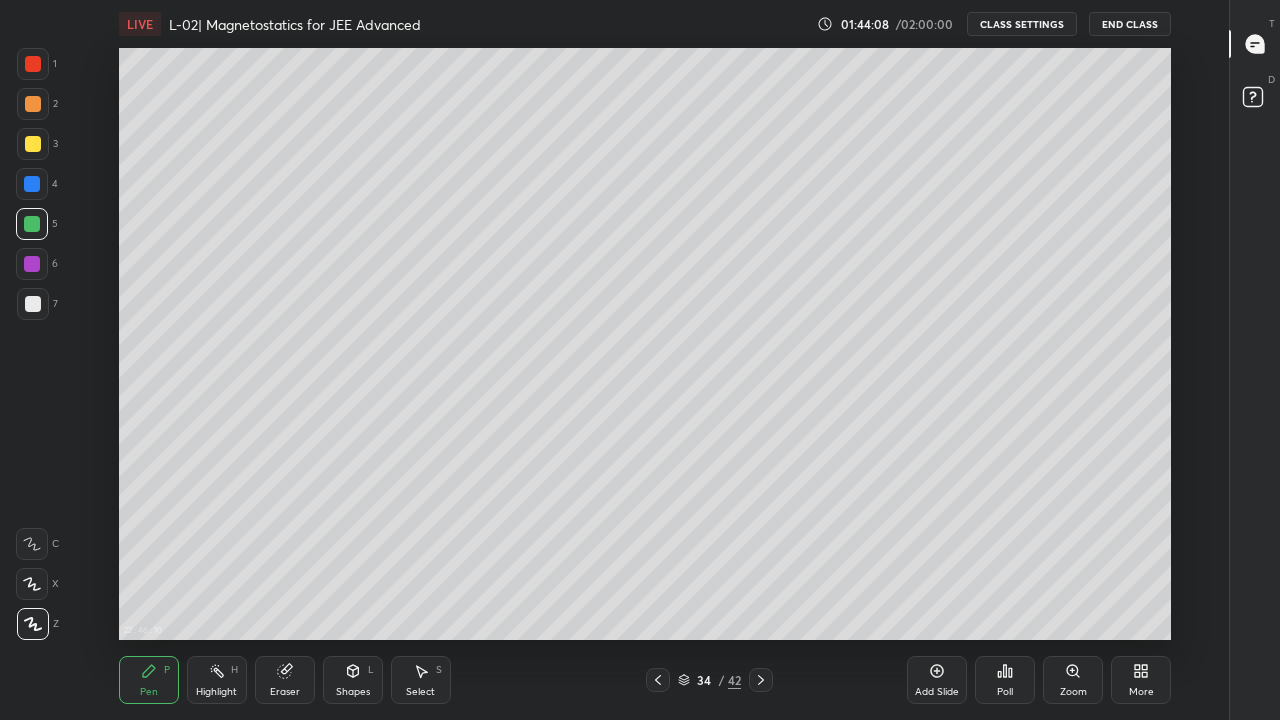 click at bounding box center (33, 144) 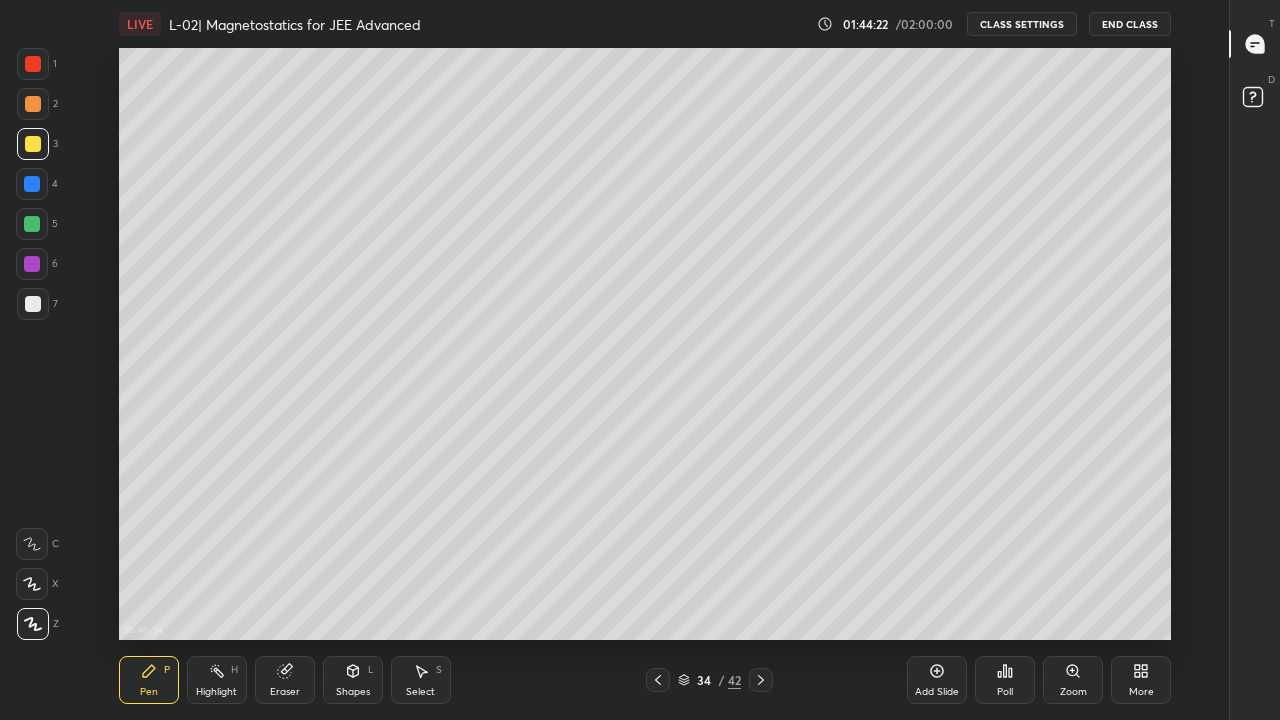 click 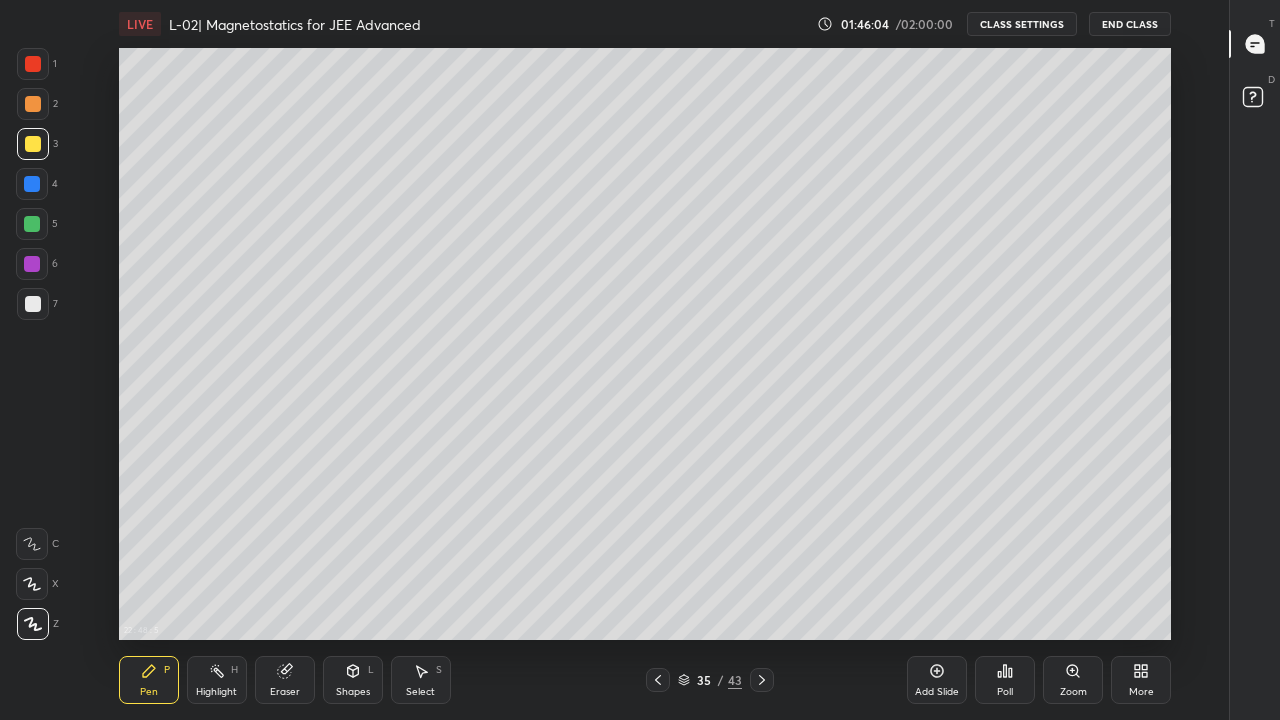 click at bounding box center [32, 264] 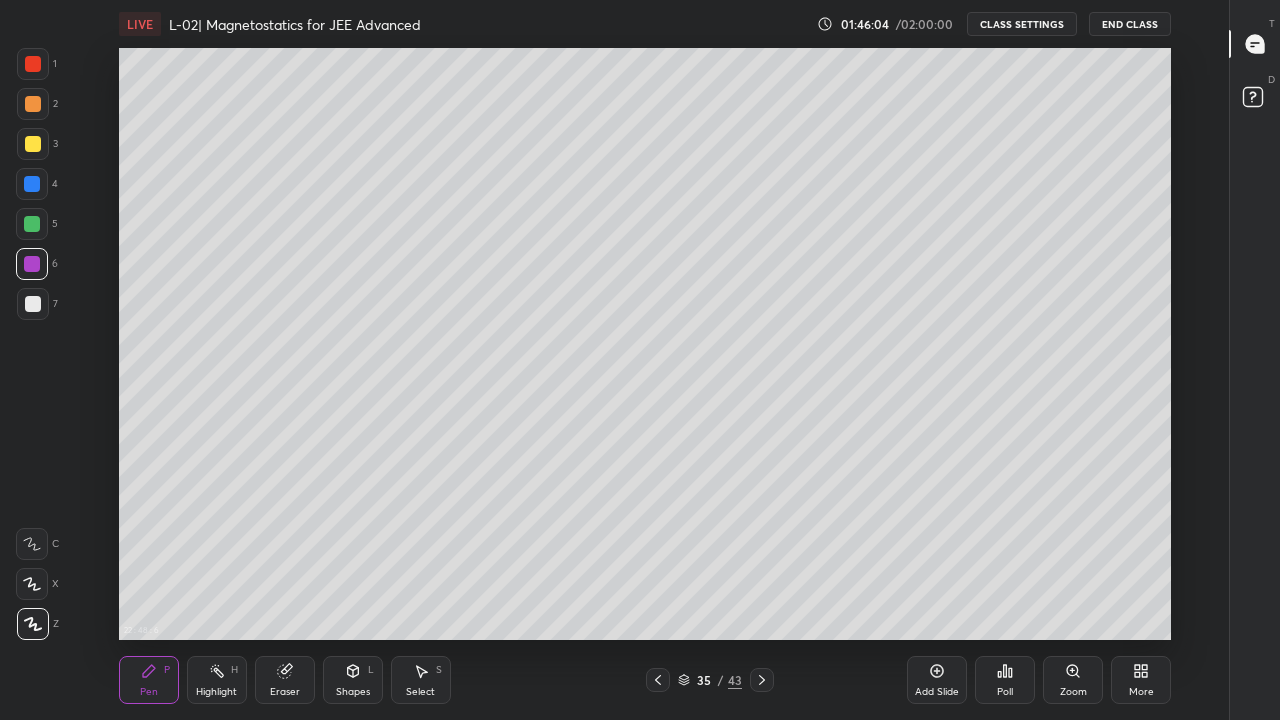 click at bounding box center (32, 224) 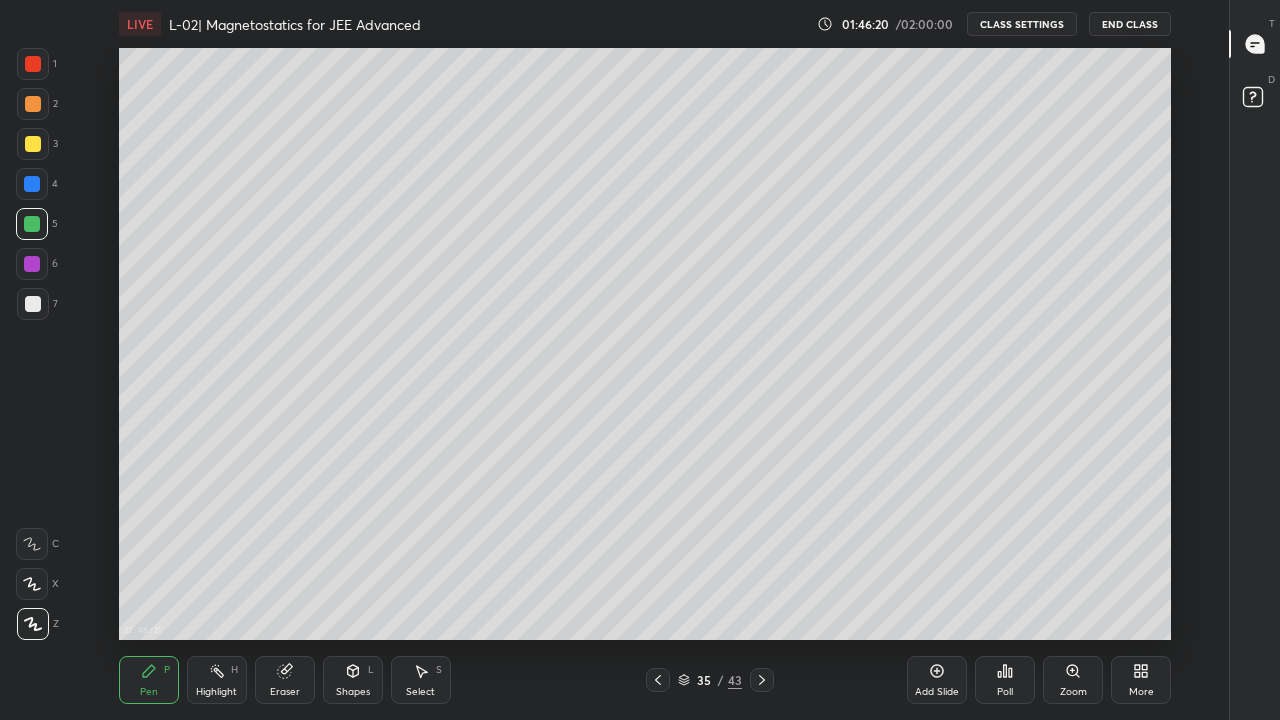 click on "Eraser" at bounding box center [285, 680] 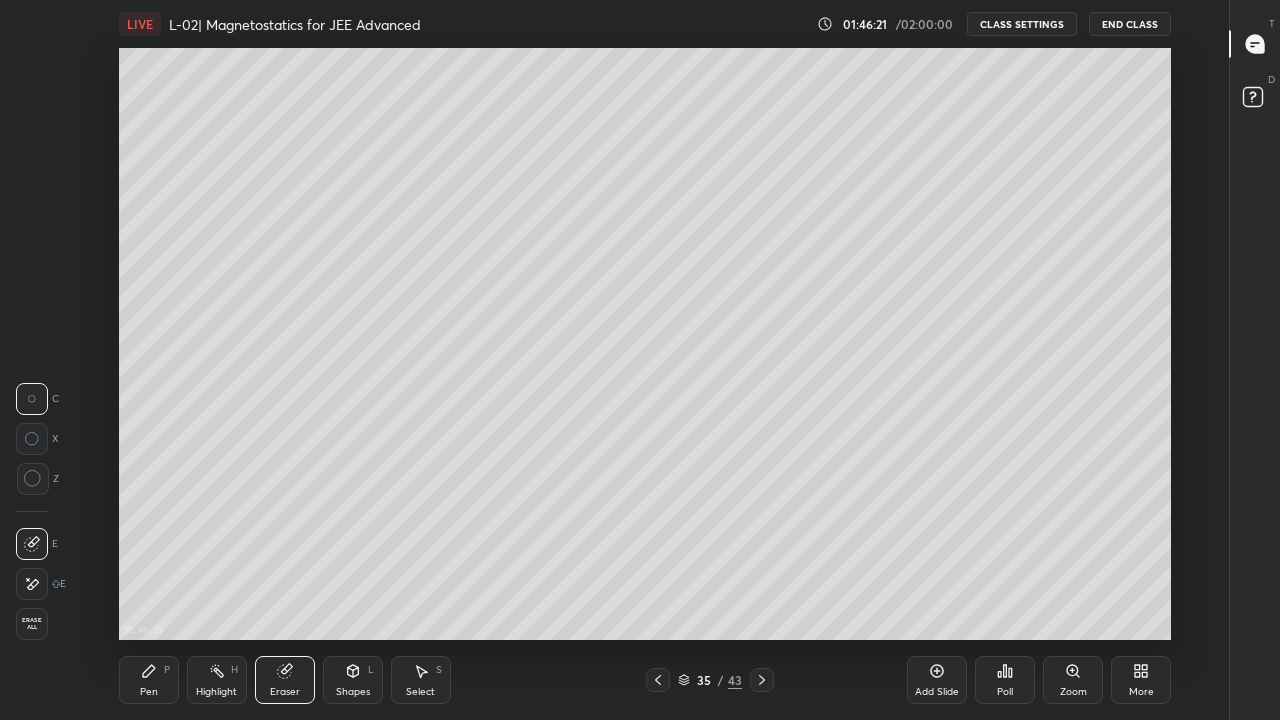 click on "Pen P" at bounding box center [149, 680] 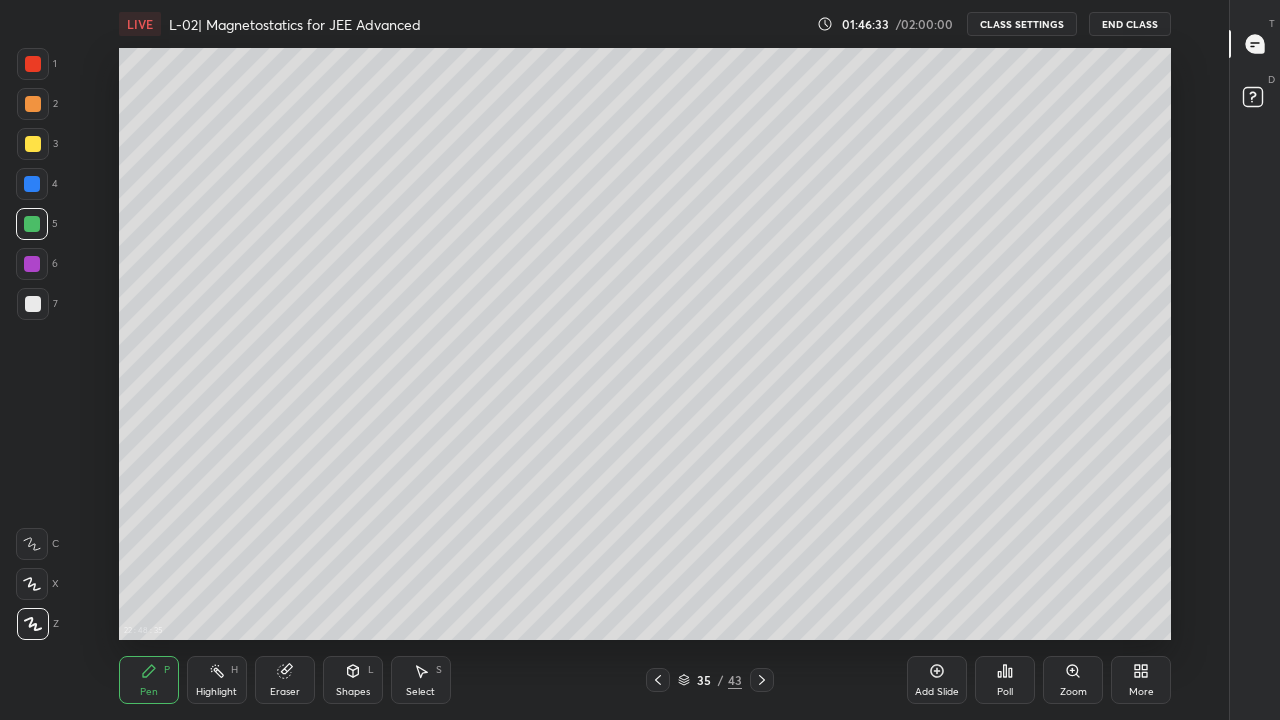 click on "Eraser" at bounding box center [285, 692] 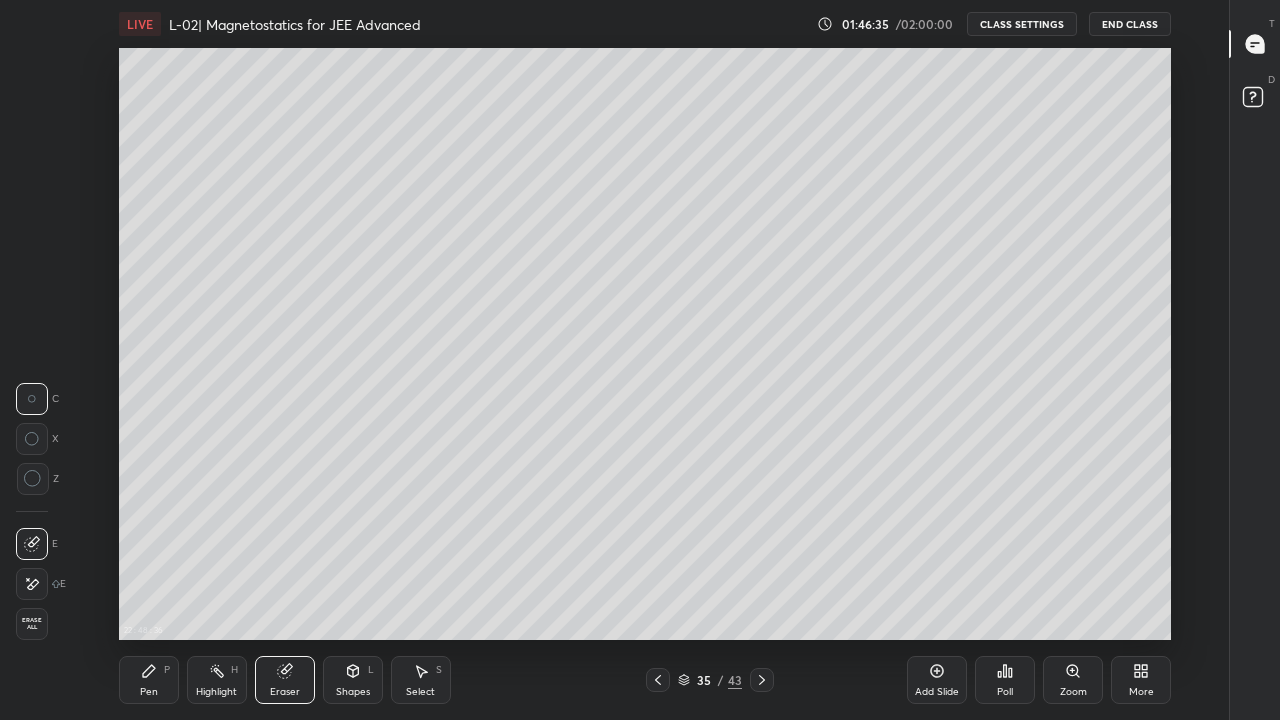 click on "Pen P" at bounding box center (149, 680) 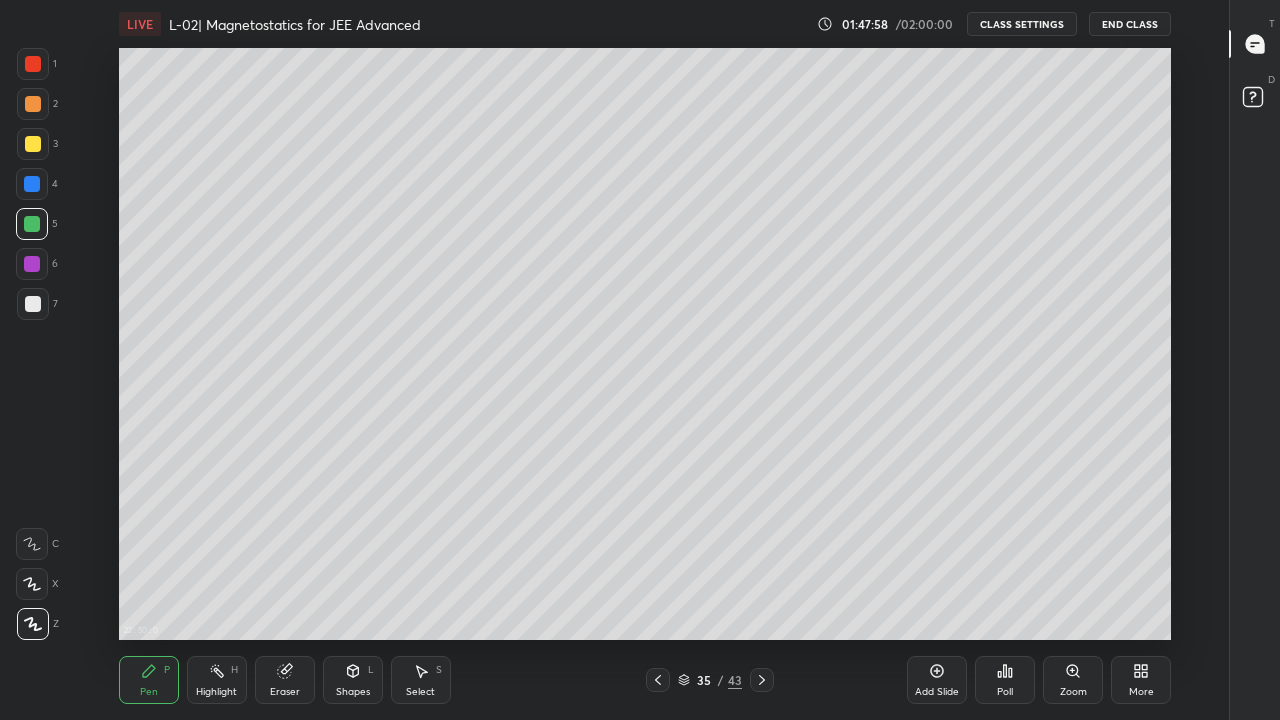 click 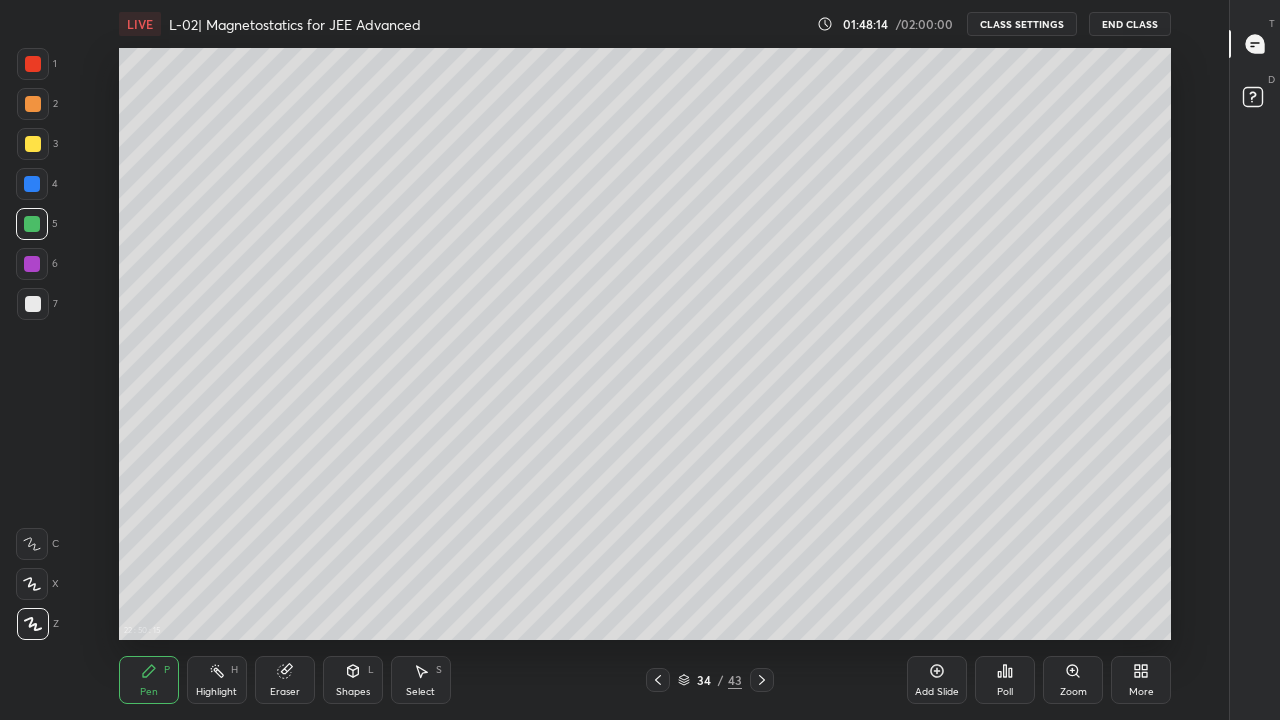 click 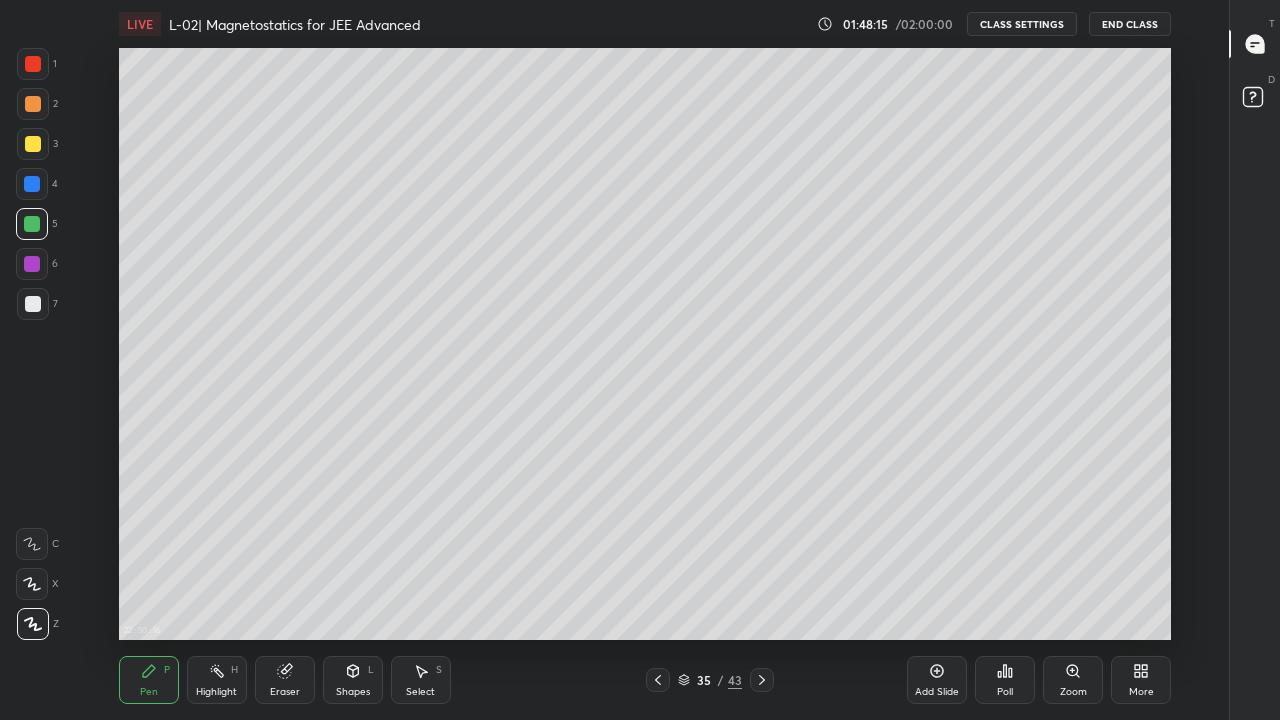 click at bounding box center [658, 680] 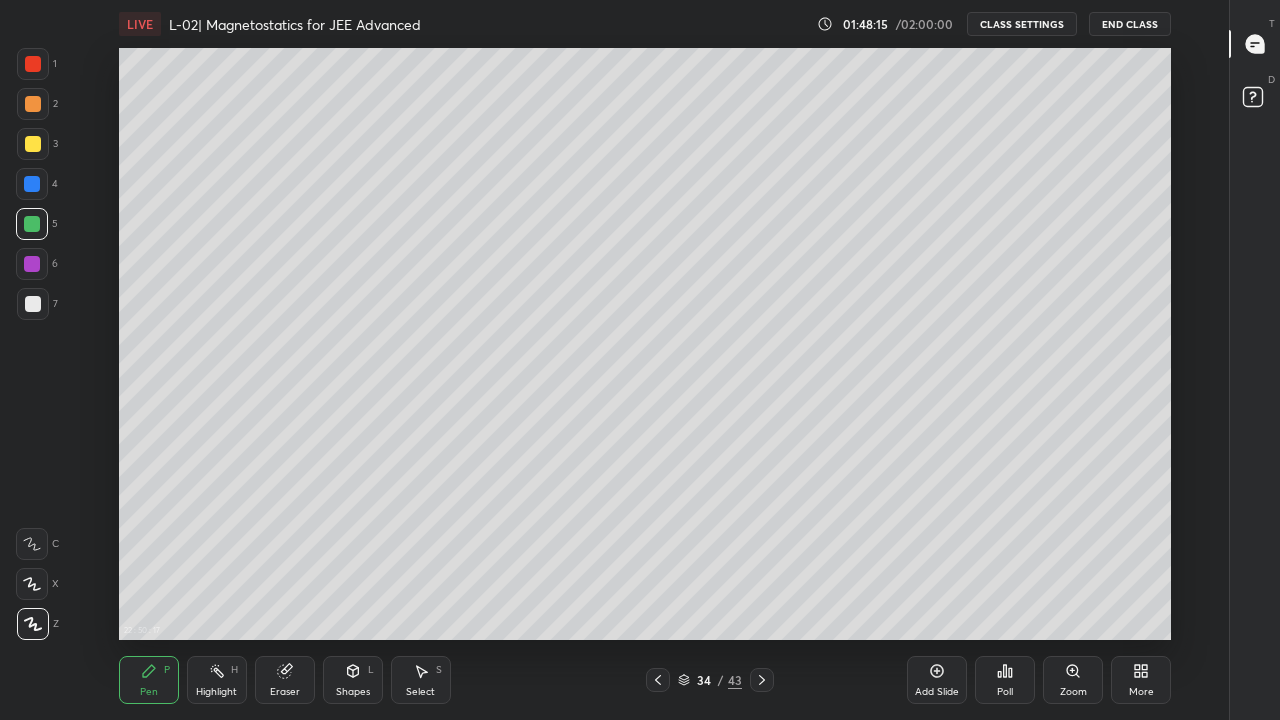 click 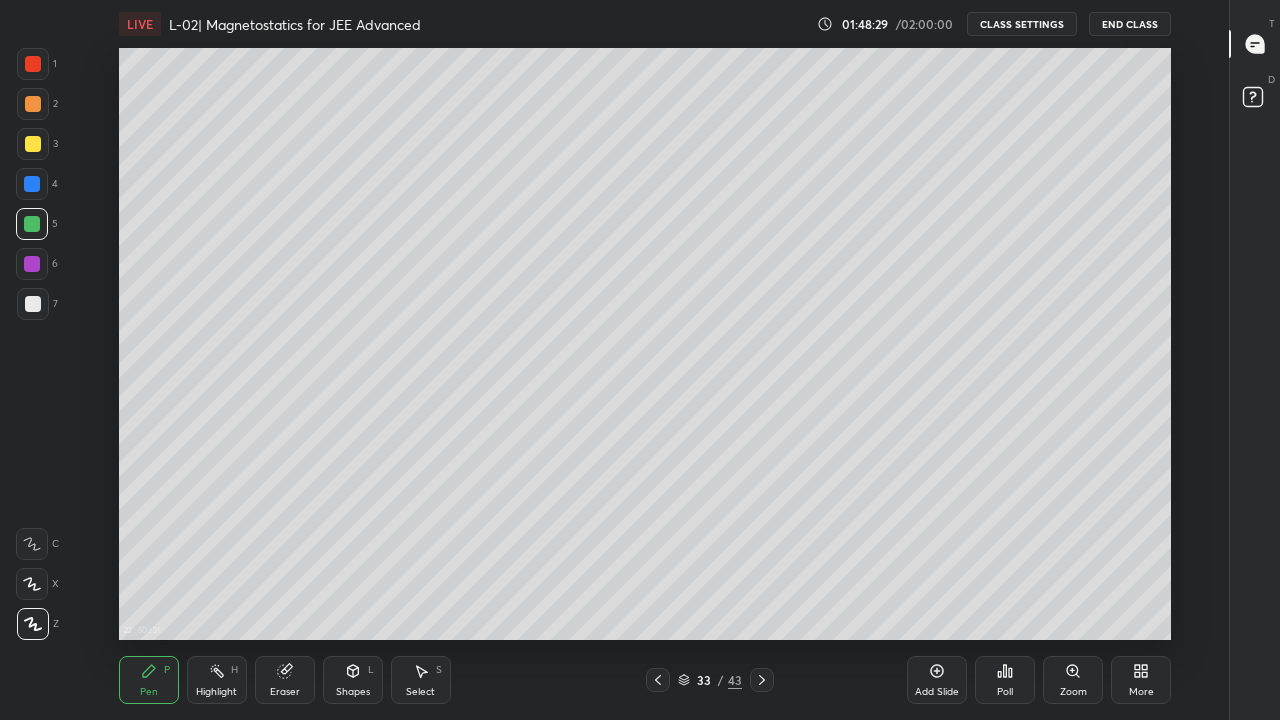 click 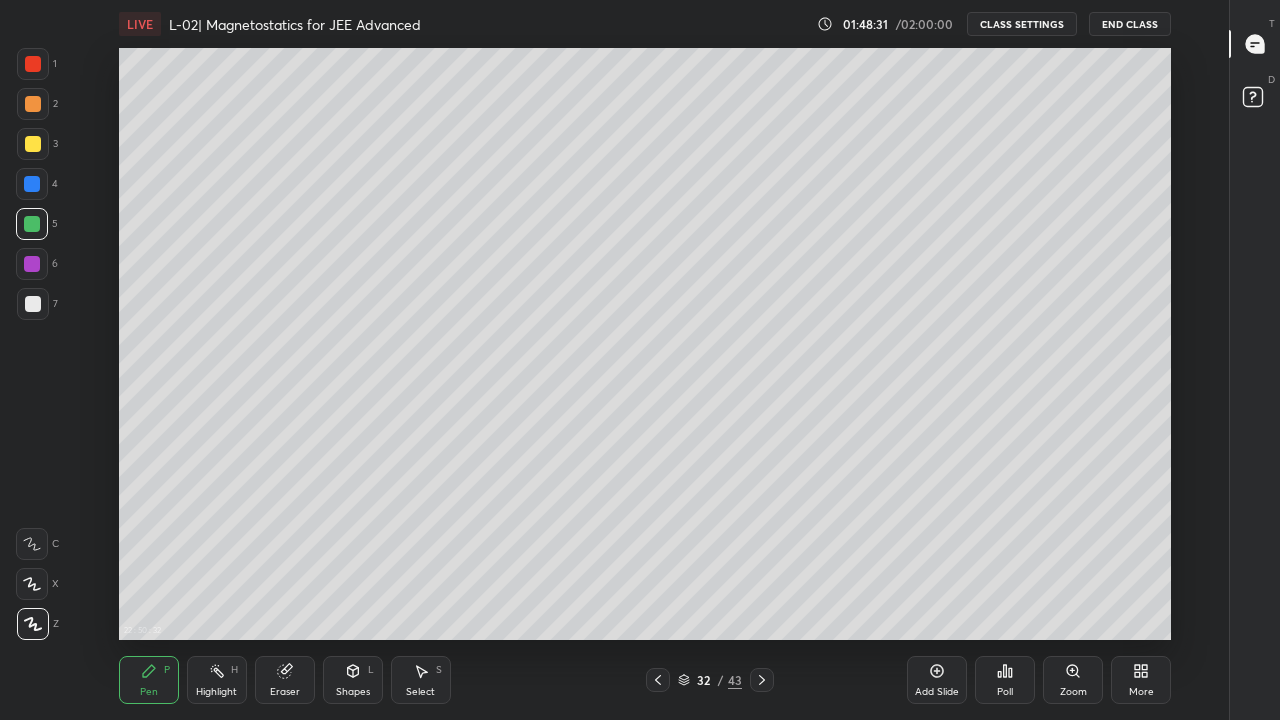 click 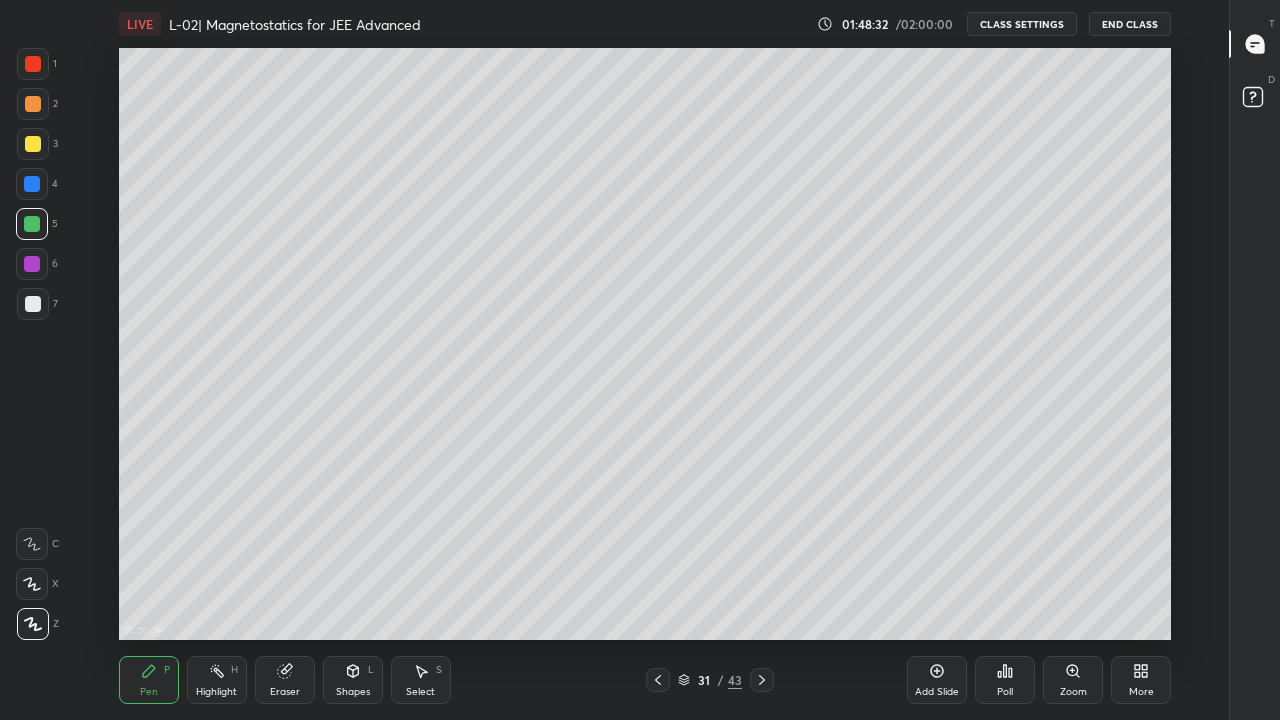 click at bounding box center (658, 680) 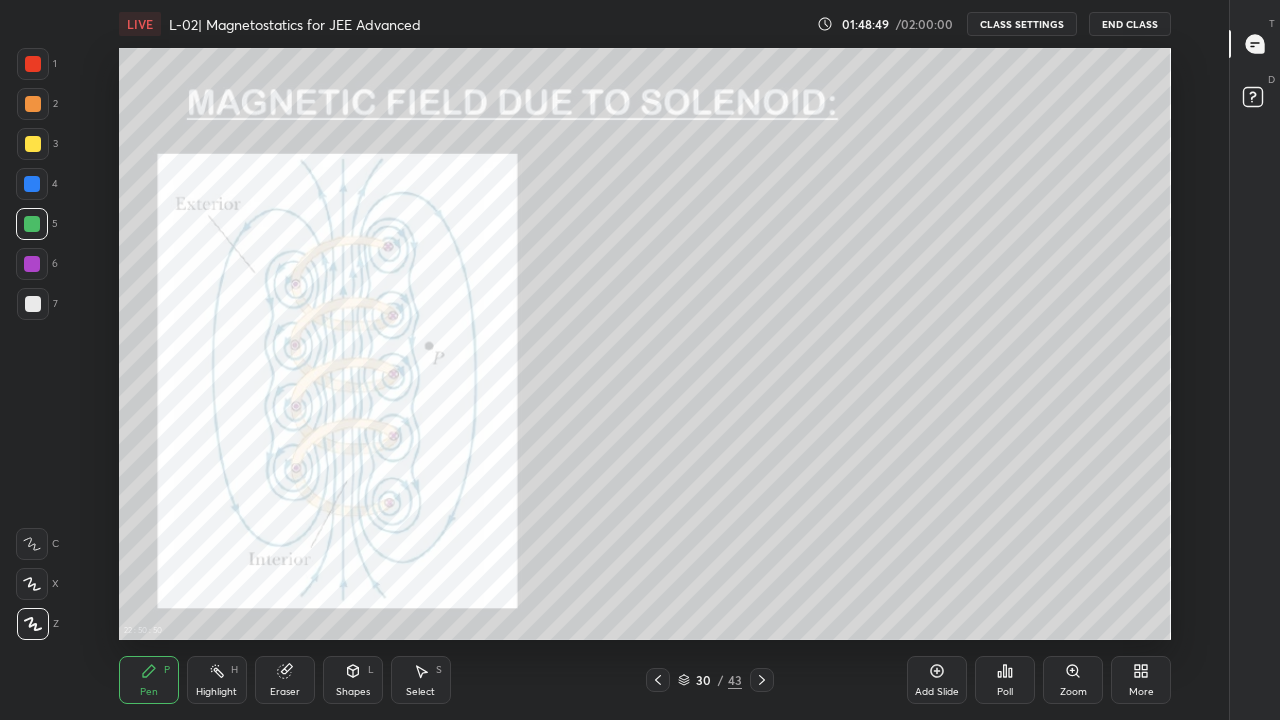 click on "Eraser" at bounding box center [285, 680] 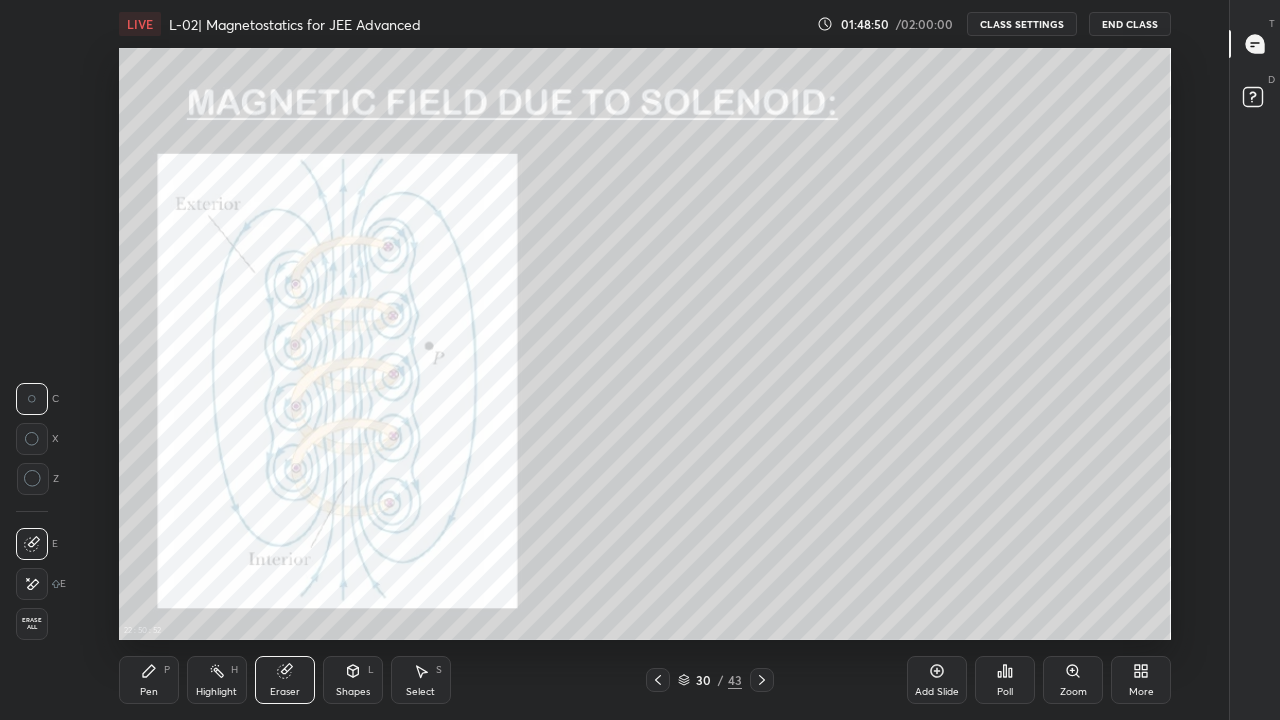 click 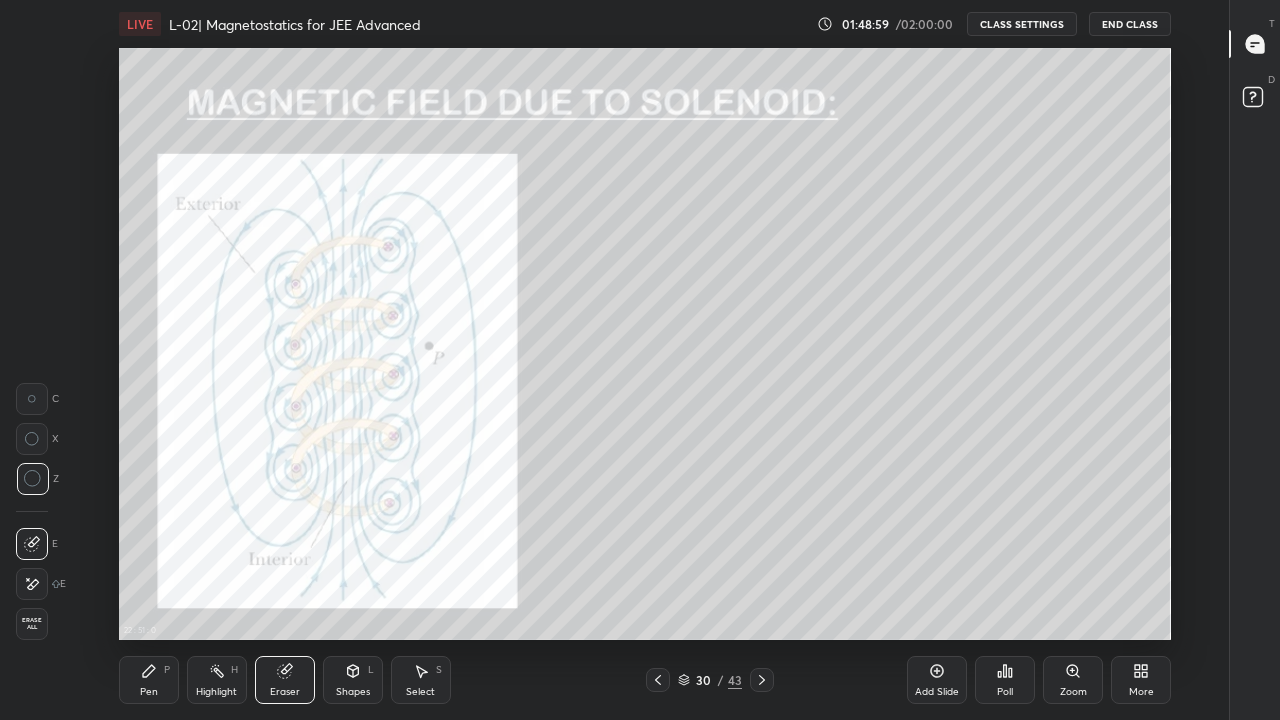 click 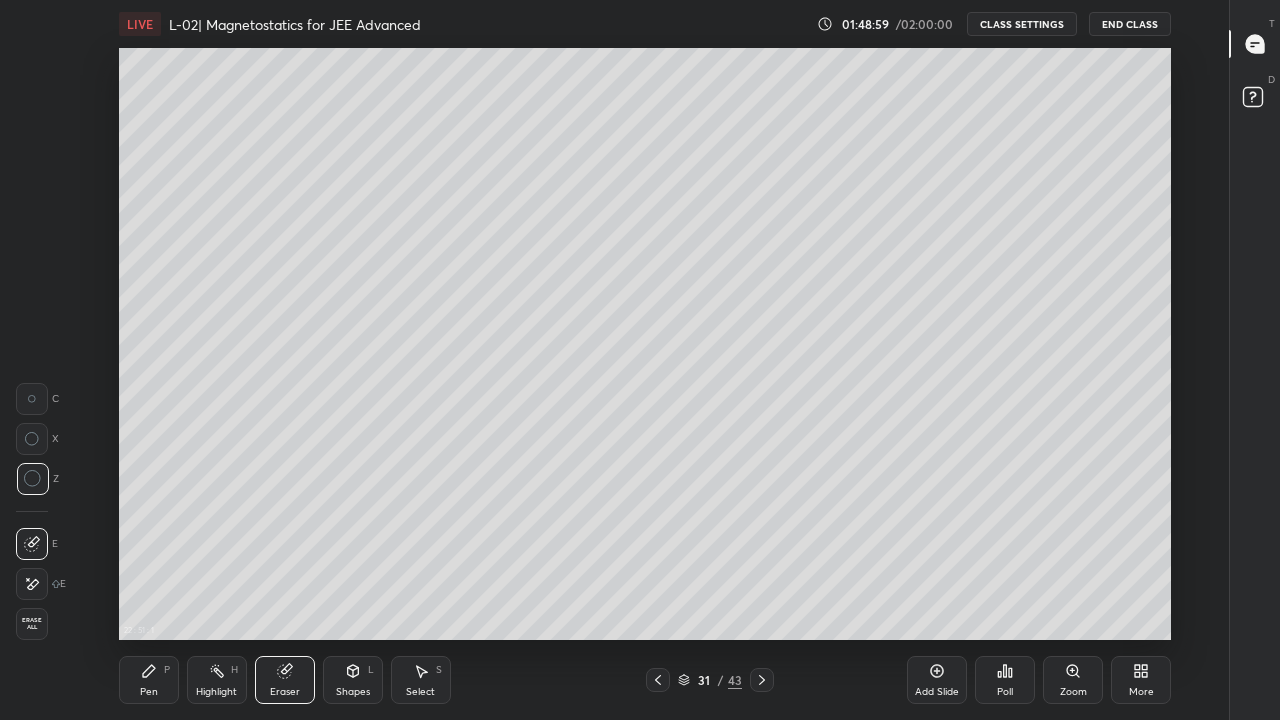 click 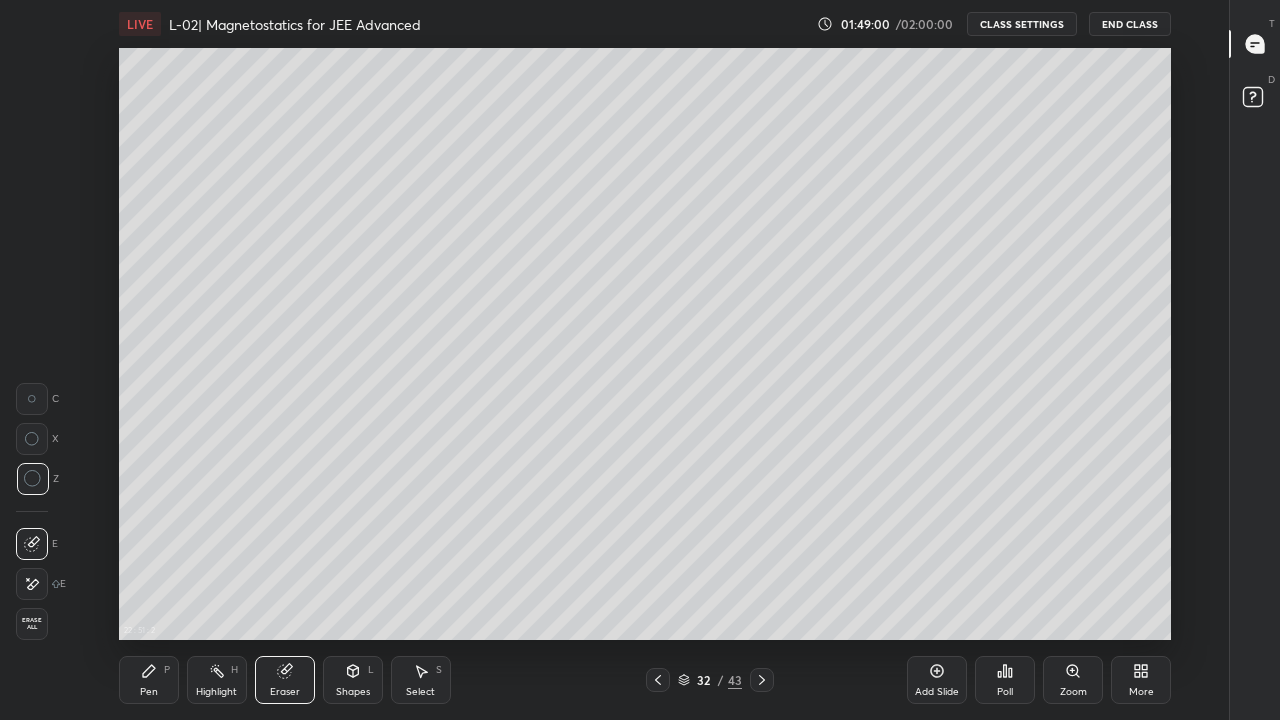 click 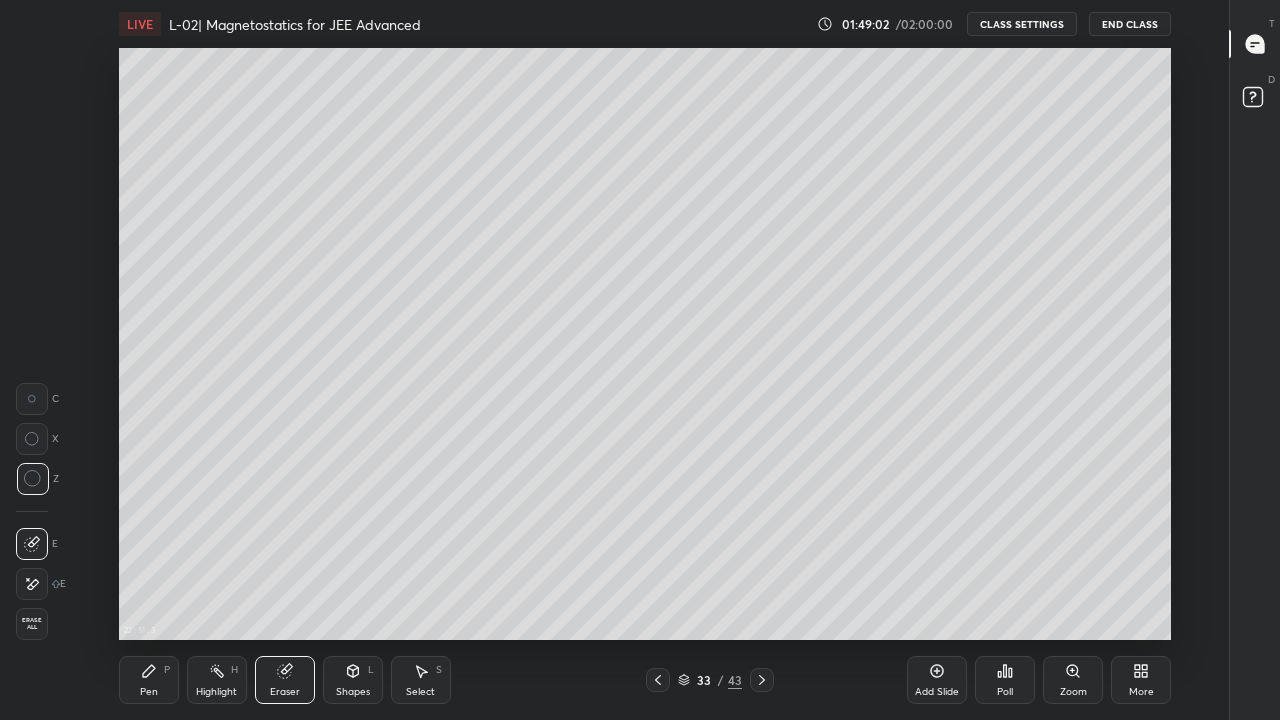 click 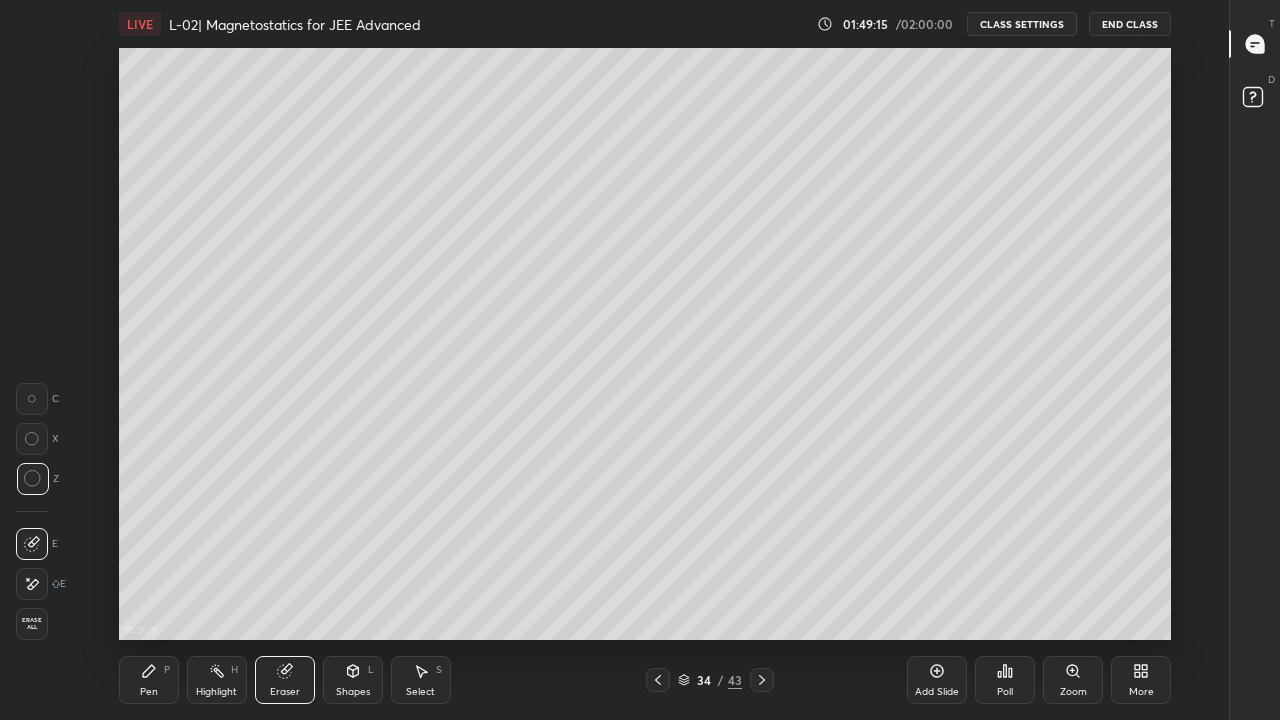 click 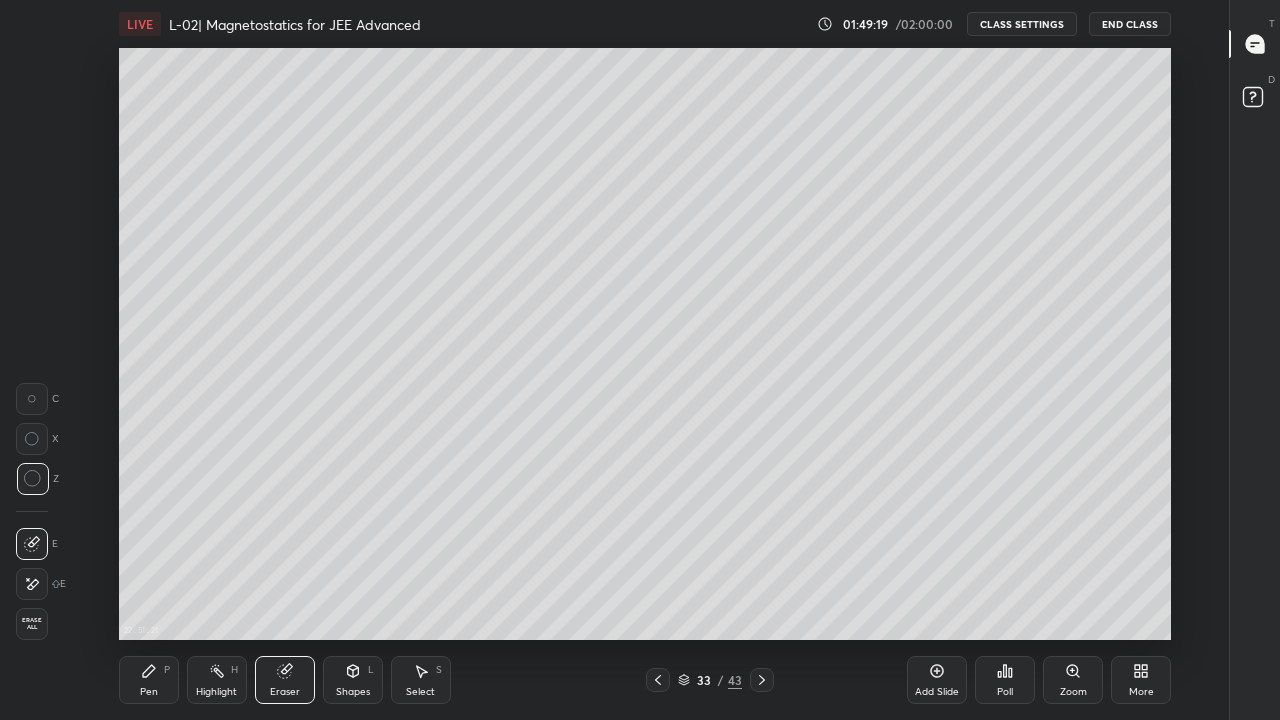 click 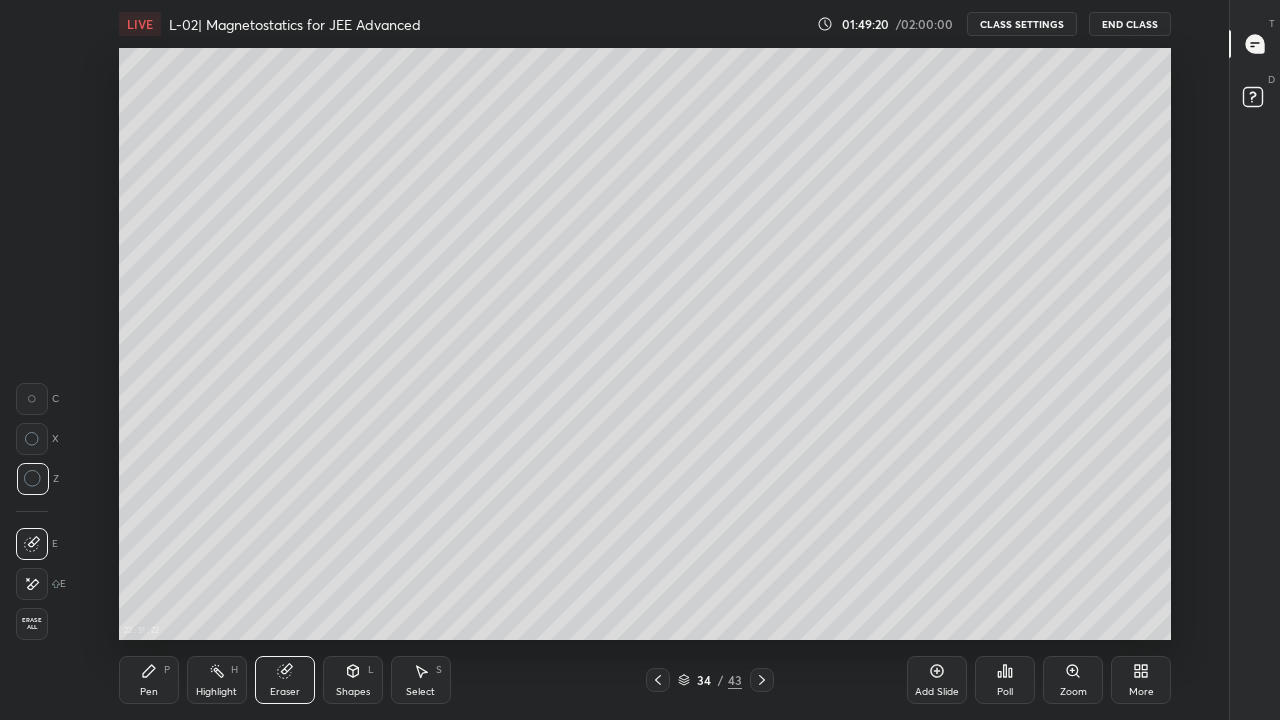 click 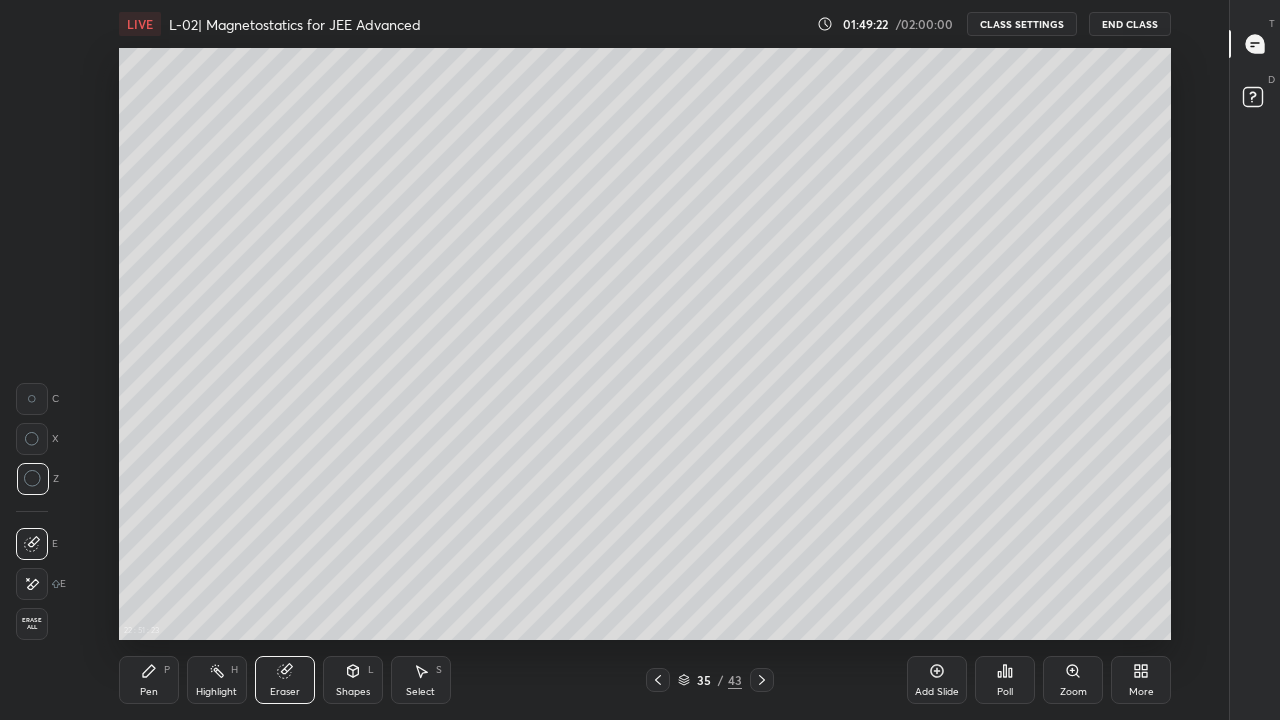click 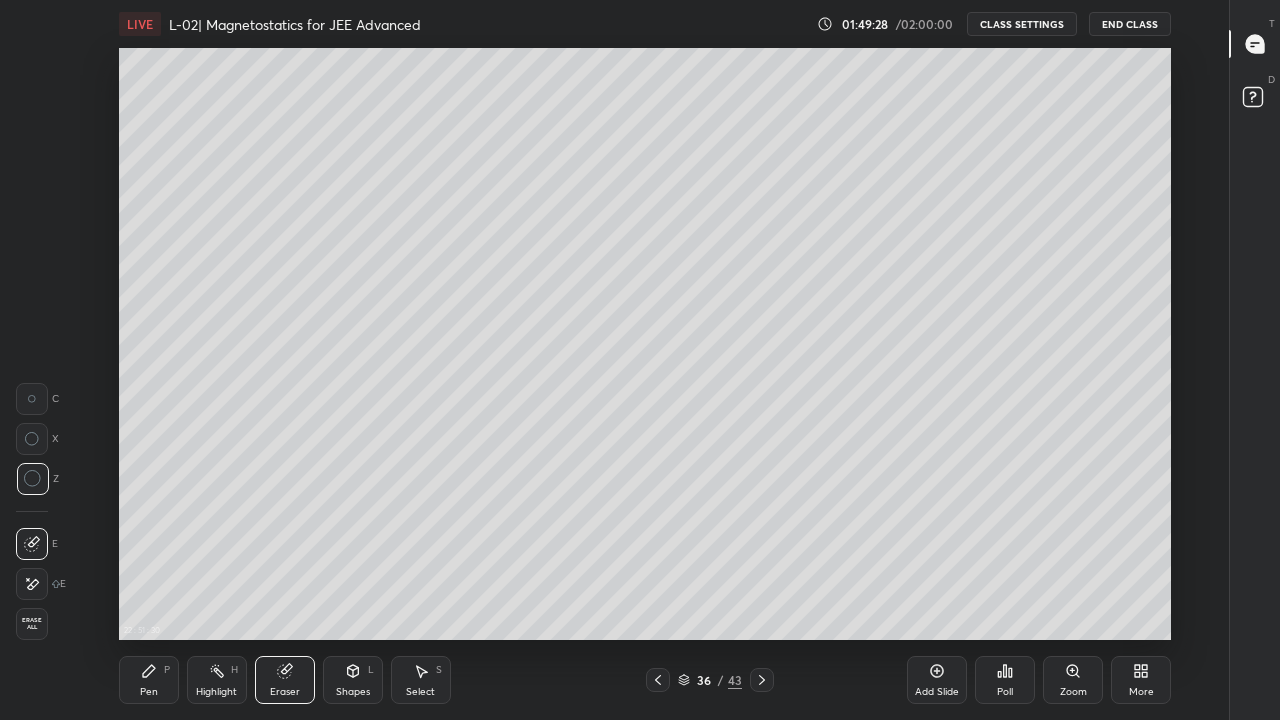 click at bounding box center (762, 680) 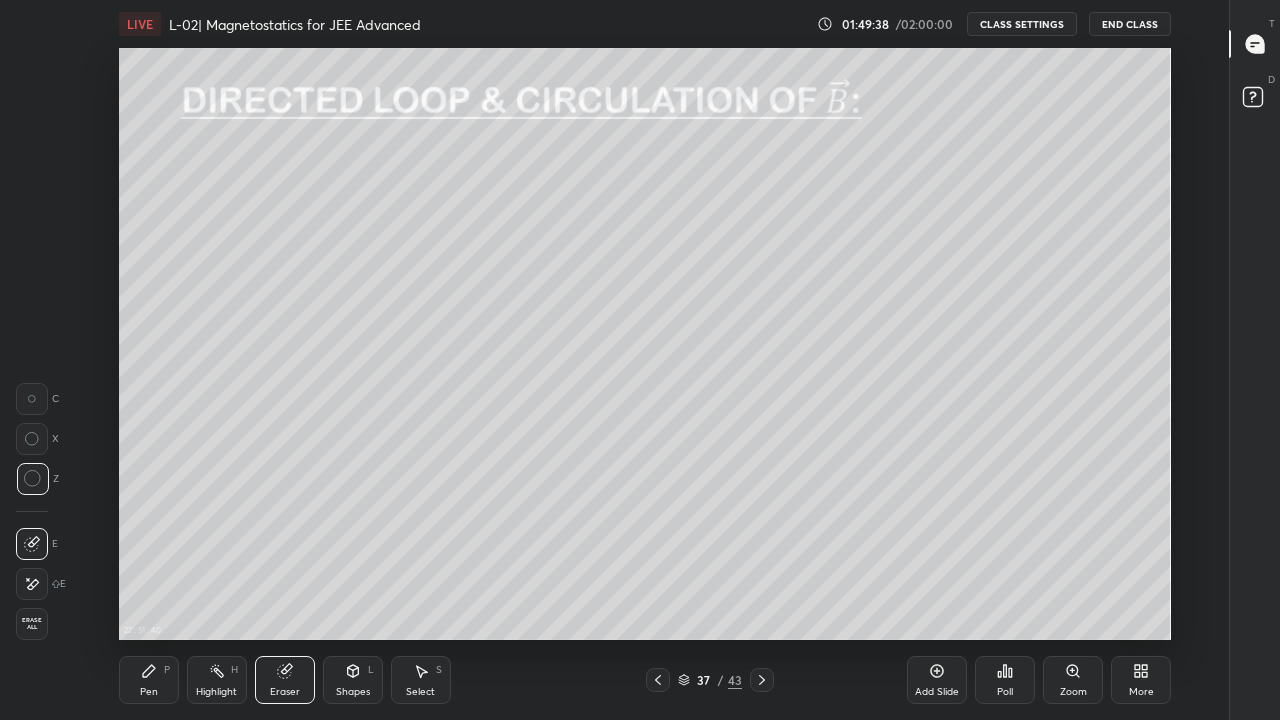click 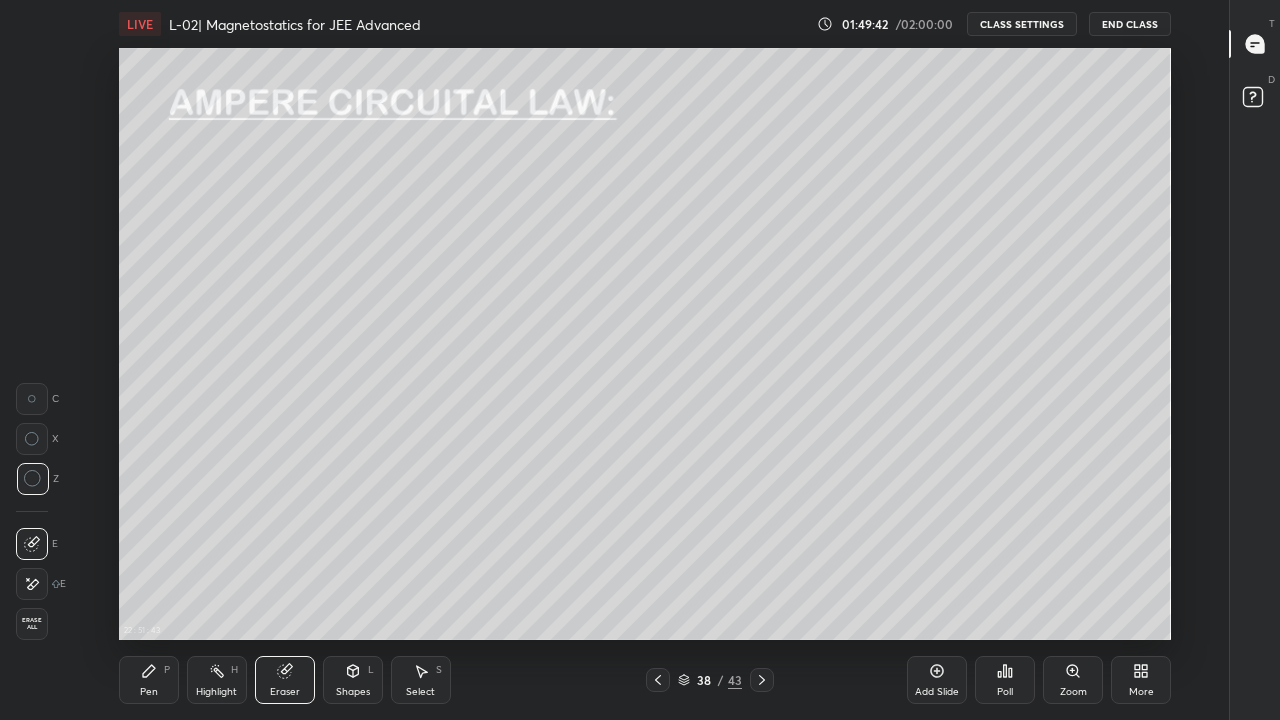 click at bounding box center [658, 680] 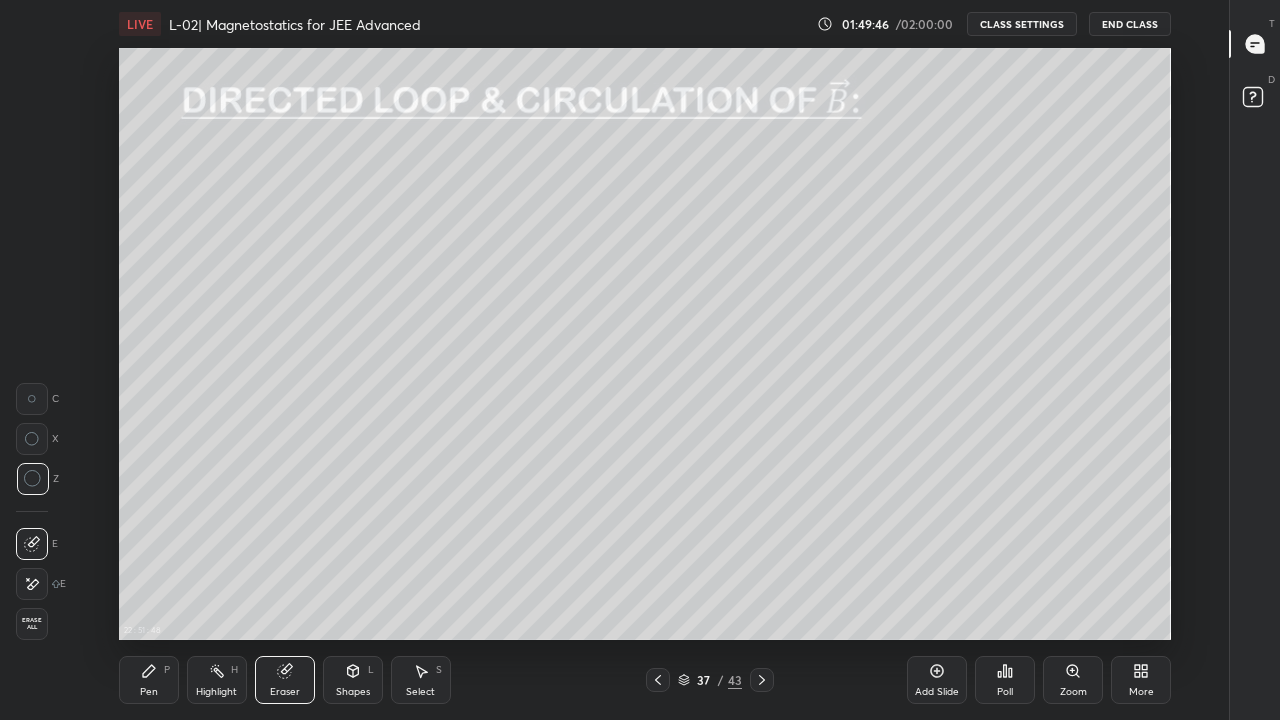 click 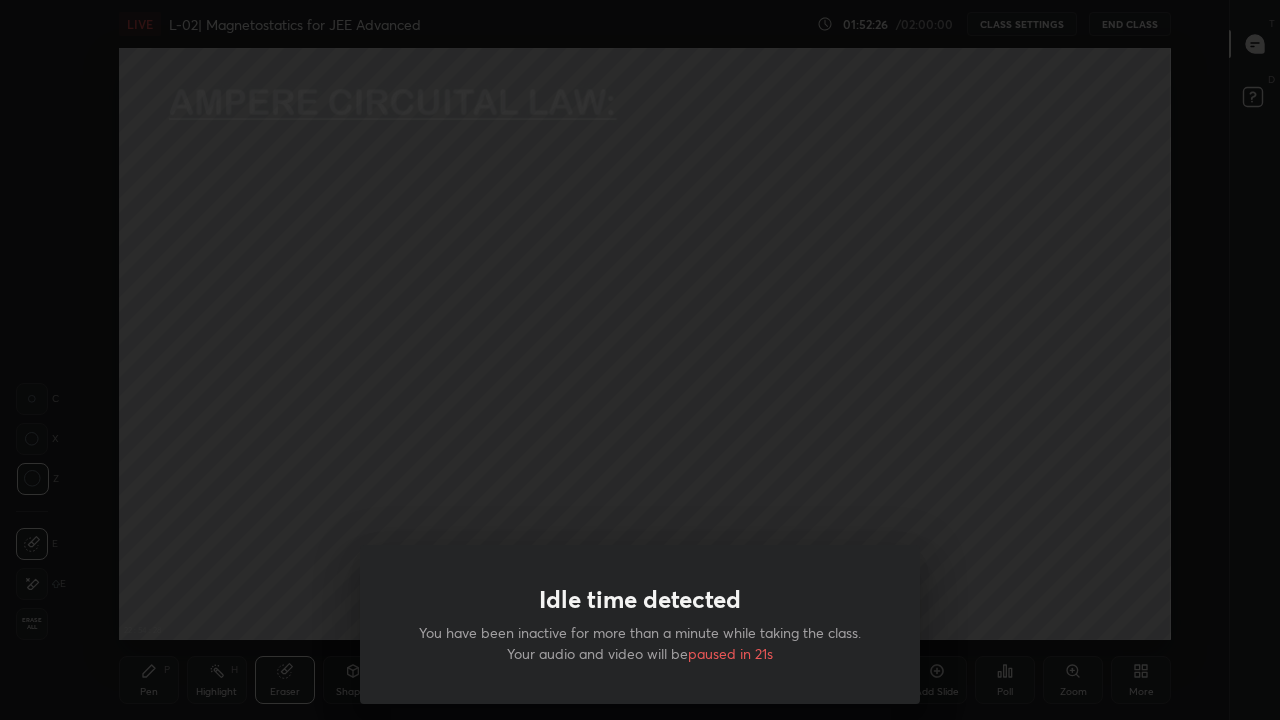 click on "Idle time detected You have been inactive for more than a minute while taking the class. Your audio and video will be paused in 21s" at bounding box center (640, 360) 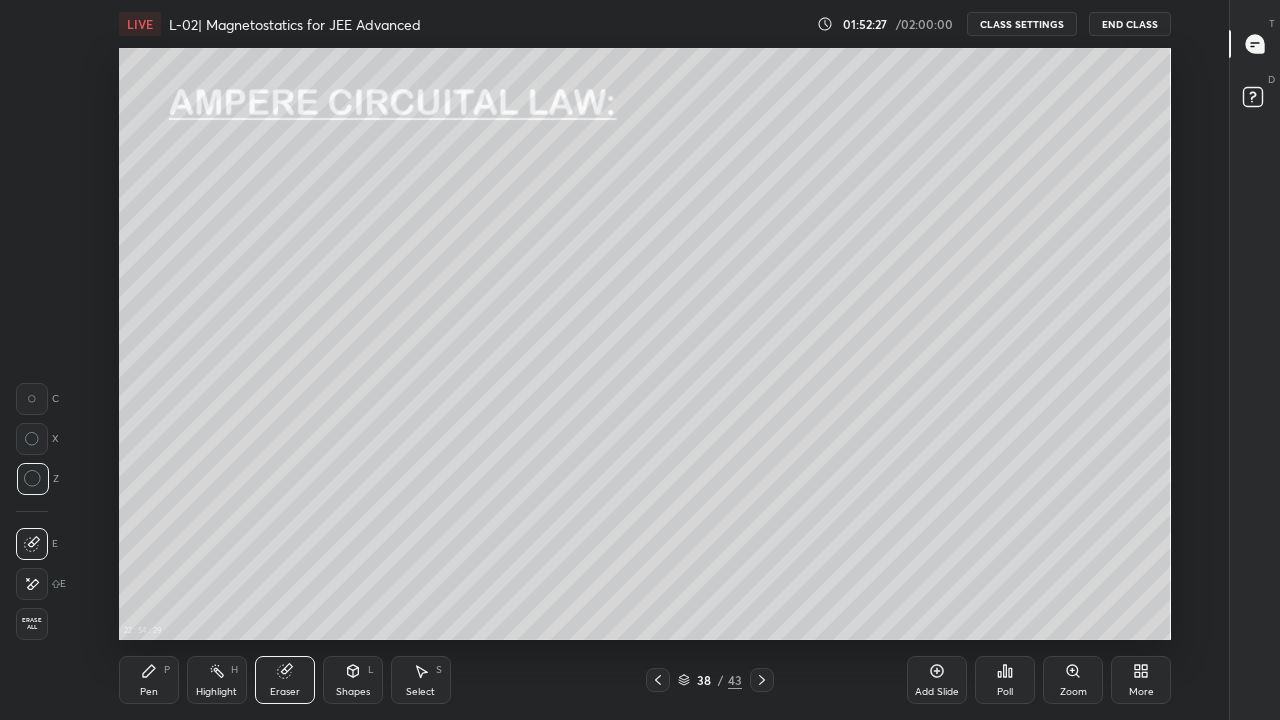 click on "38" at bounding box center (704, 680) 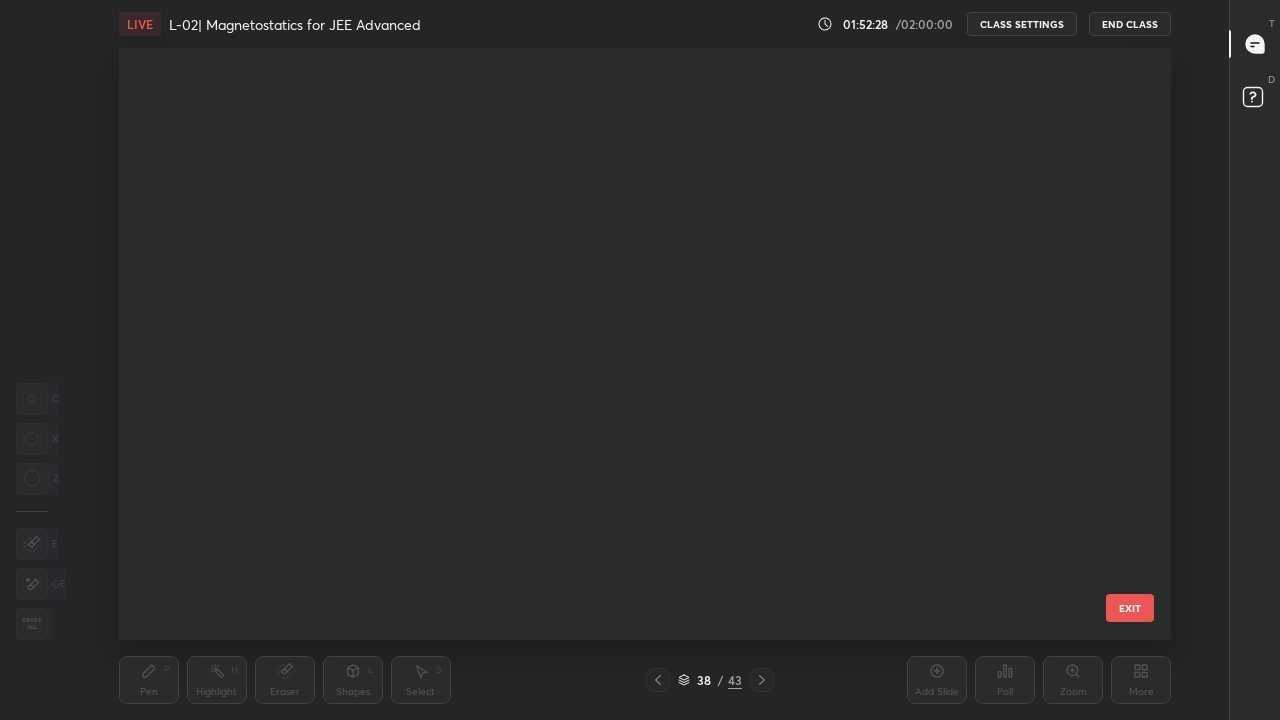 scroll, scrollTop: 1777, scrollLeft: 0, axis: vertical 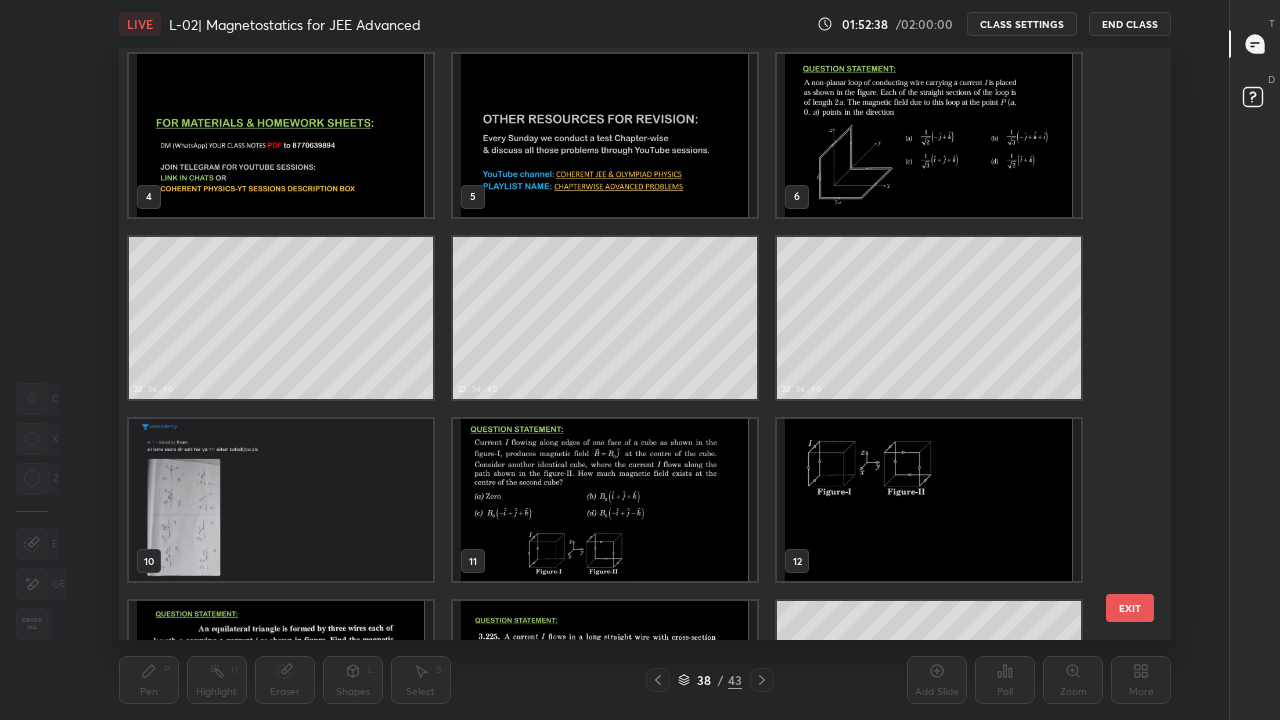 click at bounding box center [281, 135] 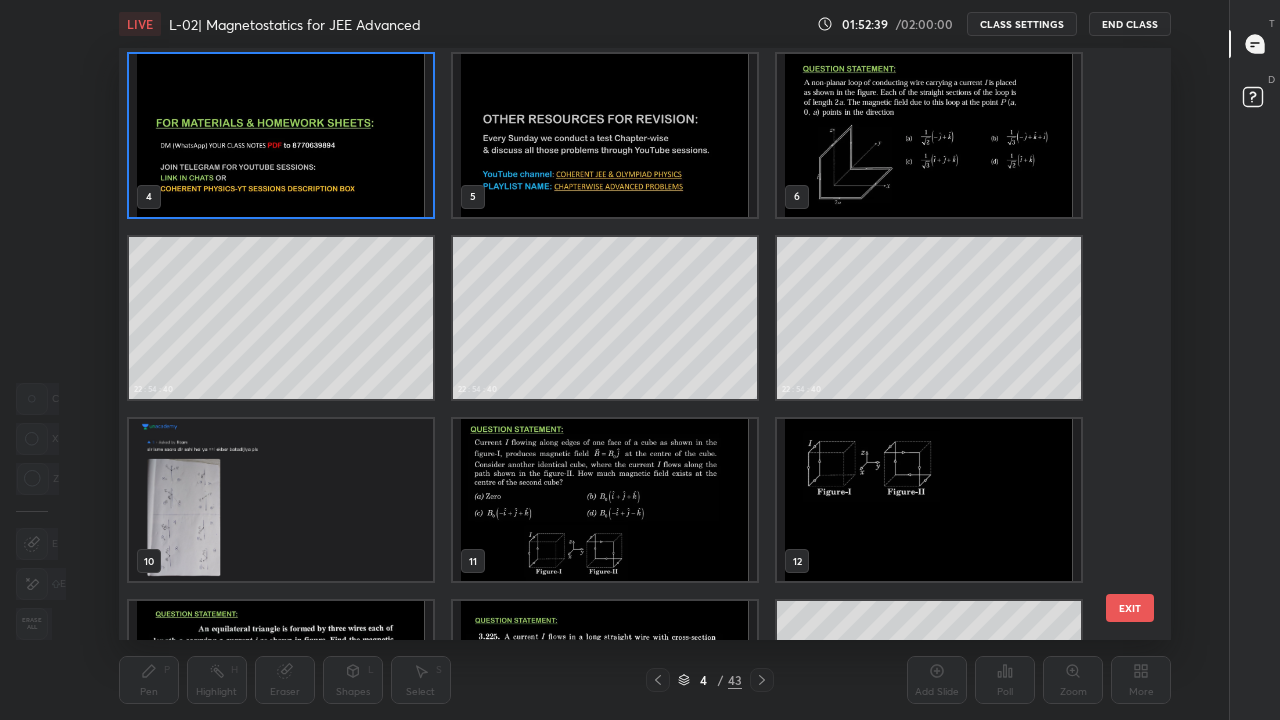scroll, scrollTop: 182, scrollLeft: 0, axis: vertical 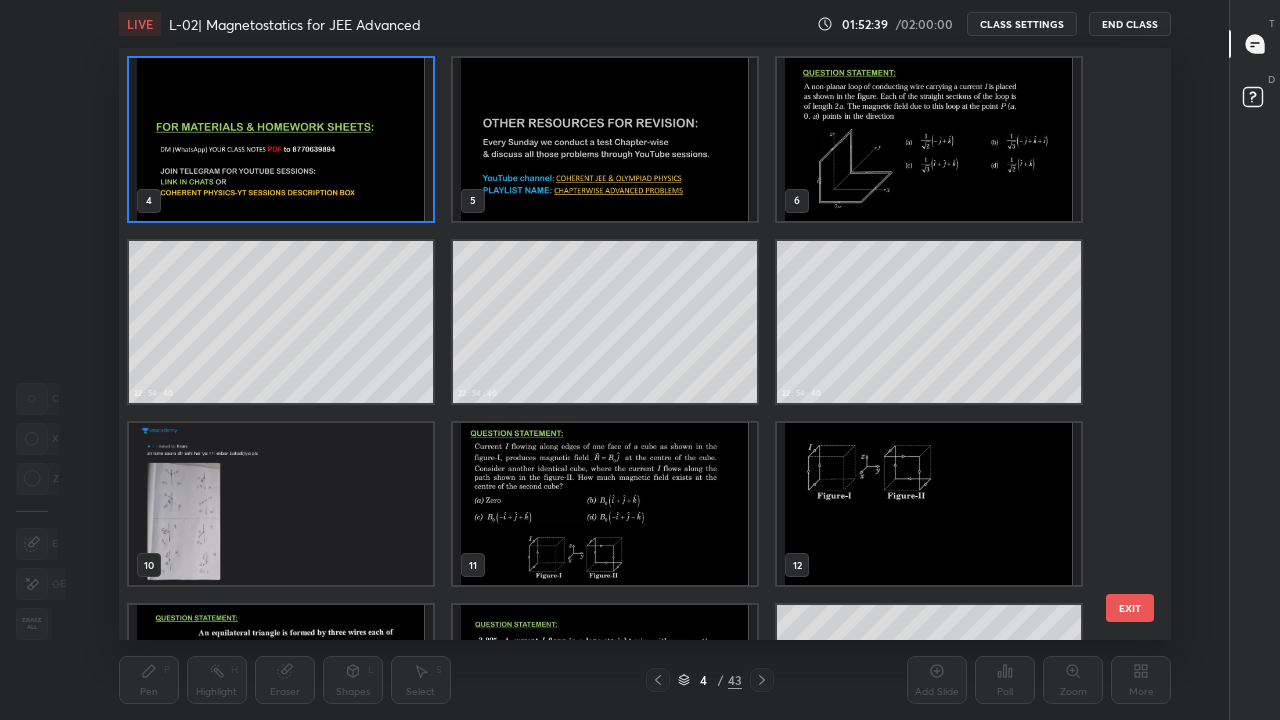 click on "4 5 6 22 : 54 : 40 7 22 : 54 : 40 8 22 : 54 : 40 9 10 11 12 13 14 22 : 54 : 40 15 16 17 18" at bounding box center (627, 344) 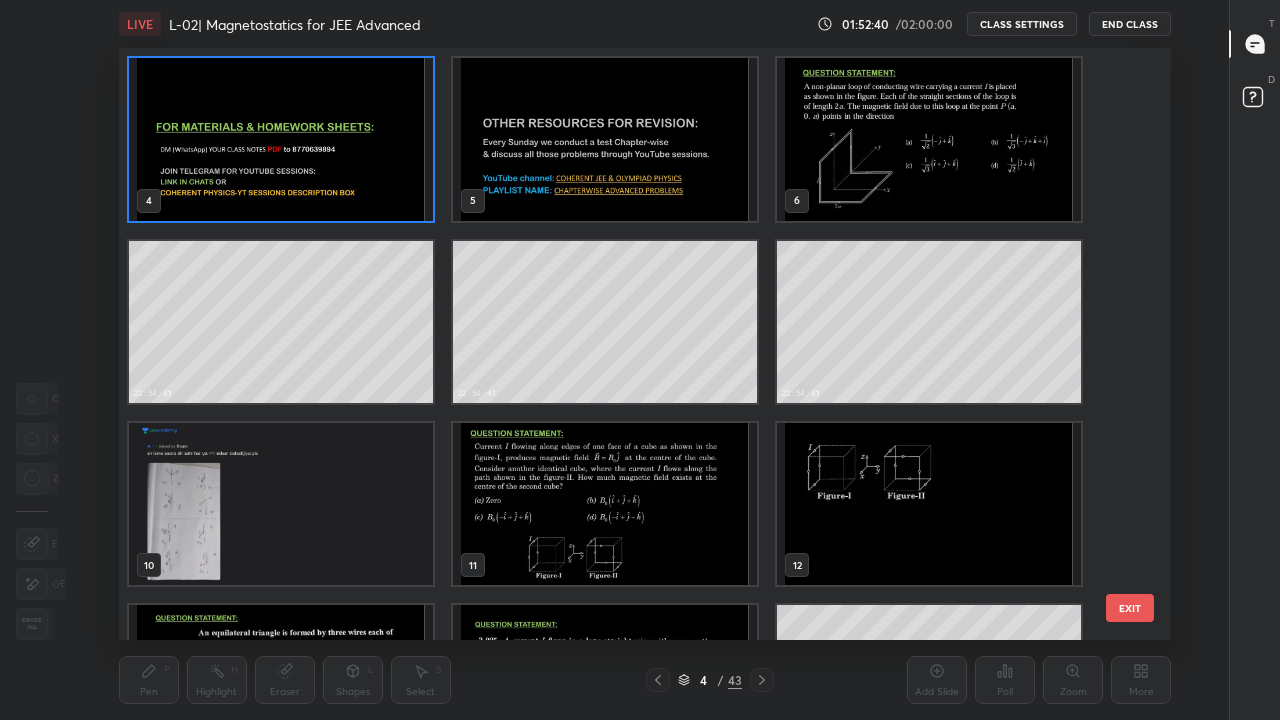 click at bounding box center (281, 139) 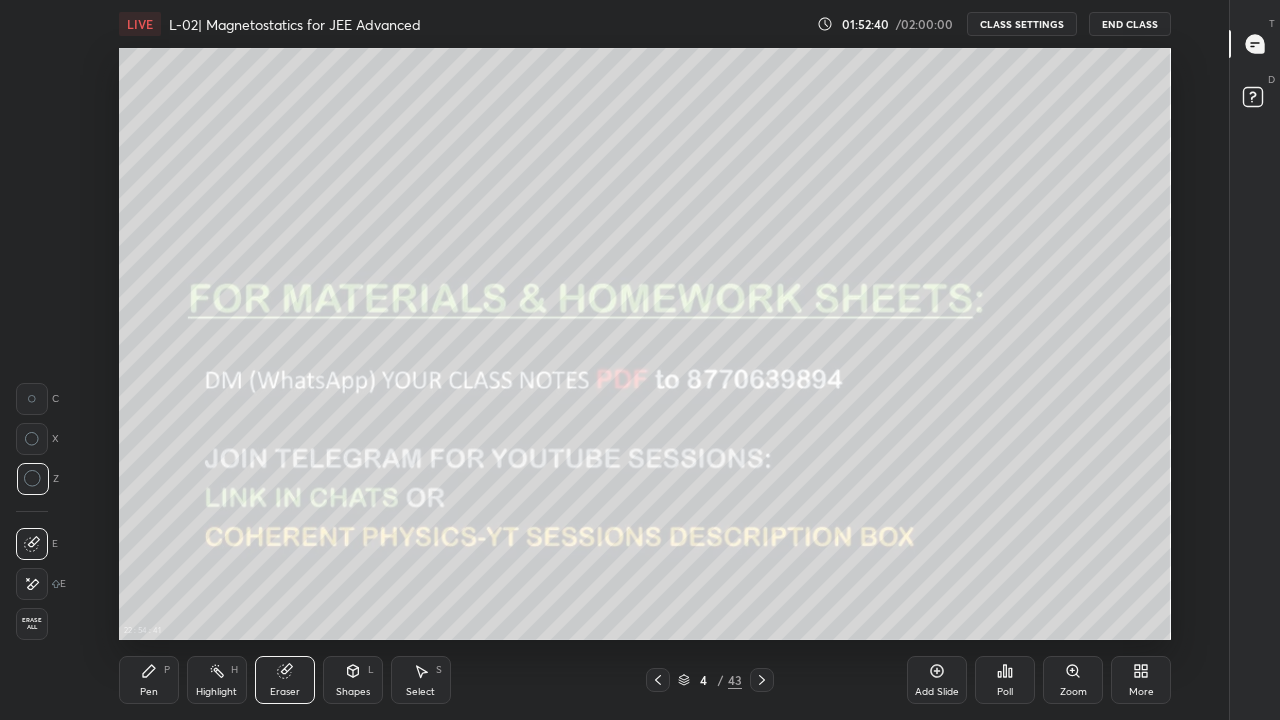 click at bounding box center [281, 139] 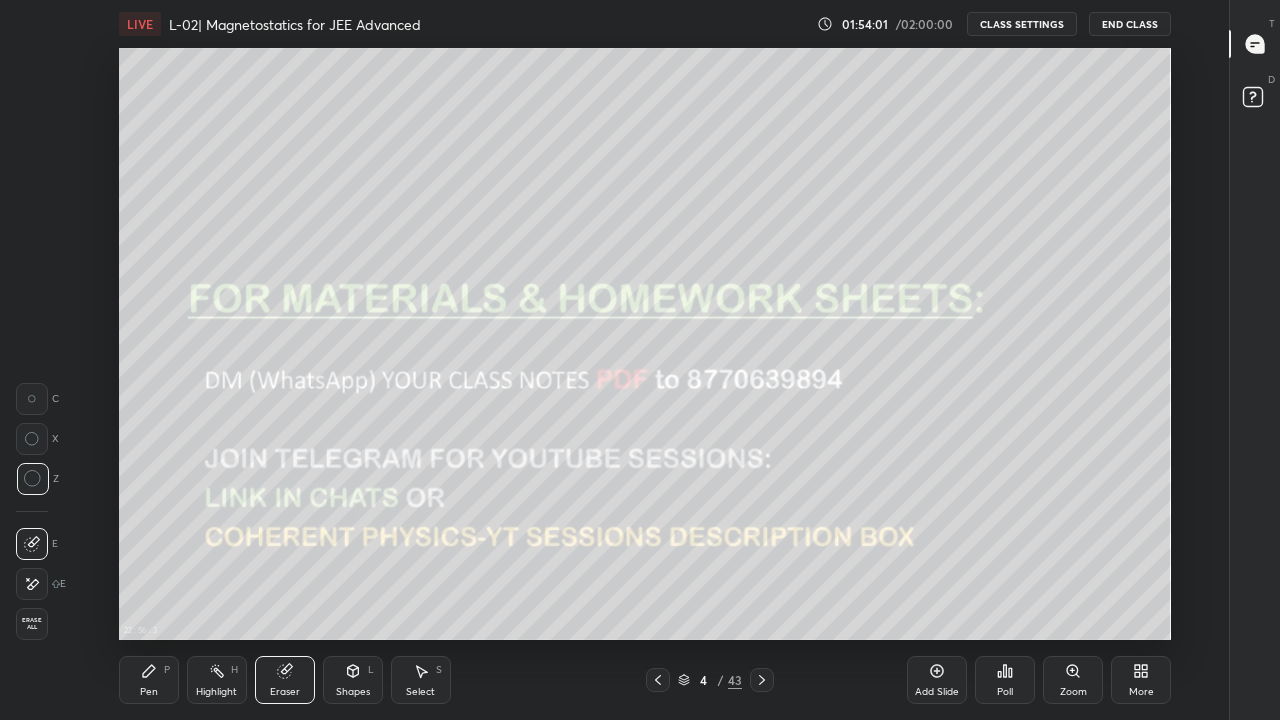 click on "End Class" at bounding box center [1130, 24] 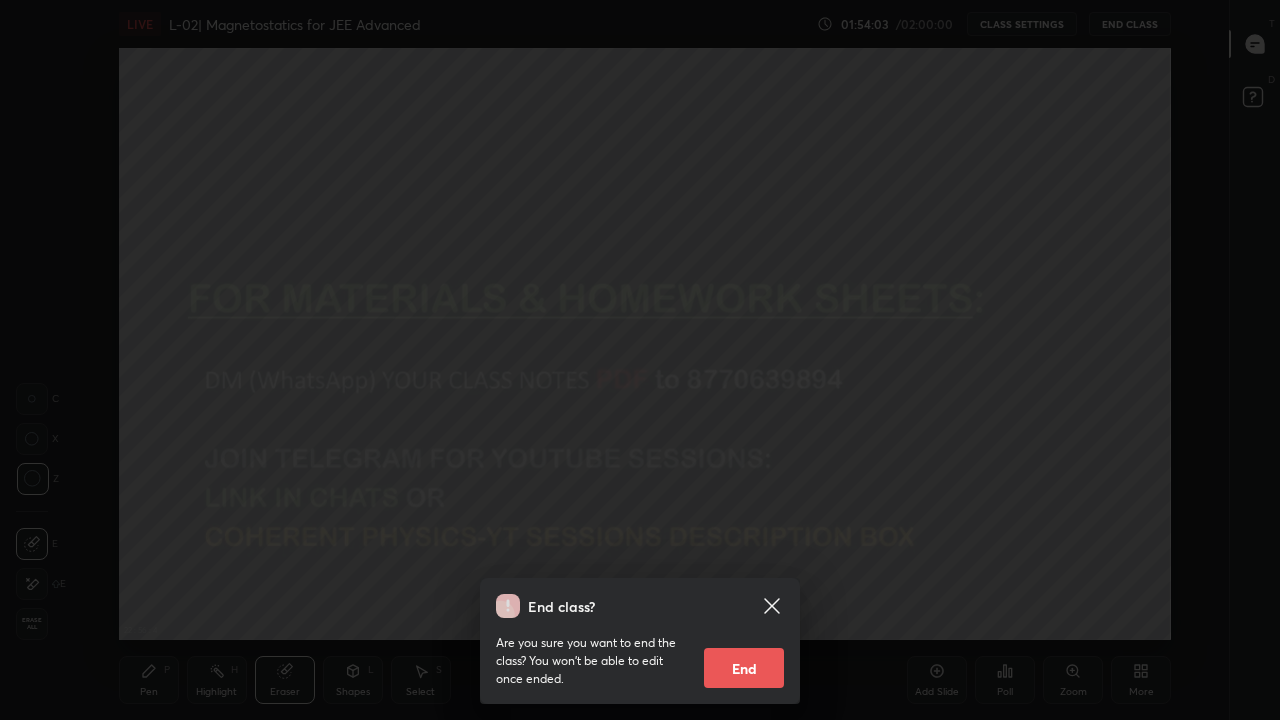 click on "End" at bounding box center [744, 668] 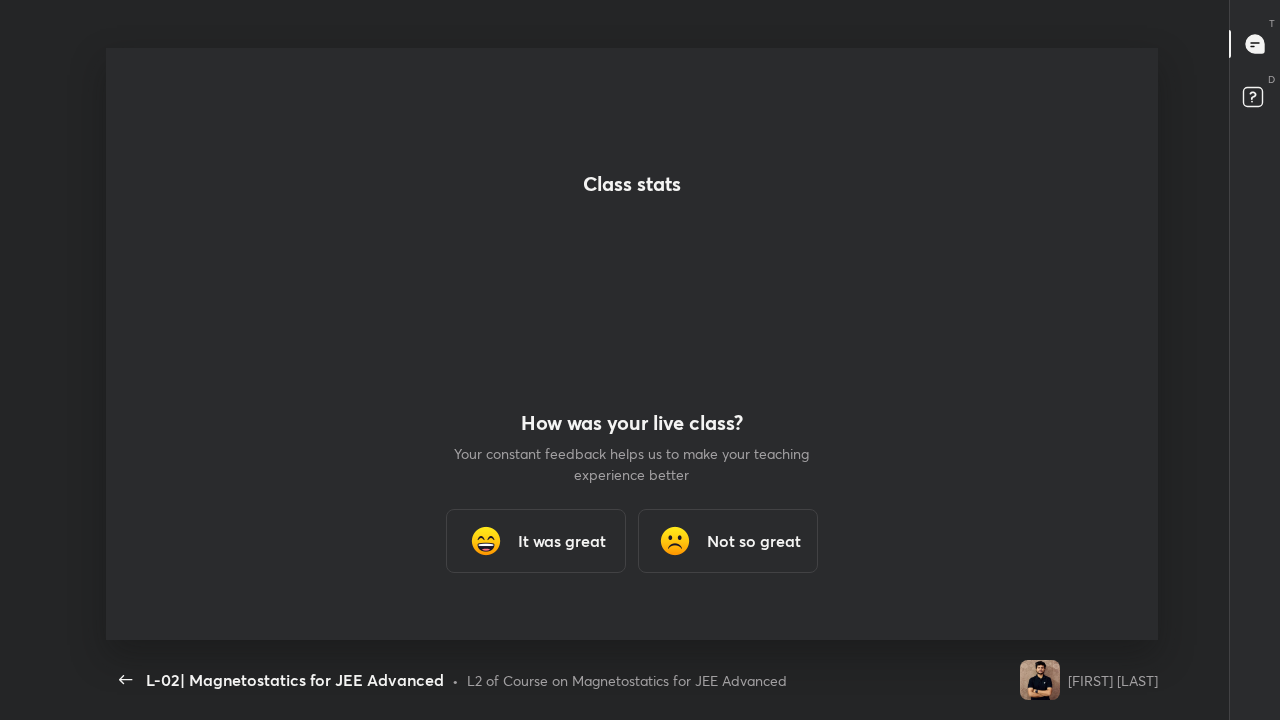 scroll, scrollTop: 99408, scrollLeft: 98736, axis: both 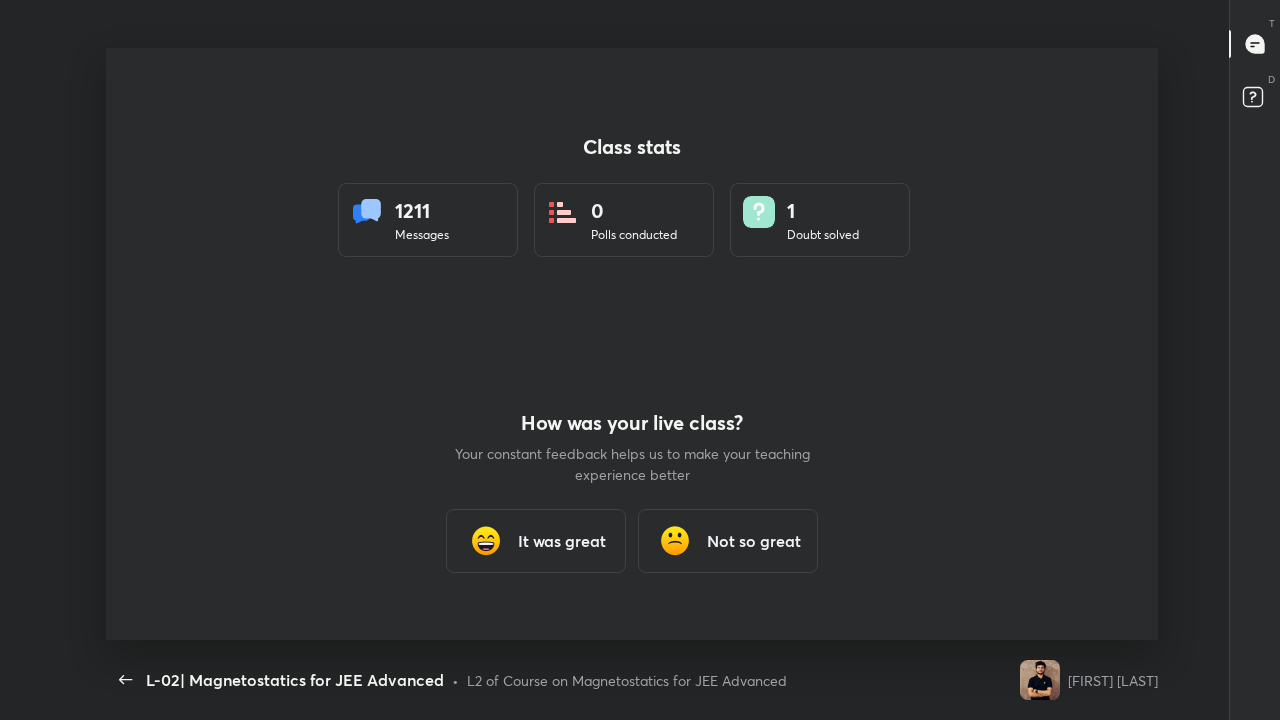 type on "x" 